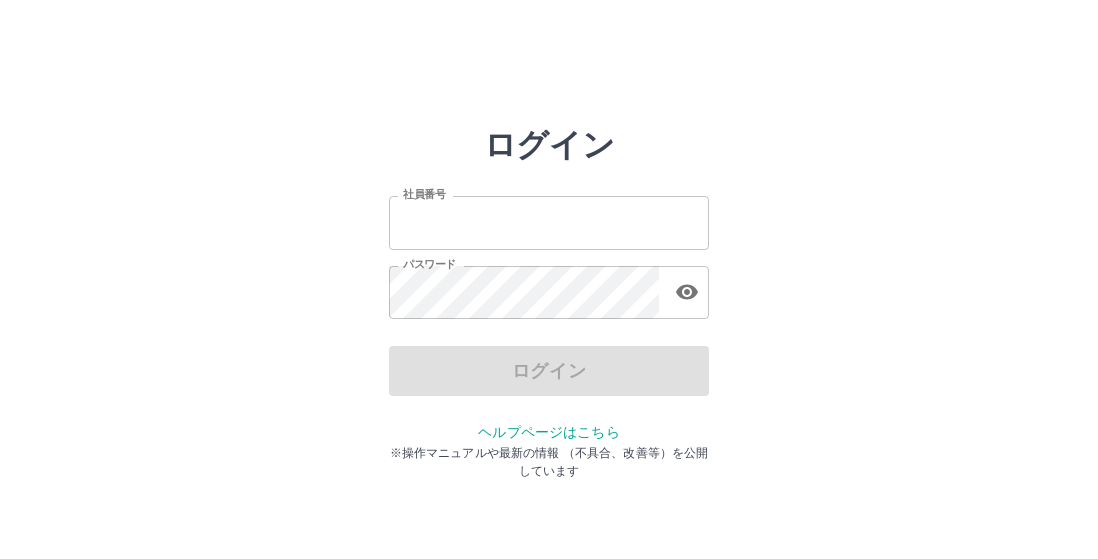 scroll, scrollTop: 0, scrollLeft: 0, axis: both 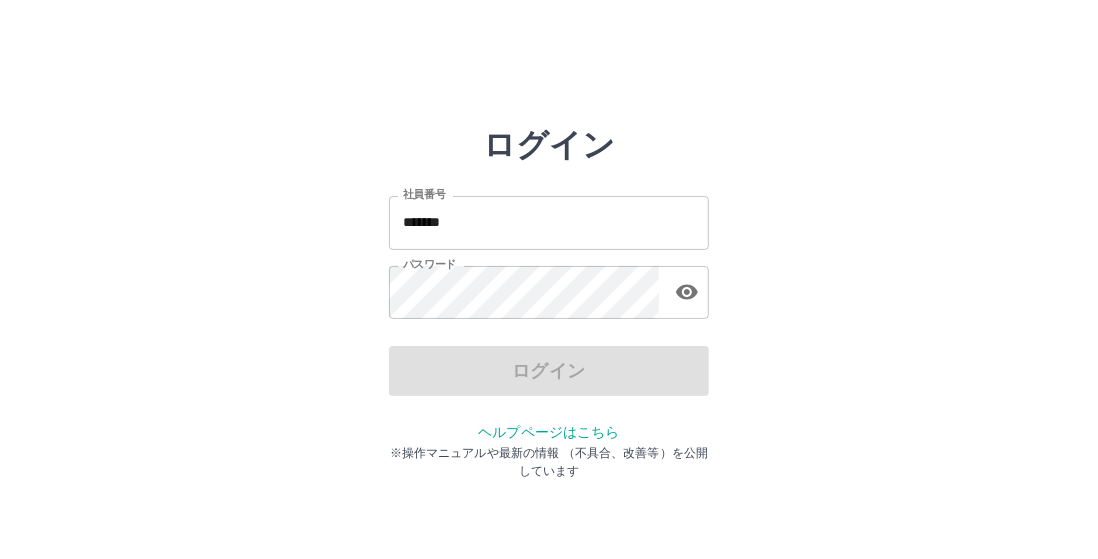 click on "*******" at bounding box center [549, 222] 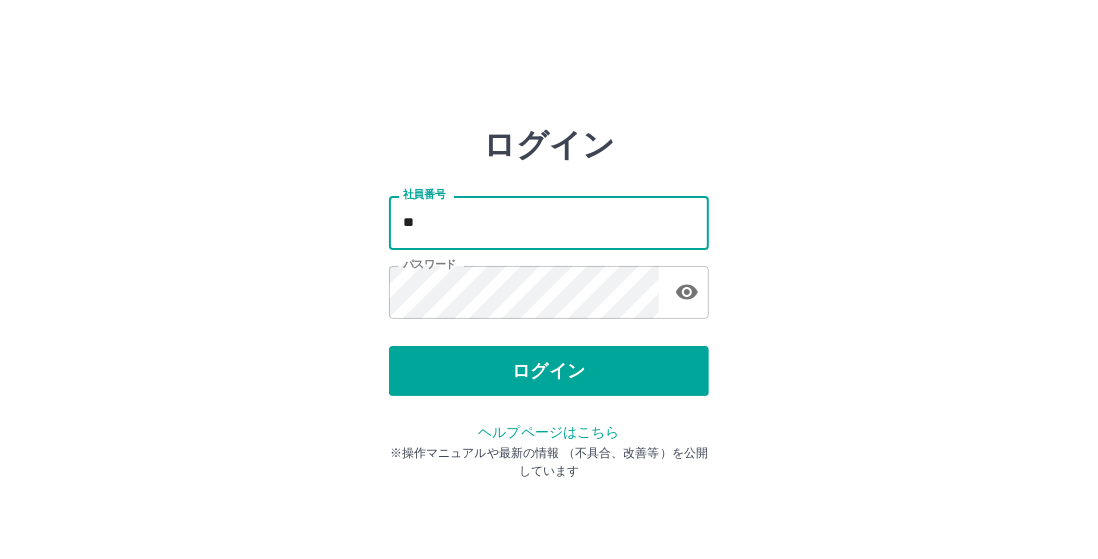 type on "*" 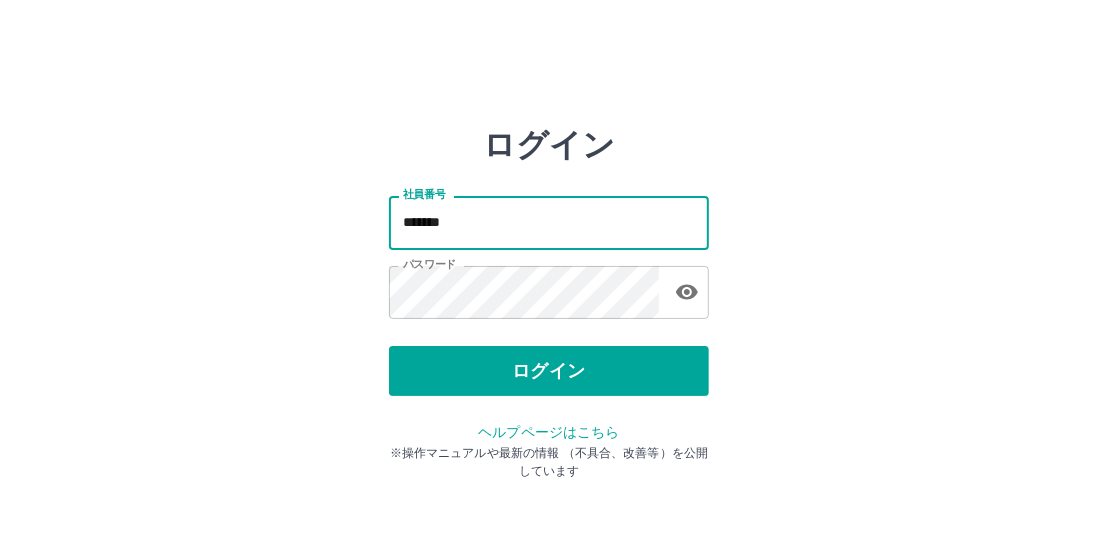 type on "*******" 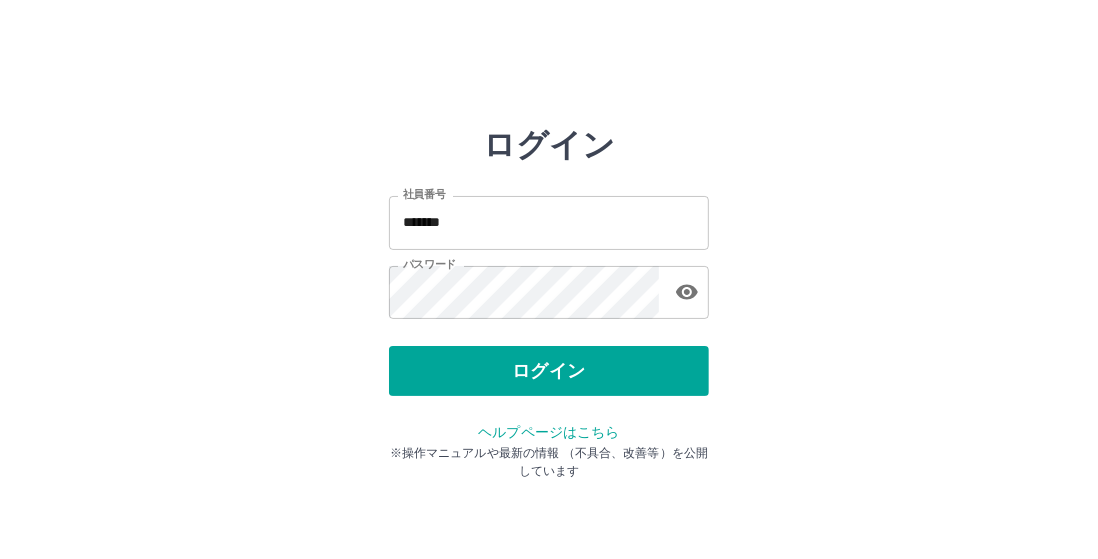 type 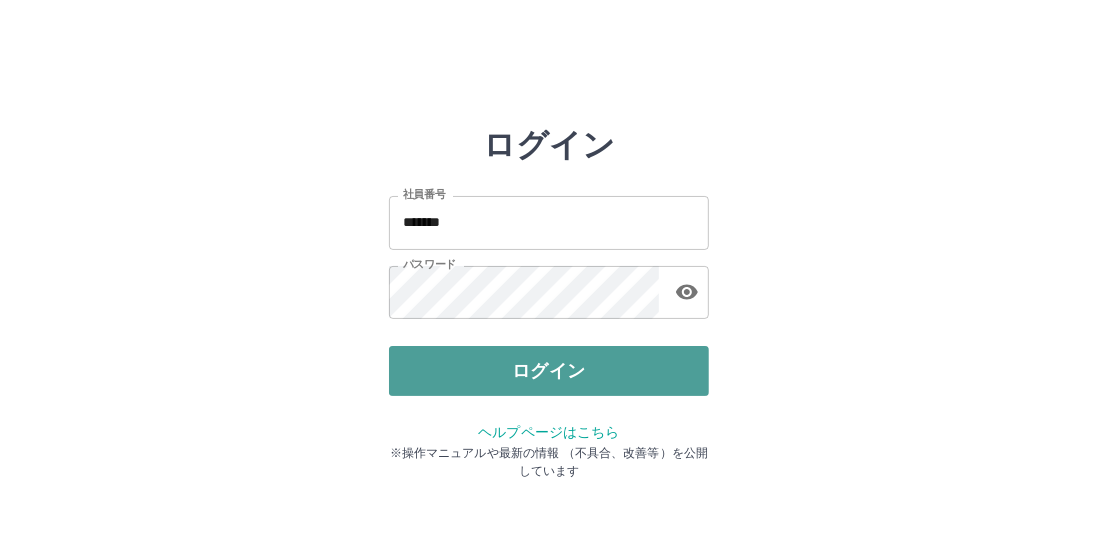 click on "ログイン" at bounding box center (549, 371) 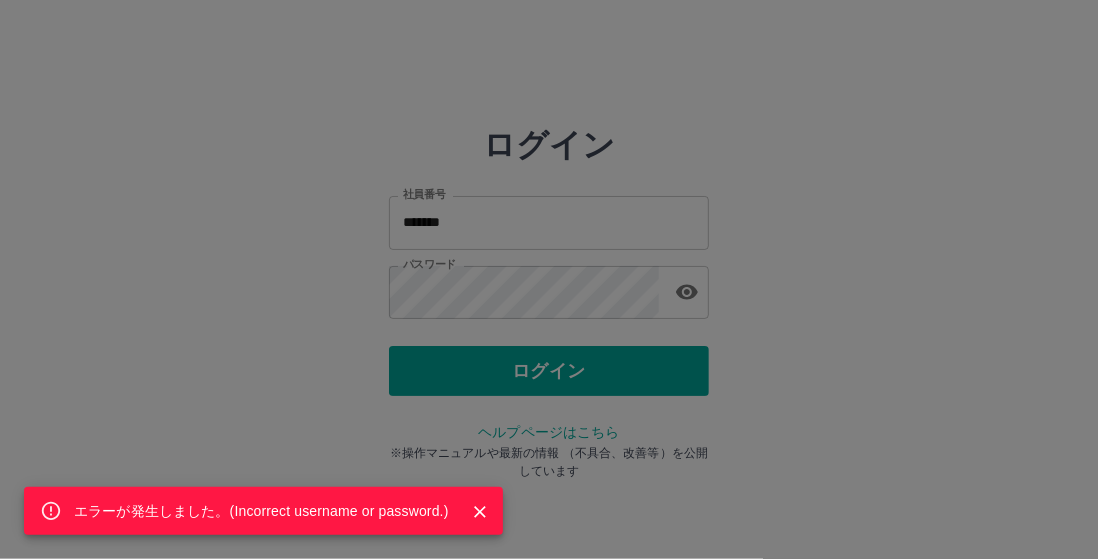 click on "エラーが発生しました。( Incorrect username or password. )" at bounding box center (549, 279) 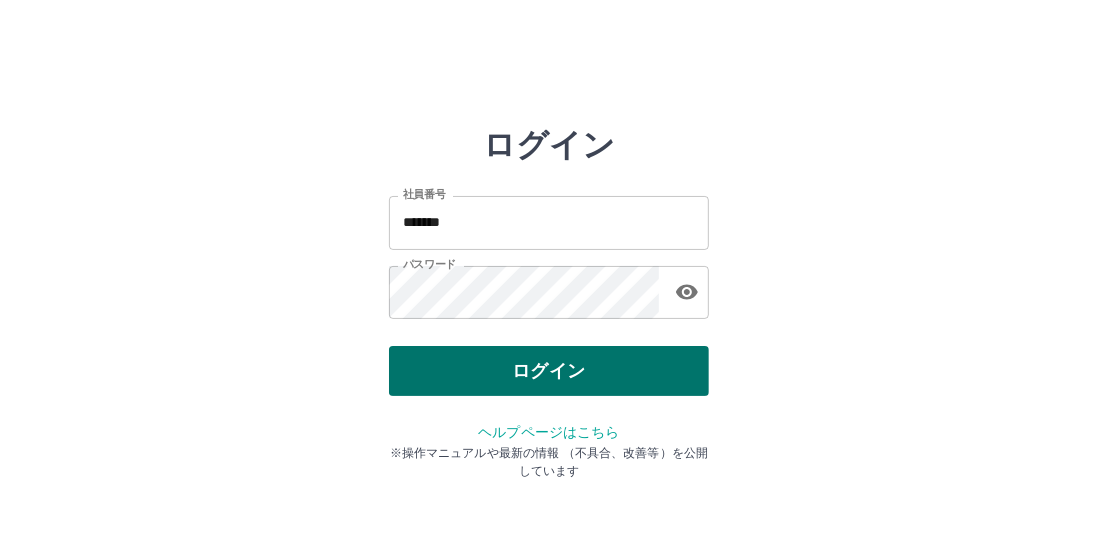click on "ログイン" at bounding box center [549, 371] 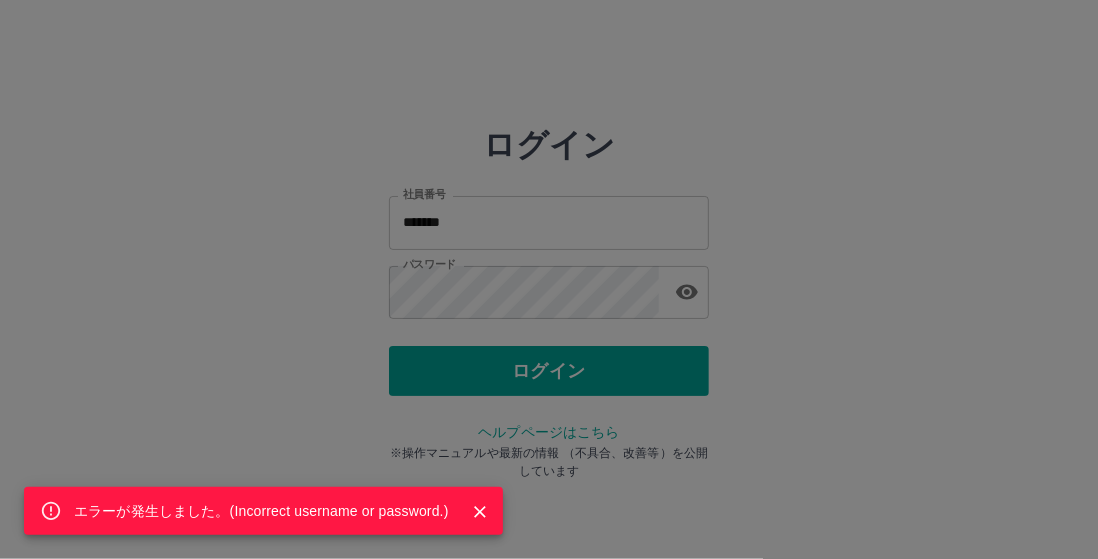 click on "エラーが発生しました。( Incorrect username or password. )" at bounding box center [549, 279] 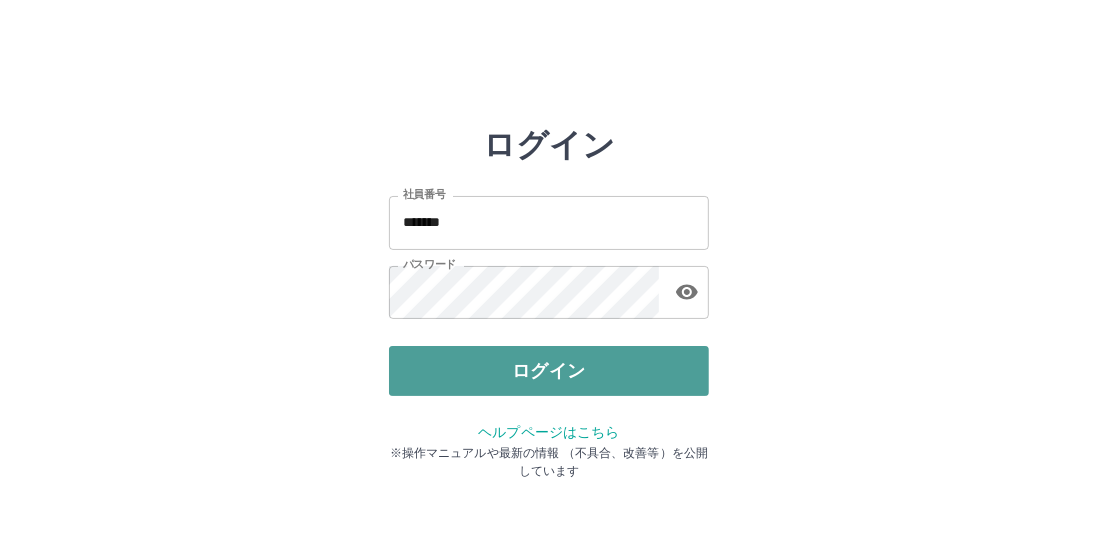 click on "ログイン" at bounding box center [549, 371] 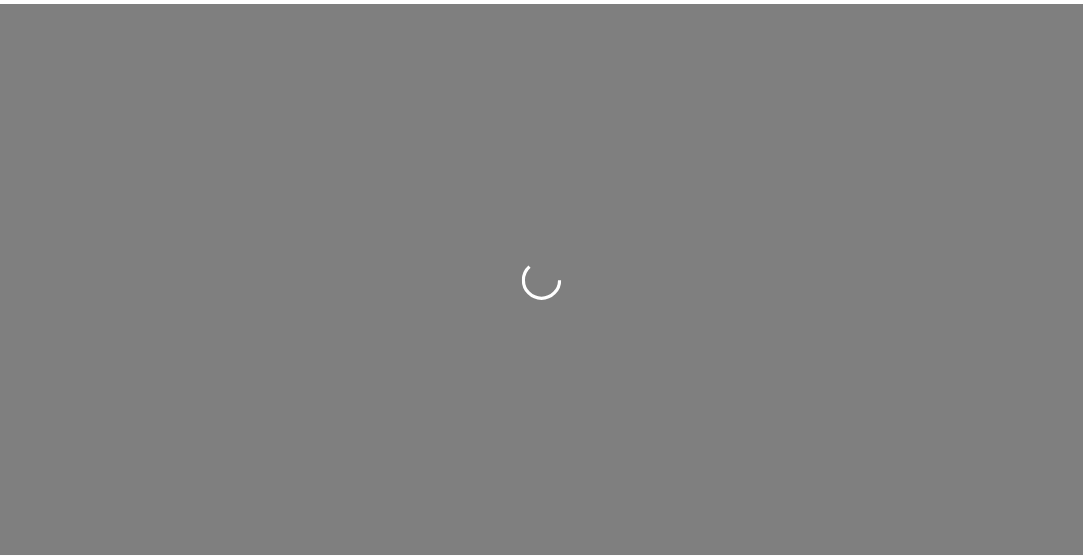 scroll, scrollTop: 0, scrollLeft: 0, axis: both 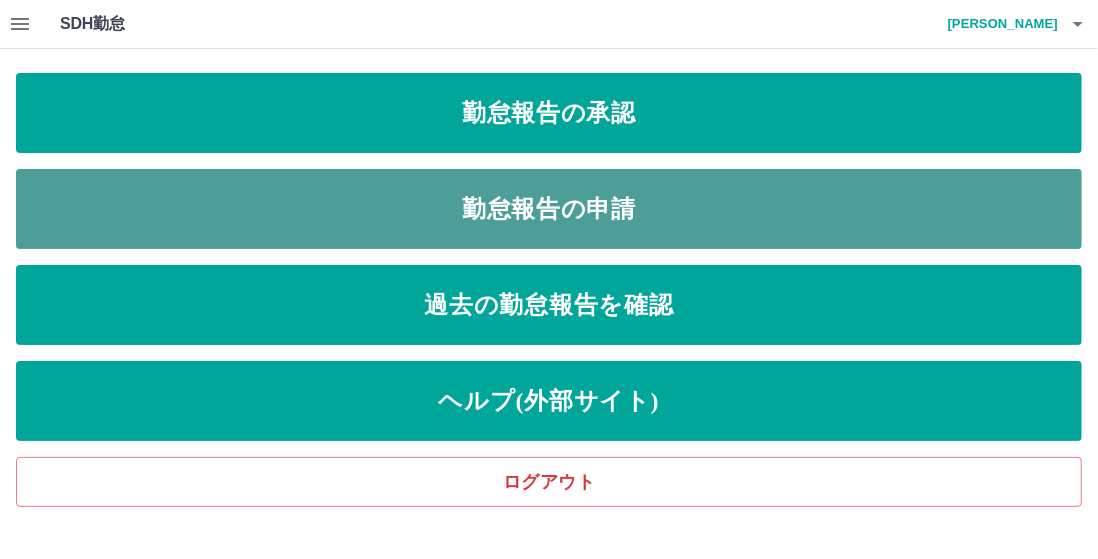 click on "勤怠報告の申請" at bounding box center [549, 209] 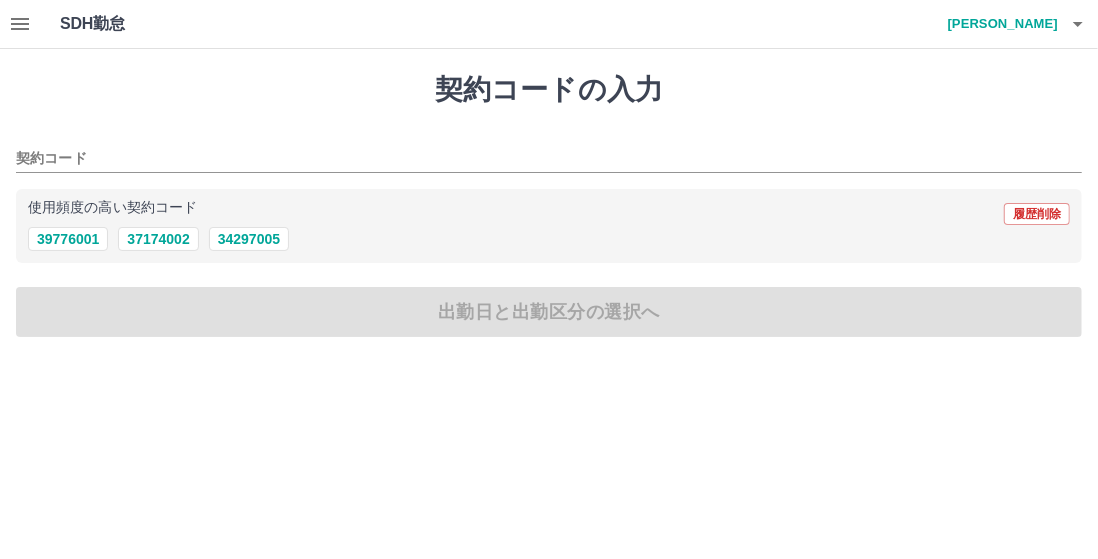 click at bounding box center [20, 24] 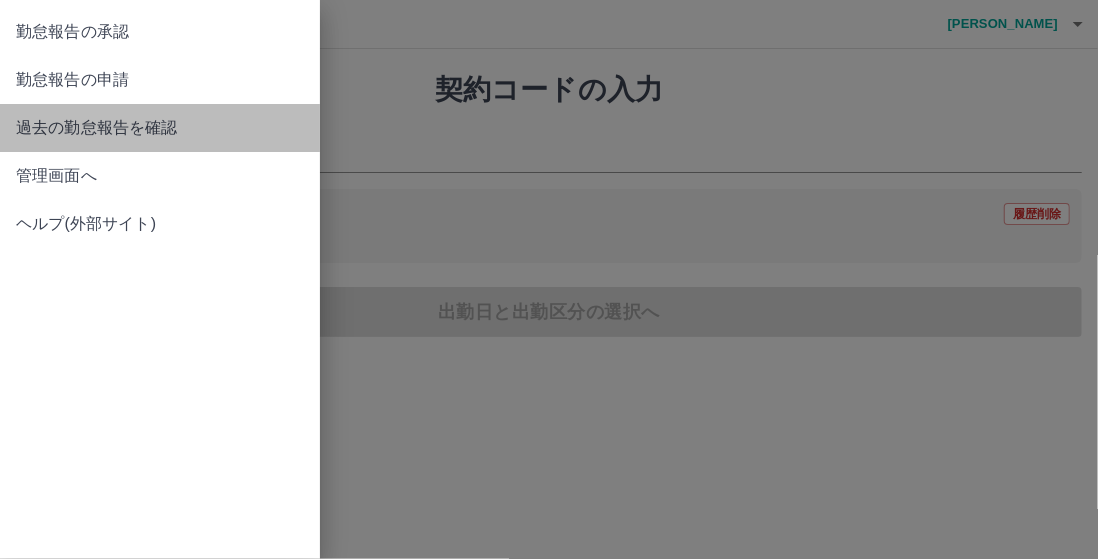 click on "過去の勤怠報告を確認" at bounding box center (160, 128) 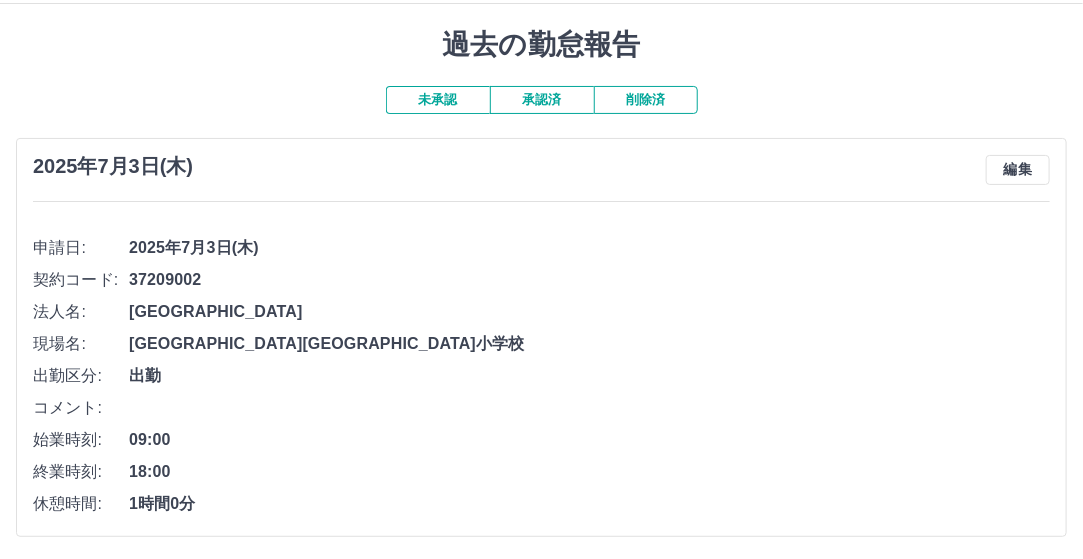scroll, scrollTop: 45, scrollLeft: 0, axis: vertical 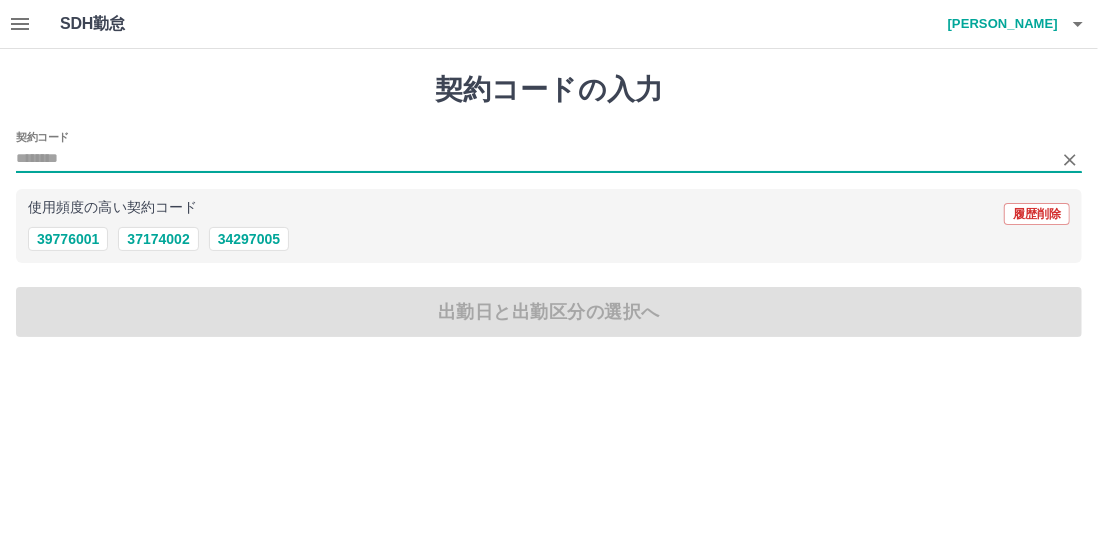 click on "契約コード" at bounding box center (534, 159) 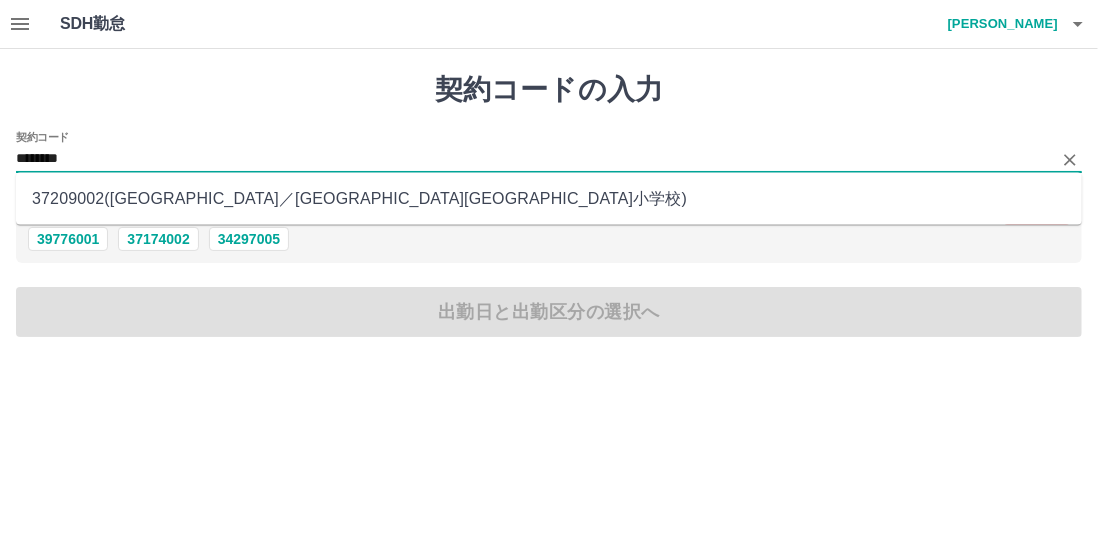 click on "37209002  ( 軽井沢町 ／ 軽井沢町立軽井沢中部小学校 )" at bounding box center [549, 199] 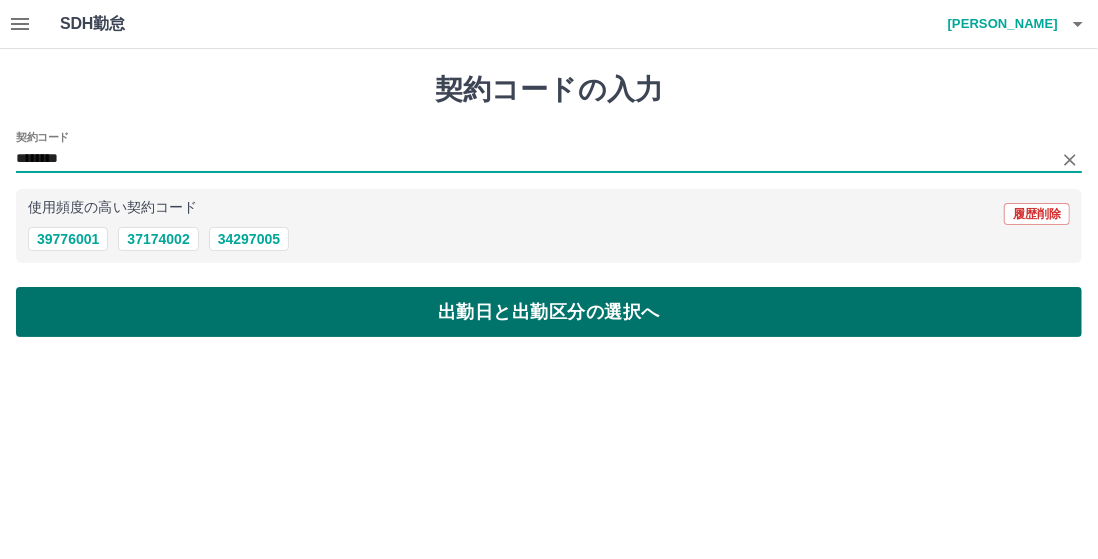 type on "********" 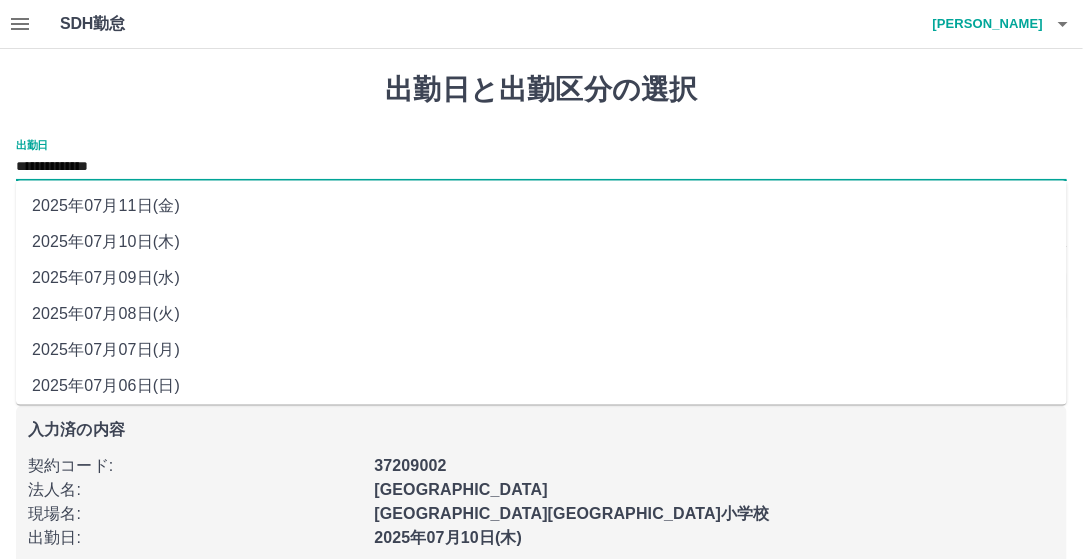 click on "**********" at bounding box center (541, 167) 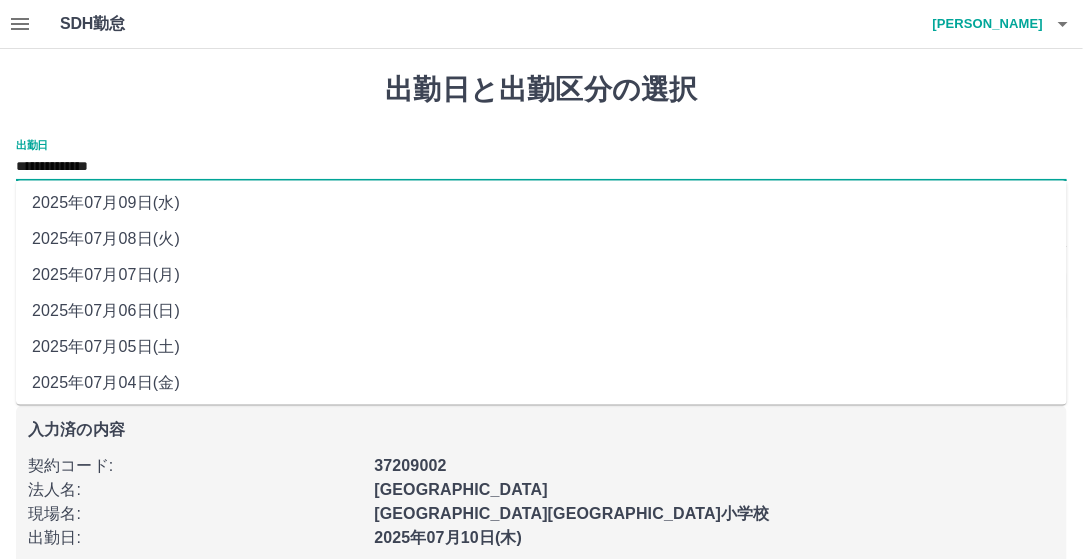 scroll, scrollTop: 116, scrollLeft: 0, axis: vertical 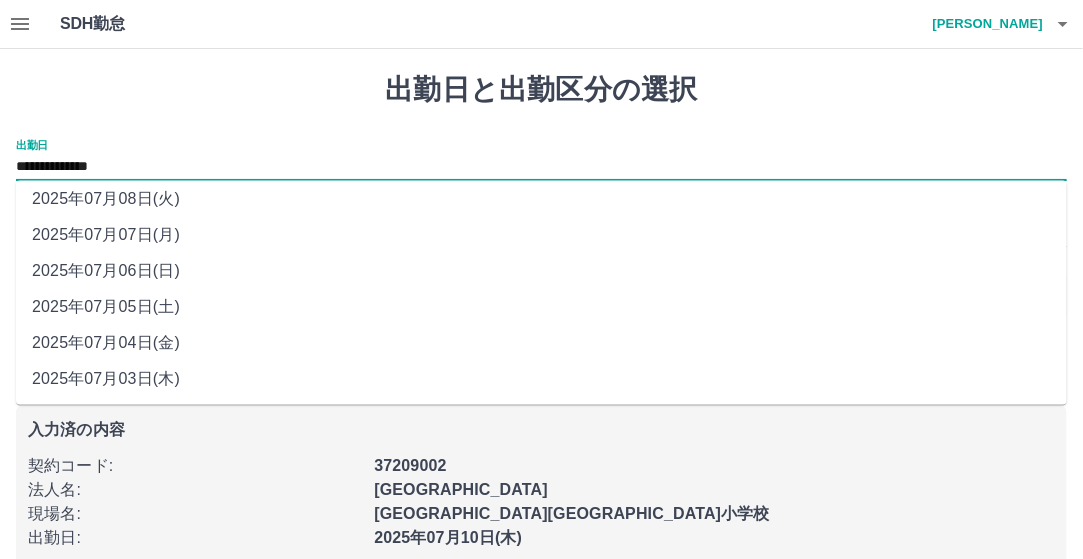 click on "2025年07月04日(金)" at bounding box center [541, 343] 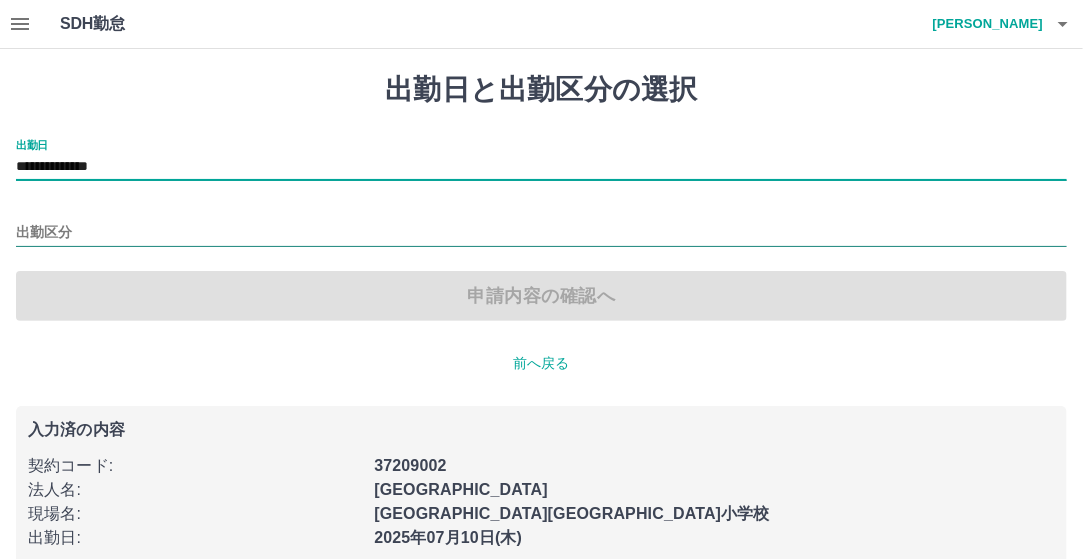 click on "出勤区分" at bounding box center (541, 233) 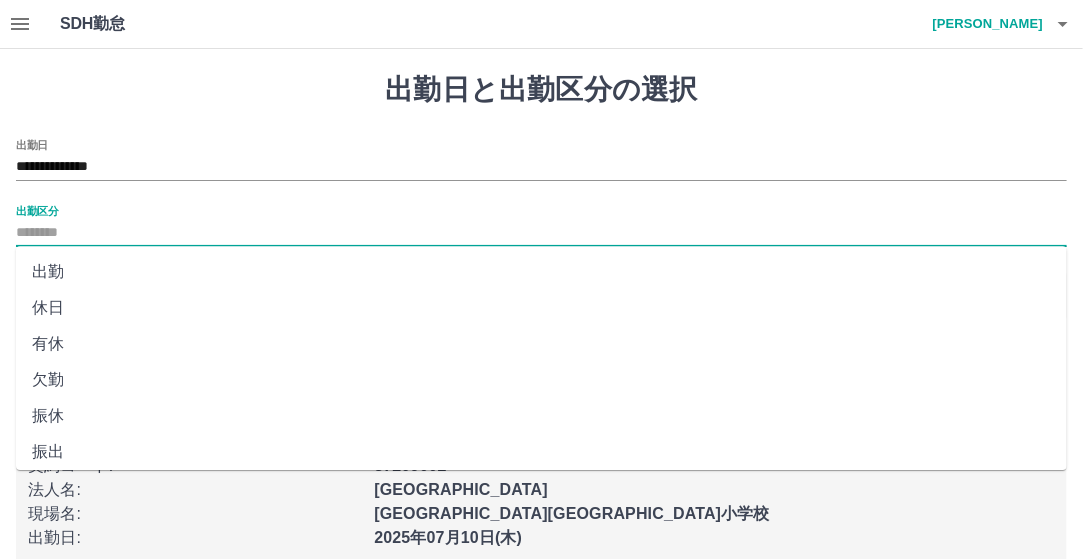 click on "出勤" at bounding box center (541, 272) 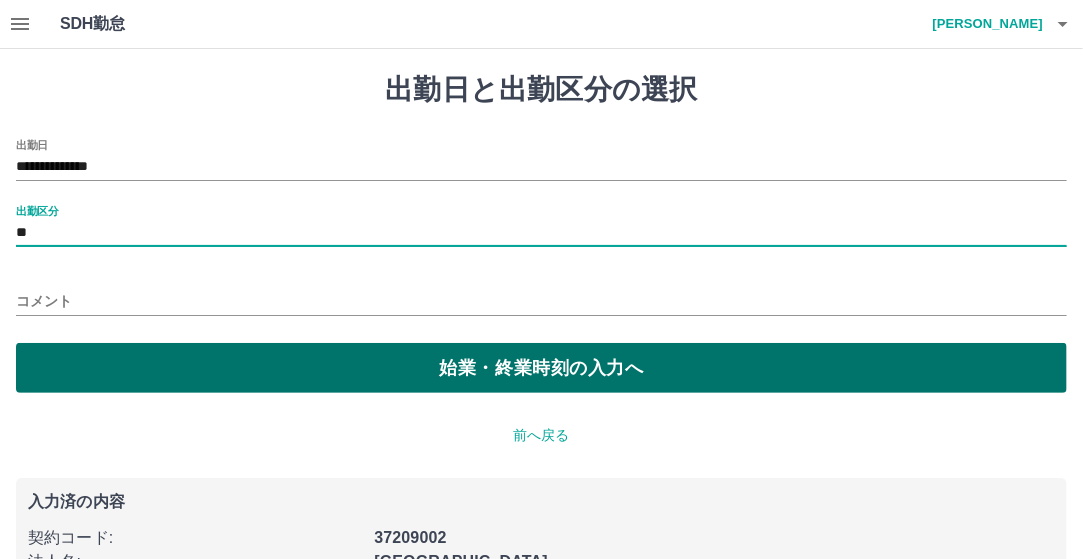 click on "始業・終業時刻の入力へ" at bounding box center [541, 368] 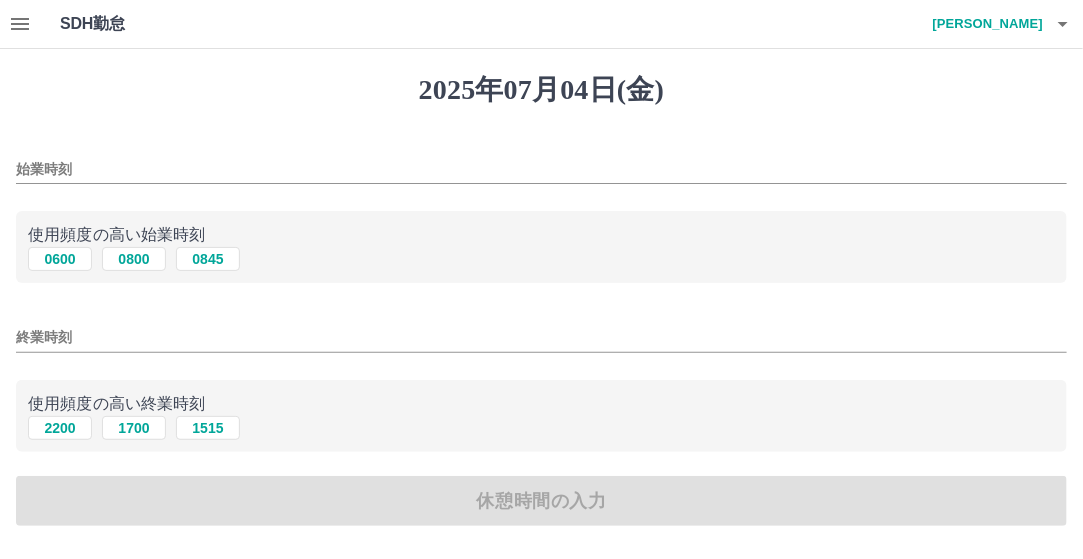 click on "始業時刻" at bounding box center (541, 169) 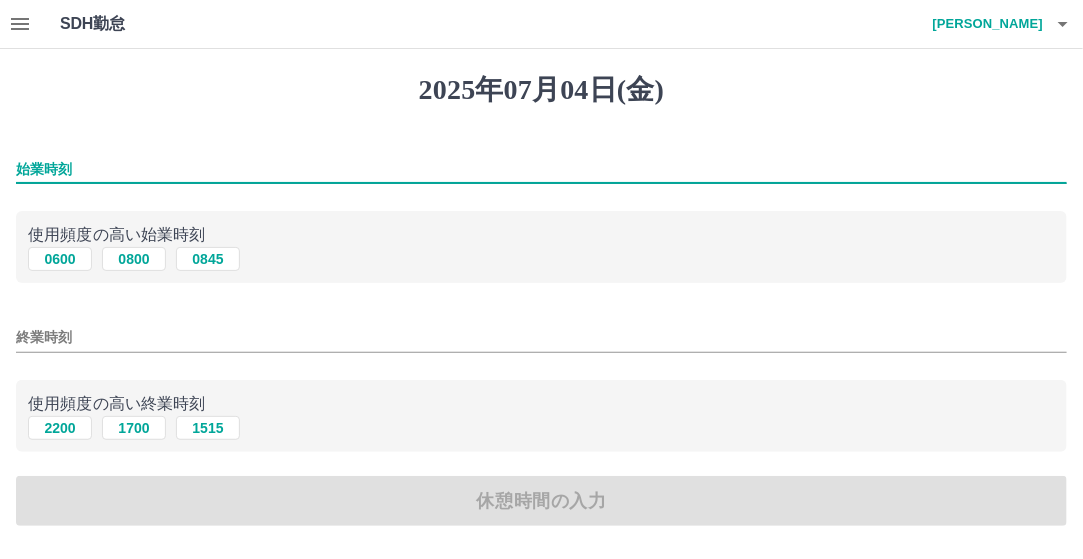 click on "始業時刻" at bounding box center (541, 169) 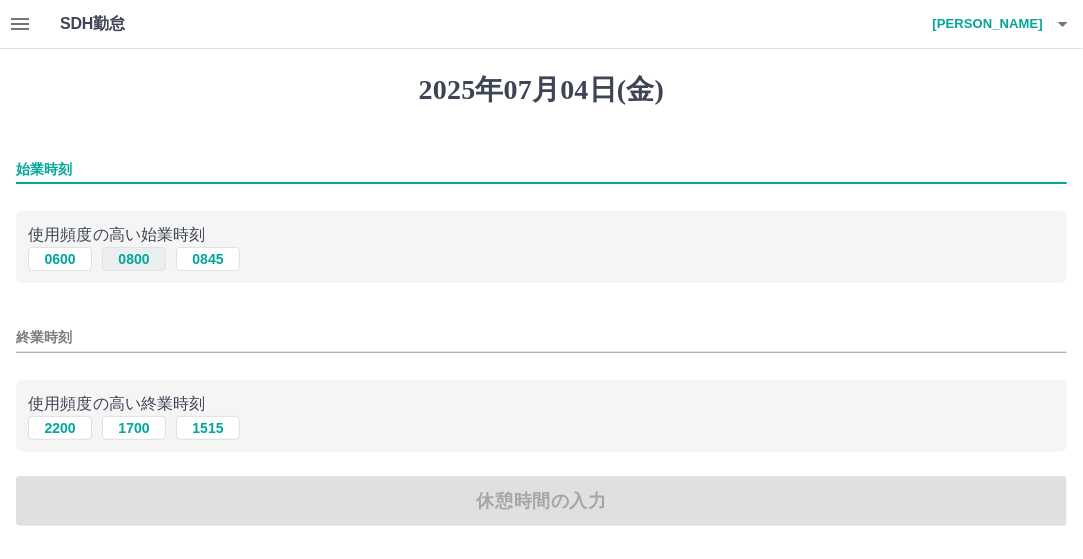 type on "***" 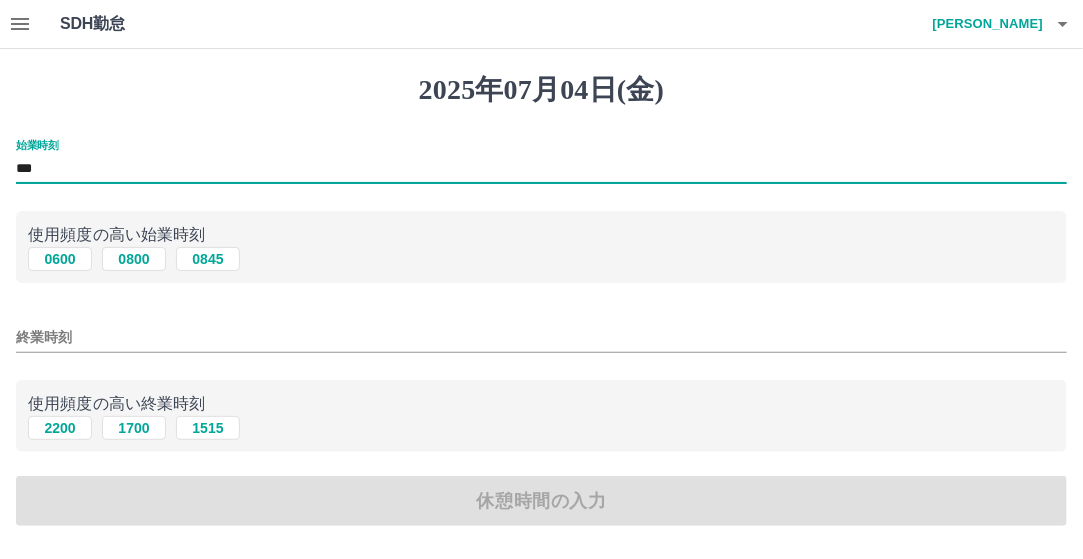 click on "終業時刻" at bounding box center [541, 337] 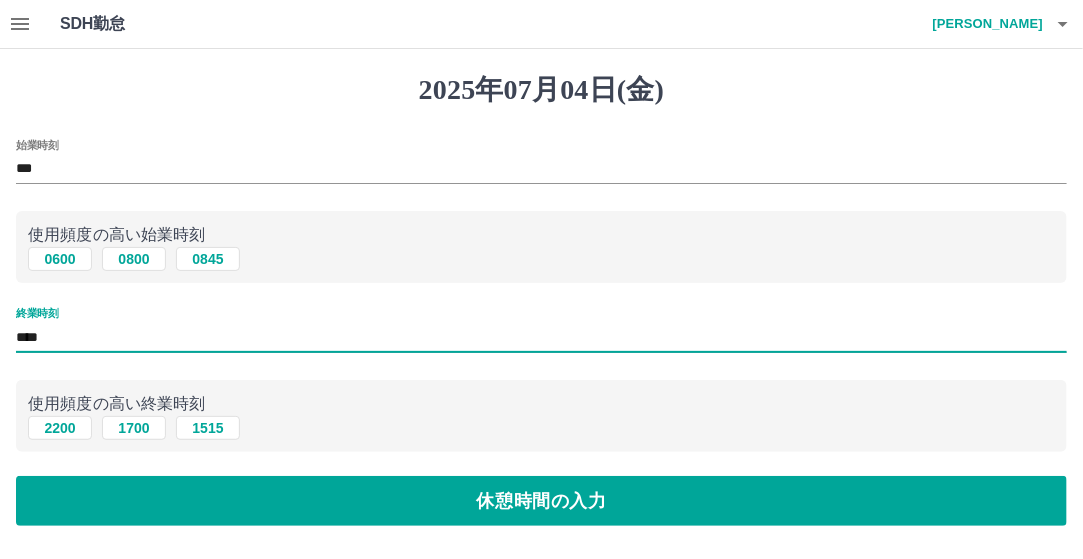type on "****" 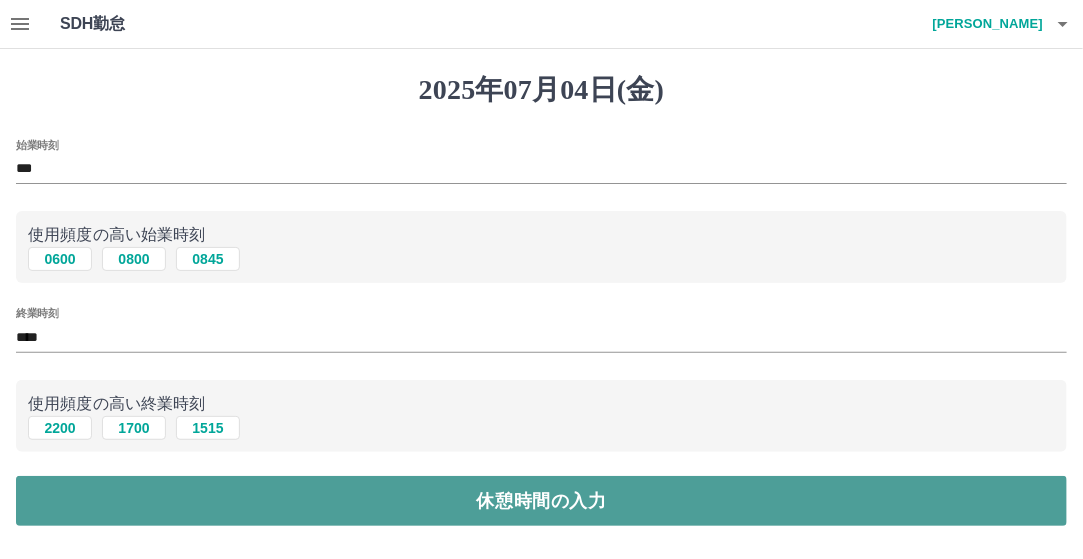 click on "休憩時間の入力" at bounding box center [541, 501] 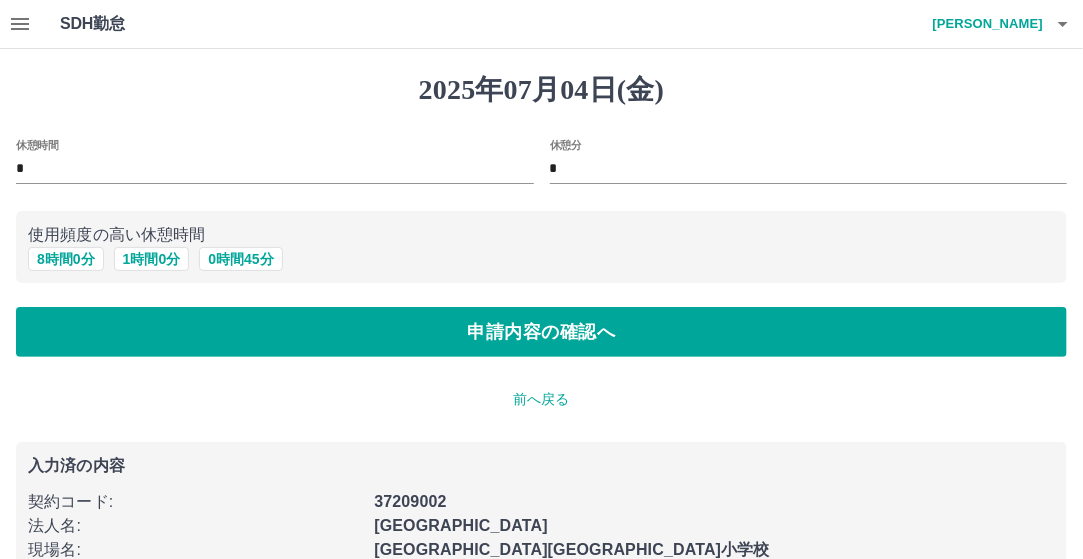 click on "休憩時間 *" at bounding box center [275, 163] 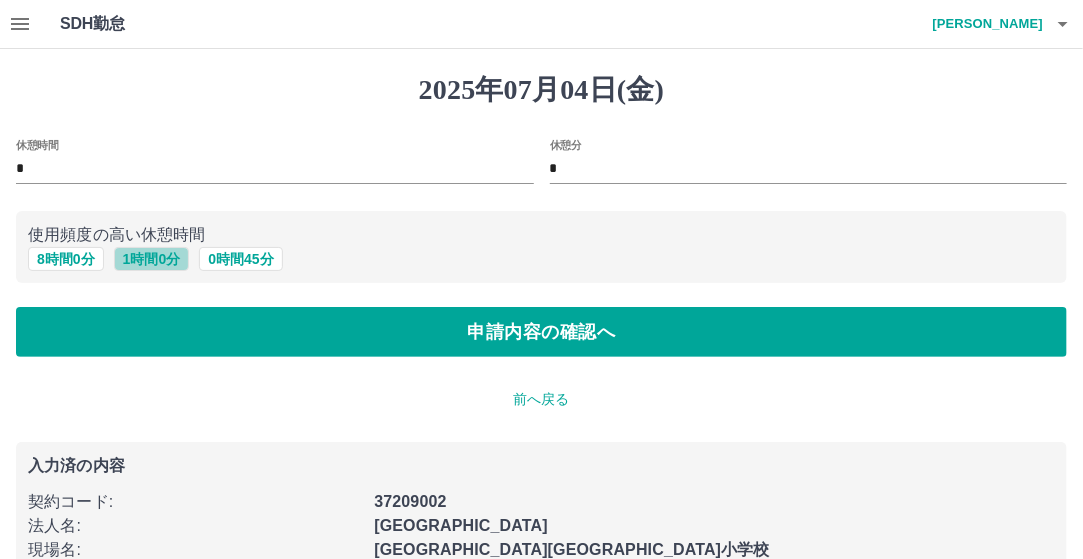 click on "1 時間 0 分" at bounding box center [152, 259] 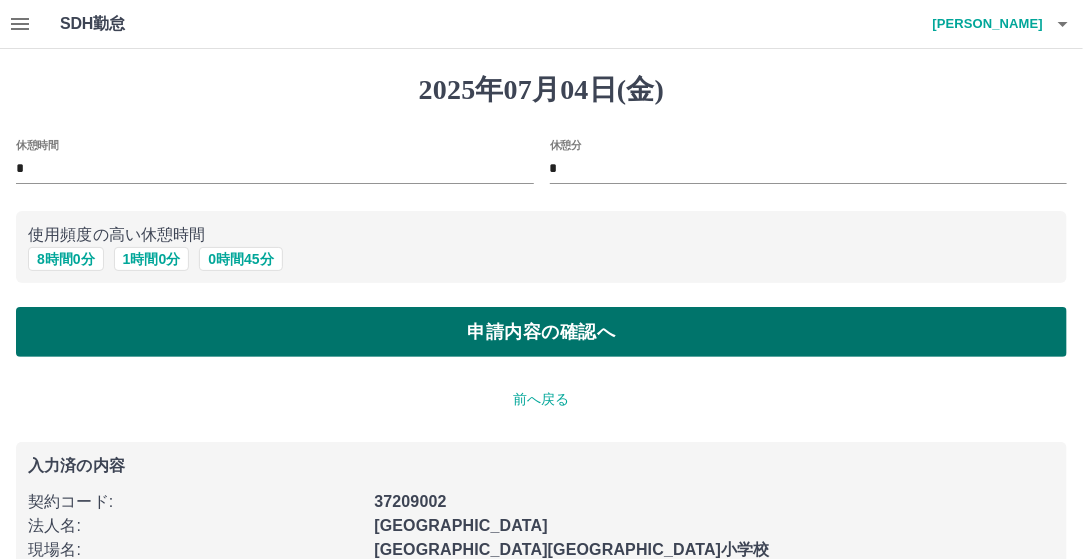 click on "申請内容の確認へ" at bounding box center [541, 332] 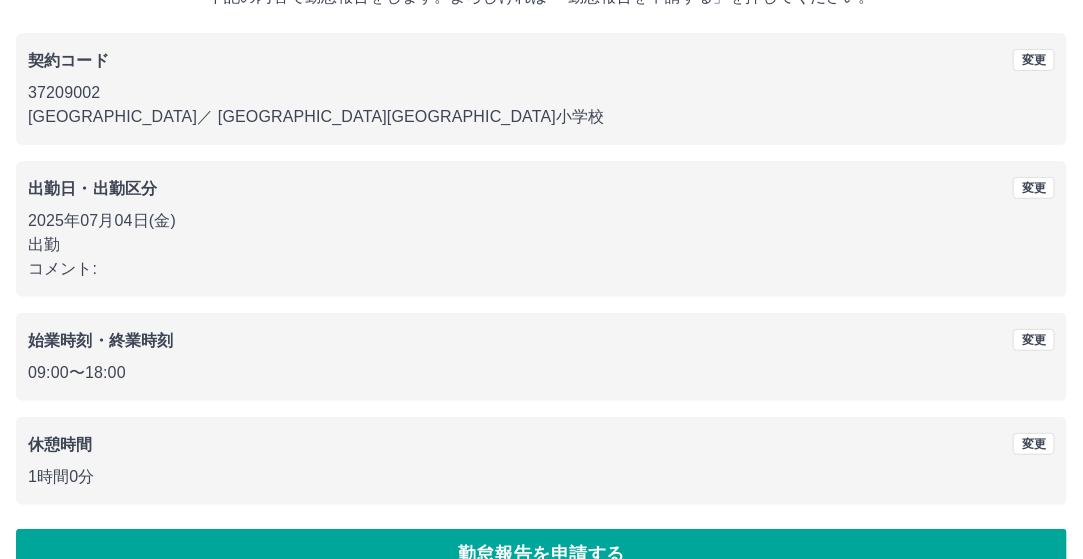 scroll, scrollTop: 188, scrollLeft: 0, axis: vertical 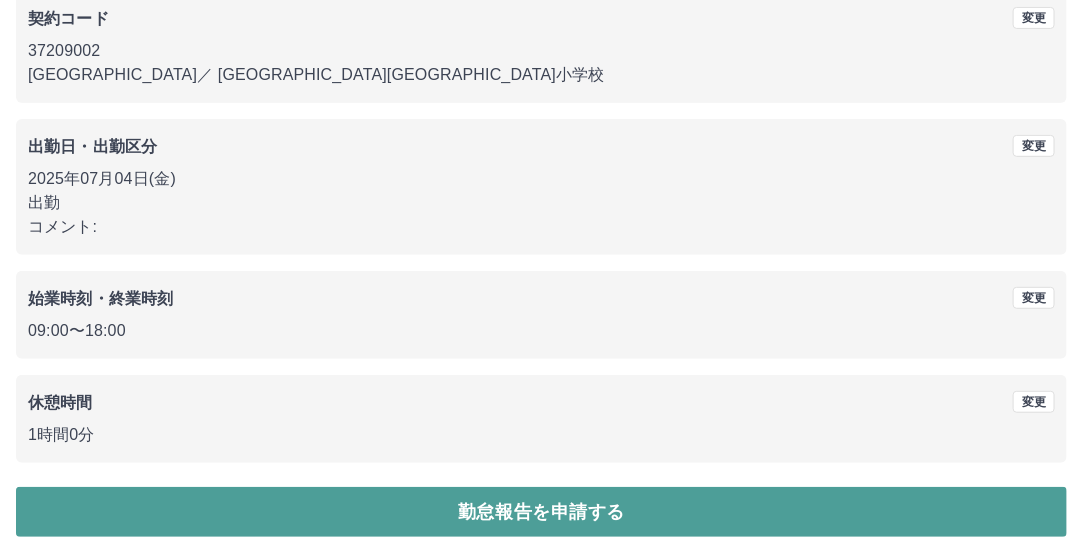 click on "勤怠報告を申請する" at bounding box center (541, 512) 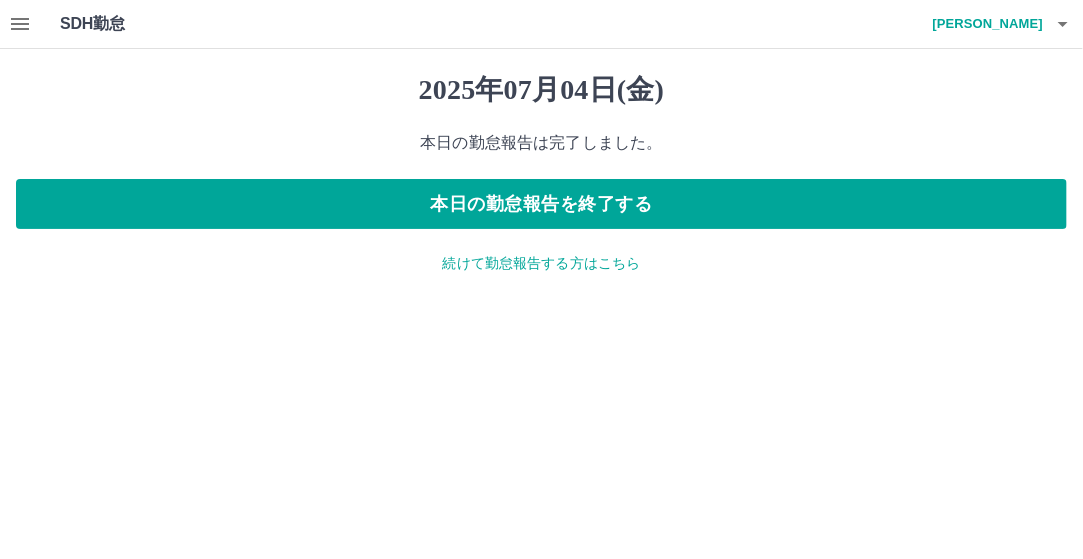 scroll, scrollTop: 0, scrollLeft: 0, axis: both 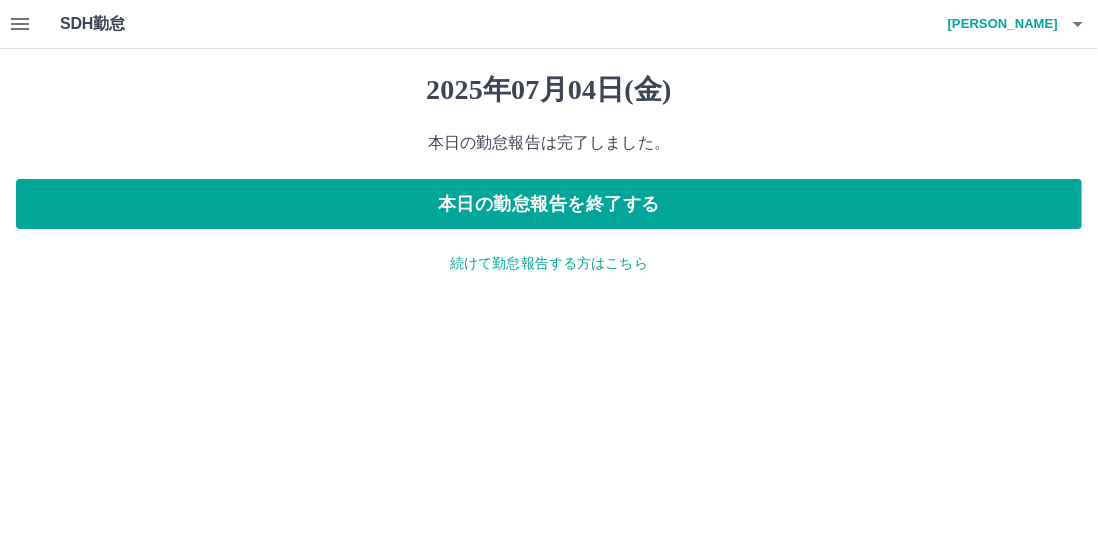 click at bounding box center [20, 24] 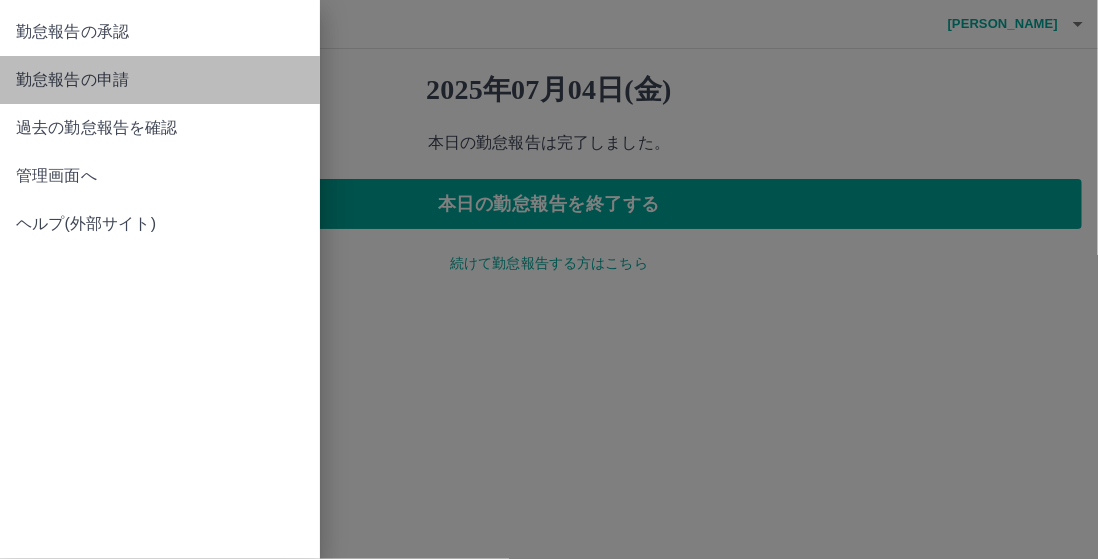 click on "勤怠報告の申請" at bounding box center [160, 80] 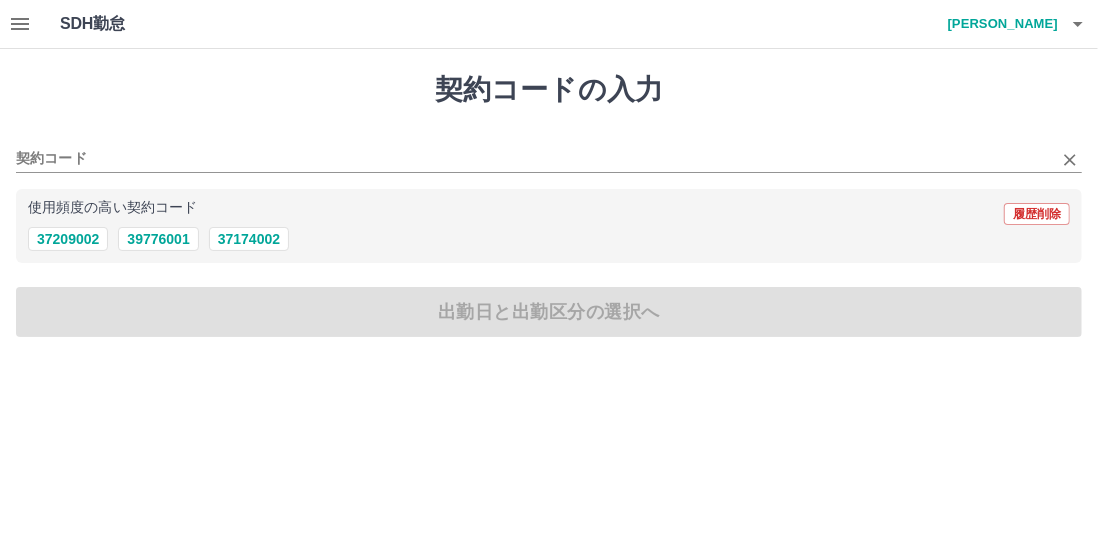 click on "契約コード" at bounding box center (549, 152) 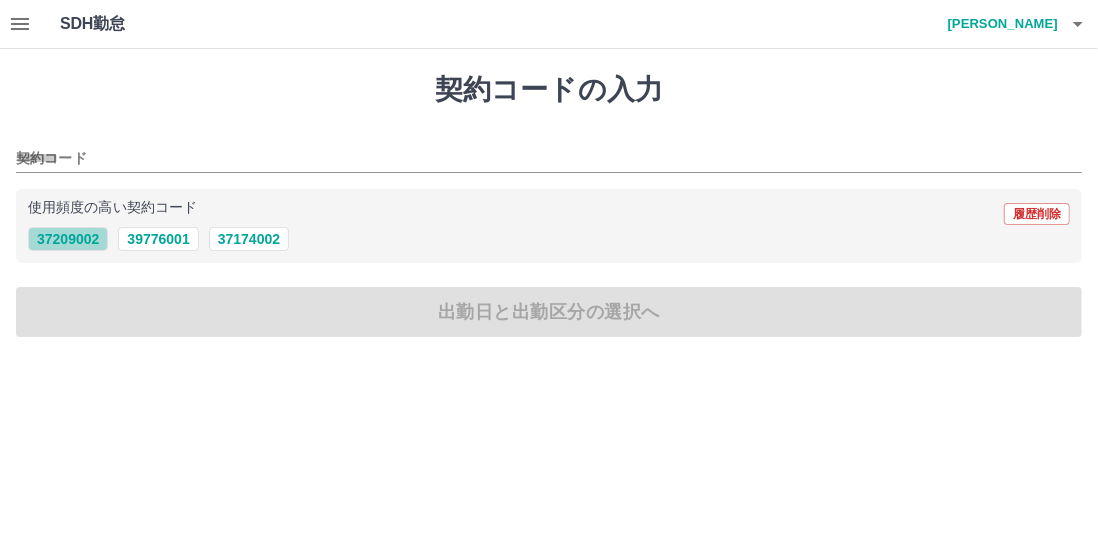 click on "37209002" at bounding box center (68, 239) 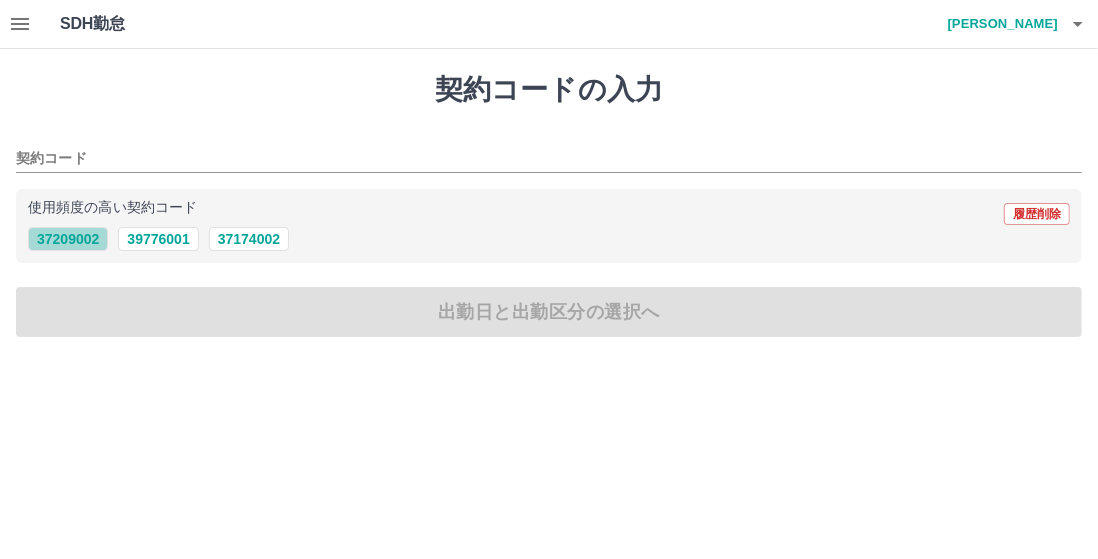 type on "********" 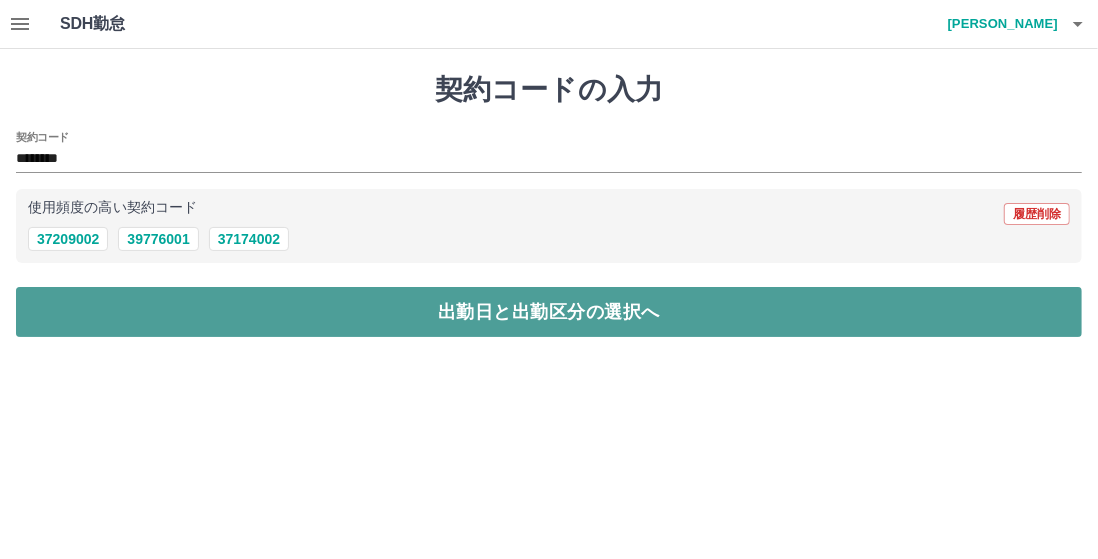 click on "出勤日と出勤区分の選択へ" at bounding box center (549, 312) 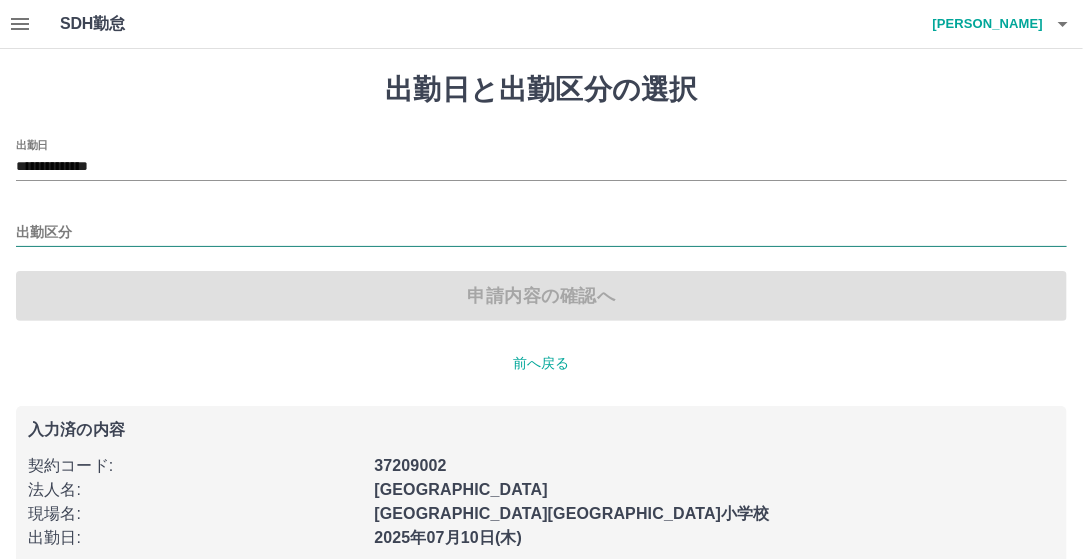 click on "出勤区分" at bounding box center [541, 233] 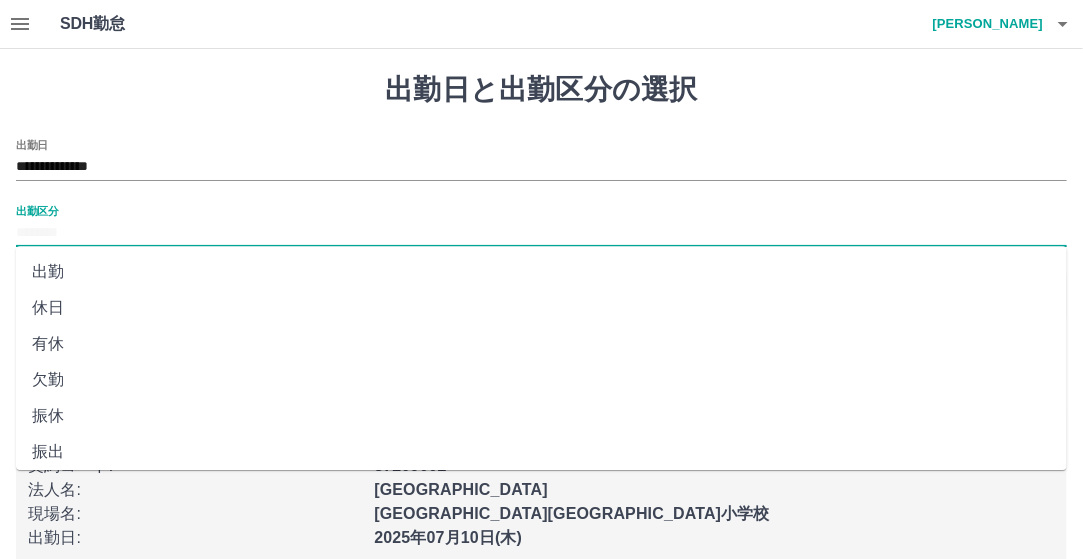 drag, startPoint x: 94, startPoint y: 260, endPoint x: 109, endPoint y: 258, distance: 15.132746 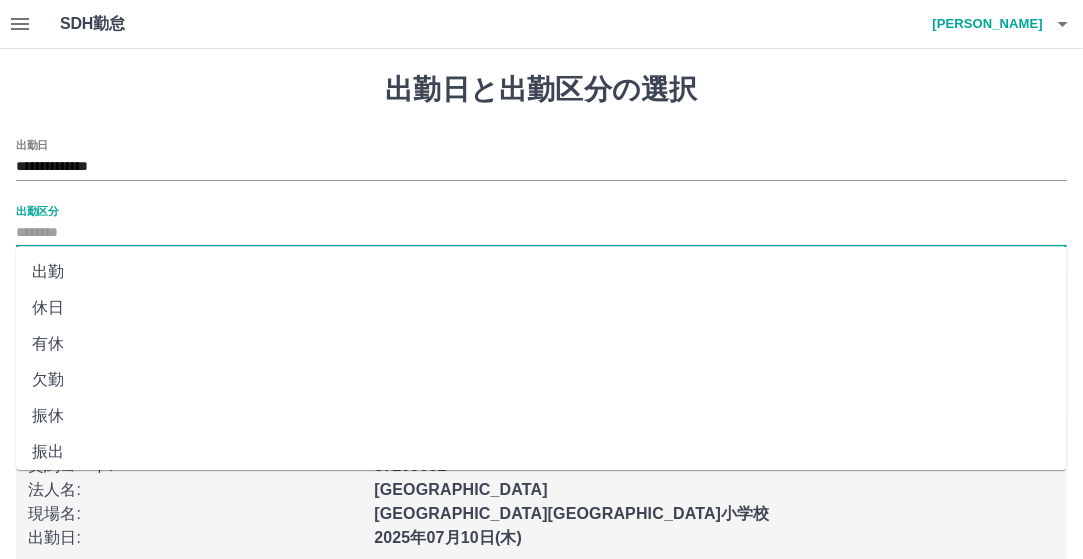 click on "出勤" at bounding box center [541, 272] 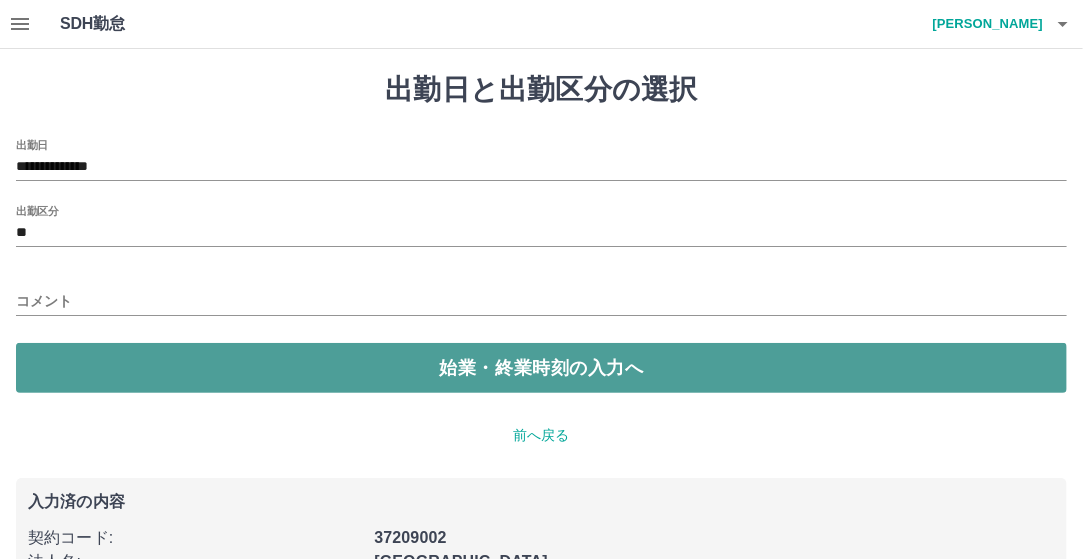 click on "始業・終業時刻の入力へ" at bounding box center [541, 368] 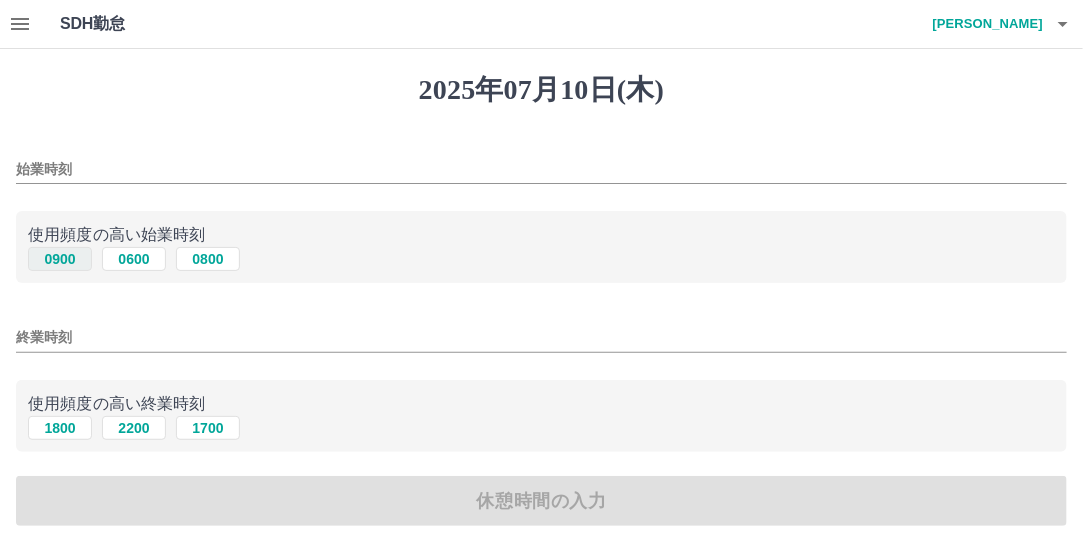 click on "0900" at bounding box center (60, 259) 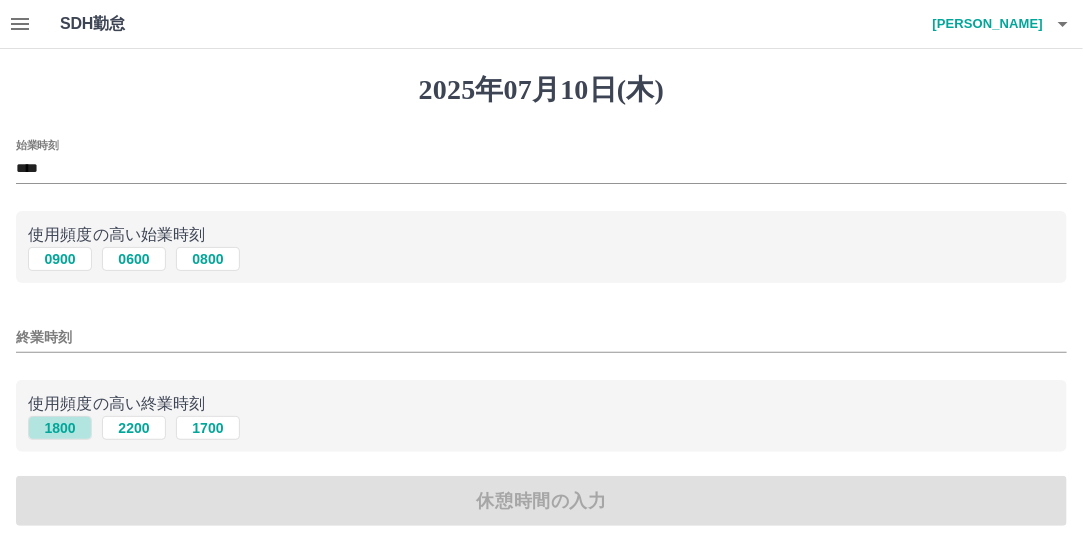 drag, startPoint x: 69, startPoint y: 422, endPoint x: 101, endPoint y: 391, distance: 44.553337 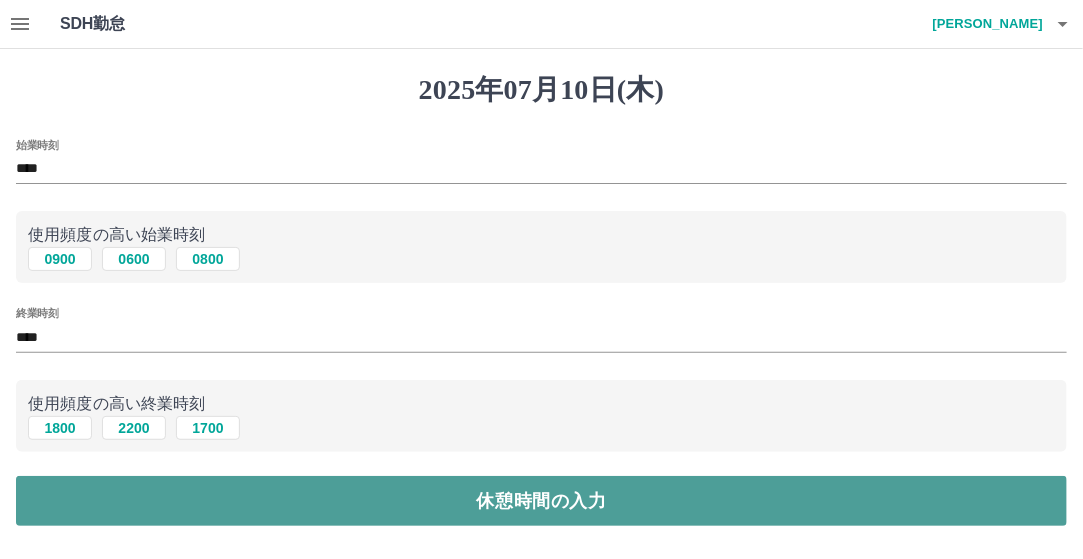 click on "休憩時間の入力" at bounding box center (541, 501) 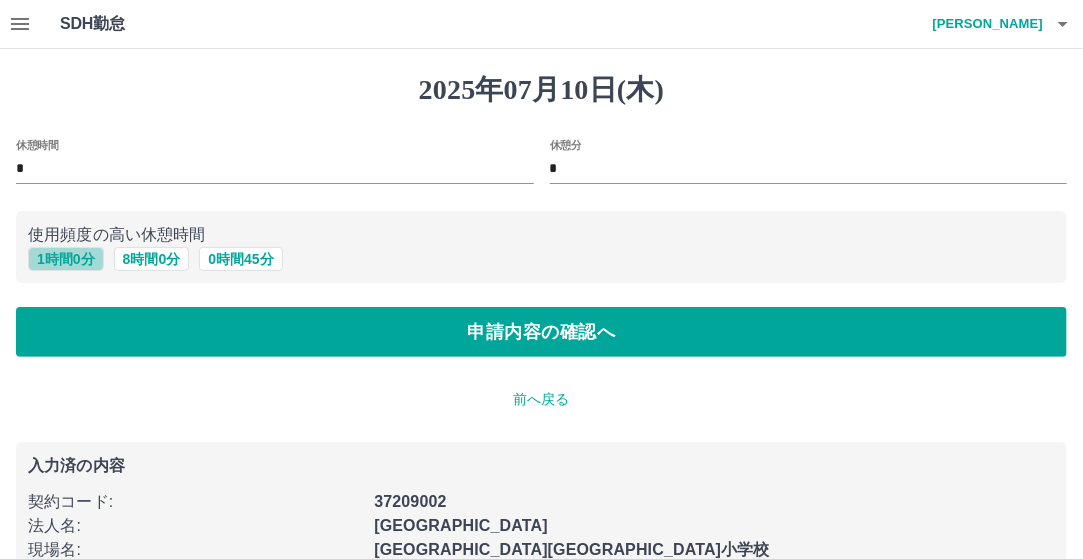 click on "1 時間 0 分" at bounding box center [66, 259] 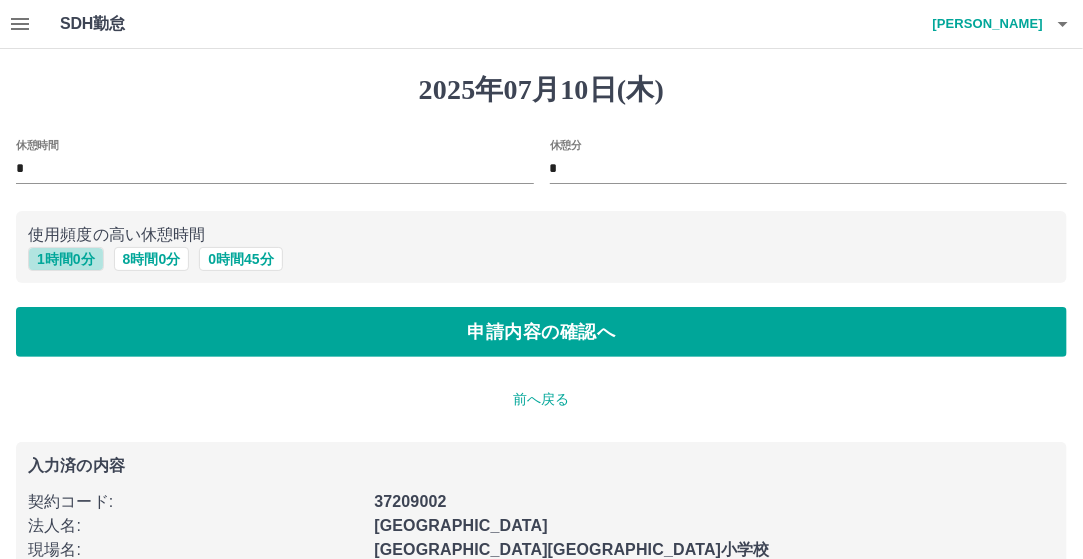 type on "*" 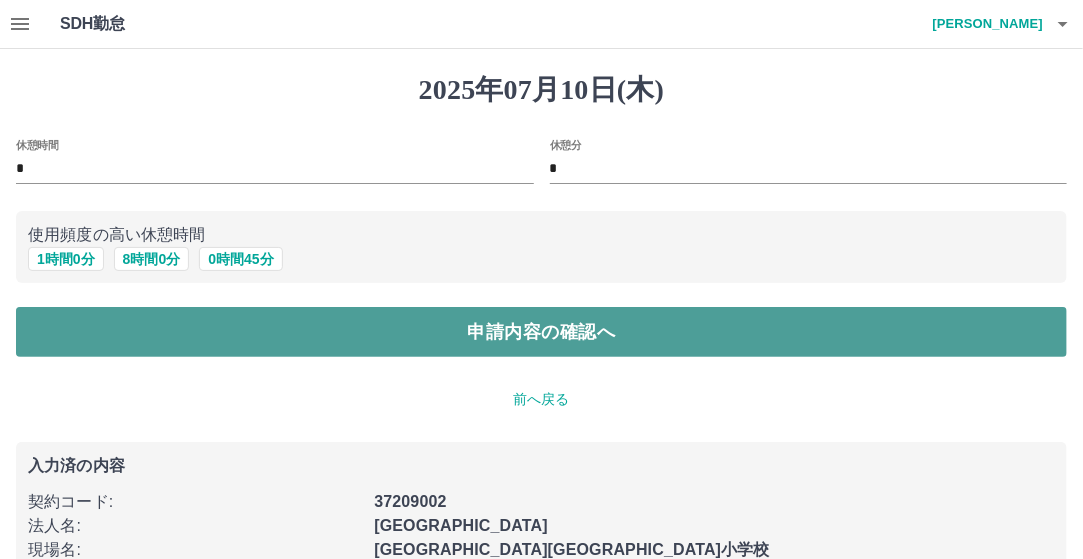 click on "申請内容の確認へ" at bounding box center [541, 332] 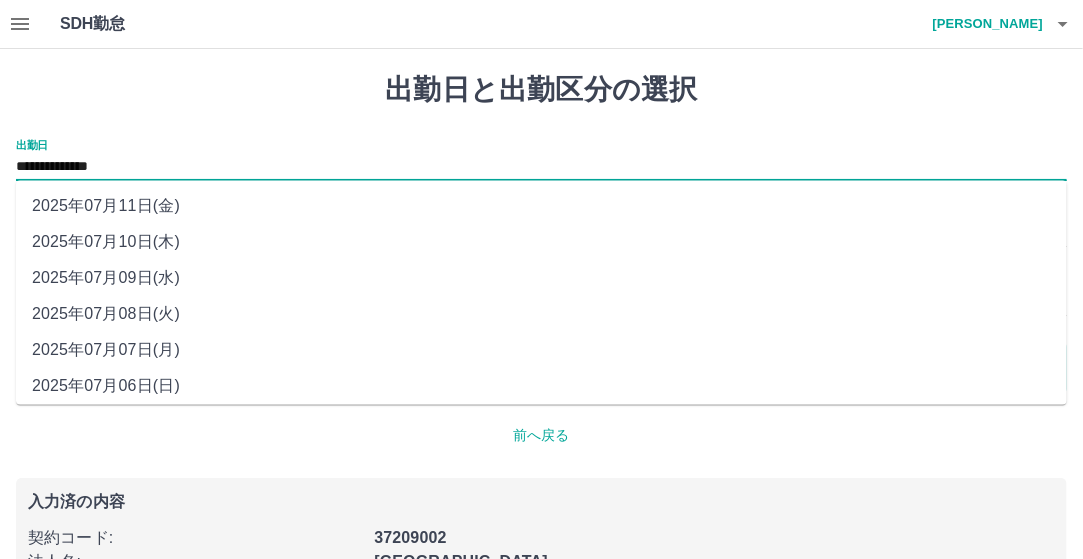 click on "**********" at bounding box center (541, 167) 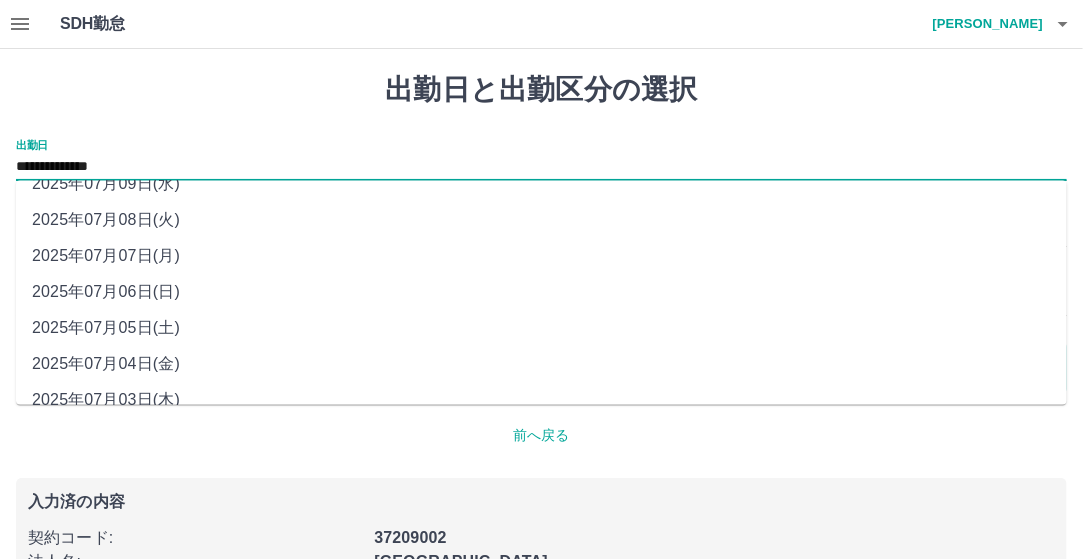 scroll, scrollTop: 116, scrollLeft: 0, axis: vertical 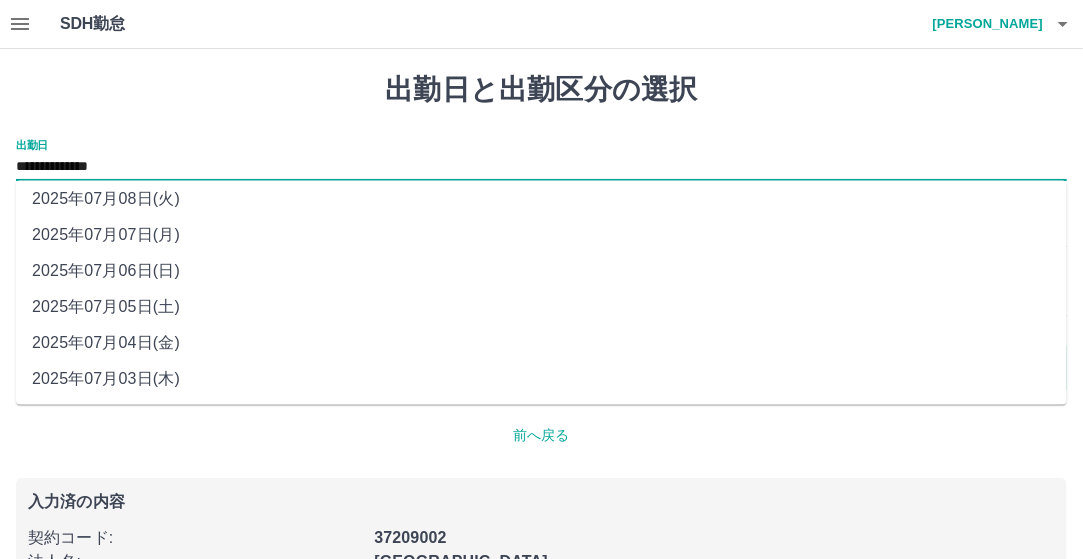 click on "2025年07月07日(月)" at bounding box center [541, 235] 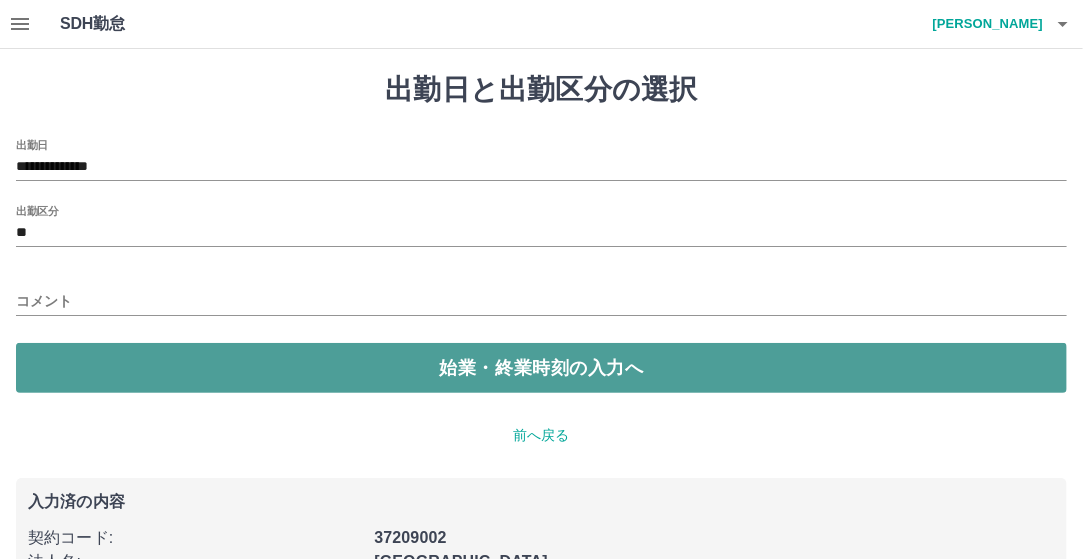click on "始業・終業時刻の入力へ" at bounding box center [541, 368] 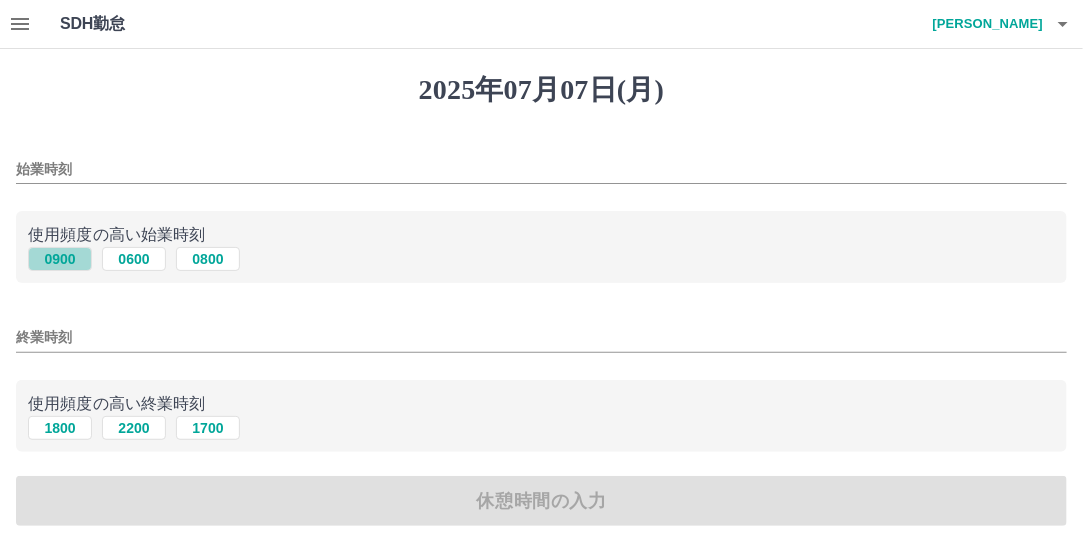 click on "0900" at bounding box center [60, 259] 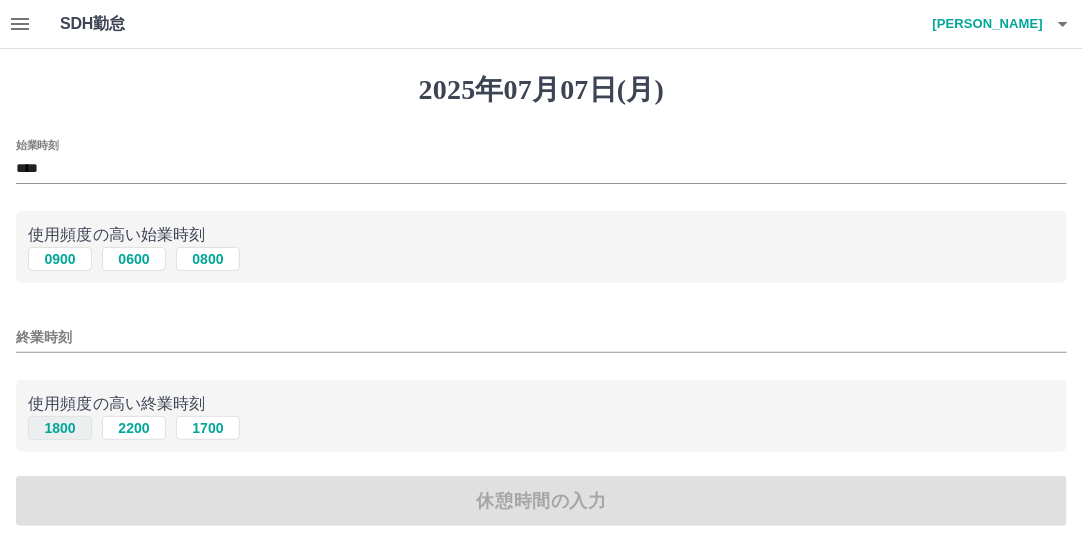 click on "1800" at bounding box center [60, 428] 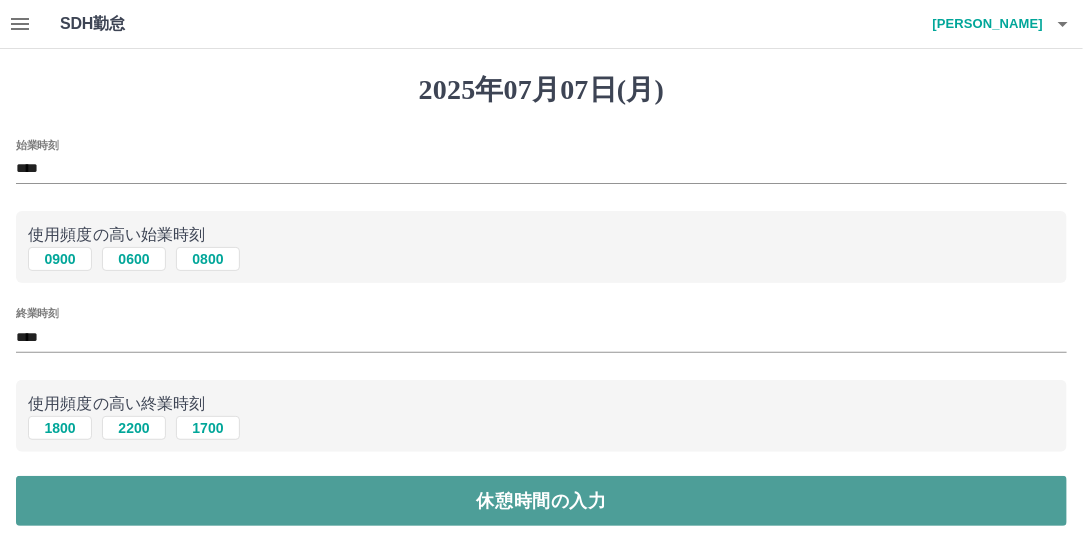 click on "休憩時間の入力" at bounding box center (541, 501) 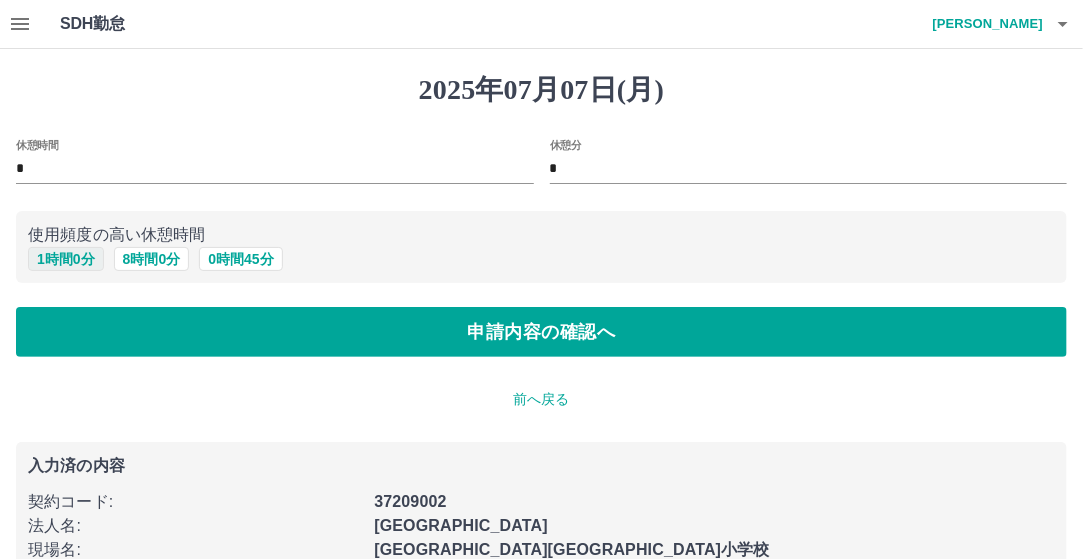 click on "1 時間 0 分" at bounding box center [66, 259] 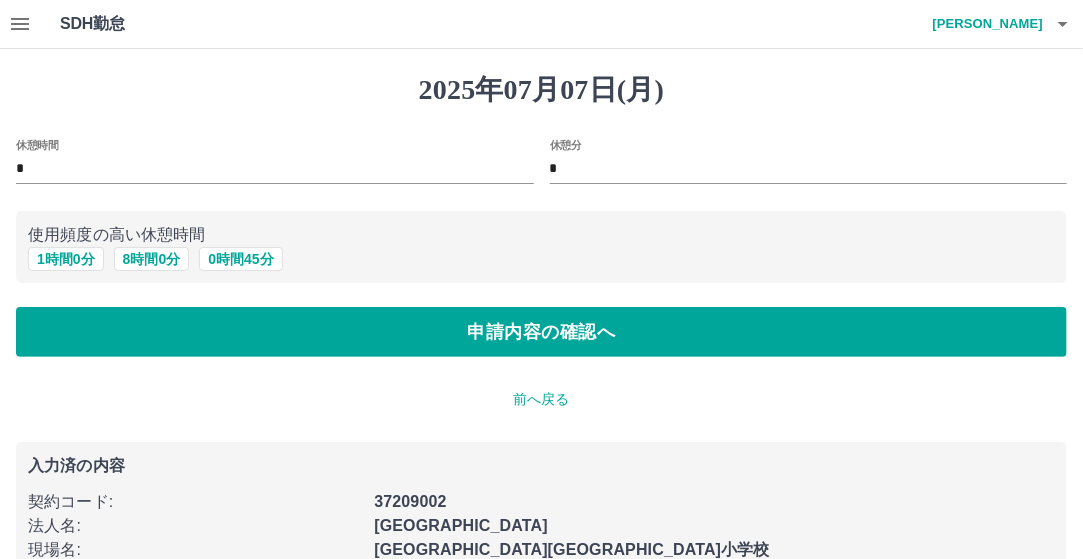 click on "2025年07月07日(月) 休憩時間 * 休憩分 * 使用頻度の高い休憩時間 1 時間 0 分 8 時間 0 分 0 時間 45 分 申請内容の確認へ 前へ戻る 入力済の内容 契約コード : 37209002 法人名 : 軽井沢町 現場名 : 軽井沢町立軽井沢中部小学校 出勤日 : 2025年07月07日(月) 出勤区分 : 出勤 始業時刻 : 09:00 終業時刻 : 18:00 休憩時間 : 1時間0分" at bounding box center (541, 385) 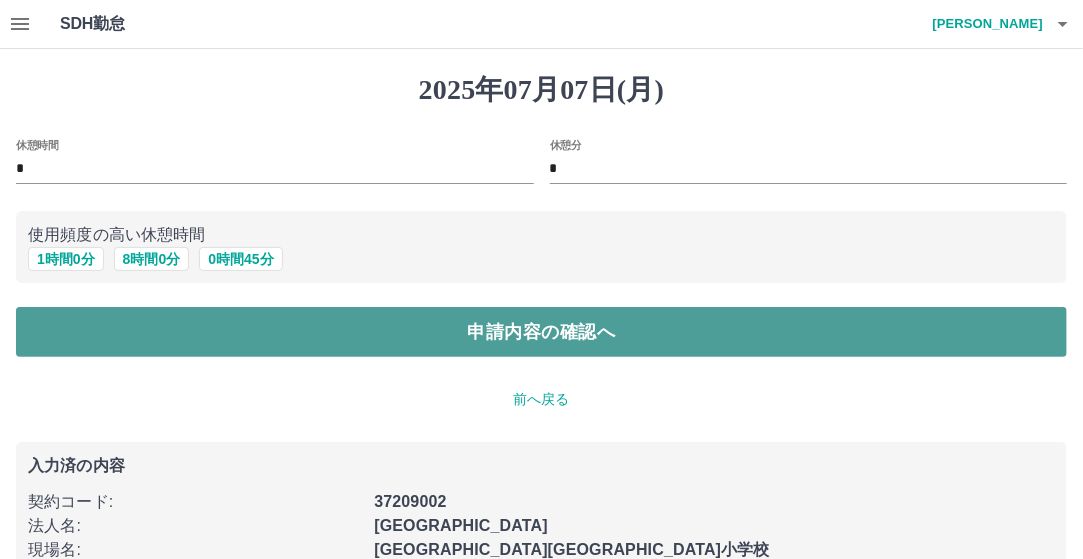 click on "申請内容の確認へ" at bounding box center (541, 332) 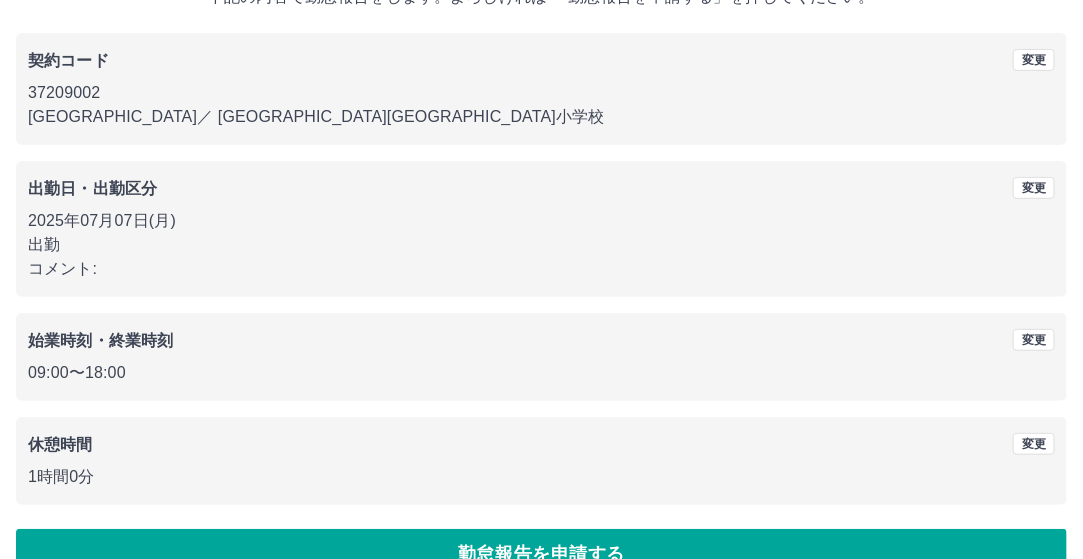 scroll, scrollTop: 188, scrollLeft: 0, axis: vertical 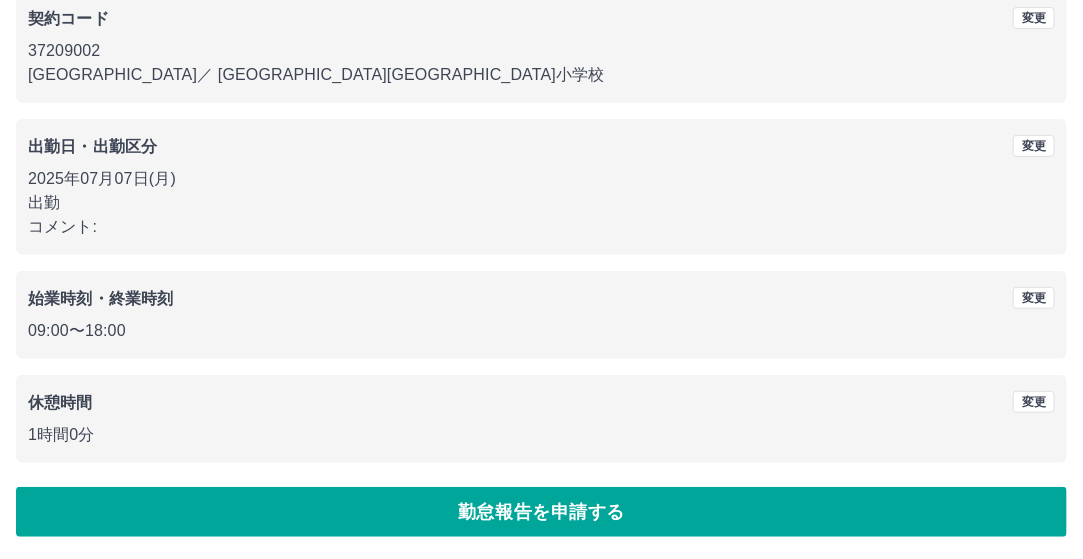 click on "2025年07月07日(月) 下記の内容で勤怠報告をします。よろしければ 「勤怠報告を申請する」を押してください。 契約コード 変更 37209002 軽井沢町  ／   軽井沢町立軽井沢中部小学校 出勤日・出勤区分 変更 2025年07月07日(月) 出勤 コメント:  始業時刻・終業時刻 変更 09:00 〜 18:00 休憩時間 変更 1時間0分 勤怠報告を申請する" at bounding box center [541, 211] 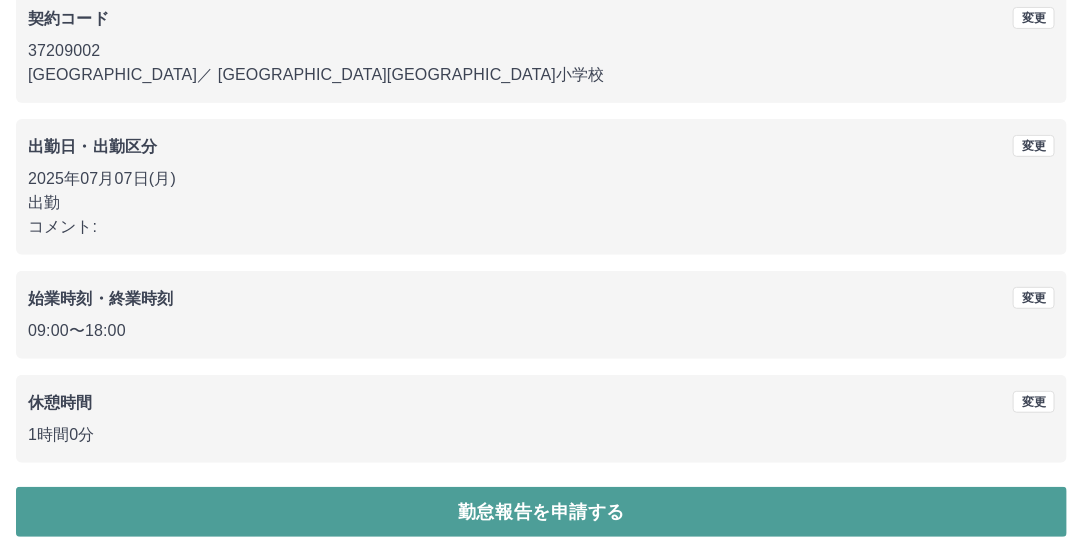 click on "勤怠報告を申請する" at bounding box center [541, 512] 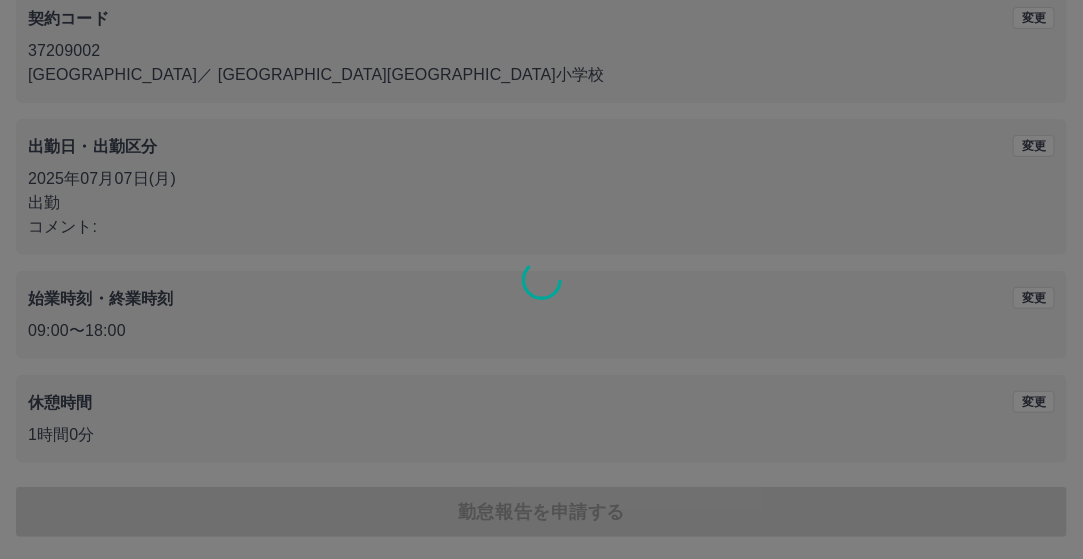 scroll, scrollTop: 0, scrollLeft: 0, axis: both 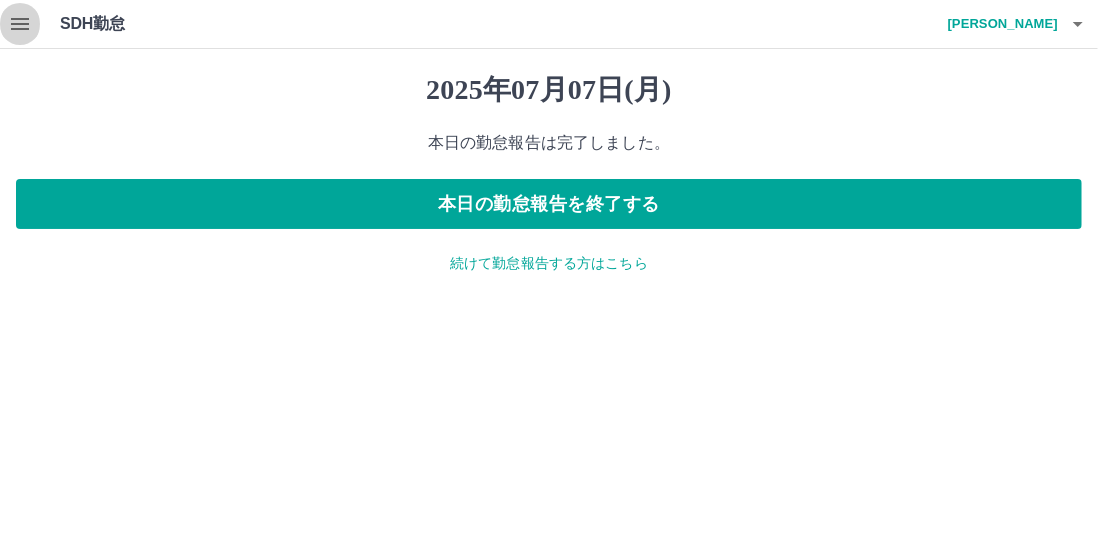 click 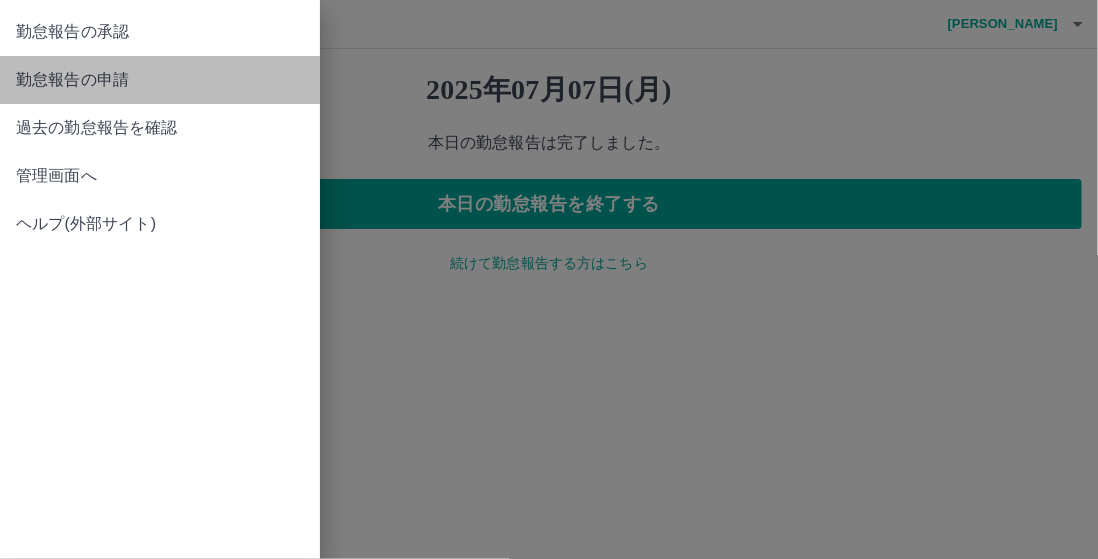 click on "勤怠報告の申請" at bounding box center [160, 80] 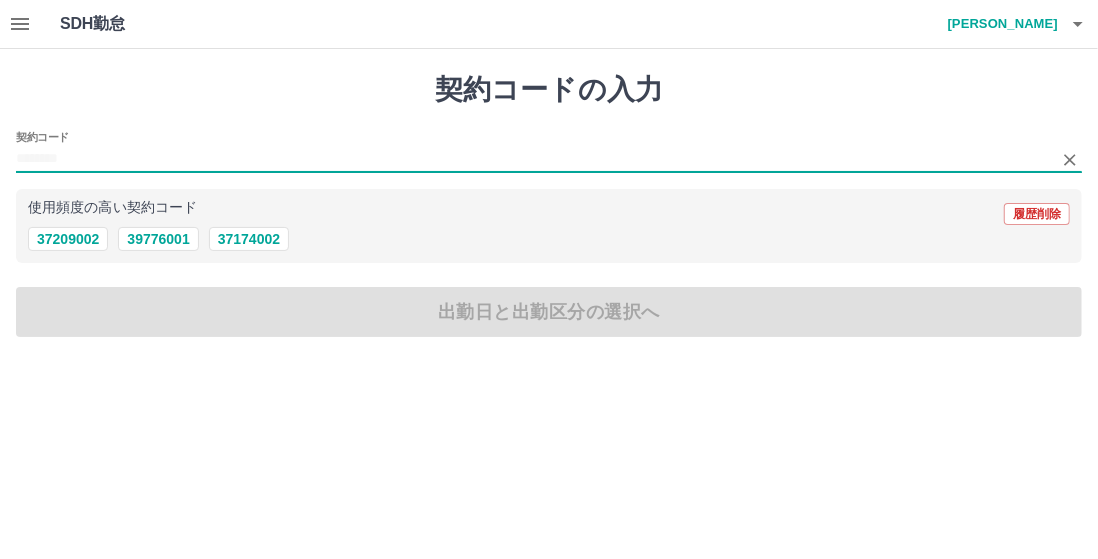 click on "契約コード" at bounding box center (534, 159) 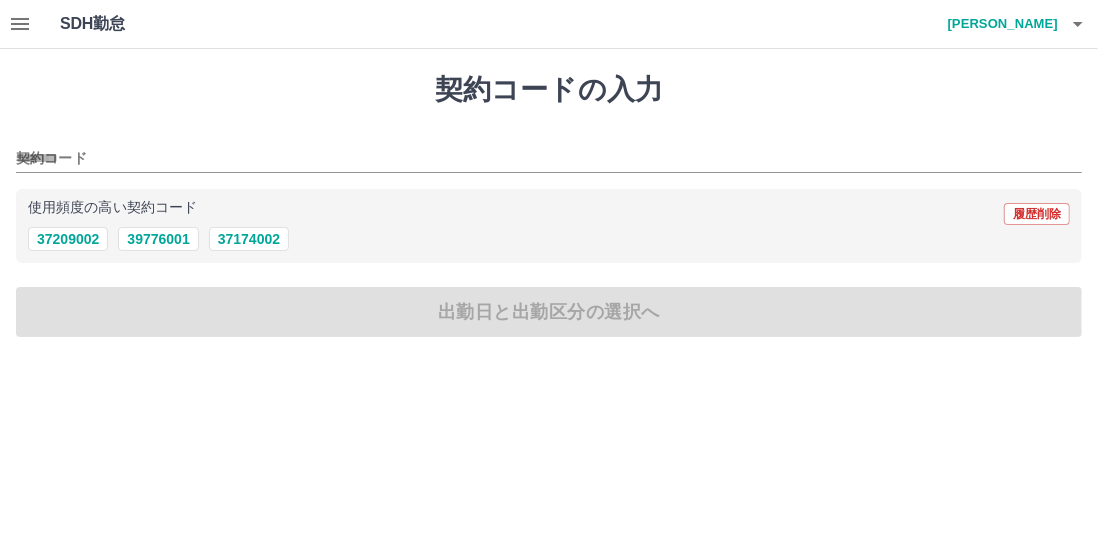 click on "使用頻度の高い契約コード 履歴削除 37209002 39776001 37174002" at bounding box center [549, 226] 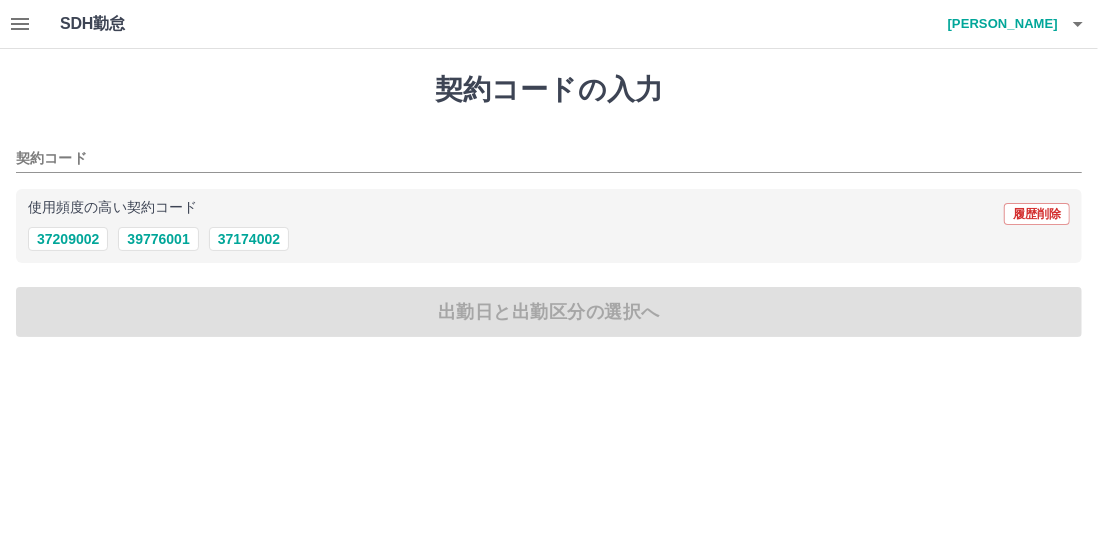 click on "使用頻度の高い契約コード 履歴削除 37209002 39776001 37174002" at bounding box center (549, 226) 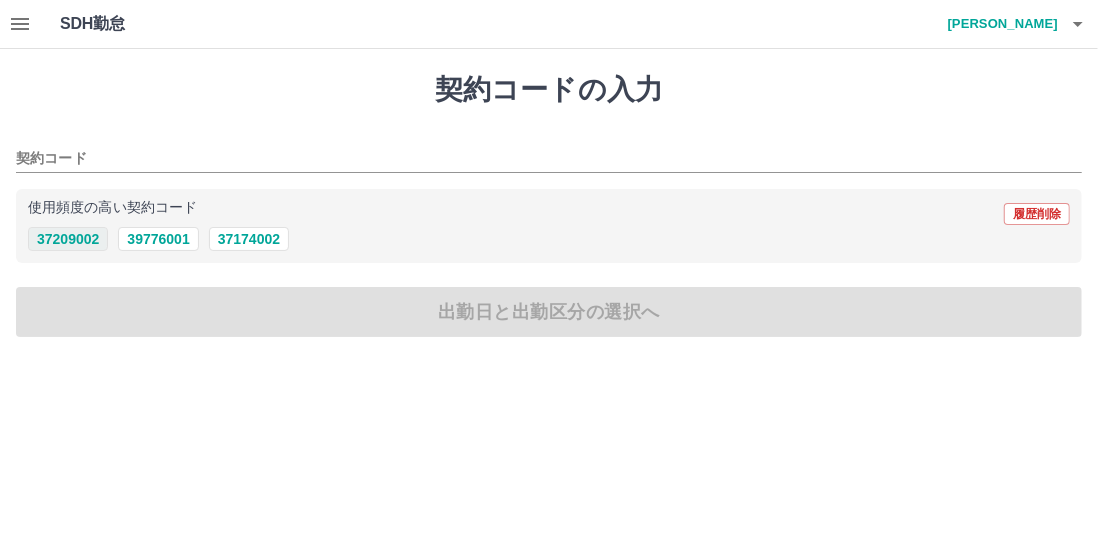 click on "37209002" at bounding box center [68, 239] 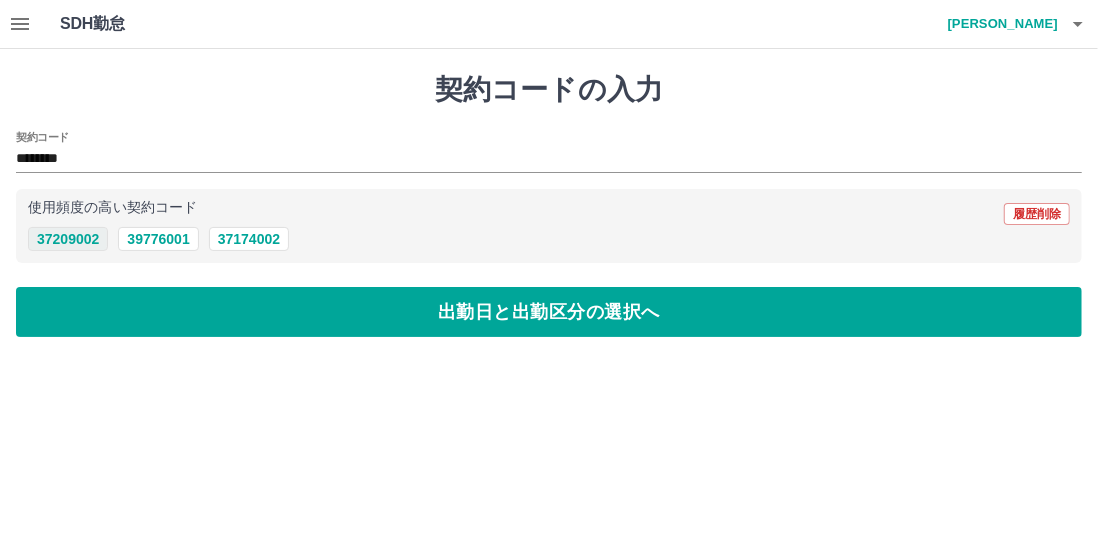 type on "********" 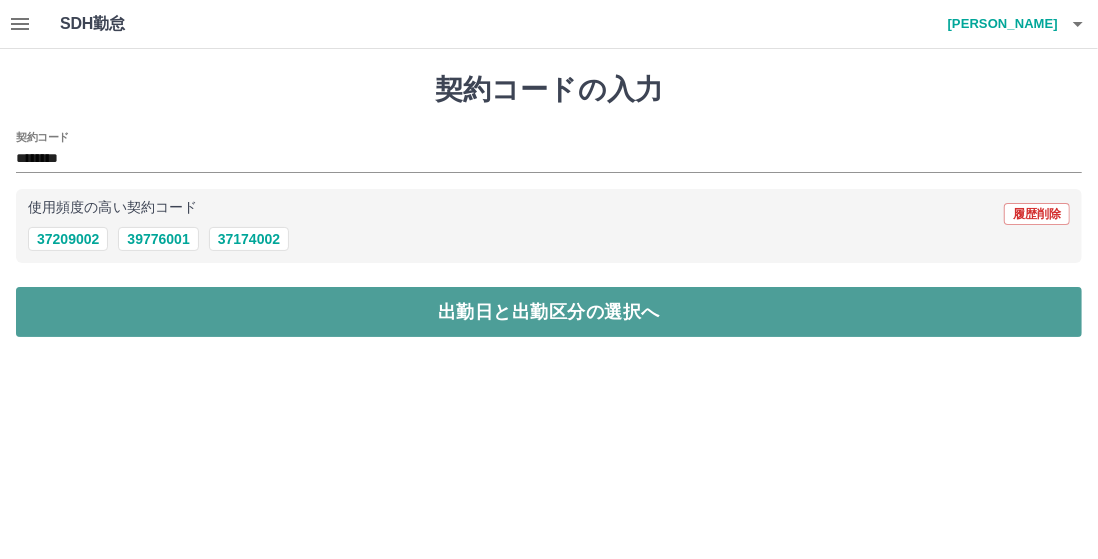 click on "出勤日と出勤区分の選択へ" at bounding box center [549, 312] 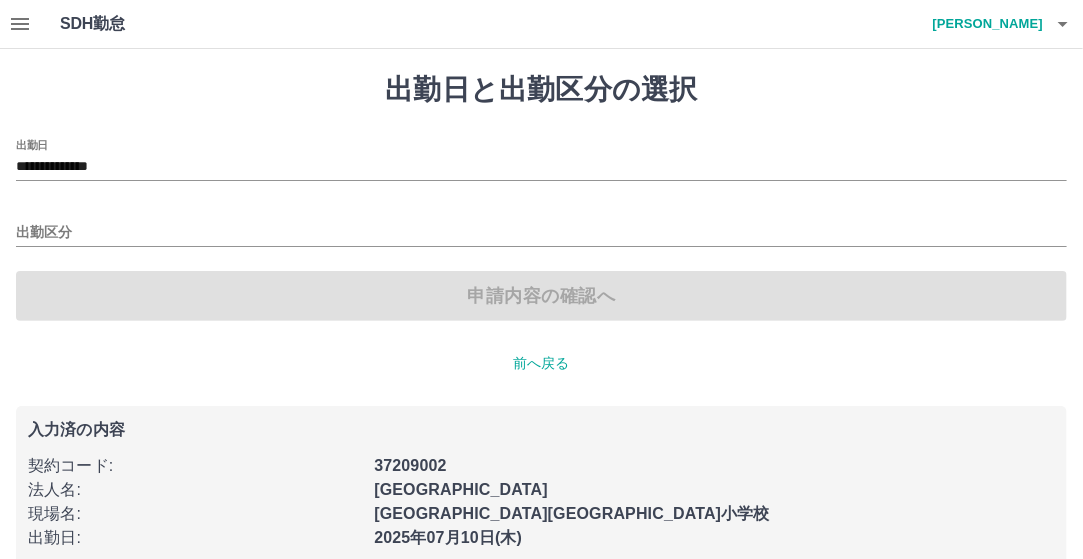 click on "**********" at bounding box center (541, 160) 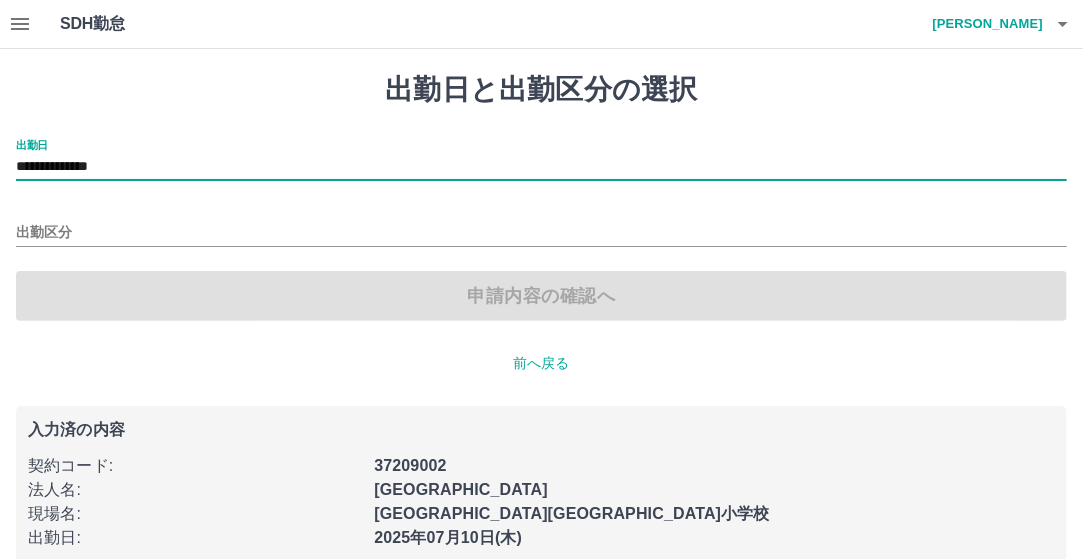 click on "**********" at bounding box center (541, 160) 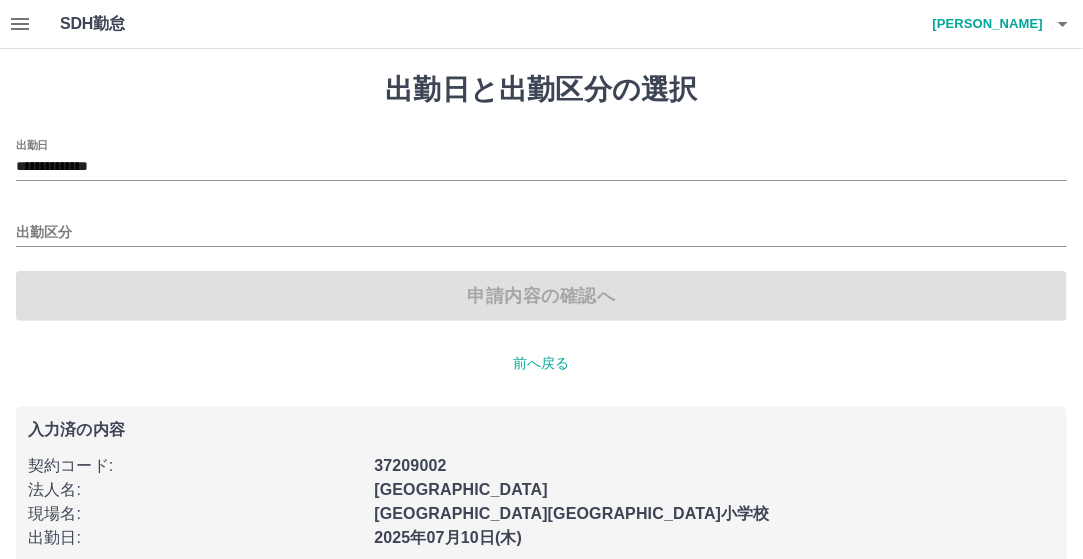 click on "**********" at bounding box center (541, 160) 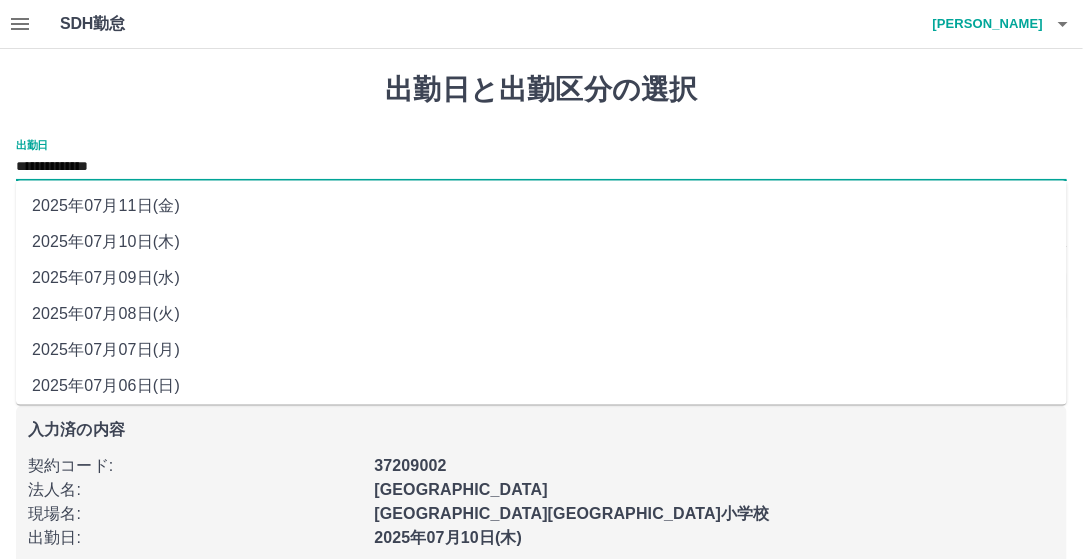 click on "**********" at bounding box center [541, 167] 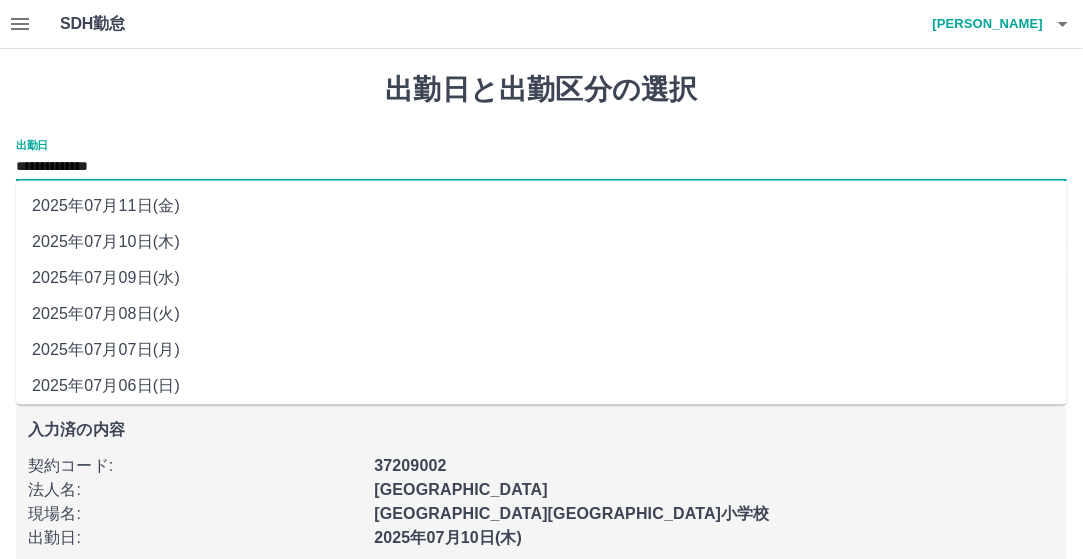 click on "2025年07月09日(水)" at bounding box center (541, 279) 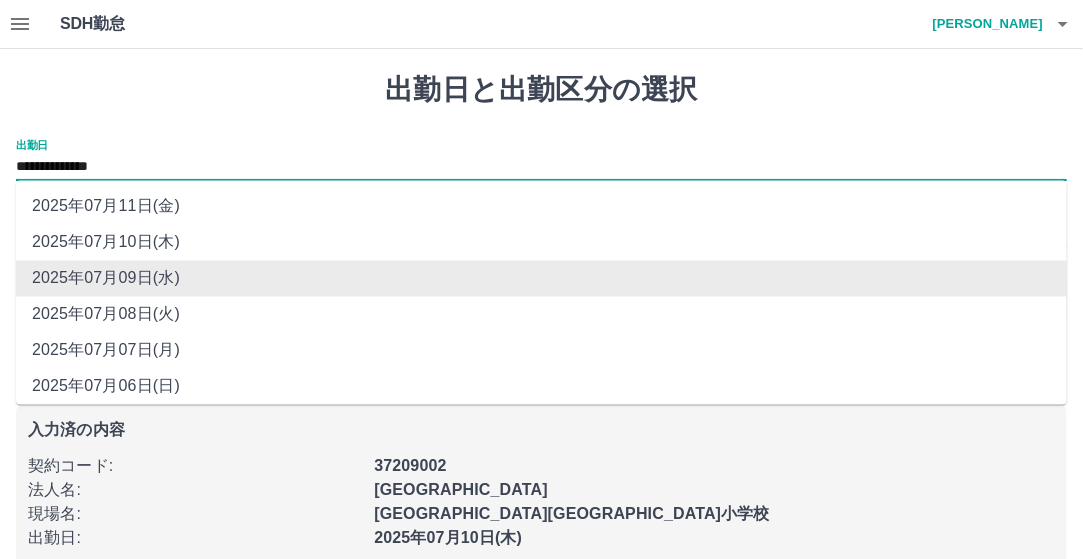 click on "**********" at bounding box center [541, 167] 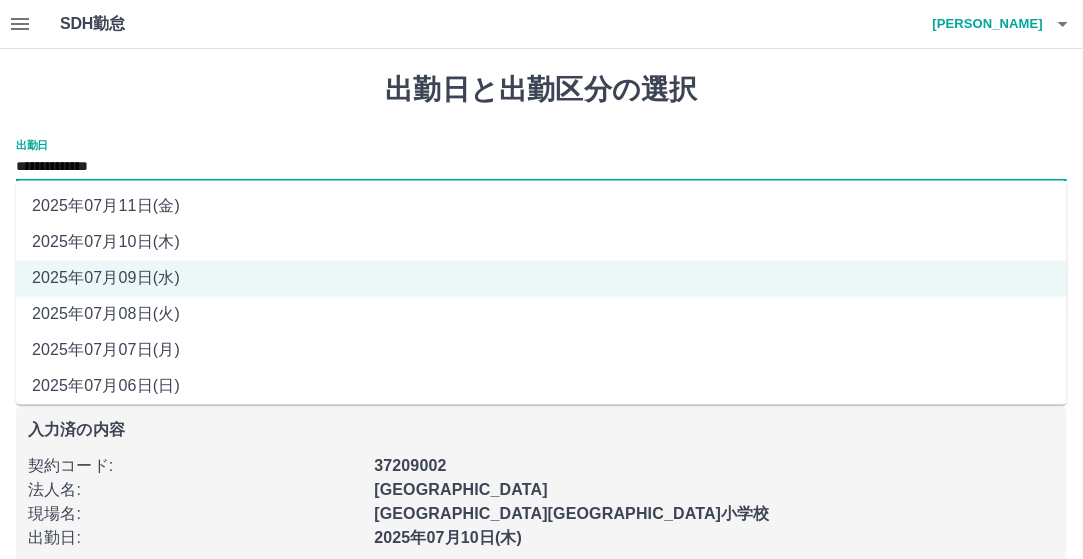 click on "2025年07月10日(木)" at bounding box center (541, 243) 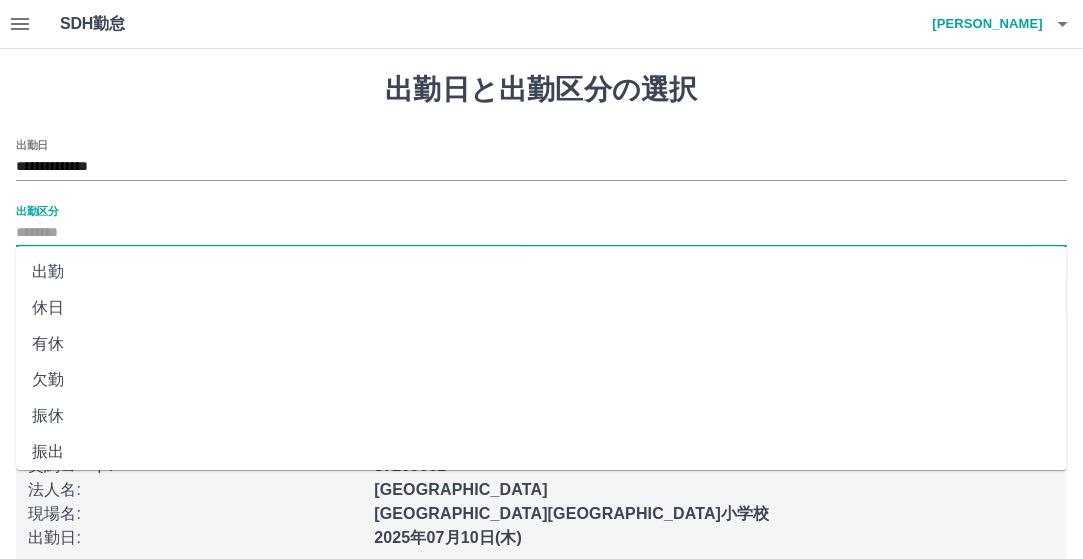 click on "出勤区分" at bounding box center (541, 233) 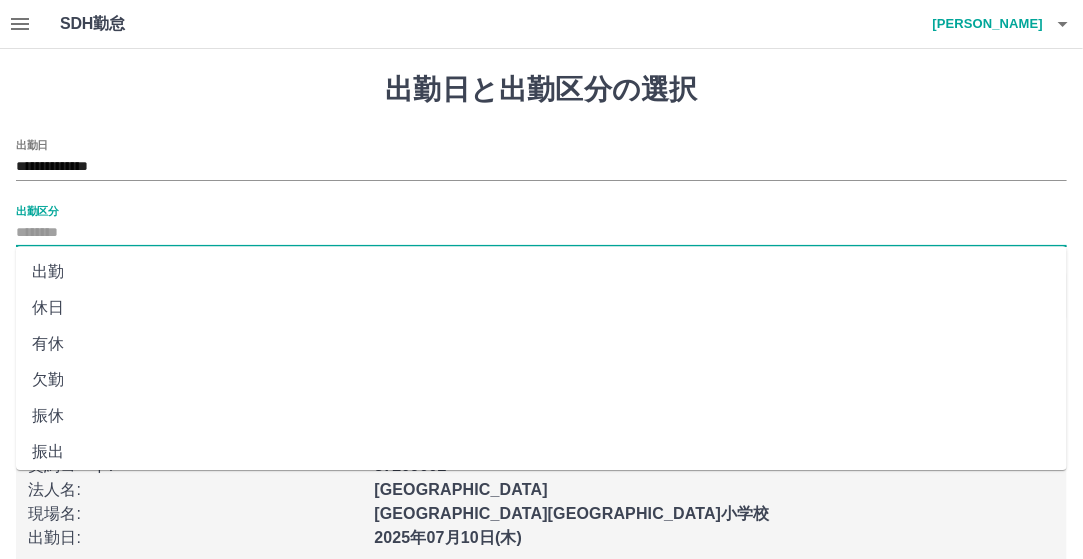 drag, startPoint x: 62, startPoint y: 269, endPoint x: 68, endPoint y: 254, distance: 16.155495 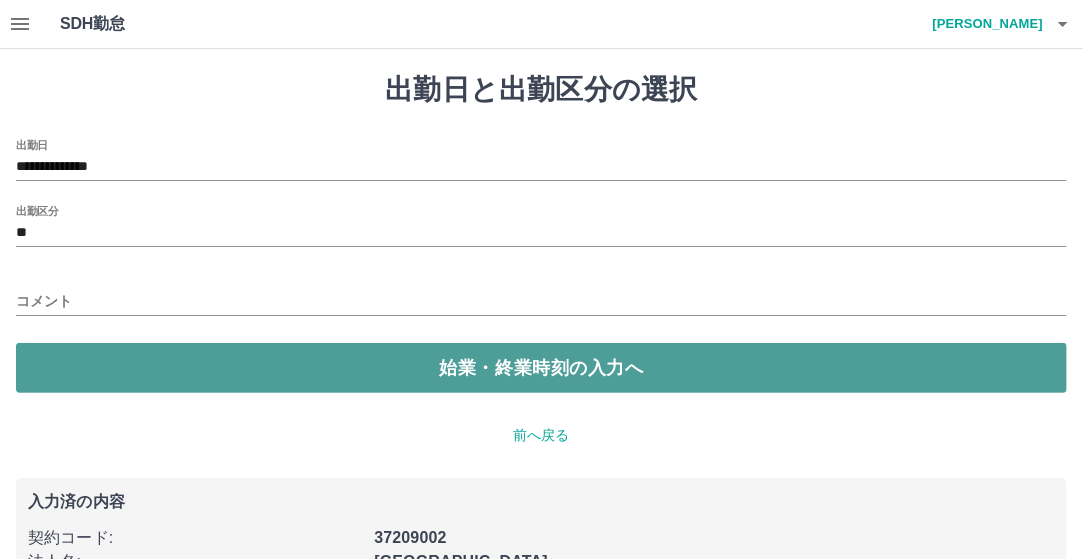 click on "始業・終業時刻の入力へ" at bounding box center [541, 368] 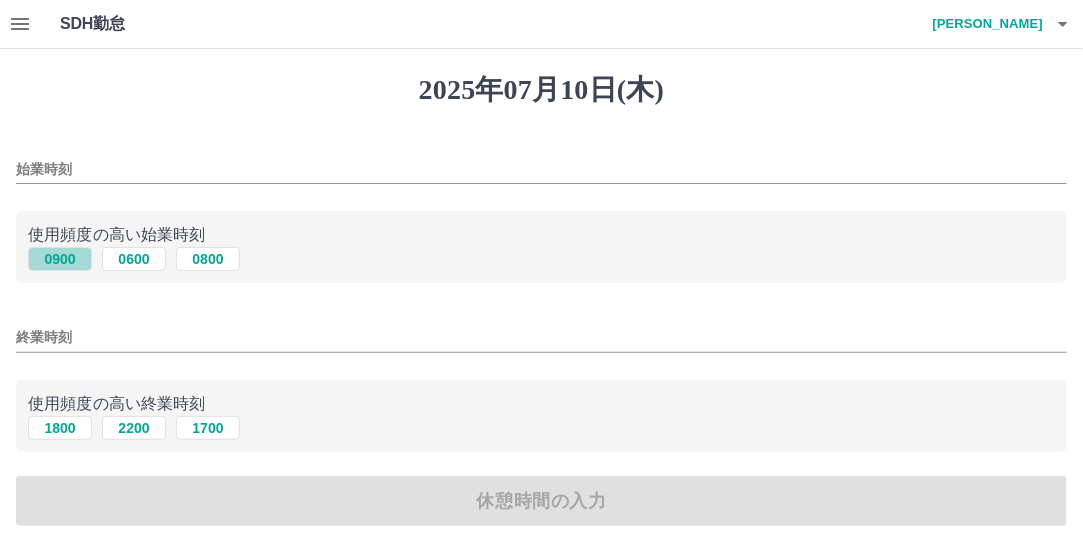 click on "0900" at bounding box center (60, 259) 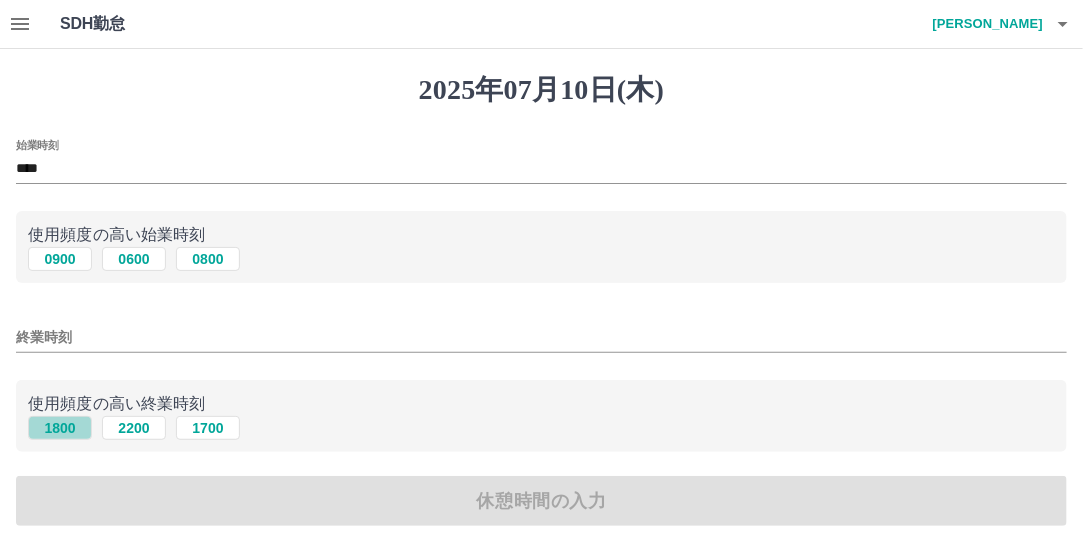 click on "1800" at bounding box center (60, 428) 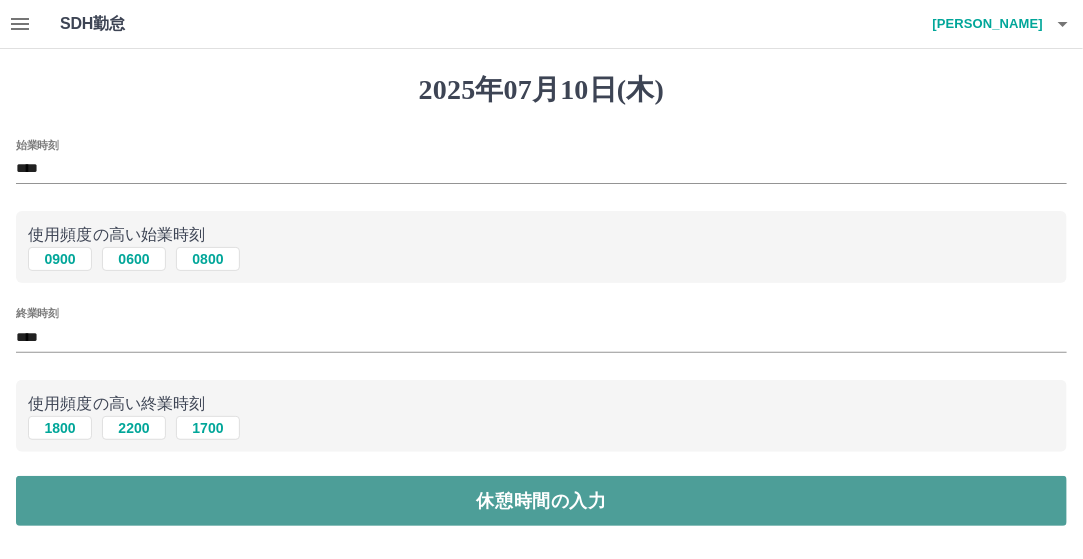click on "休憩時間の入力" at bounding box center (541, 501) 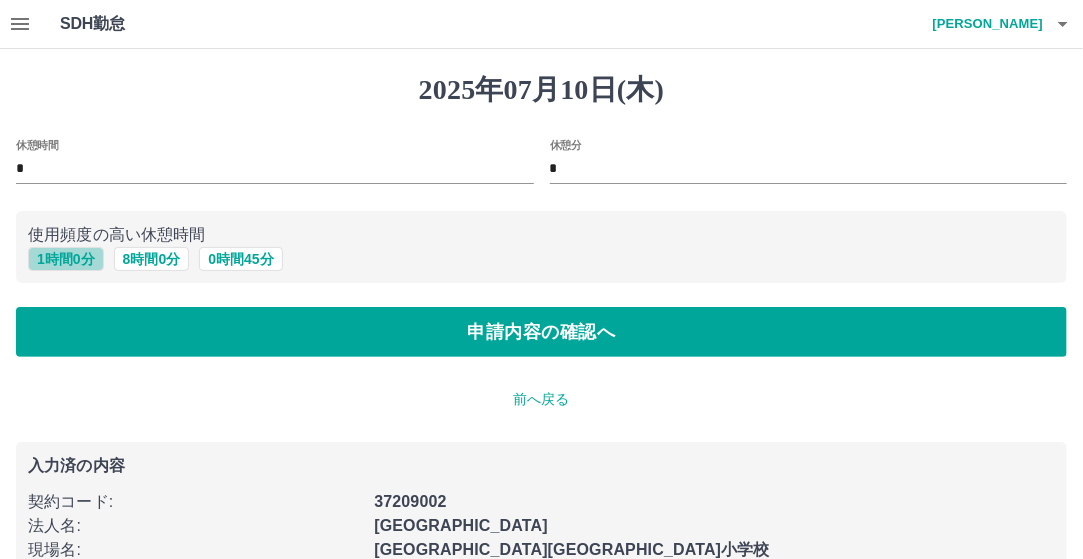 click on "1 時間 0 分" at bounding box center (66, 259) 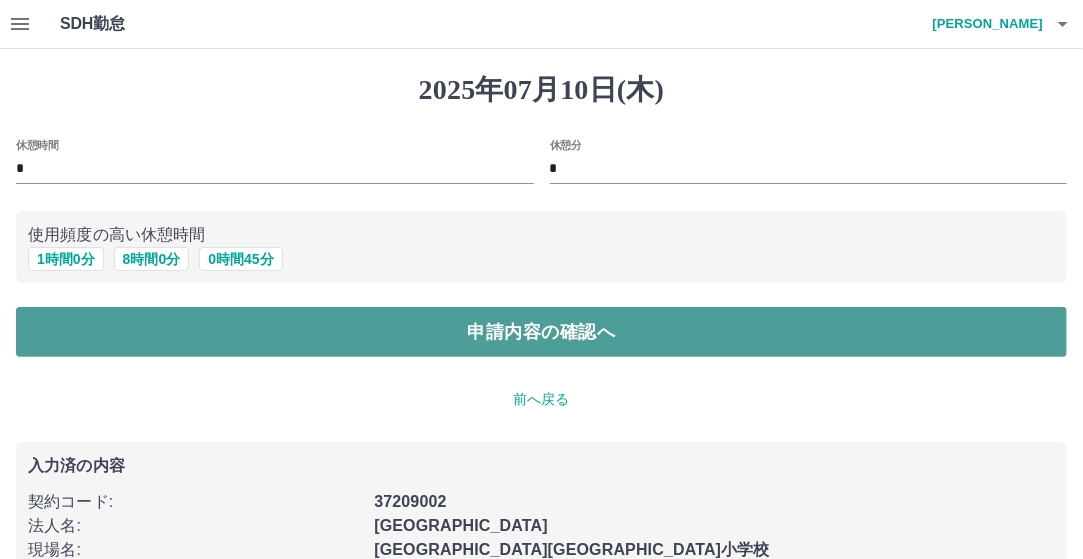 click on "申請内容の確認へ" at bounding box center [541, 332] 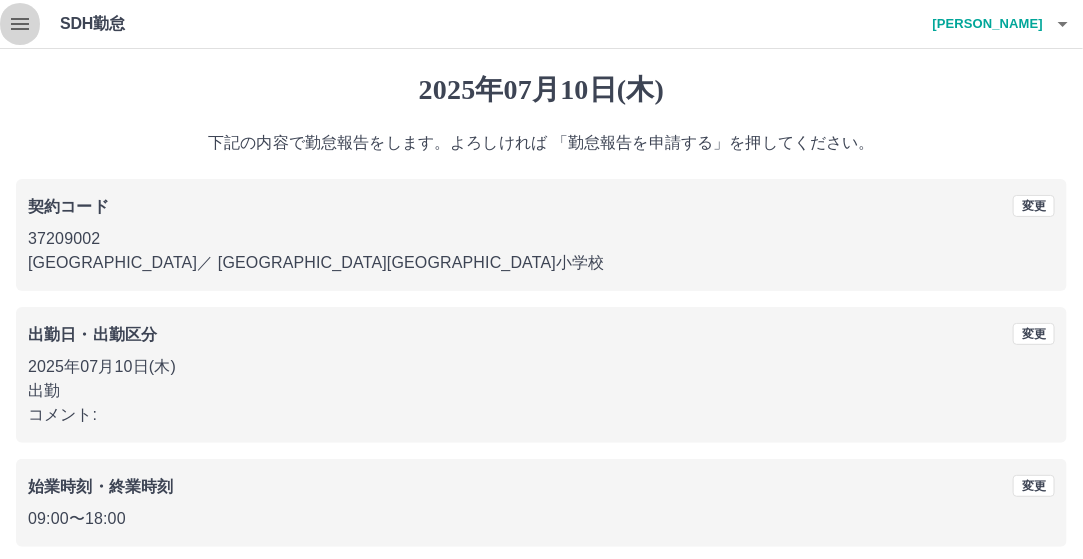 click at bounding box center (20, 24) 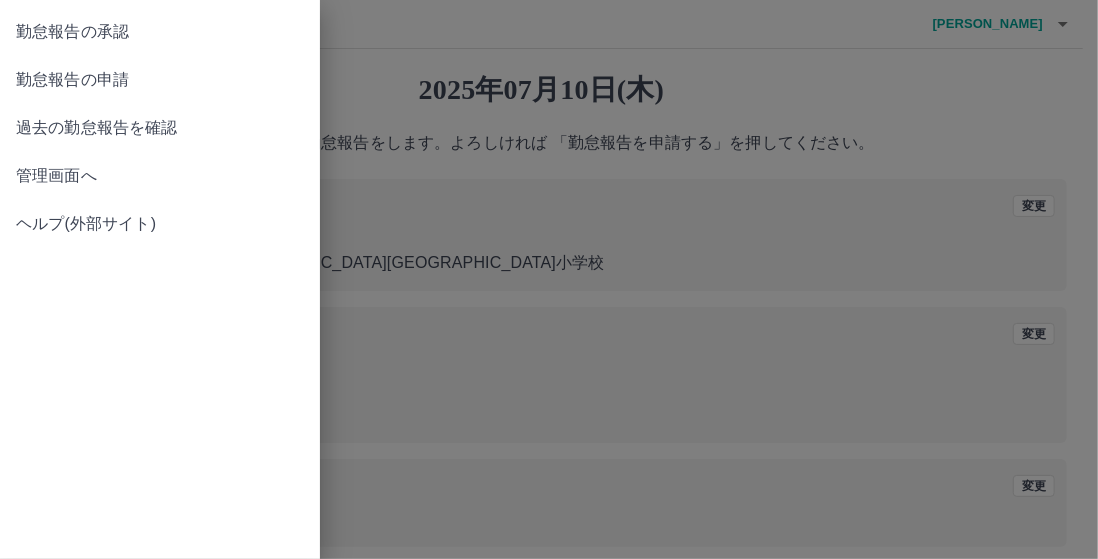 click at bounding box center [549, 279] 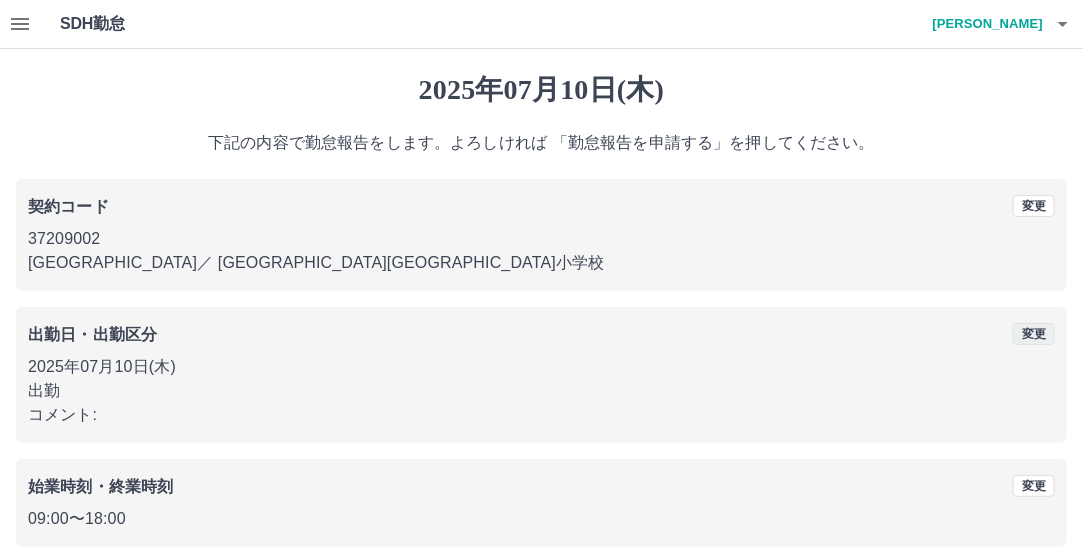 click on "変更" at bounding box center (1034, 334) 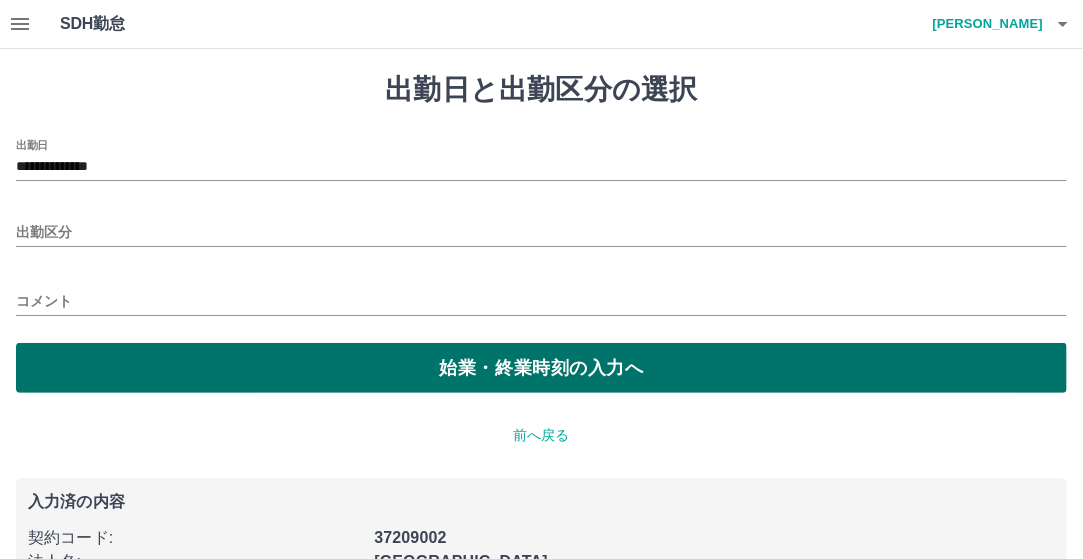 type on "**" 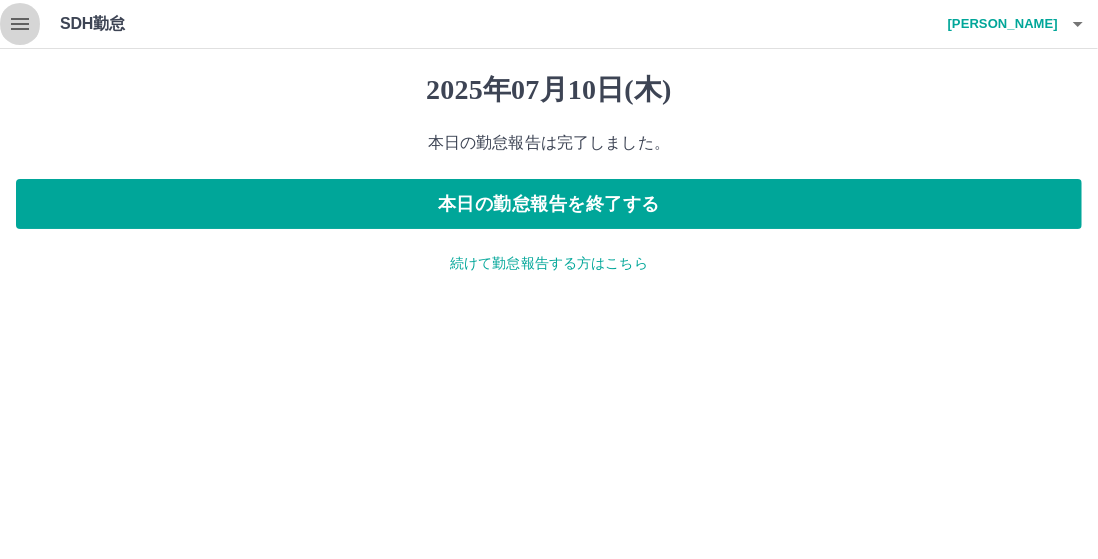 click 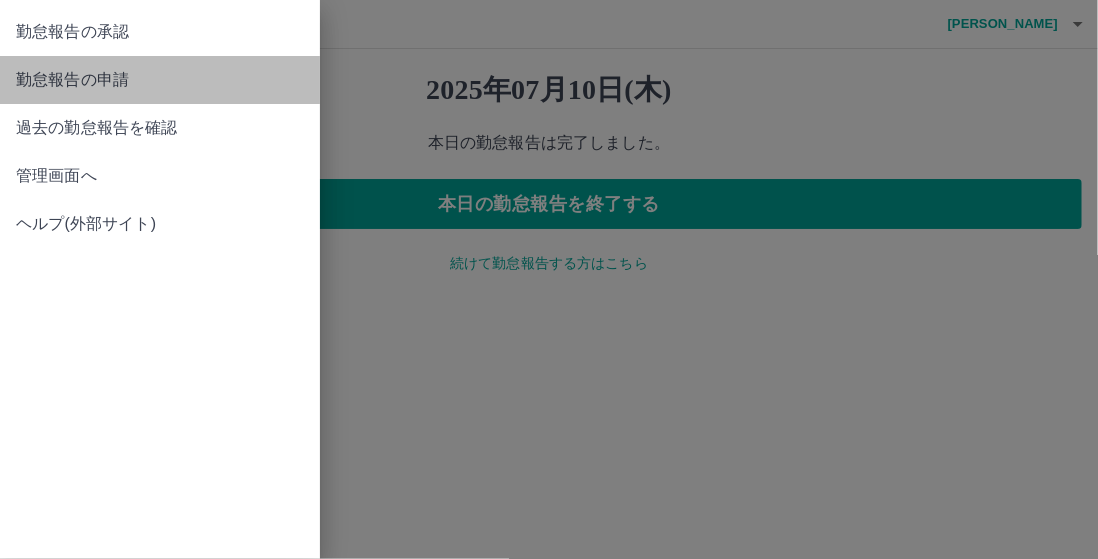 click on "勤怠報告の申請" at bounding box center (160, 80) 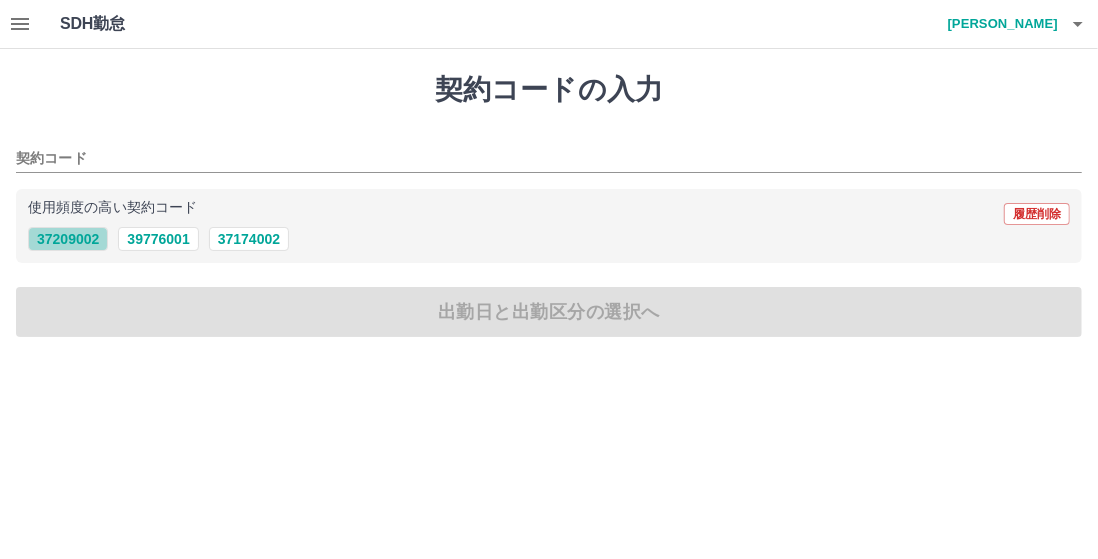 click on "37209002" at bounding box center [68, 239] 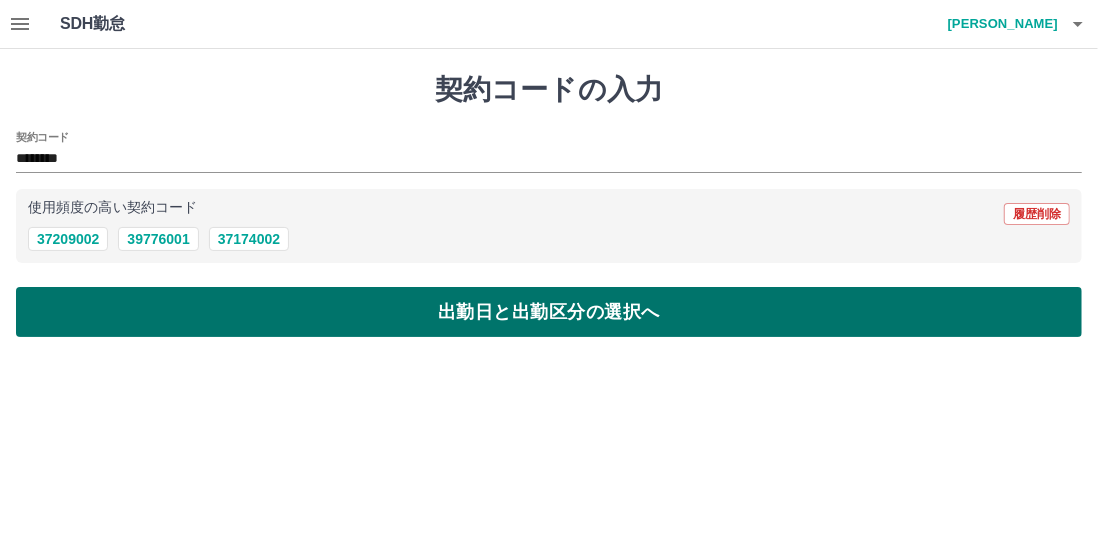 click on "出勤日と出勤区分の選択へ" at bounding box center [549, 312] 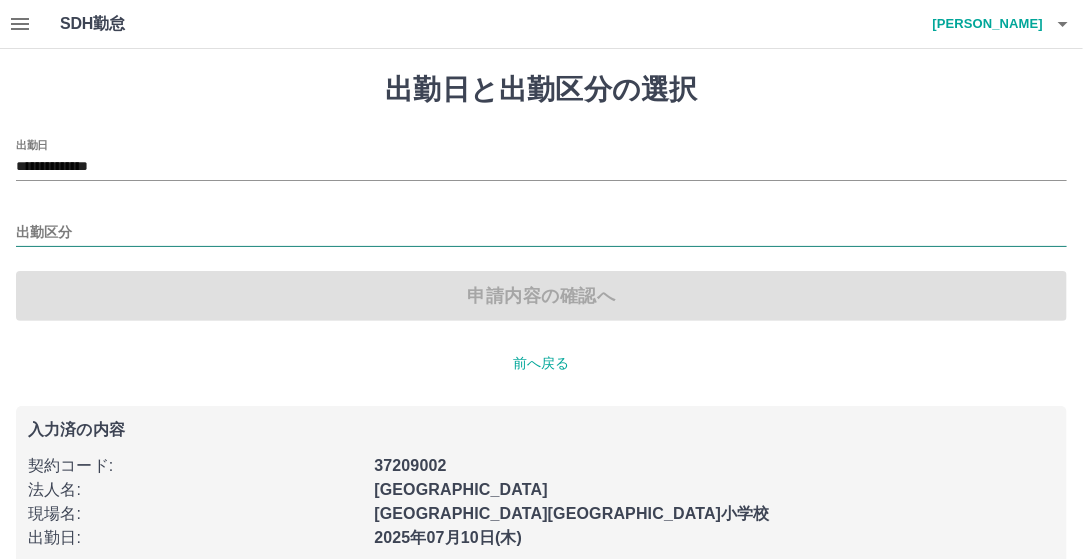 click on "出勤区分" at bounding box center [541, 233] 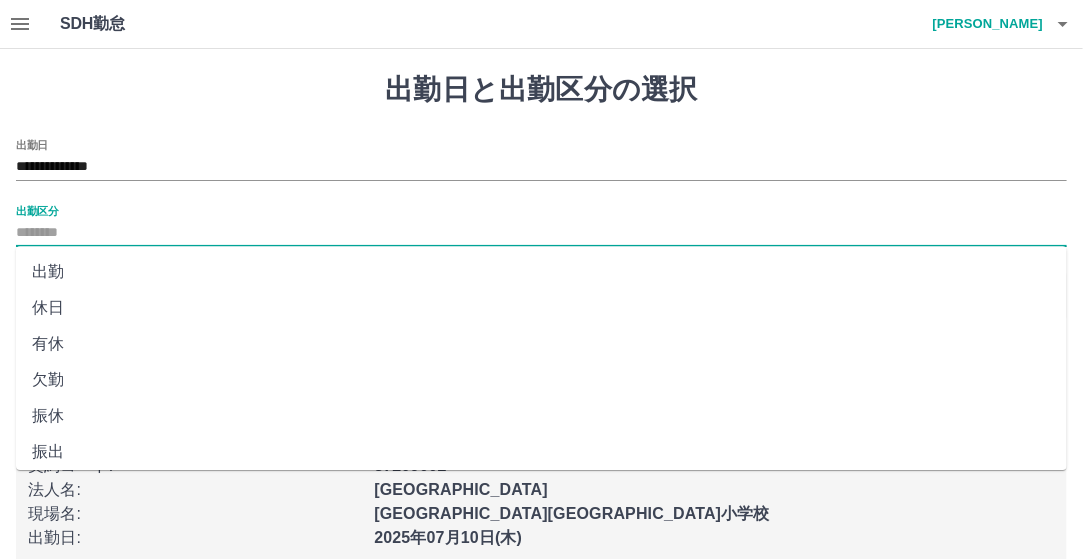 click on "出勤" at bounding box center [541, 272] 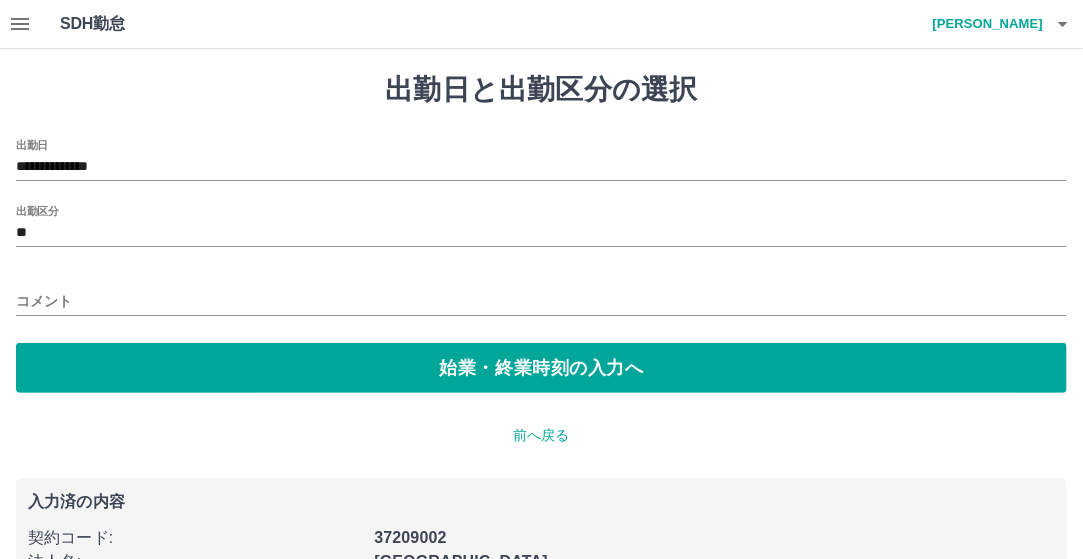 click on "**********" at bounding box center [541, 266] 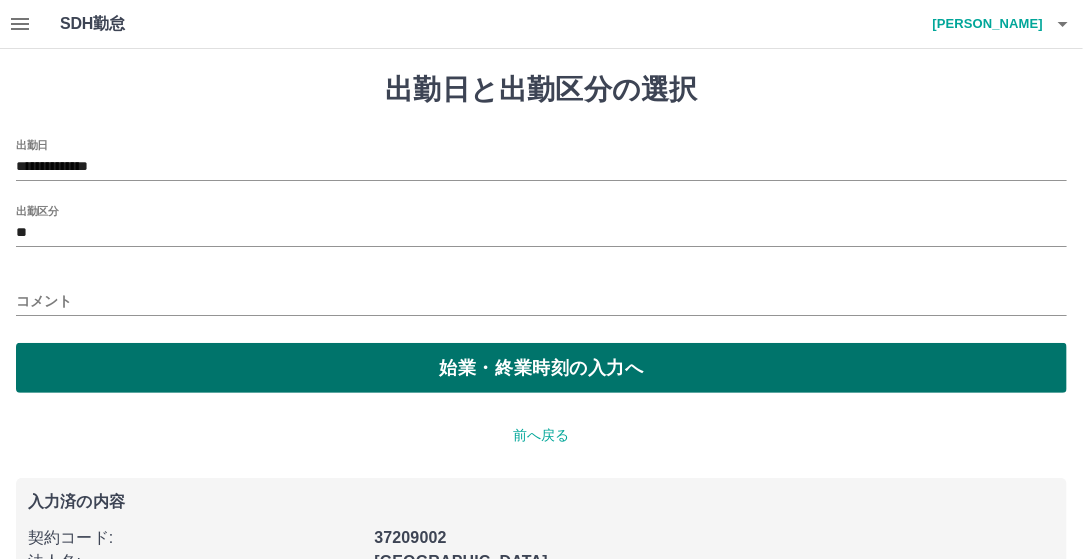 click on "始業・終業時刻の入力へ" at bounding box center [541, 368] 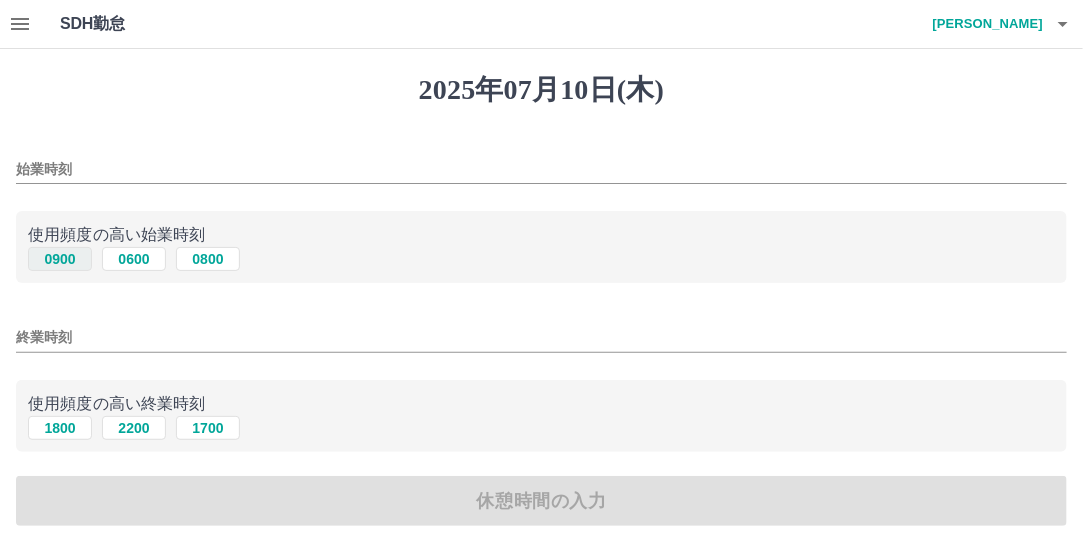 click on "0900" at bounding box center (60, 259) 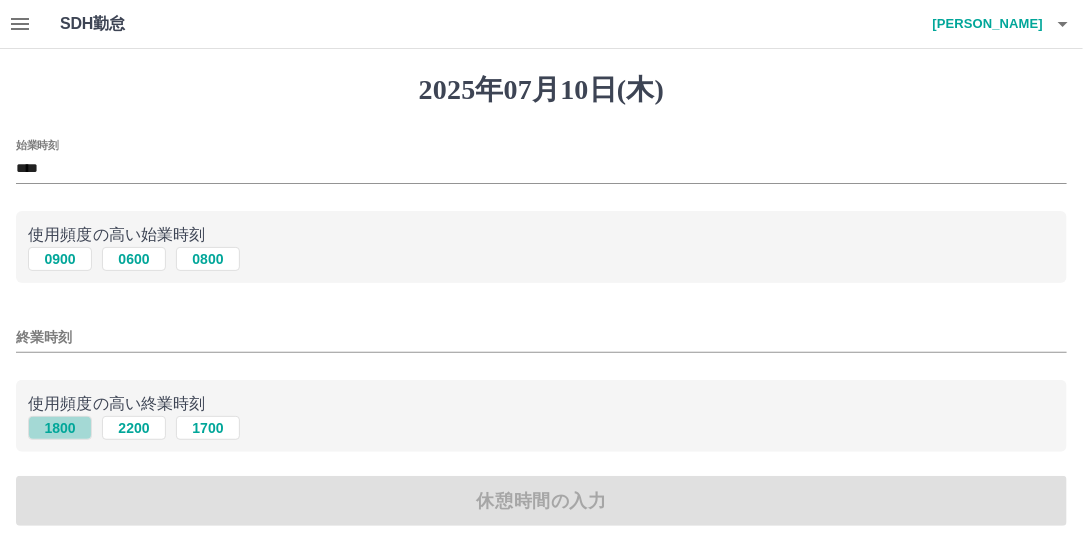 click on "1800" at bounding box center (60, 428) 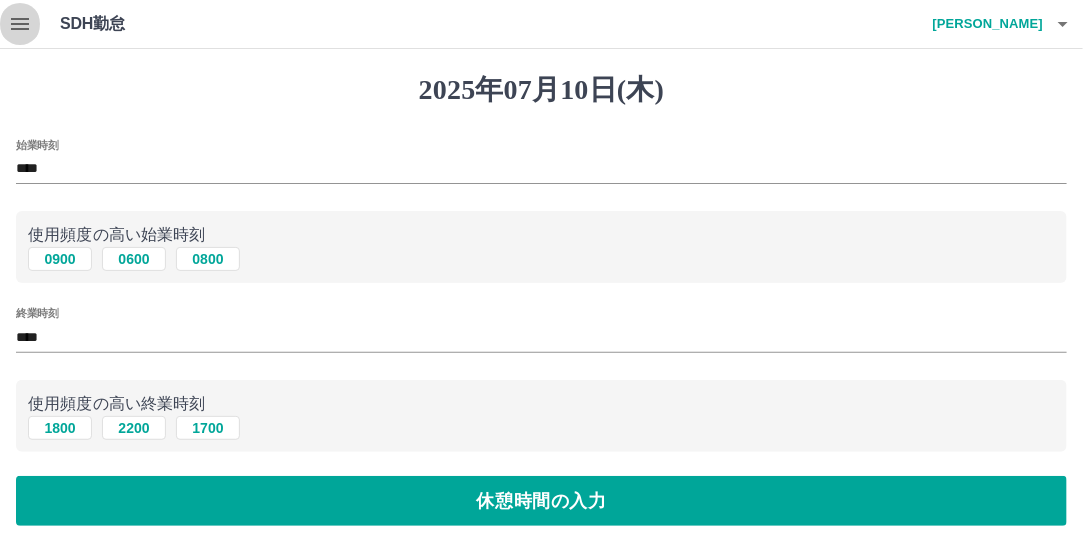 click 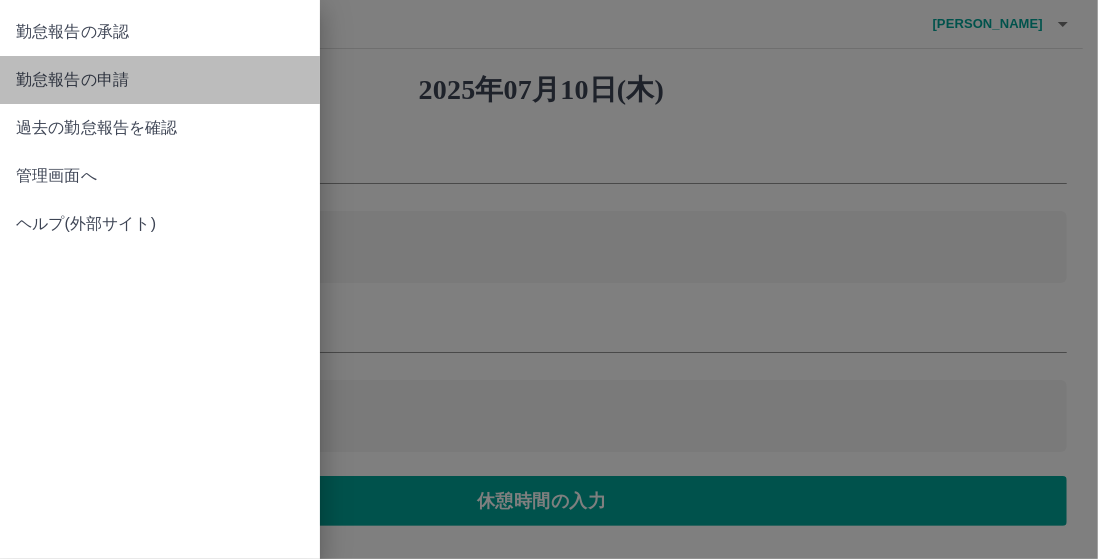 click on "勤怠報告の申請" at bounding box center [160, 80] 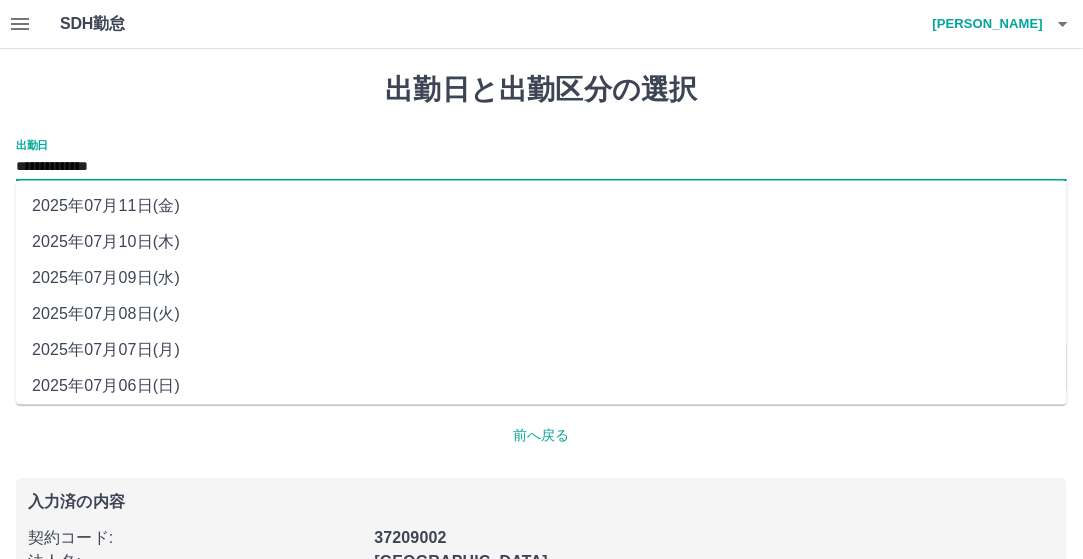 click on "**********" at bounding box center [541, 167] 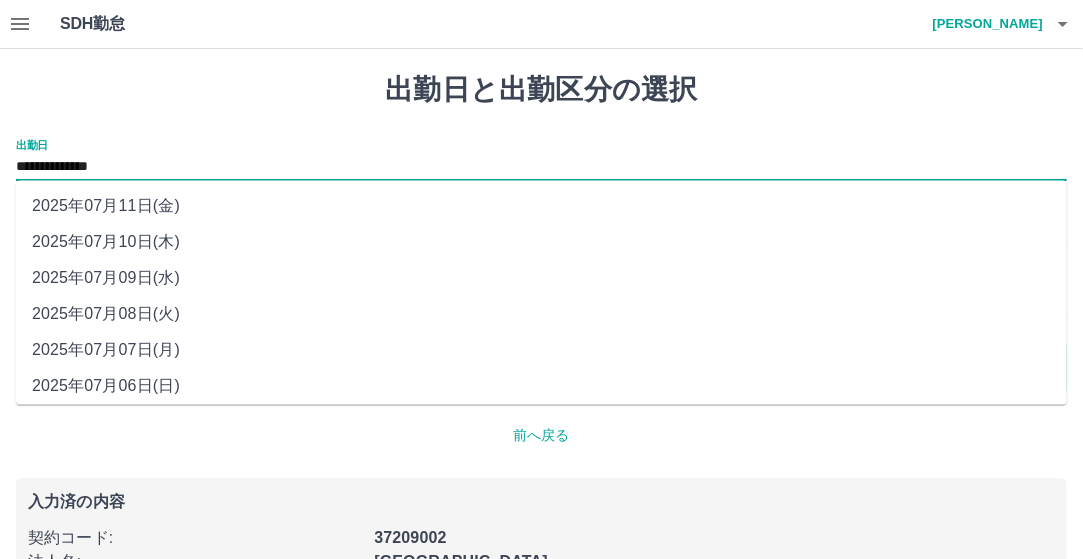 click on "2025年07月09日(水)" at bounding box center [541, 279] 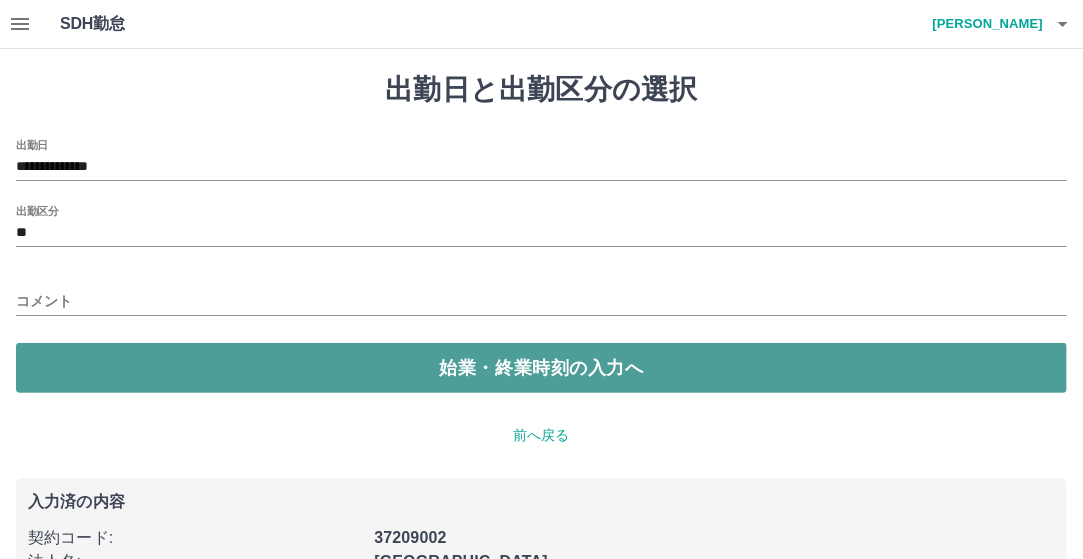 click on "始業・終業時刻の入力へ" at bounding box center (541, 368) 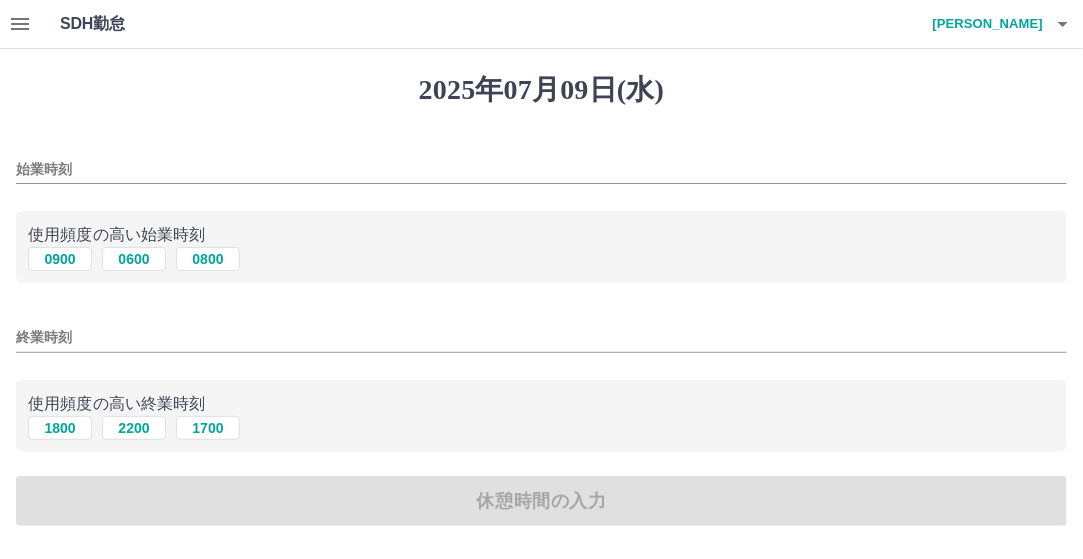 click on "使用頻度の高い始業時刻 0900 0600 0800" at bounding box center [541, 247] 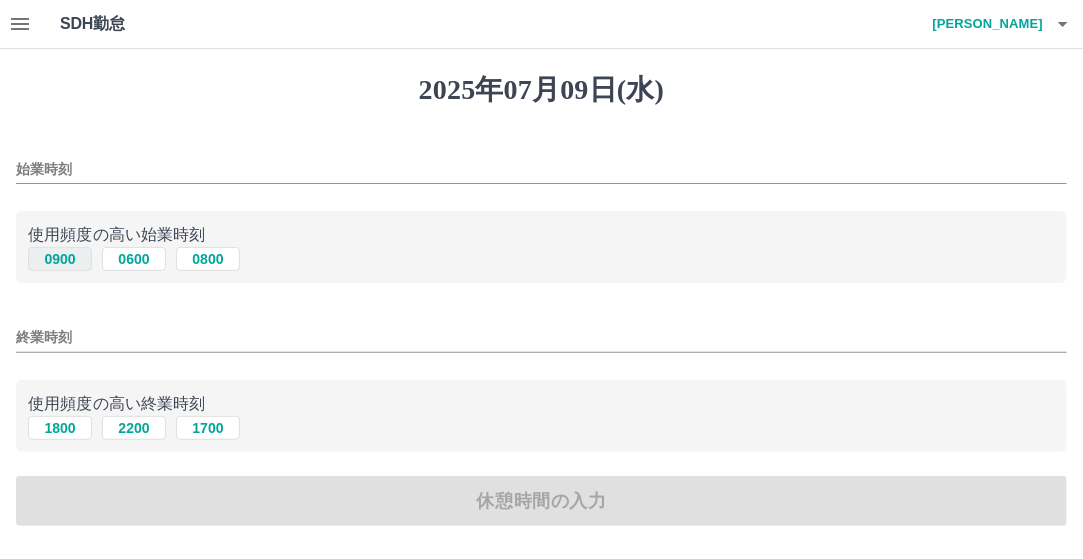 click on "0900" at bounding box center [60, 259] 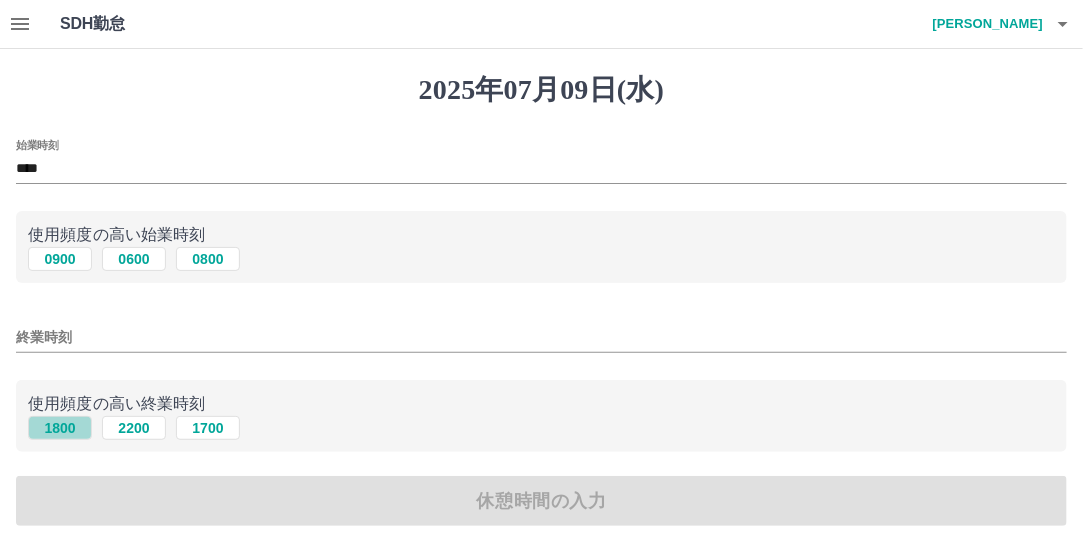 click on "1800" at bounding box center [60, 428] 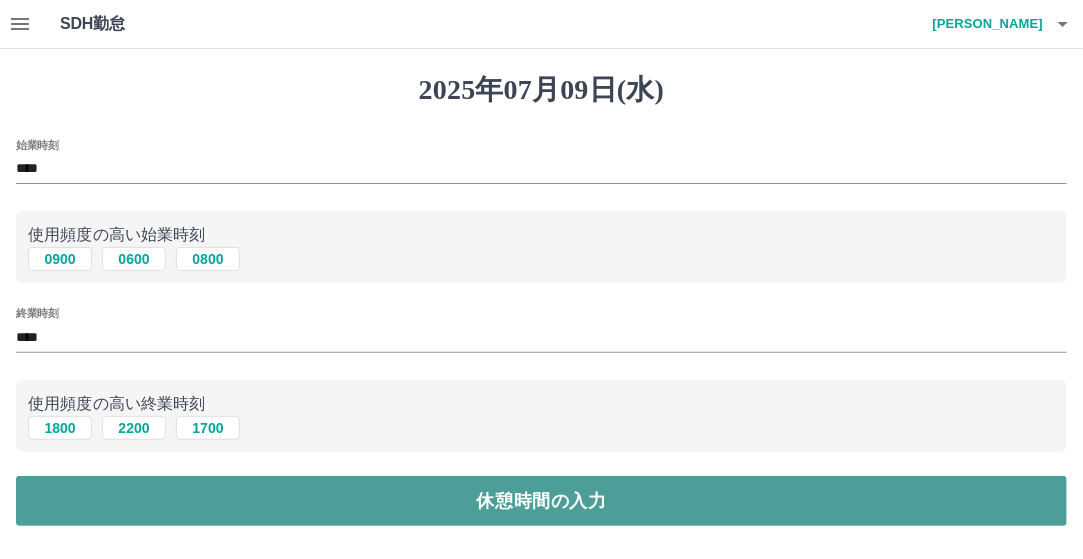 click on "休憩時間の入力" at bounding box center (541, 501) 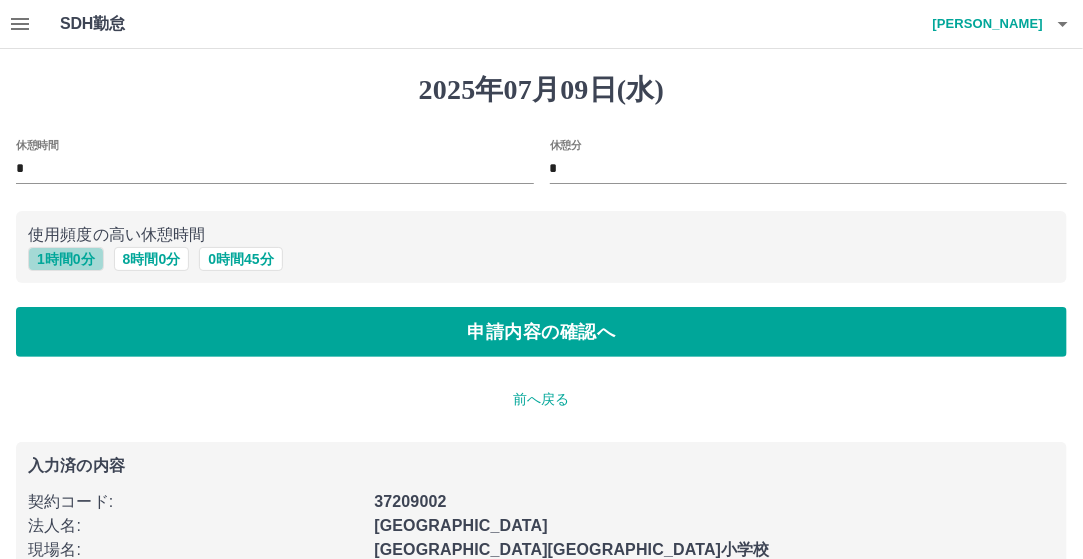 click on "1 時間 0 分" at bounding box center (66, 259) 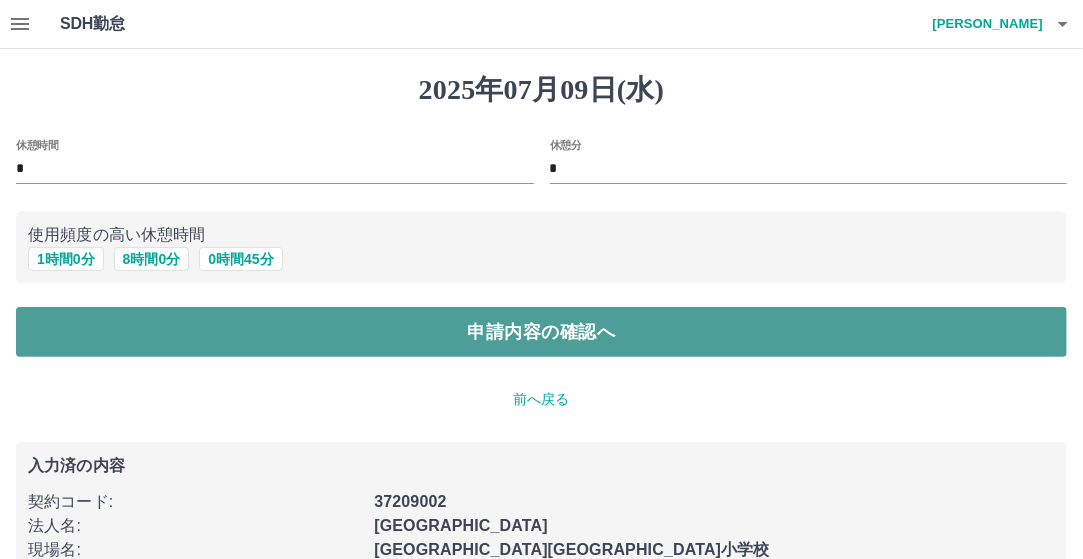 click on "申請内容の確認へ" at bounding box center [541, 332] 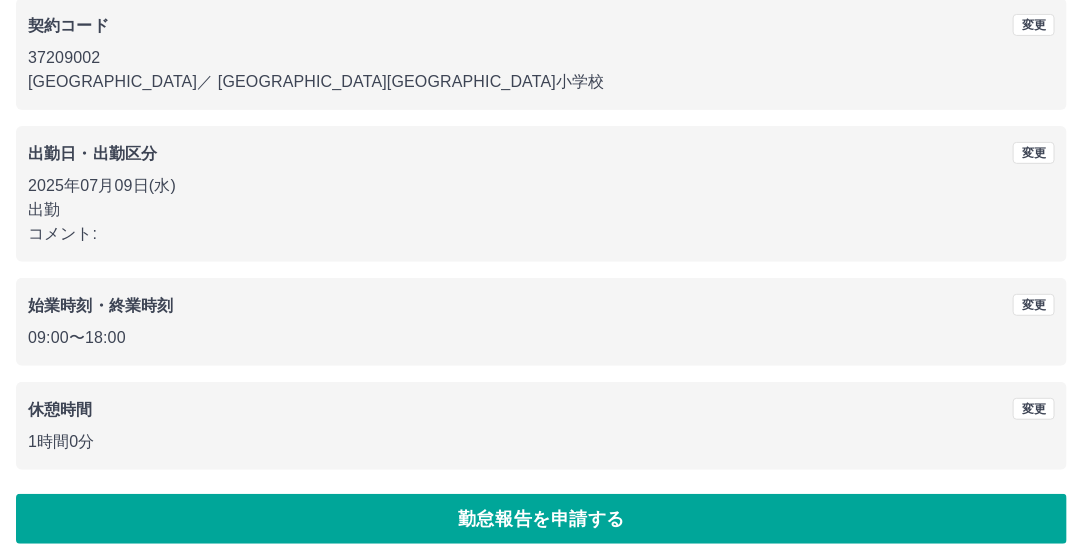 scroll, scrollTop: 188, scrollLeft: 0, axis: vertical 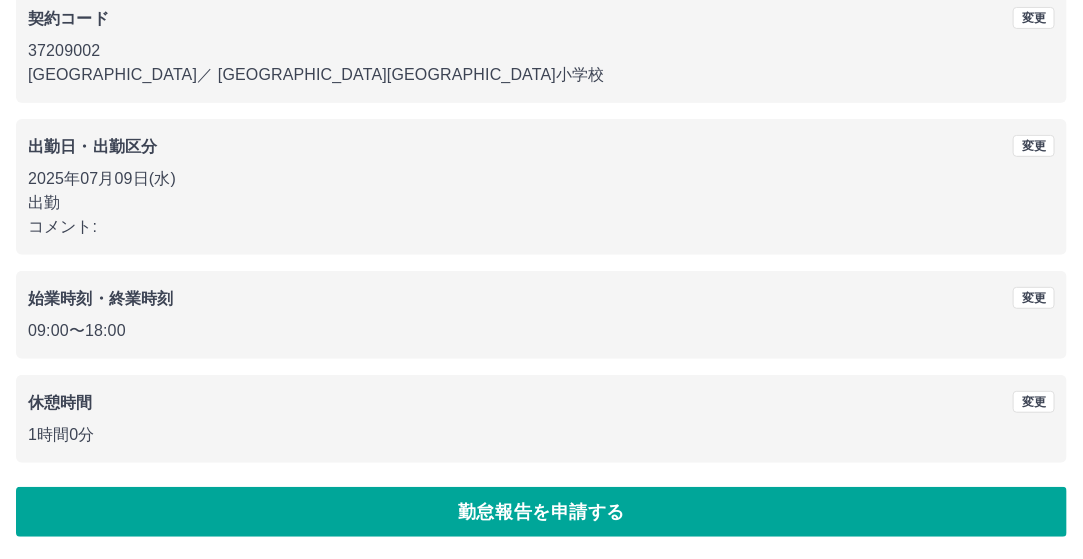 click on "勤怠報告を申請する" at bounding box center [541, 512] 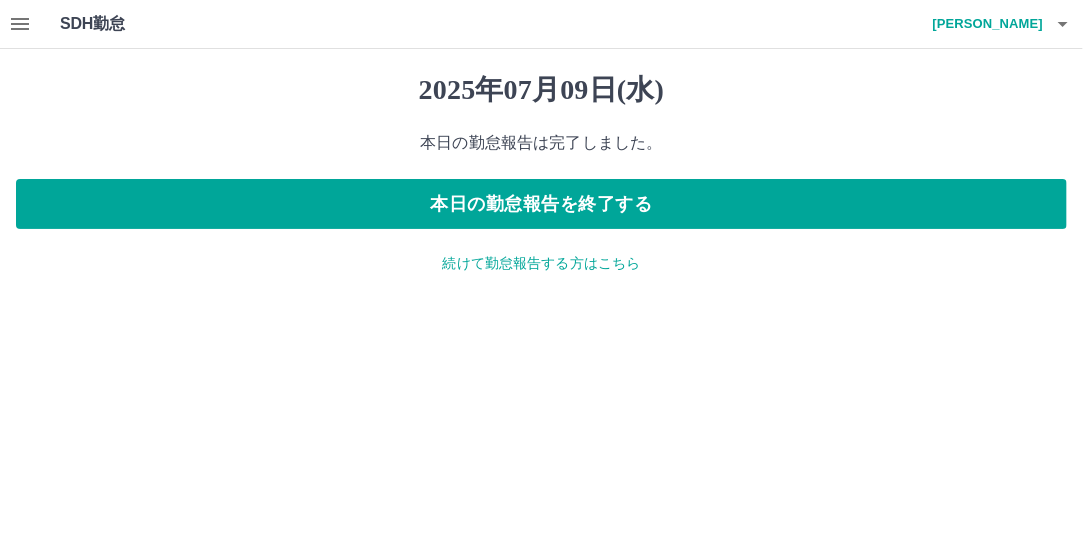 scroll, scrollTop: 0, scrollLeft: 0, axis: both 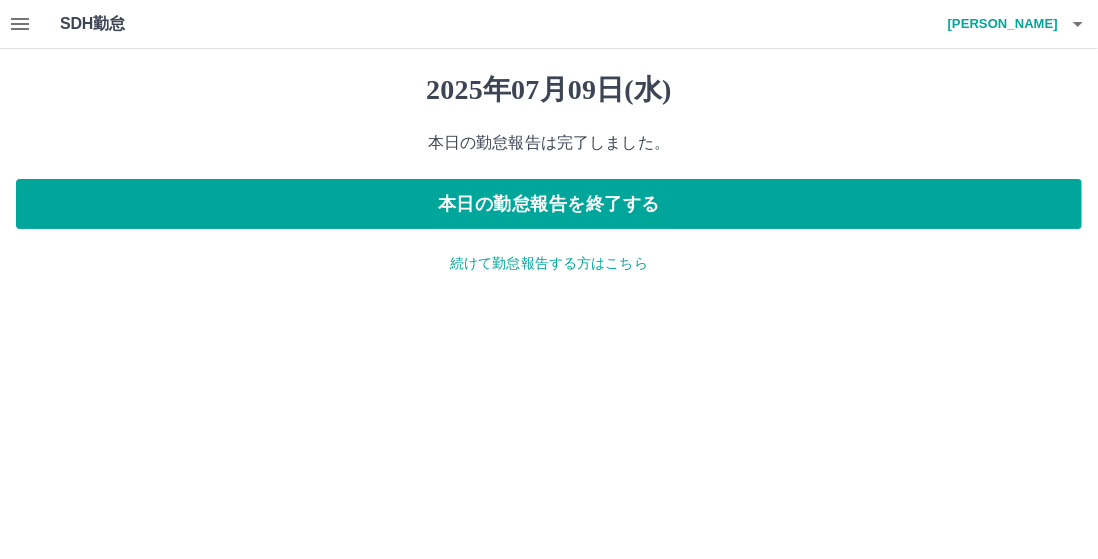 click on "2025年07月09日(水) 本日の勤怠報告は完了しました。 本日の勤怠報告を終了する 続けて勤怠報告する方はこちら" at bounding box center (549, 173) 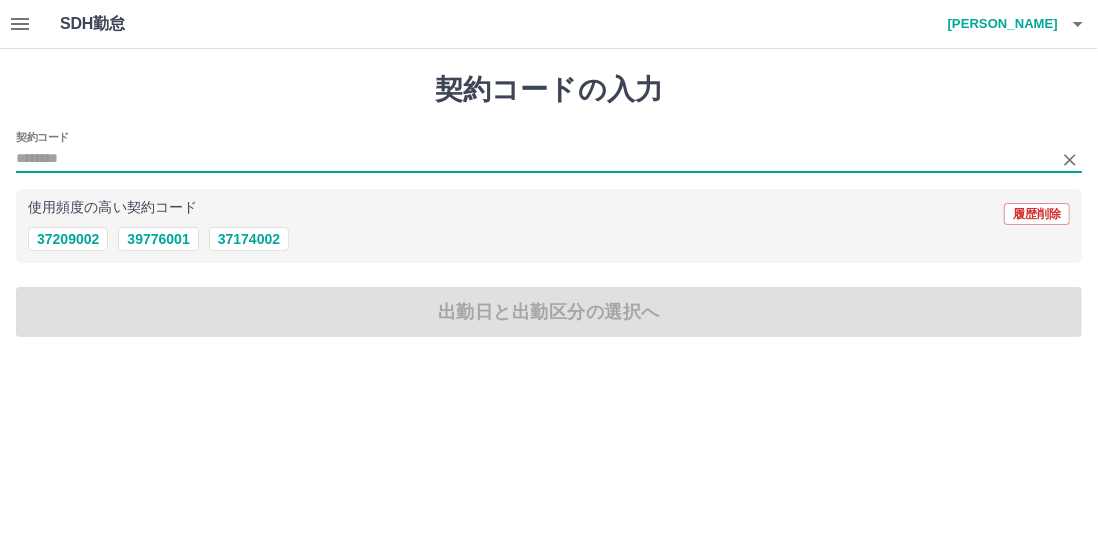 click on "契約コード" at bounding box center [534, 159] 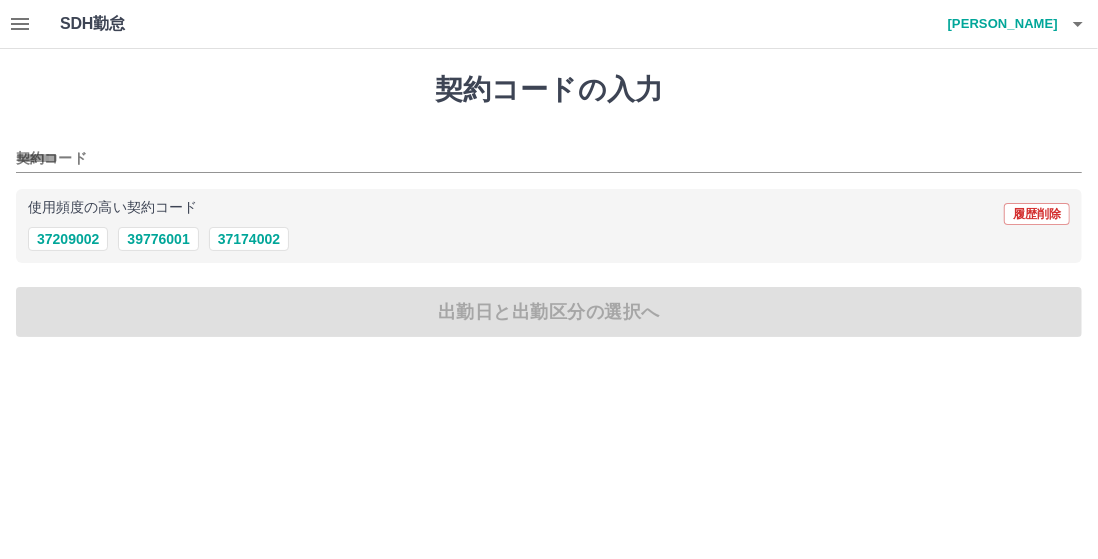 click on "37209002 39776001 37174002" at bounding box center [549, 239] 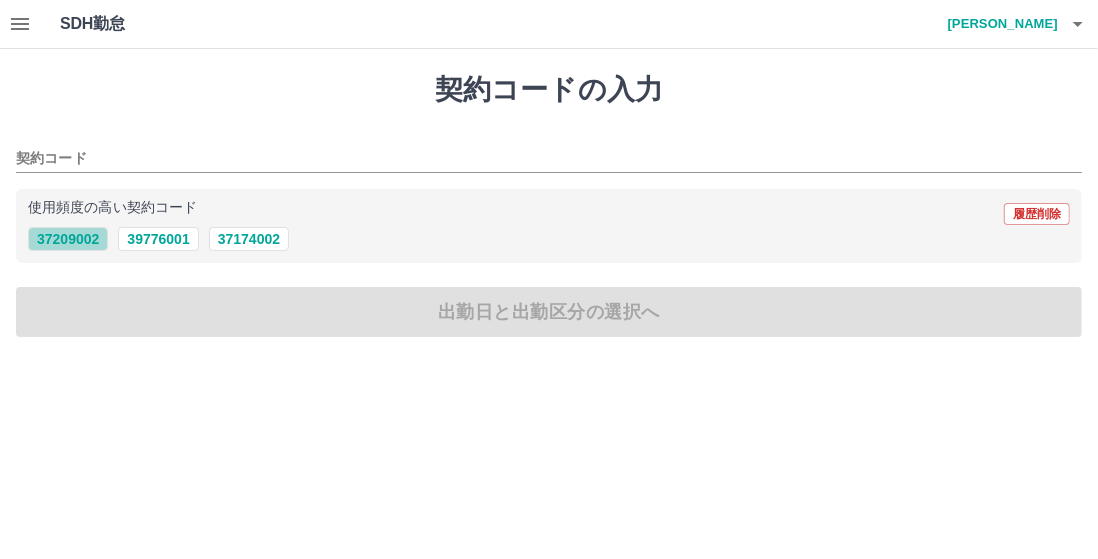 click on "37209002" at bounding box center [68, 239] 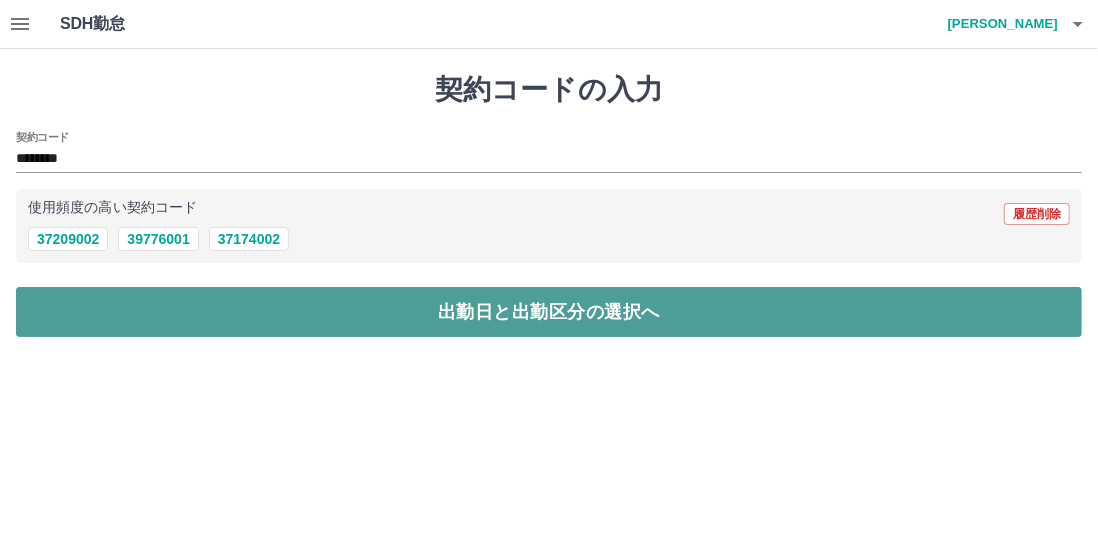click on "出勤日と出勤区分の選択へ" at bounding box center (549, 312) 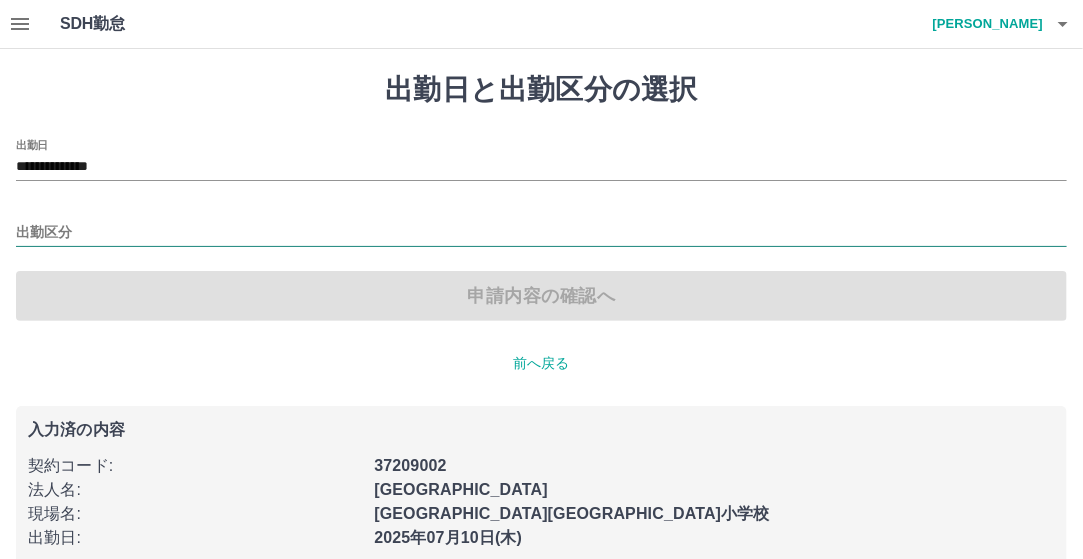 click on "出勤区分" at bounding box center (541, 233) 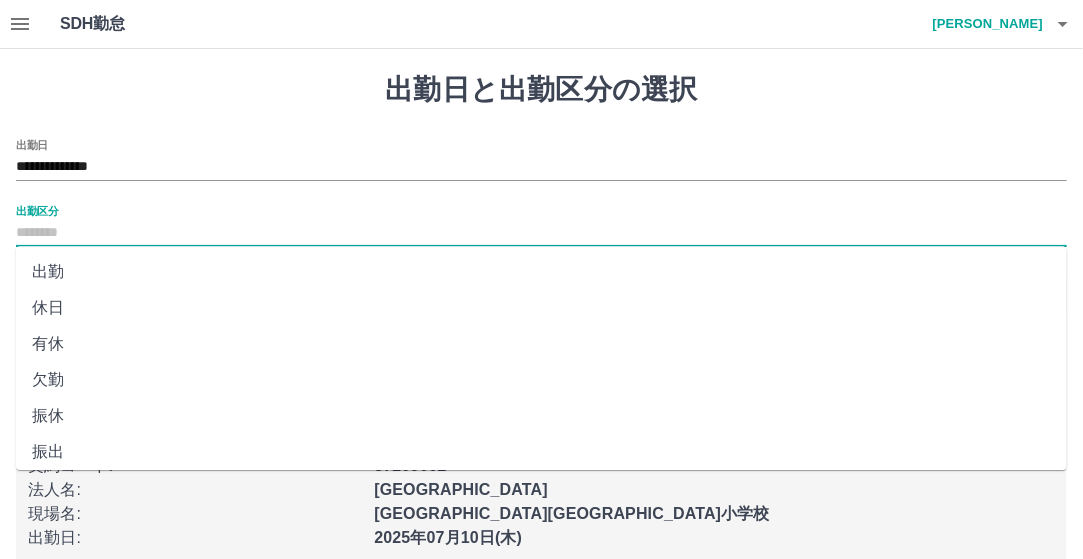 click on "出勤" at bounding box center (541, 272) 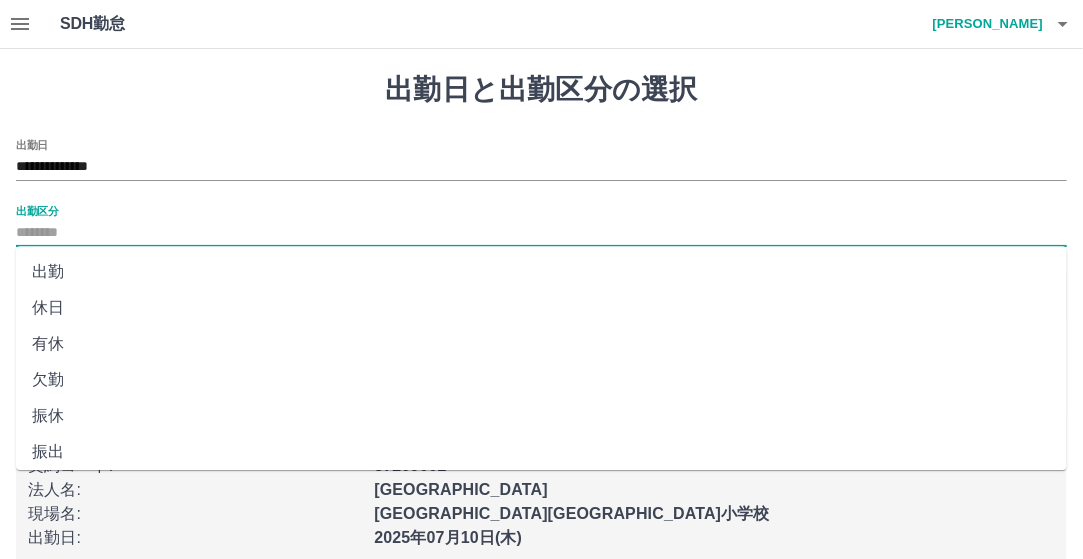 type on "**" 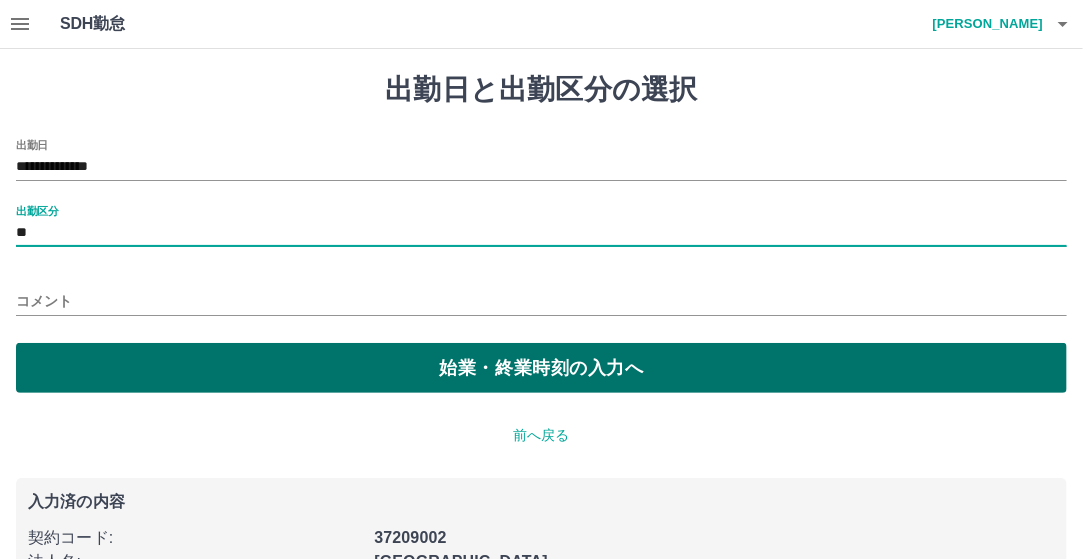 click on "始業・終業時刻の入力へ" at bounding box center [541, 368] 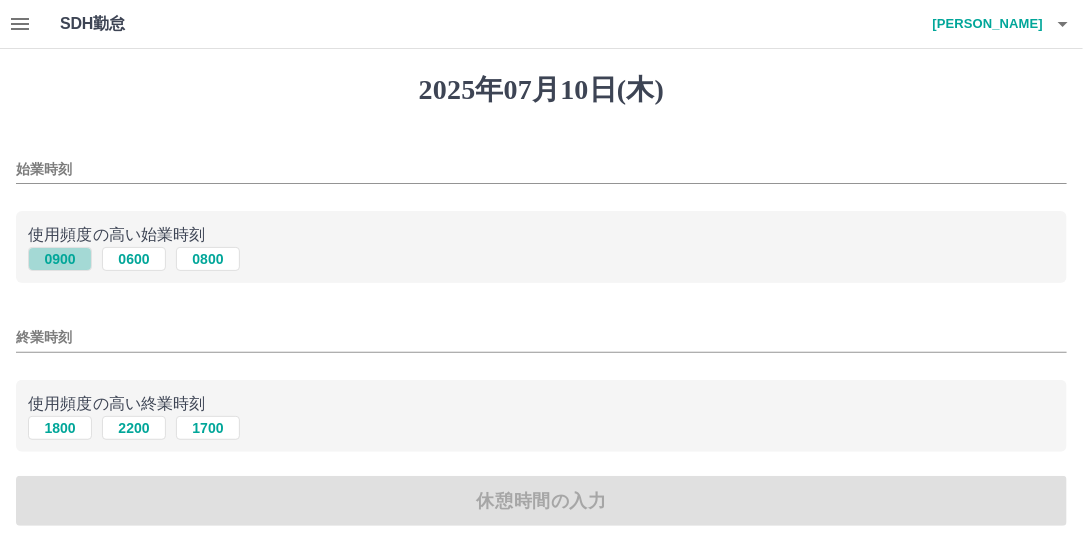click on "0900" at bounding box center [60, 259] 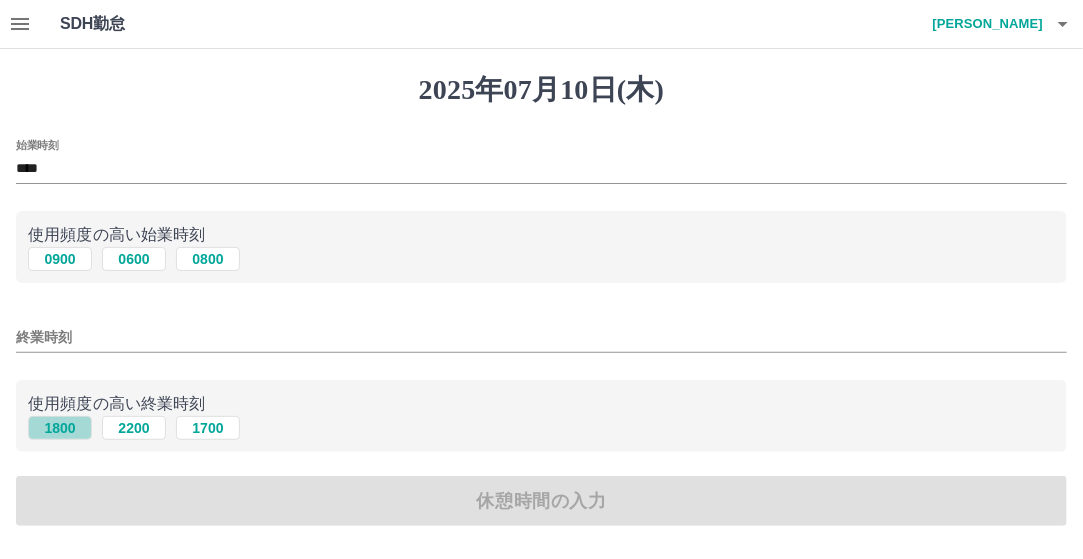 click on "1800" at bounding box center (60, 428) 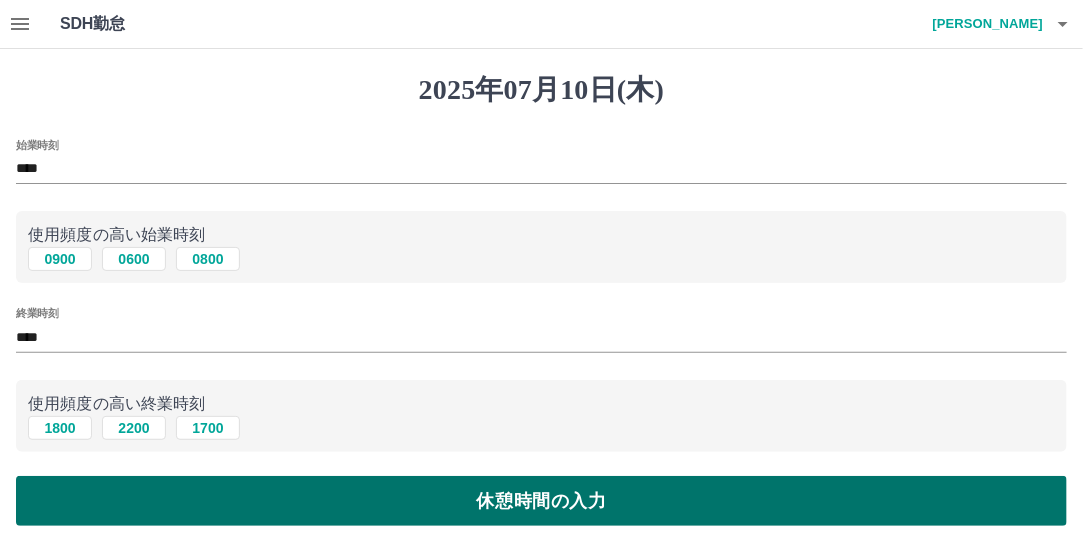 click on "休憩時間の入力" at bounding box center (541, 501) 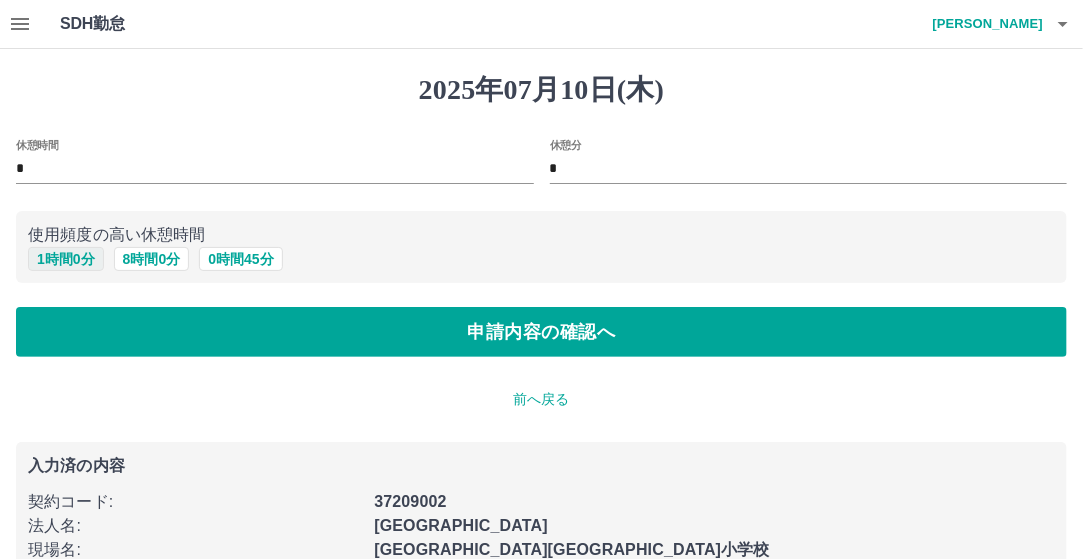 click on "1 時間 0 分" at bounding box center [66, 259] 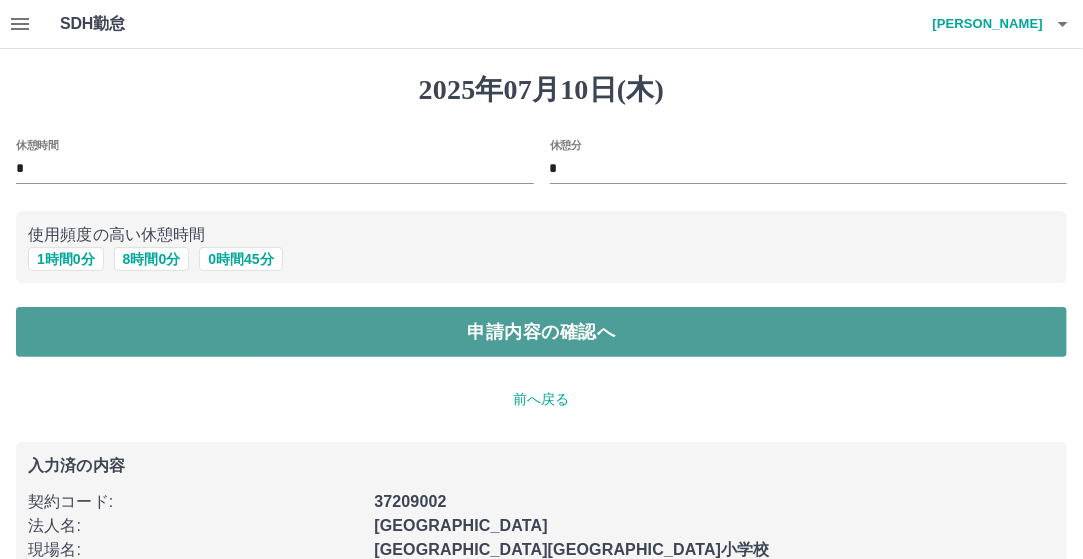 click on "申請内容の確認へ" at bounding box center [541, 332] 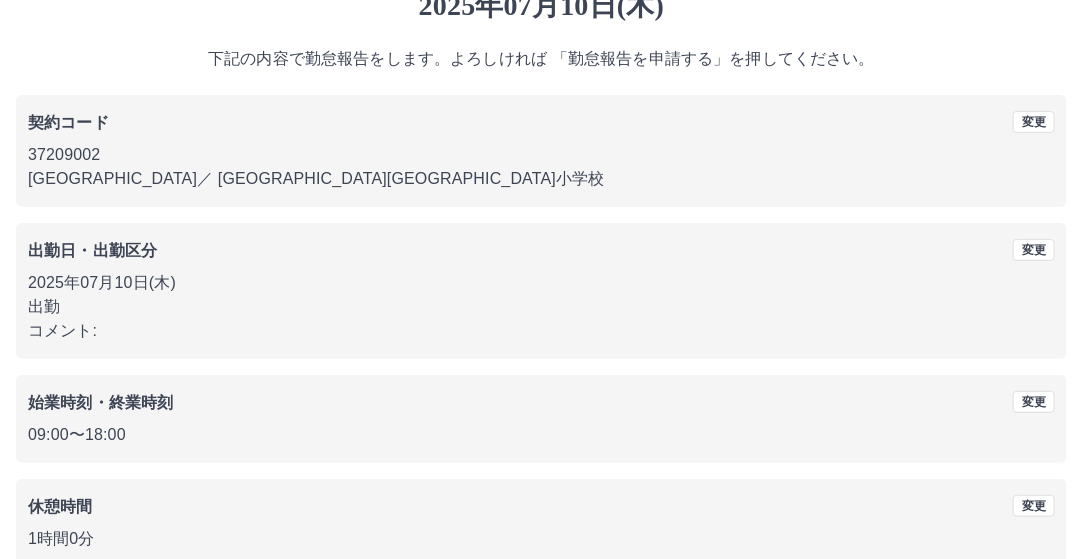 scroll, scrollTop: 188, scrollLeft: 0, axis: vertical 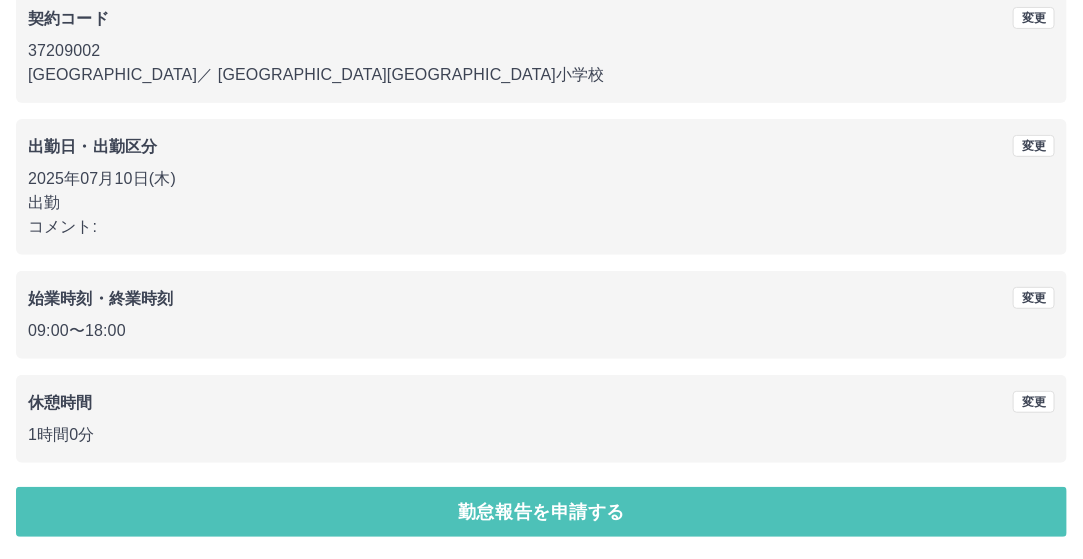 click on "勤怠報告を申請する" at bounding box center [541, 512] 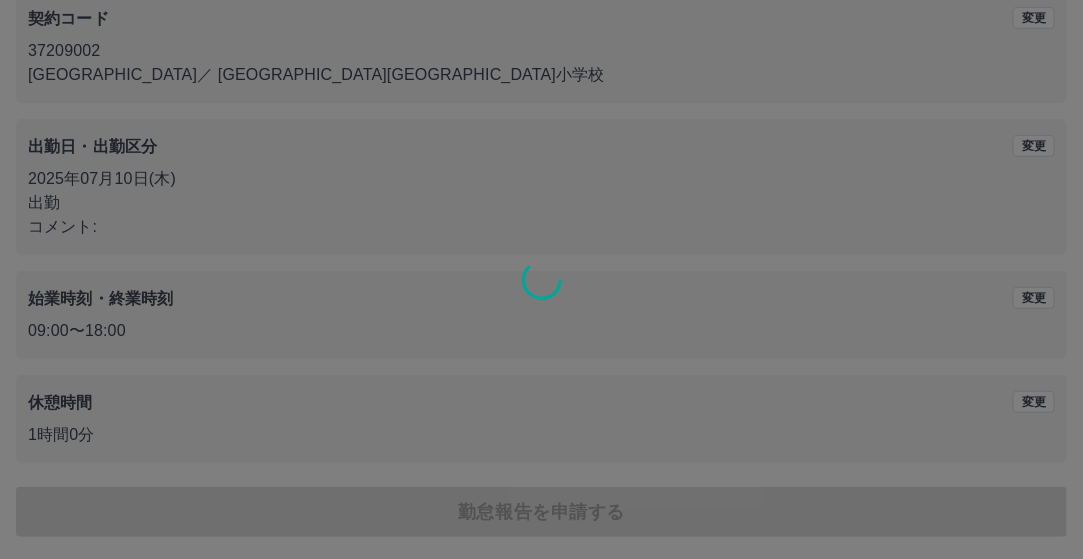 scroll, scrollTop: 0, scrollLeft: 0, axis: both 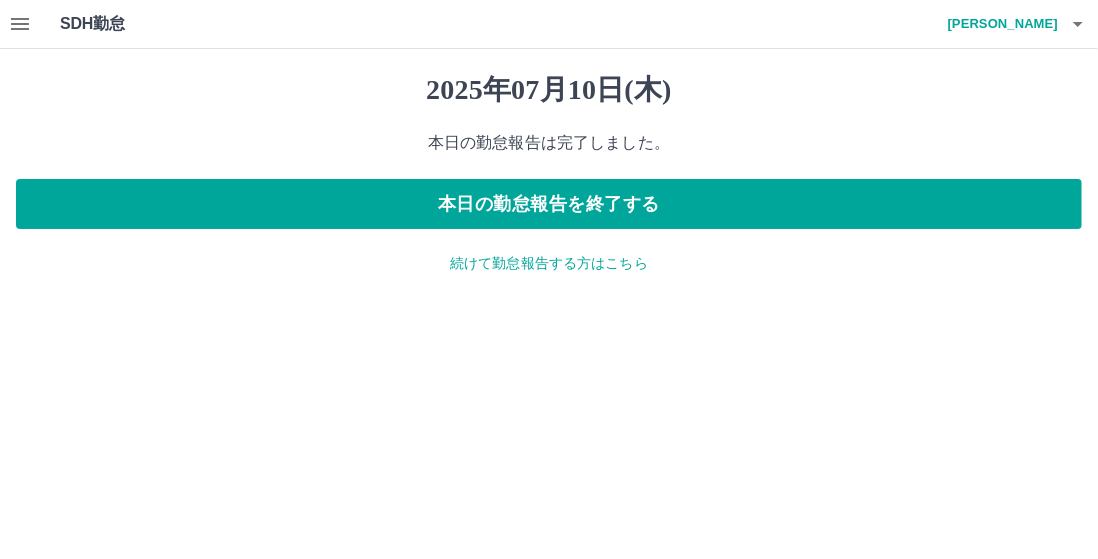 click 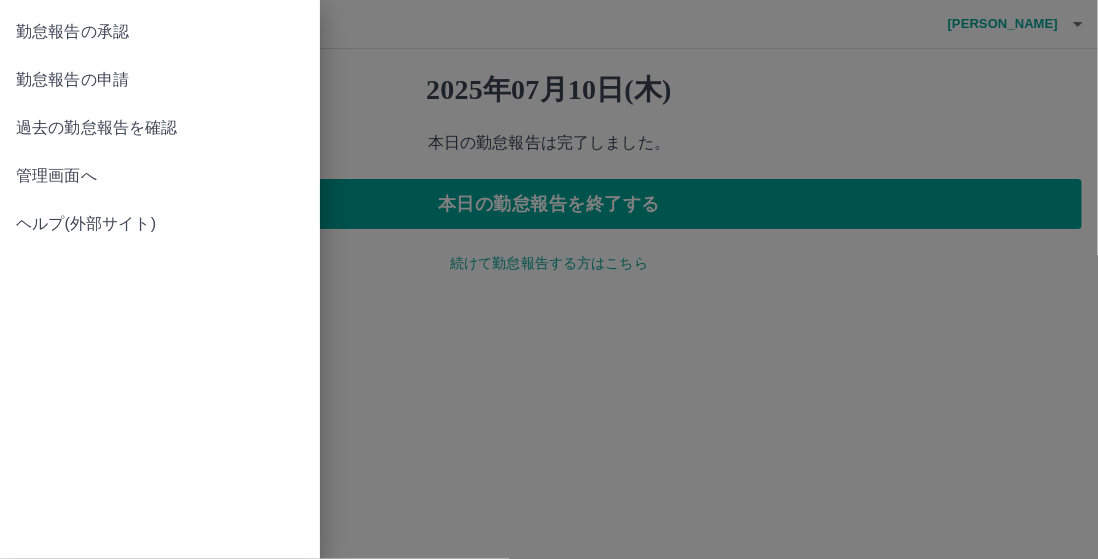 click on "過去の勤怠報告を確認" at bounding box center (160, 128) 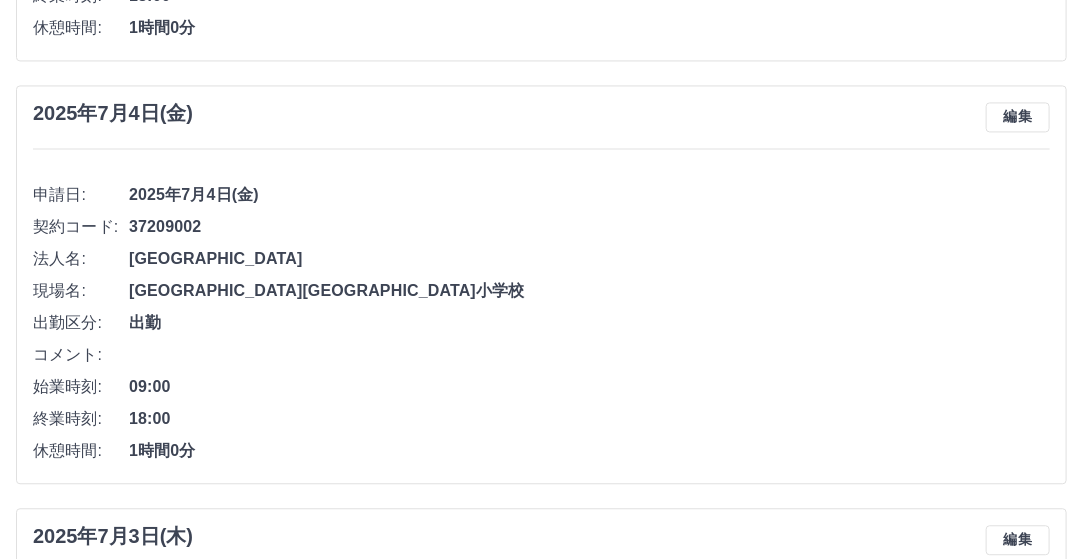 scroll, scrollTop: 0, scrollLeft: 0, axis: both 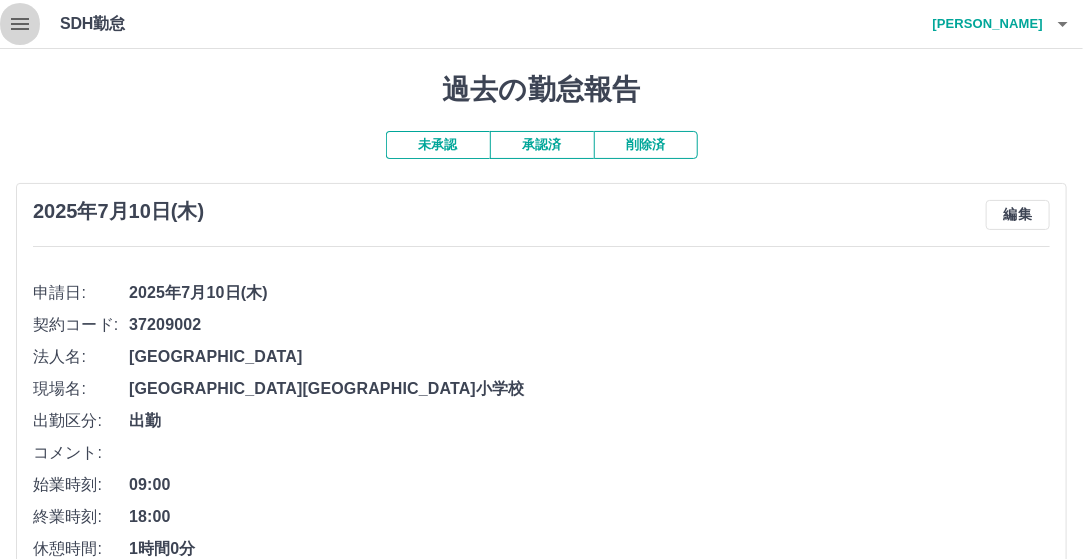 click 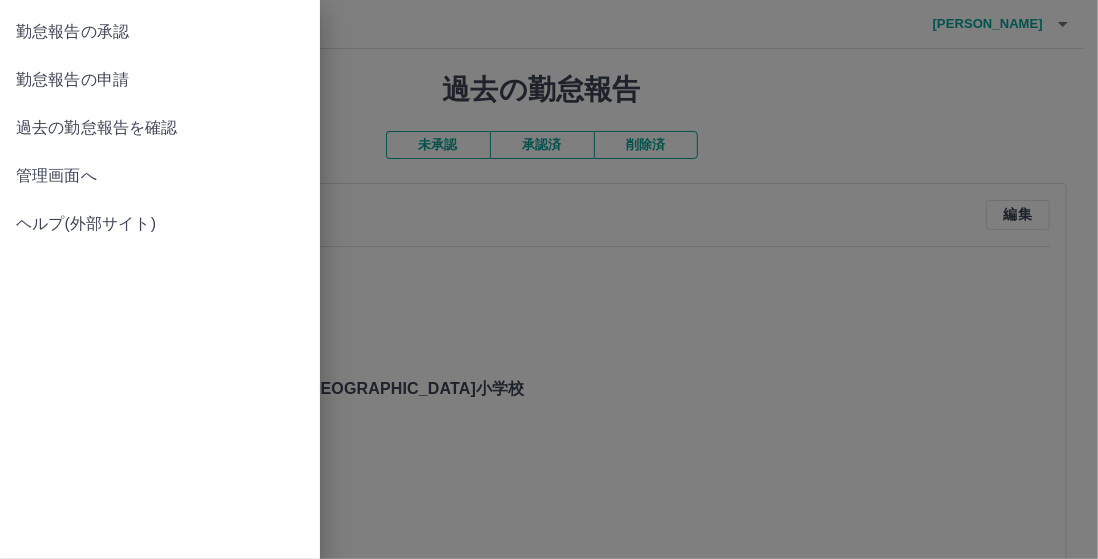 click on "勤怠報告の承認" at bounding box center [160, 32] 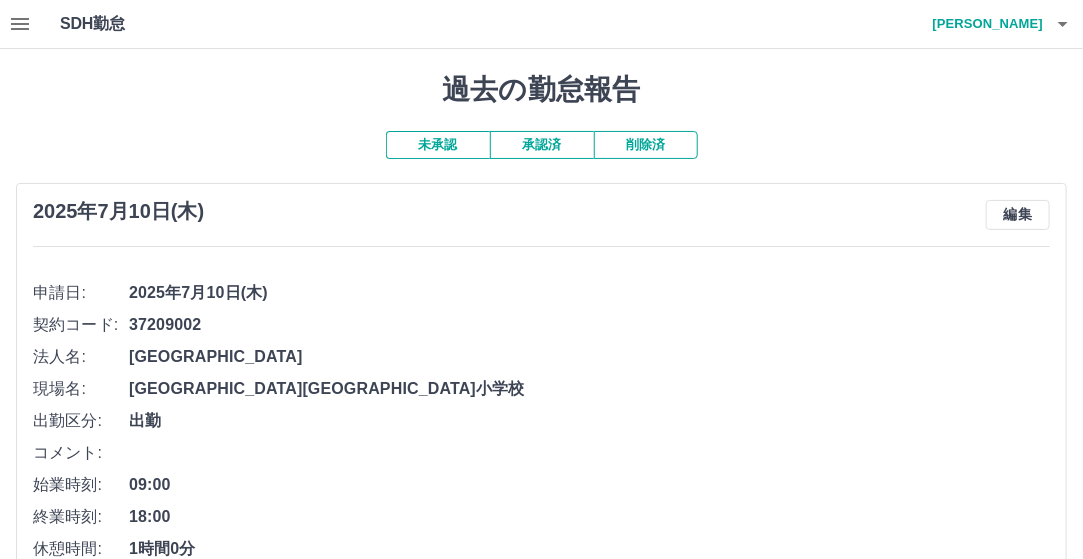 click 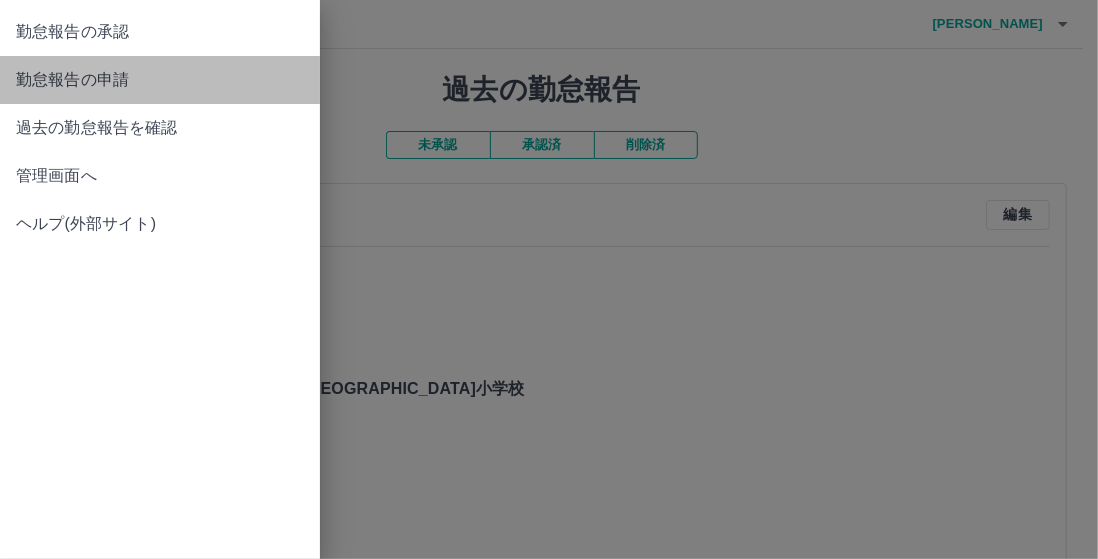 click on "勤怠報告の申請" at bounding box center [160, 80] 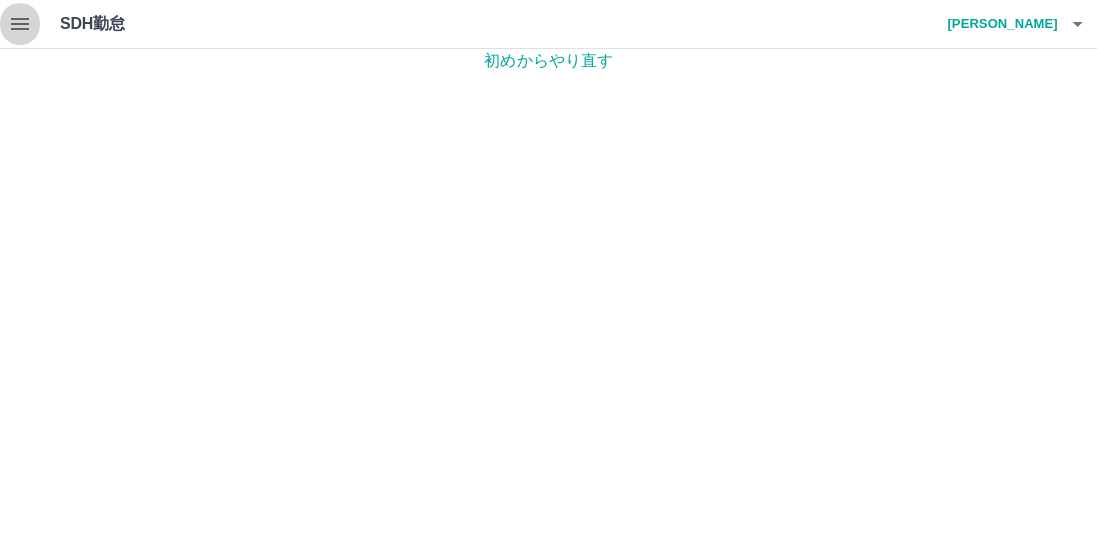 click 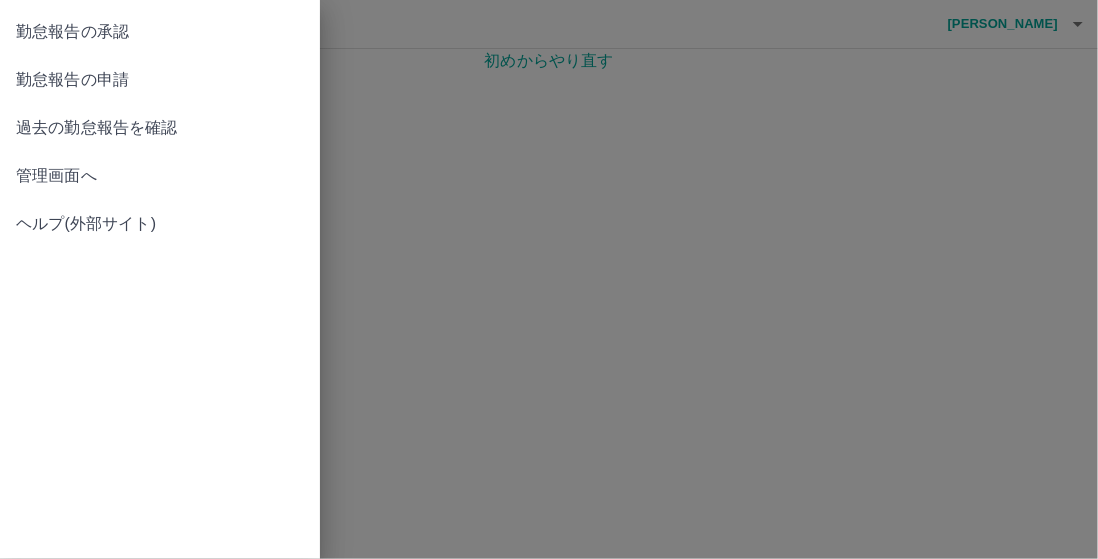 click on "過去の勤怠報告を確認" at bounding box center (160, 128) 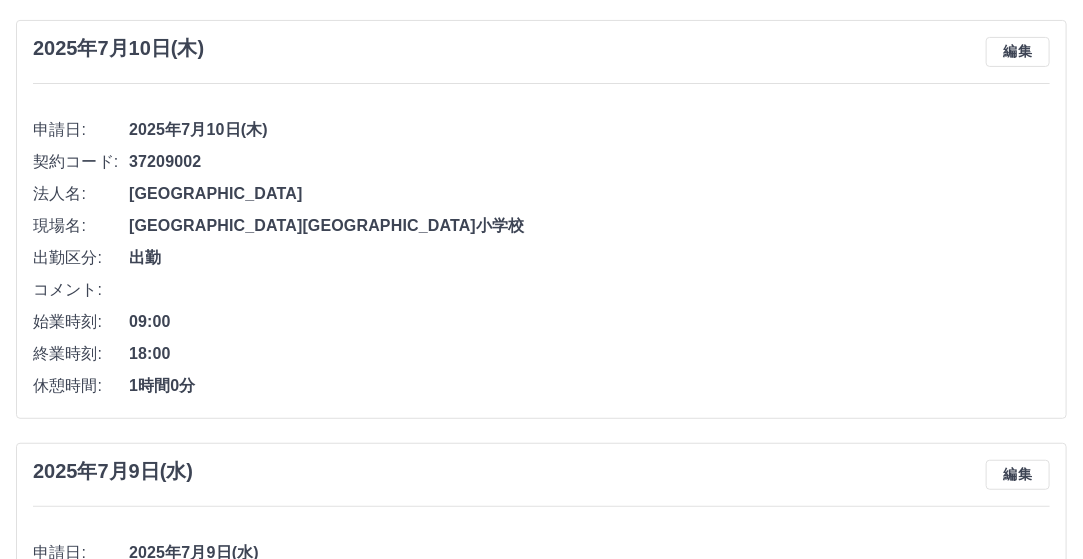 scroll, scrollTop: 0, scrollLeft: 0, axis: both 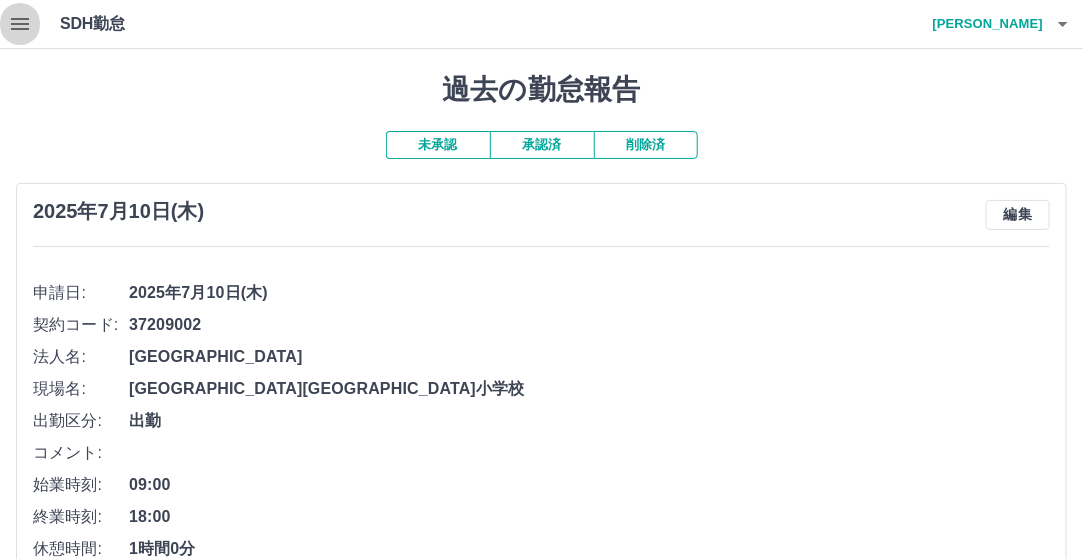 click 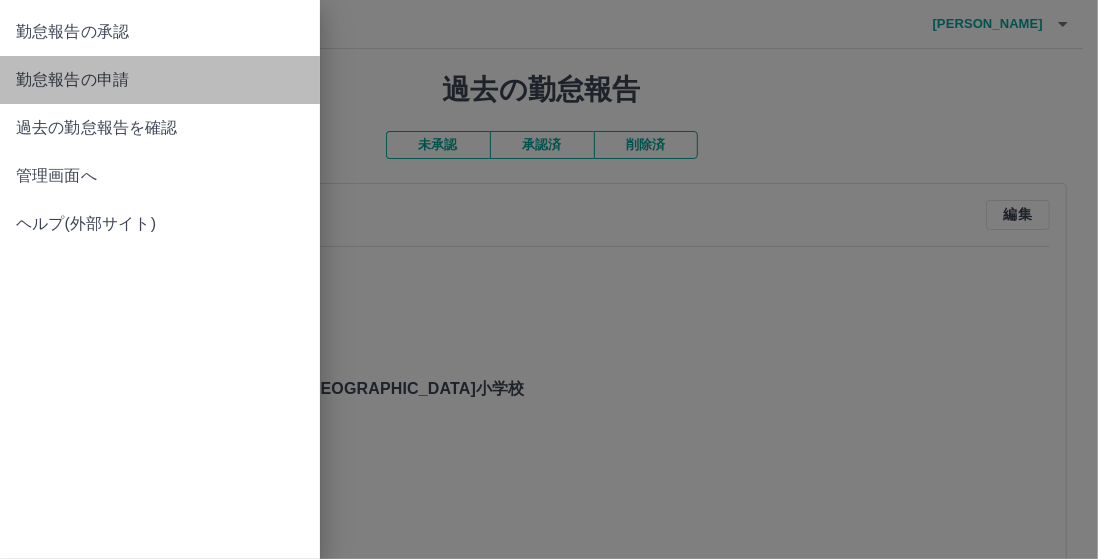click on "勤怠報告の申請" at bounding box center (160, 80) 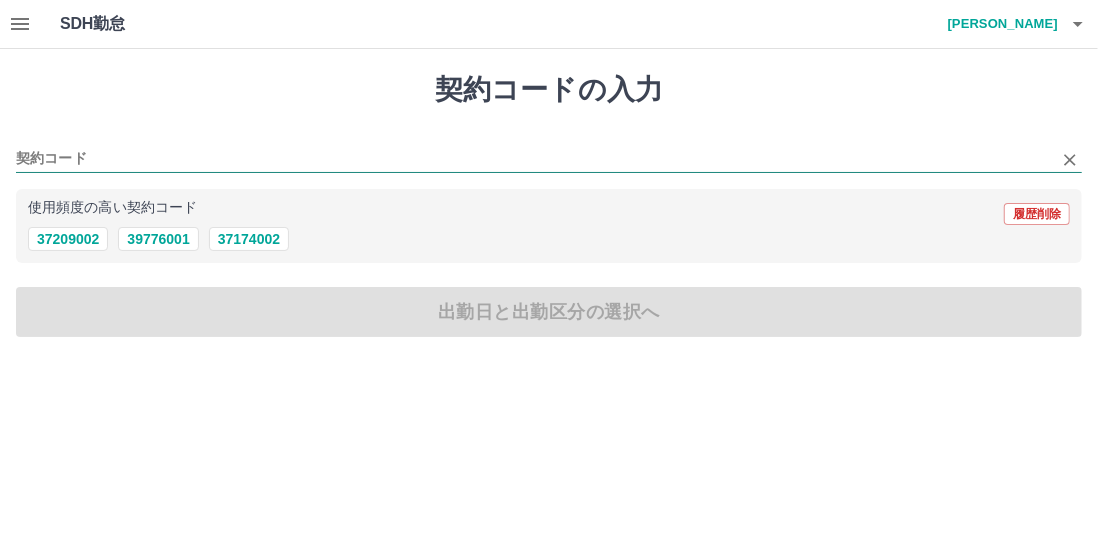 click on "契約コード" at bounding box center [534, 159] 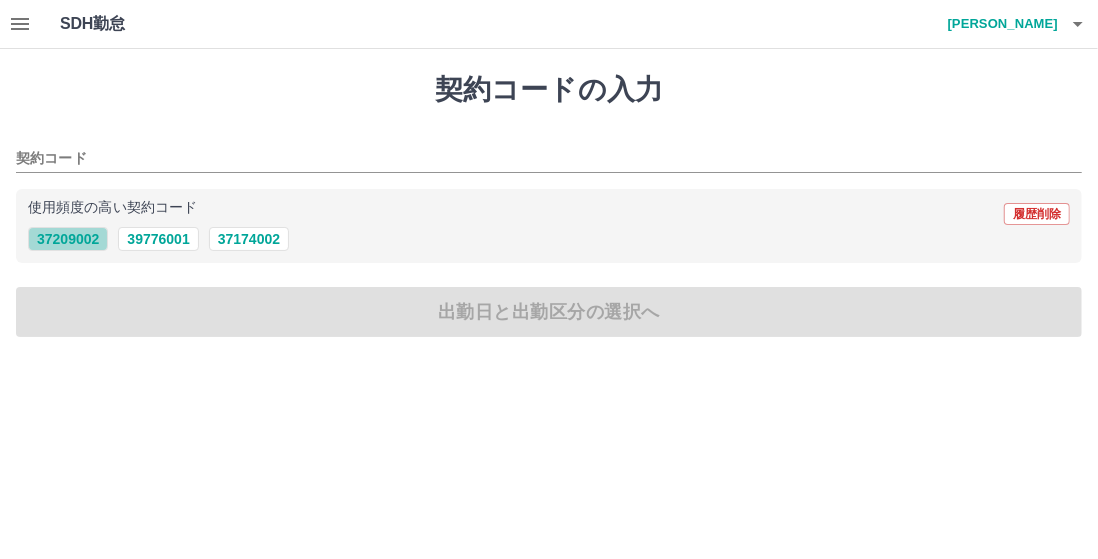 click on "37209002" at bounding box center [68, 239] 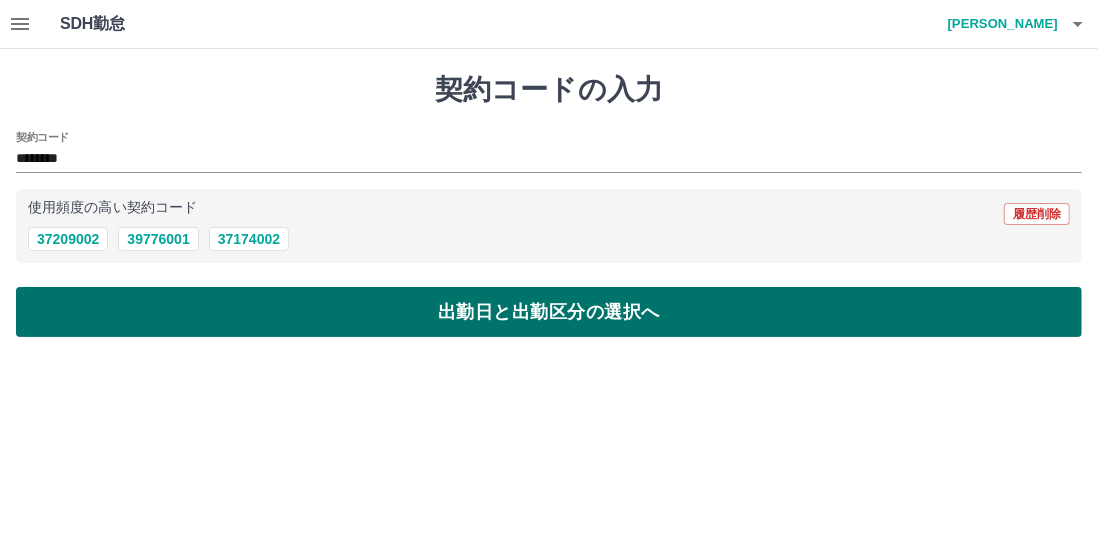 click on "出勤日と出勤区分の選択へ" at bounding box center [549, 312] 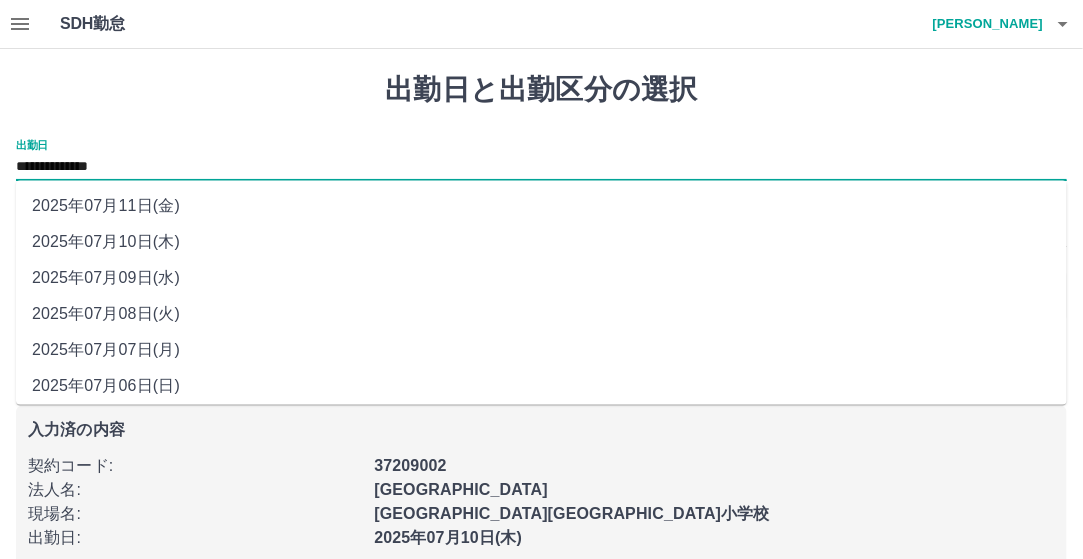 click on "**********" at bounding box center (541, 167) 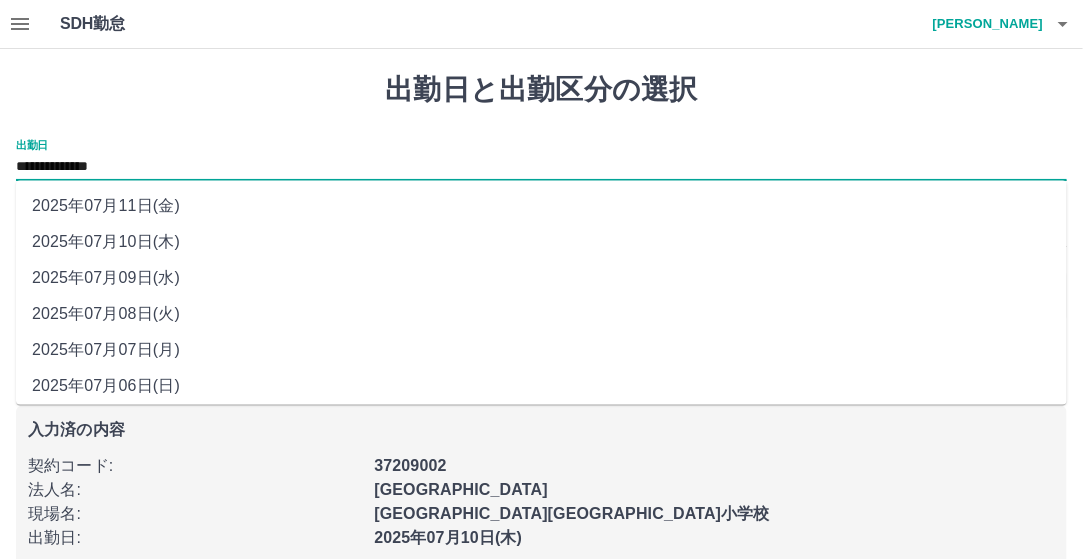 click on "2025年07月08日(火)" at bounding box center [541, 315] 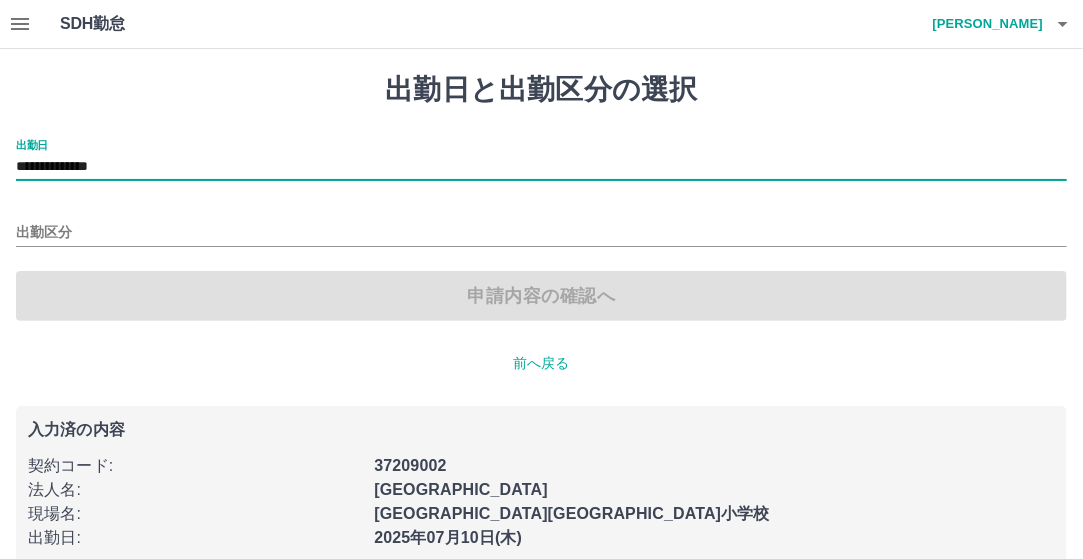 click on "出勤区分" at bounding box center [541, 226] 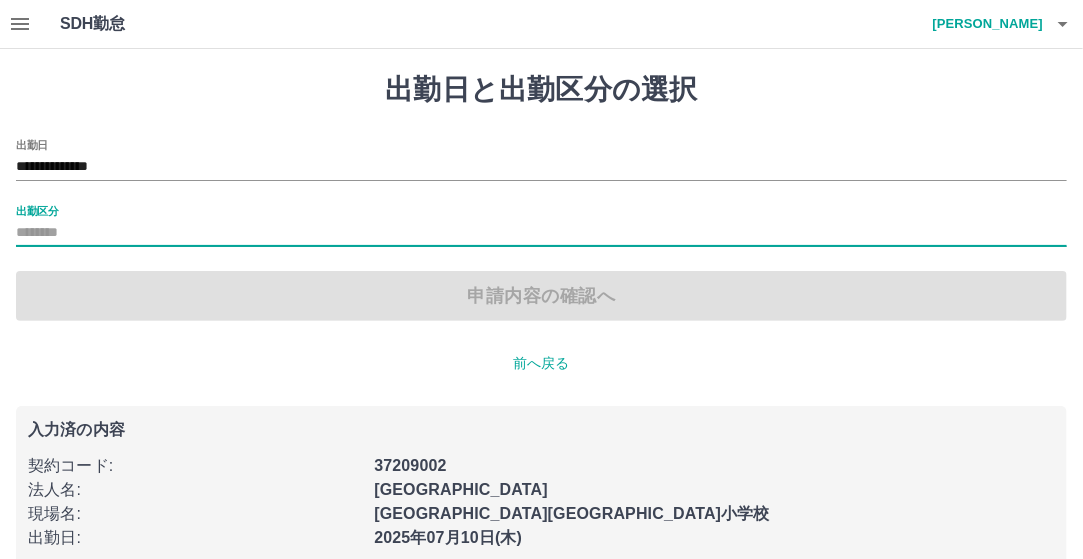 click on "申請内容の確認へ" at bounding box center (541, 296) 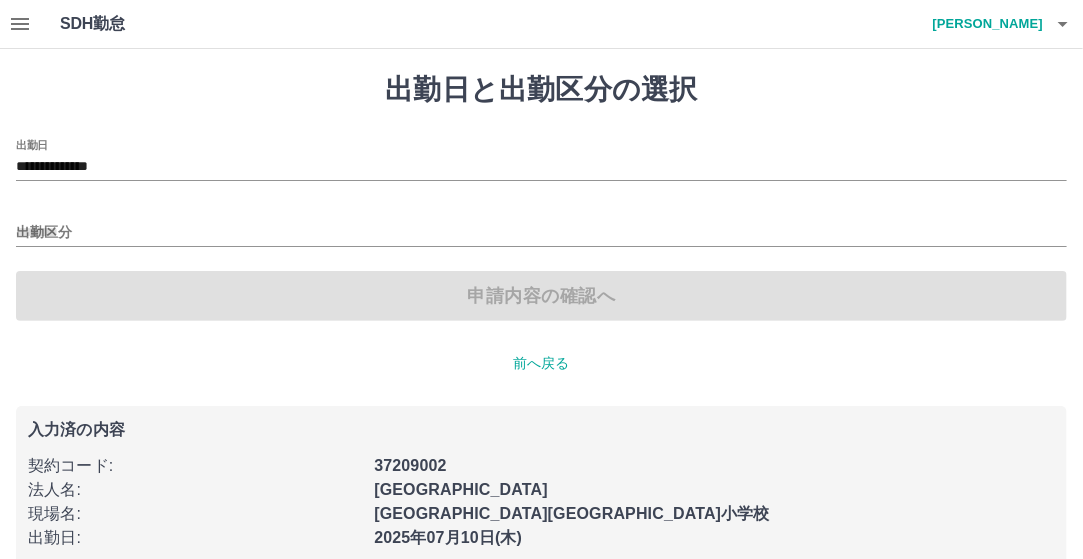 click on "申請内容の確認へ" at bounding box center (541, 296) 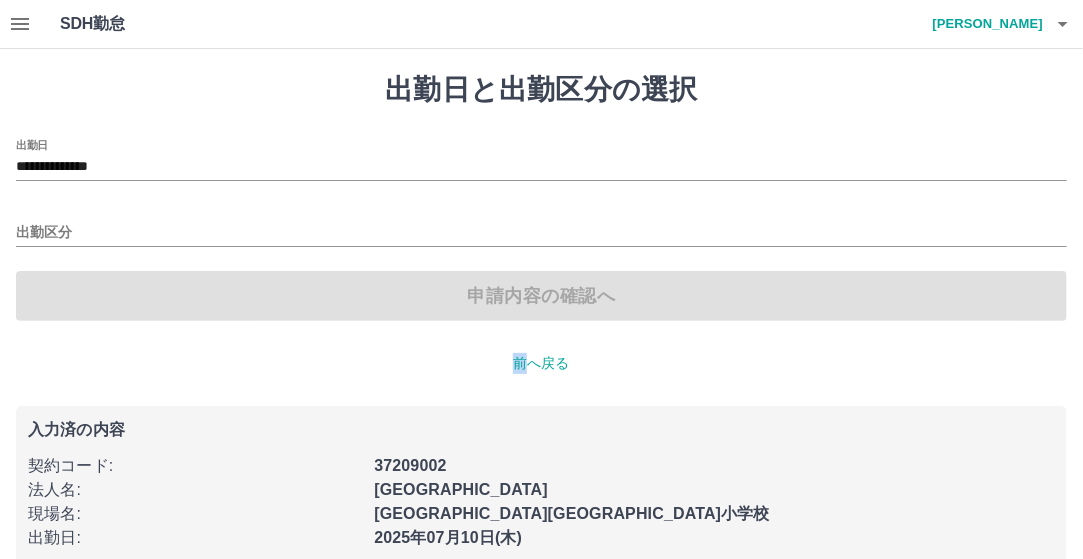 click on "申請内容の確認へ" at bounding box center (541, 296) 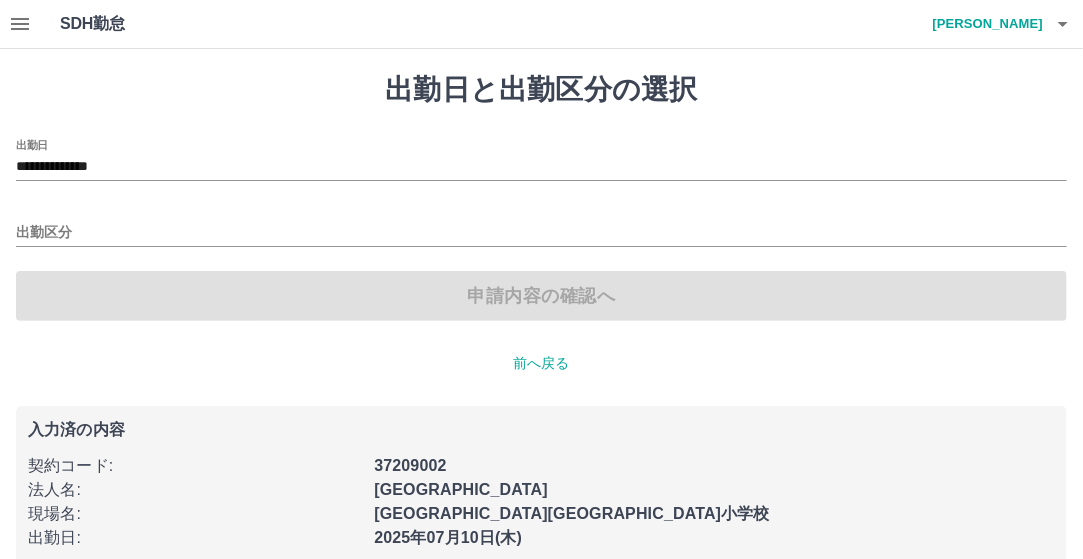 click on "申請内容の確認へ" at bounding box center [541, 296] 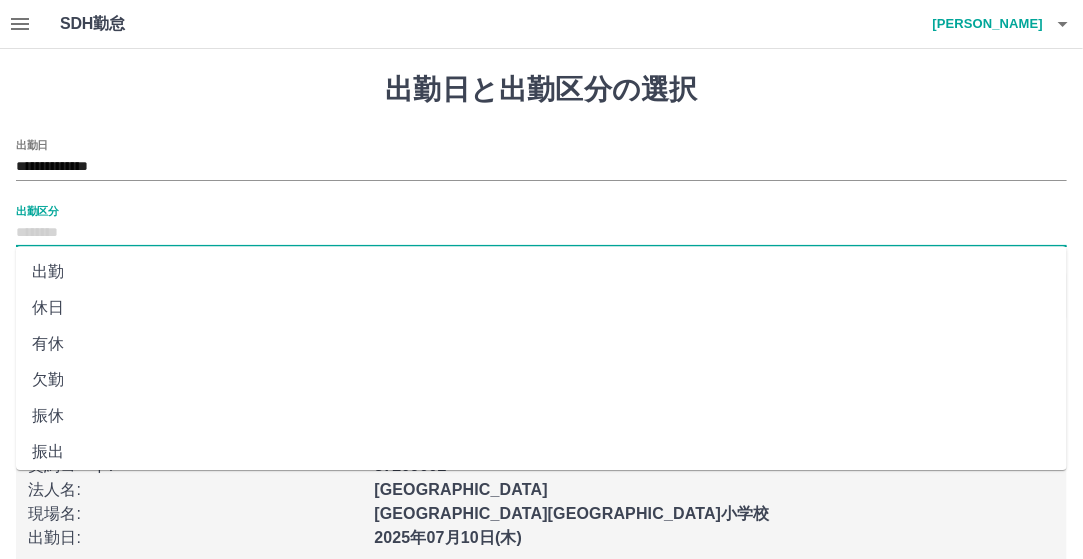 click on "出勤区分" at bounding box center [541, 233] 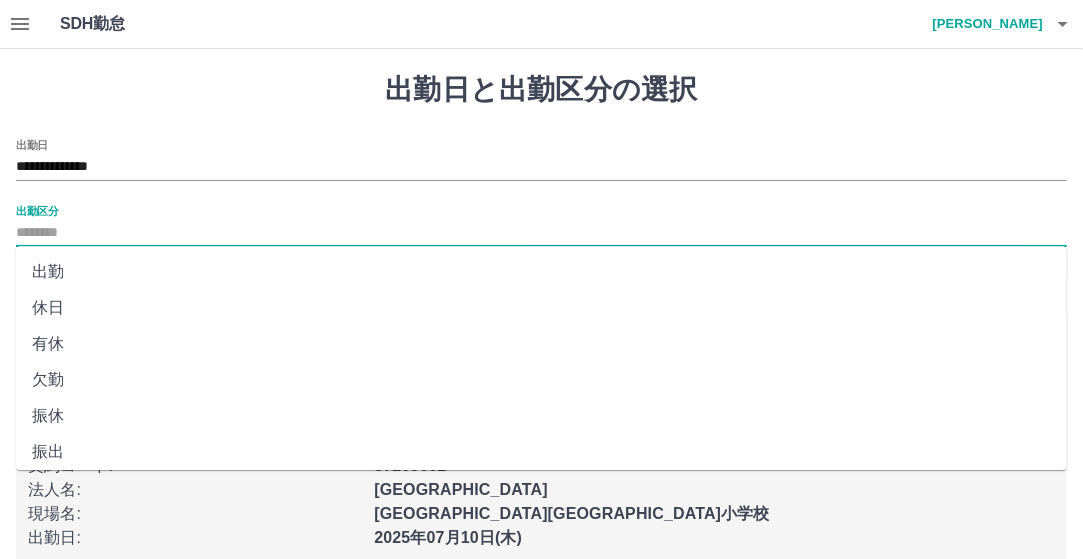 click on "出勤" at bounding box center (541, 272) 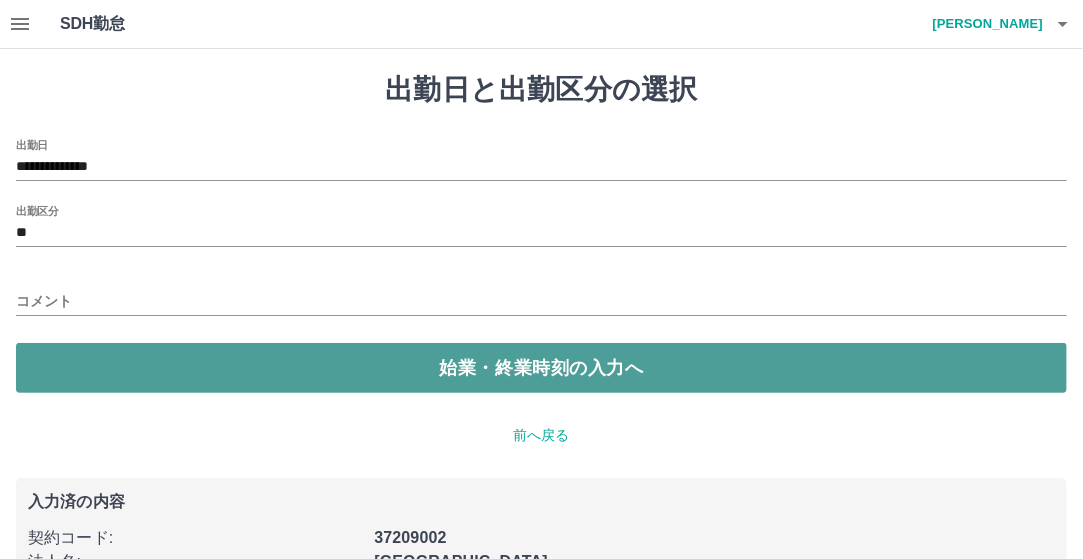 click on "始業・終業時刻の入力へ" at bounding box center (541, 368) 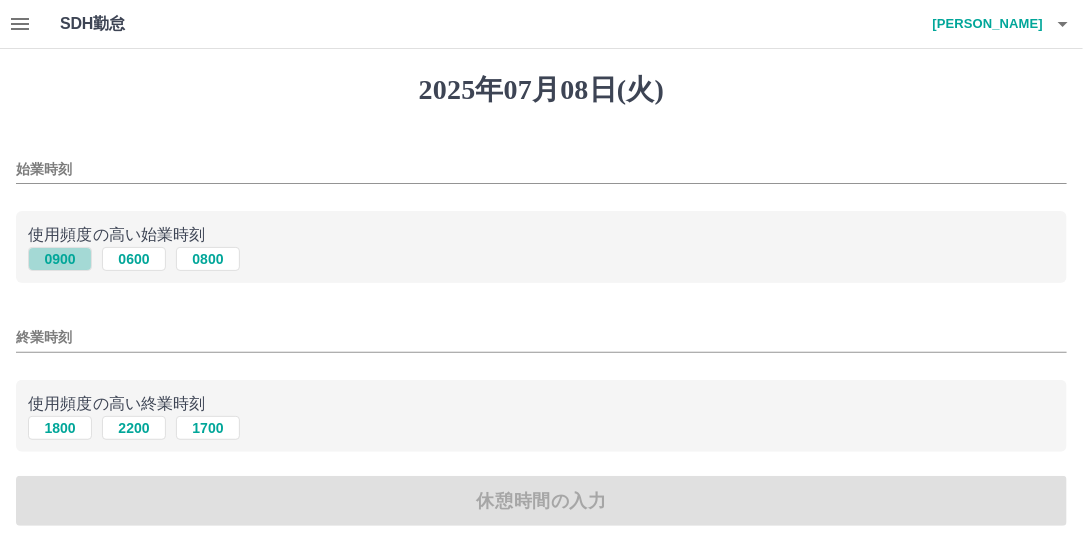 click on "0900" at bounding box center [60, 259] 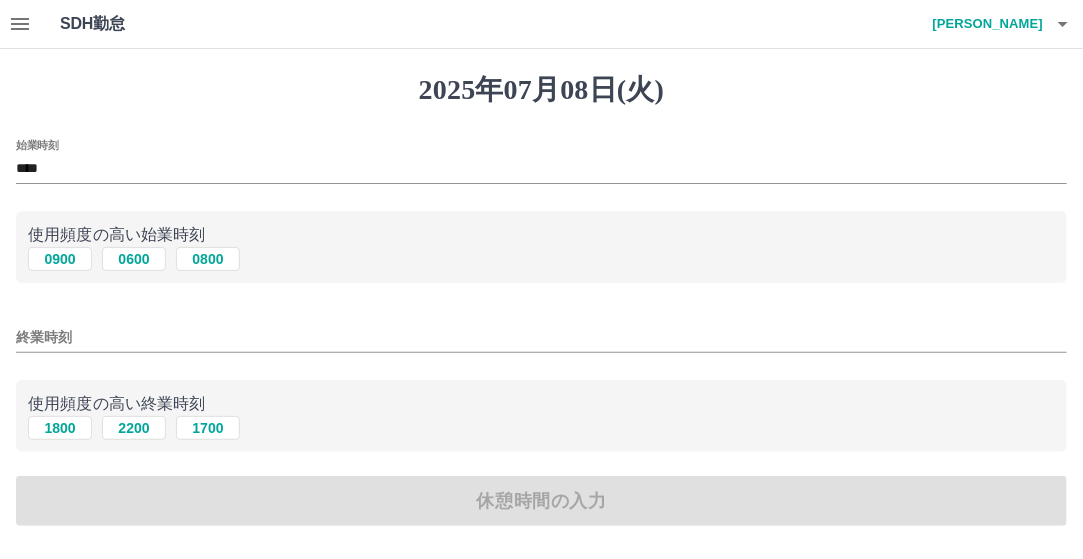 drag, startPoint x: 70, startPoint y: 425, endPoint x: 69, endPoint y: 413, distance: 12.0415945 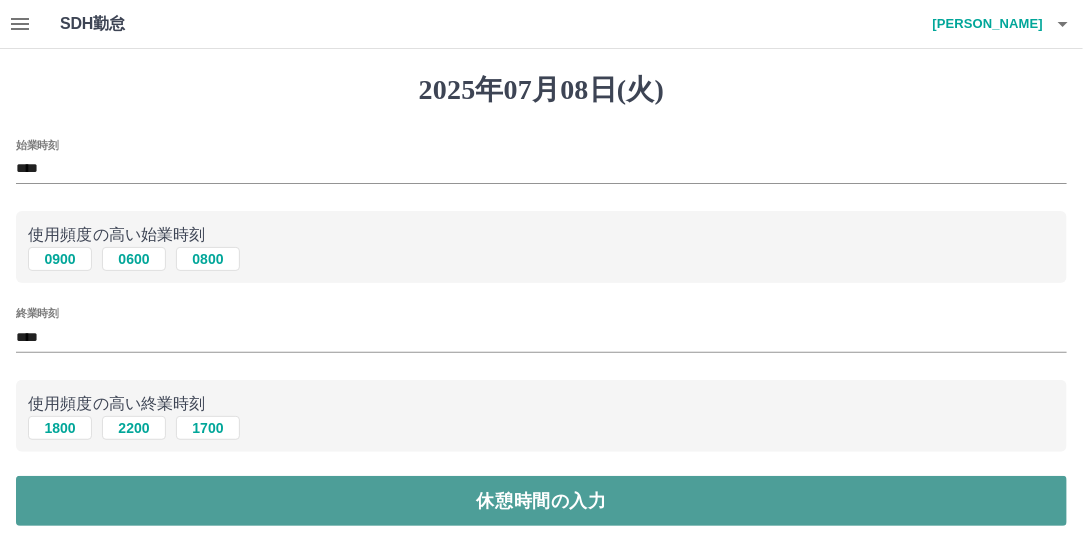 click on "休憩時間の入力" at bounding box center (541, 501) 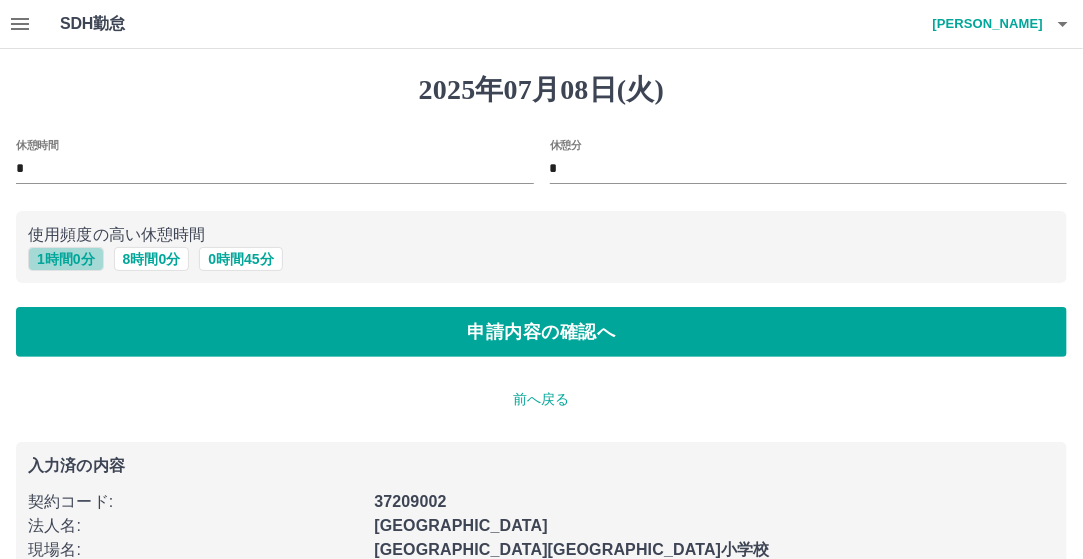 click on "1 時間 0 分" at bounding box center [66, 259] 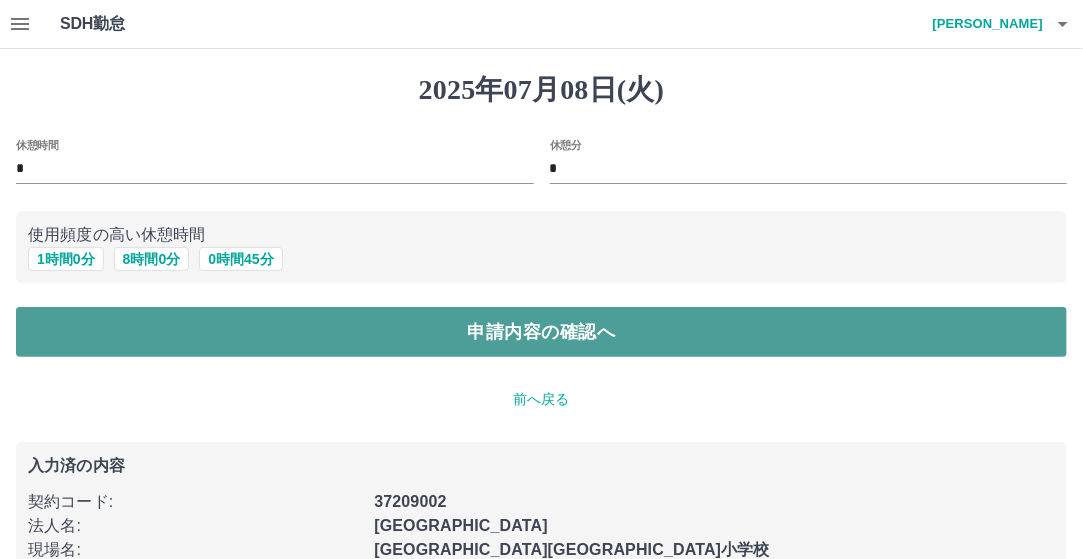 click on "申請内容の確認へ" at bounding box center (541, 332) 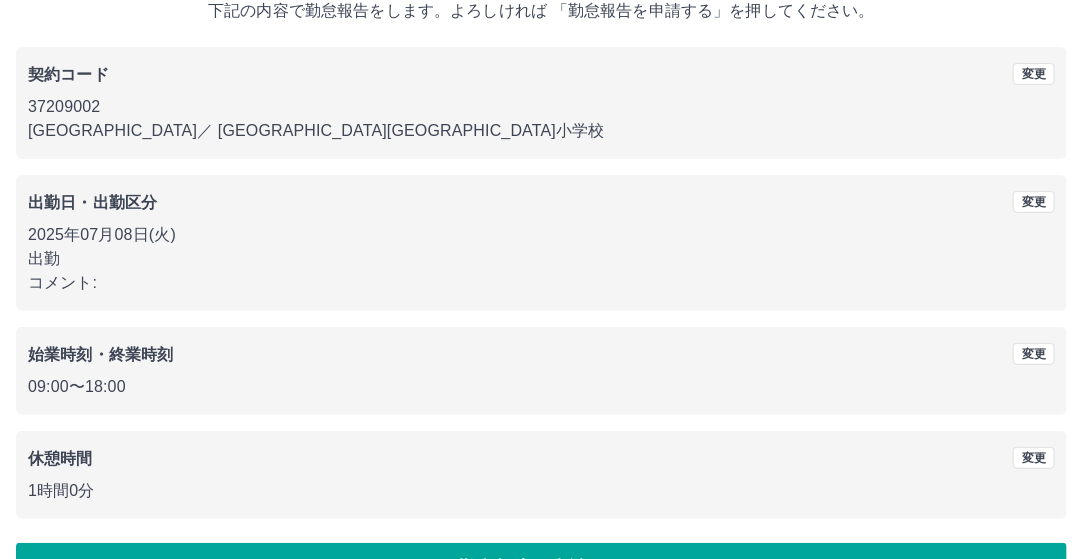 scroll, scrollTop: 188, scrollLeft: 0, axis: vertical 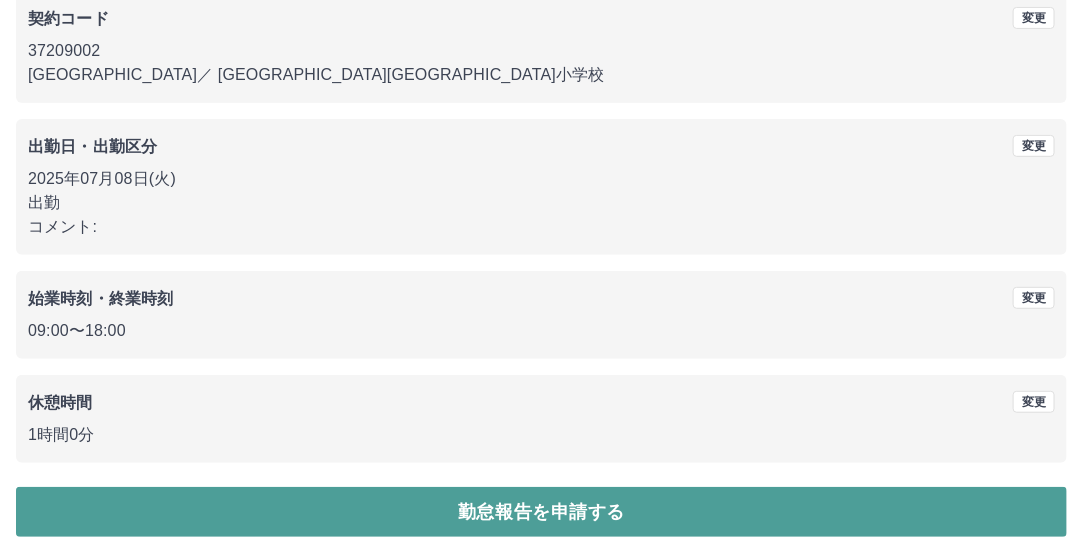 click on "勤怠報告を申請する" at bounding box center [541, 512] 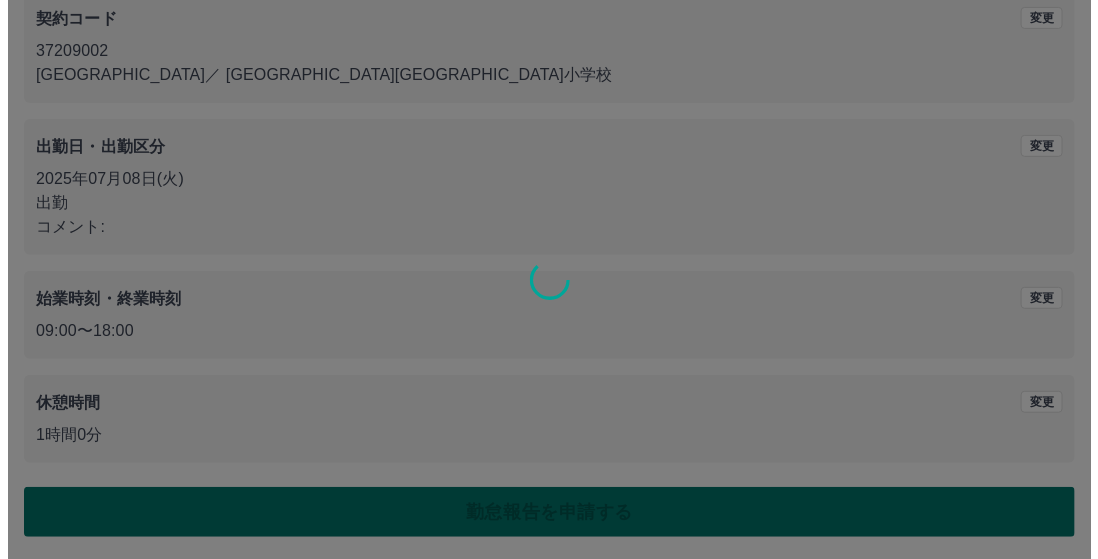 scroll, scrollTop: 0, scrollLeft: 0, axis: both 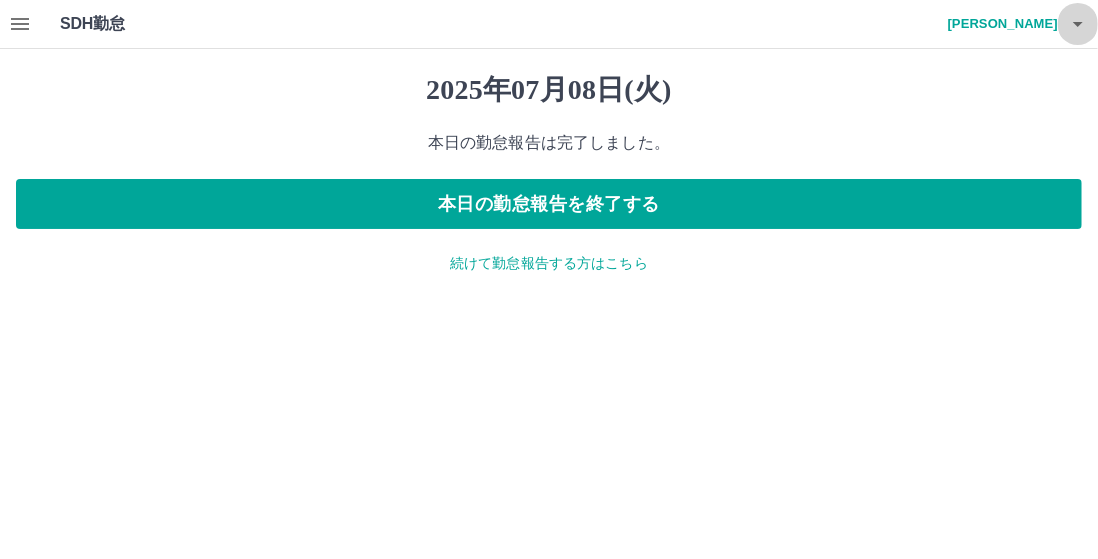 click 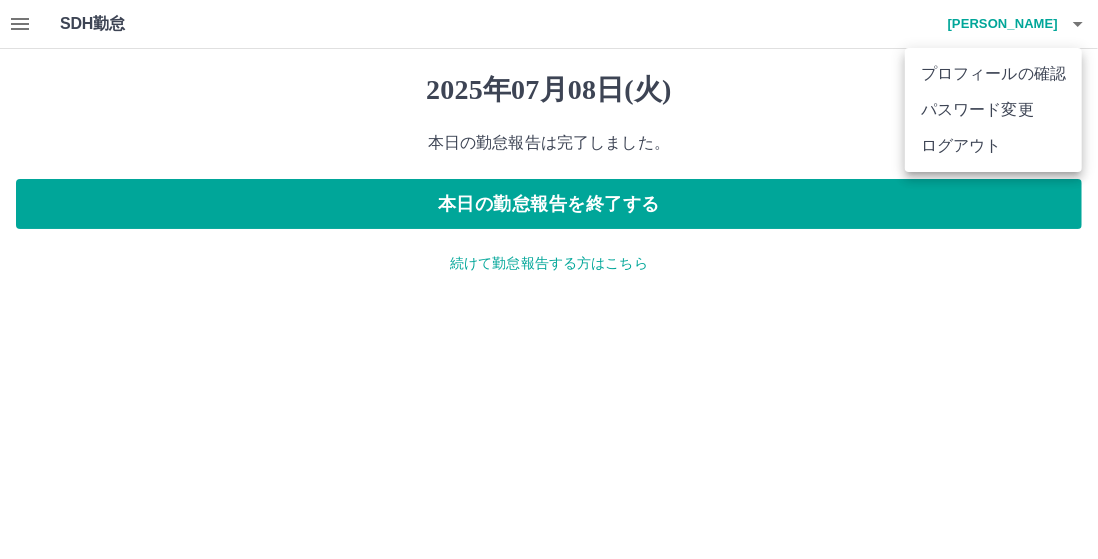 click on "ログアウト" at bounding box center (993, 146) 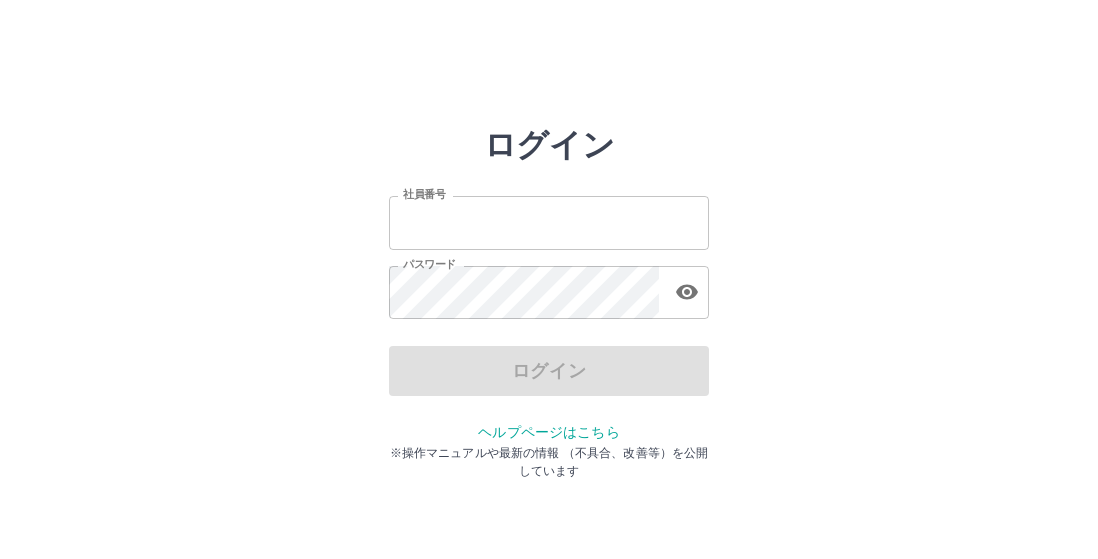 scroll, scrollTop: 0, scrollLeft: 0, axis: both 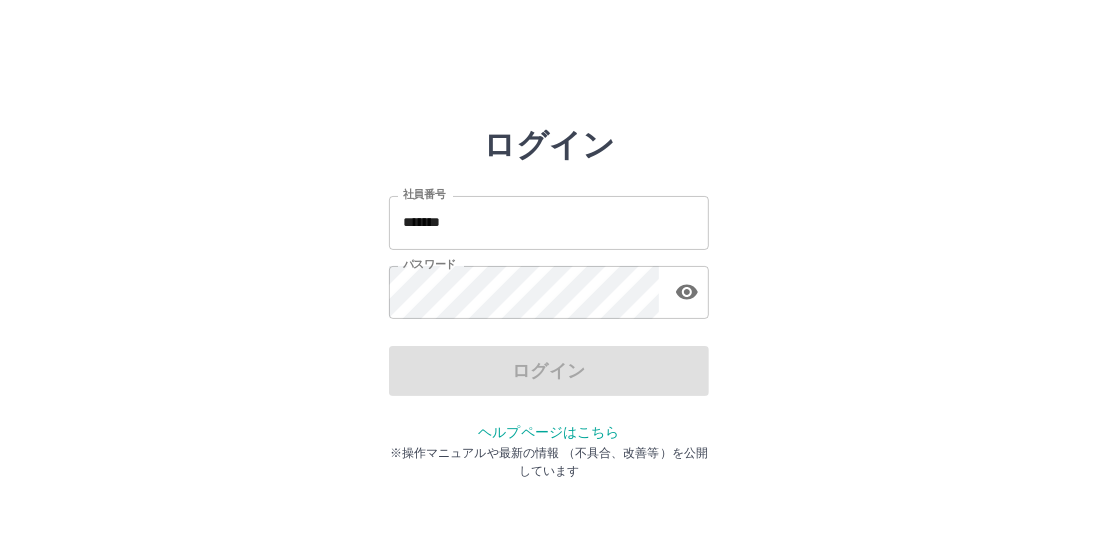 click on "*******" at bounding box center (549, 222) 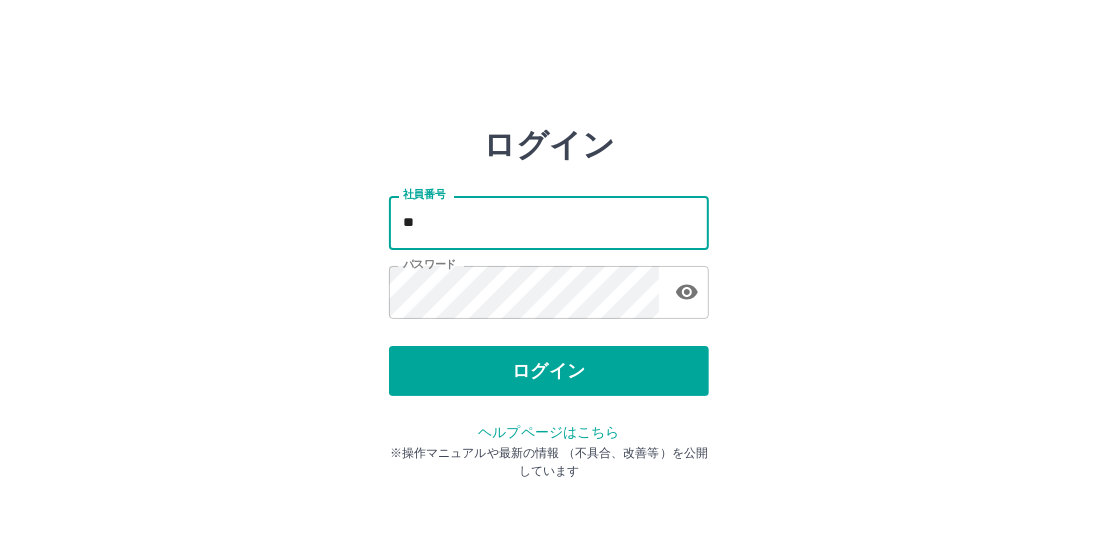 type on "*" 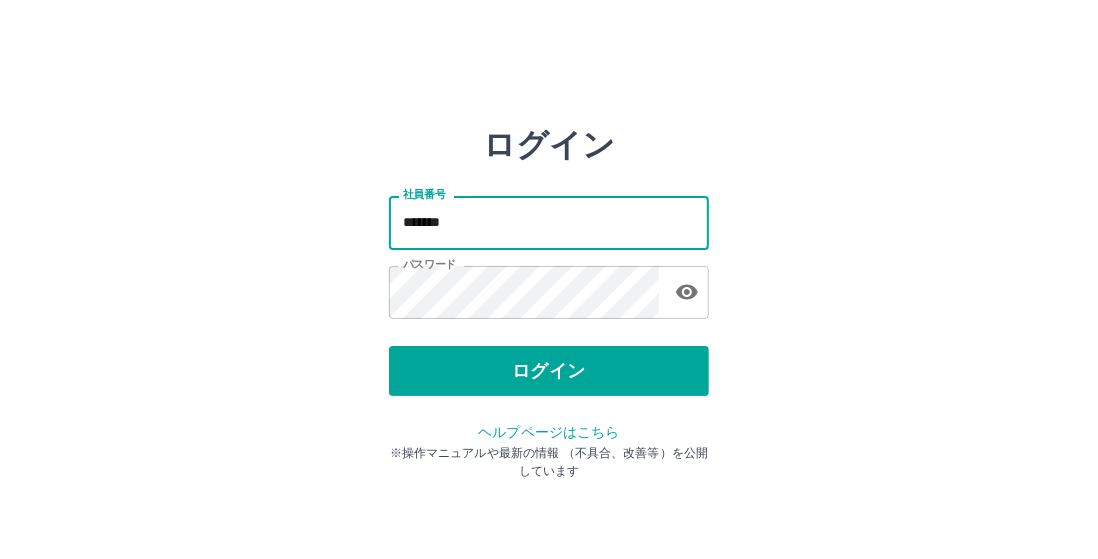 type on "*******" 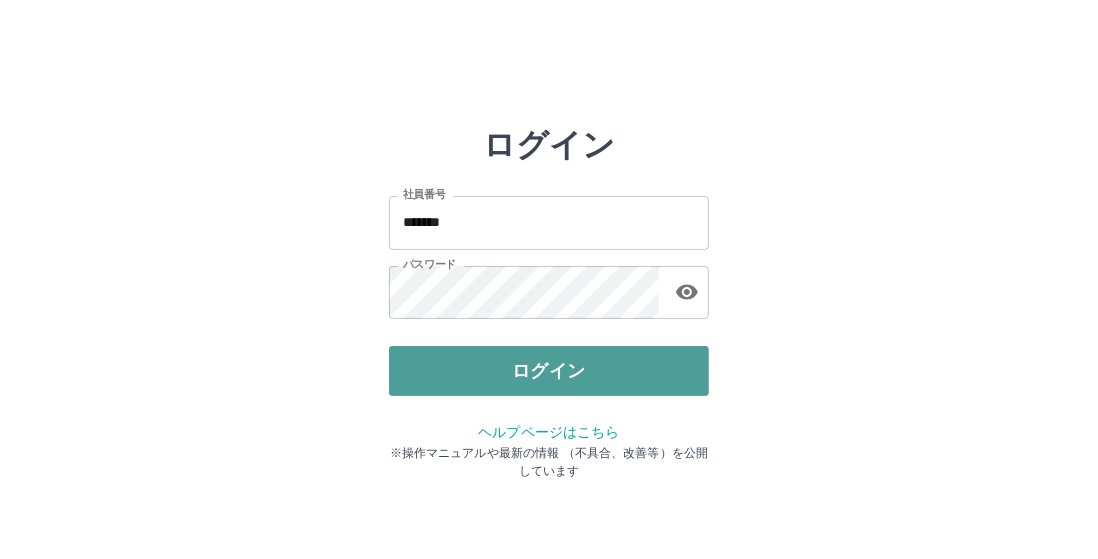 click on "ログイン" at bounding box center [549, 371] 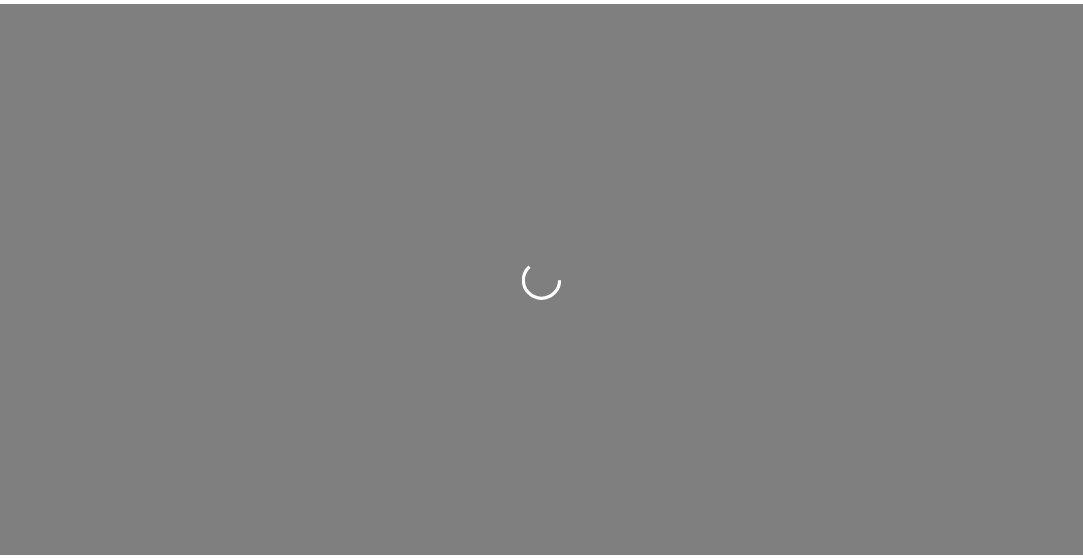 scroll, scrollTop: 0, scrollLeft: 0, axis: both 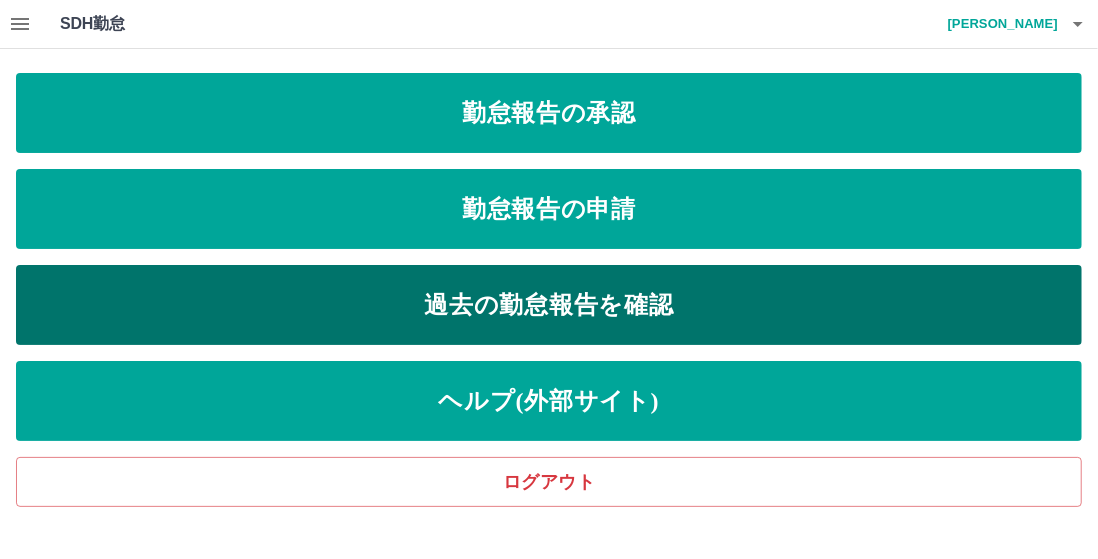 click on "過去の勤怠報告を確認" at bounding box center [549, 305] 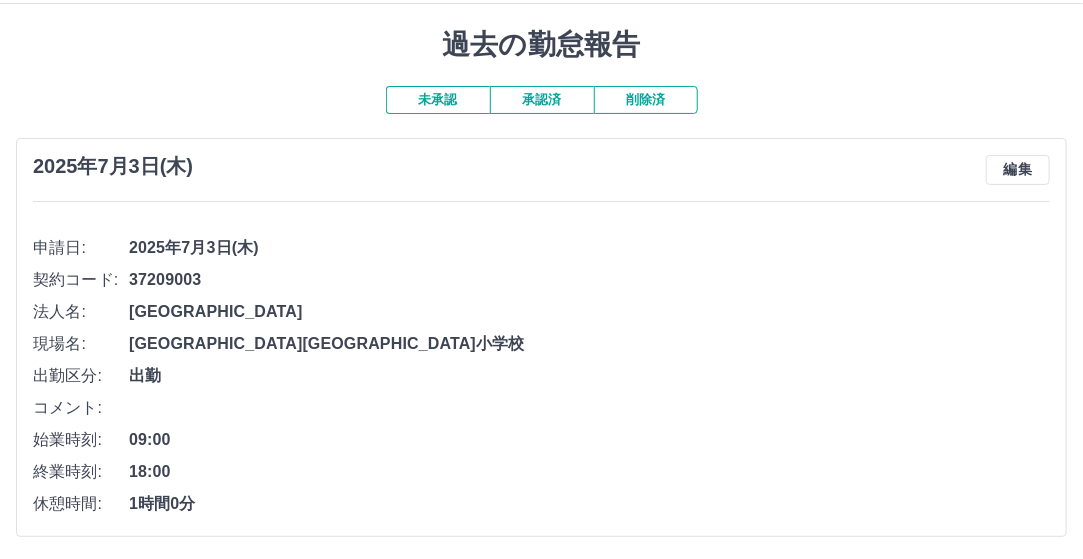 scroll, scrollTop: 0, scrollLeft: 0, axis: both 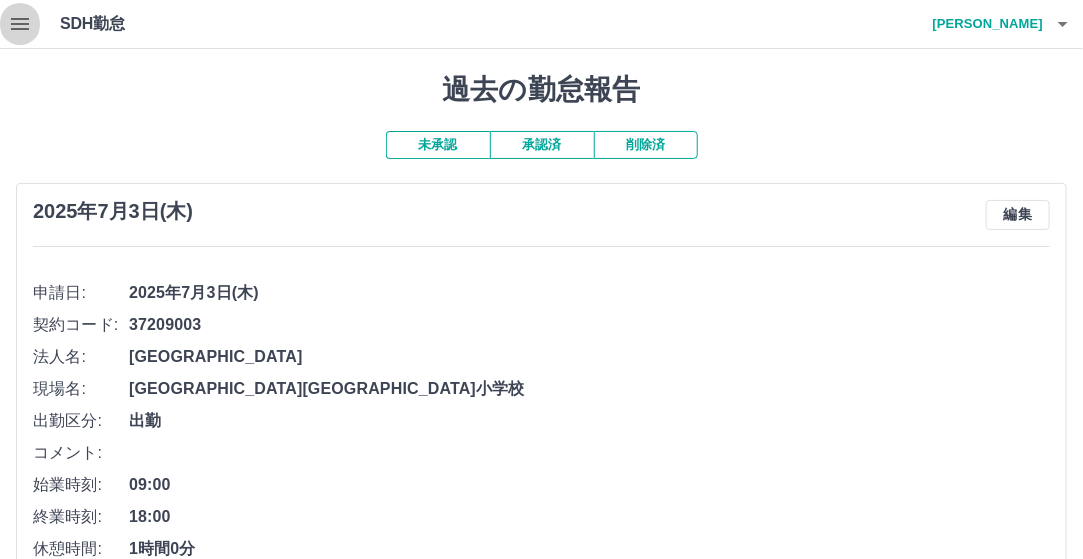 click at bounding box center [20, 24] 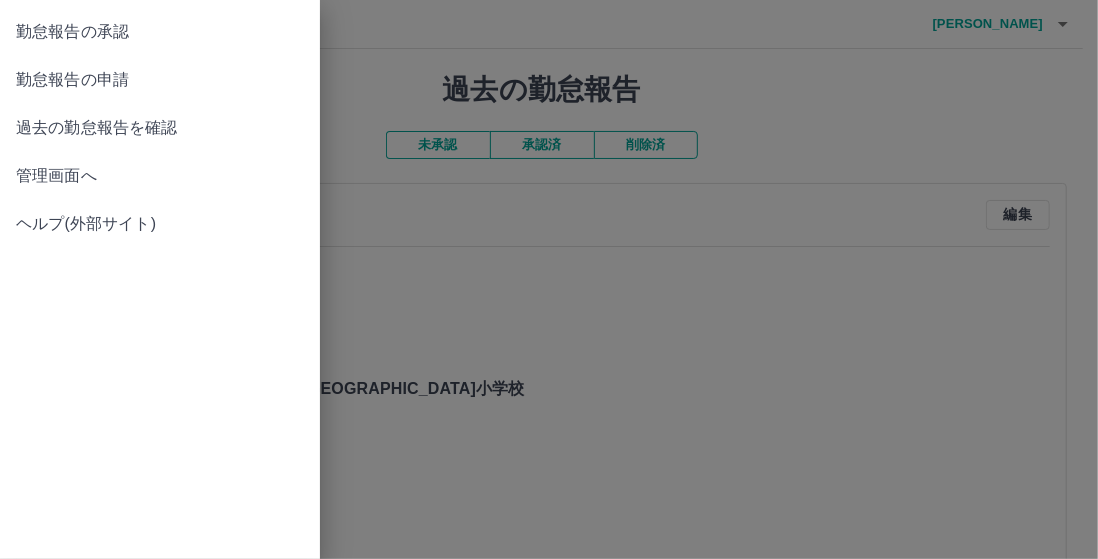 click on "勤怠報告の申請" at bounding box center (160, 80) 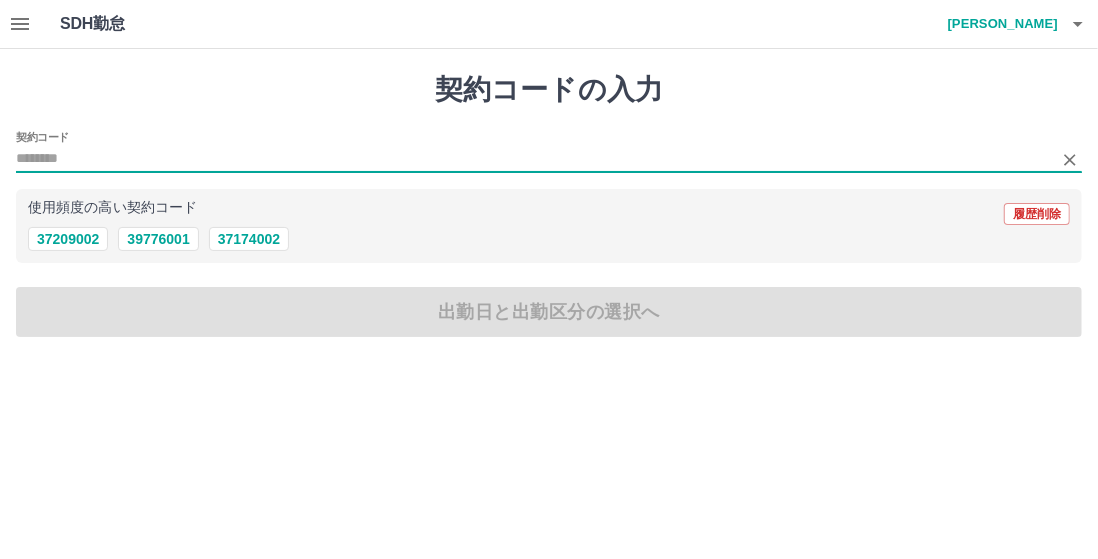 click on "契約コード" at bounding box center [534, 159] 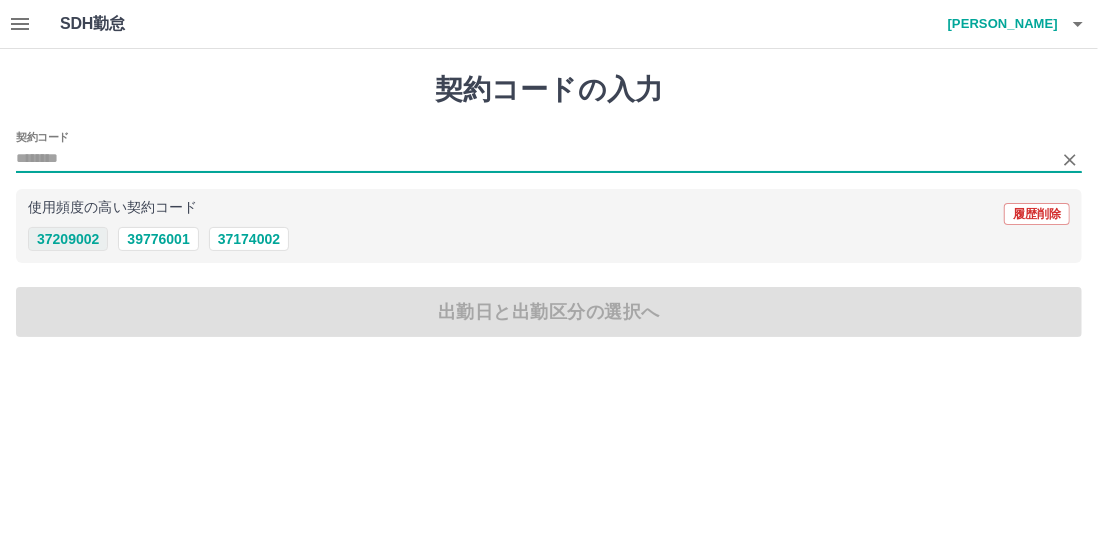 click on "37209002" at bounding box center [68, 239] 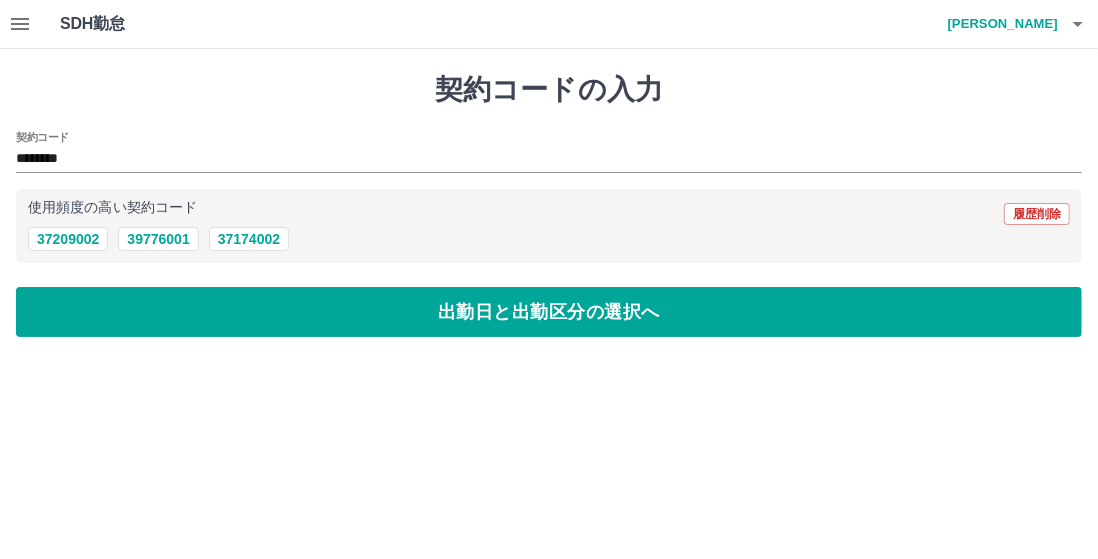 click on "契約コードの入力 契約コード ******** 使用頻度の高い契約コード 履歴削除 37209002 39776001 37174002 出勤日と出勤区分の選択へ" at bounding box center [549, 205] 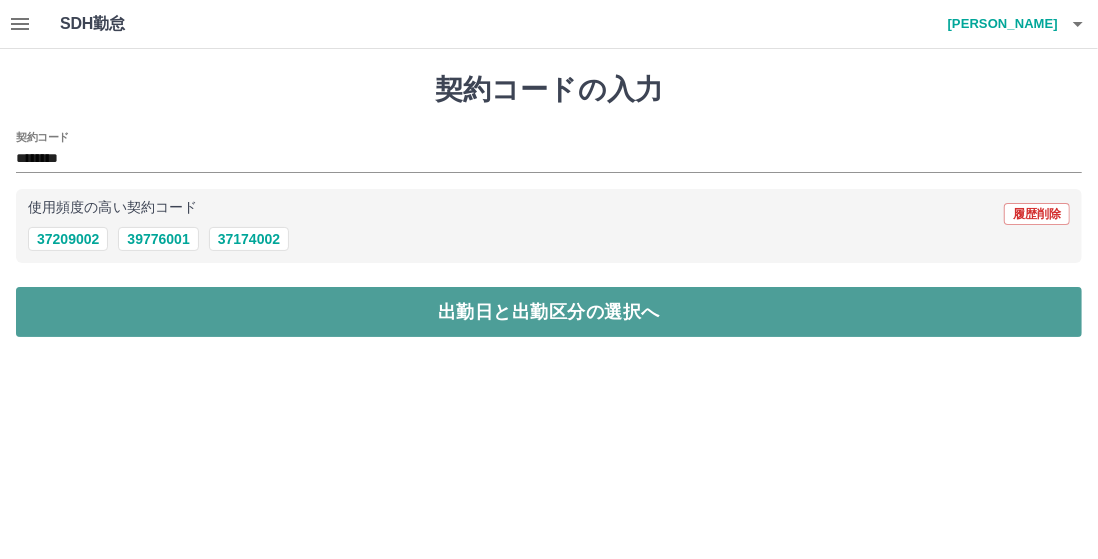 click on "出勤日と出勤区分の選択へ" at bounding box center (549, 312) 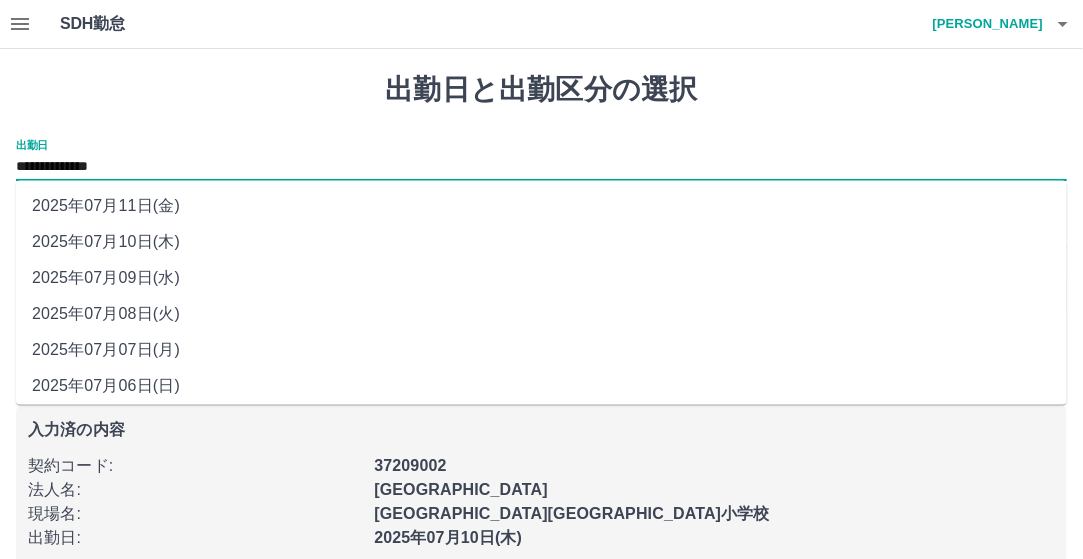 click on "**********" at bounding box center (541, 167) 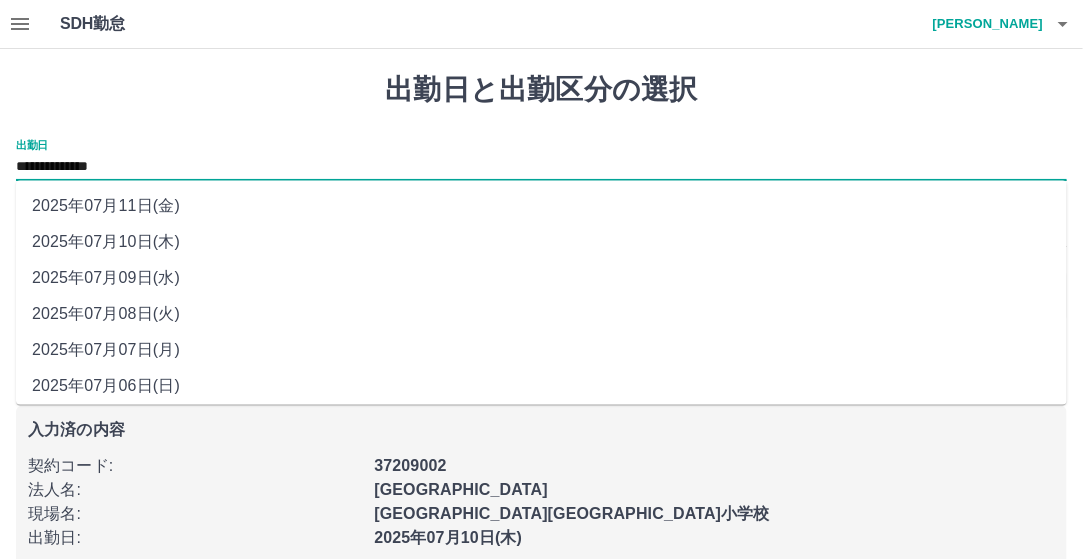 click on "2025年07月07日(月)" at bounding box center [541, 351] 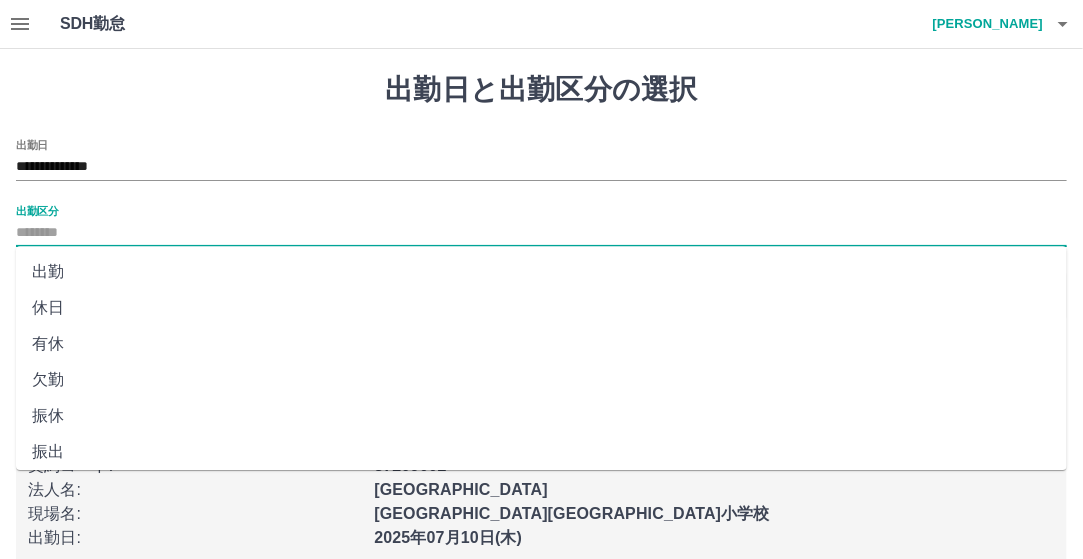 click on "出勤区分" at bounding box center [541, 233] 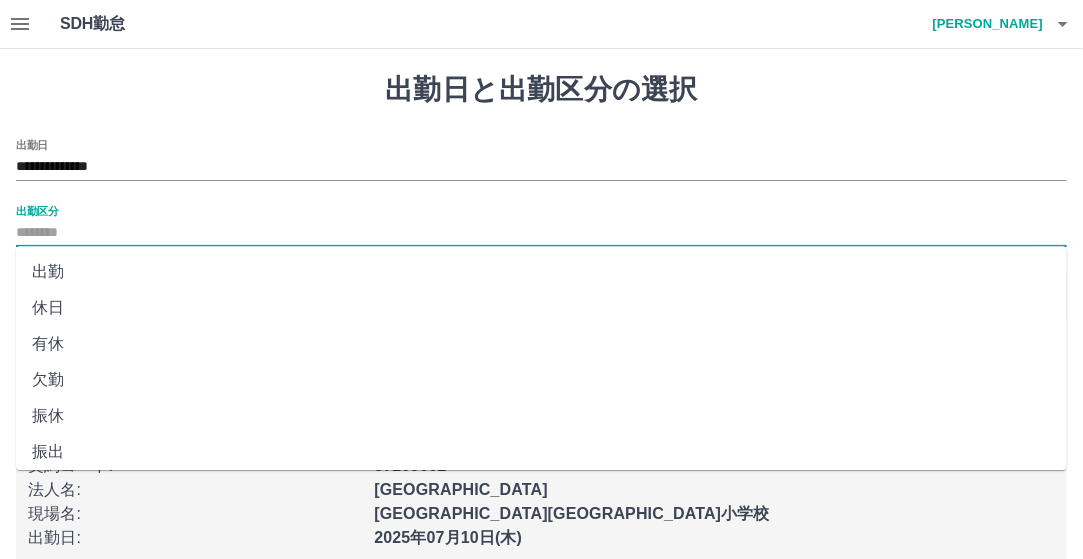 click on "出勤" at bounding box center (541, 272) 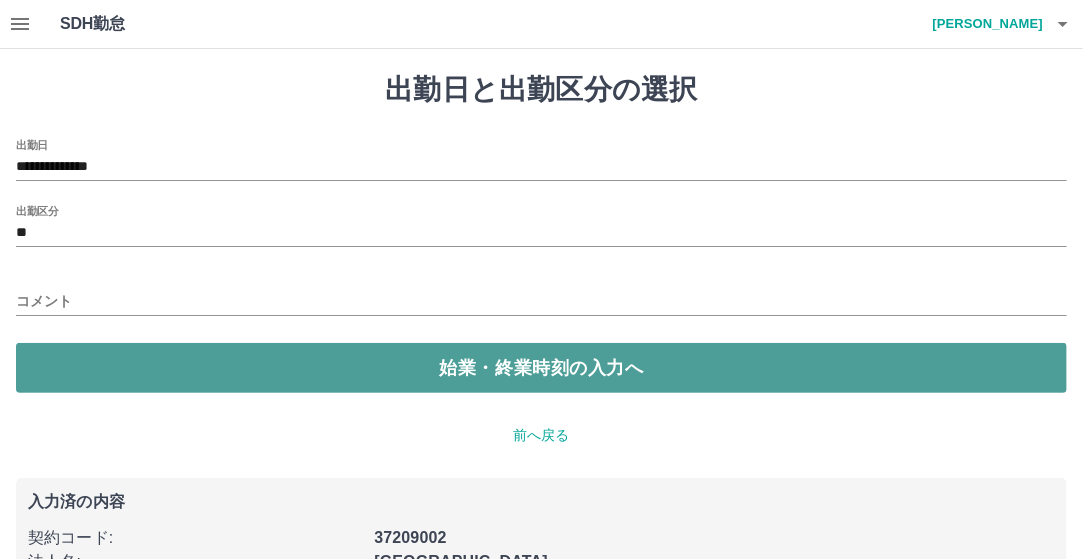 click on "始業・終業時刻の入力へ" at bounding box center [541, 368] 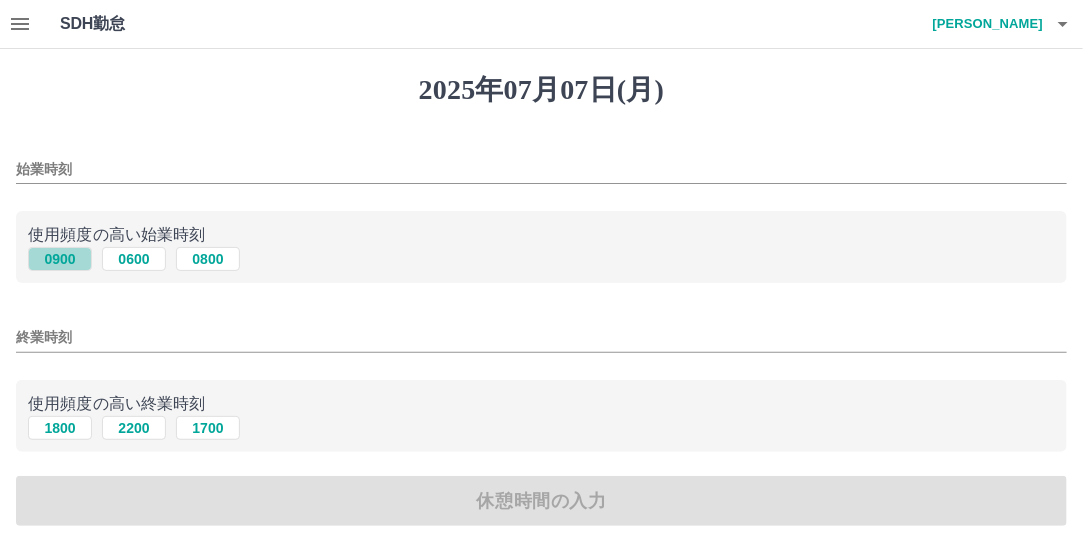 click on "0900" at bounding box center [60, 259] 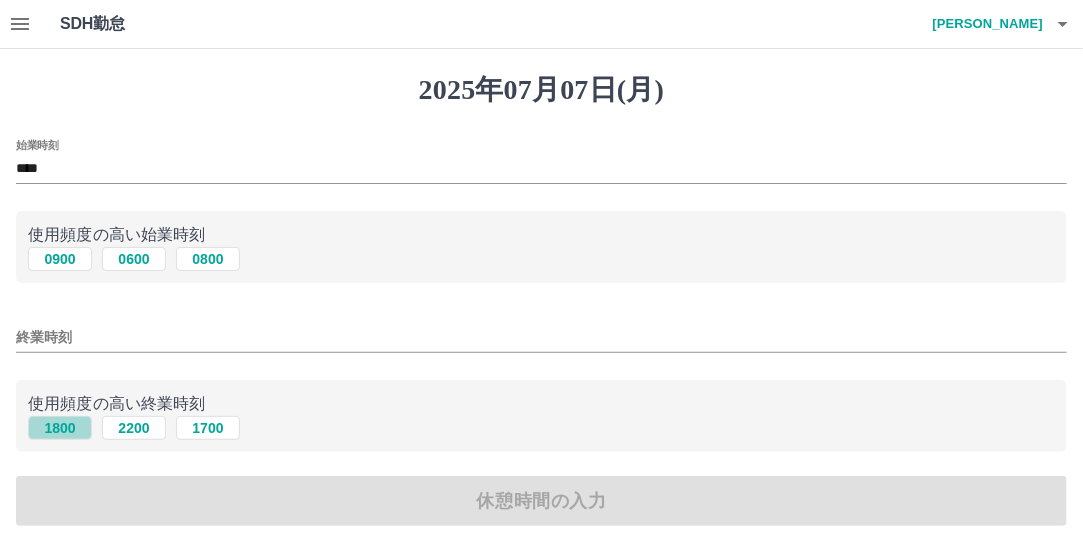 click on "1800" at bounding box center (60, 428) 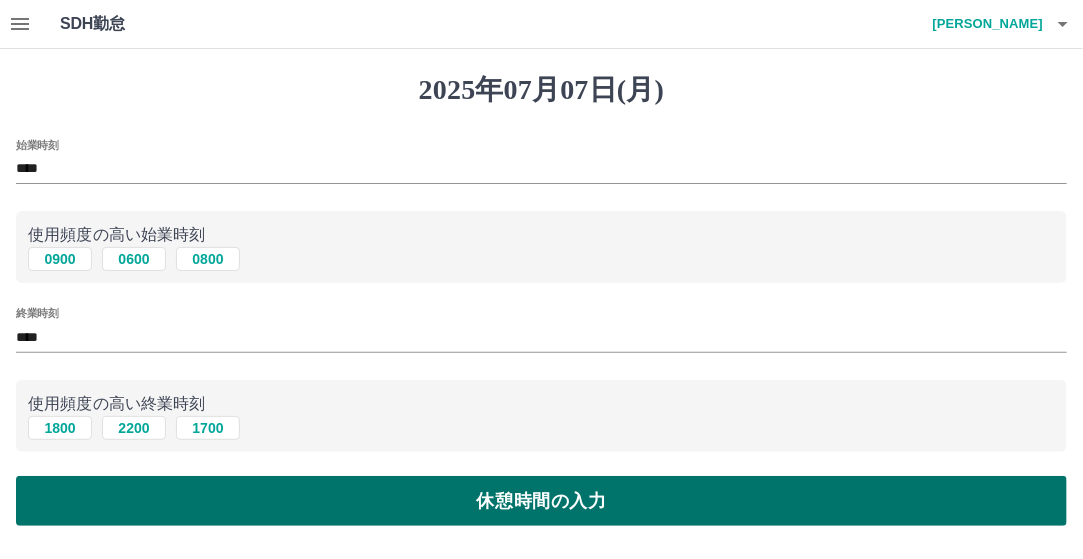 click on "休憩時間の入力" at bounding box center [541, 501] 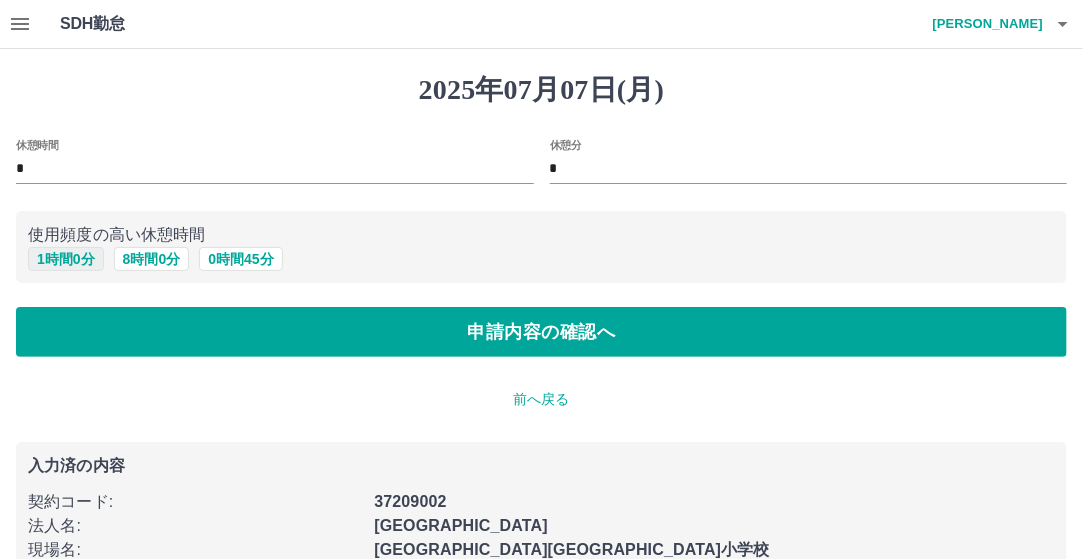 click on "1 時間 0 分" at bounding box center (66, 259) 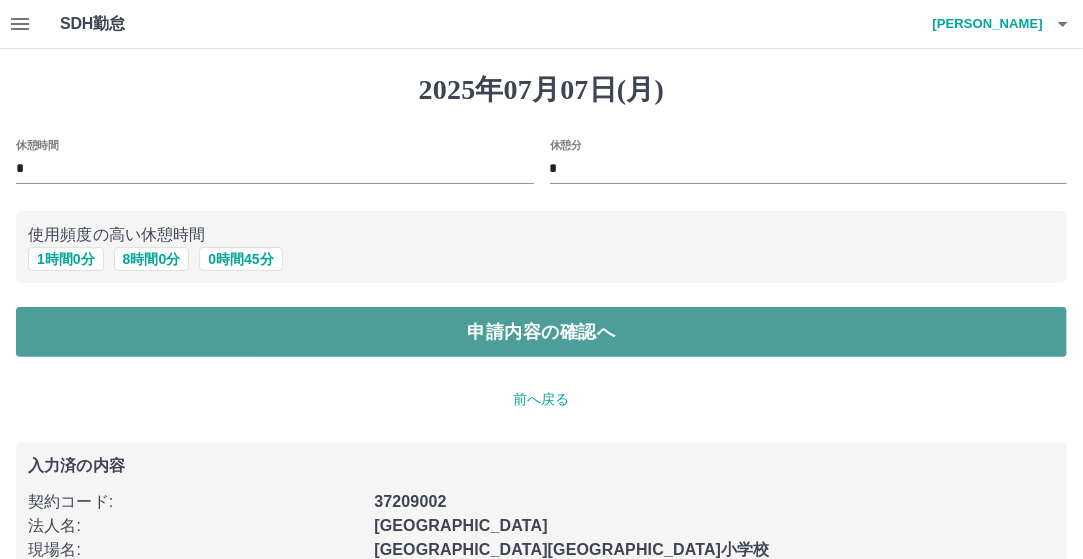 click on "申請内容の確認へ" at bounding box center (541, 332) 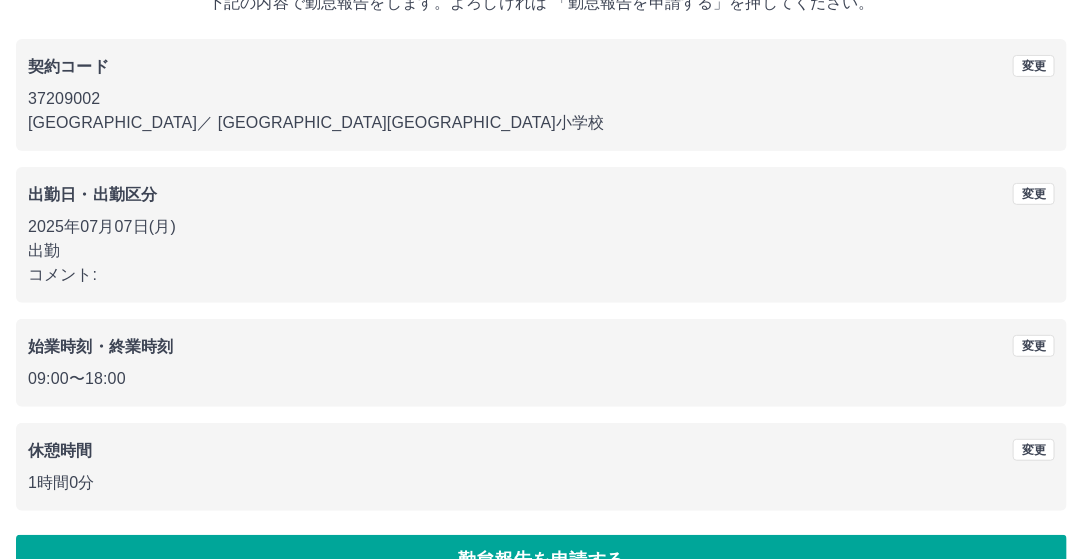 scroll, scrollTop: 188, scrollLeft: 0, axis: vertical 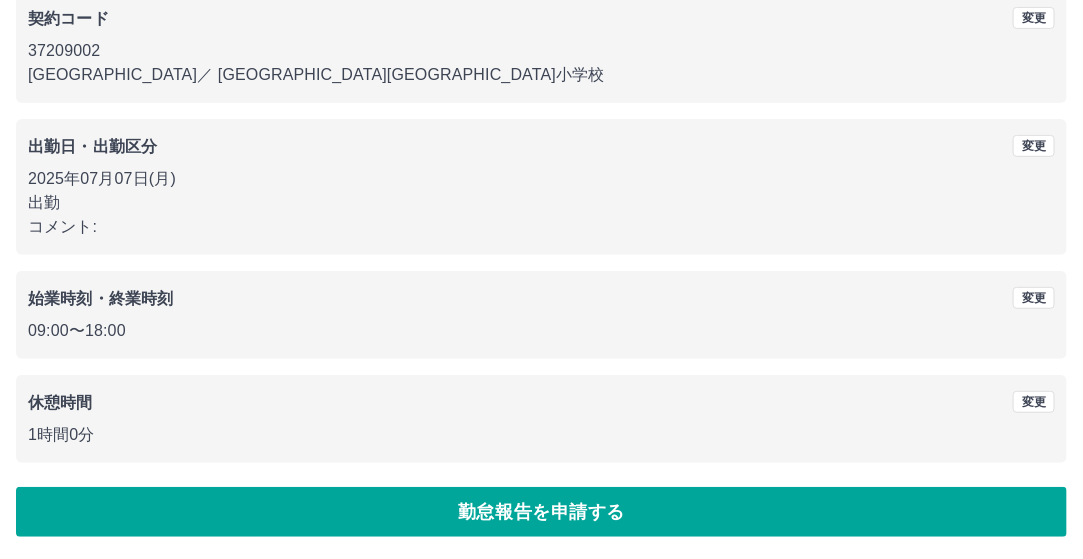 click on "勤怠報告を申請する" at bounding box center (541, 512) 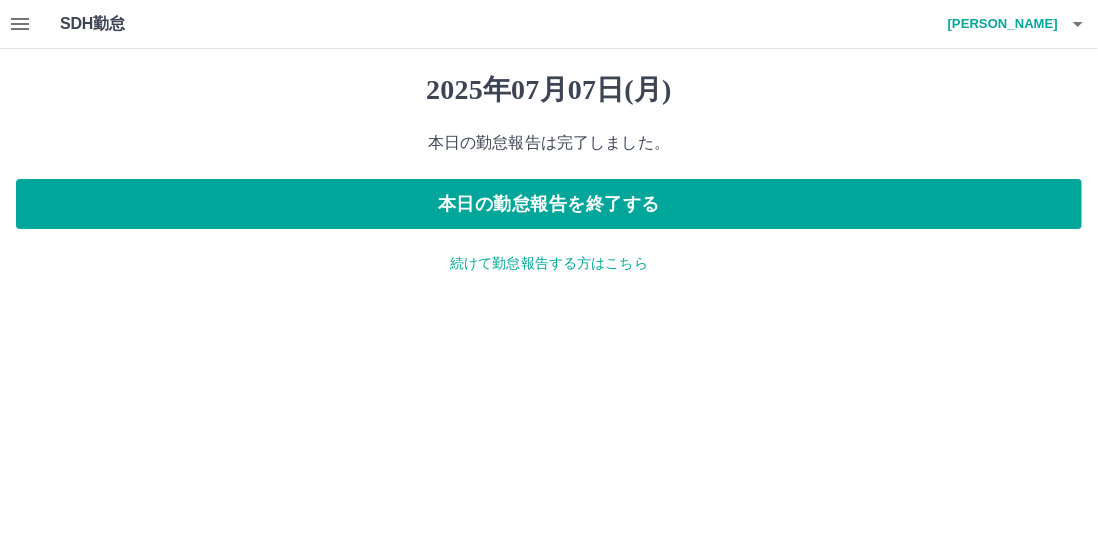 click on "続けて勤怠報告する方はこちら" at bounding box center (549, 263) 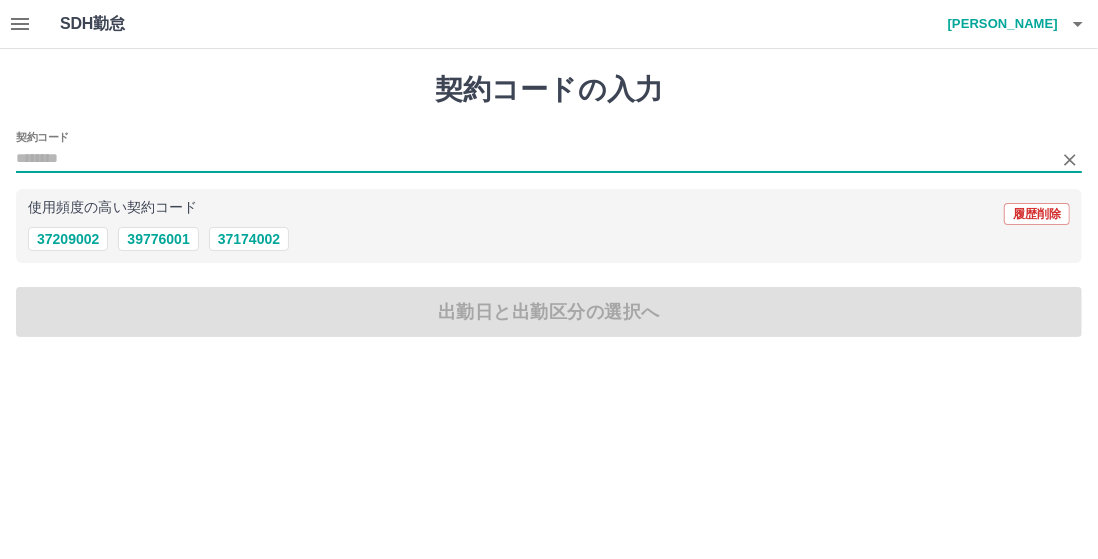 click on "契約コード" at bounding box center (534, 159) 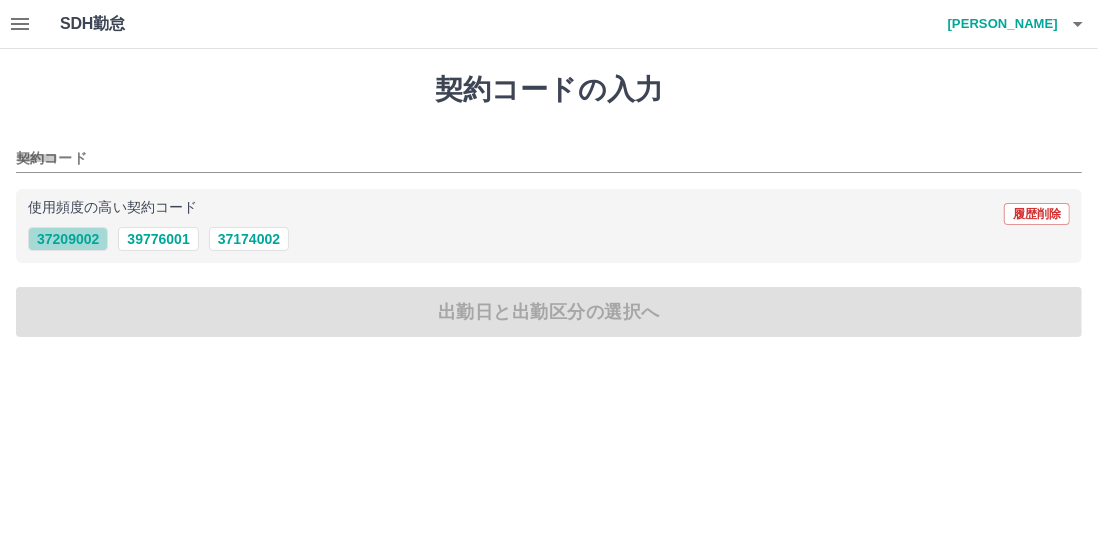 click on "37209002" at bounding box center [68, 239] 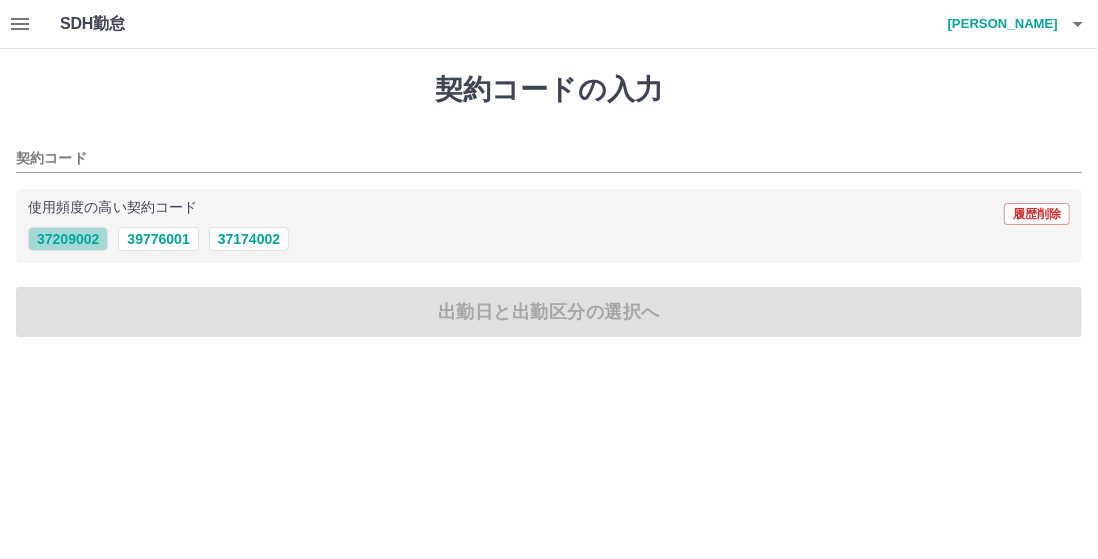 type on "********" 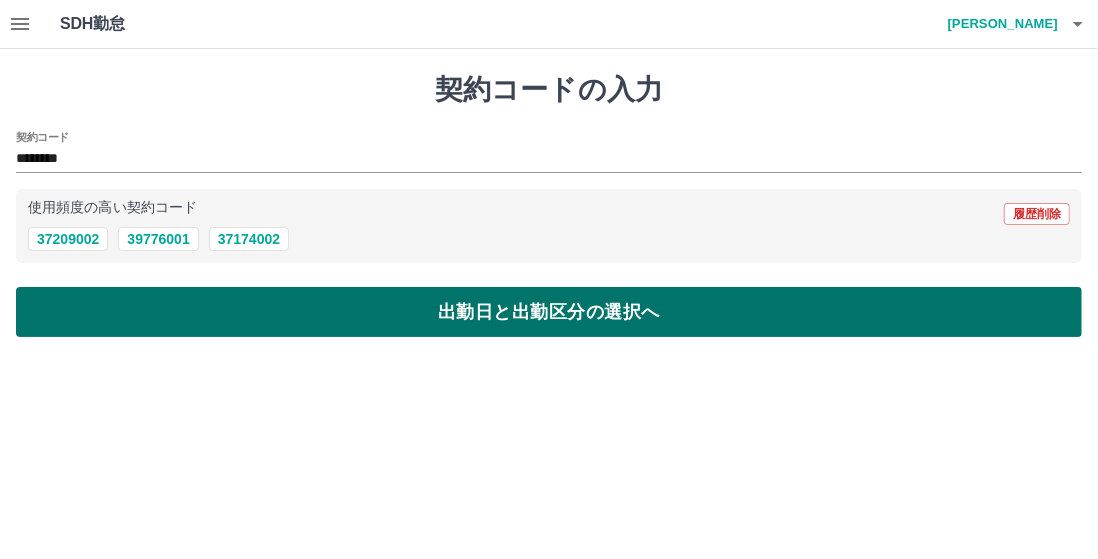 click on "出勤日と出勤区分の選択へ" at bounding box center [549, 312] 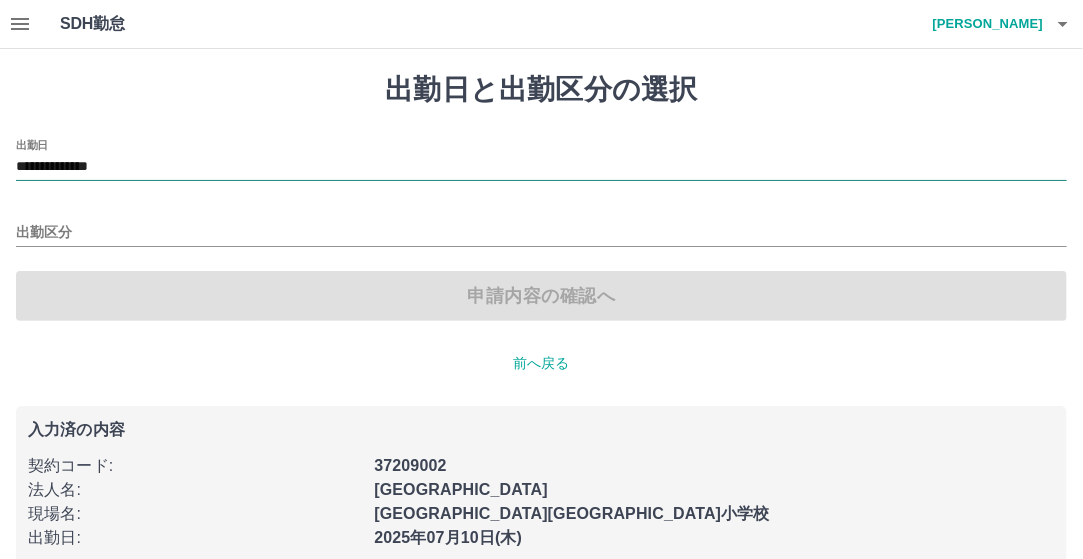 click on "**********" at bounding box center (541, 167) 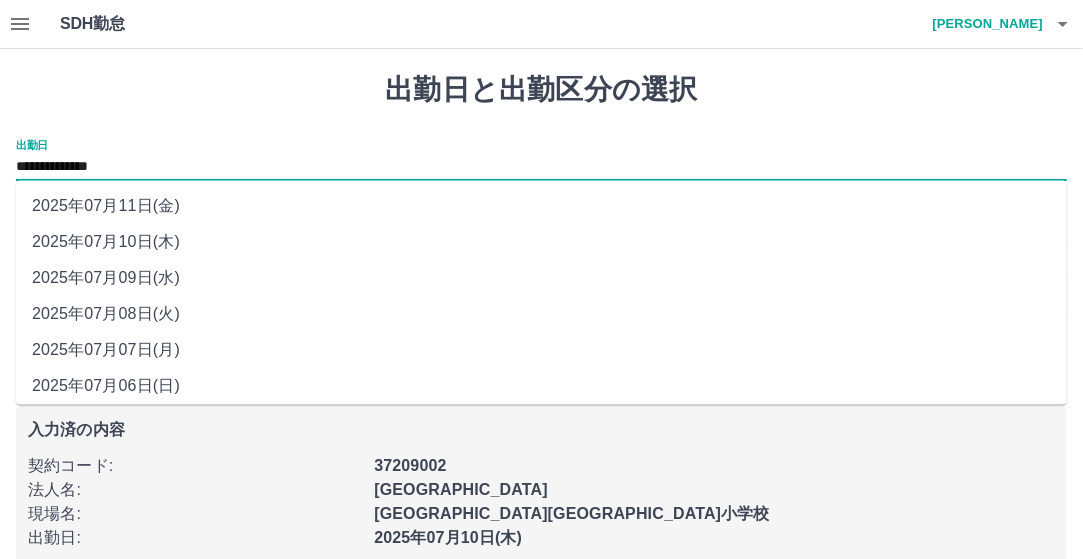 click on "2025年07月08日(火)" at bounding box center (541, 315) 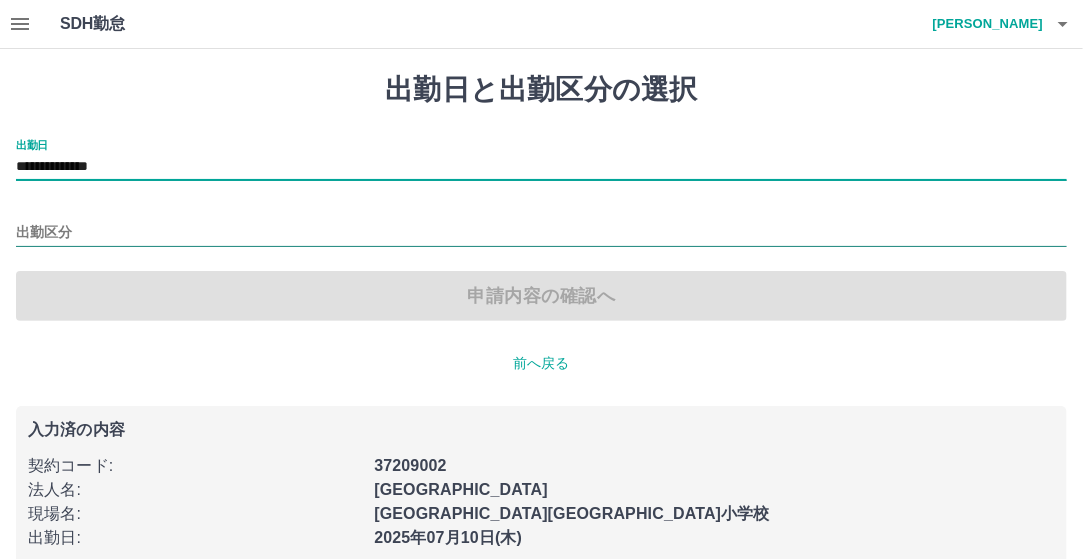 click on "出勤区分" at bounding box center [541, 233] 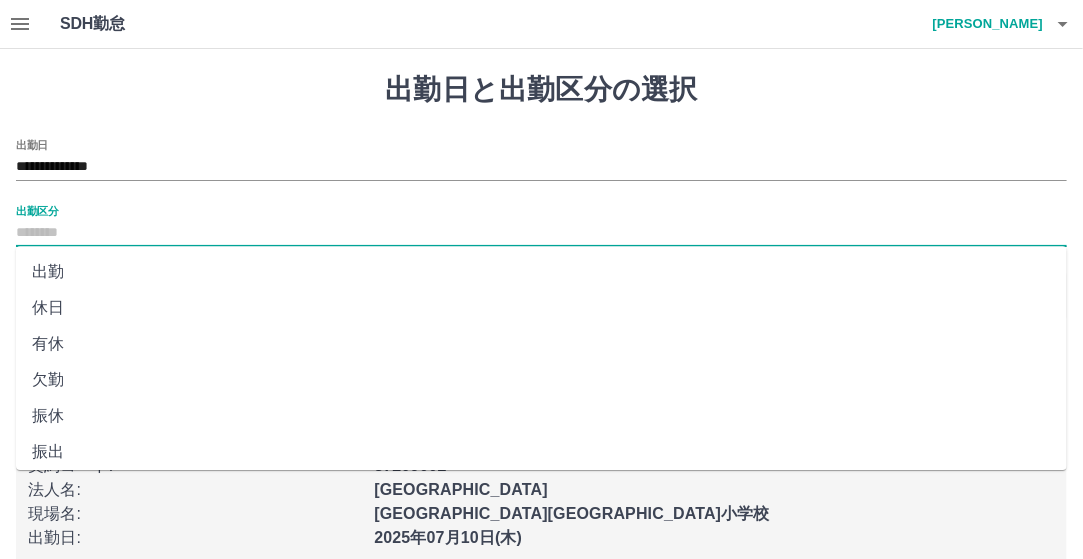 click on "出勤" at bounding box center [541, 272] 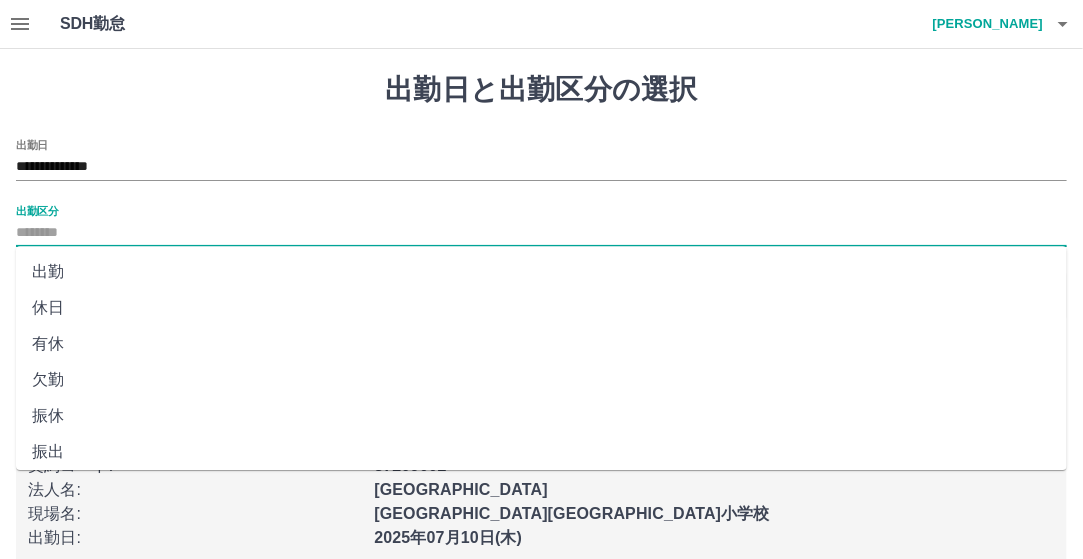 type on "**" 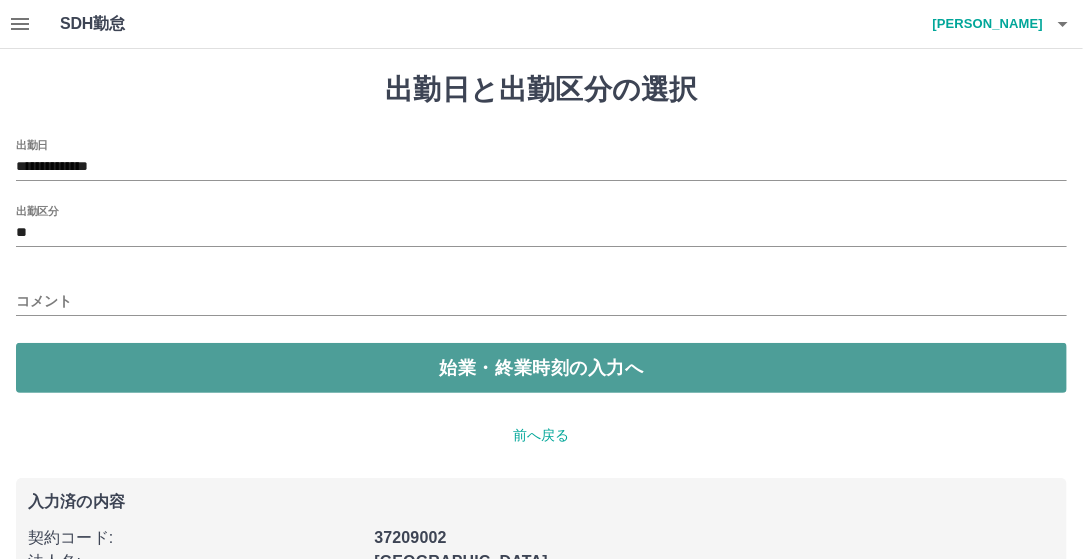 click on "始業・終業時刻の入力へ" at bounding box center [541, 368] 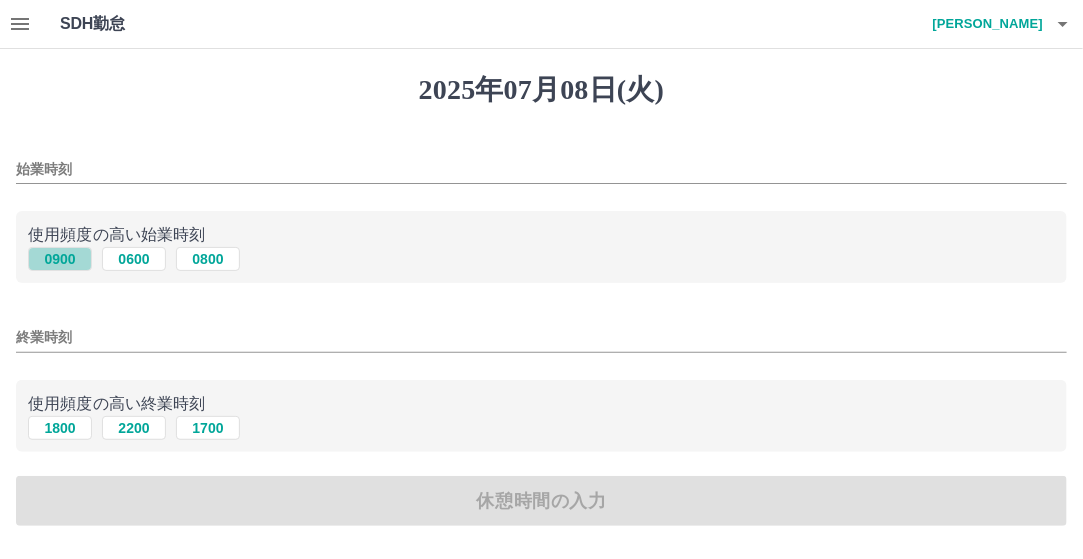 click on "0900" at bounding box center [60, 259] 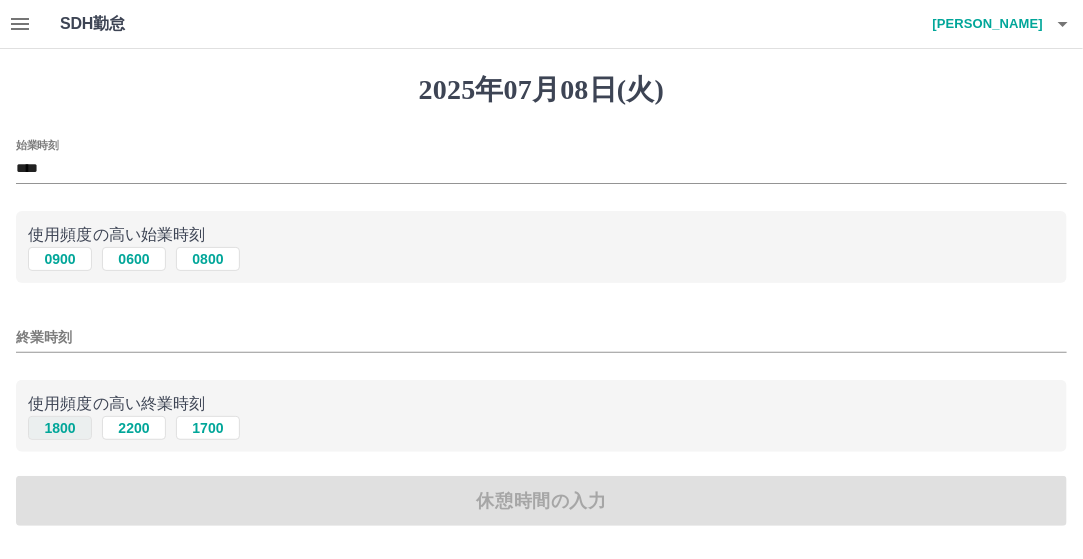 click on "1800" at bounding box center (60, 428) 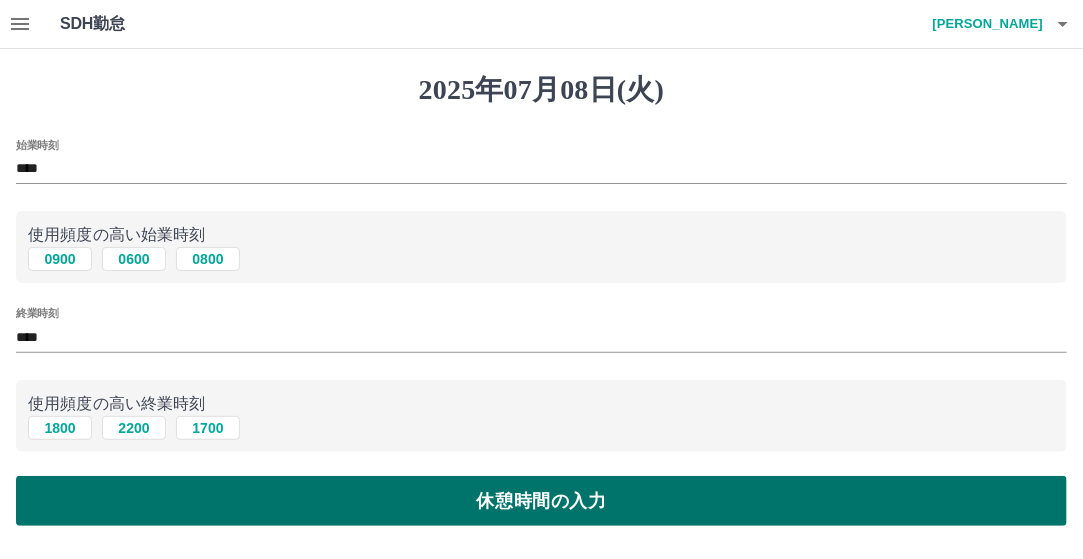 click on "休憩時間の入力" at bounding box center [541, 501] 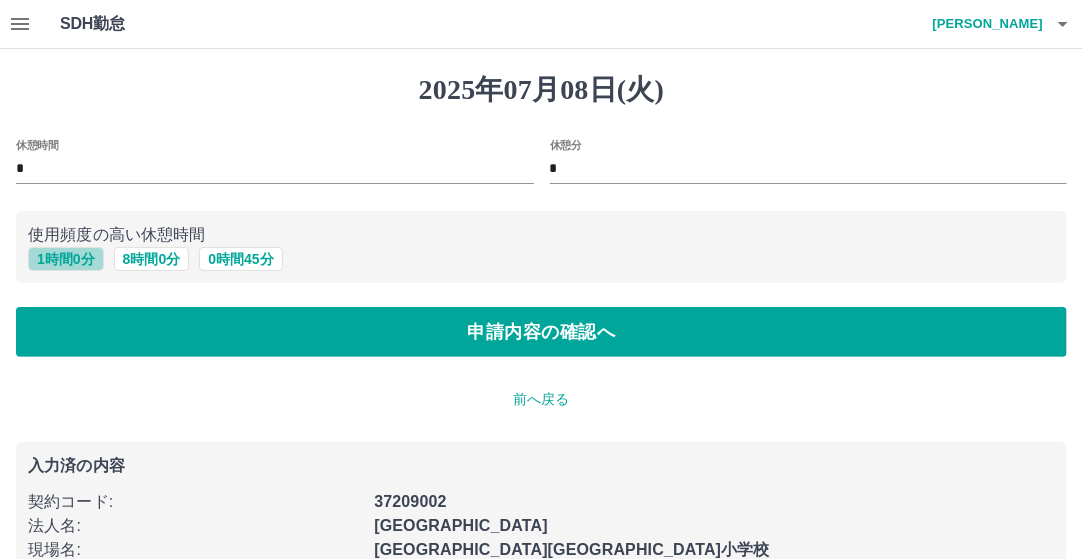click on "1 時間 0 分" at bounding box center (66, 259) 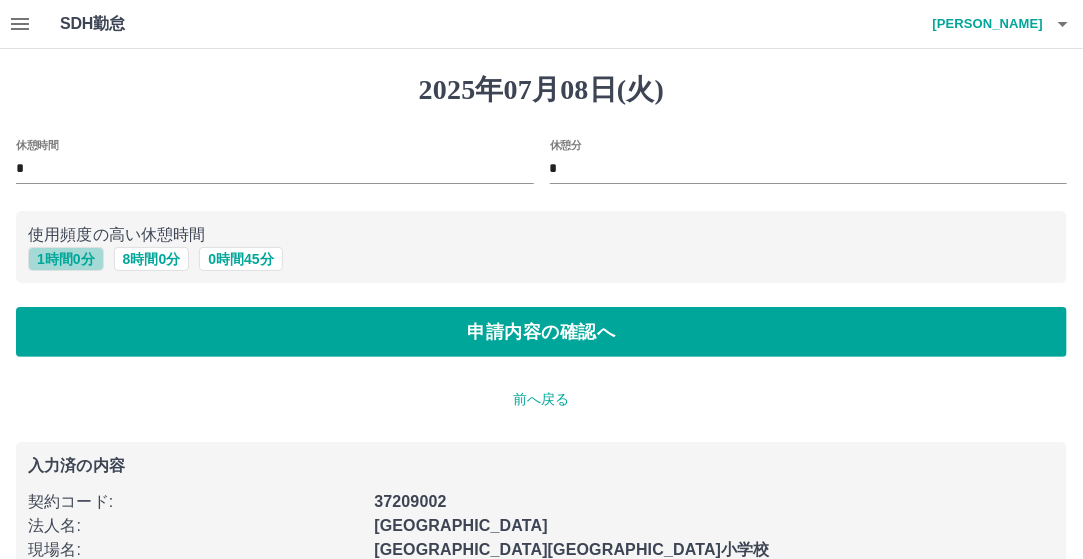 click on "1 時間 0 分" at bounding box center [66, 259] 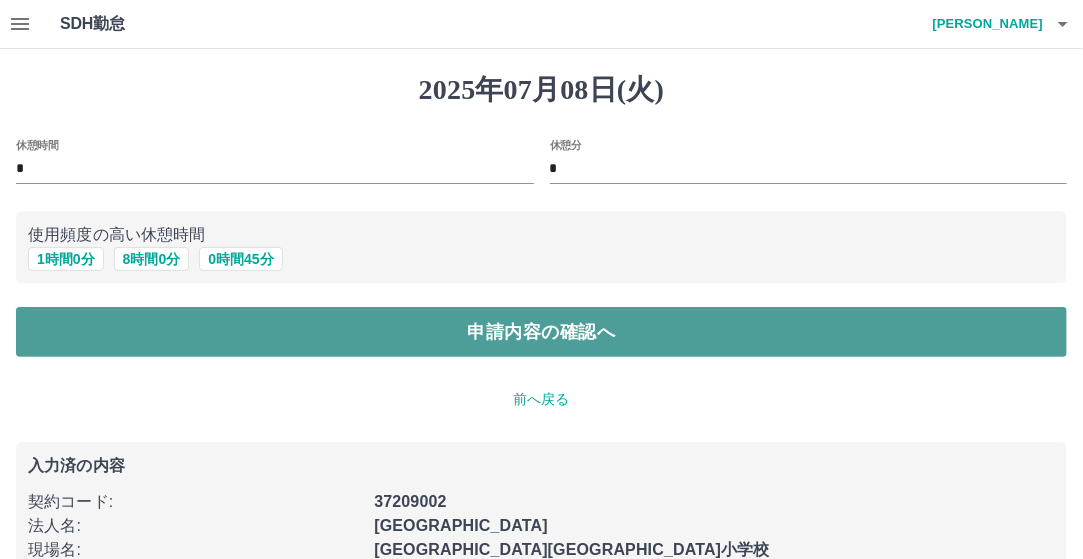 click on "申請内容の確認へ" at bounding box center (541, 332) 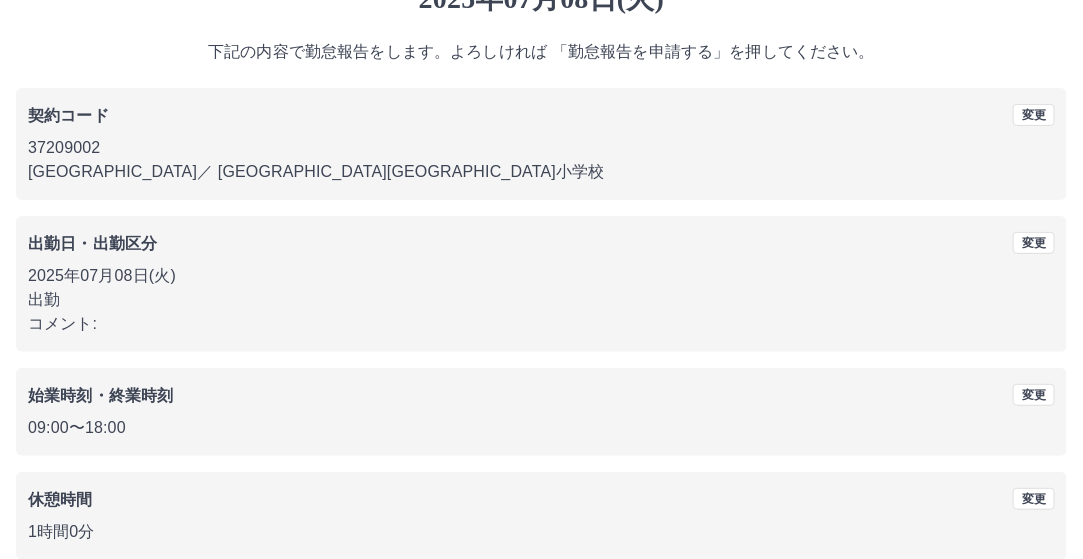 scroll, scrollTop: 188, scrollLeft: 0, axis: vertical 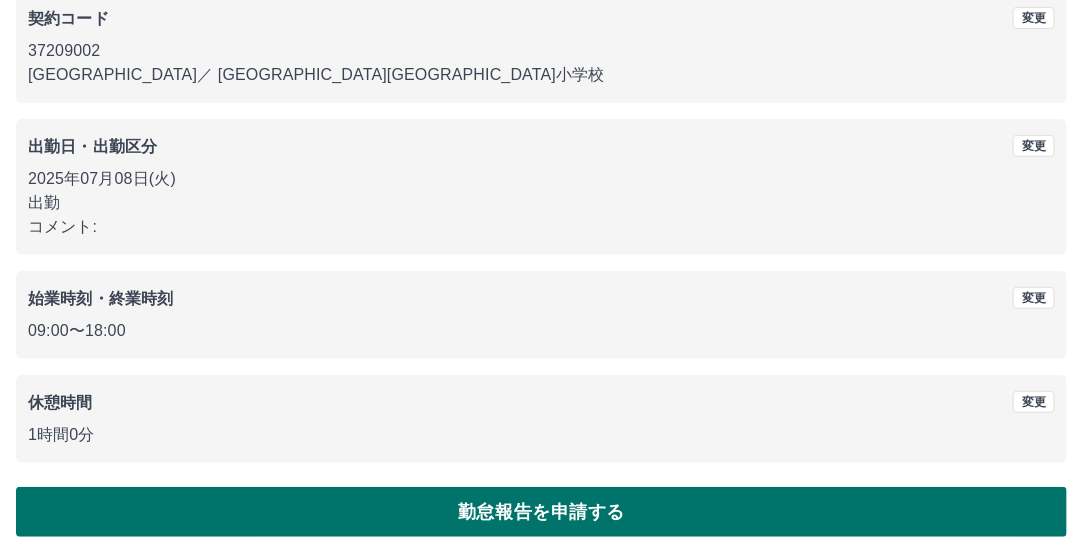 click on "勤怠報告を申請する" at bounding box center [541, 512] 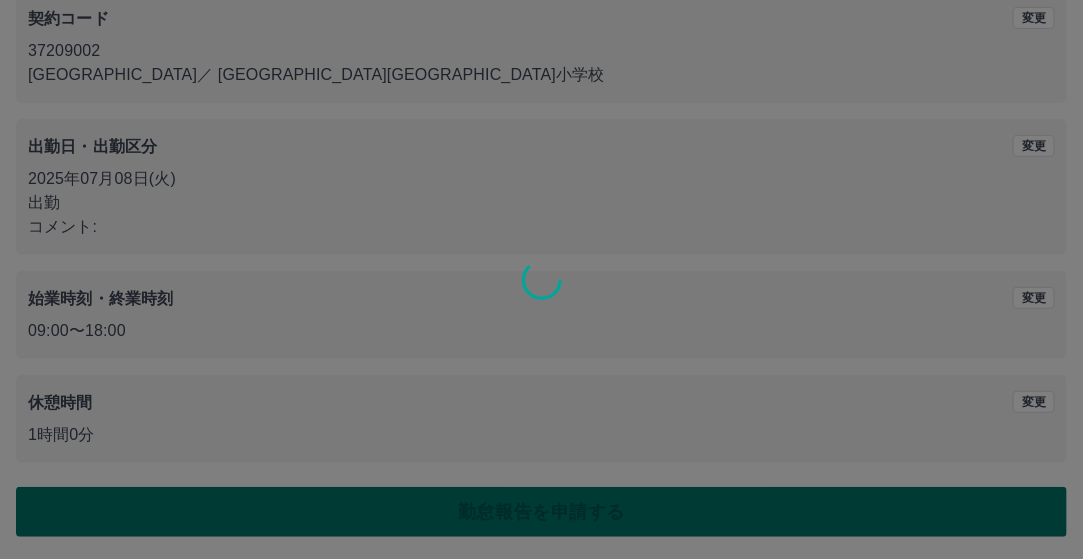 scroll, scrollTop: 0, scrollLeft: 0, axis: both 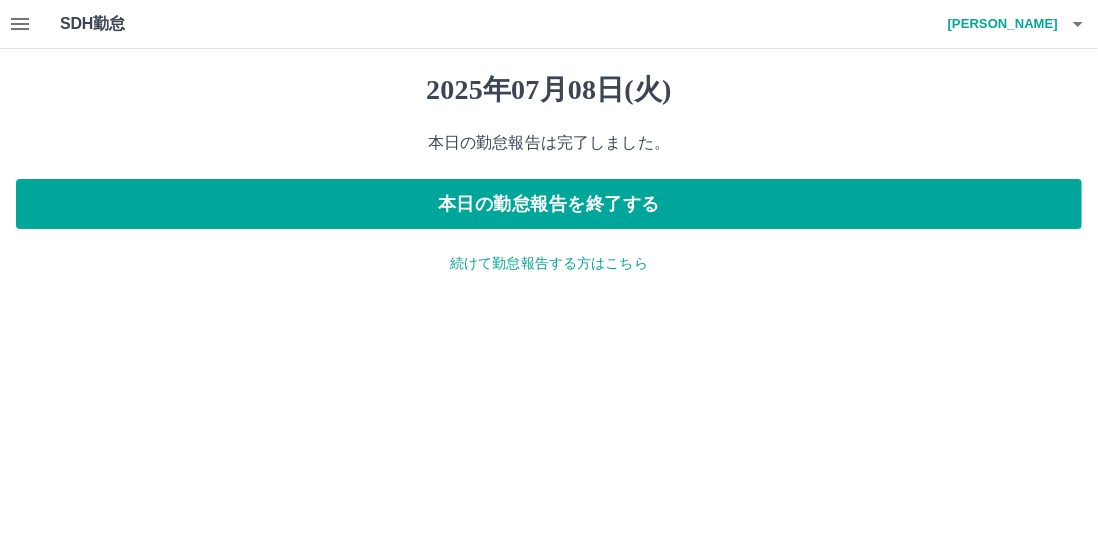 click on "続けて勤怠報告する方はこちら" at bounding box center [549, 263] 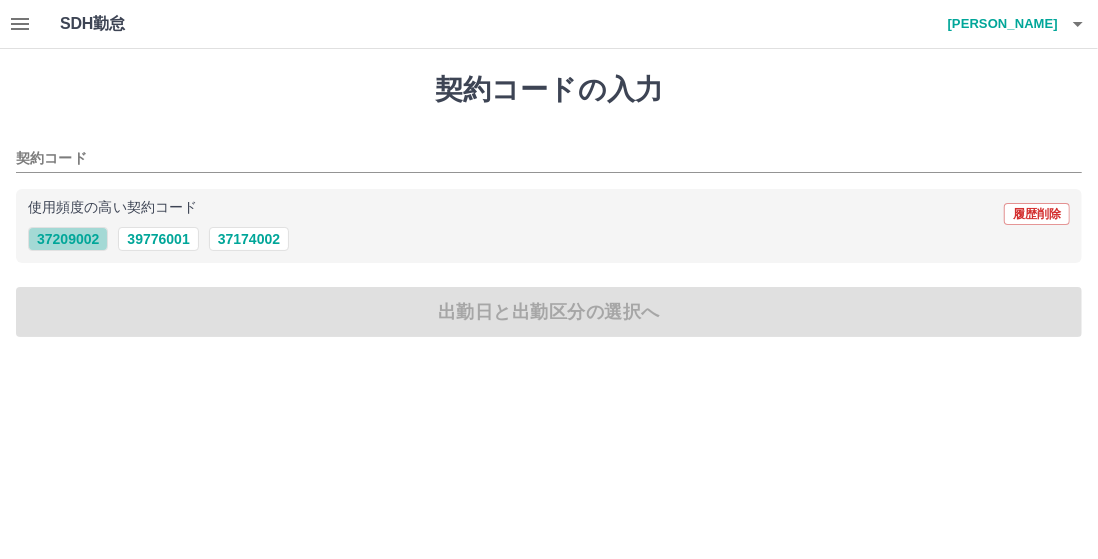 click on "37209002" at bounding box center (68, 239) 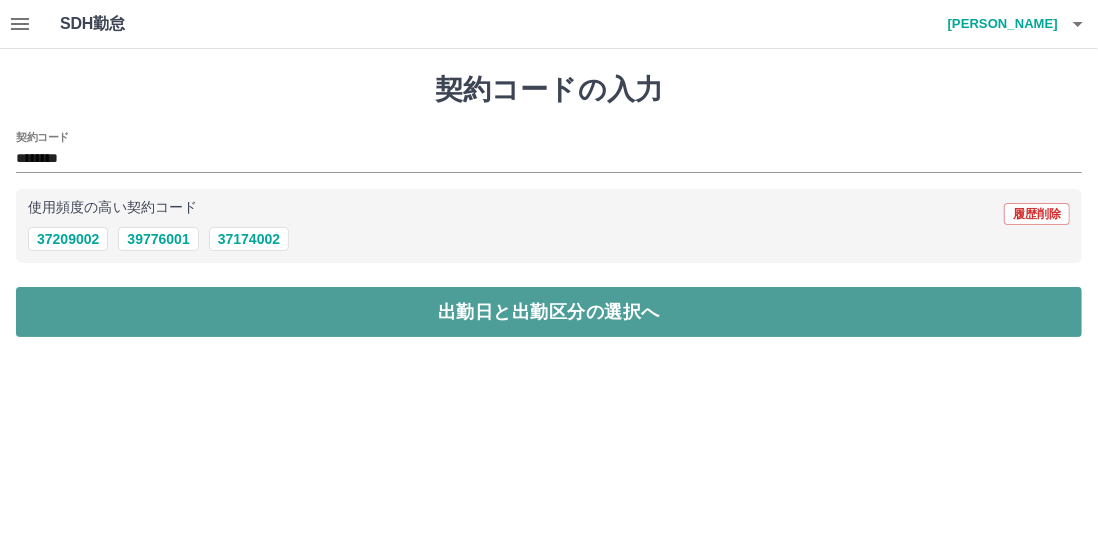 click on "出勤日と出勤区分の選択へ" at bounding box center [549, 312] 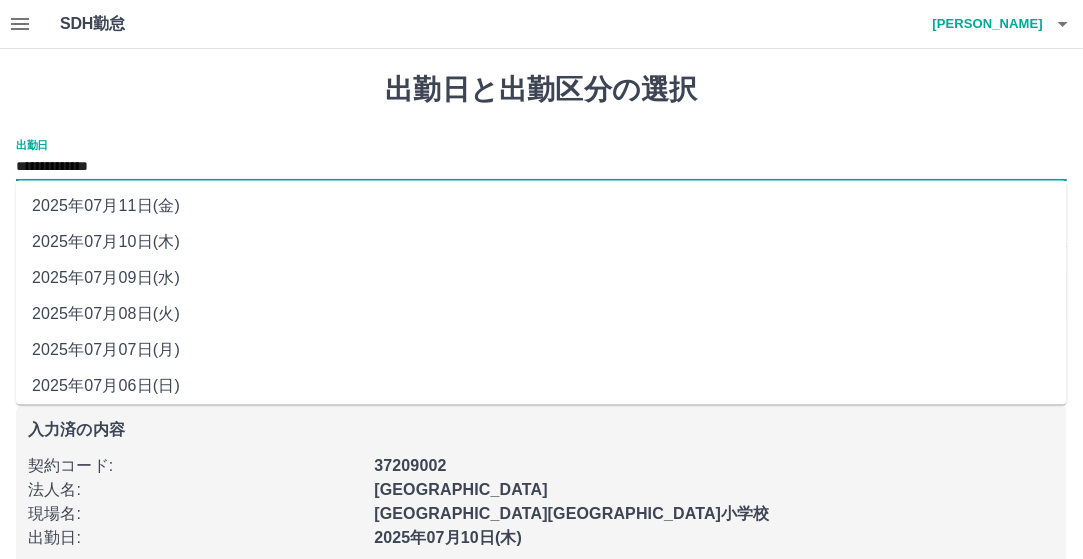 click on "**********" at bounding box center [541, 167] 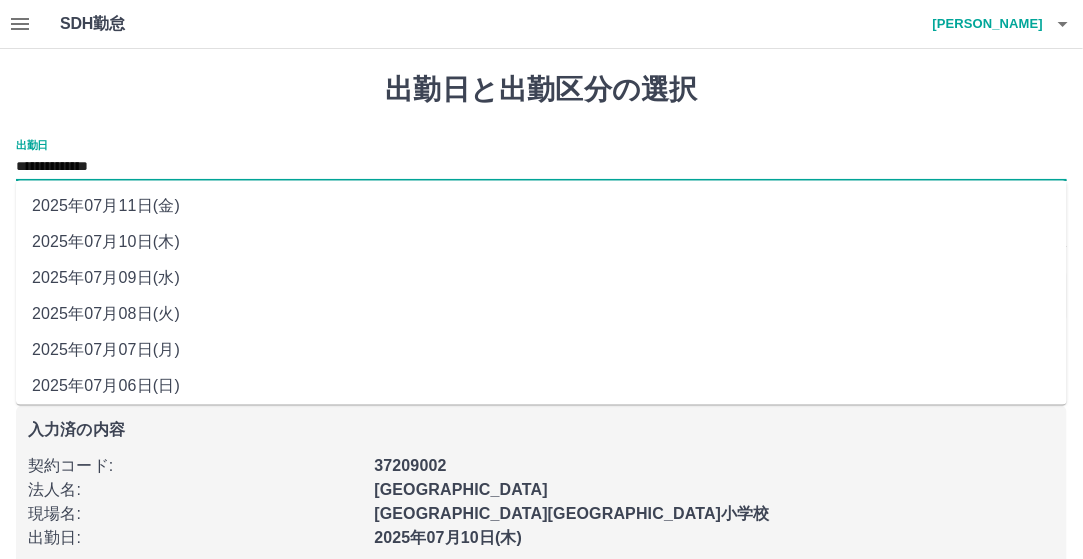 click on "2025年07月09日(水)" at bounding box center [541, 279] 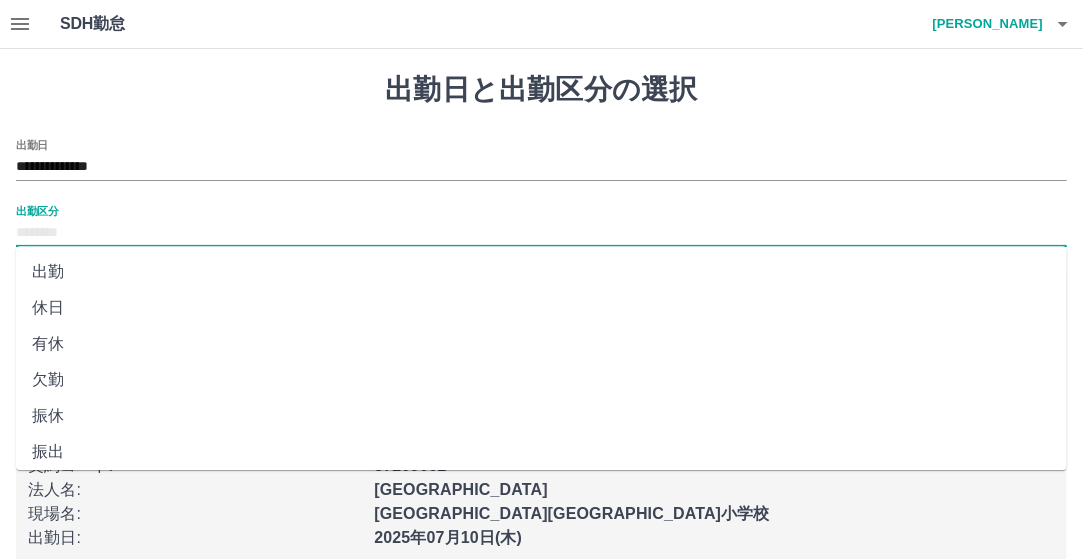 click on "出勤区分" at bounding box center (541, 233) 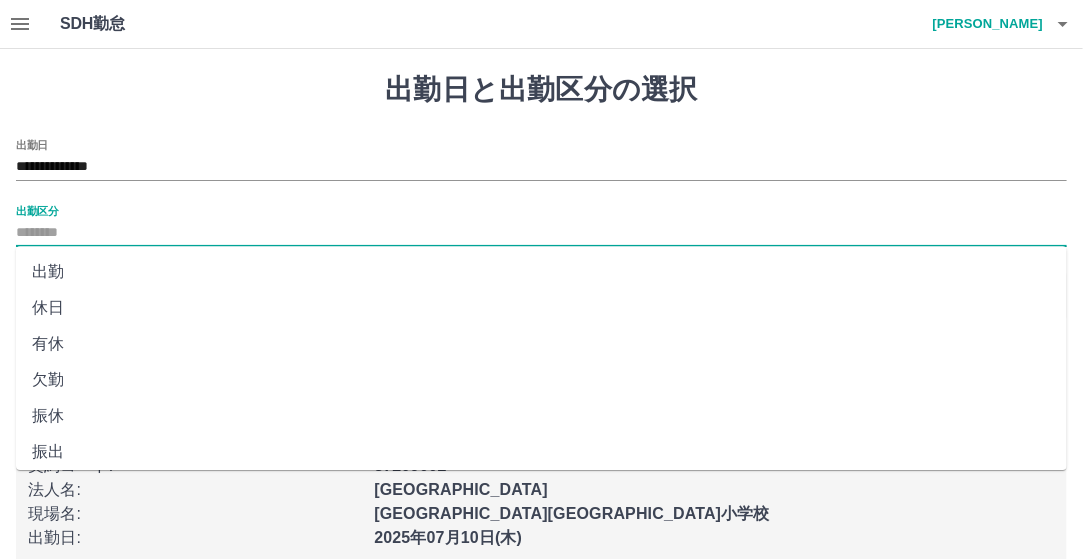 click on "出勤" at bounding box center (541, 272) 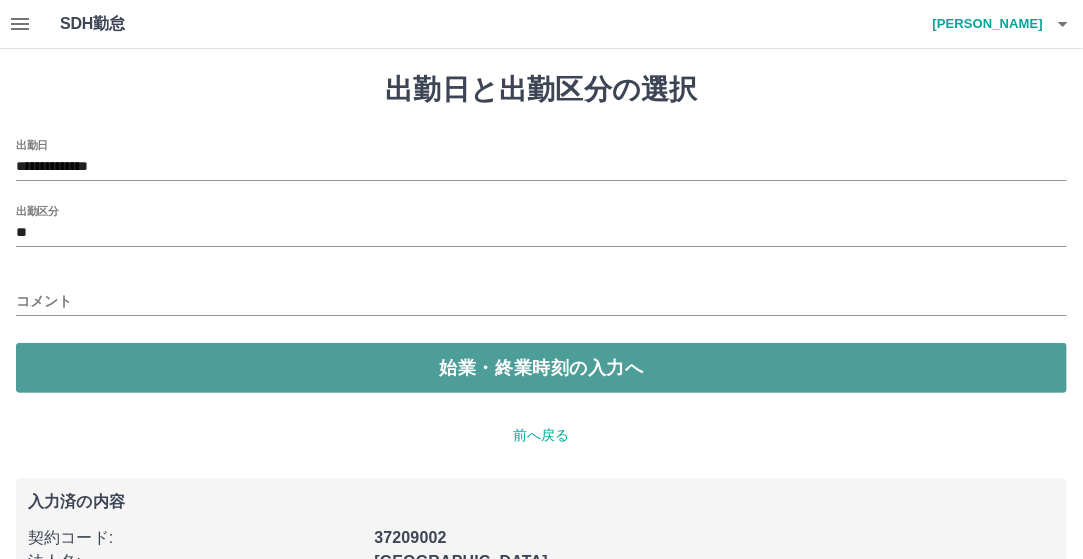 click on "始業・終業時刻の入力へ" at bounding box center (541, 368) 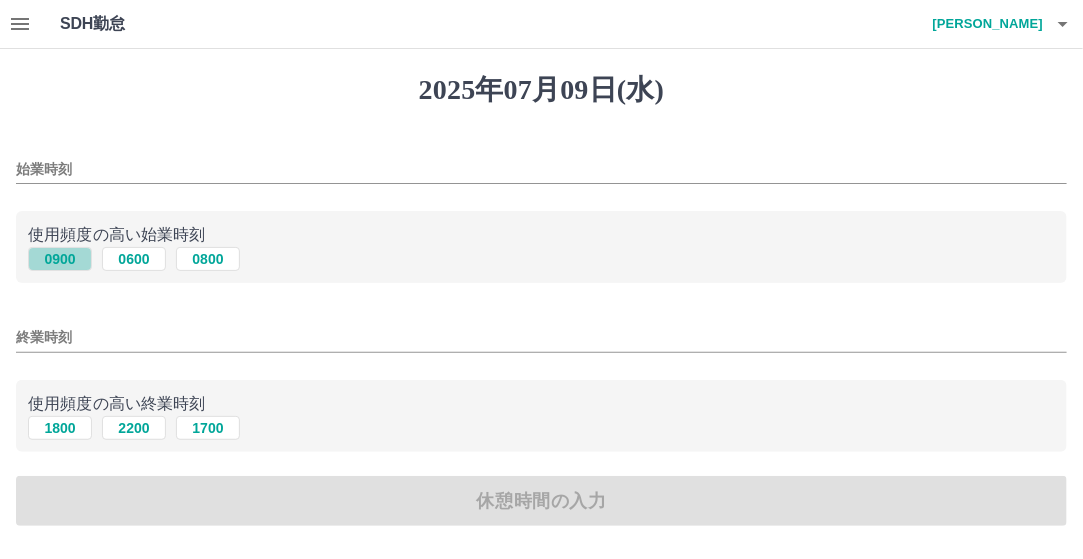 click on "0900" at bounding box center (60, 259) 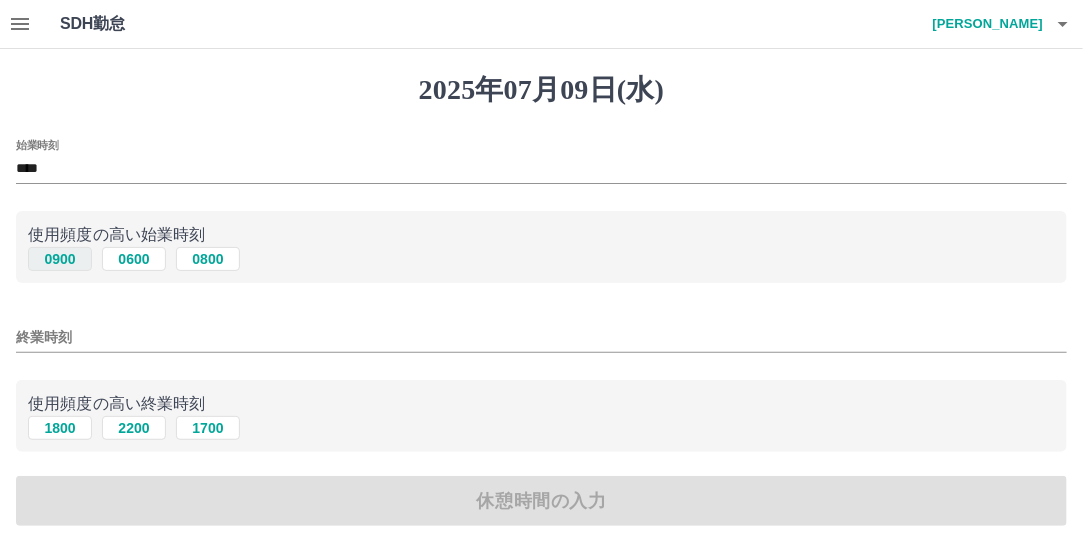 click on "0900" at bounding box center (60, 259) 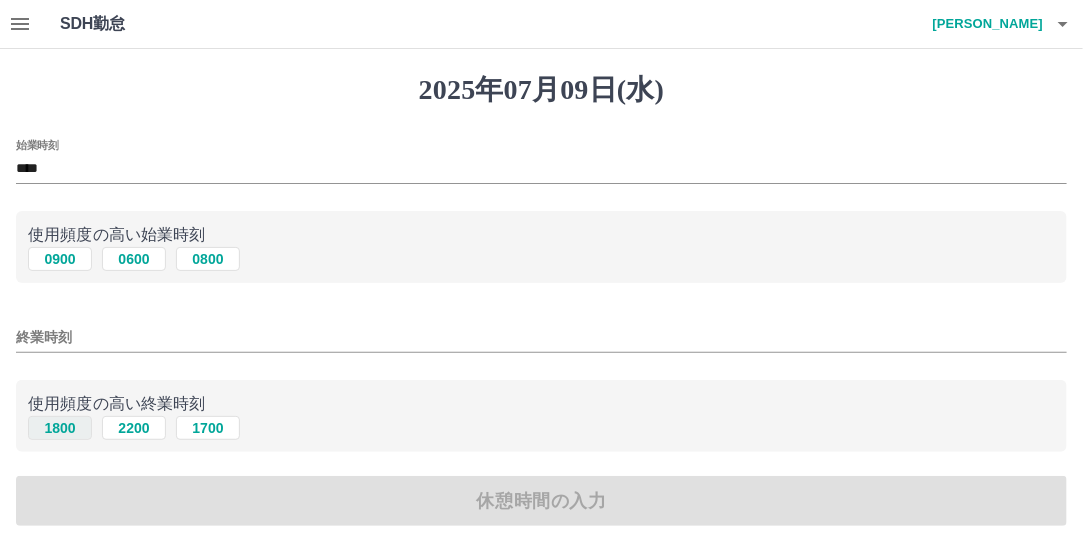 click on "1800" at bounding box center (60, 428) 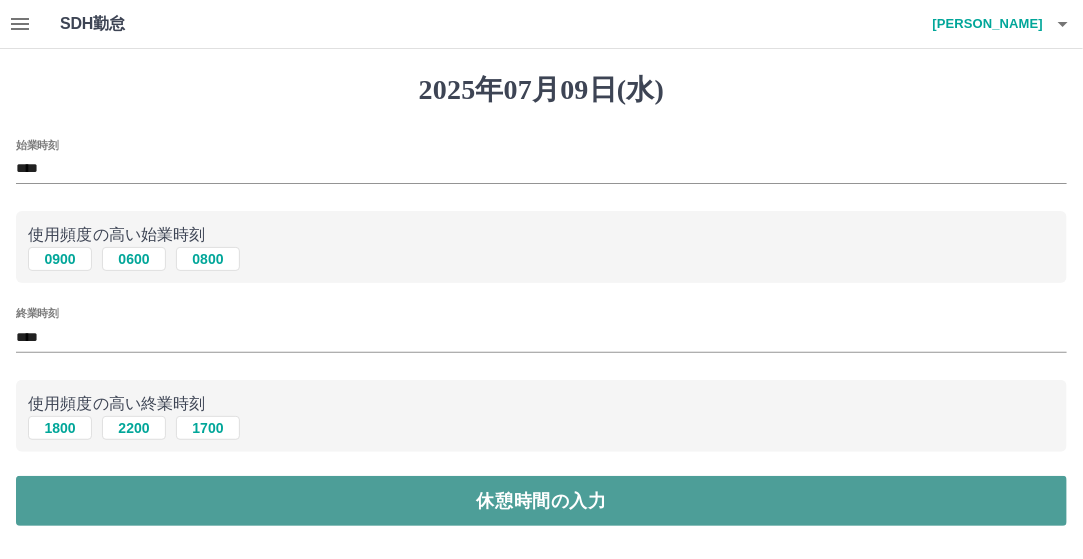 click on "休憩時間の入力" at bounding box center [541, 501] 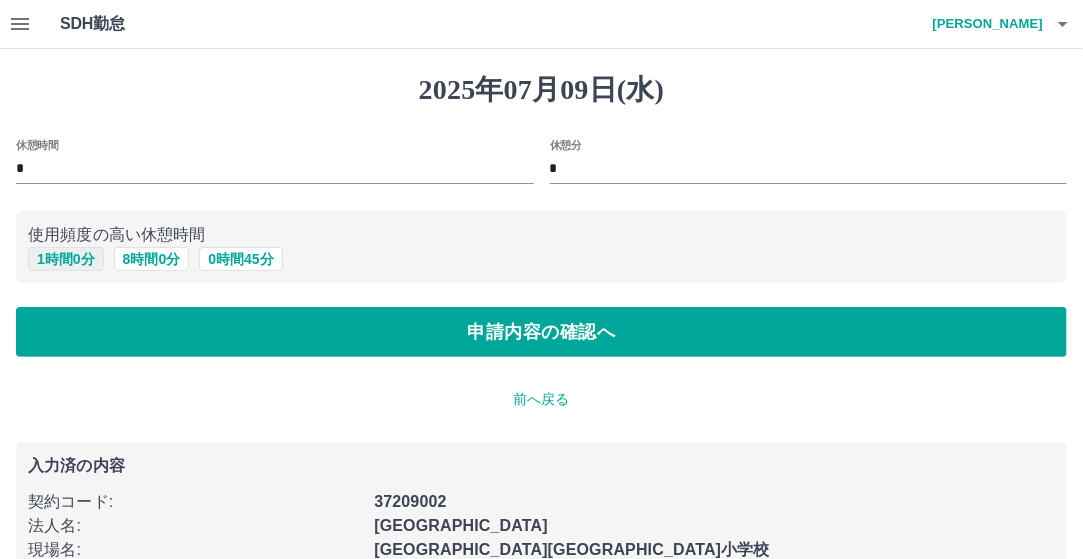 click on "1 時間 0 分" at bounding box center [66, 259] 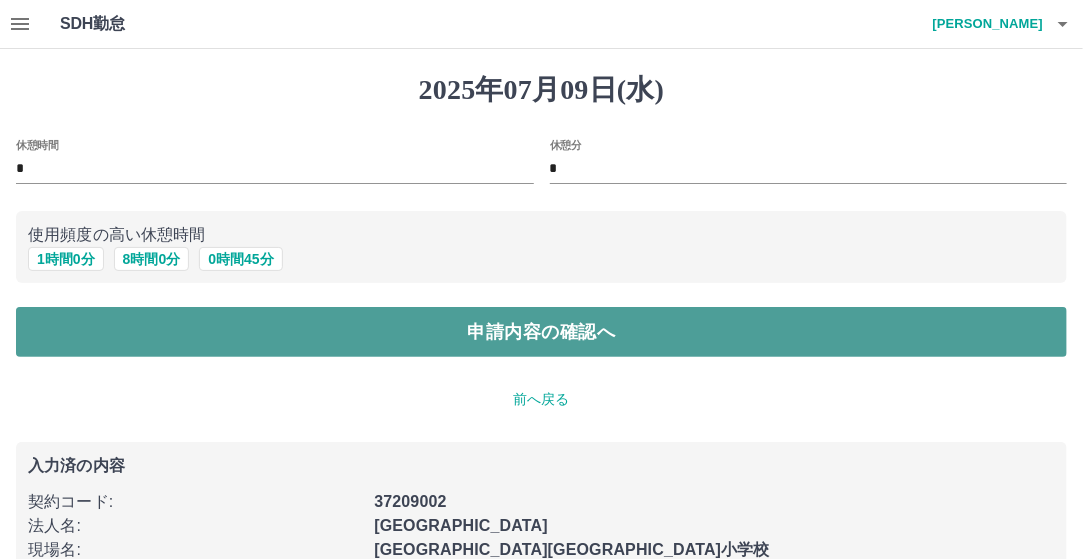 click on "申請内容の確認へ" at bounding box center [541, 332] 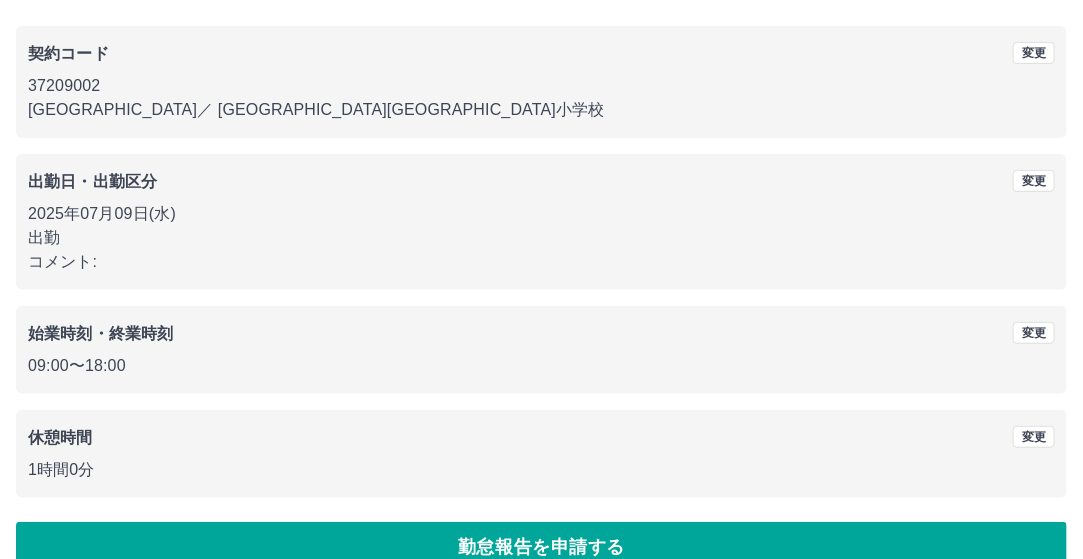 scroll, scrollTop: 188, scrollLeft: 0, axis: vertical 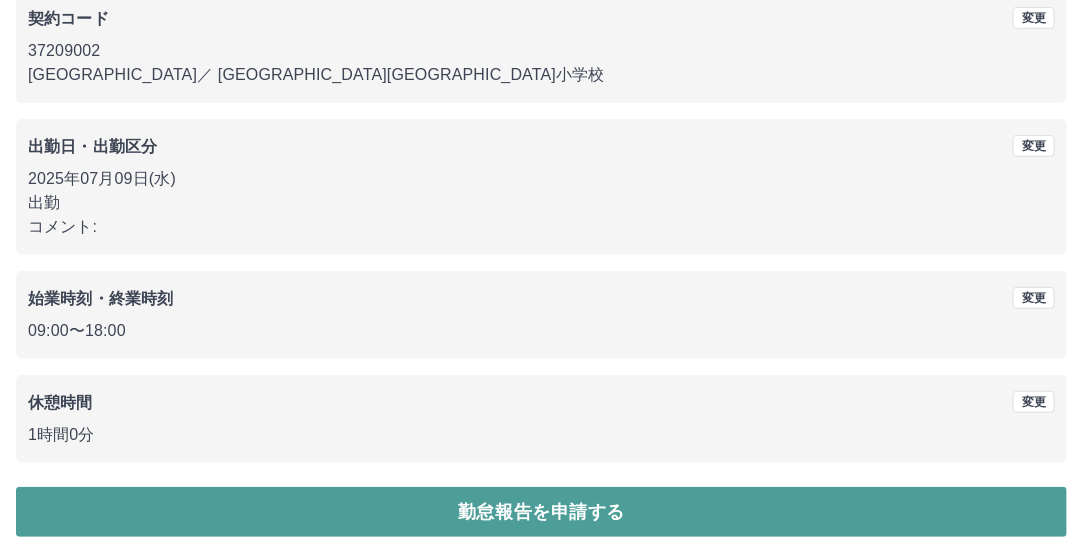 click on "勤怠報告を申請する" at bounding box center [541, 512] 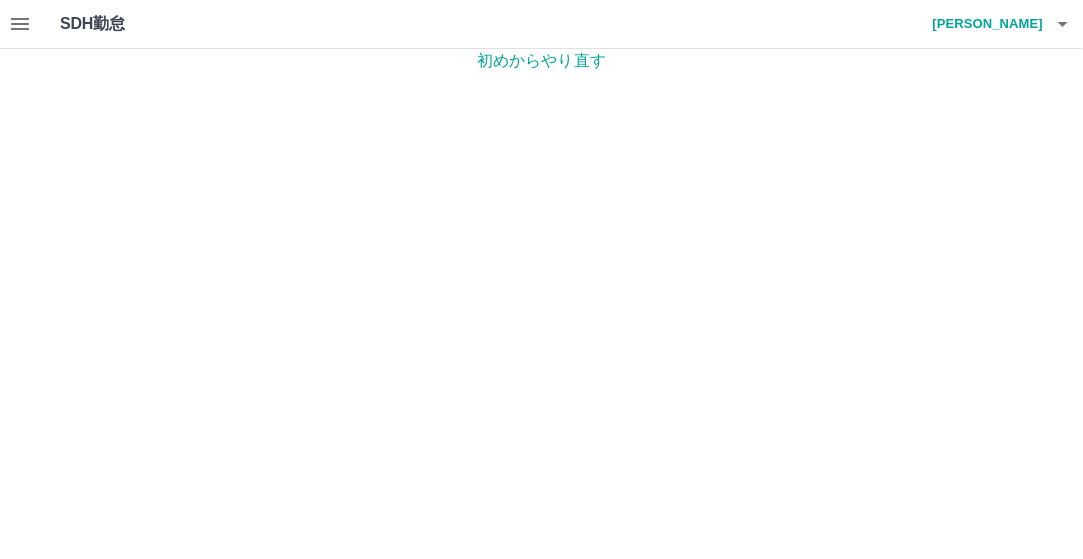 scroll, scrollTop: 0, scrollLeft: 0, axis: both 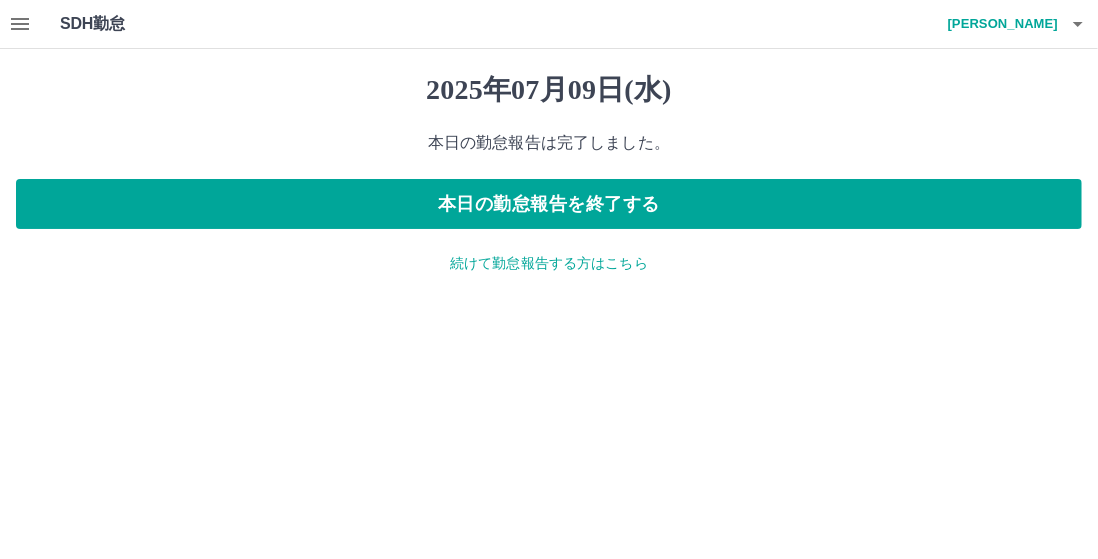 click on "続けて勤怠報告する方はこちら" at bounding box center [549, 263] 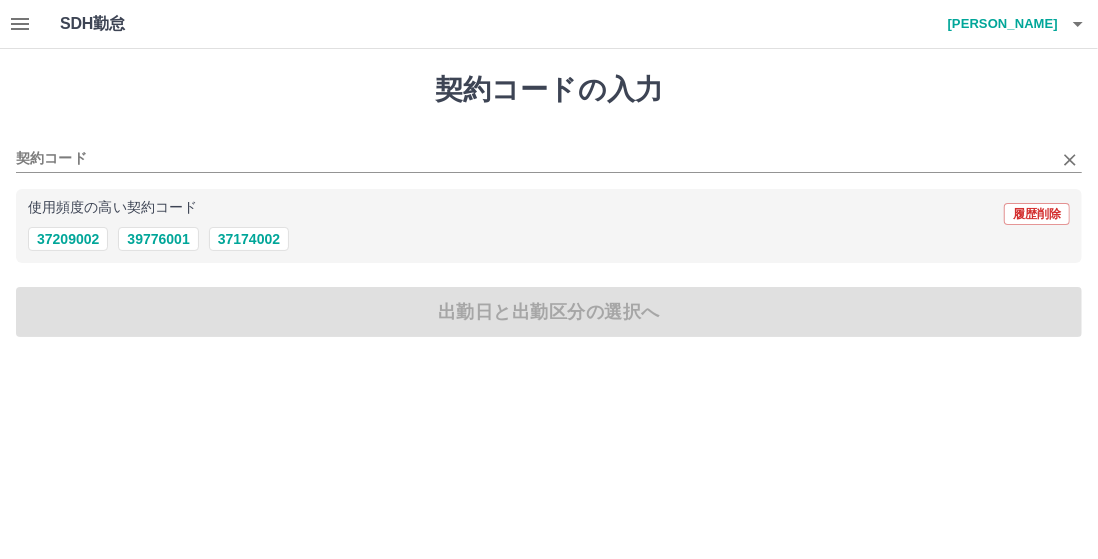 click on "契約コード" at bounding box center [549, 152] 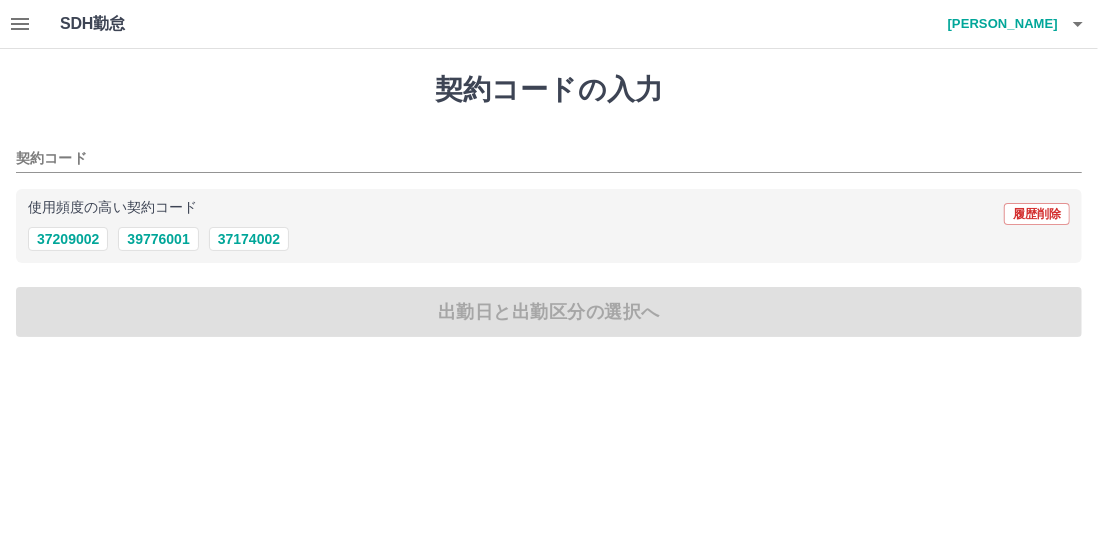 click on "使用頻度の高い契約コード 履歴削除 37209002 39776001 37174002" at bounding box center [549, 226] 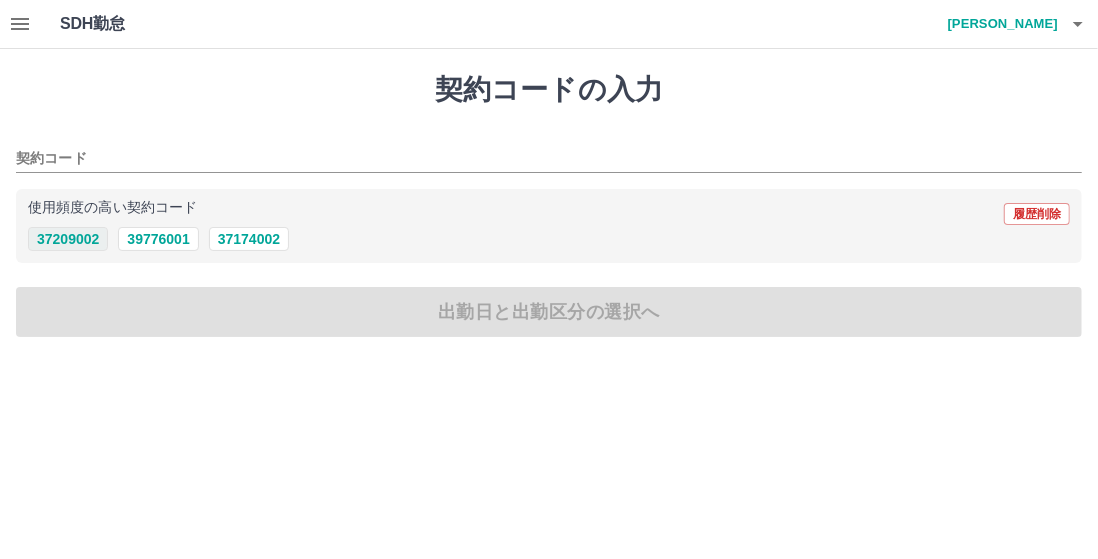 click on "37209002" at bounding box center (68, 239) 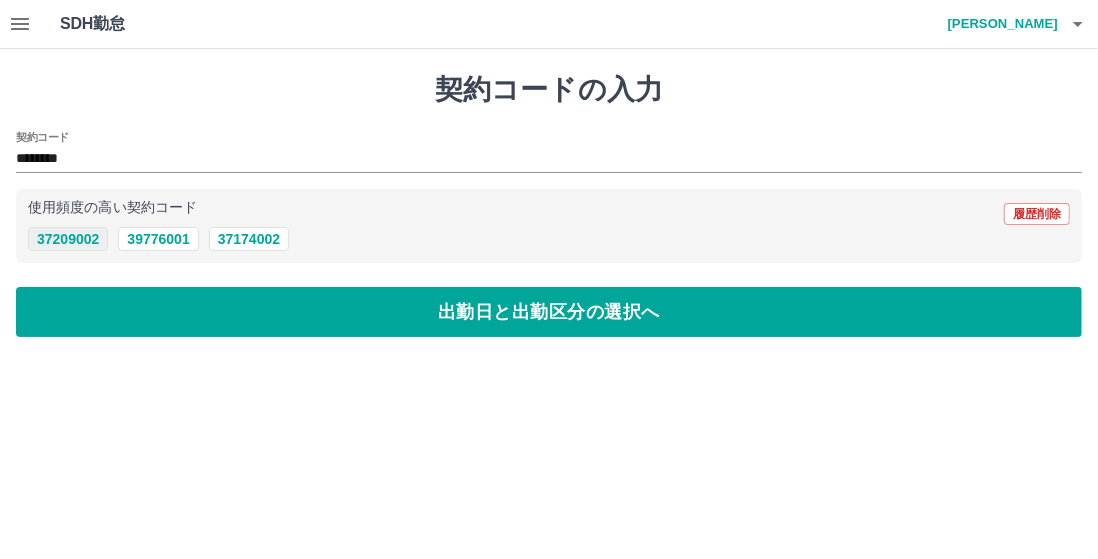 type on "********" 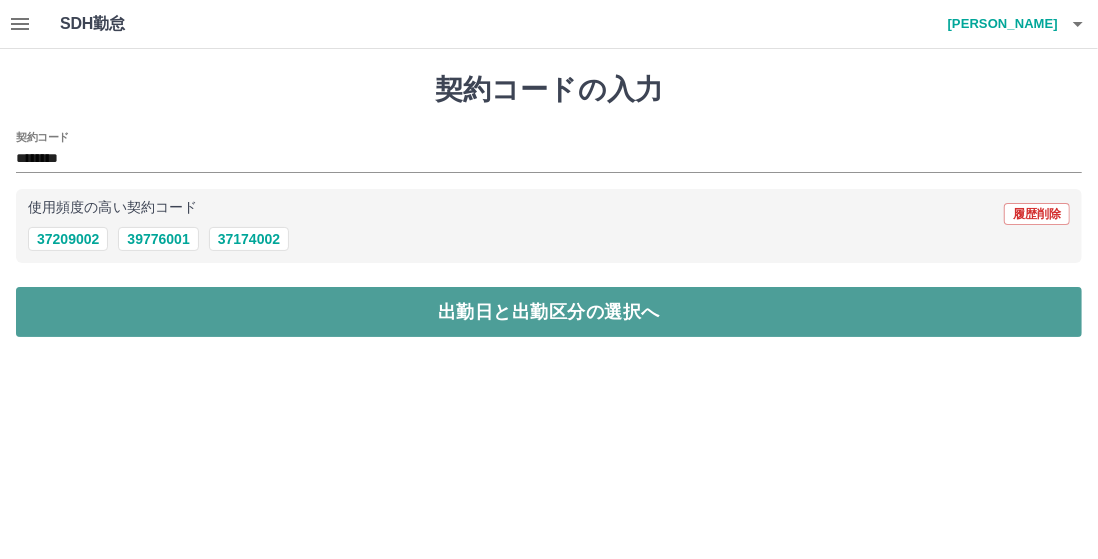 click on "出勤日と出勤区分の選択へ" at bounding box center [549, 312] 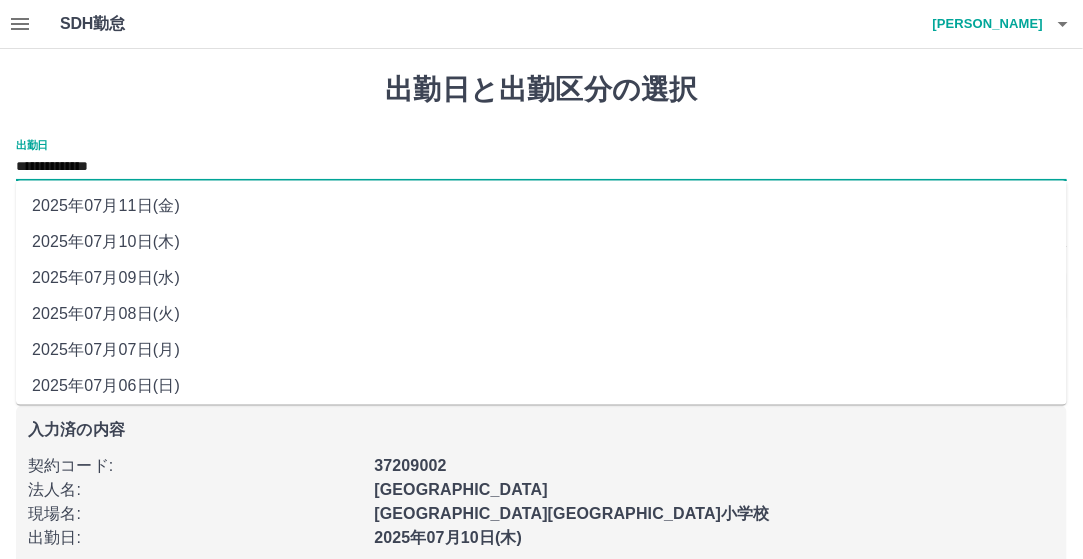 click on "**********" at bounding box center (541, 167) 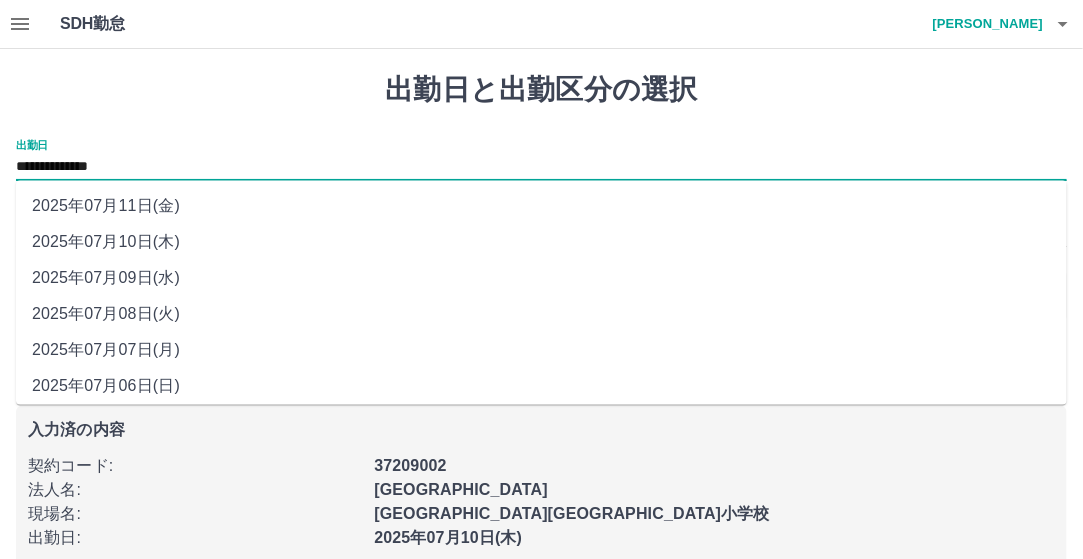 click on "2025年07月10日(木)" at bounding box center (541, 243) 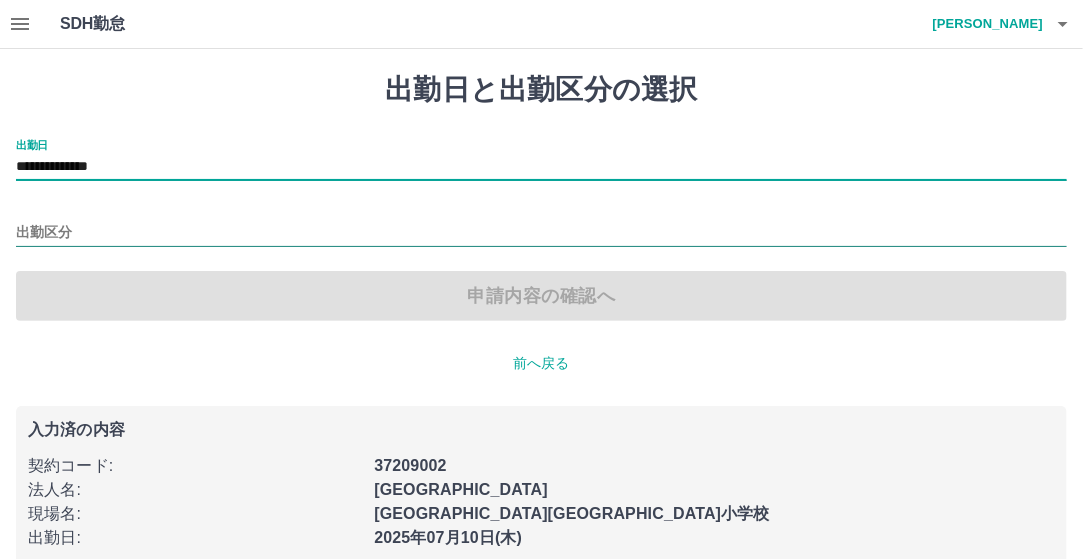 click at bounding box center (541, 234) 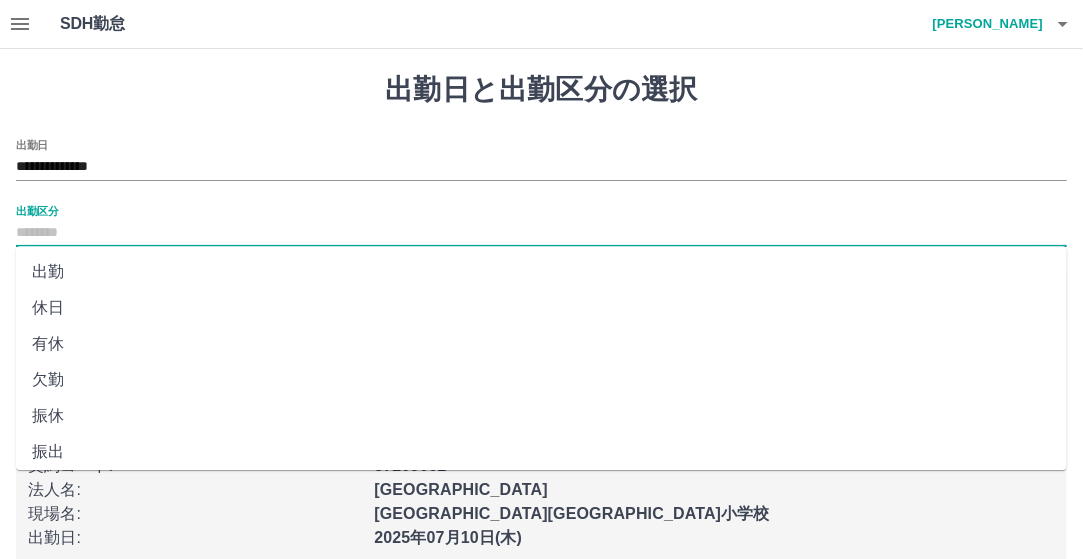 click on "出勤" at bounding box center (541, 272) 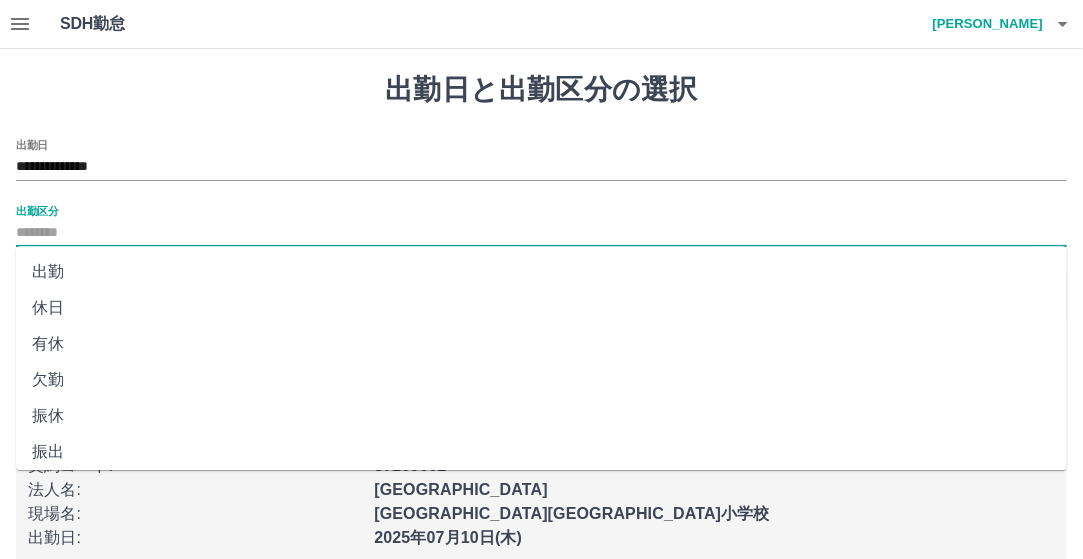 type on "**" 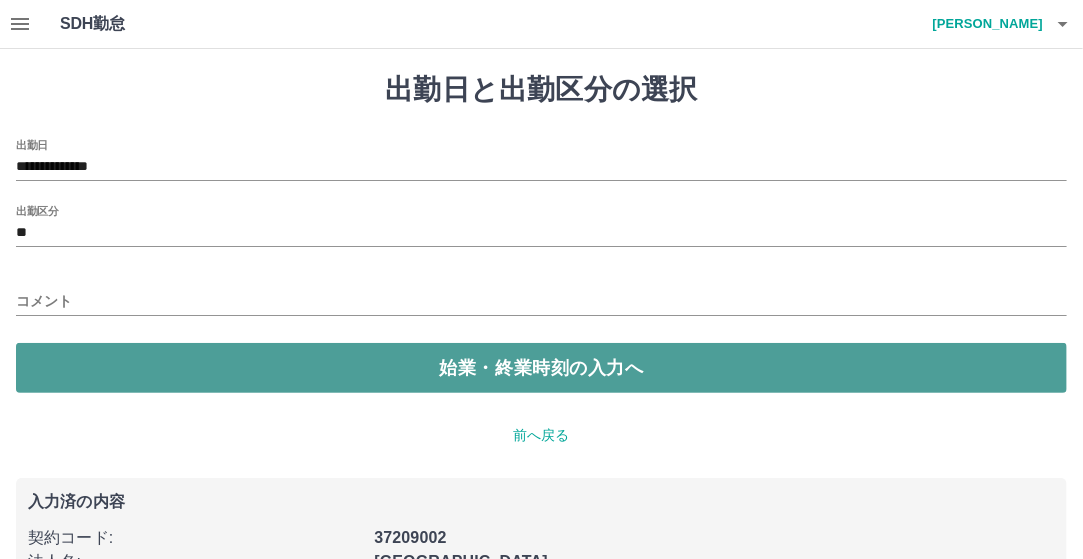 click on "始業・終業時刻の入力へ" at bounding box center [541, 368] 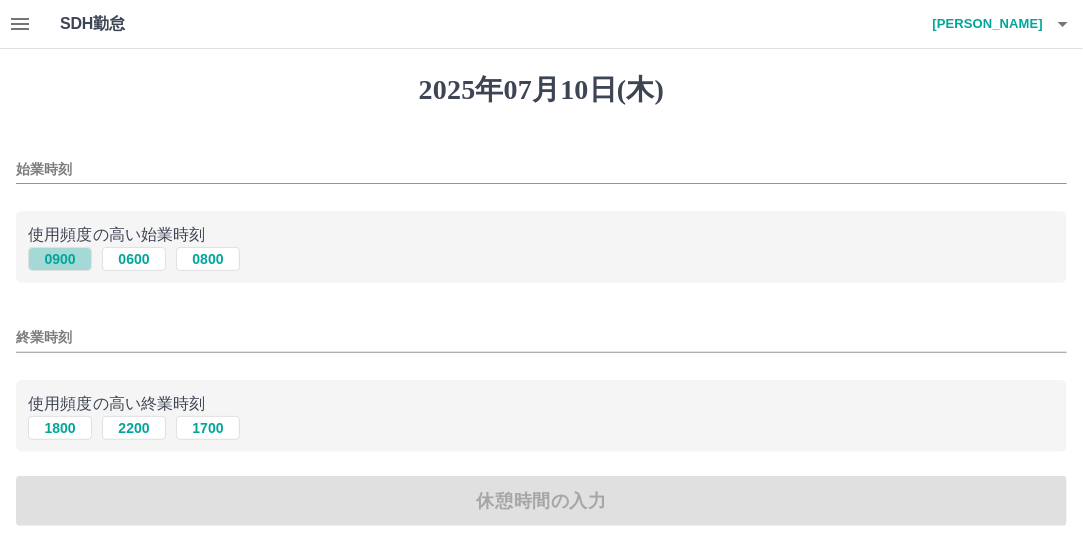 click on "0900" at bounding box center [60, 259] 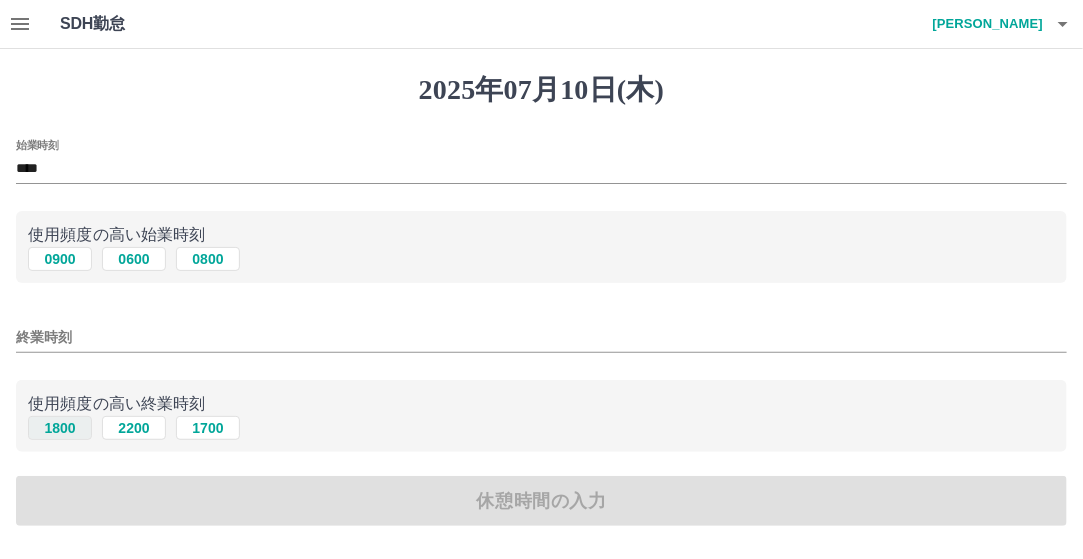 click on "1800" at bounding box center [60, 428] 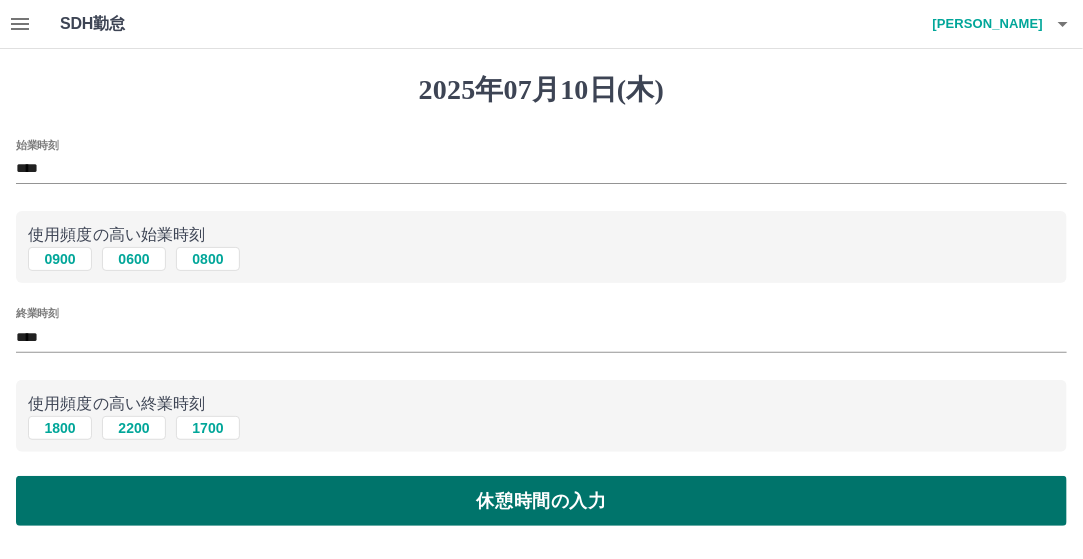 click on "休憩時間の入力" at bounding box center [541, 501] 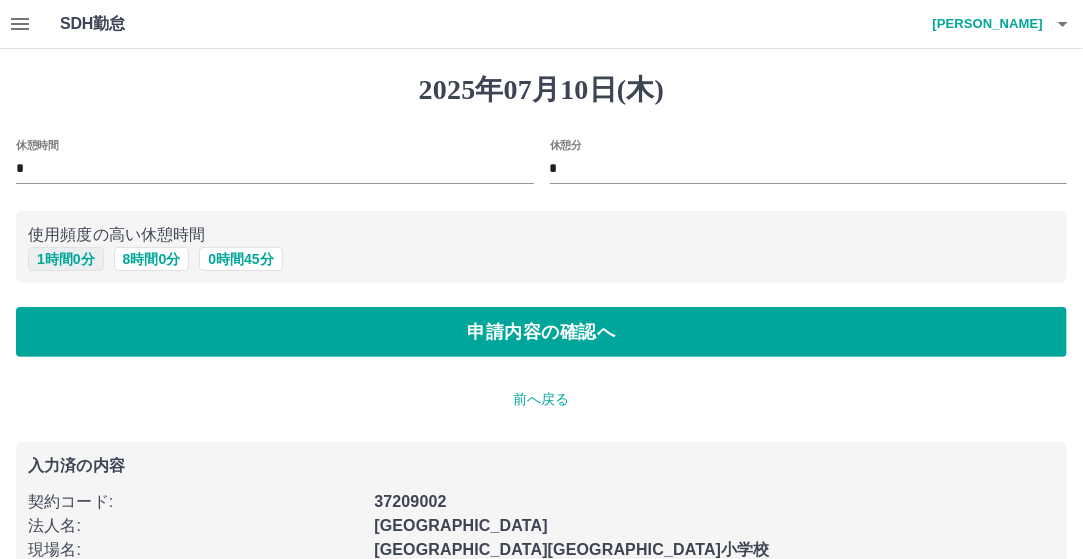 click on "1 時間 0 分" at bounding box center (66, 259) 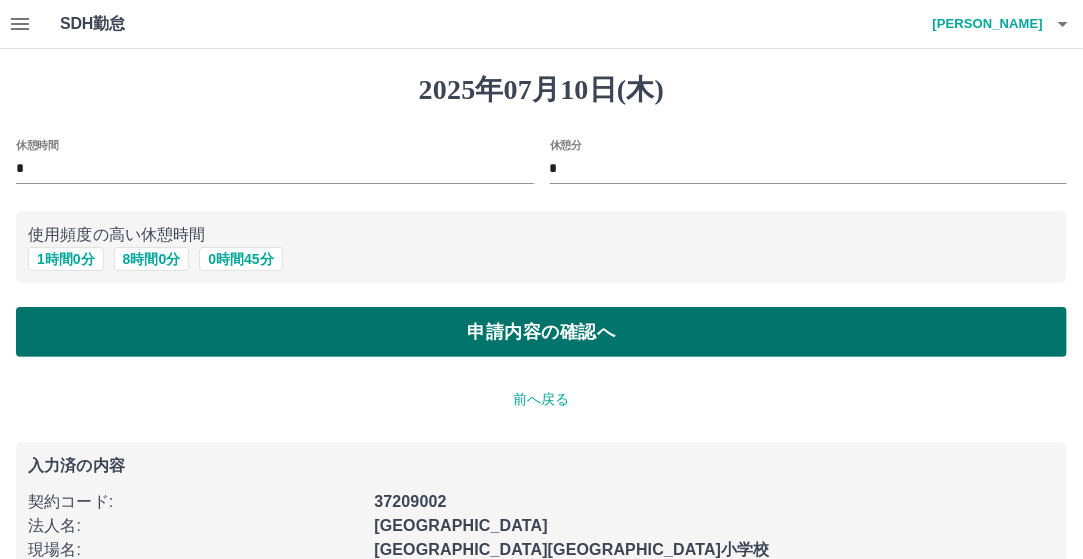 click on "申請内容の確認へ" at bounding box center (541, 332) 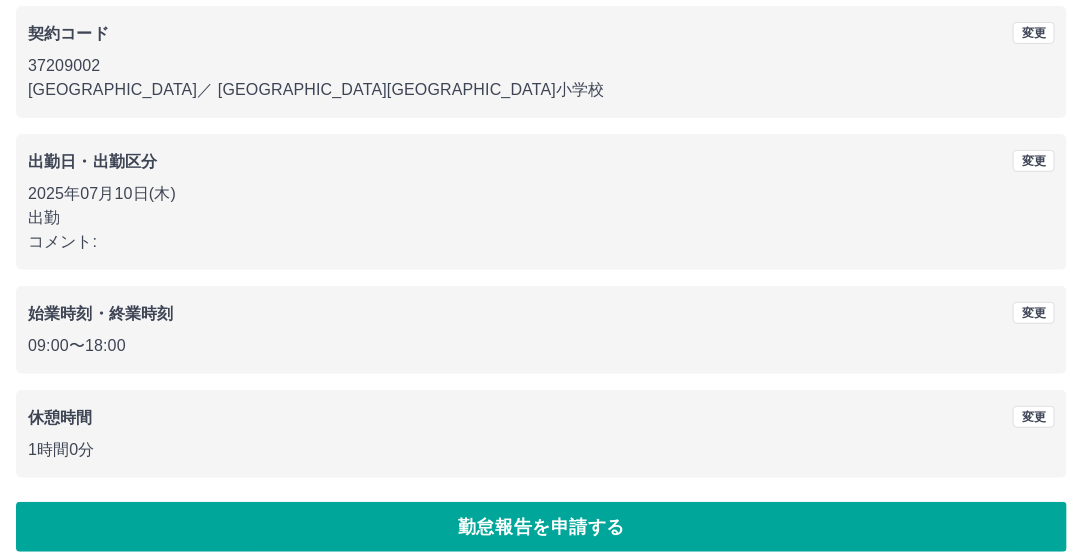 scroll, scrollTop: 188, scrollLeft: 0, axis: vertical 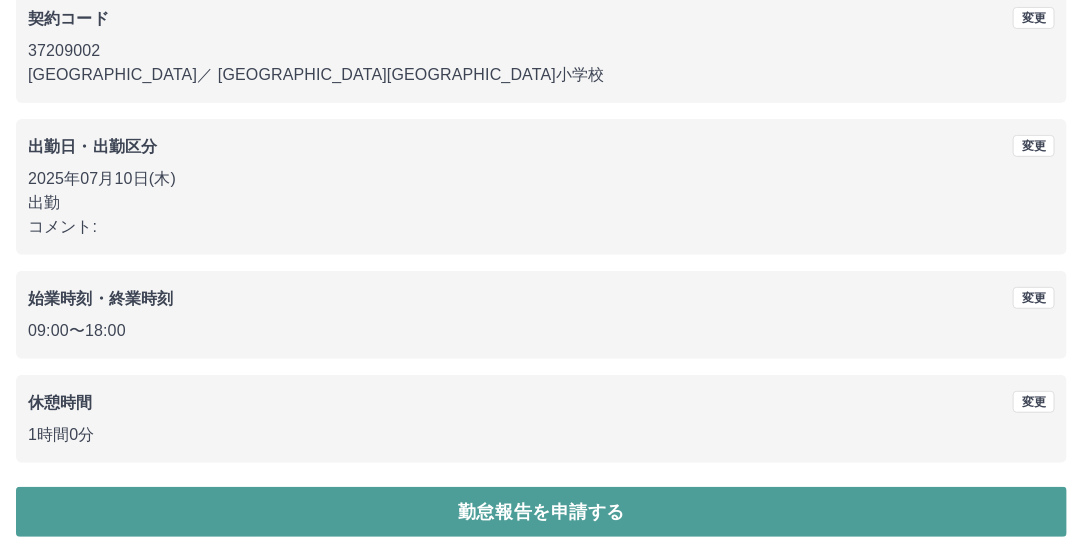 click on "勤怠報告を申請する" at bounding box center (541, 512) 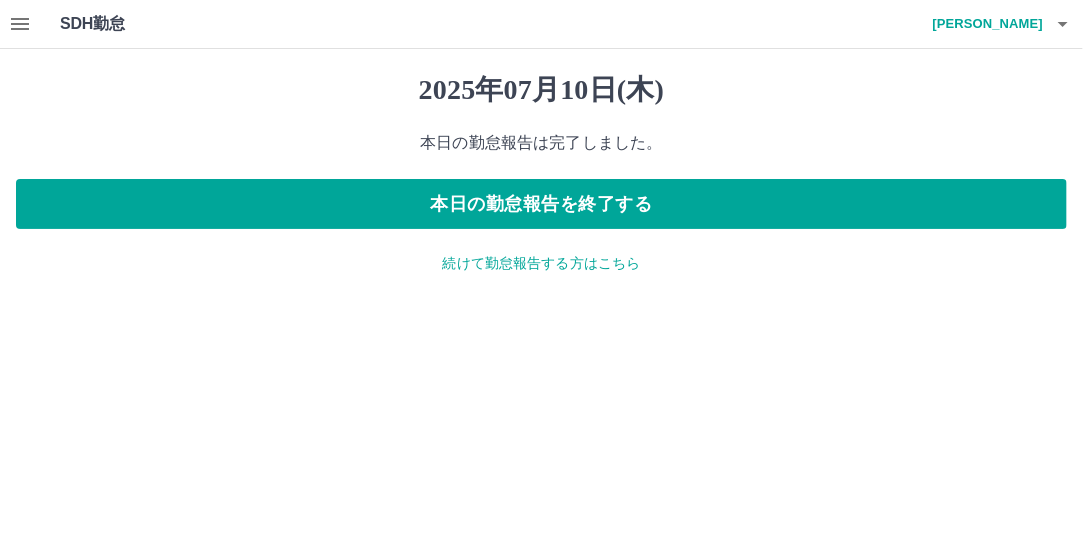 scroll, scrollTop: 0, scrollLeft: 0, axis: both 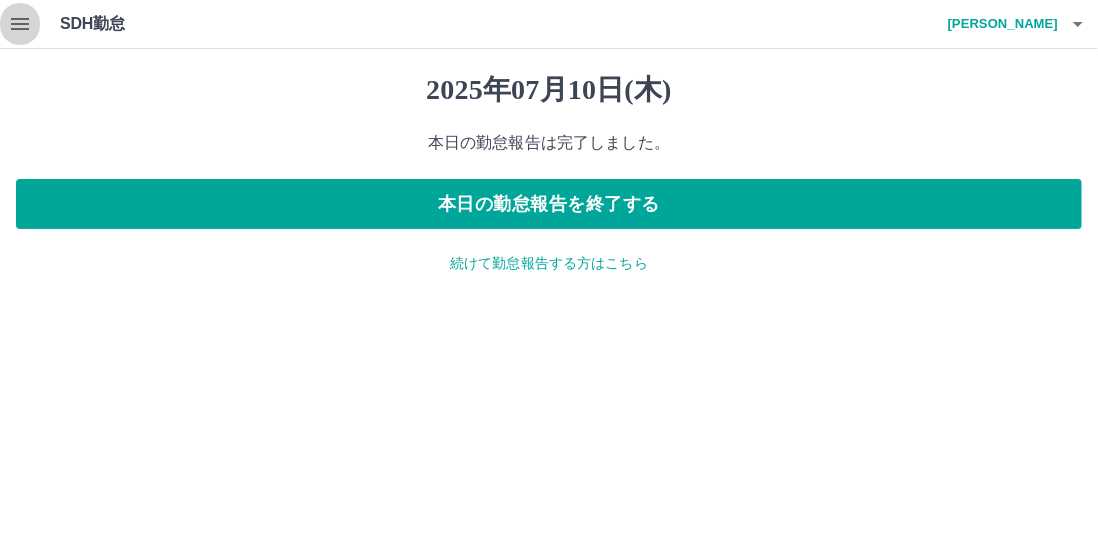 click 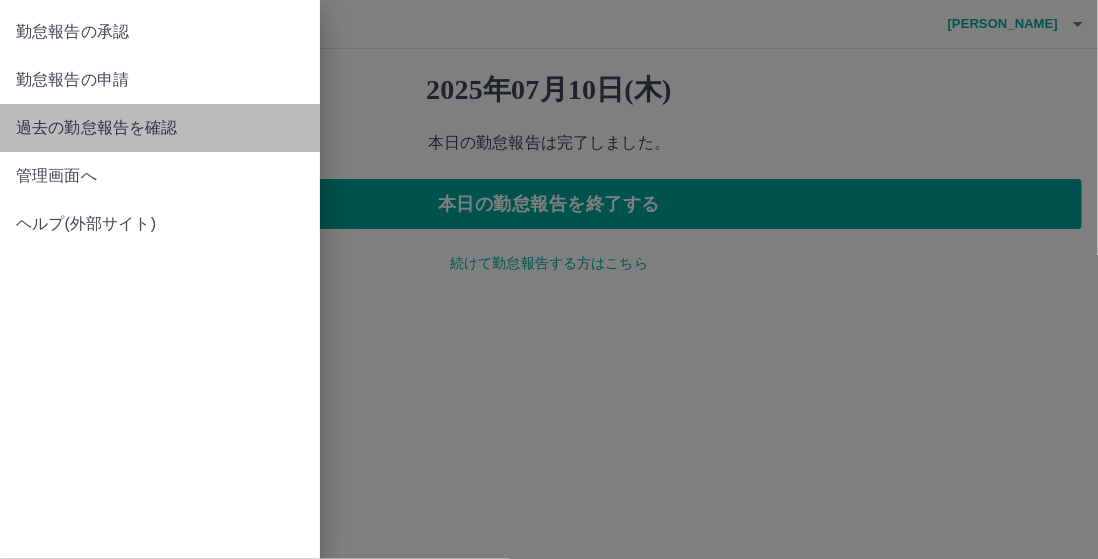 click on "過去の勤怠報告を確認" at bounding box center [160, 128] 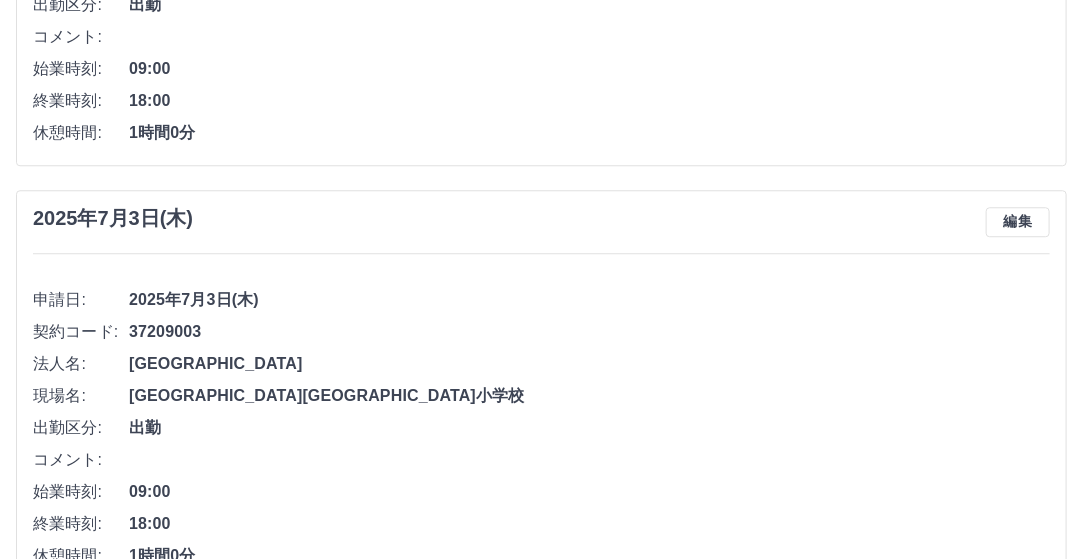 scroll, scrollTop: 1732, scrollLeft: 0, axis: vertical 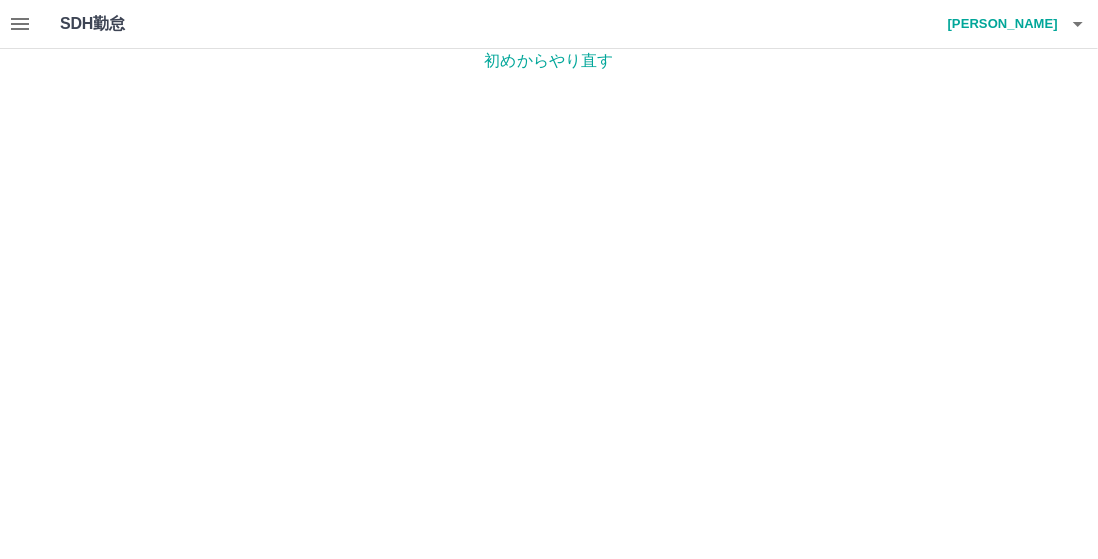 click 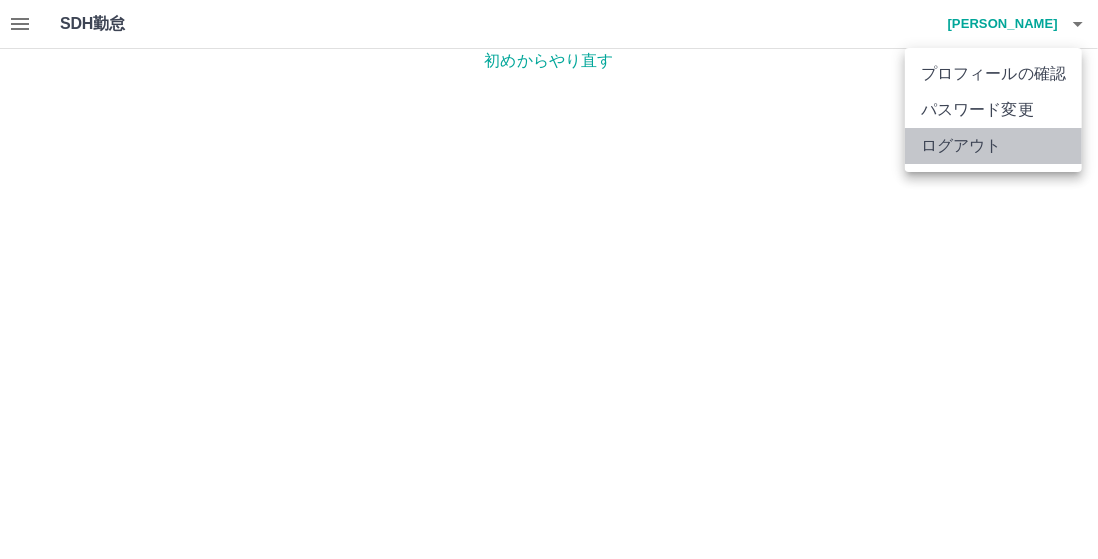 click on "ログアウト" at bounding box center [993, 146] 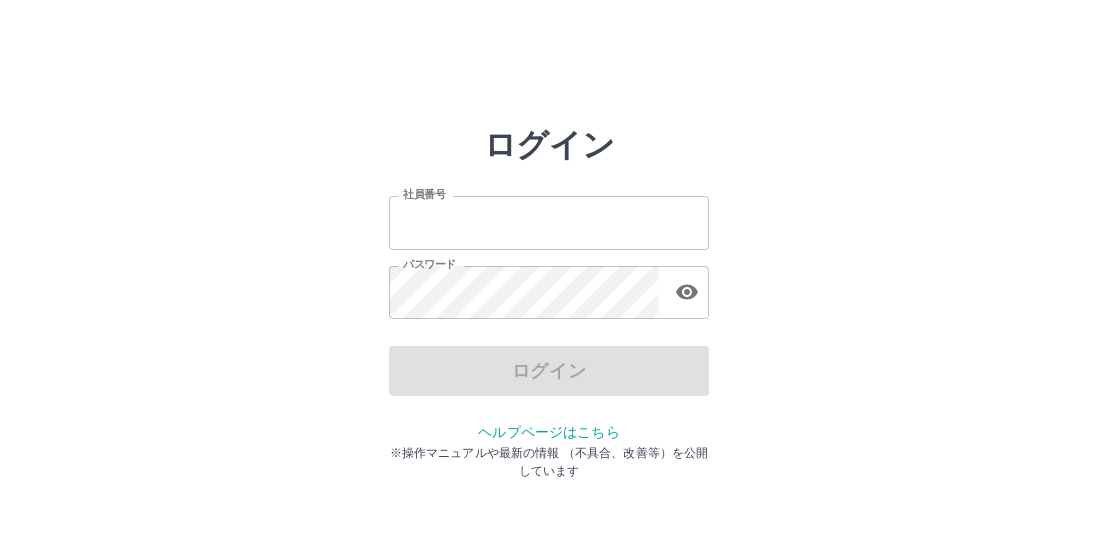 scroll, scrollTop: 0, scrollLeft: 0, axis: both 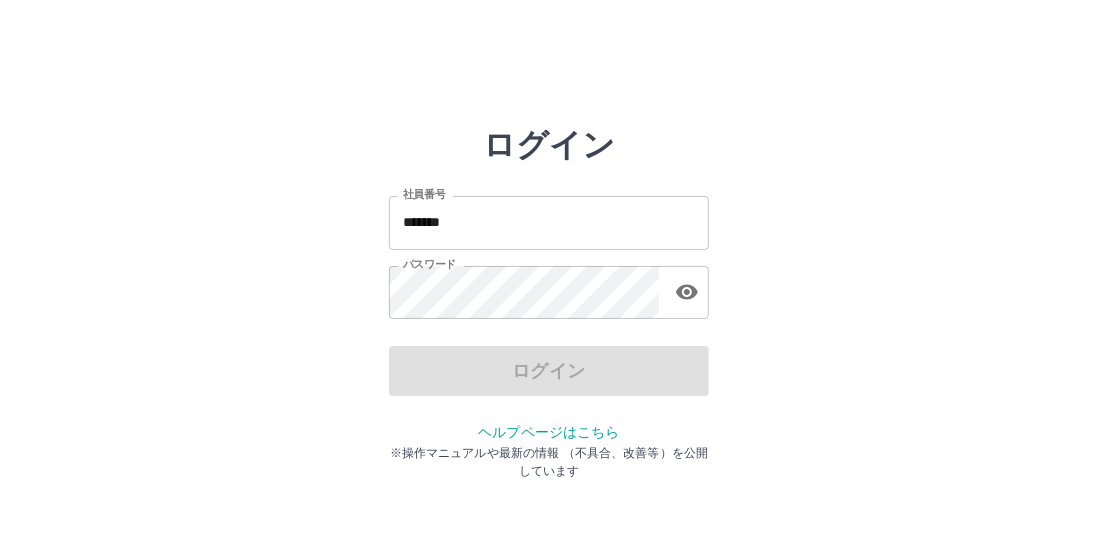 click on "*******" at bounding box center [549, 222] 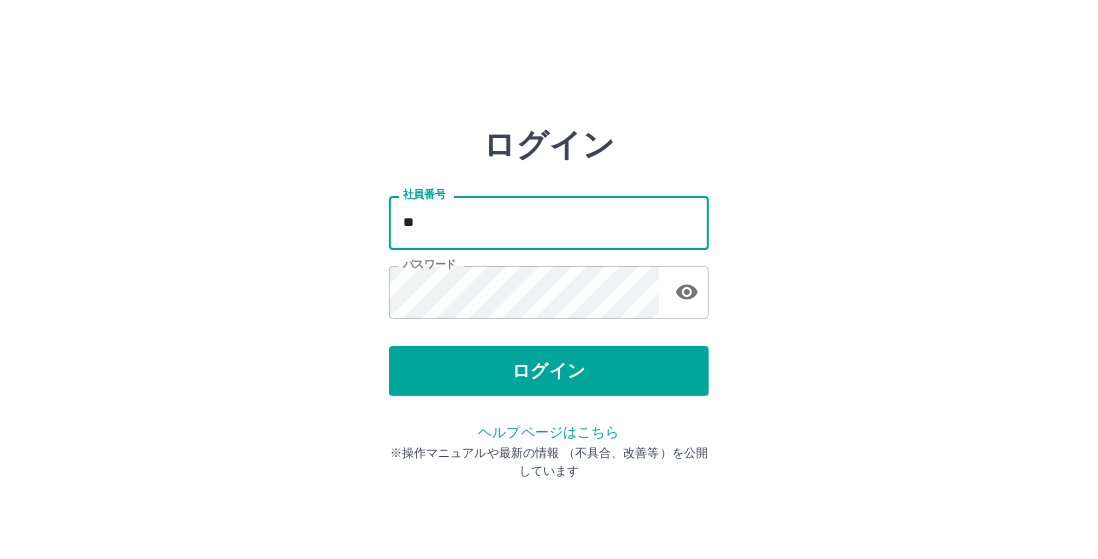 type on "*" 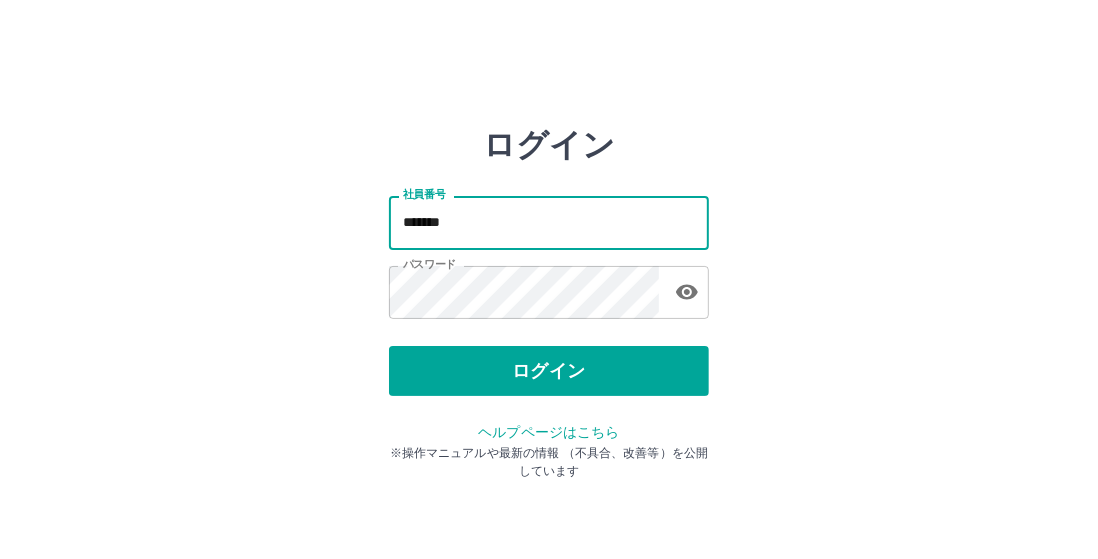 type on "*******" 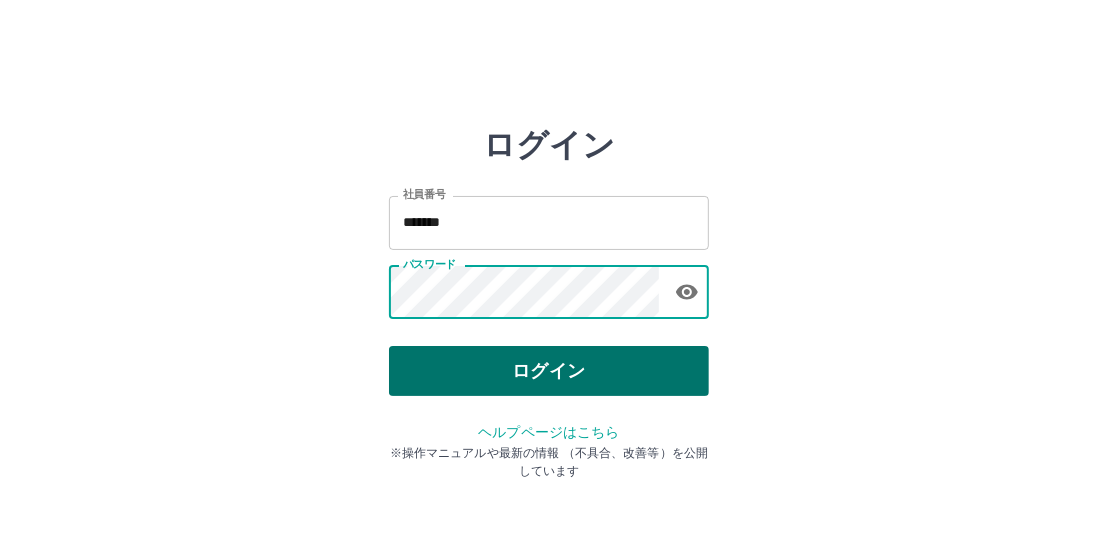 click on "ログイン" at bounding box center (549, 371) 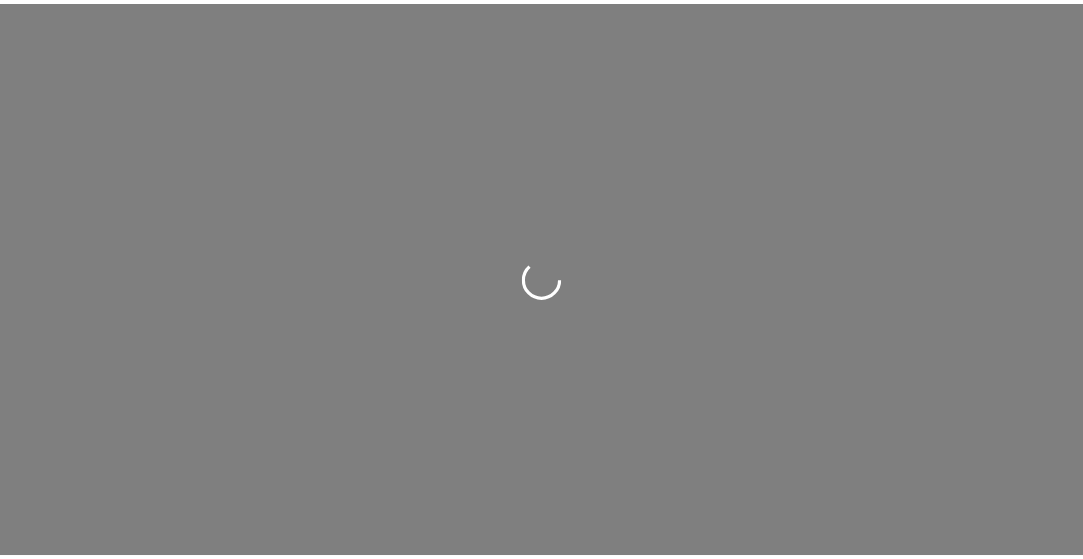 scroll, scrollTop: 0, scrollLeft: 0, axis: both 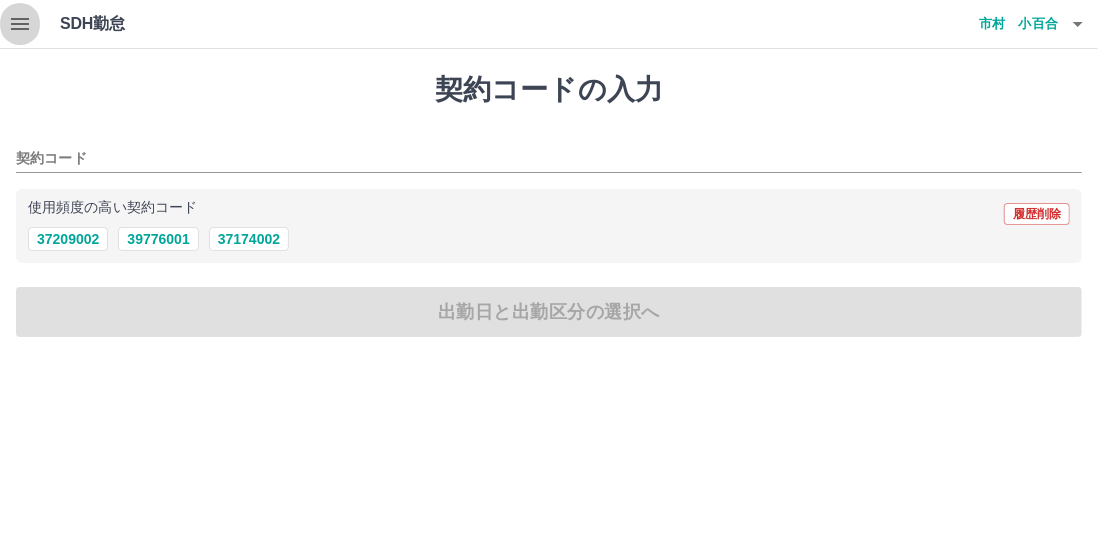 click 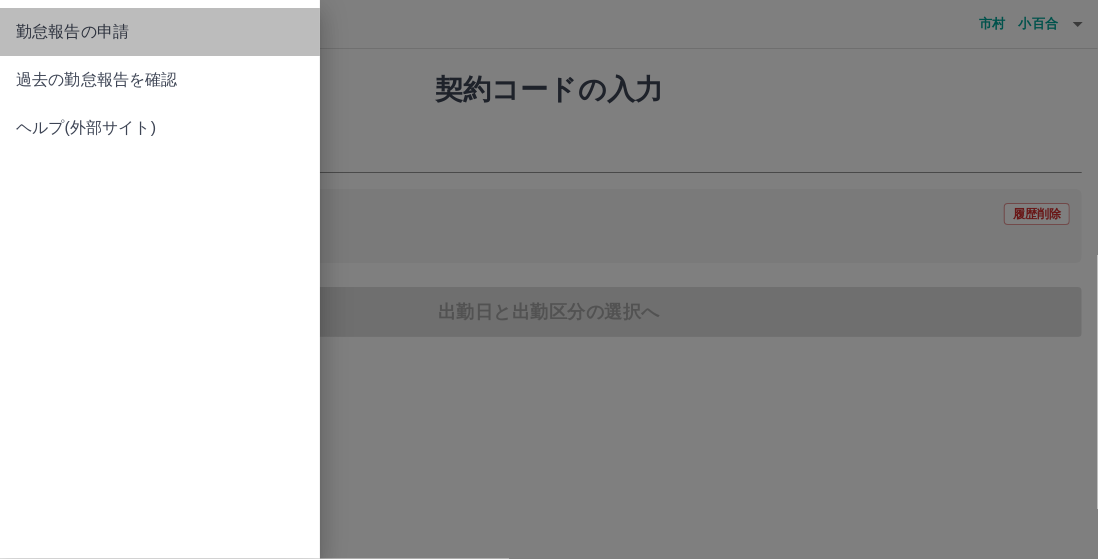 click on "勤怠報告の申請" at bounding box center [160, 32] 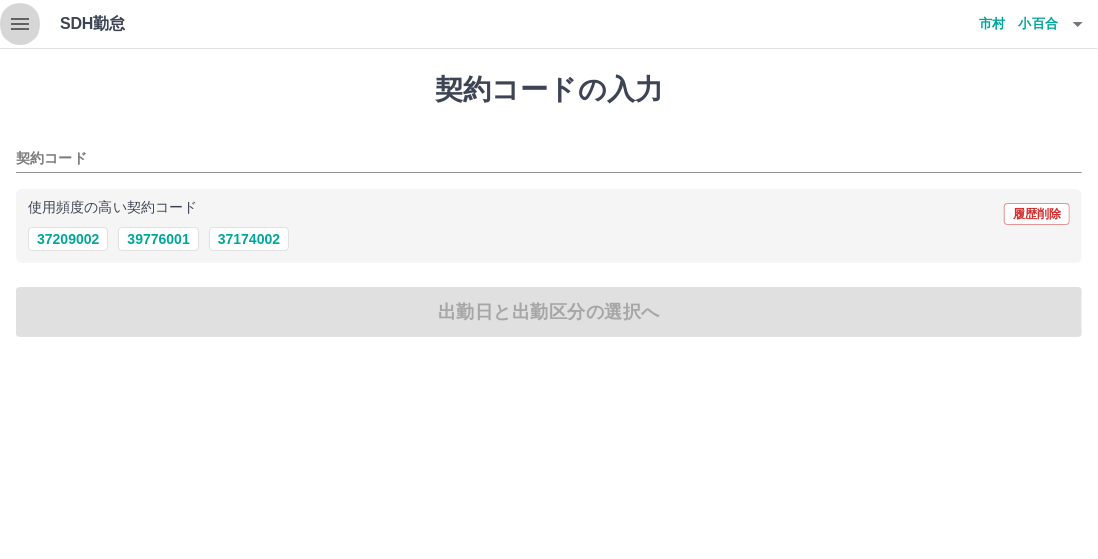 click 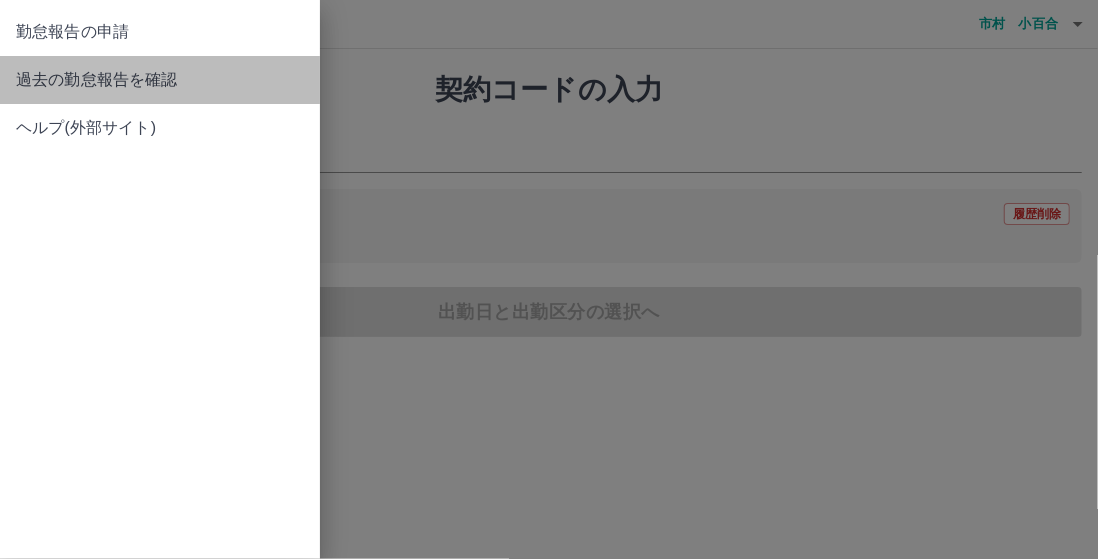 click on "過去の勤怠報告を確認" at bounding box center [160, 80] 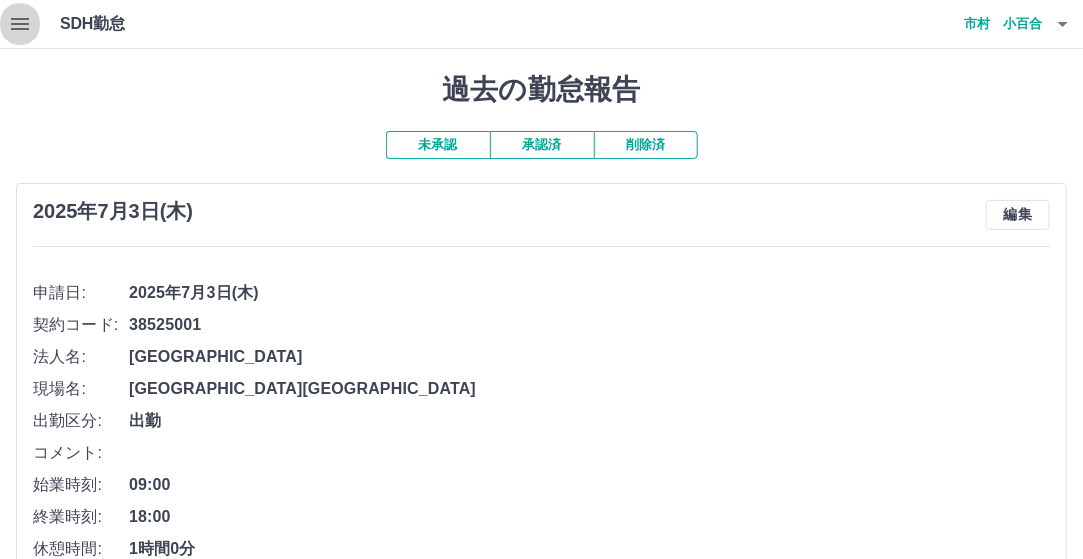 click 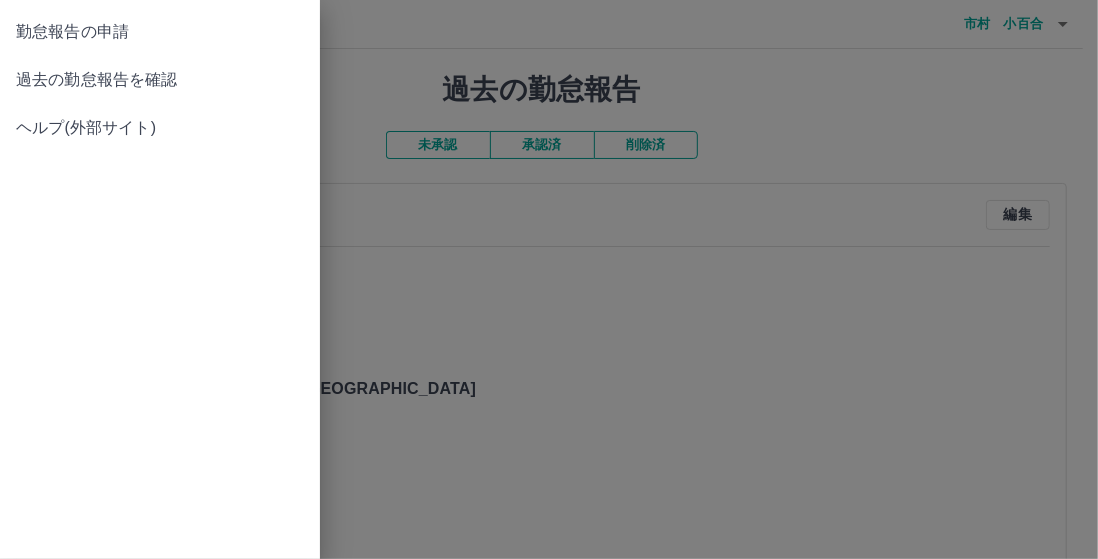 click on "勤怠報告の申請" at bounding box center (160, 32) 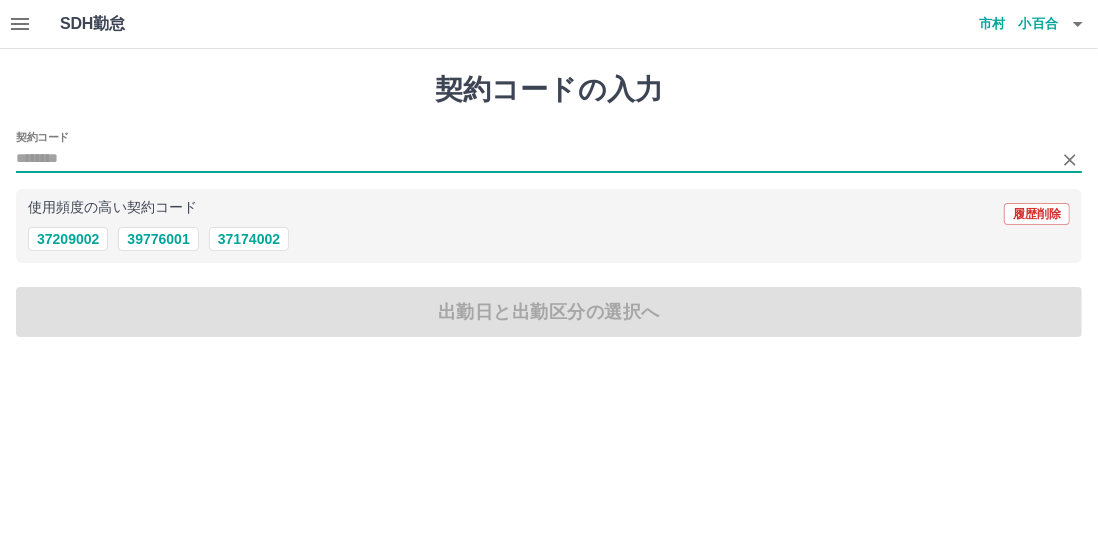click on "契約コード" at bounding box center [534, 159] 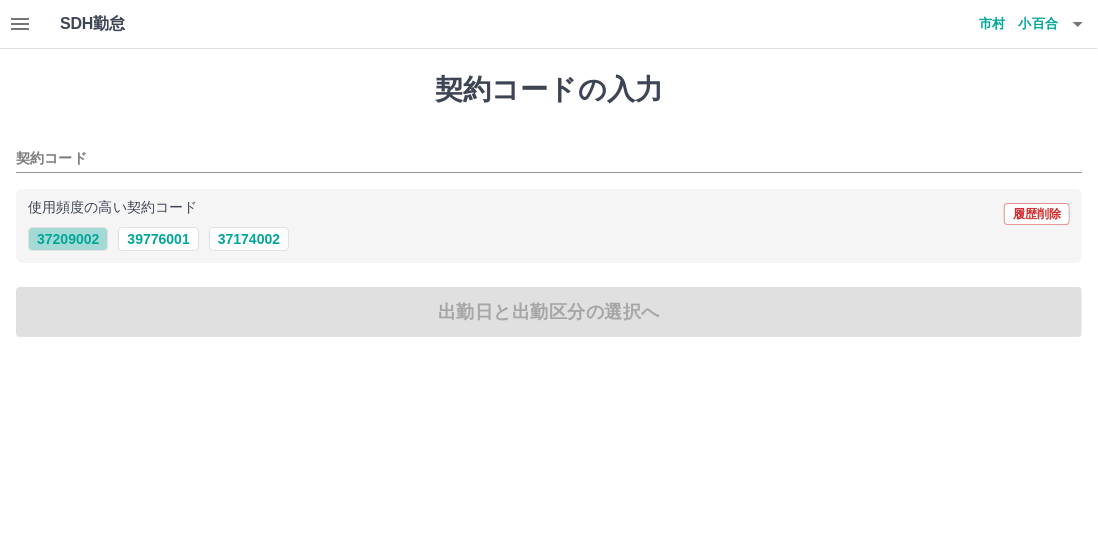 click on "37209002" at bounding box center (68, 239) 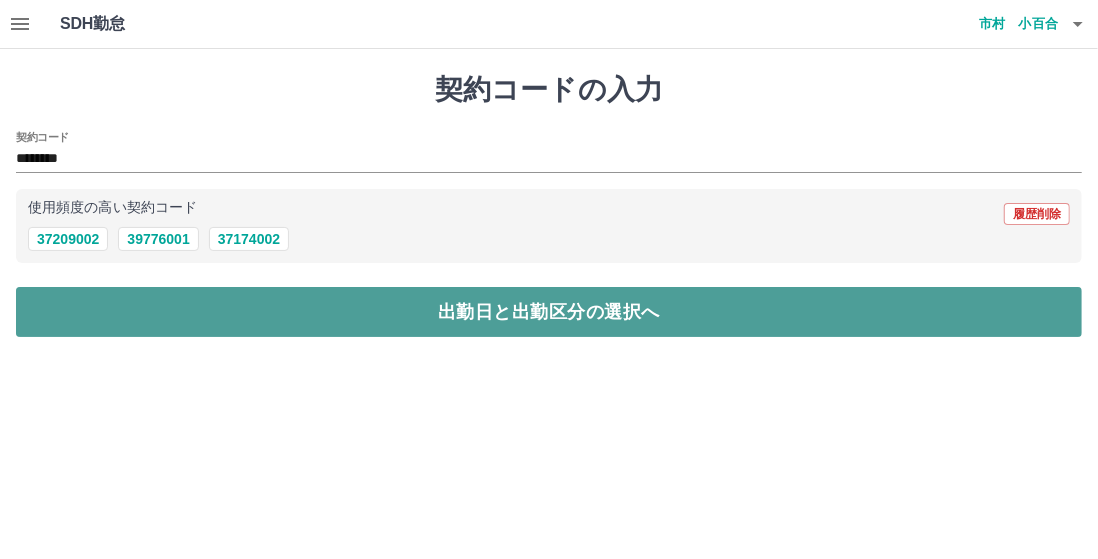 click on "出勤日と出勤区分の選択へ" at bounding box center [549, 312] 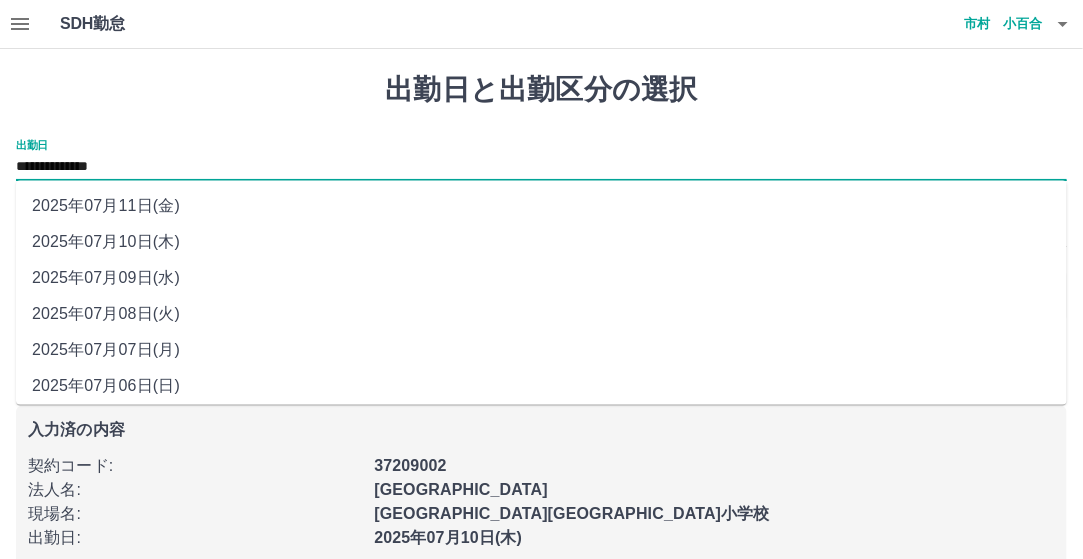 click on "**********" at bounding box center (541, 167) 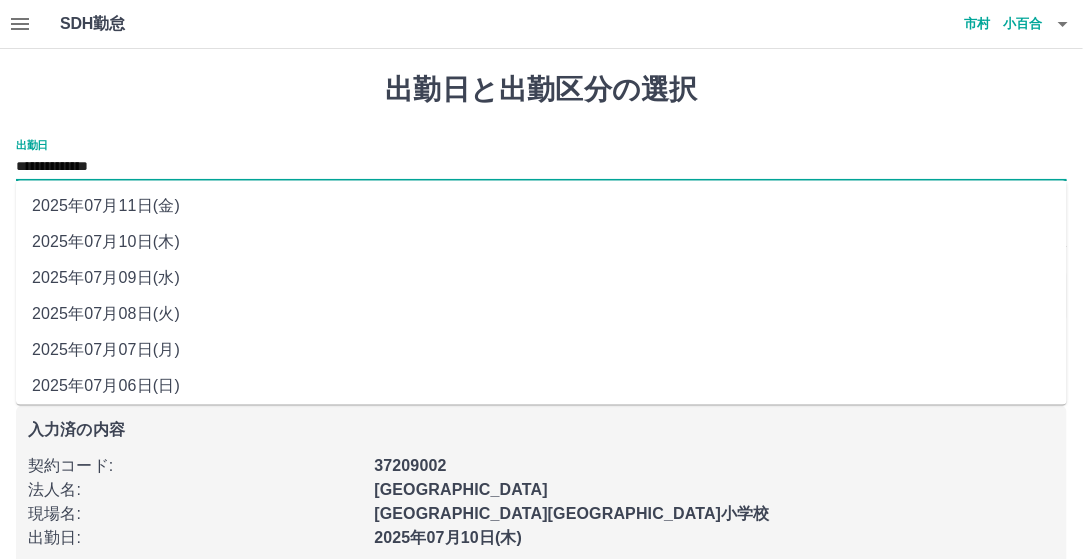 drag, startPoint x: 1051, startPoint y: 309, endPoint x: 1051, endPoint y: 372, distance: 63 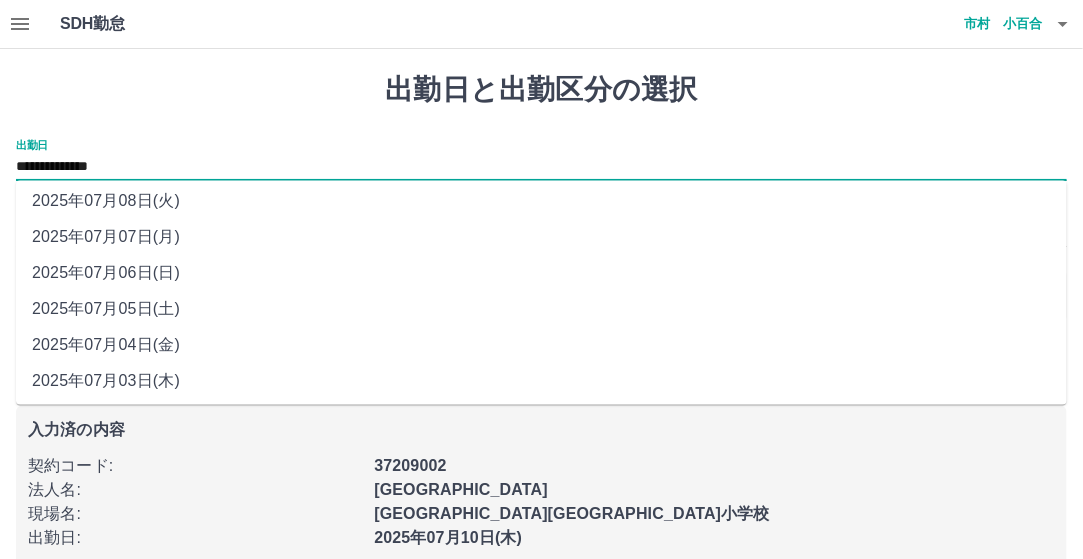 scroll, scrollTop: 116, scrollLeft: 0, axis: vertical 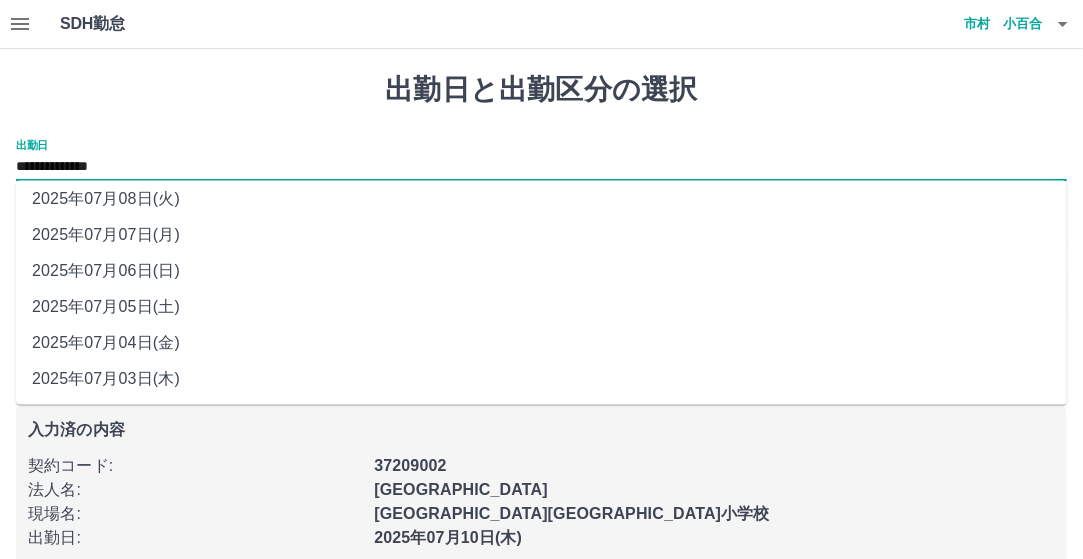 click on "2025年07月04日(金)" at bounding box center (541, 343) 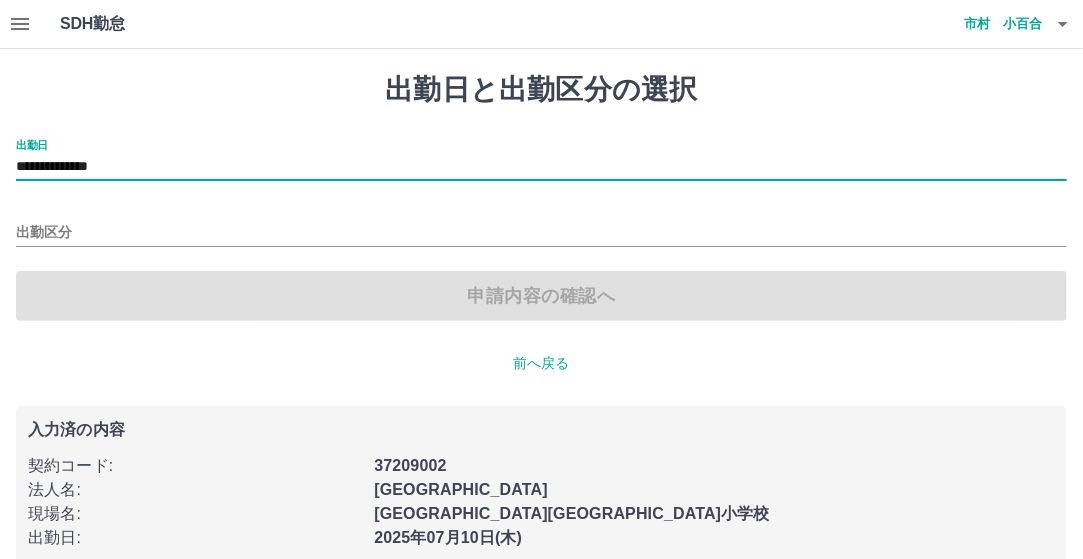 type on "**********" 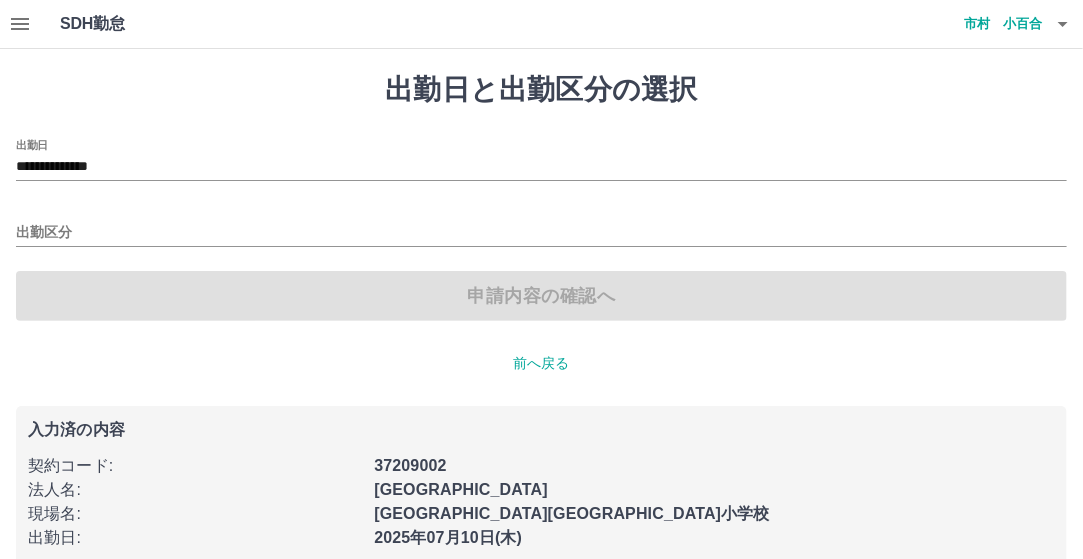 click on "**********" at bounding box center (541, 230) 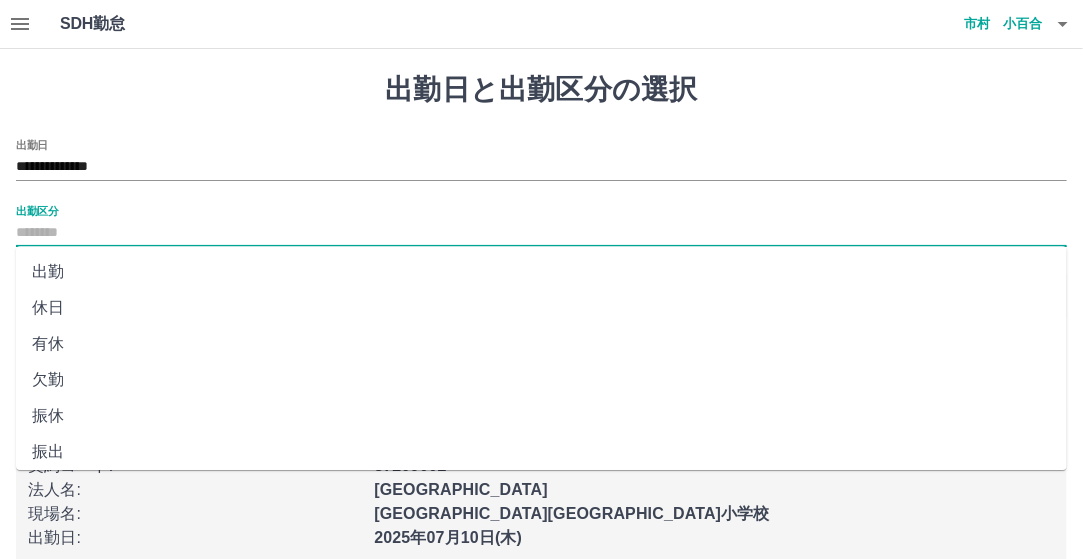 click on "出勤区分" at bounding box center [541, 233] 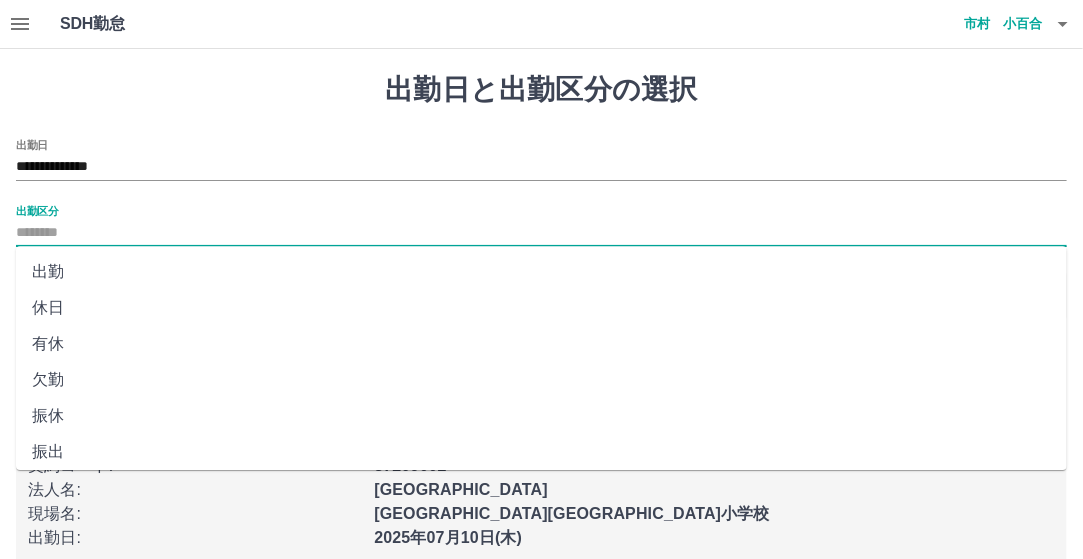 click on "出勤" at bounding box center [541, 272] 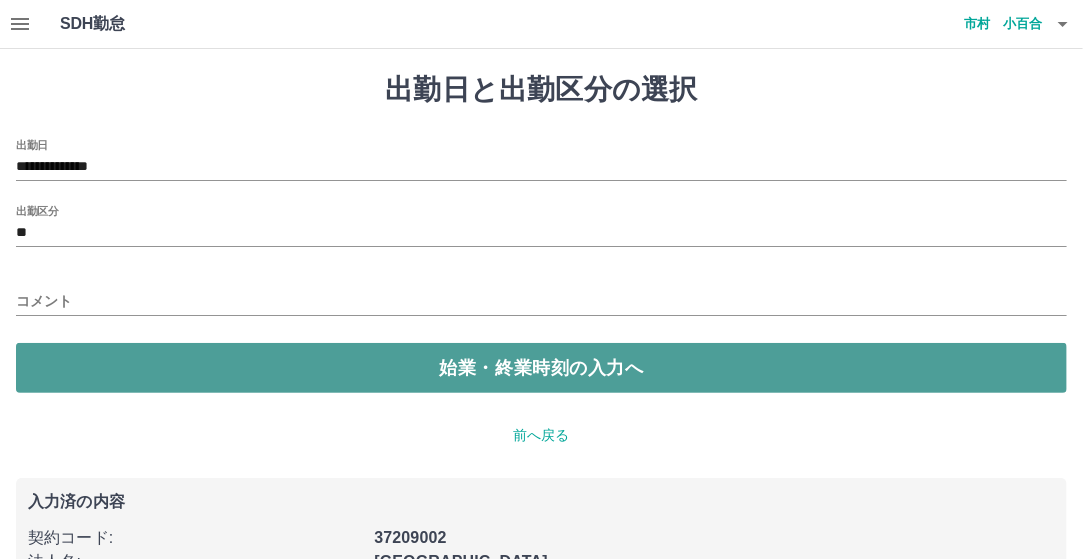 click on "始業・終業時刻の入力へ" at bounding box center [541, 368] 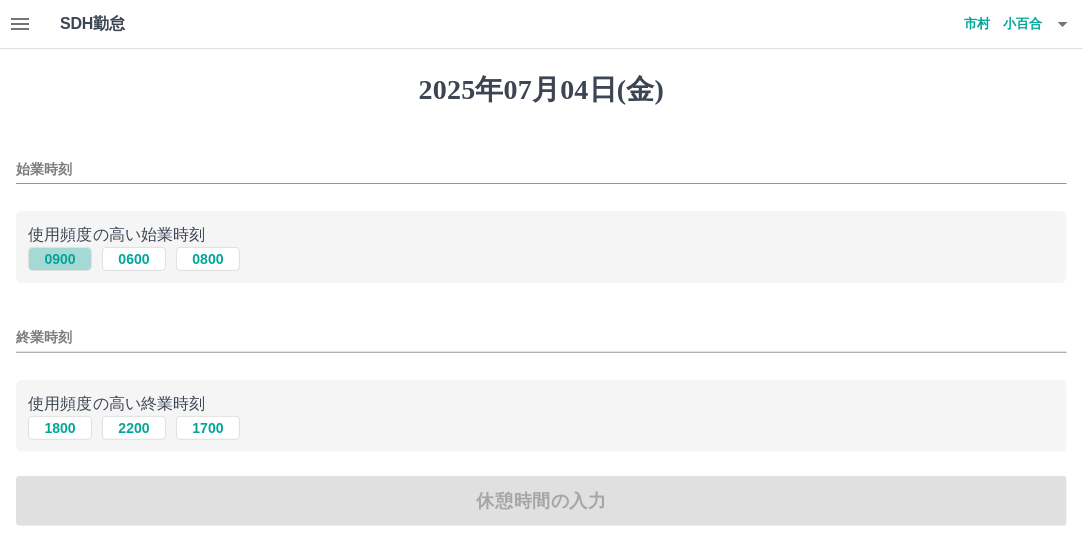 click on "0900" at bounding box center (60, 259) 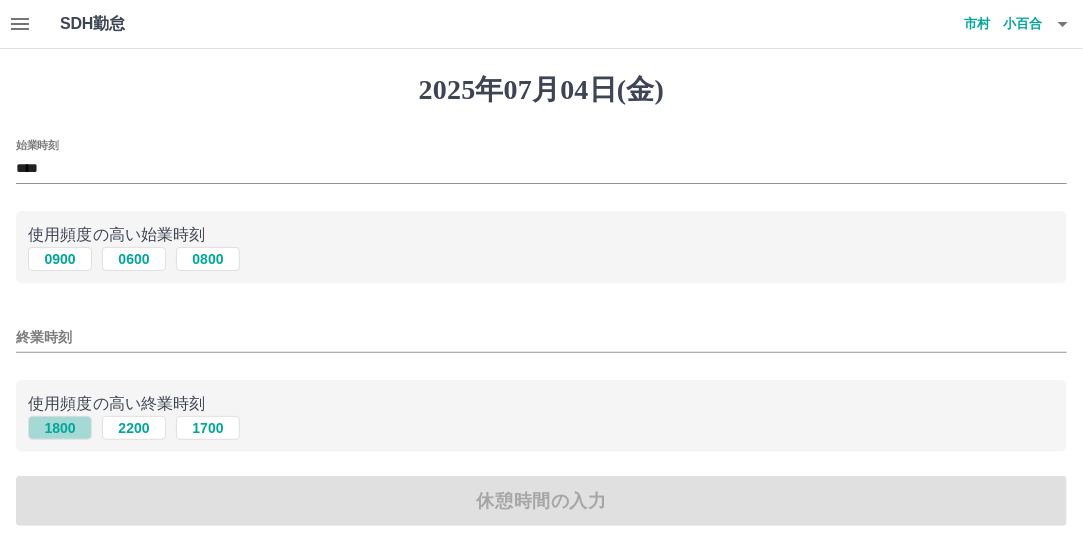 click on "1800" at bounding box center (60, 428) 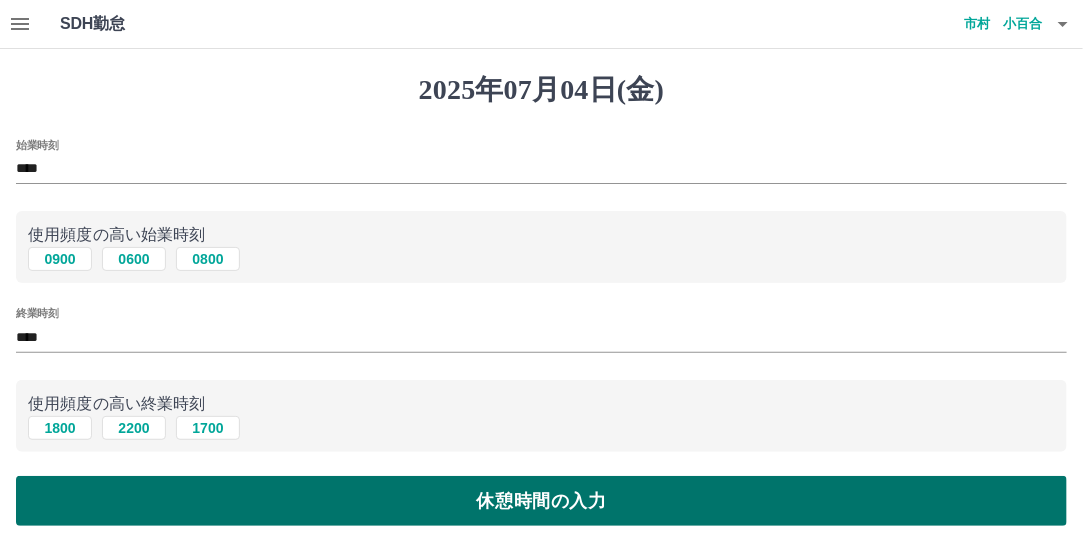 click on "休憩時間の入力" at bounding box center [541, 501] 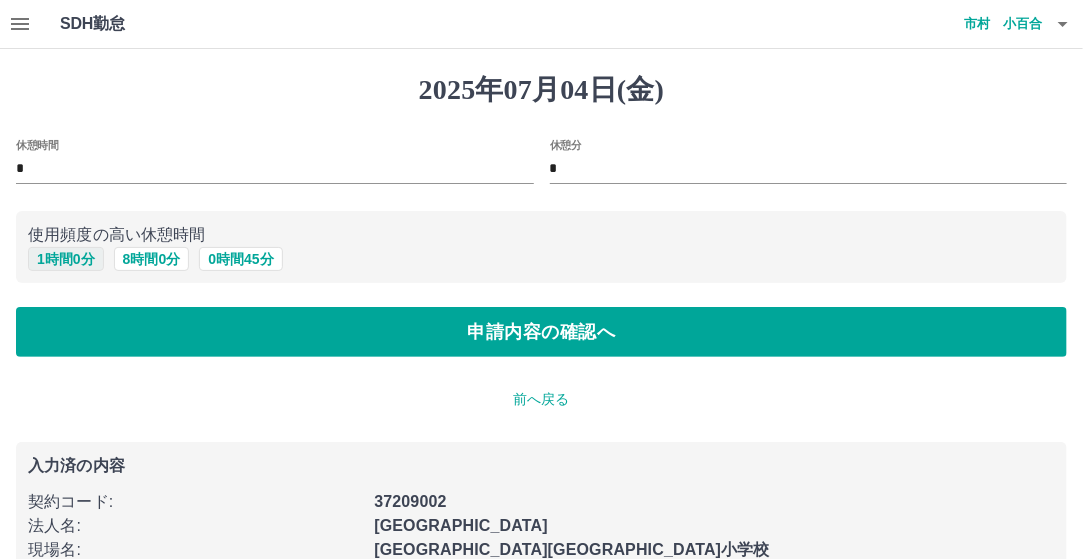 click on "1 時間 0 分" at bounding box center (66, 259) 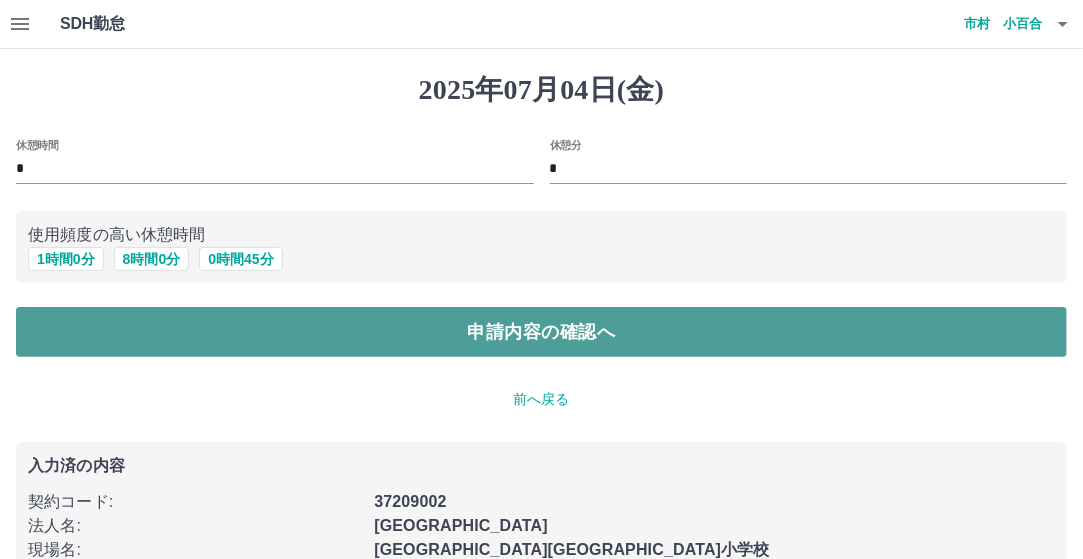 click on "申請内容の確認へ" at bounding box center (541, 332) 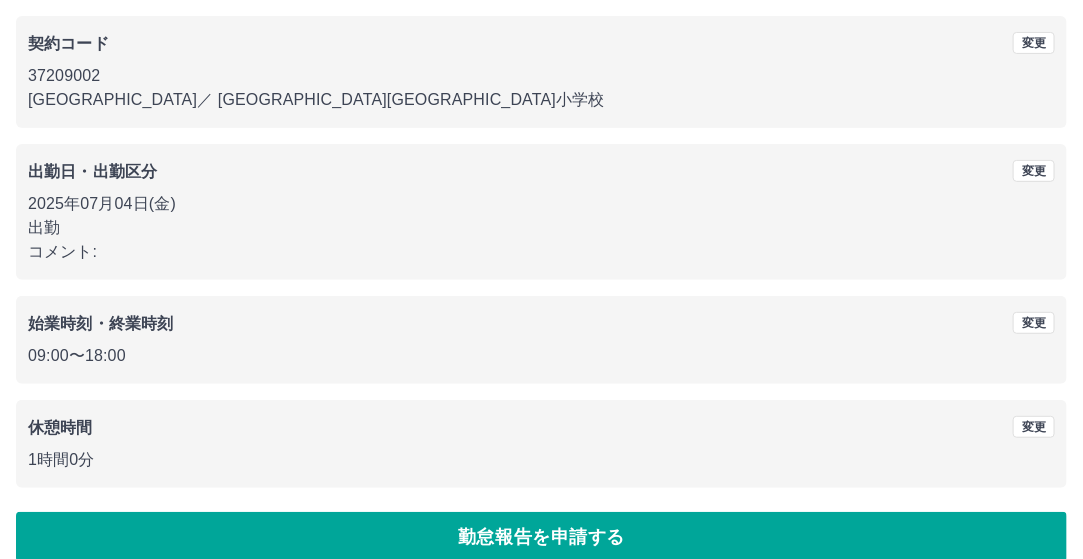 scroll, scrollTop: 184, scrollLeft: 0, axis: vertical 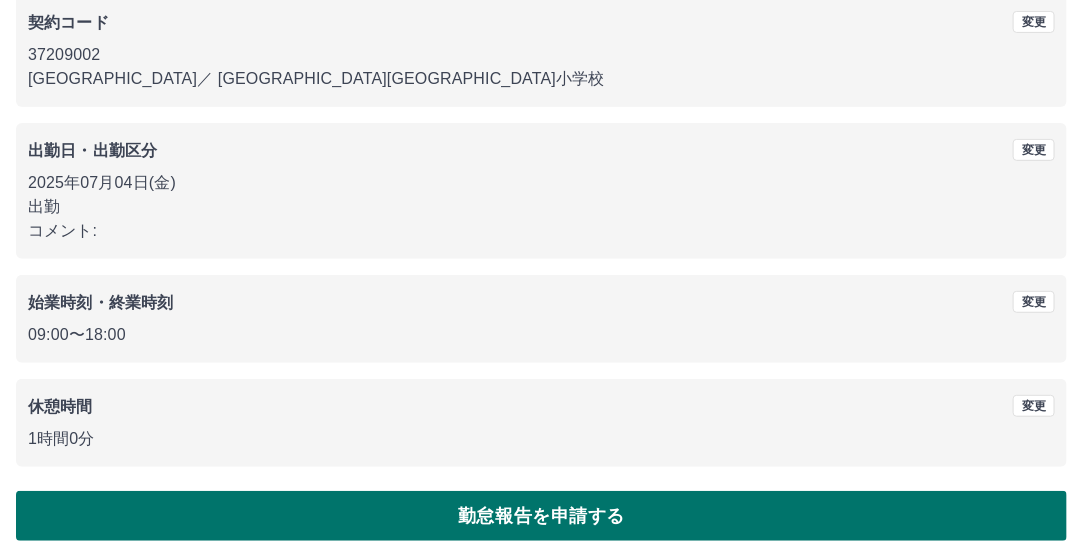click on "勤怠報告を申請する" at bounding box center (541, 516) 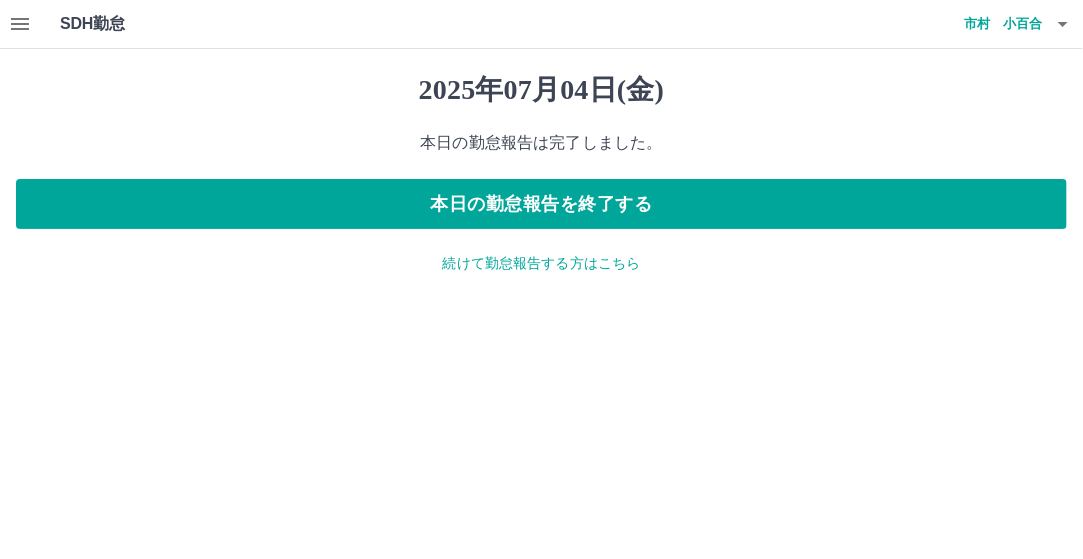 scroll, scrollTop: 0, scrollLeft: 0, axis: both 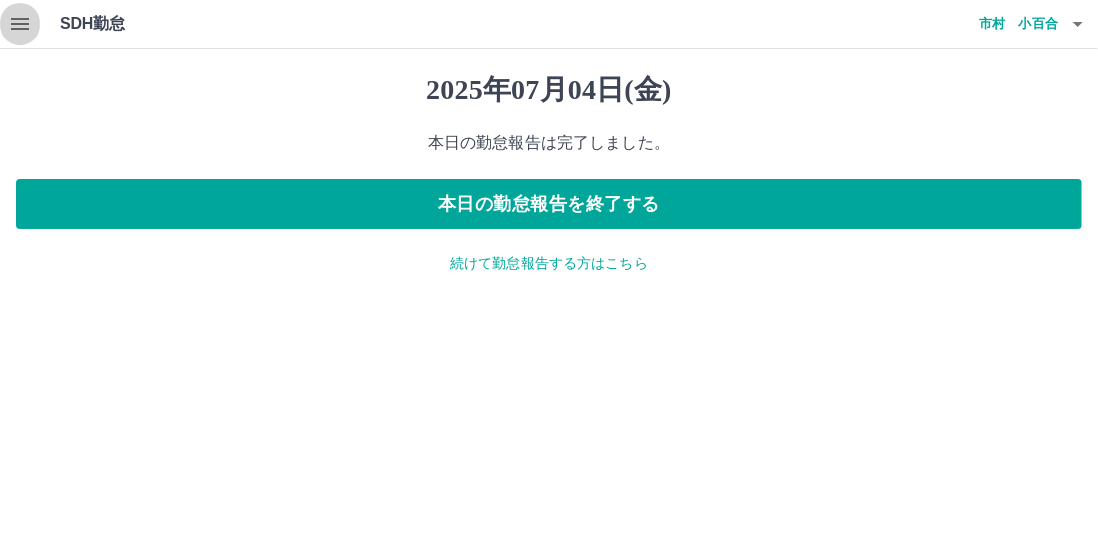 click 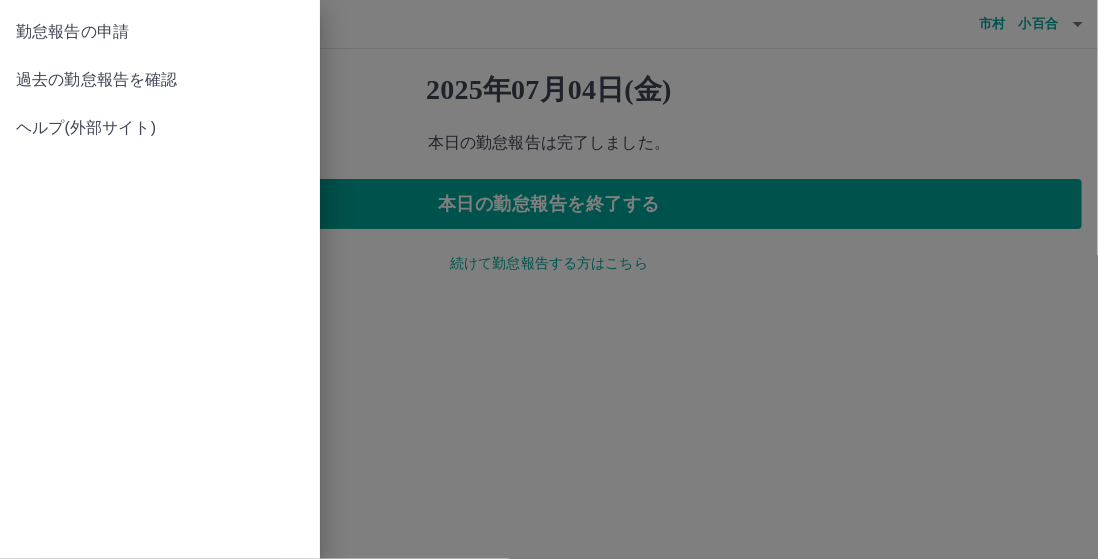 click on "勤怠報告の申請" at bounding box center [160, 32] 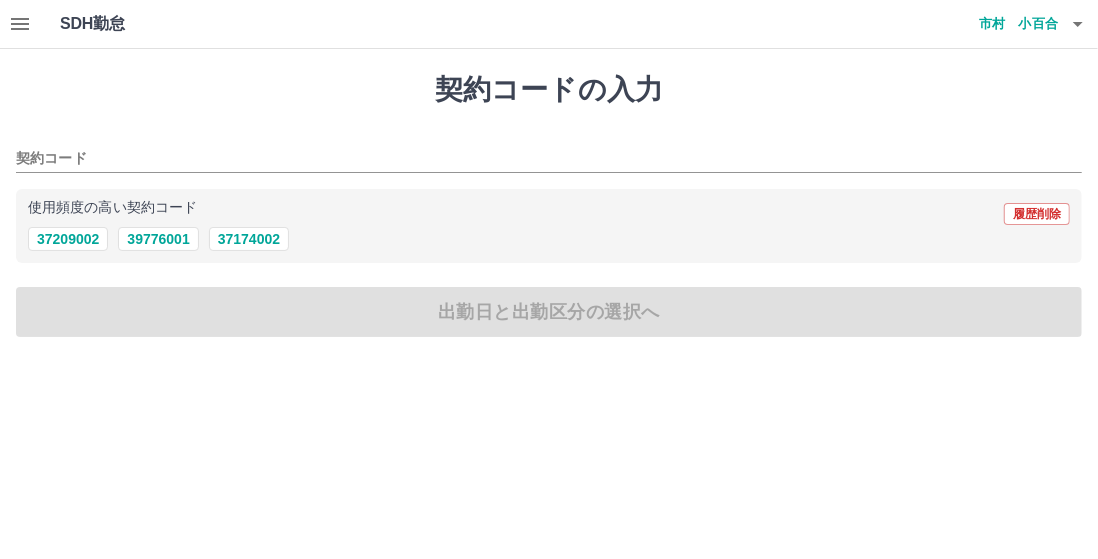 click 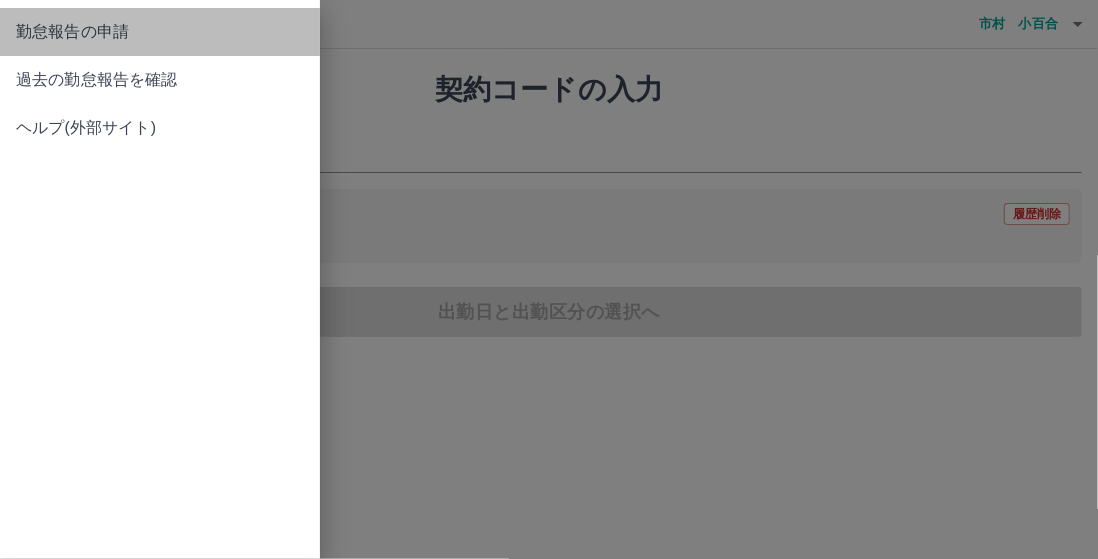 click on "勤怠報告の申請" at bounding box center [160, 32] 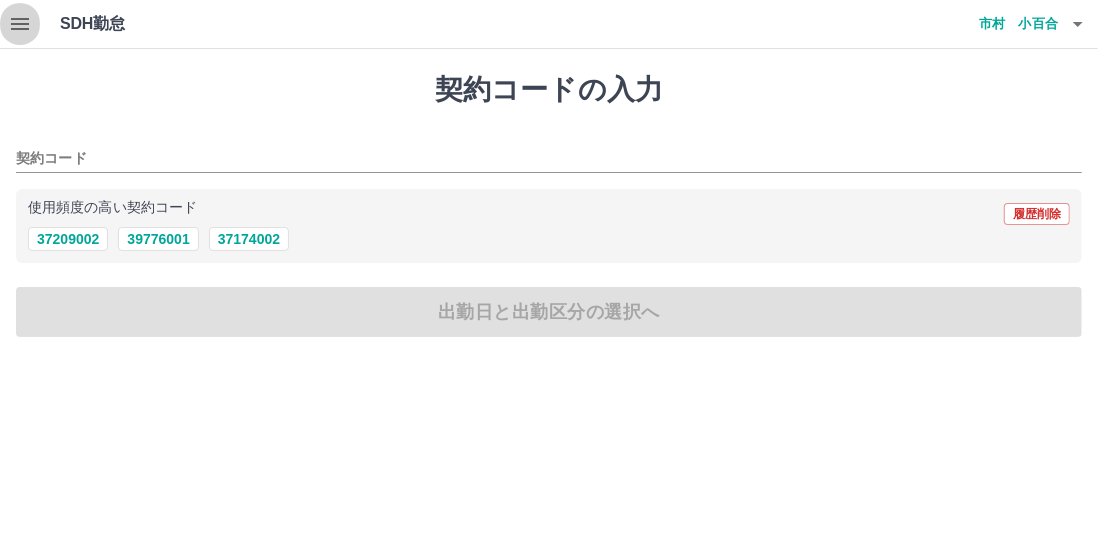 click 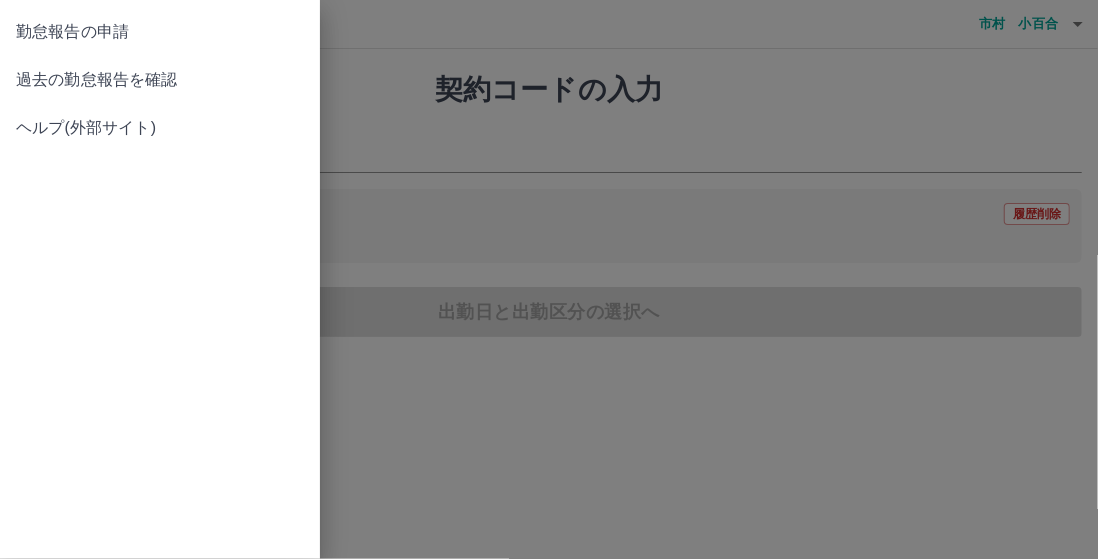 click on "過去の勤怠報告を確認" at bounding box center [160, 80] 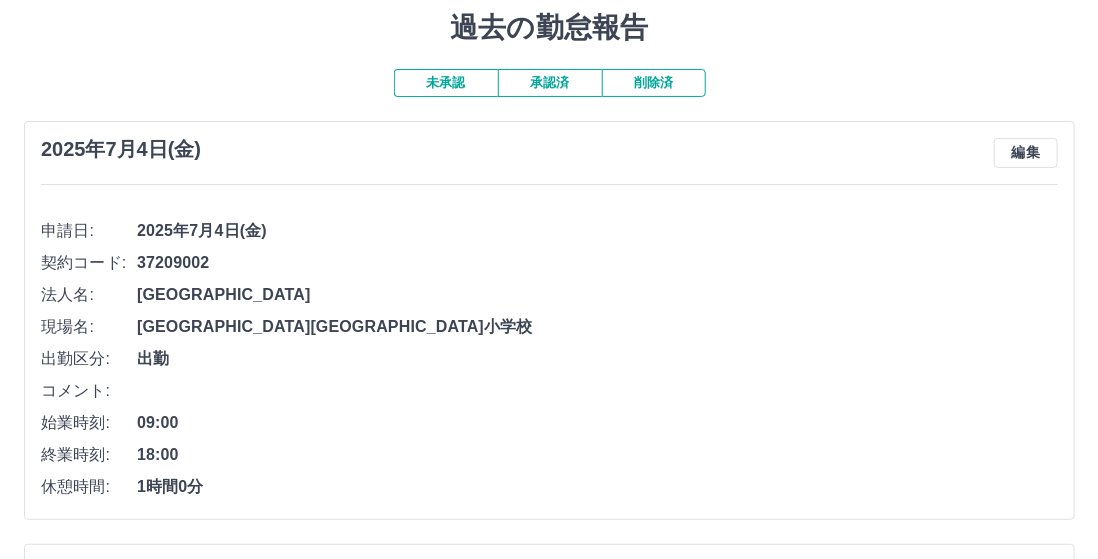 scroll, scrollTop: 12, scrollLeft: 0, axis: vertical 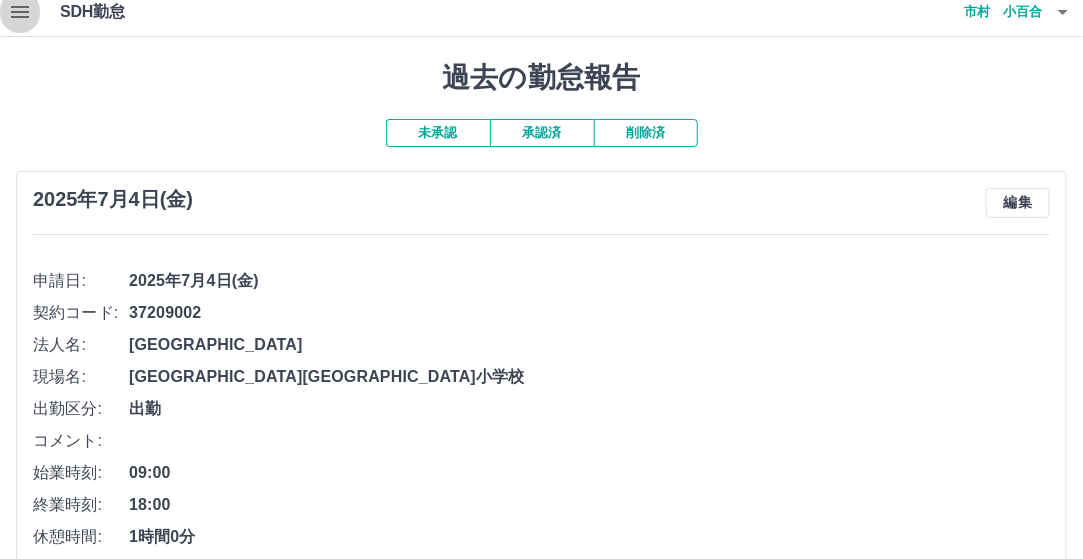 click 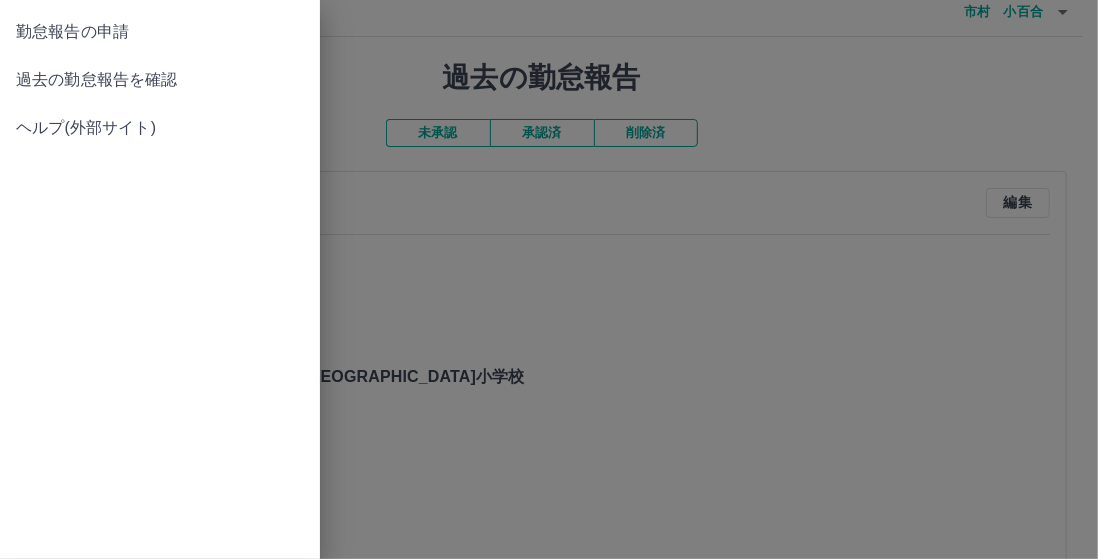 click on "勤怠報告の申請" at bounding box center [160, 32] 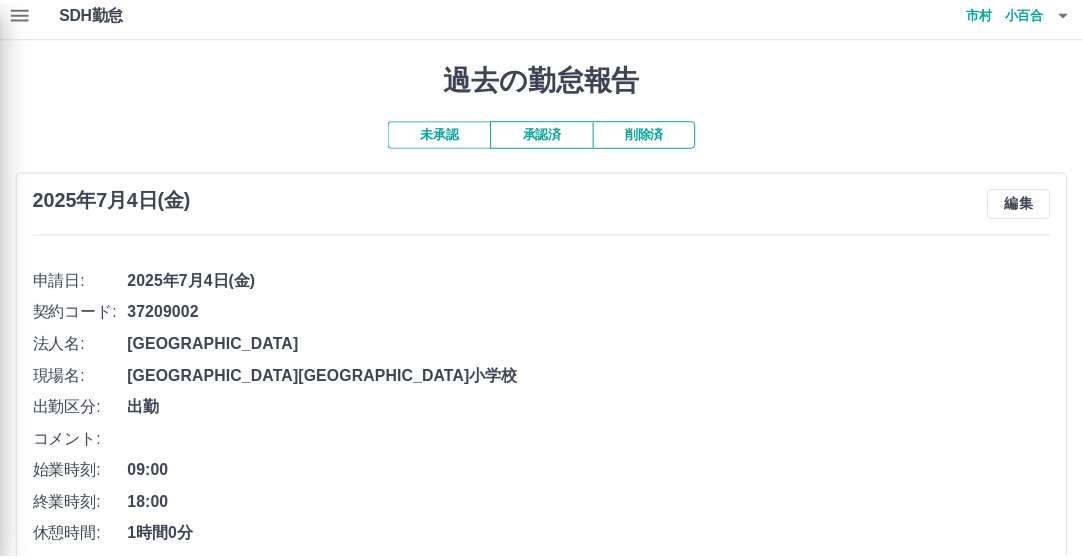 scroll, scrollTop: 0, scrollLeft: 0, axis: both 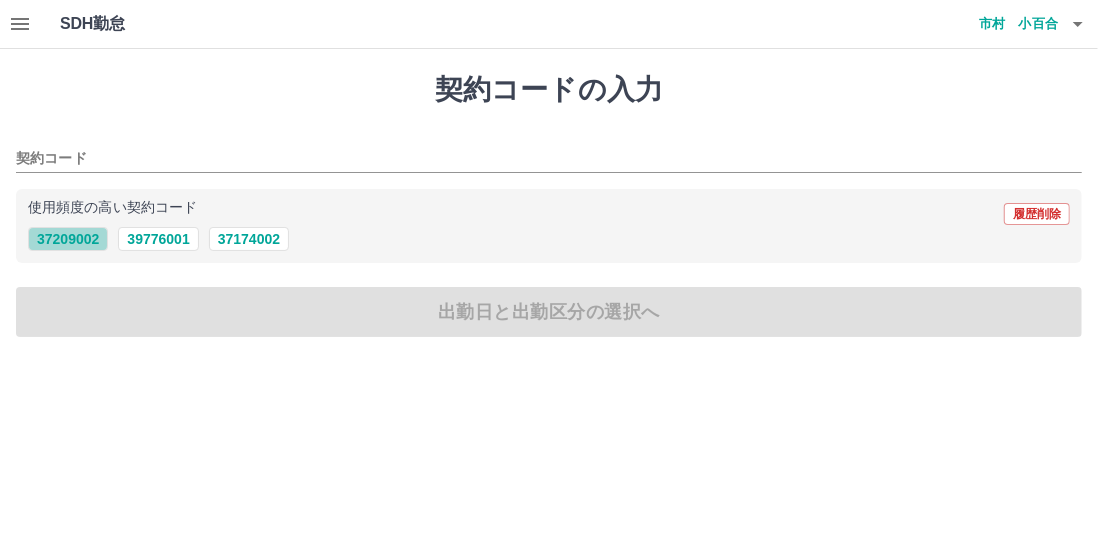 click on "37209002" at bounding box center [68, 239] 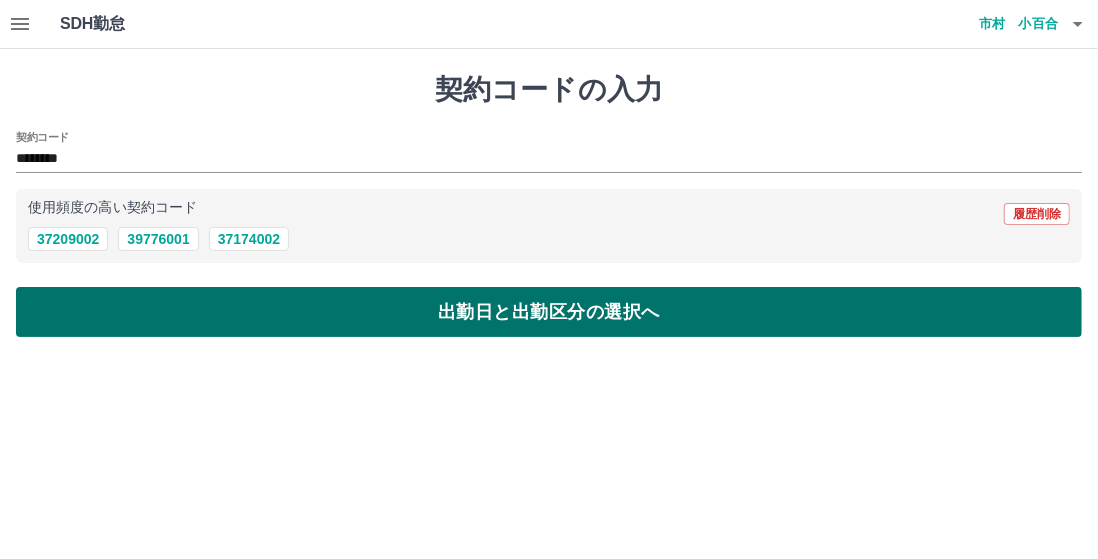 click on "出勤日と出勤区分の選択へ" at bounding box center [549, 312] 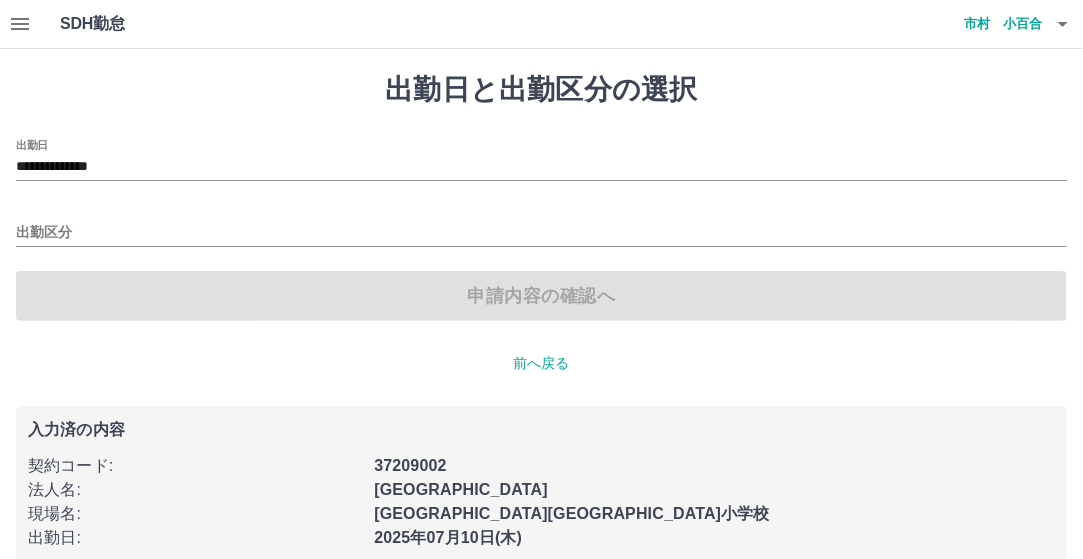 scroll, scrollTop: 29, scrollLeft: 0, axis: vertical 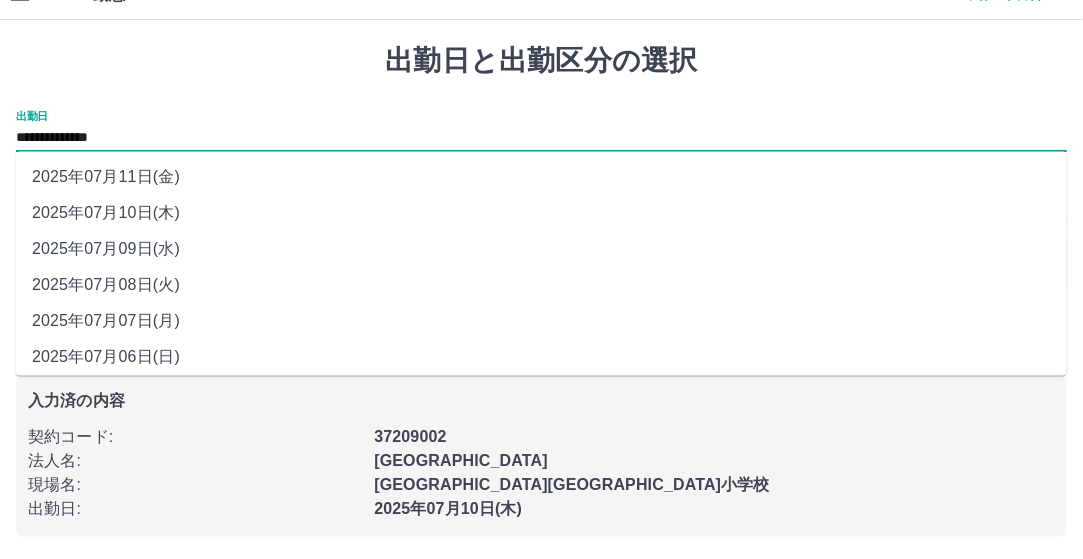 click on "**********" at bounding box center [541, 138] 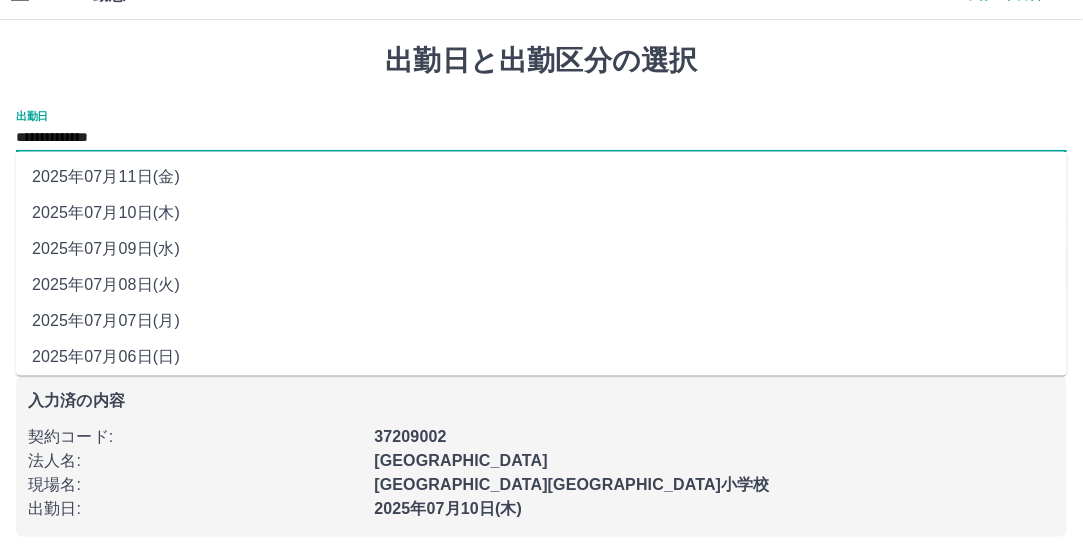 click on "2025年07月07日(月)" at bounding box center [541, 322] 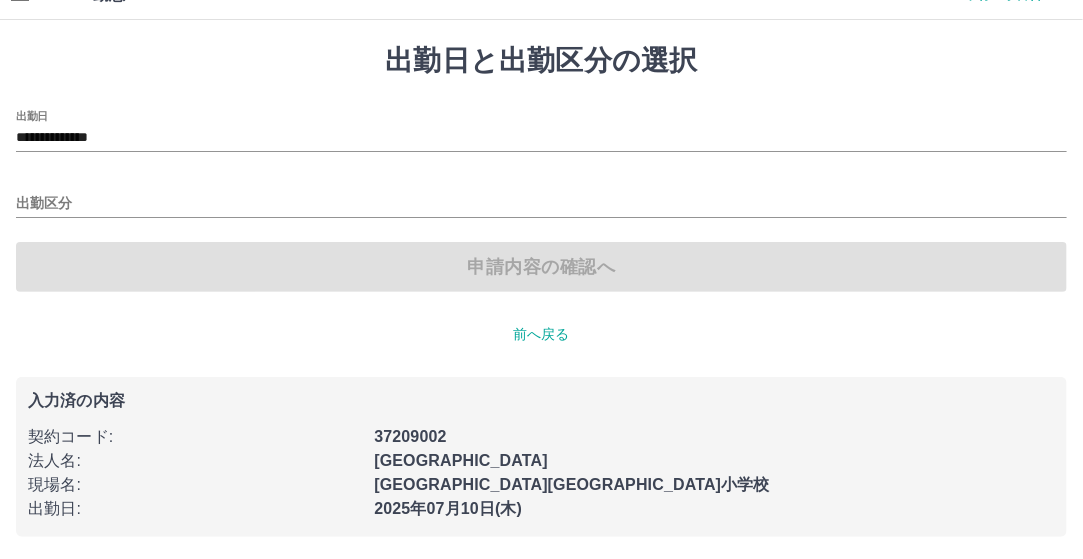 click on "**********" at bounding box center [541, 201] 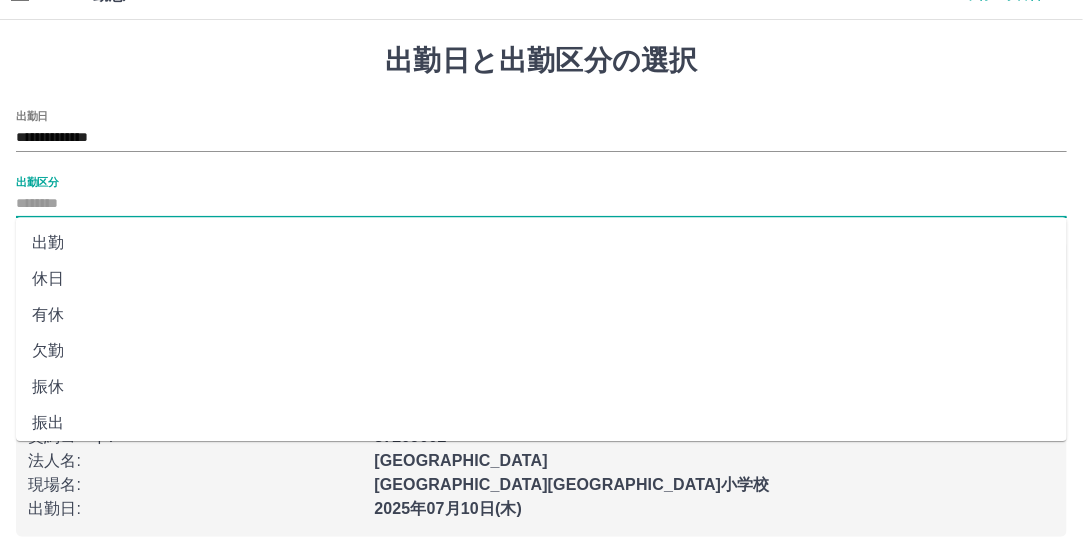 click on "出勤区分" at bounding box center [541, 204] 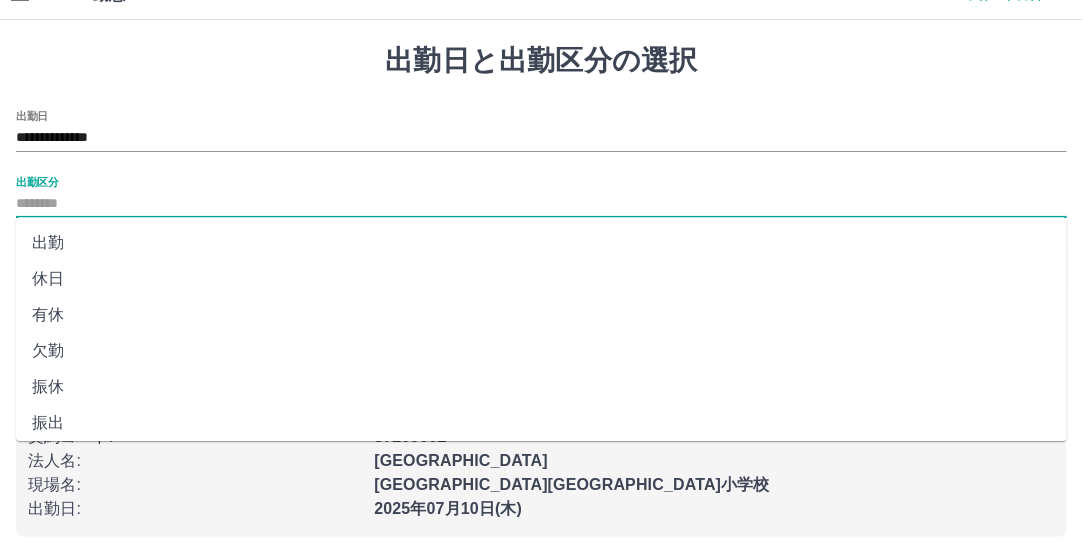 click on "出勤" at bounding box center (541, 243) 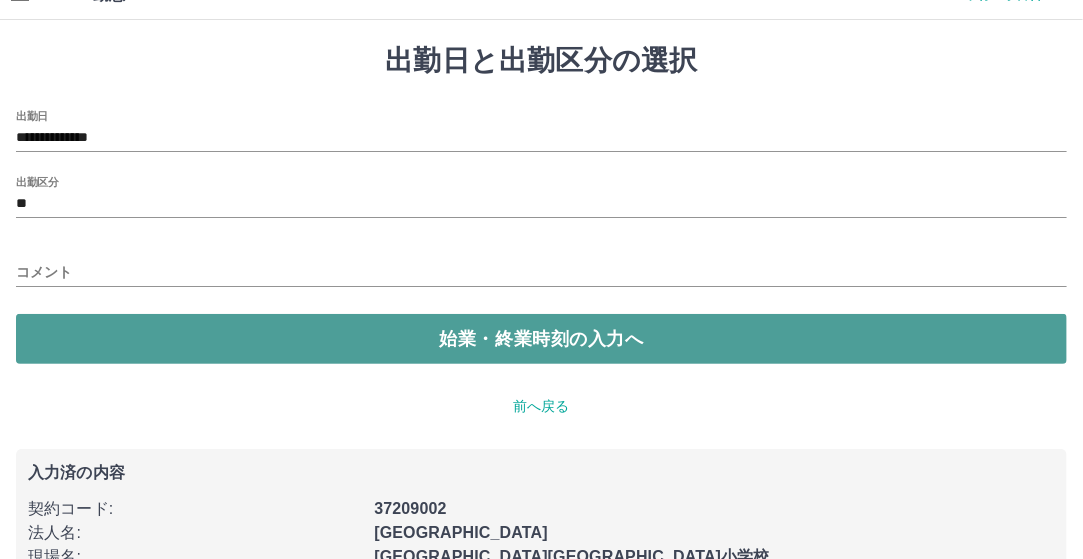 click on "始業・終業時刻の入力へ" at bounding box center [541, 339] 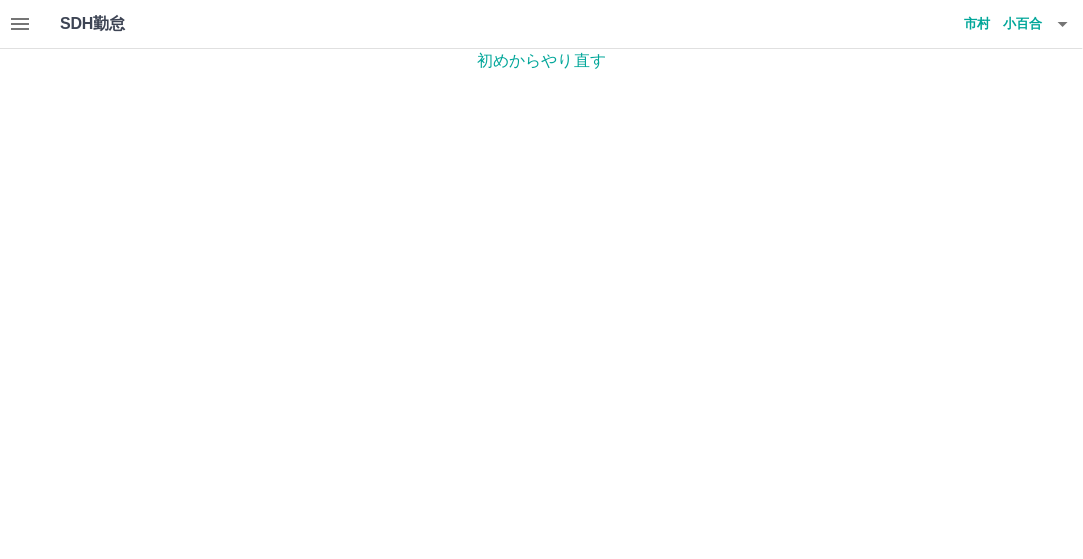 scroll, scrollTop: 0, scrollLeft: 0, axis: both 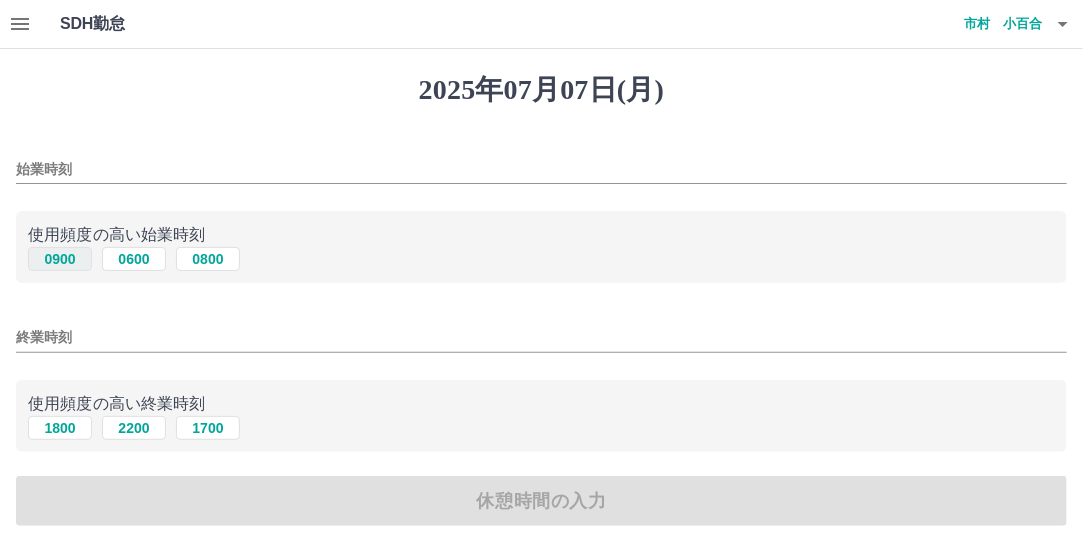 click on "0900" at bounding box center [60, 259] 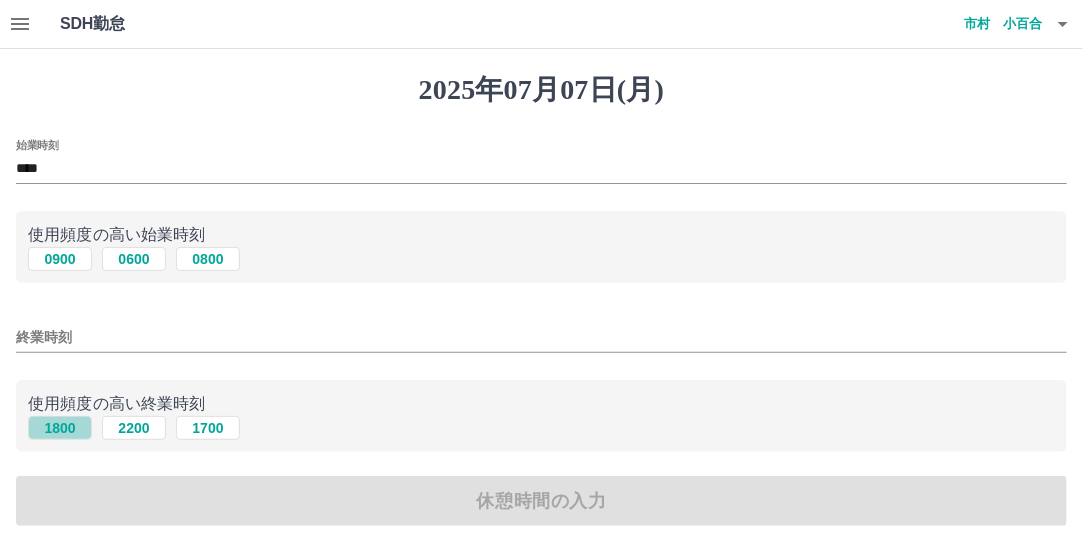 click on "1800" at bounding box center [60, 428] 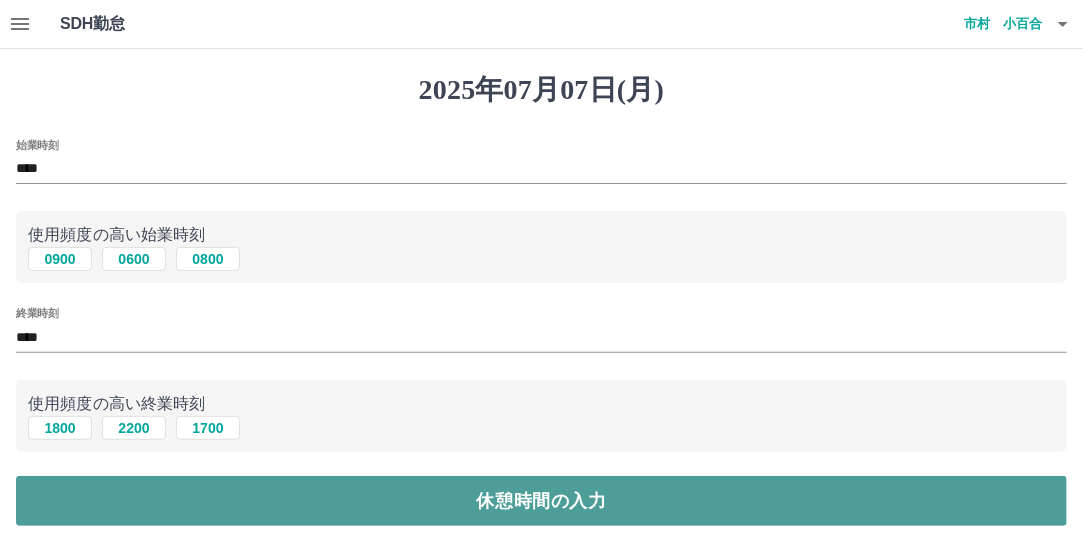 click on "休憩時間の入力" at bounding box center (541, 501) 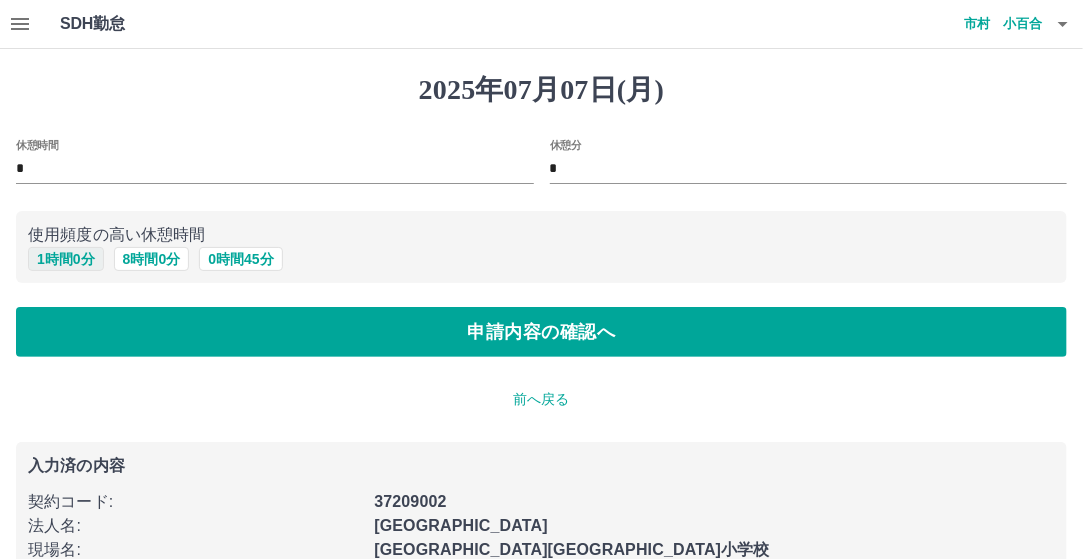 click on "1 時間 0 分" at bounding box center [66, 259] 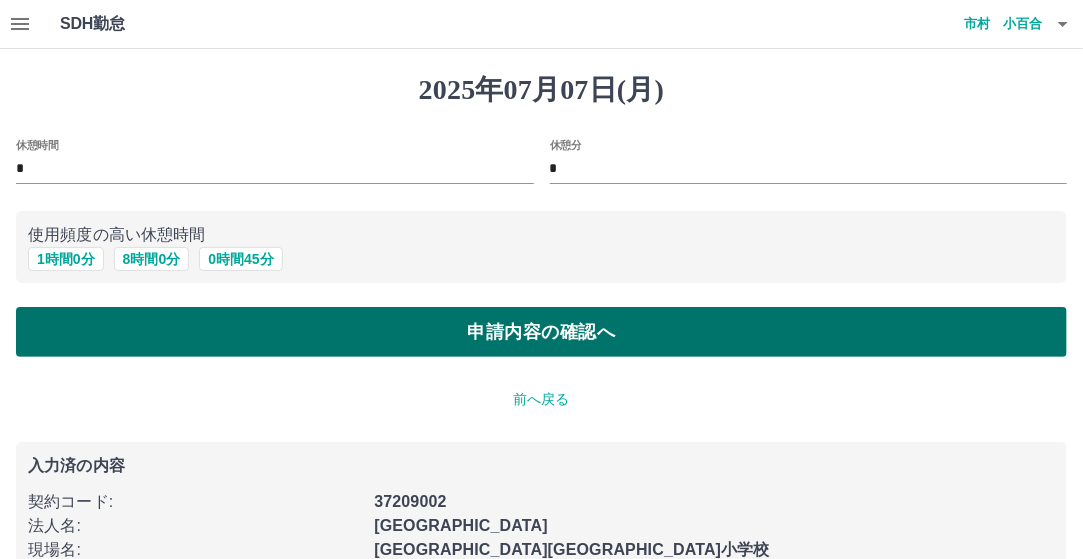 click on "申請内容の確認へ" at bounding box center [541, 332] 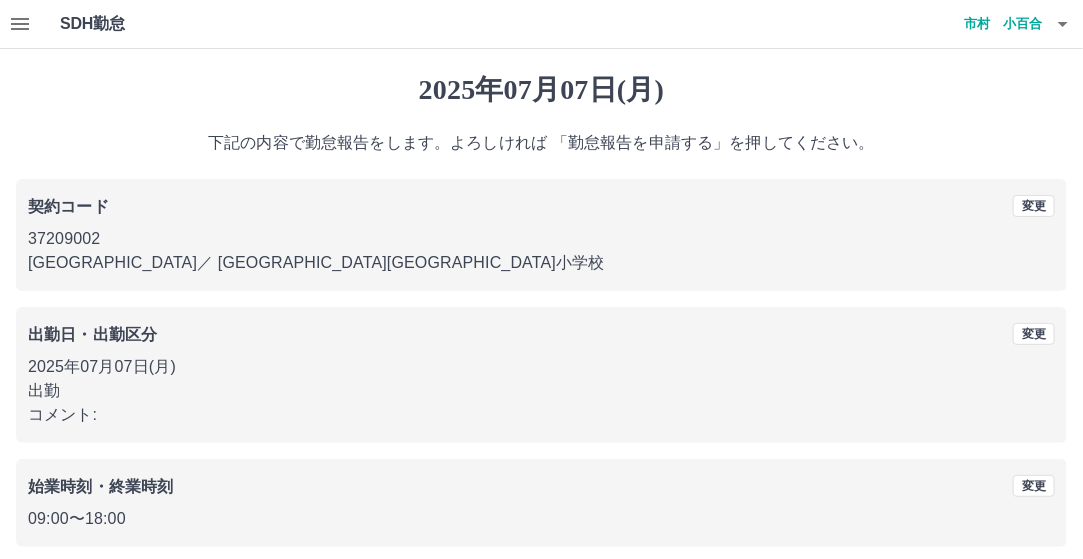 scroll, scrollTop: 188, scrollLeft: 0, axis: vertical 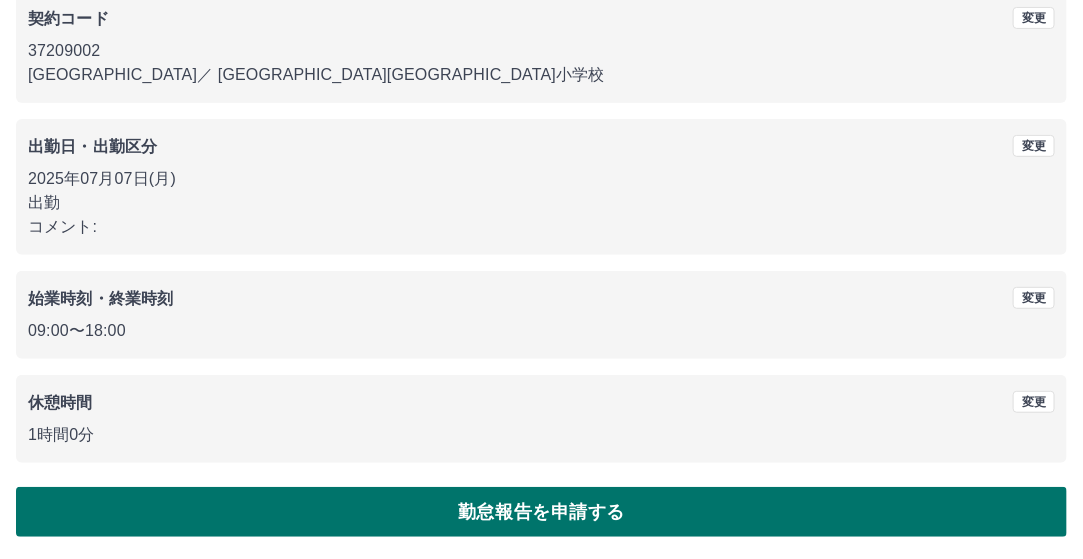 click on "勤怠報告を申請する" at bounding box center (541, 512) 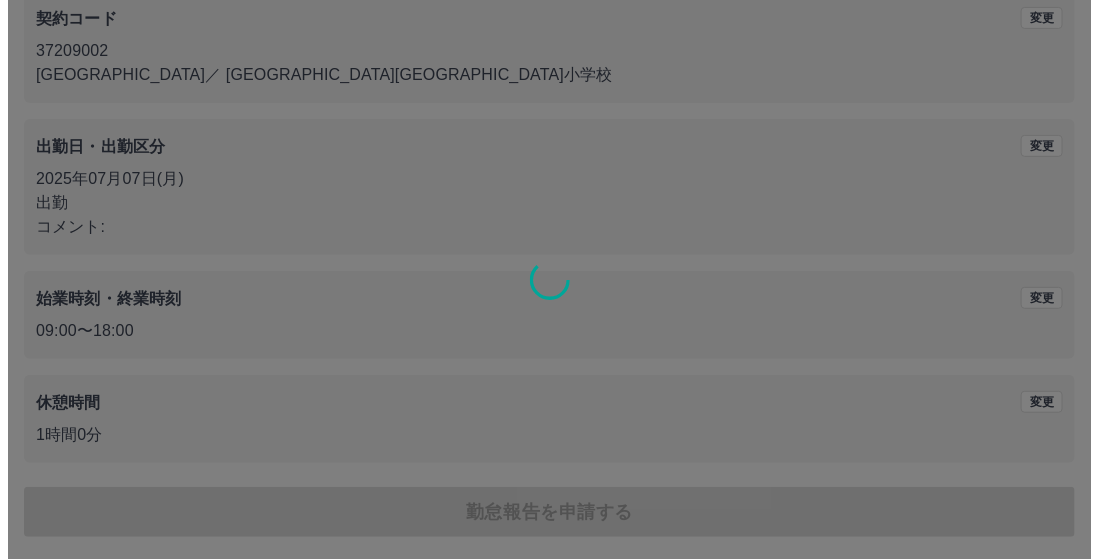 scroll, scrollTop: 0, scrollLeft: 0, axis: both 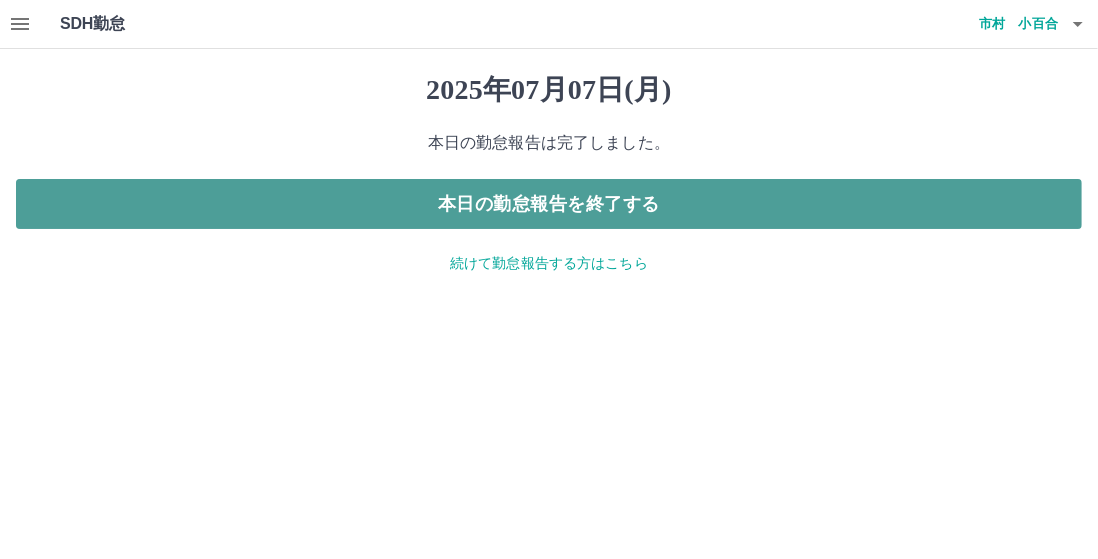 click on "本日の勤怠報告を終了する" at bounding box center (549, 204) 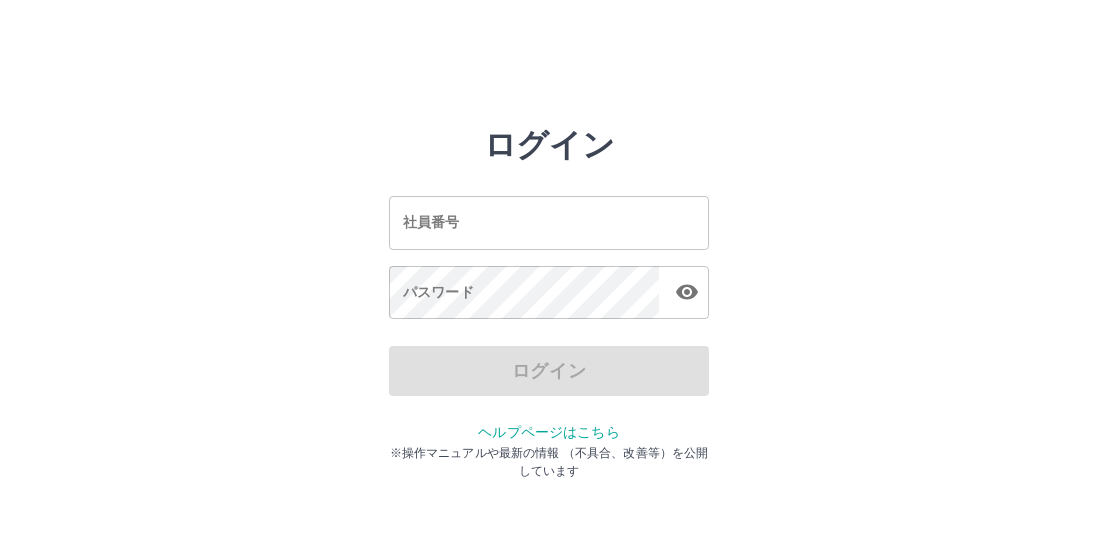 scroll, scrollTop: 0, scrollLeft: 0, axis: both 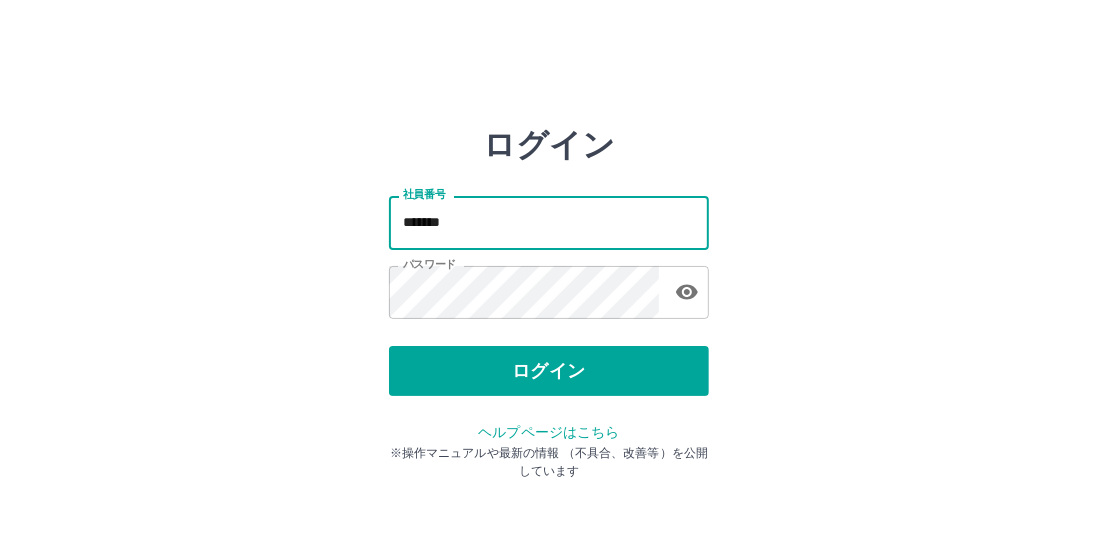 click on "*******" at bounding box center [549, 222] 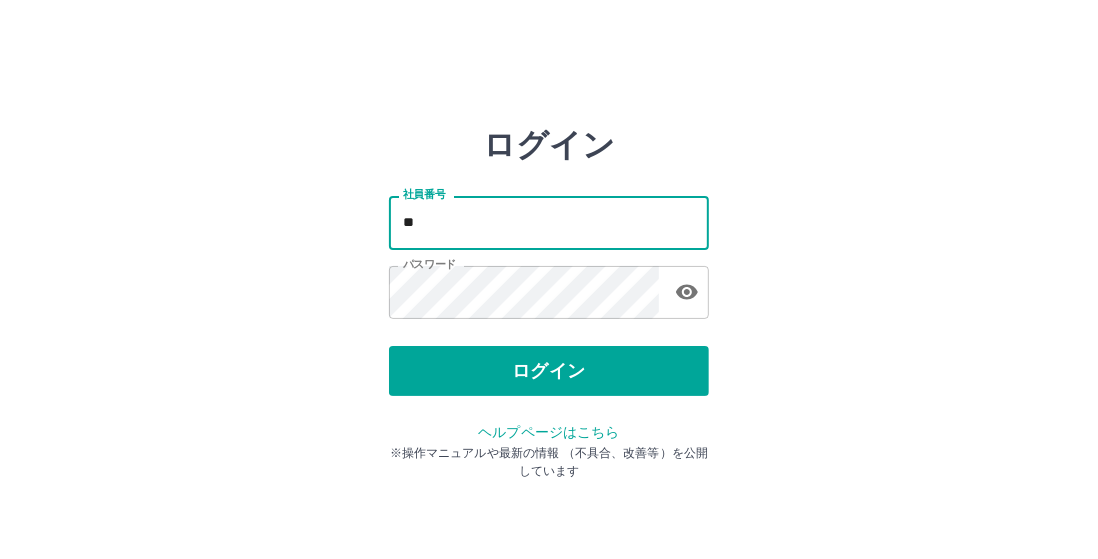type on "*" 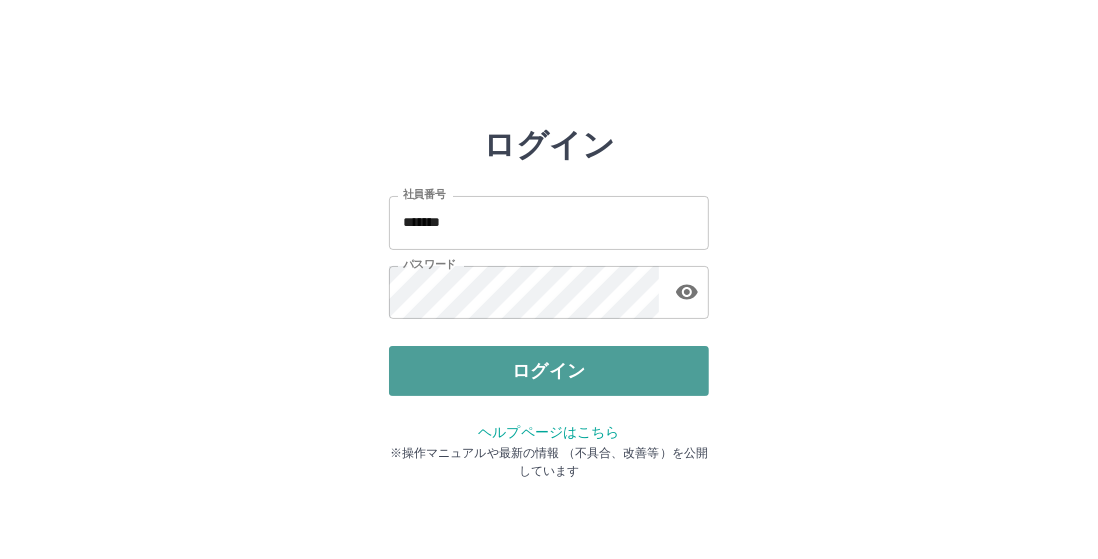 click on "ログイン" at bounding box center (549, 371) 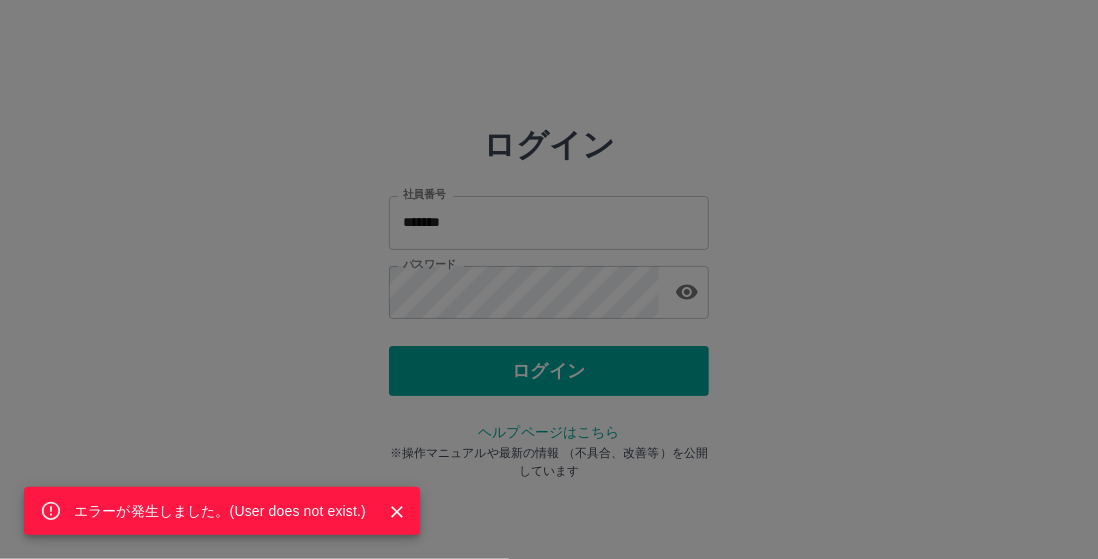 click on "エラーが発生しました。( User does not exist. )" at bounding box center (549, 279) 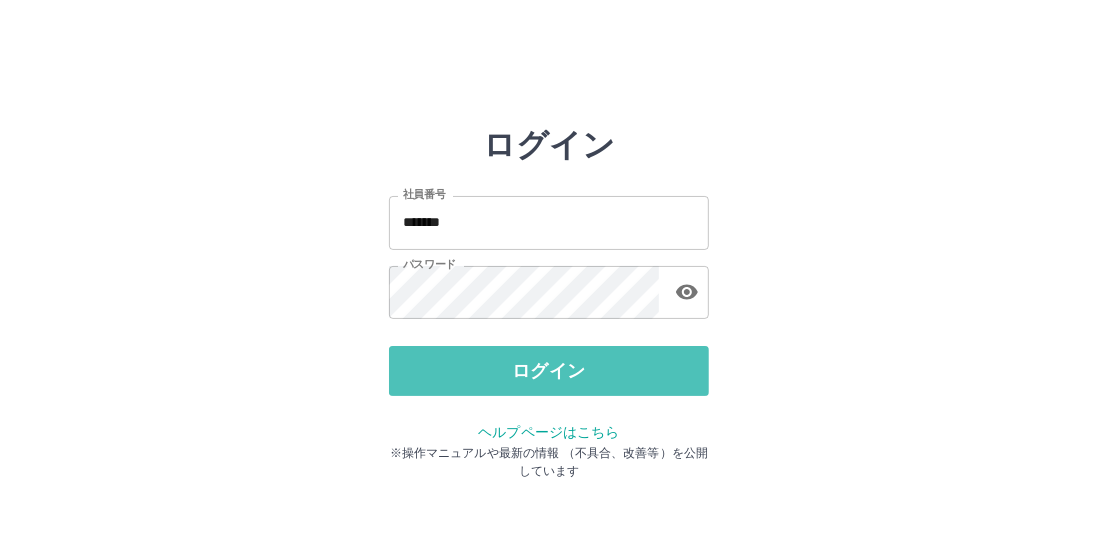 click on "ログイン" at bounding box center (549, 371) 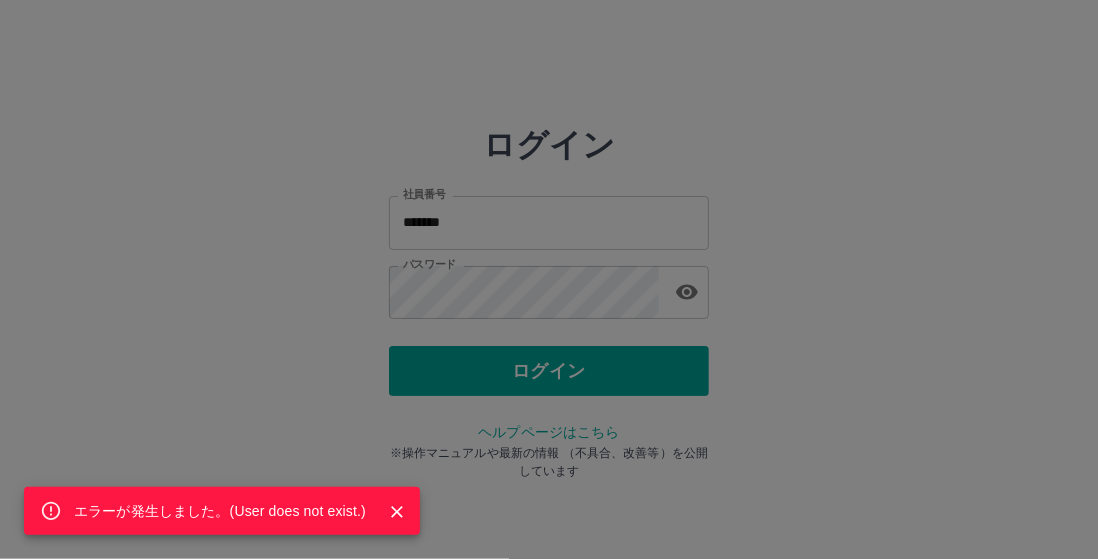 click on "エラーが発生しました。( User does not exist. )" at bounding box center [549, 279] 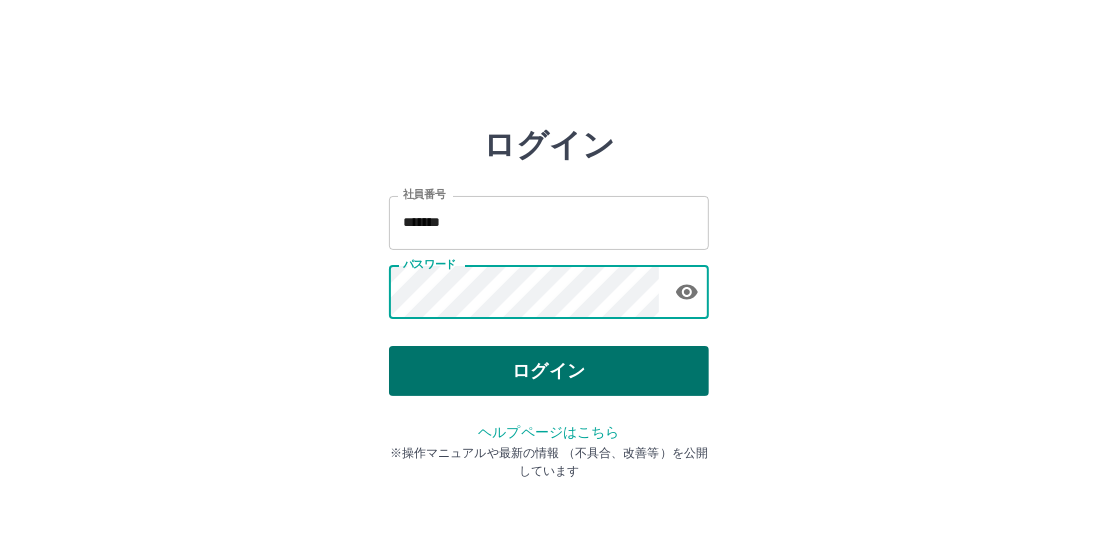 click on "ログイン" at bounding box center (549, 371) 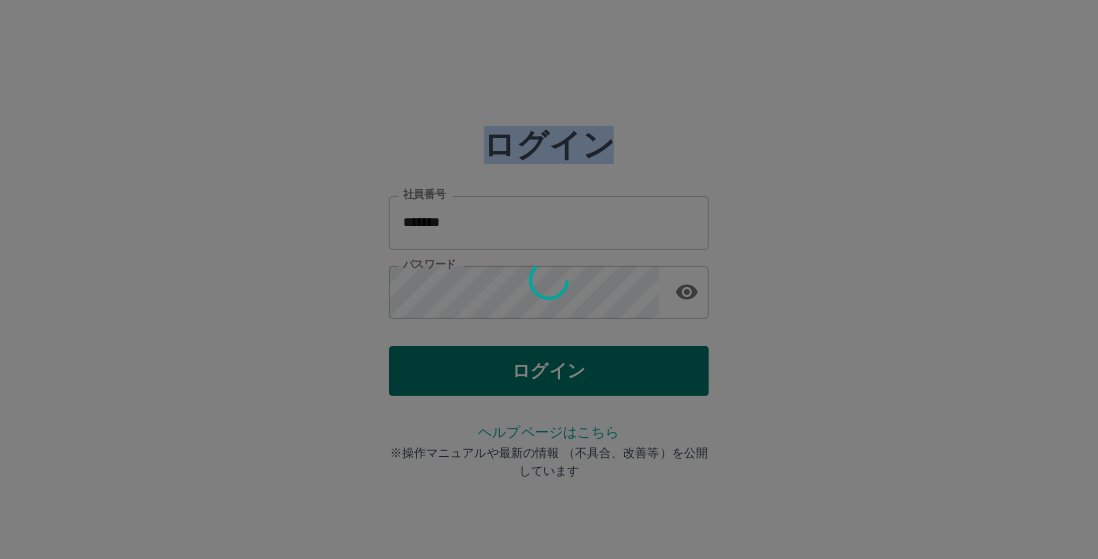 click at bounding box center (549, 279) 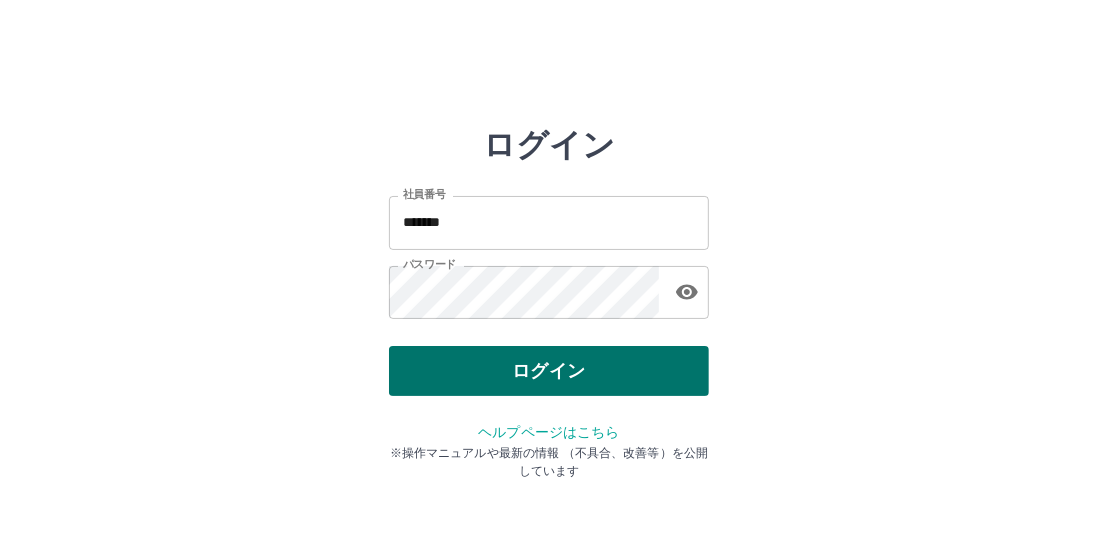 click at bounding box center [549, 279] 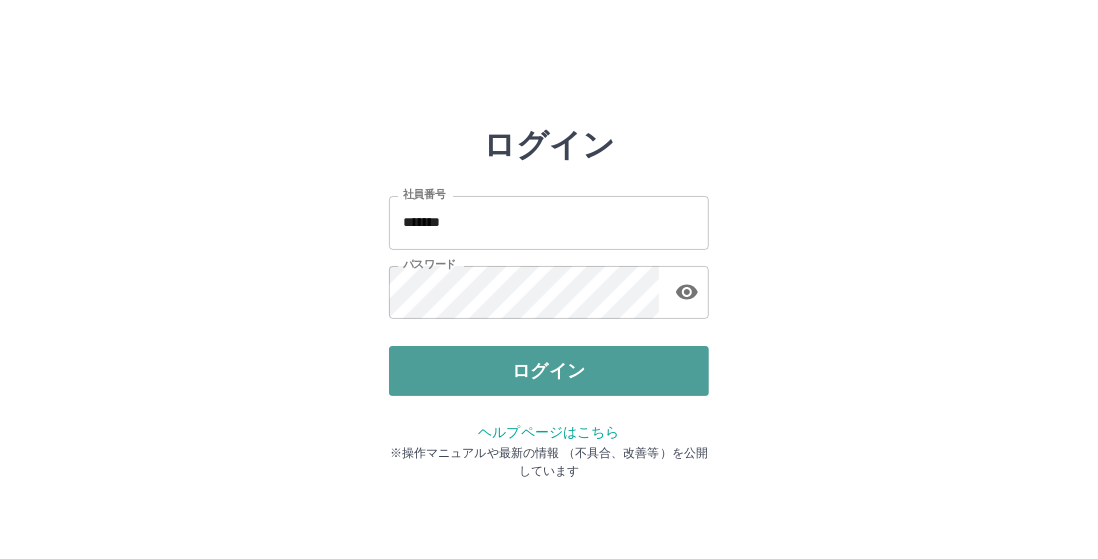 click on "ログイン" at bounding box center [549, 371] 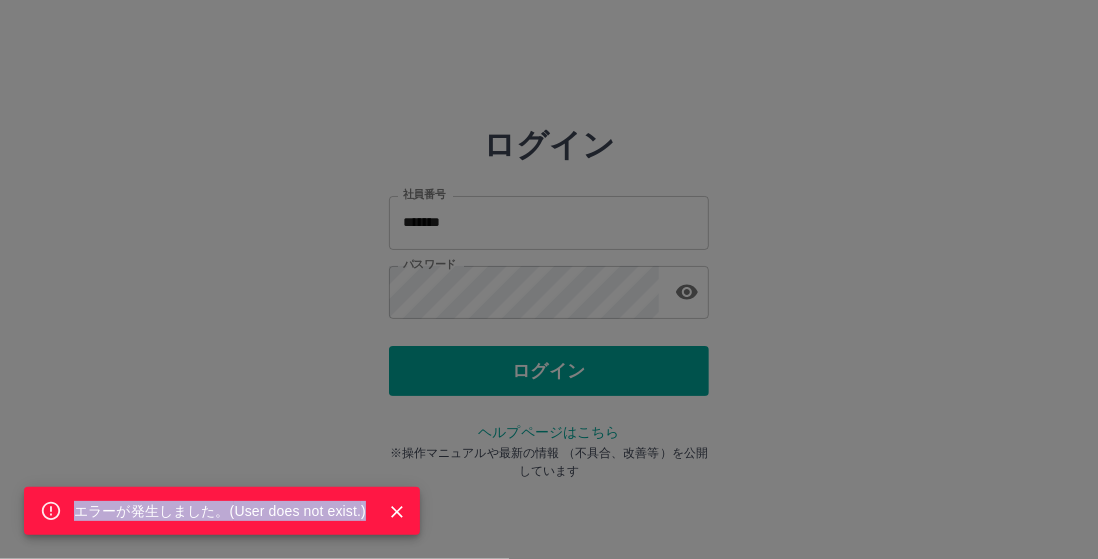 click on "エラーが発生しました。( User does not exist. )" at bounding box center (220, 511) 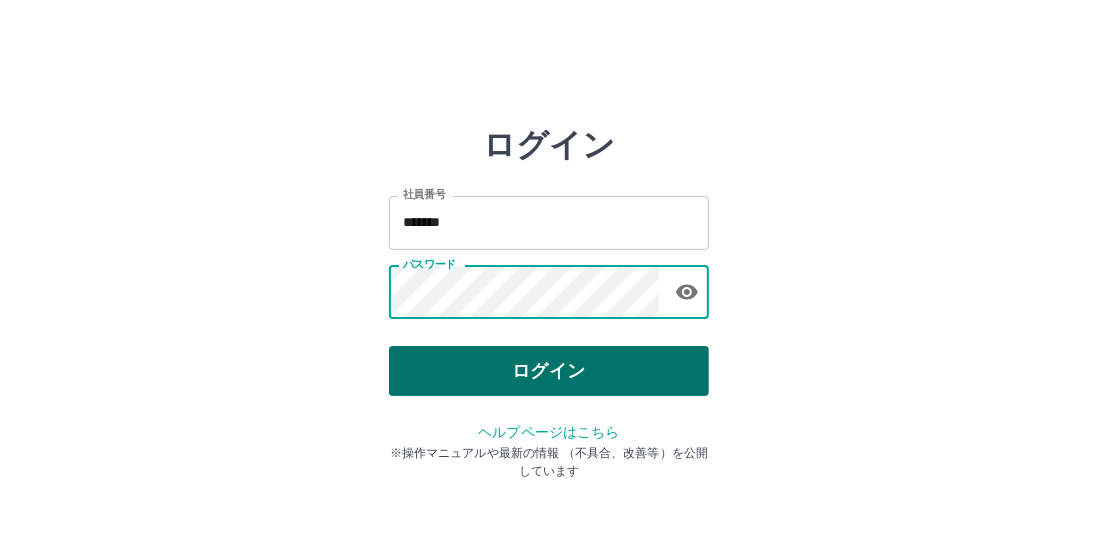 click on "ログイン" at bounding box center [549, 371] 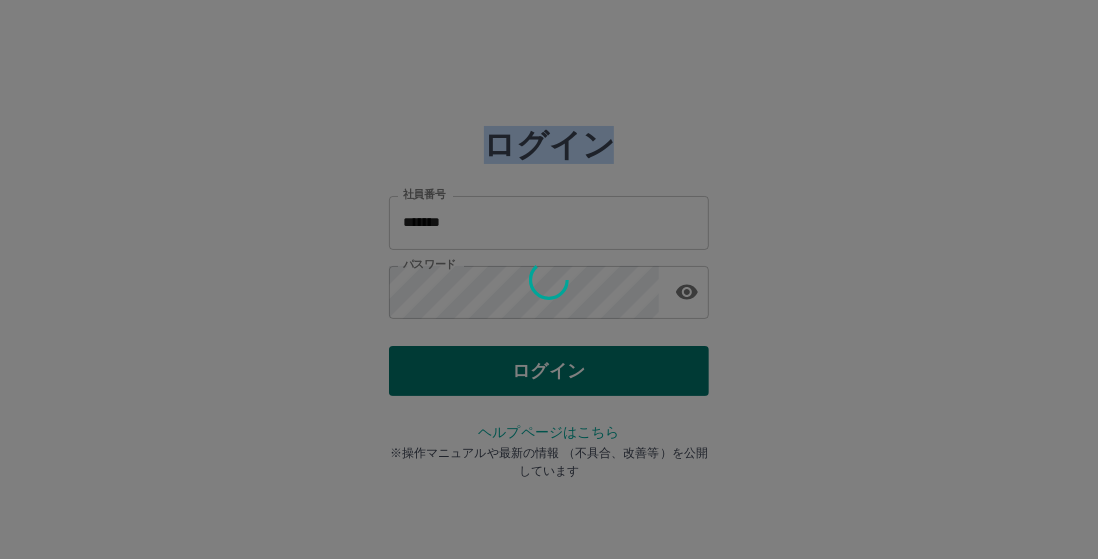 click at bounding box center (549, 279) 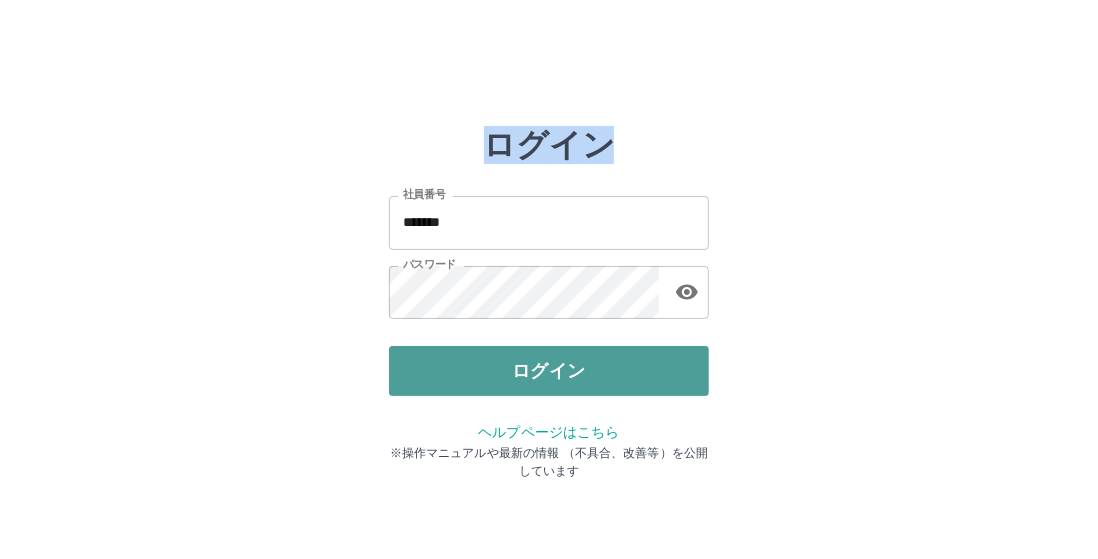 click on "ログイン" at bounding box center (549, 371) 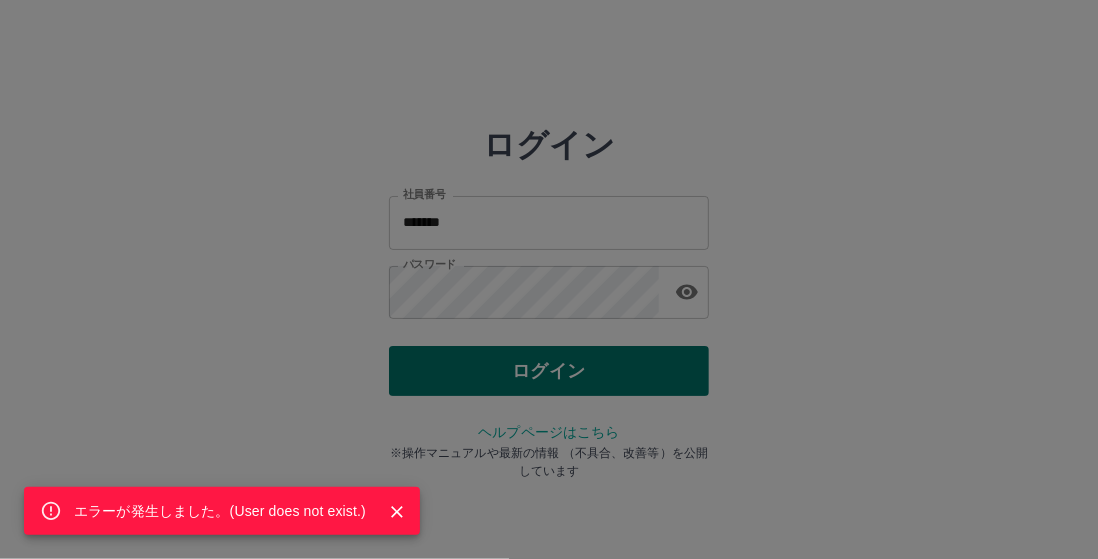 click on "エラーが発生しました。( User does not exist. )" at bounding box center (549, 279) 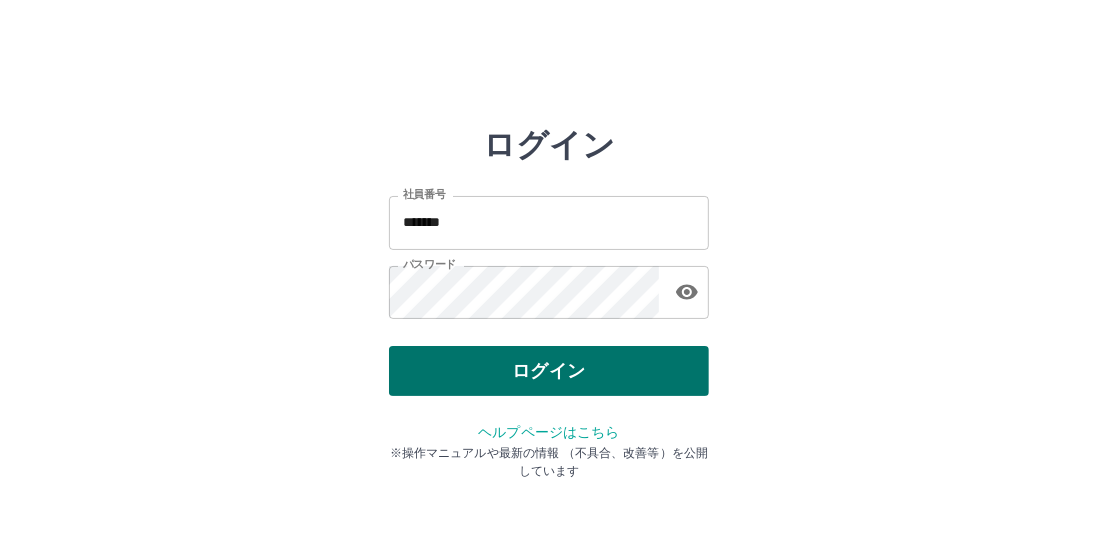 click on "ログイン 社員番号 ******* 社員番号 パスワード パスワード ログイン ヘルプページはこちら ※操作マニュアルや最新の情報 （不具合、改善等）を公開しています" at bounding box center (549, 286) 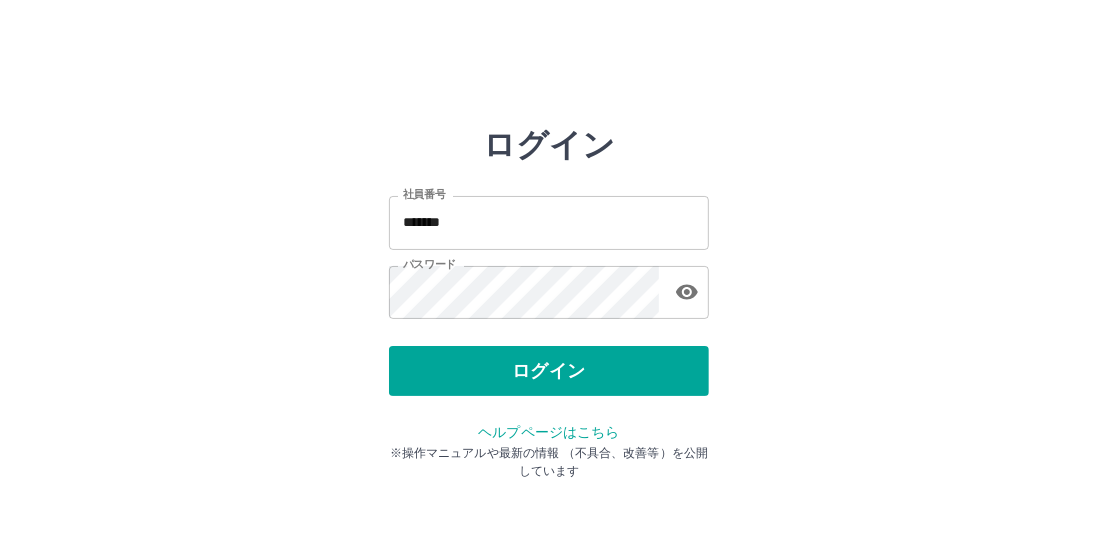 click on "*******" at bounding box center (549, 222) 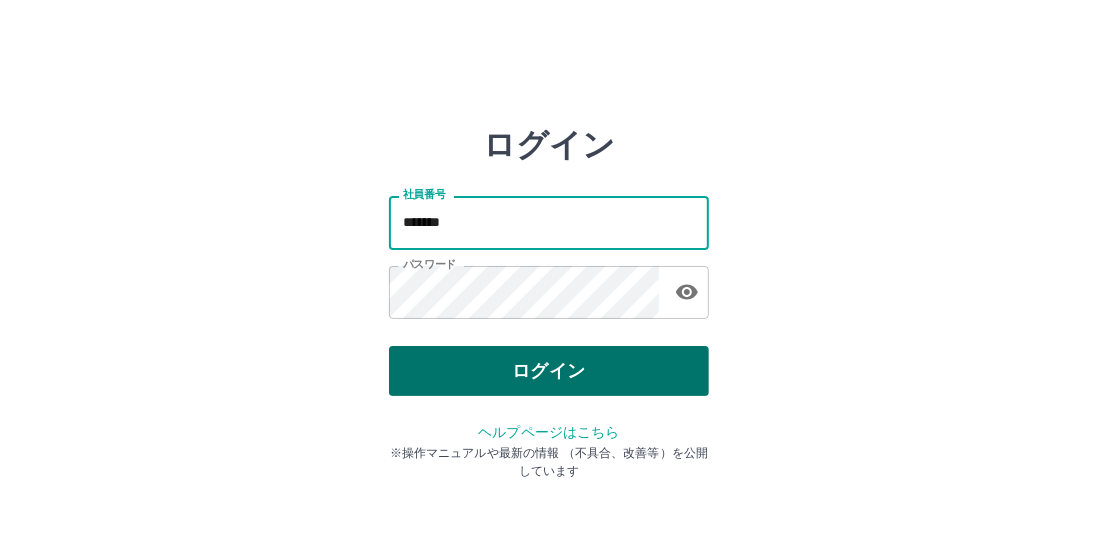 type on "*******" 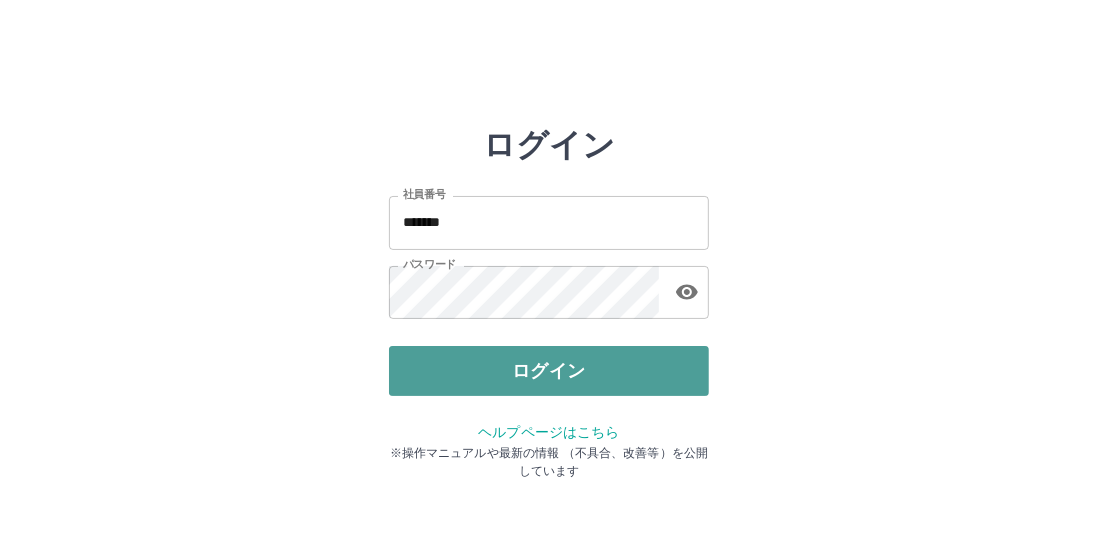 click on "ログイン" at bounding box center [549, 371] 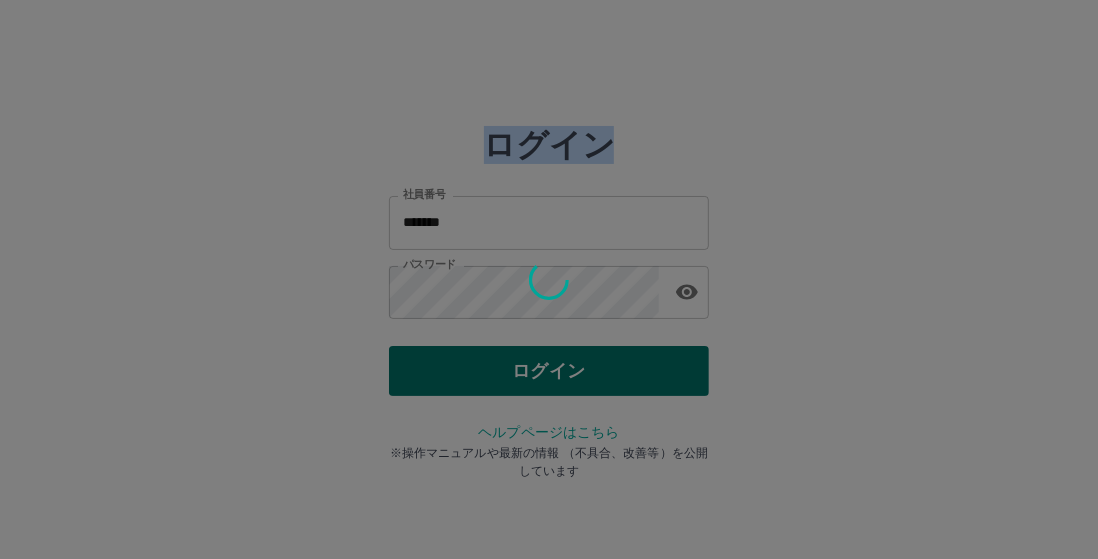 click at bounding box center (549, 279) 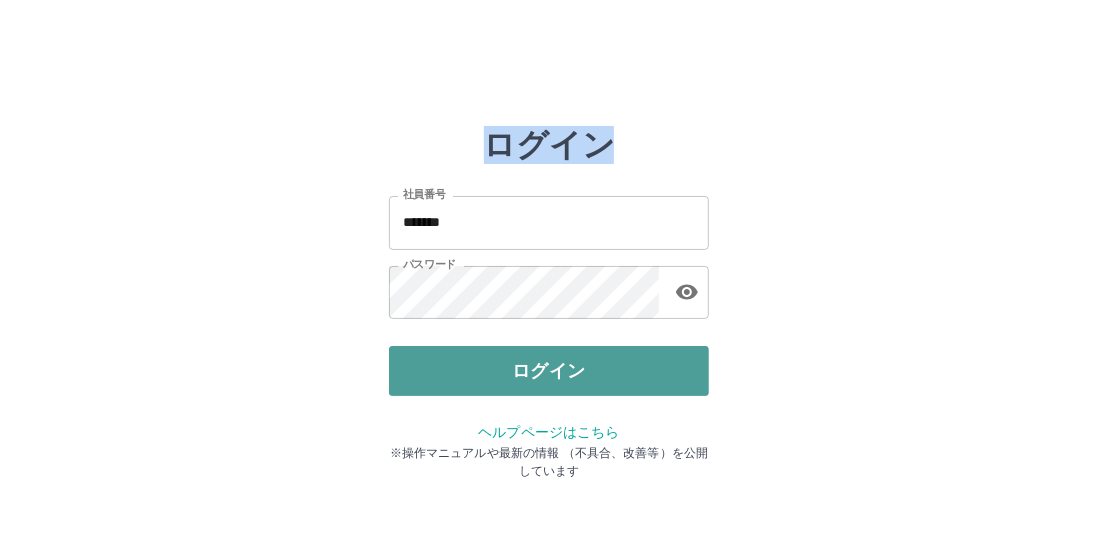 click on "ログイン" at bounding box center [549, 371] 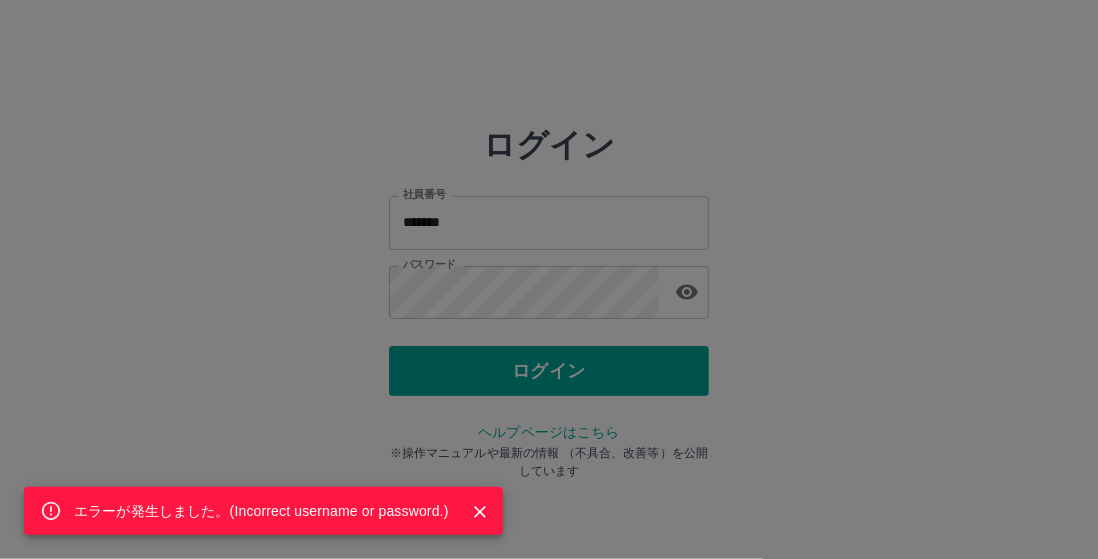 click on "エラーが発生しました。( Incorrect username or password. )" at bounding box center [549, 279] 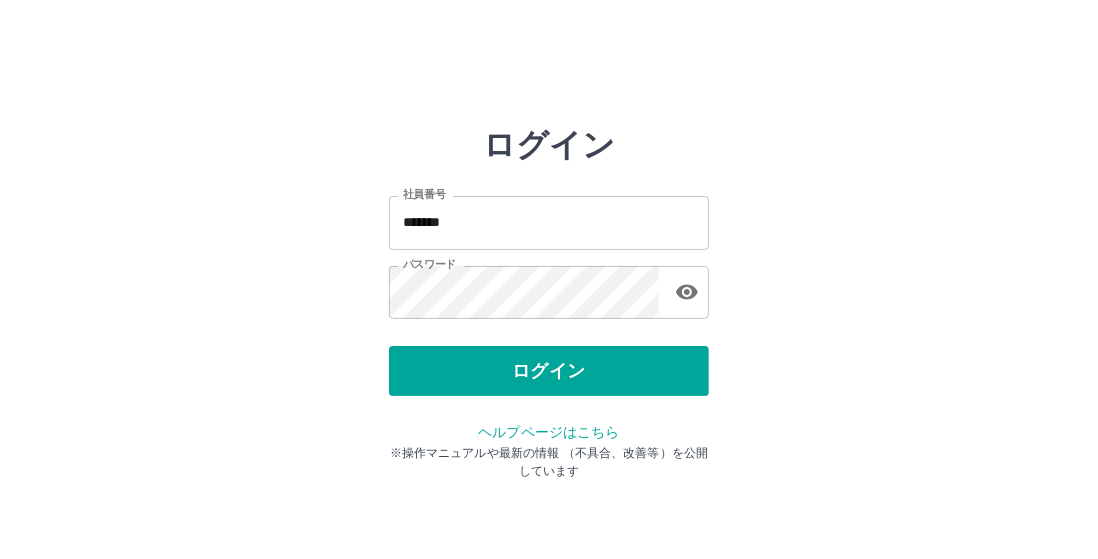 click on "ログイン 社員番号 ******* 社員番号 パスワード パスワード ログイン ヘルプページはこちら ※操作マニュアルや最新の情報 （不具合、改善等）を公開しています" at bounding box center (549, 286) 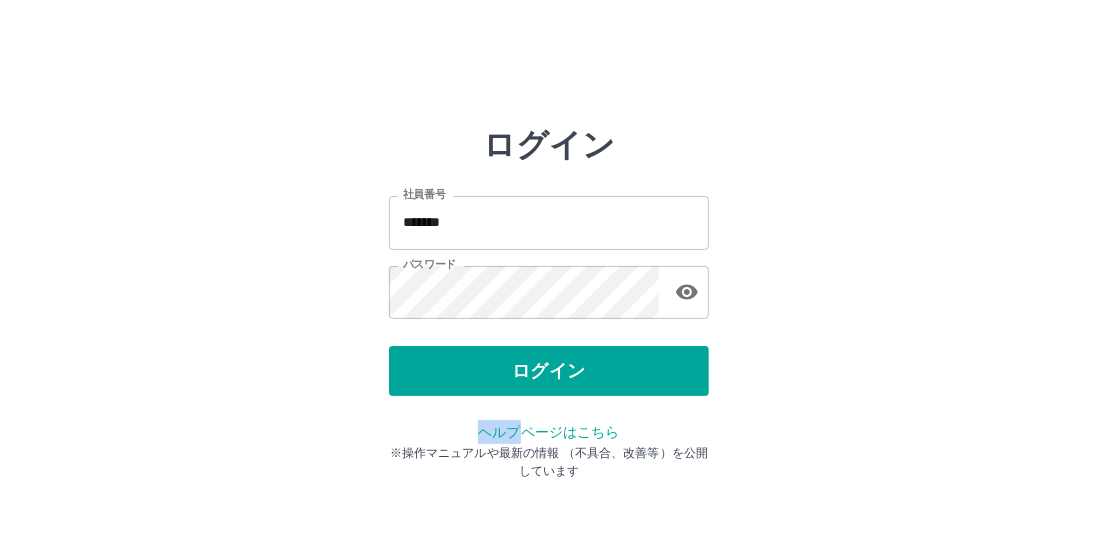 click on "ログイン 社員番号 ******* 社員番号 パスワード パスワード ログイン ヘルプページはこちら ※操作マニュアルや最新の情報 （不具合、改善等）を公開しています" at bounding box center (549, 286) 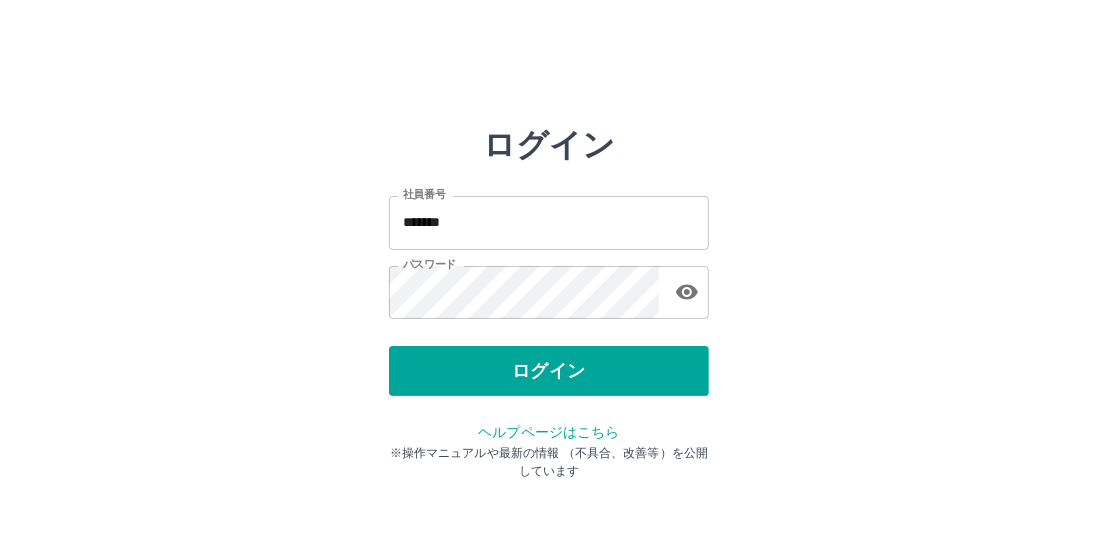 click on "ログイン 社員番号 ******* 社員番号 パスワード パスワード ログイン ヘルプページはこちら ※操作マニュアルや最新の情報 （不具合、改善等）を公開しています" at bounding box center (549, 286) 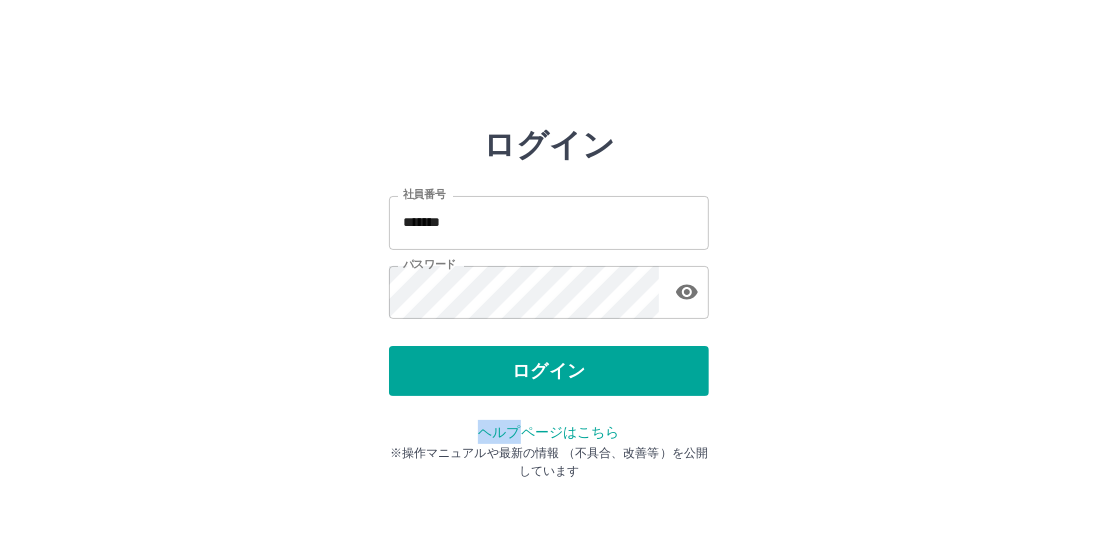 click on "ログイン 社員番号 ******* 社員番号 パスワード パスワード ログイン ヘルプページはこちら ※操作マニュアルや最新の情報 （不具合、改善等）を公開しています" at bounding box center [549, 286] 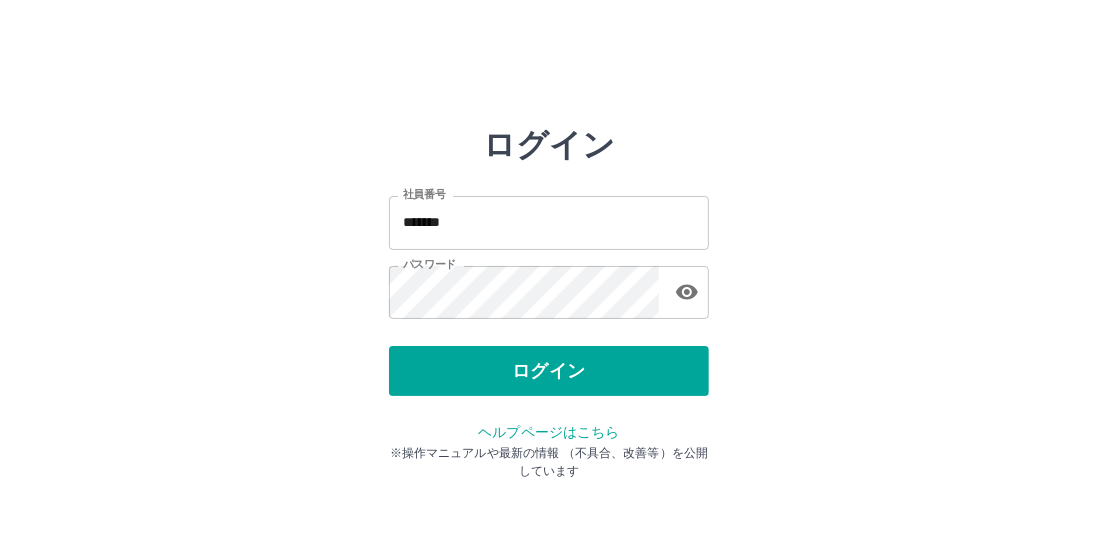 click on "ログイン 社員番号 ******* 社員番号 パスワード パスワード ログイン ヘルプページはこちら ※操作マニュアルや最新の情報 （不具合、改善等）を公開しています" at bounding box center [549, 286] 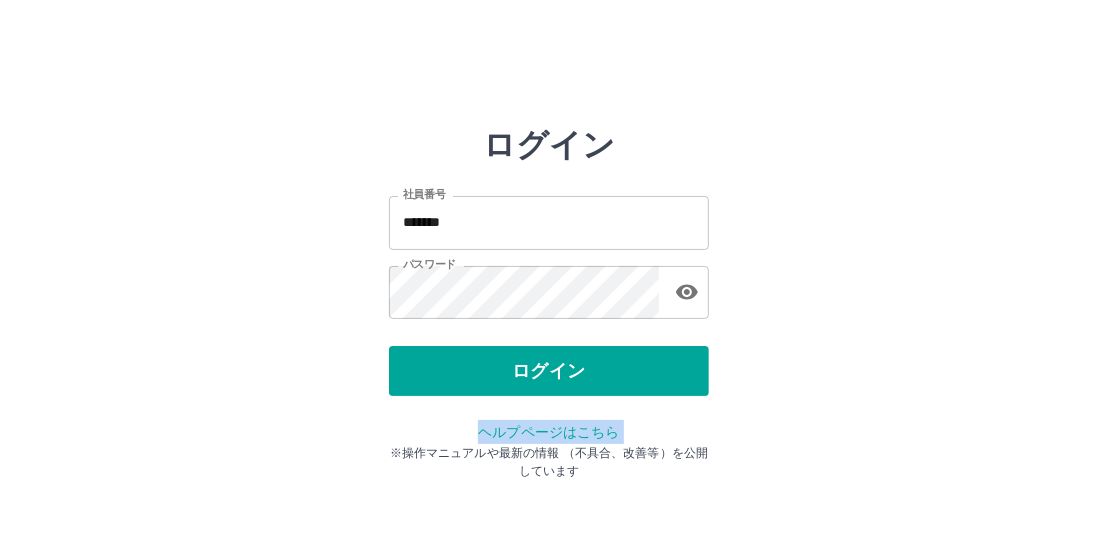 click on "ログイン 社員番号 ******* 社員番号 パスワード パスワード ログイン ヘルプページはこちら ※操作マニュアルや最新の情報 （不具合、改善等）を公開しています" at bounding box center (549, 286) 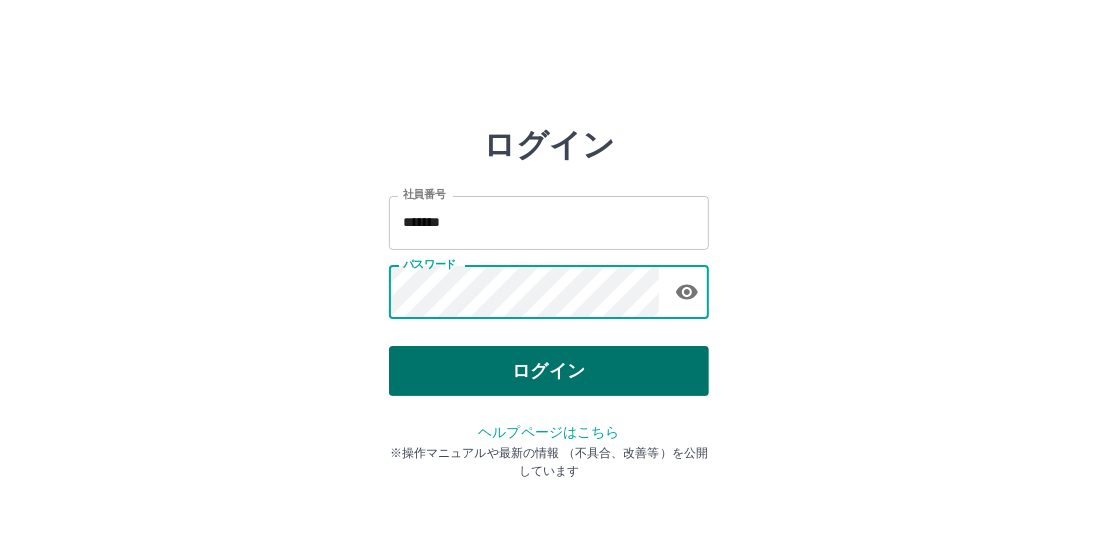 click on "ログイン" at bounding box center [549, 371] 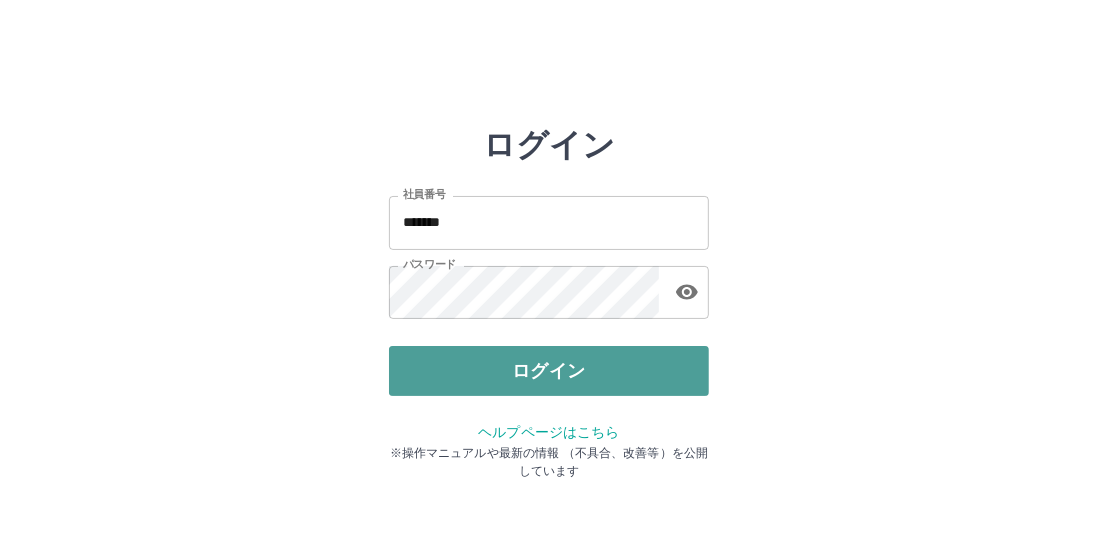 click on "ログイン" at bounding box center (549, 371) 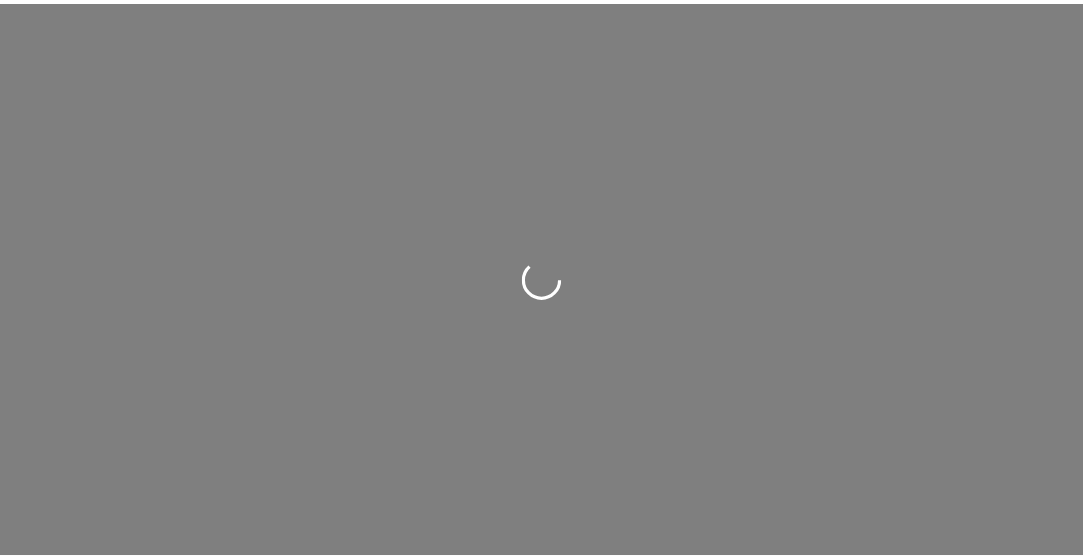 scroll, scrollTop: 0, scrollLeft: 0, axis: both 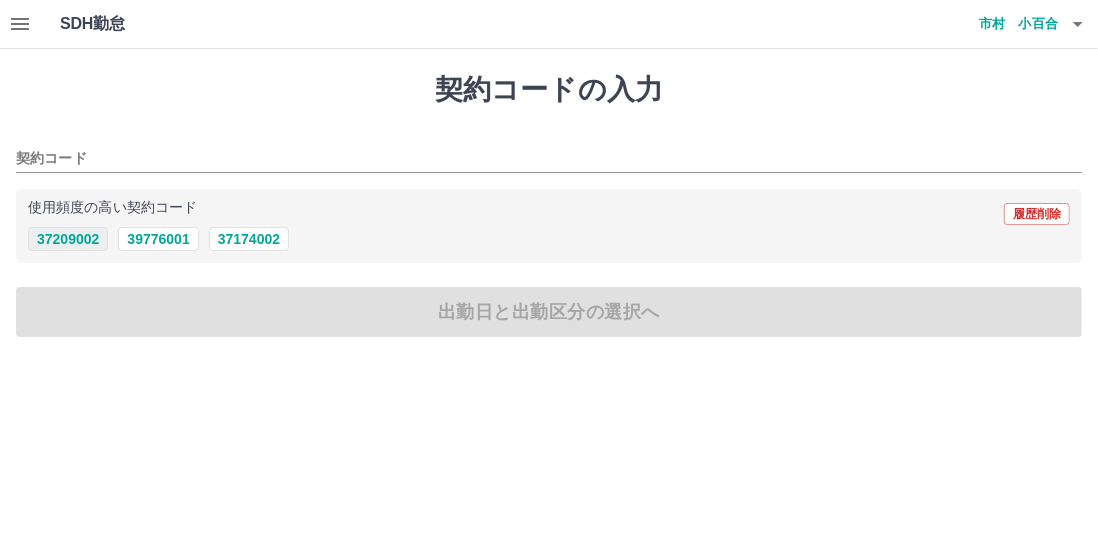 click on "37209002" at bounding box center [68, 239] 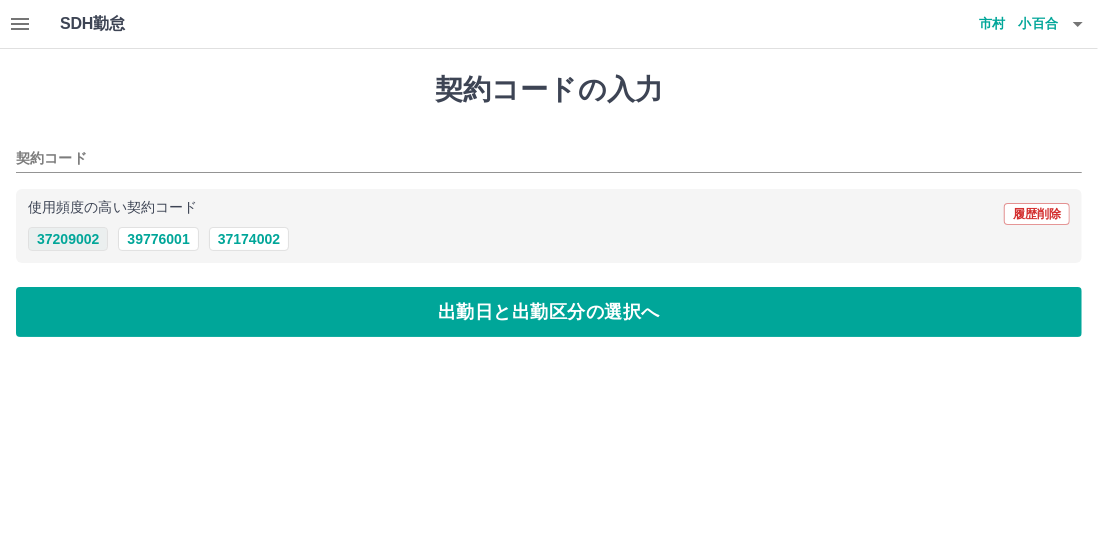 type on "********" 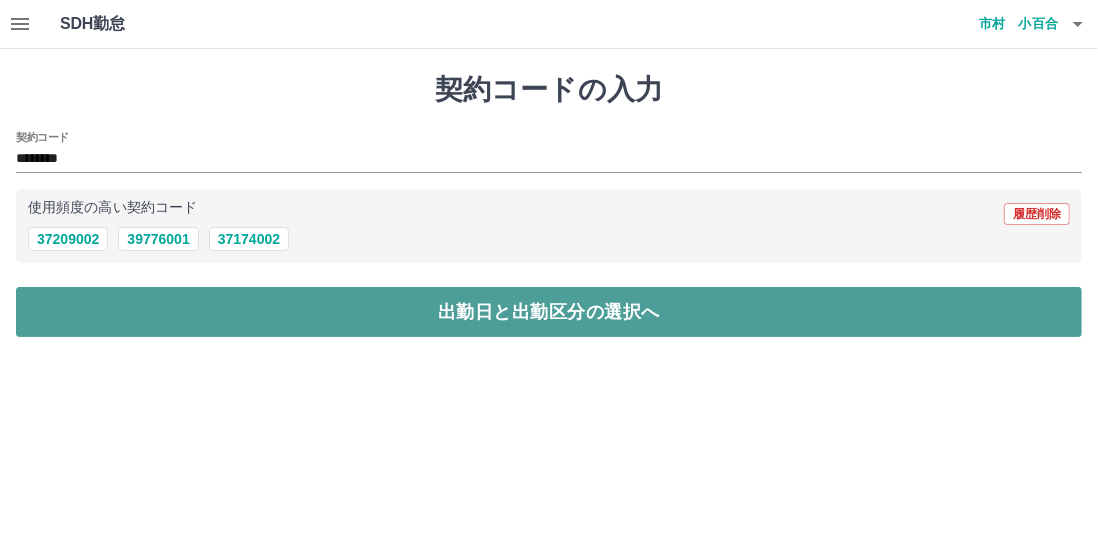 click on "出勤日と出勤区分の選択へ" at bounding box center (549, 312) 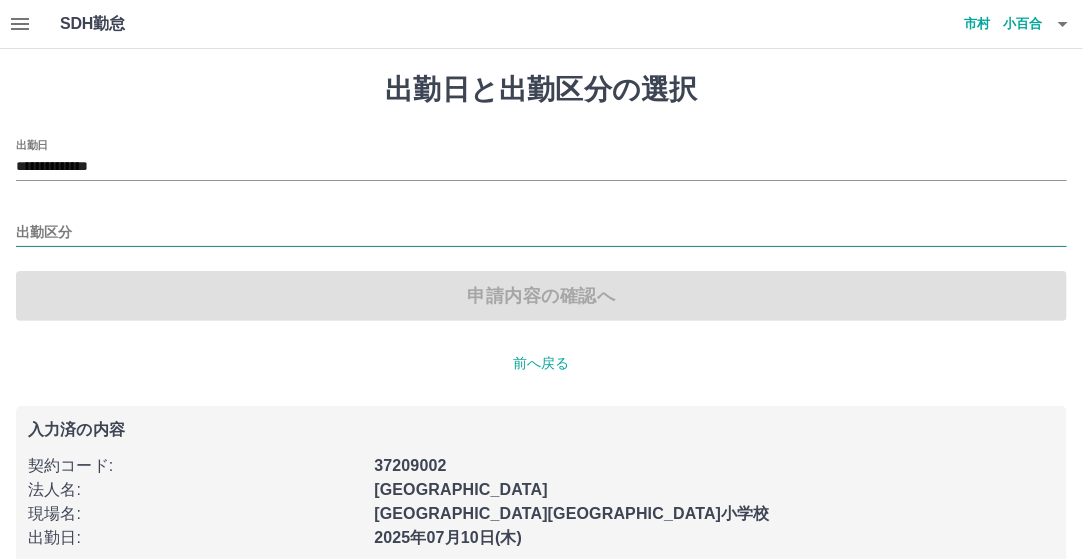 click on "出勤区分" at bounding box center [541, 233] 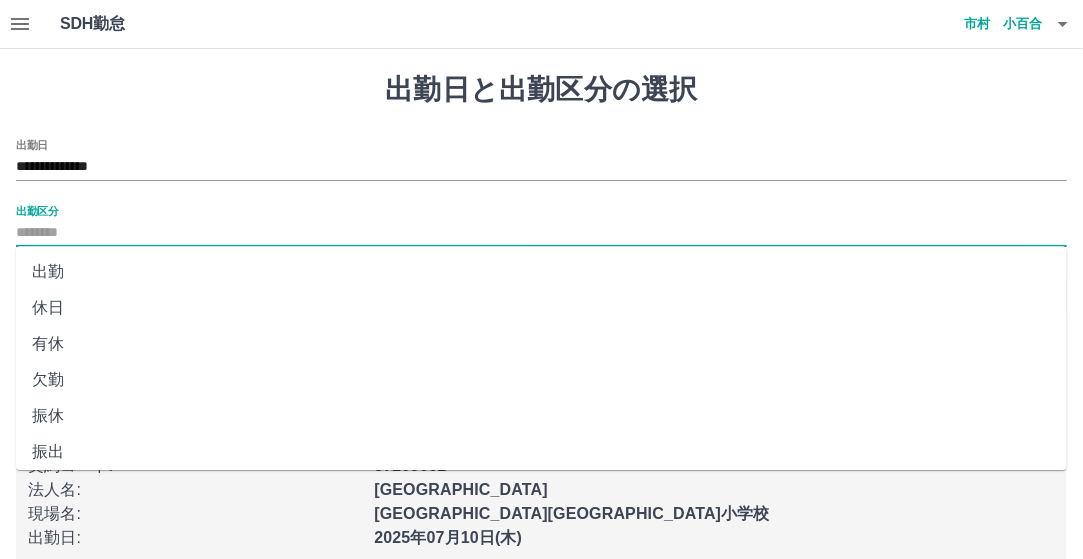 click on "出勤" at bounding box center (541, 272) 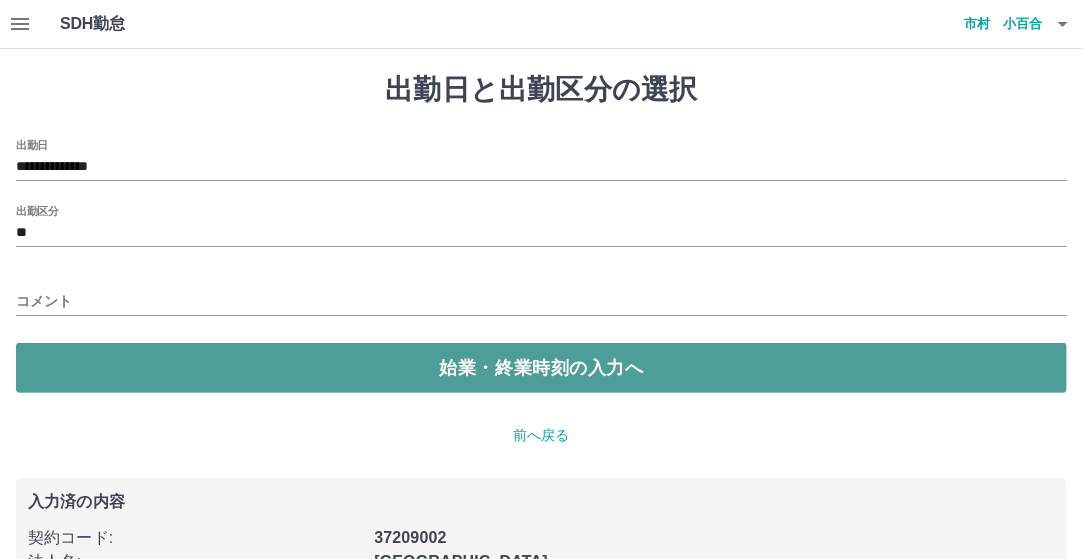 click on "始業・終業時刻の入力へ" at bounding box center [541, 368] 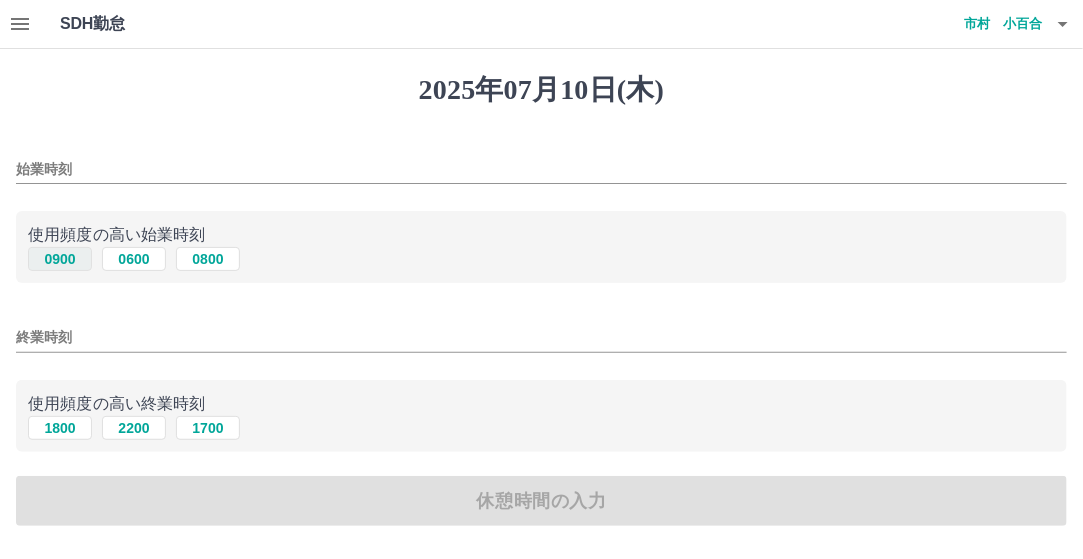 click on "0900" at bounding box center (60, 259) 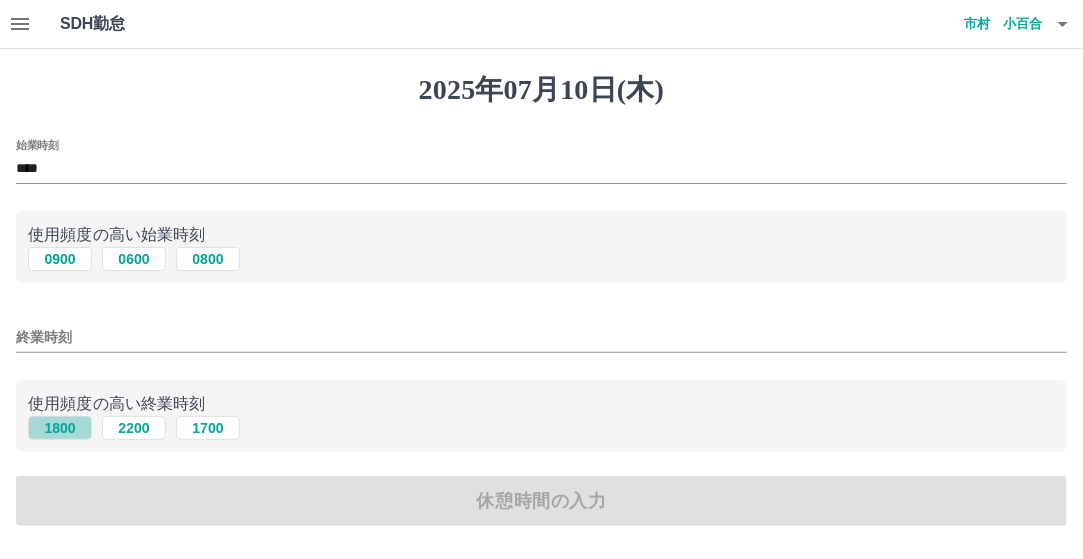 click on "1800" at bounding box center [60, 428] 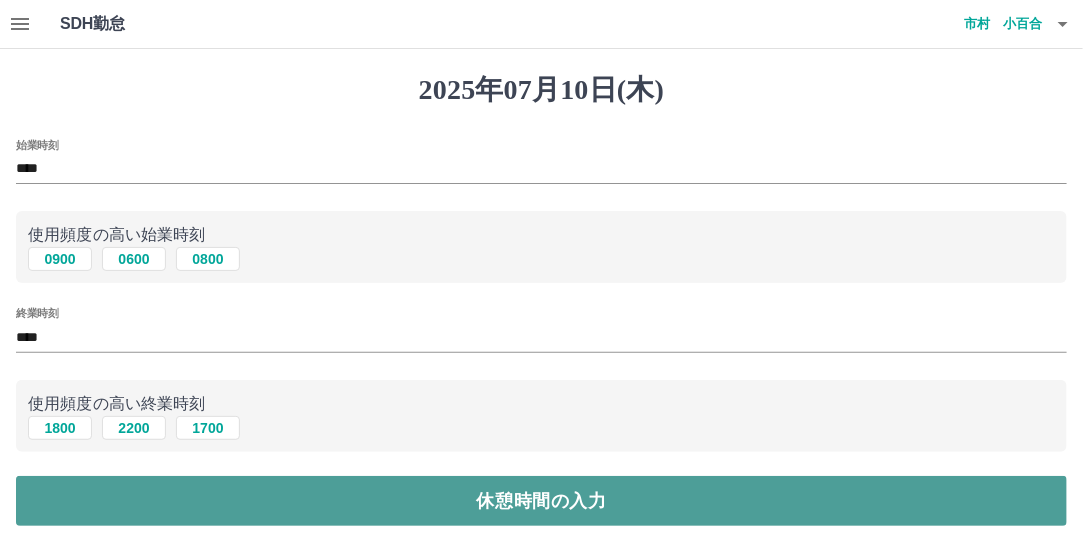 click on "休憩時間の入力" at bounding box center [541, 501] 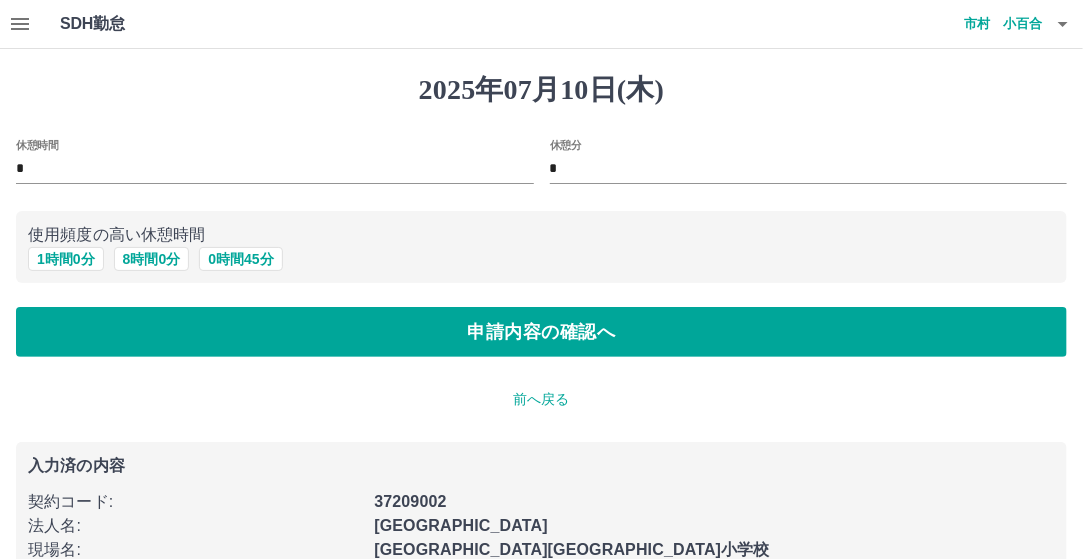 click on "37209002" at bounding box center [708, 496] 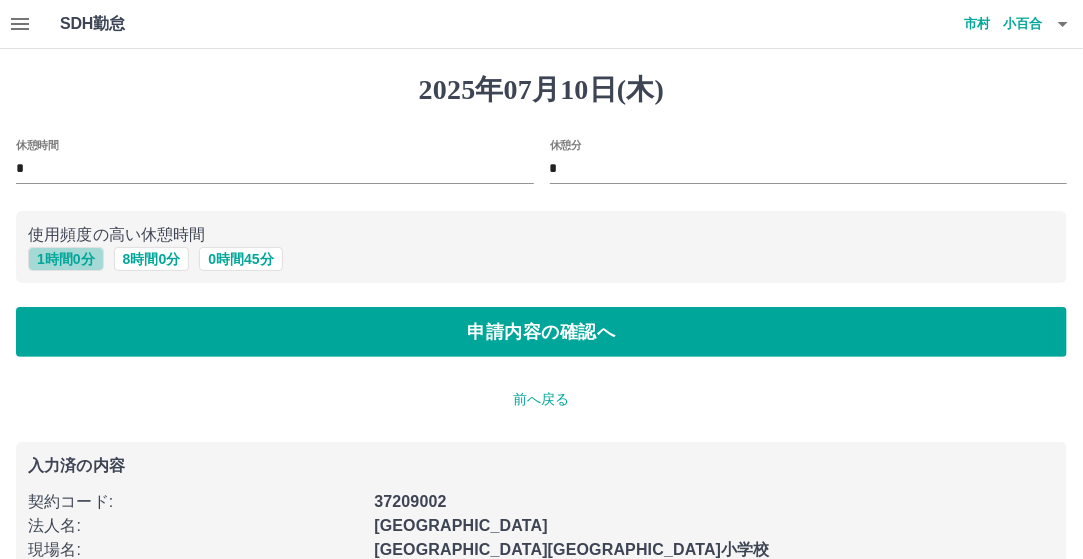 click on "1 時間 0 分" at bounding box center (66, 259) 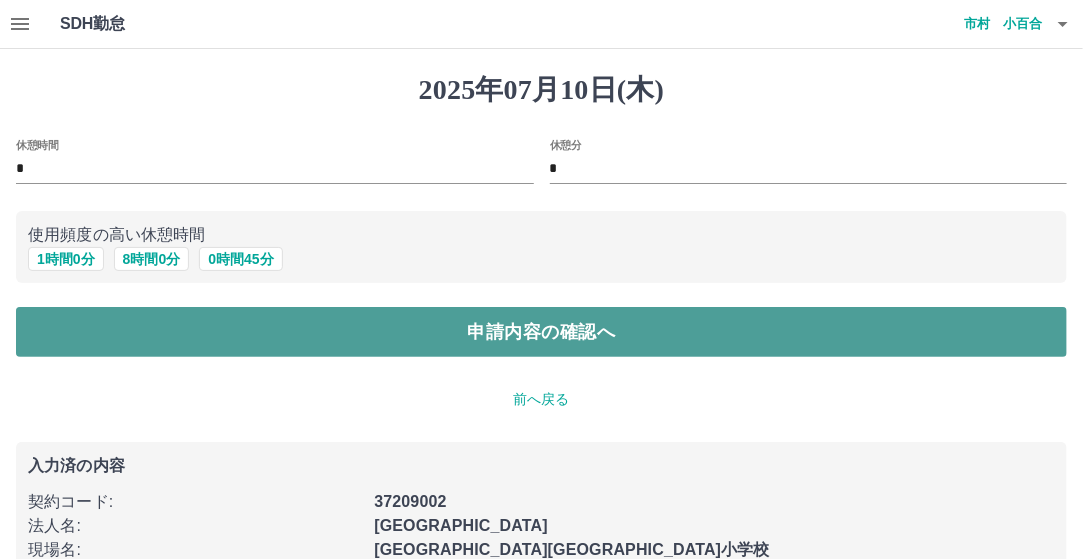 click on "申請内容の確認へ" at bounding box center [541, 332] 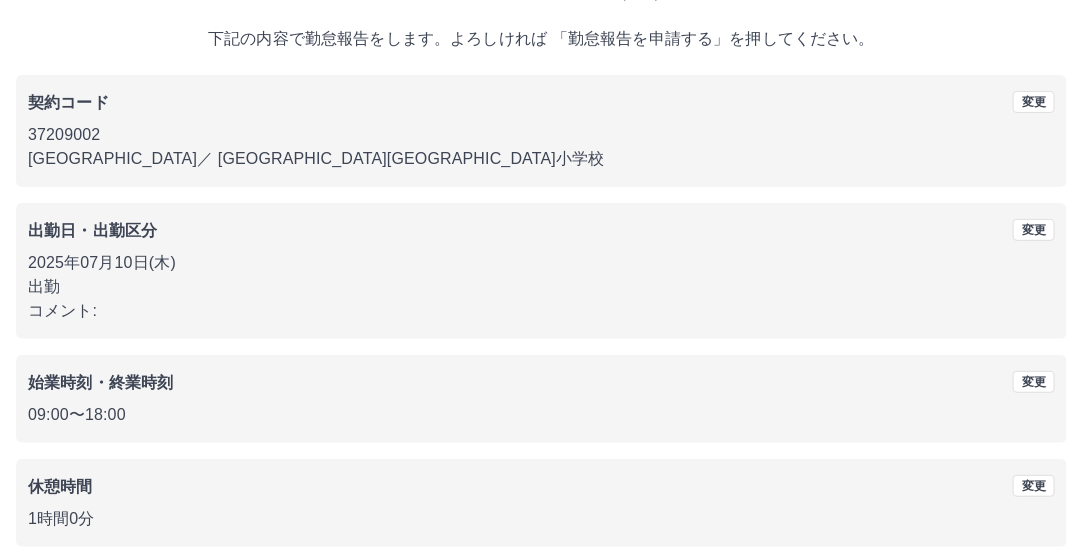 scroll, scrollTop: 188, scrollLeft: 0, axis: vertical 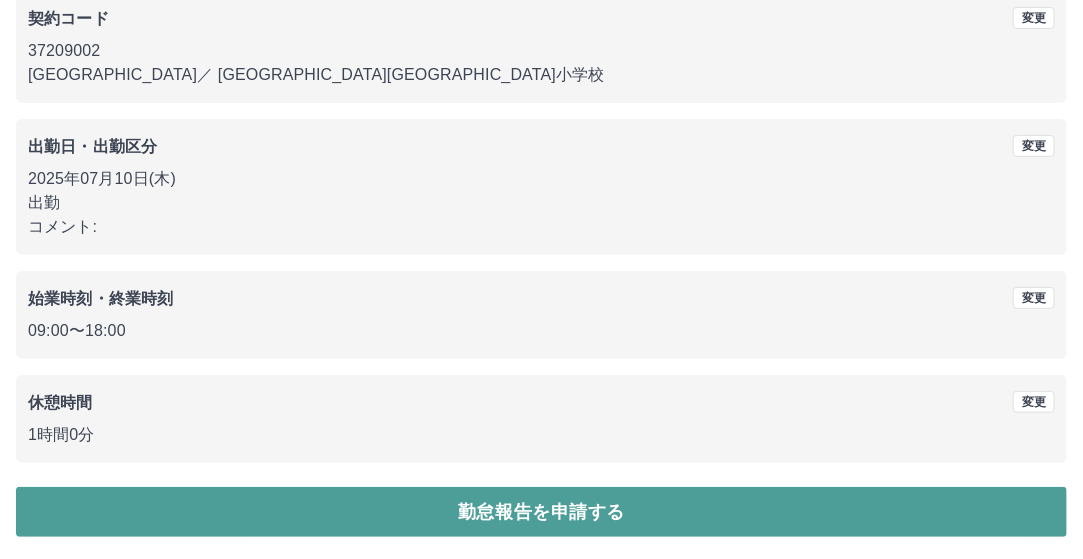 click on "勤怠報告を申請する" at bounding box center (541, 512) 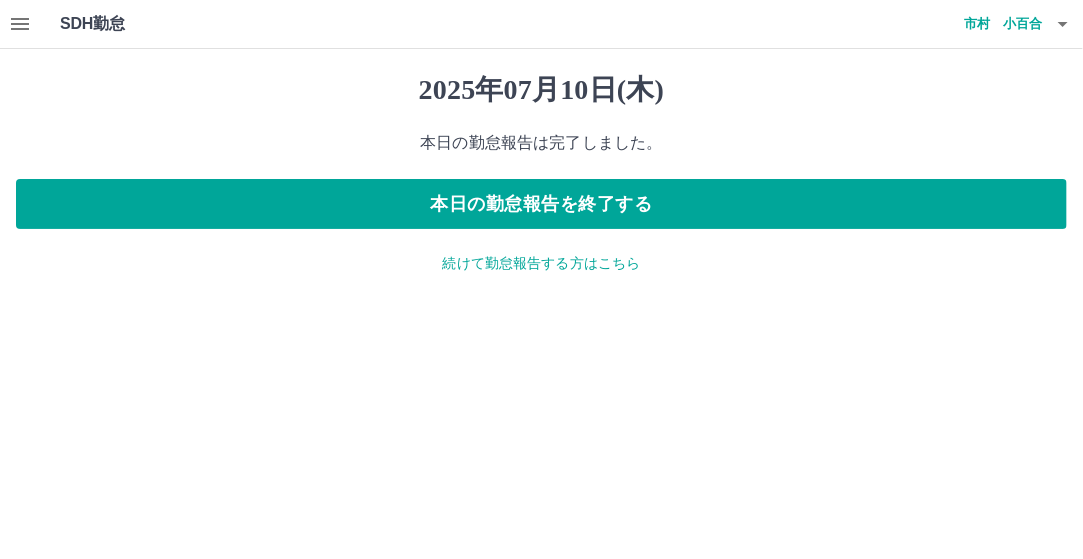 scroll, scrollTop: 0, scrollLeft: 0, axis: both 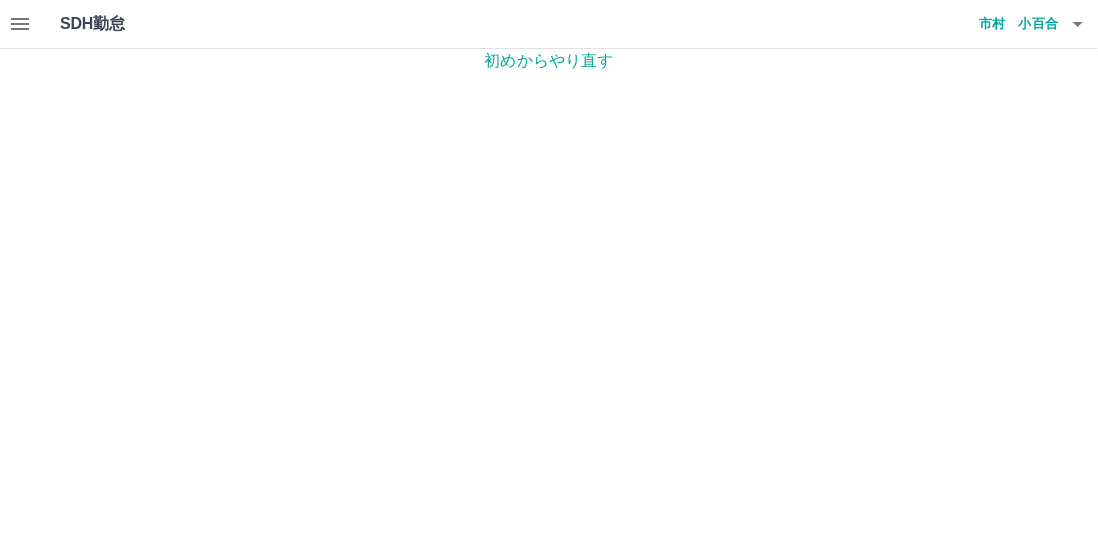 click on "初めからやり直す" at bounding box center (549, 61) 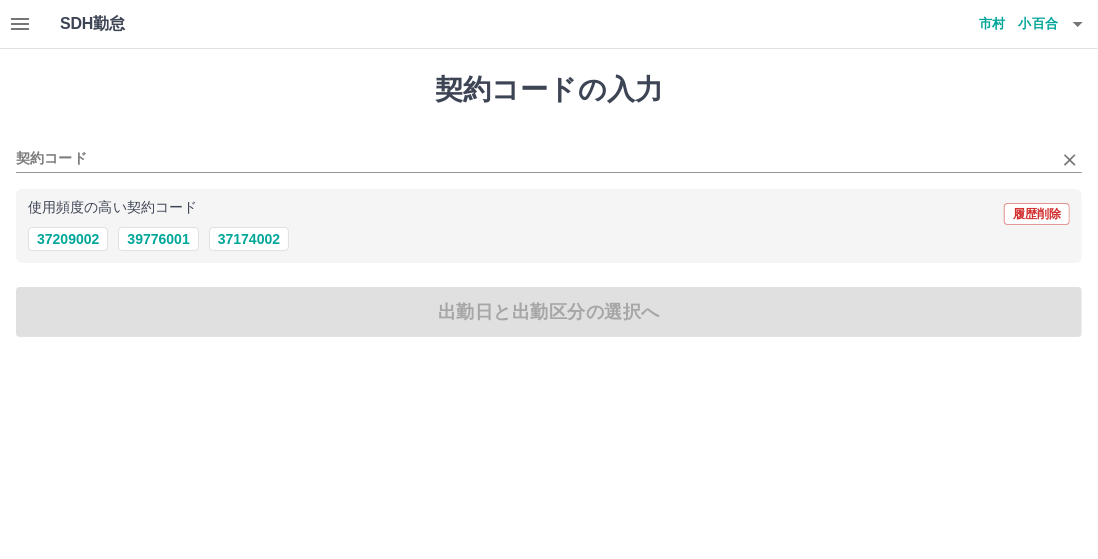 click on "契約コード" at bounding box center (549, 152) 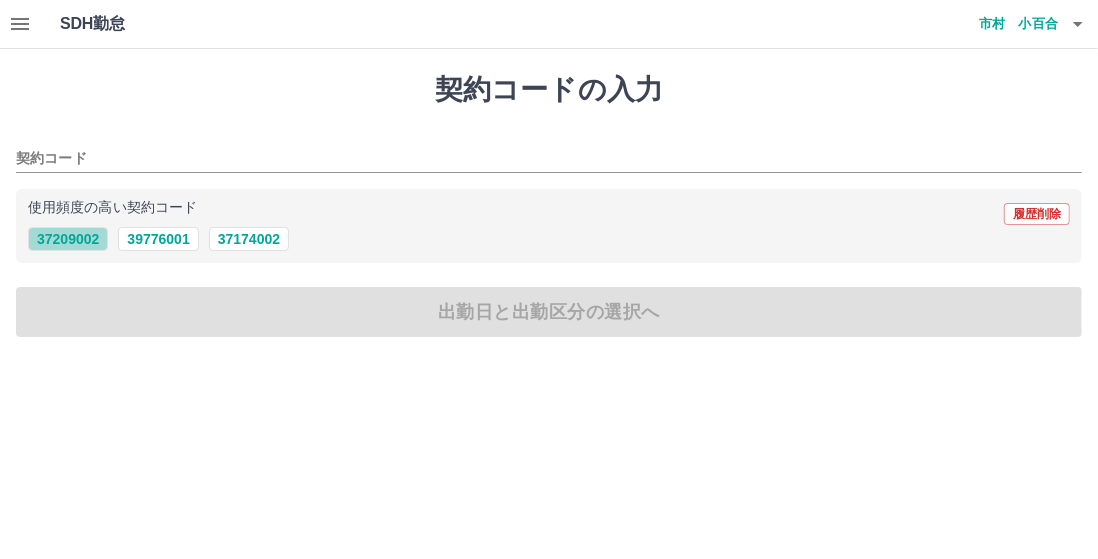 click on "37209002" at bounding box center (68, 239) 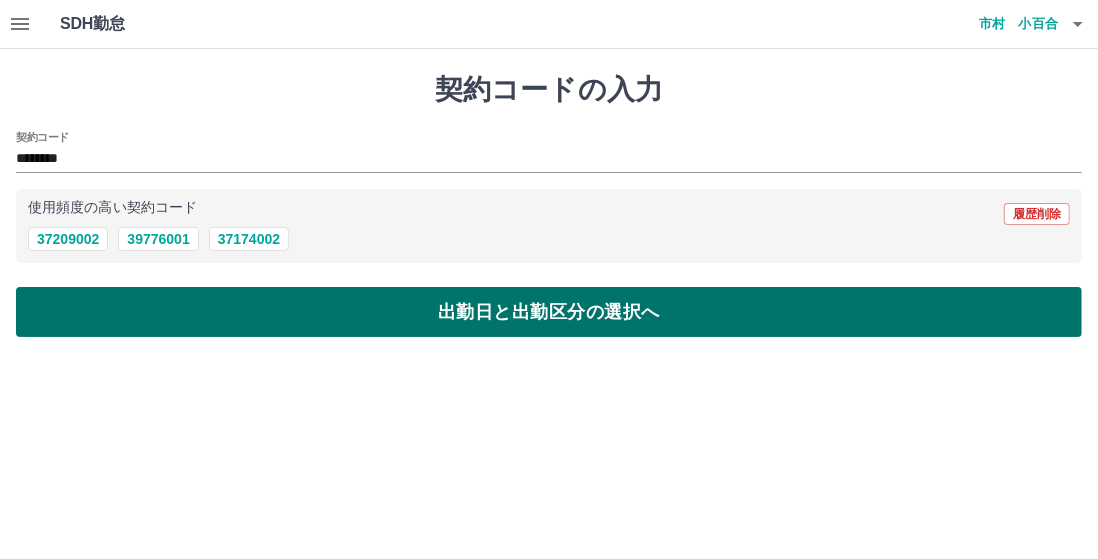 click on "出勤日と出勤区分の選択へ" at bounding box center (549, 312) 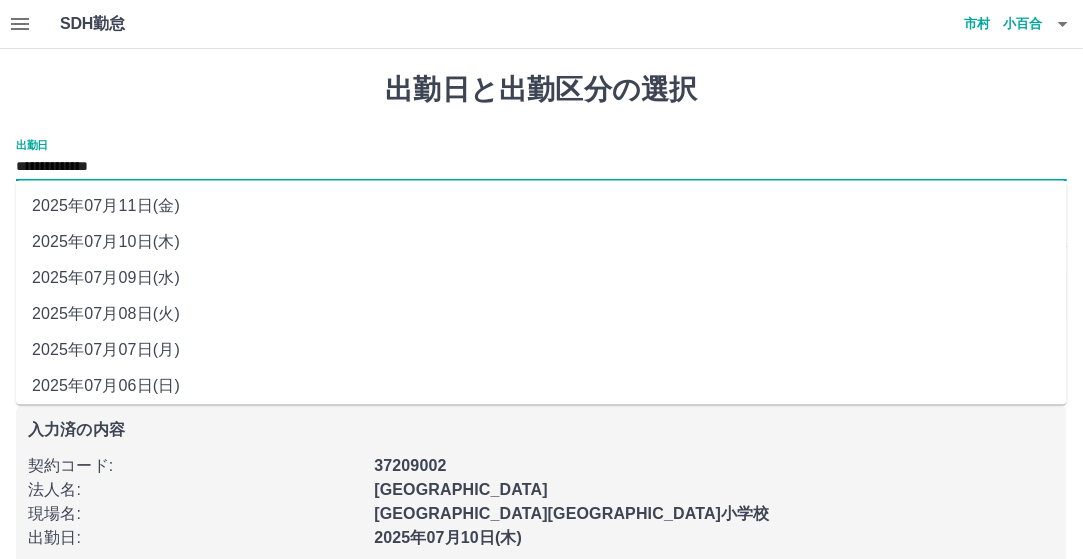 click on "**********" at bounding box center (541, 167) 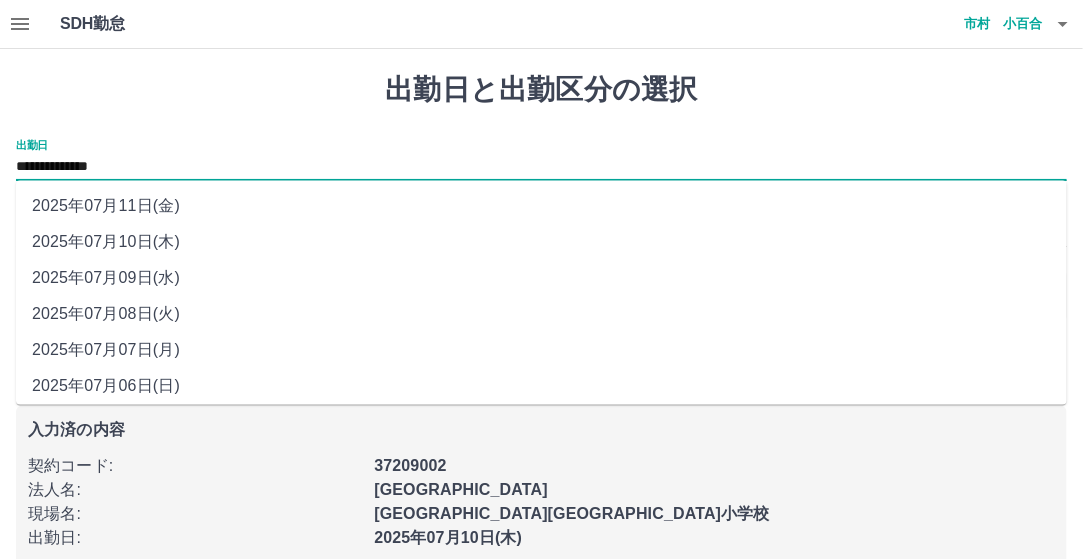 click on "2025年07月09日(水)" at bounding box center (541, 279) 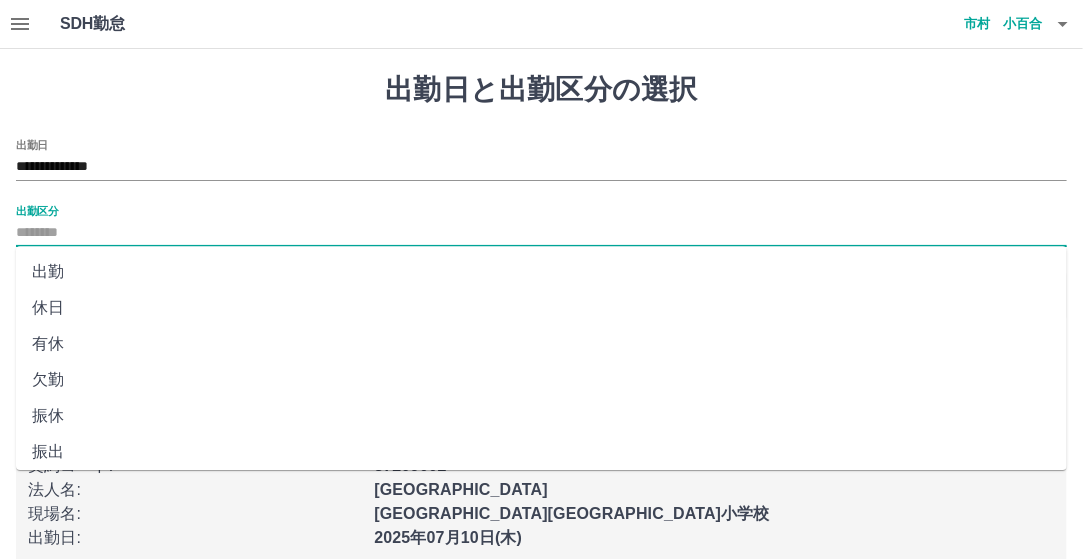 click on "出勤区分" at bounding box center (541, 233) 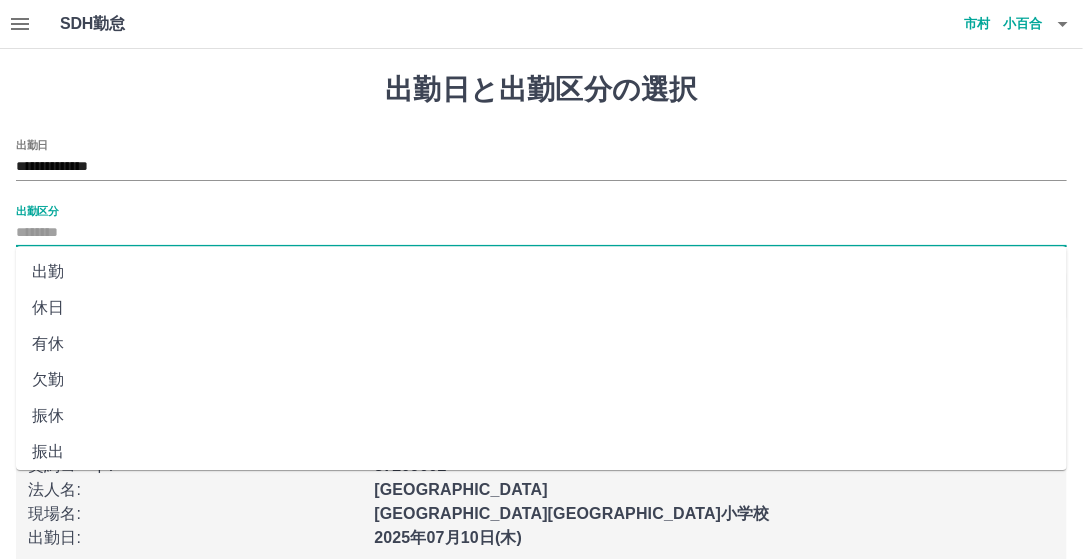 click on "出勤" at bounding box center (541, 272) 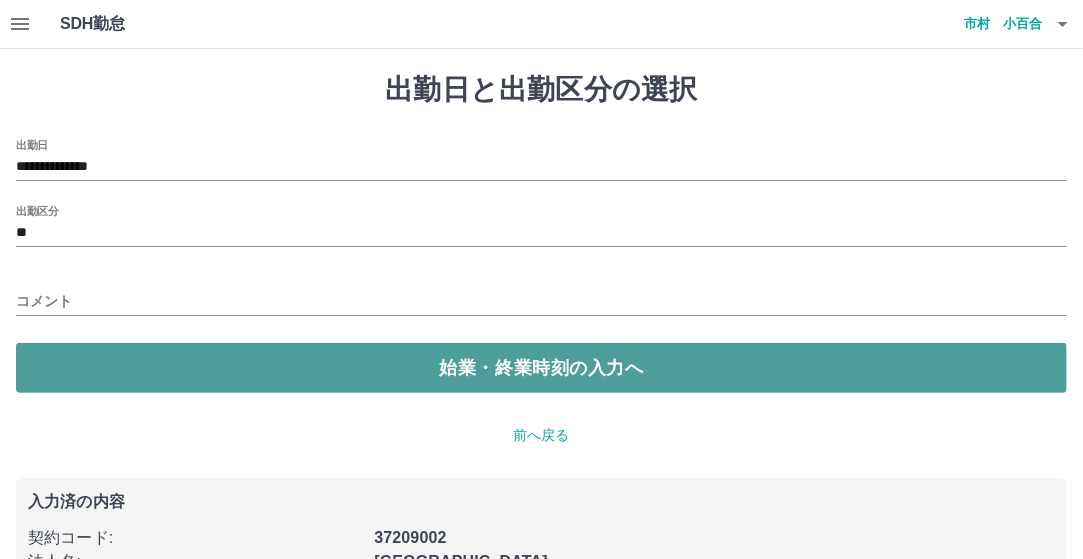 click on "始業・終業時刻の入力へ" at bounding box center [541, 368] 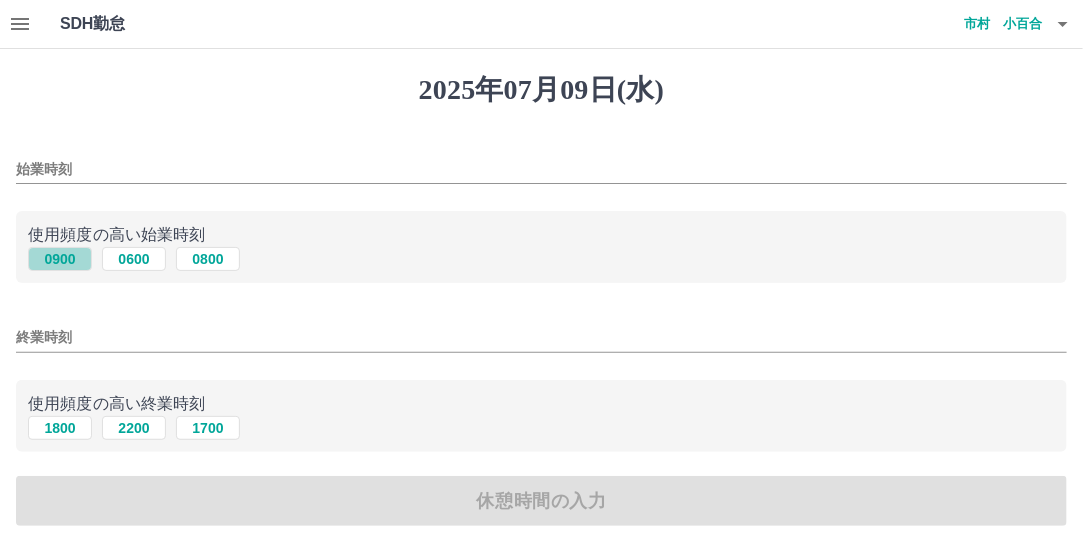 click on "0900" at bounding box center [60, 259] 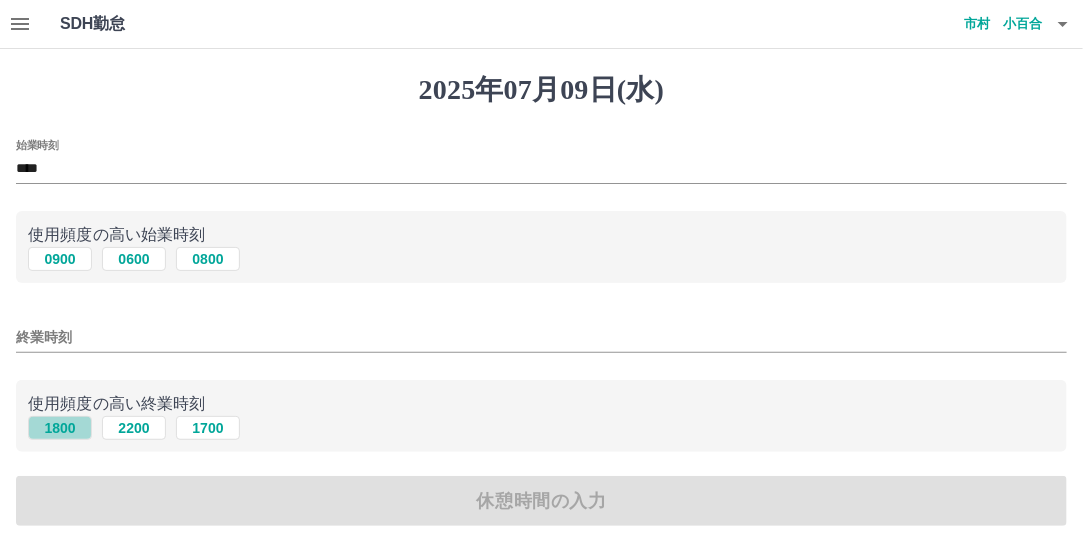 click on "1800" at bounding box center [60, 428] 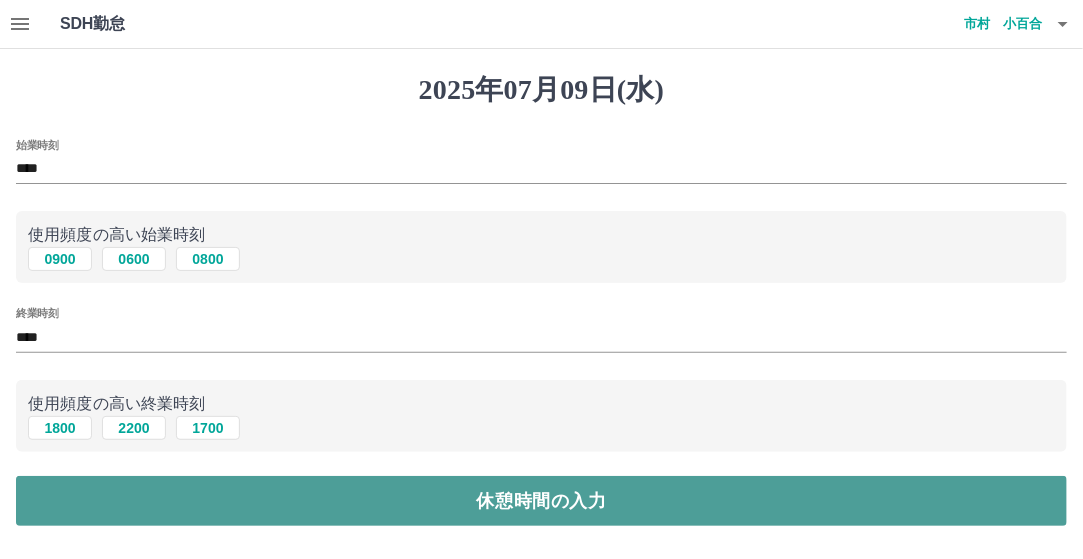 click on "休憩時間の入力" at bounding box center (541, 501) 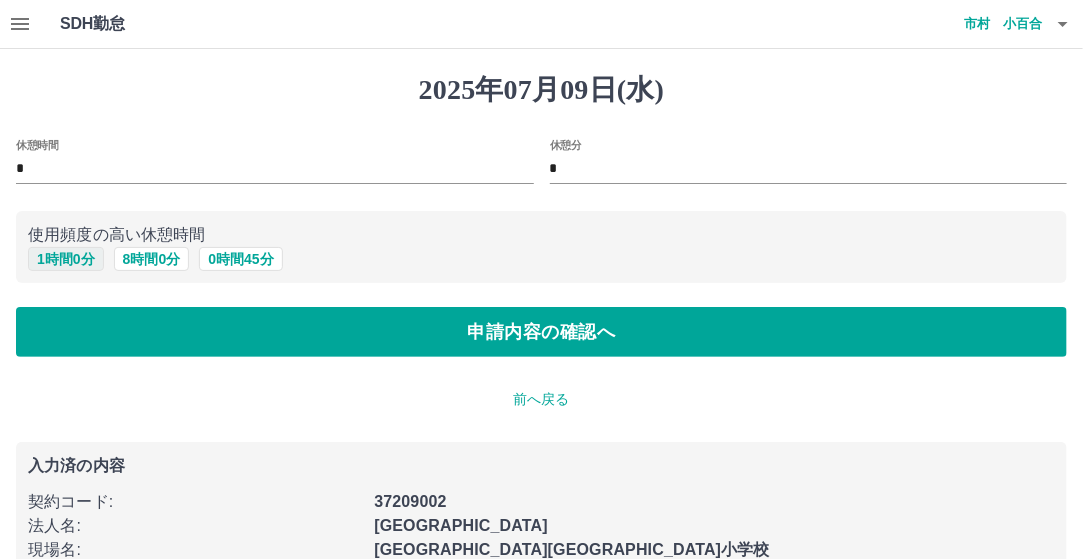 click on "1 時間 0 分" at bounding box center [66, 259] 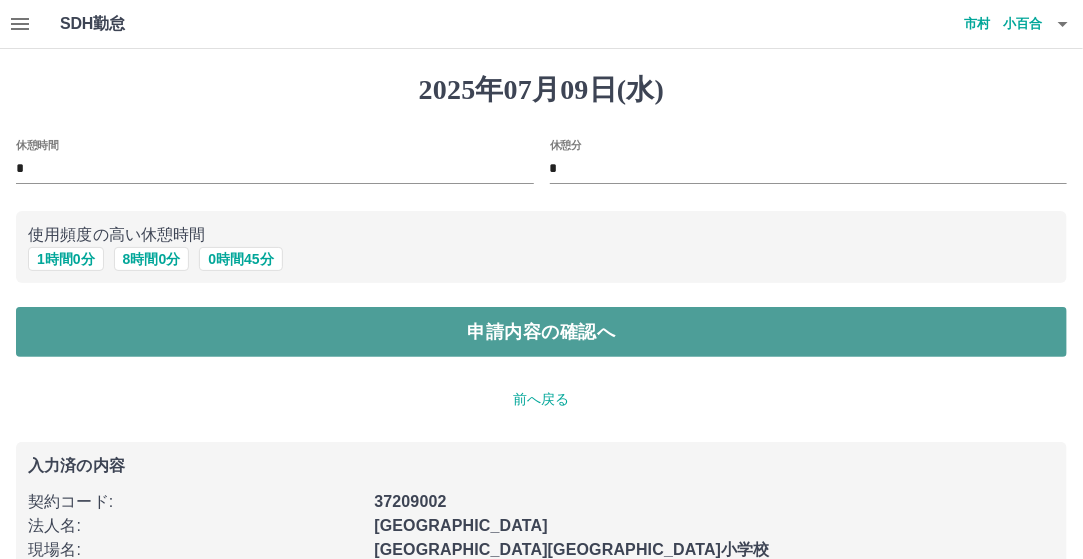 click on "申請内容の確認へ" at bounding box center (541, 332) 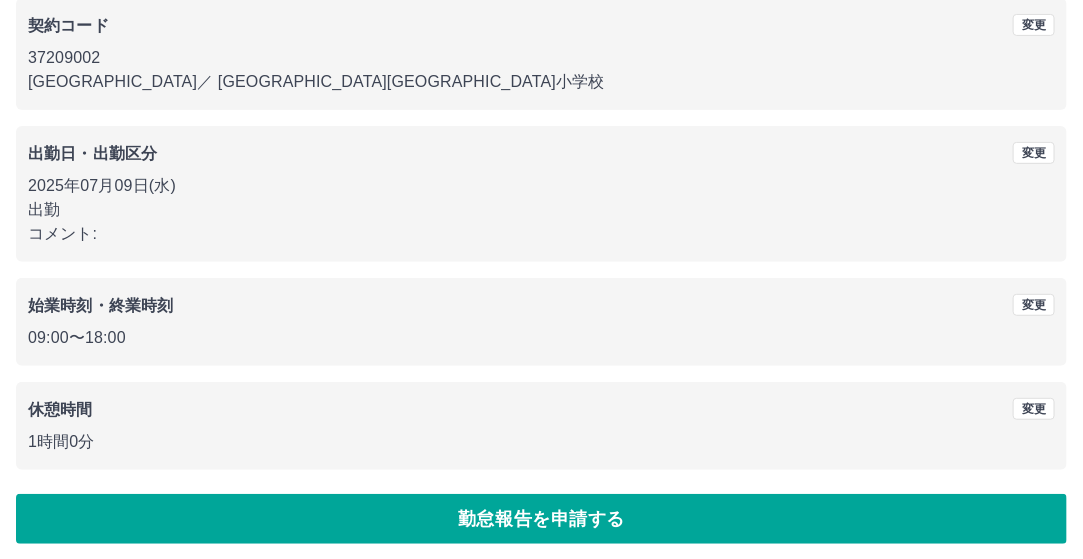 scroll, scrollTop: 188, scrollLeft: 0, axis: vertical 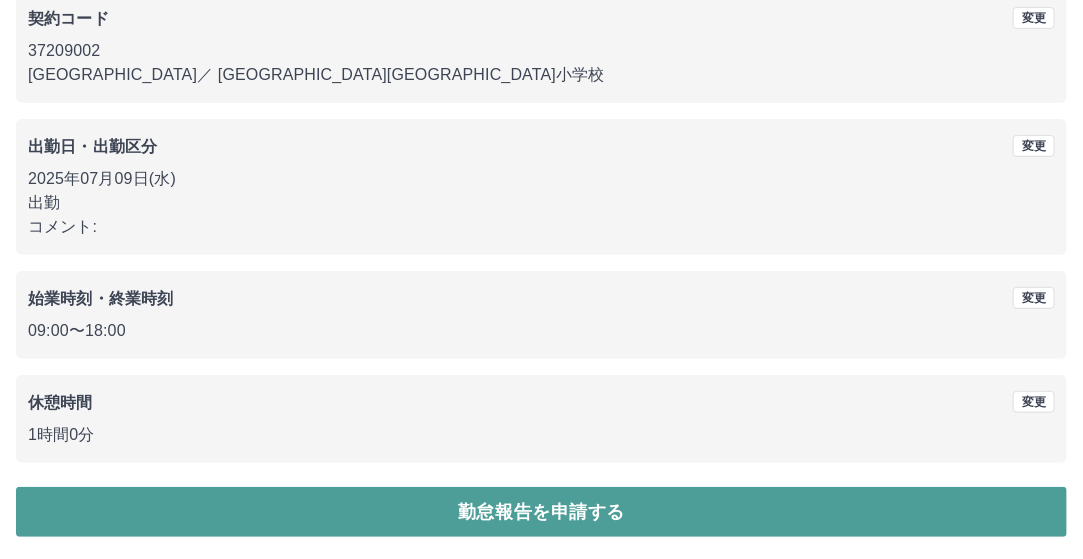 click on "勤怠報告を申請する" at bounding box center [541, 512] 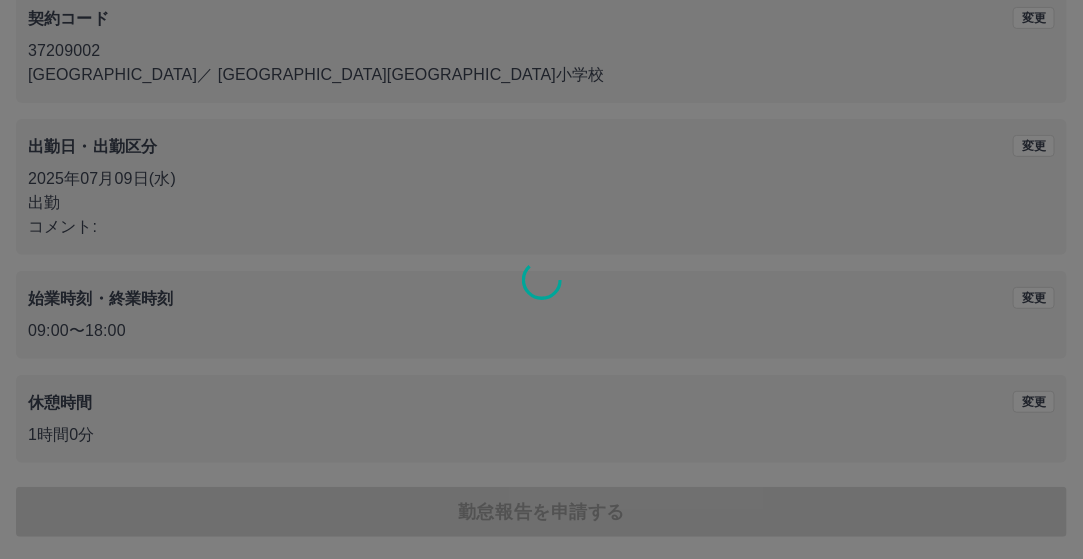 scroll, scrollTop: 0, scrollLeft: 0, axis: both 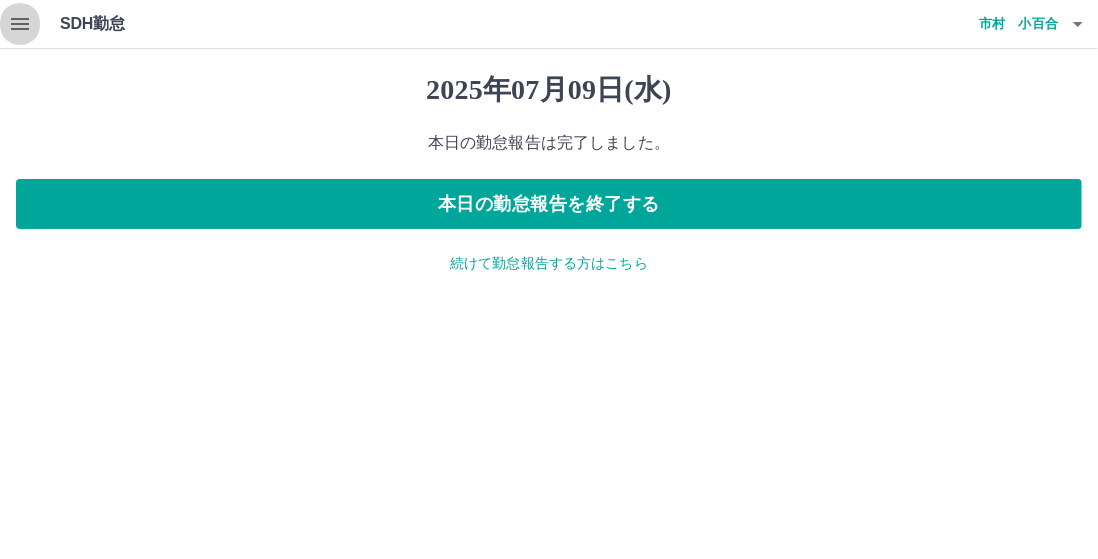 click at bounding box center (20, 24) 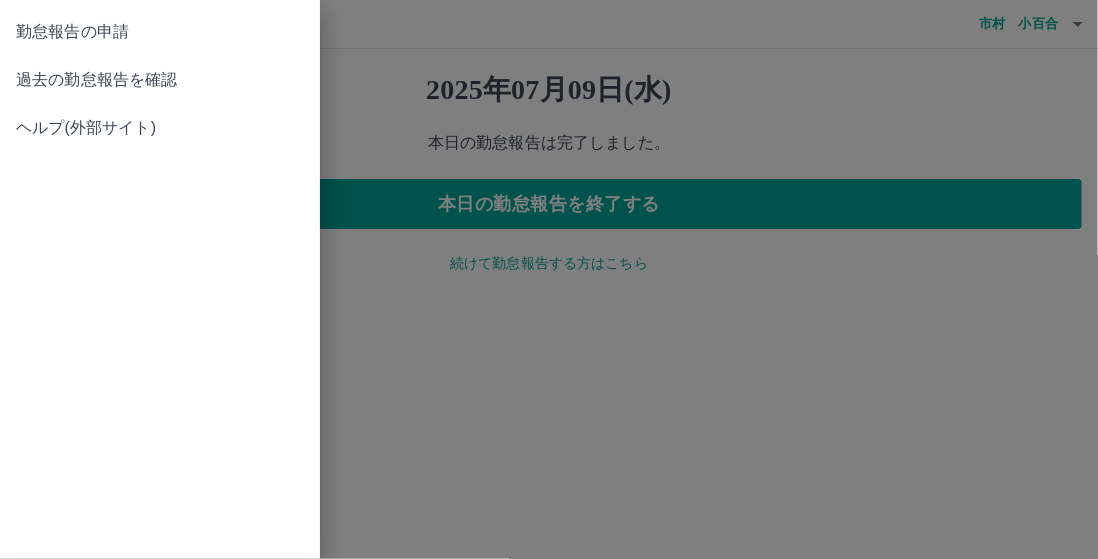 click on "過去の勤怠報告を確認" at bounding box center [160, 80] 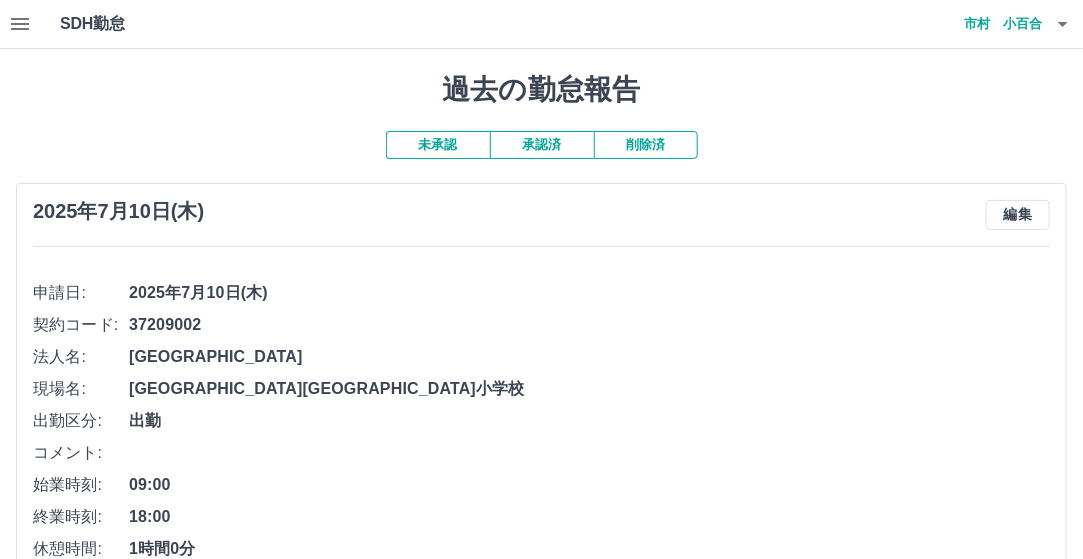 drag, startPoint x: 1096, startPoint y: 1, endPoint x: 238, endPoint y: 99, distance: 863.5786 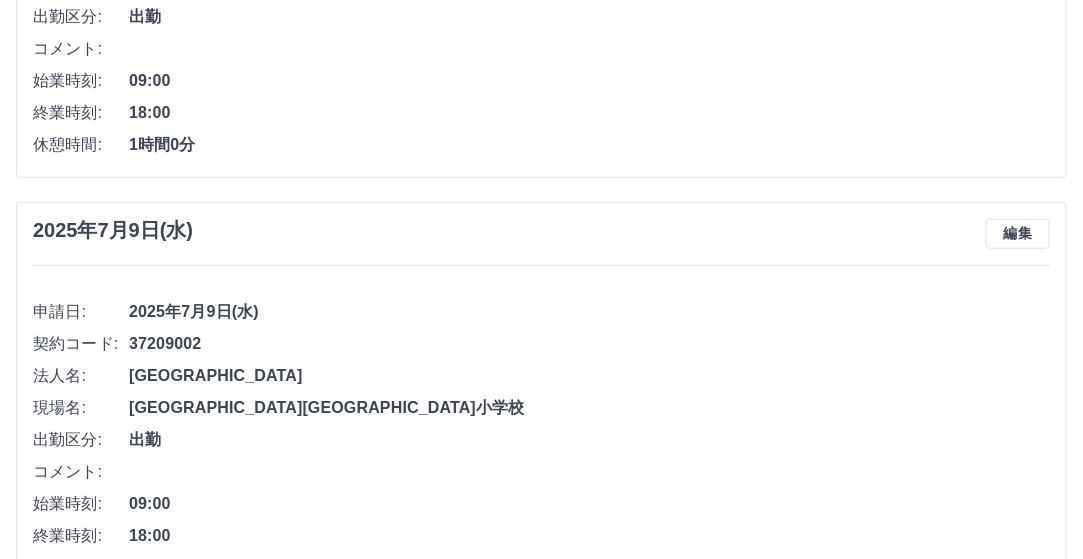 scroll, scrollTop: 0, scrollLeft: 0, axis: both 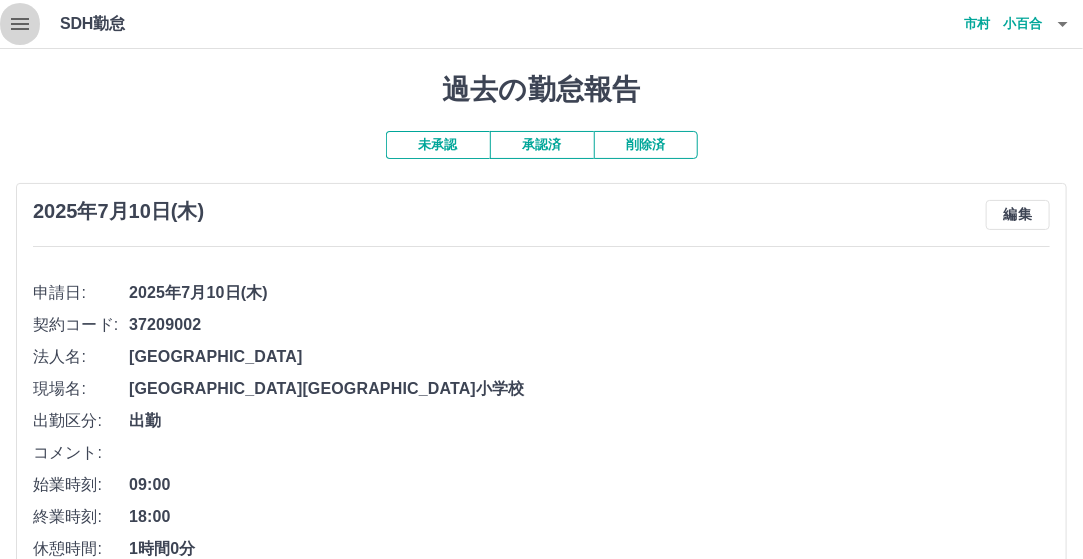 click at bounding box center [20, 24] 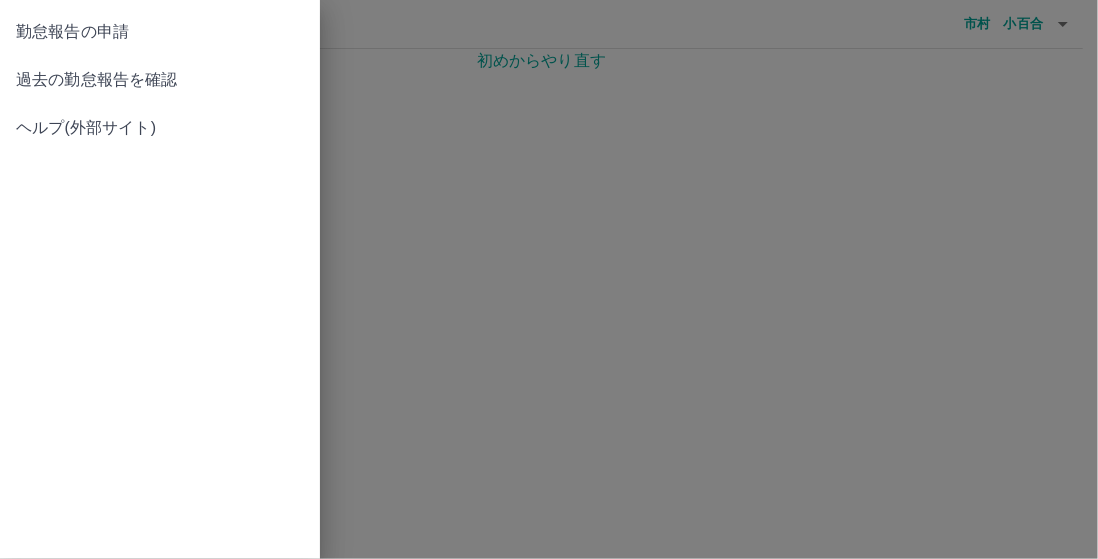 click on "勤怠報告の申請" at bounding box center [160, 32] 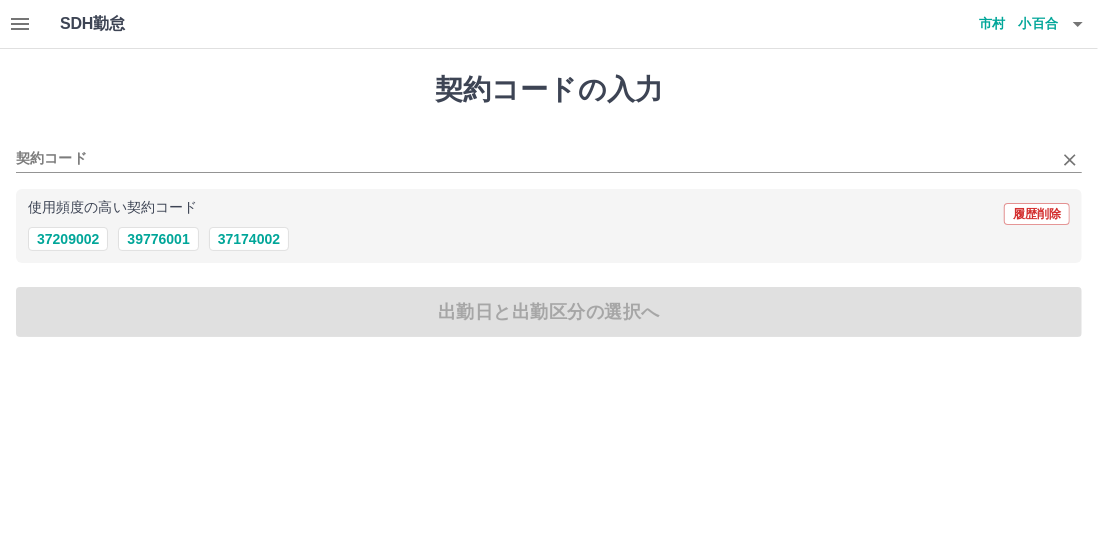 click on "契約コード" at bounding box center [549, 152] 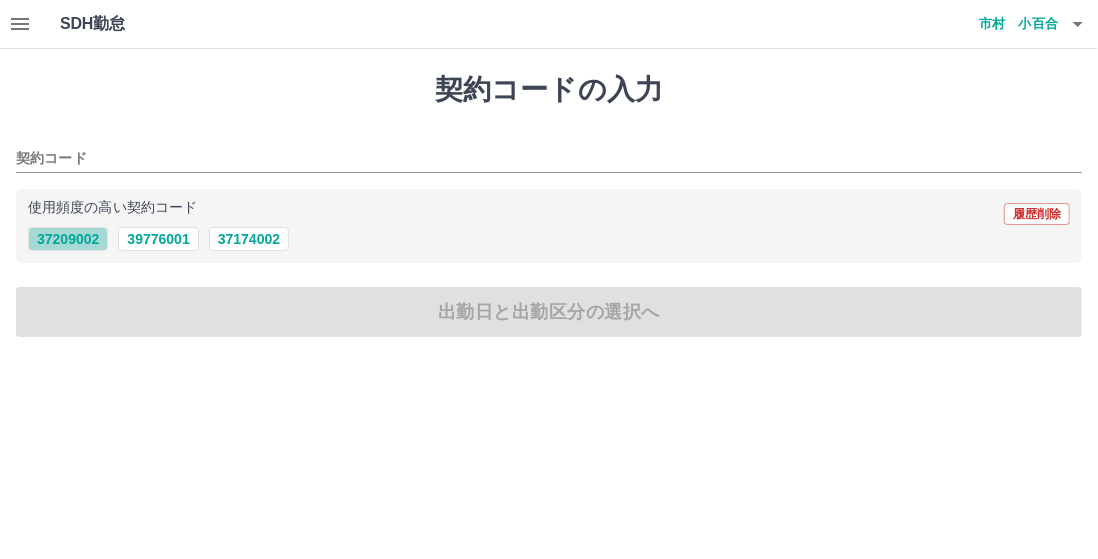 click on "37209002" at bounding box center (68, 239) 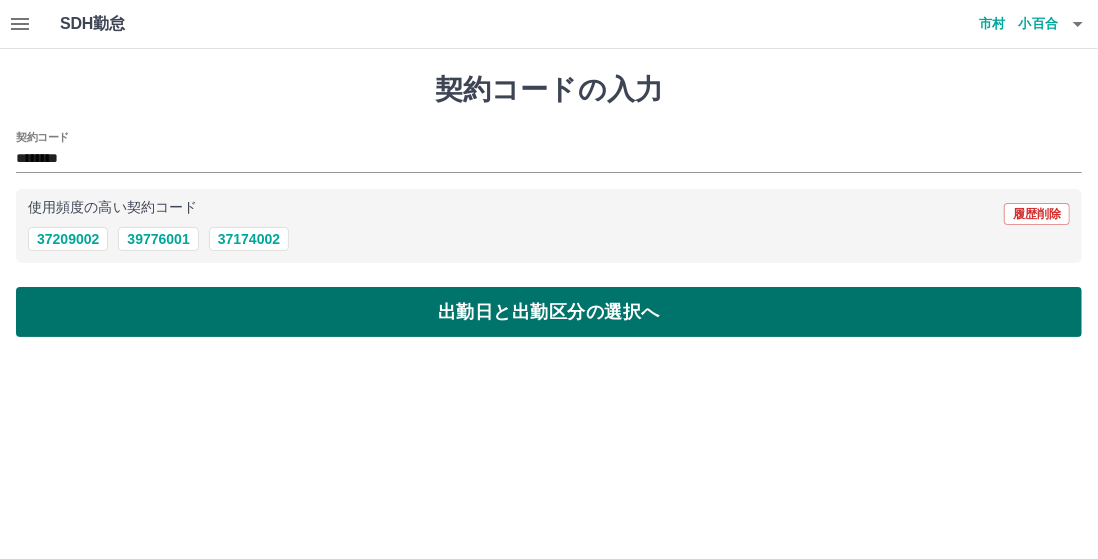 click on "出勤日と出勤区分の選択へ" at bounding box center (549, 312) 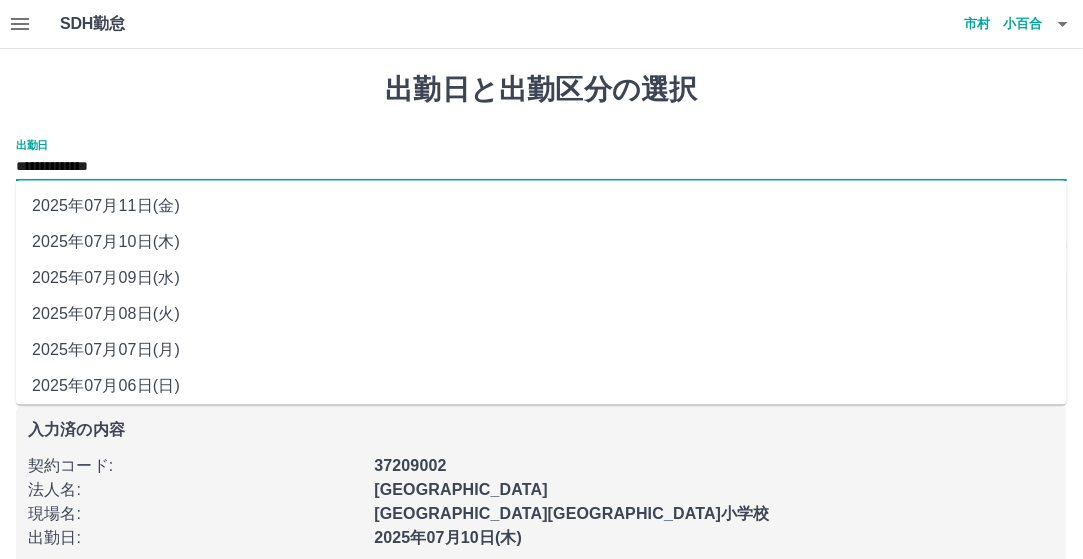 click on "**********" at bounding box center (541, 167) 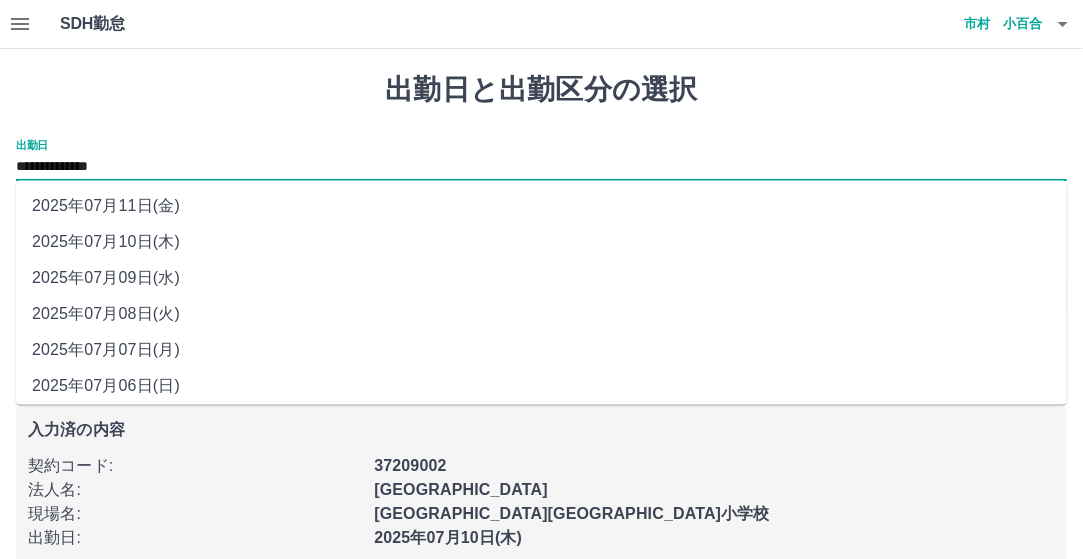 click on "2025年07月09日(水)" at bounding box center [541, 279] 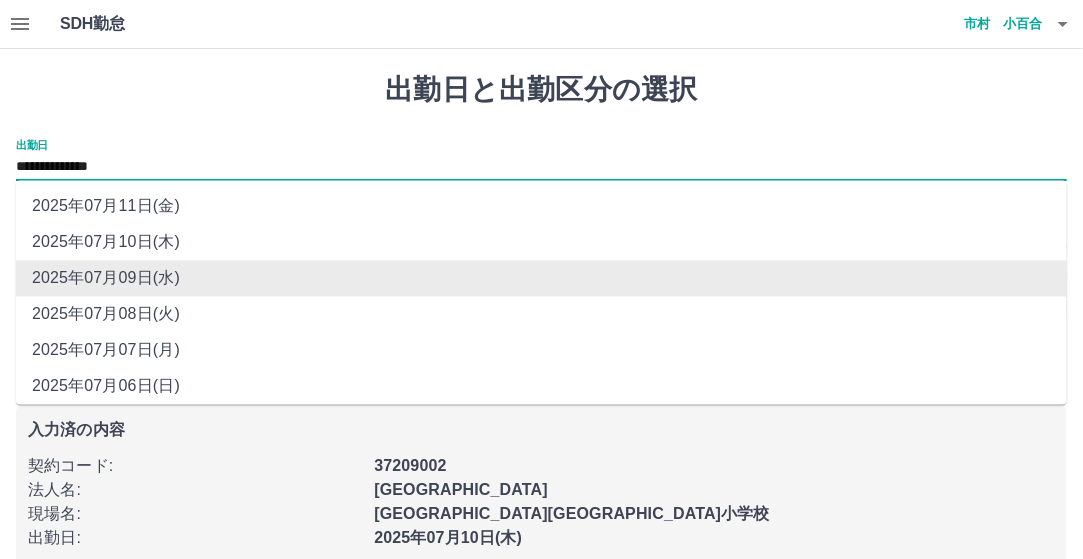 click on "**********" at bounding box center [541, 167] 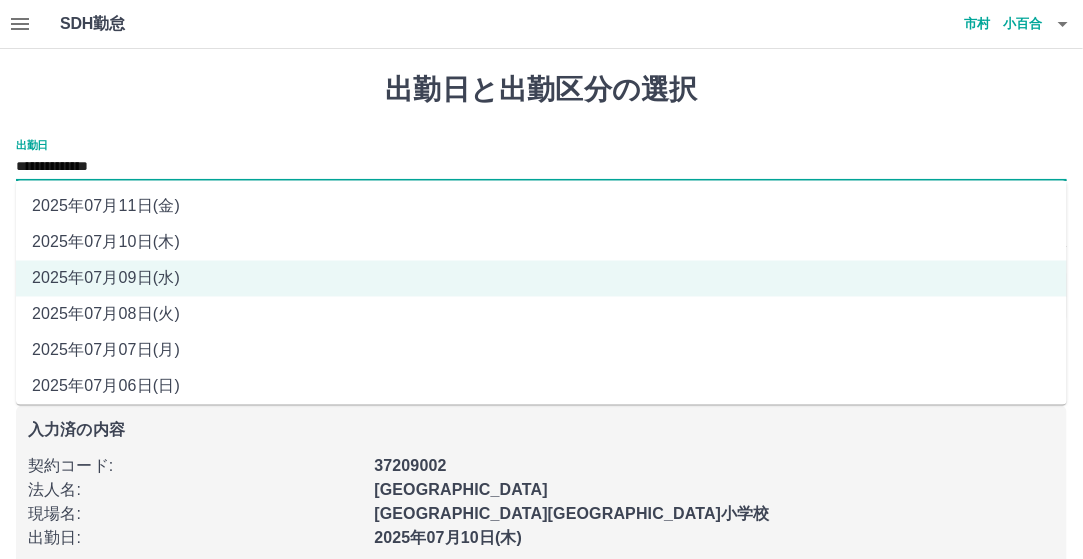 click on "2025年07月08日(火)" at bounding box center (541, 315) 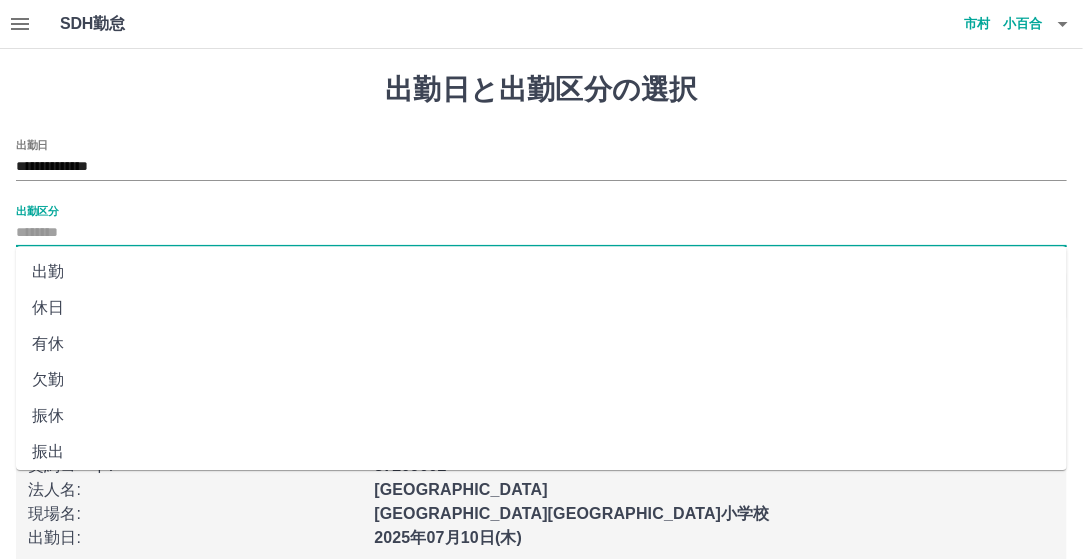 click on "出勤区分" at bounding box center [541, 233] 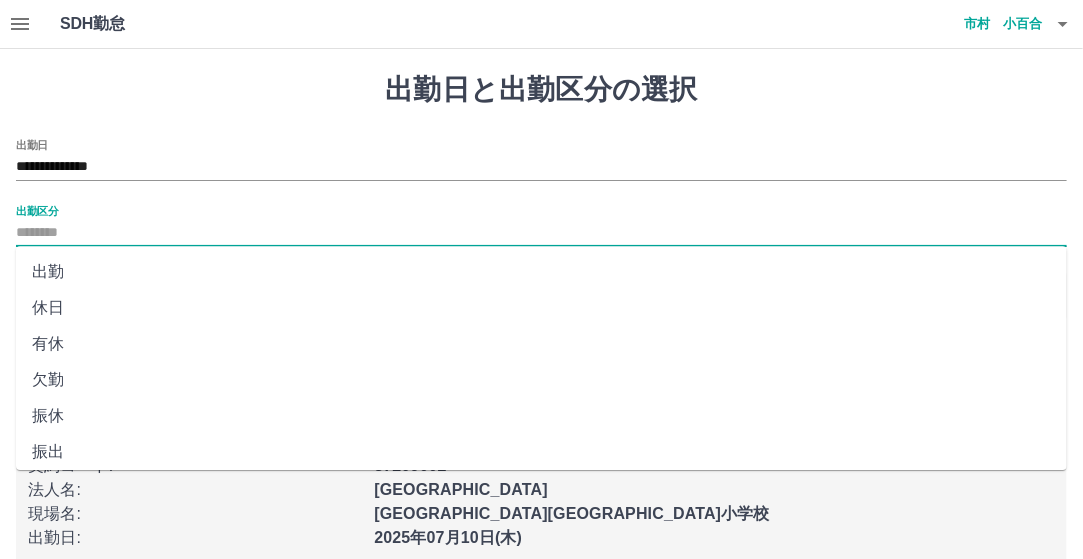 click on "出勤" at bounding box center (541, 272) 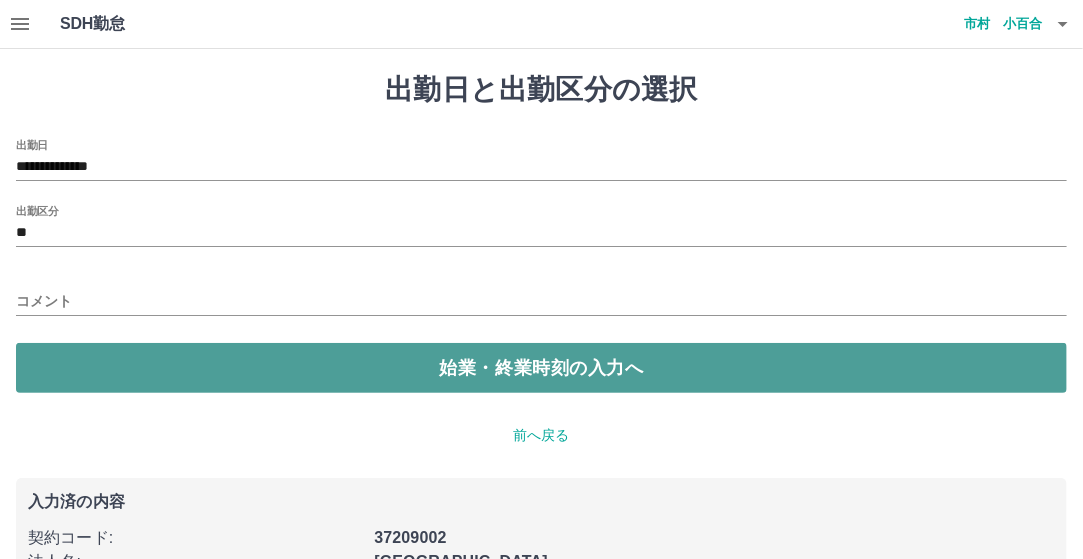 click on "始業・終業時刻の入力へ" at bounding box center [541, 368] 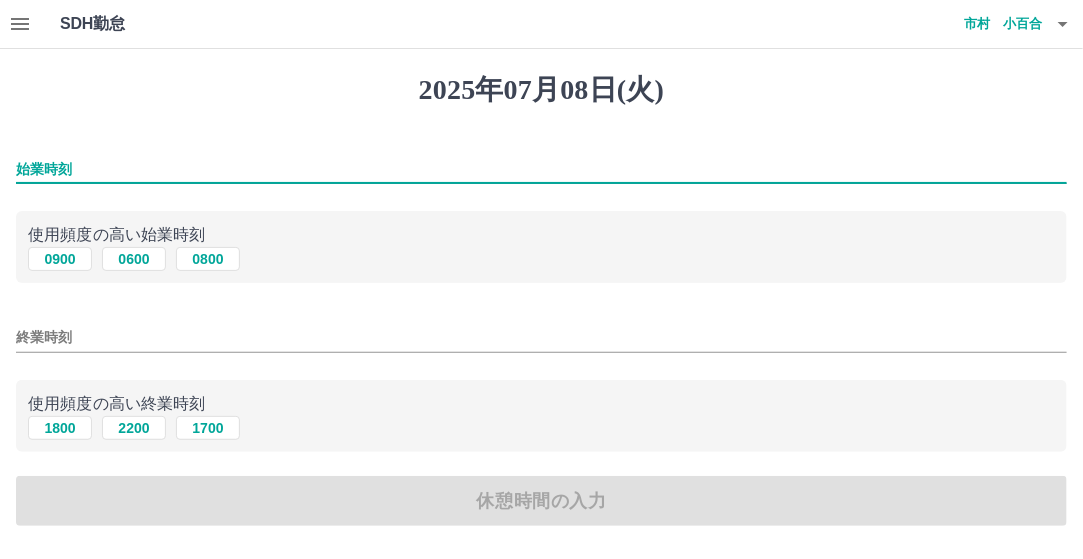 click on "始業時刻" at bounding box center (541, 169) 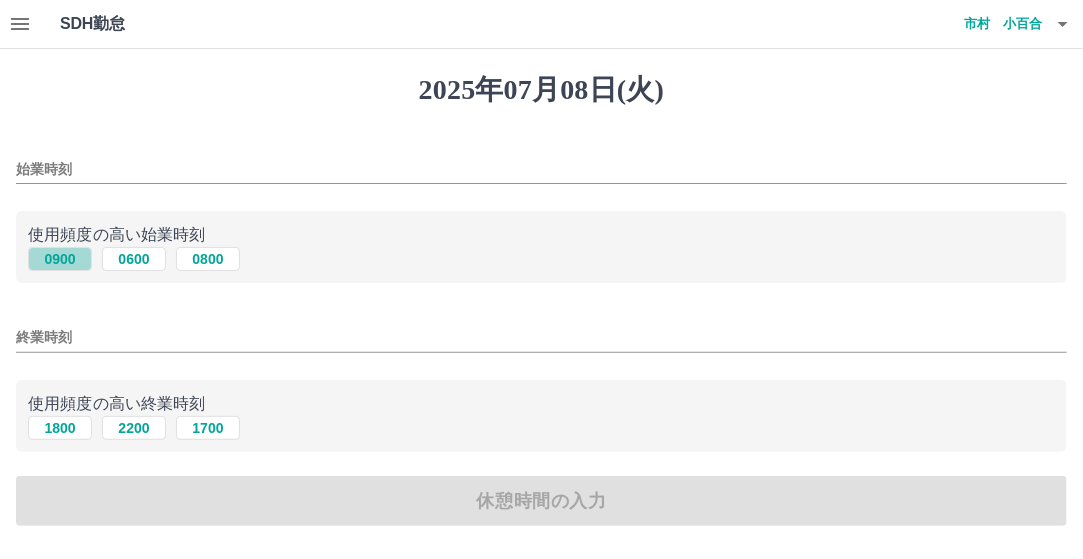 click on "0900" at bounding box center [60, 259] 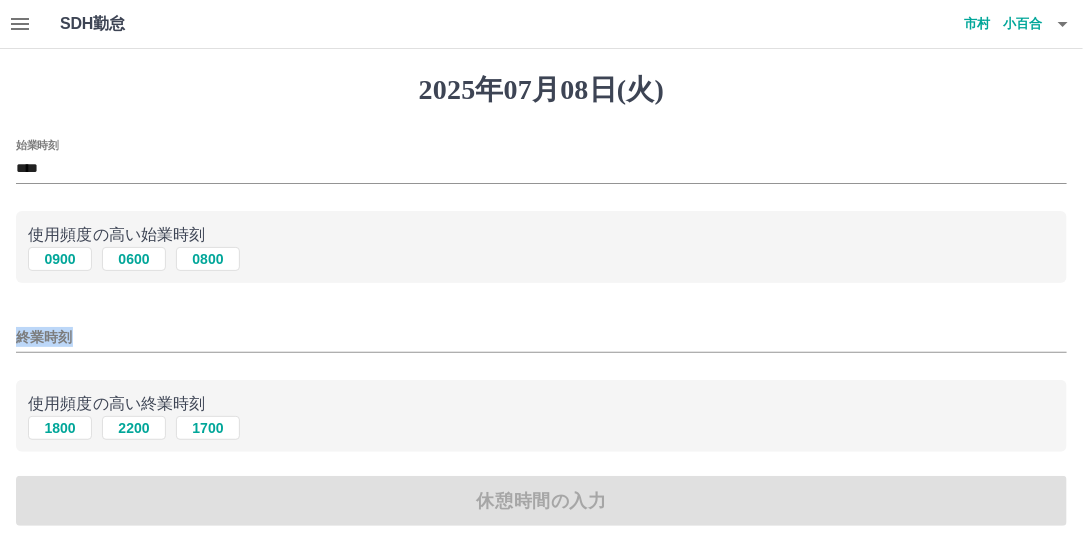 drag, startPoint x: 56, startPoint y: 302, endPoint x: 63, endPoint y: 345, distance: 43.56604 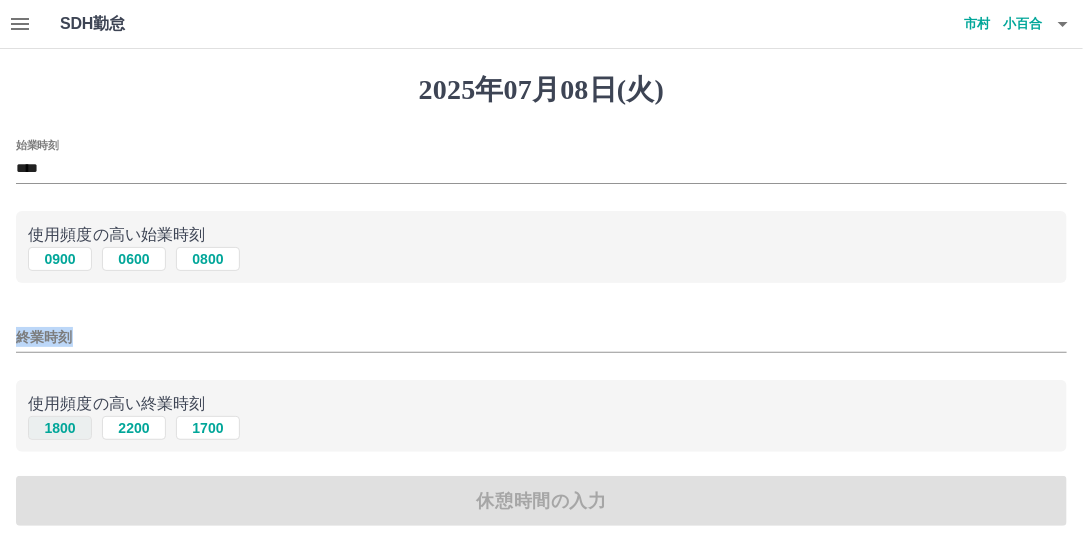 click on "1800" at bounding box center (60, 428) 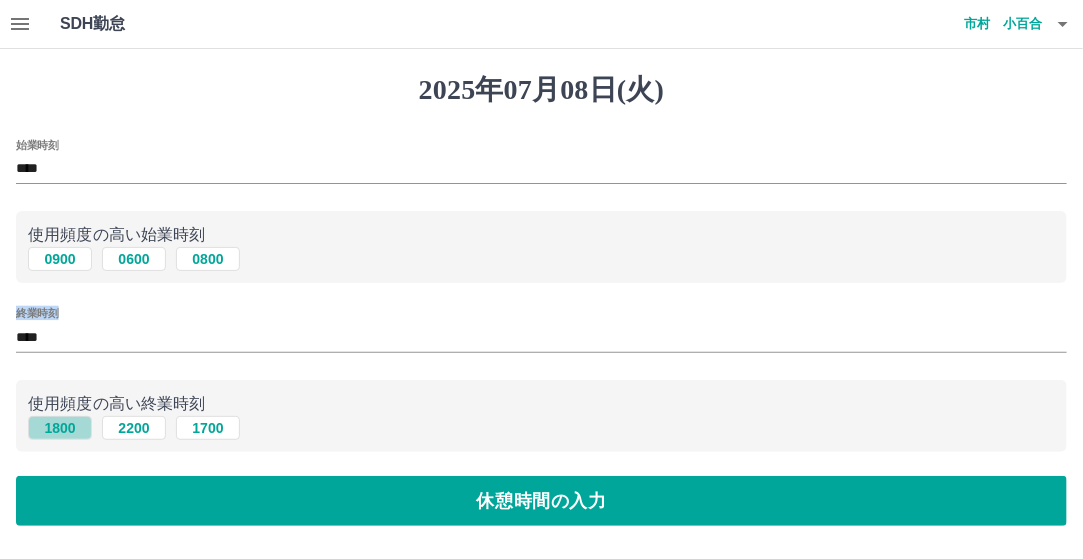 click on "1800" at bounding box center (60, 428) 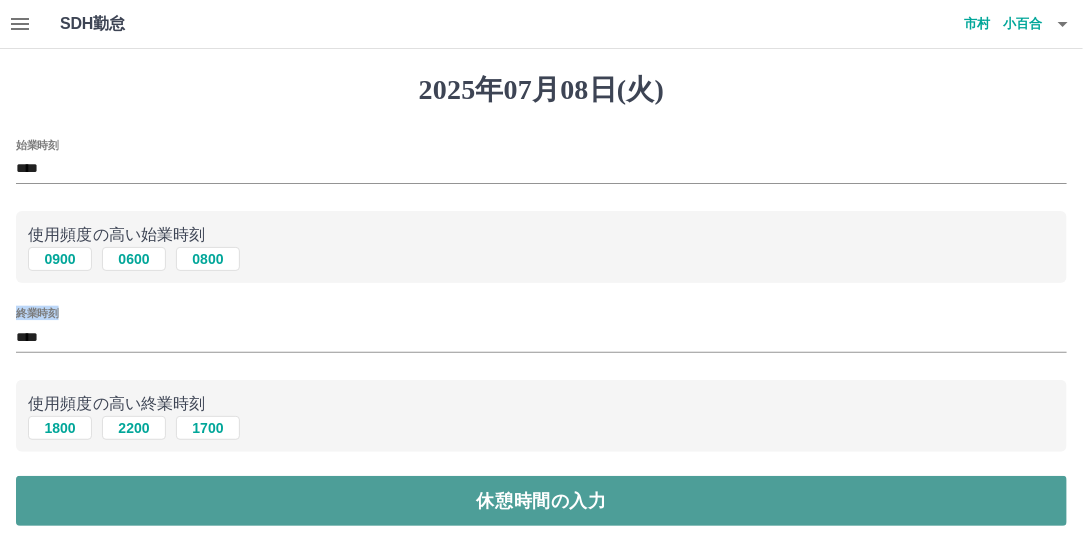 click on "休憩時間の入力" at bounding box center (541, 501) 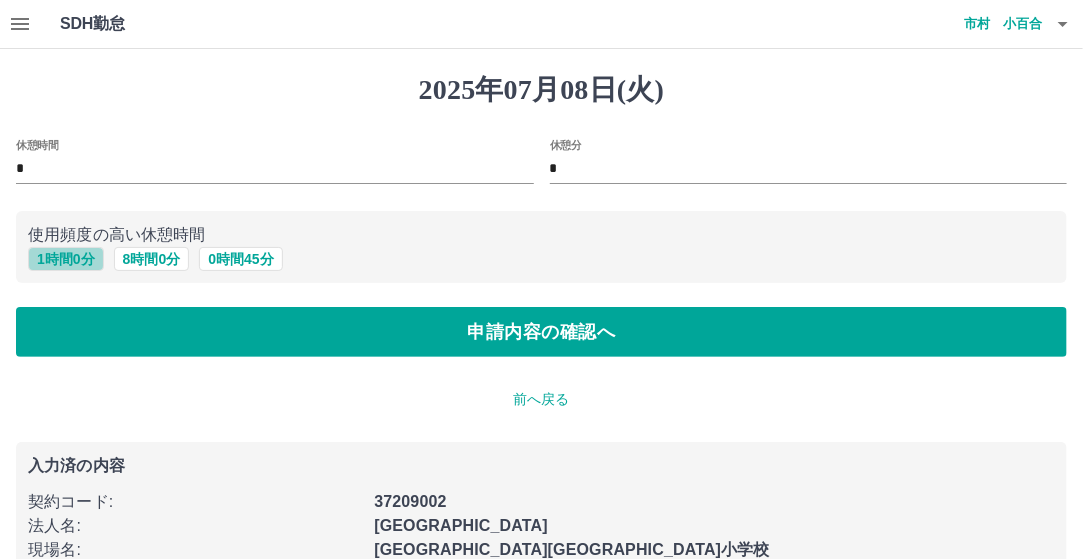 click on "1 時間 0 分" at bounding box center [66, 259] 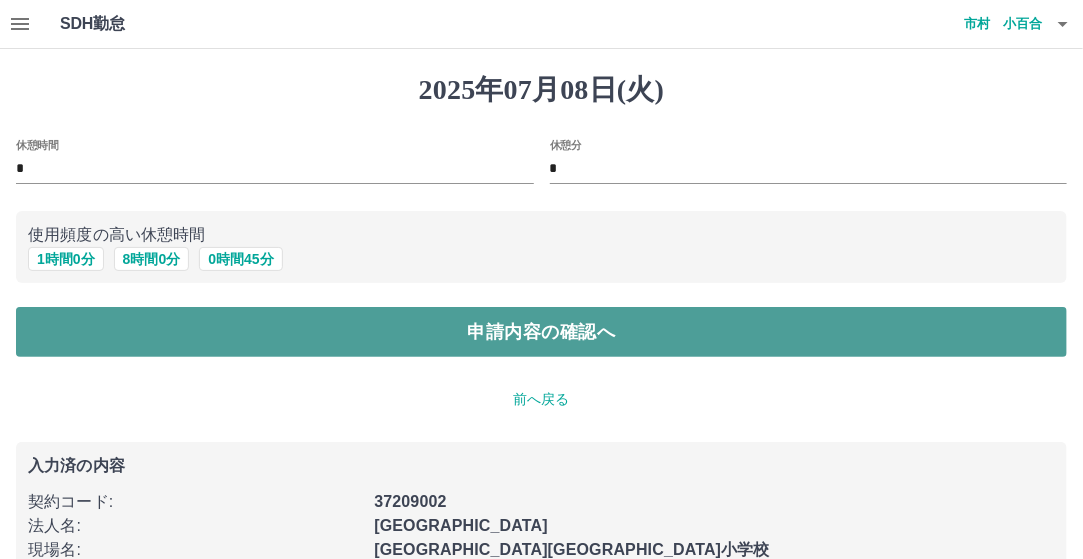 click on "申請内容の確認へ" at bounding box center [541, 332] 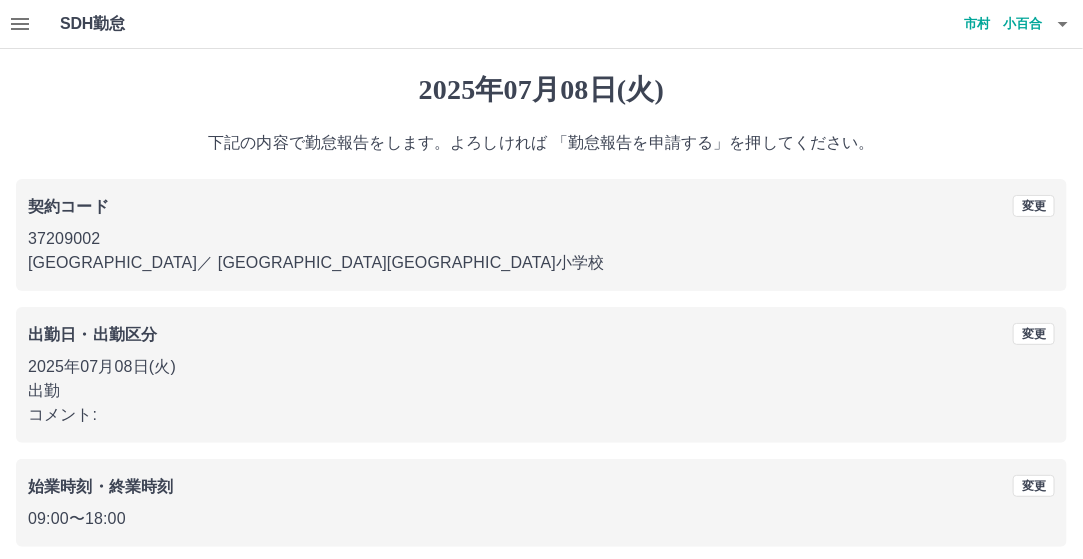 click on "出勤日・出勤区分" at bounding box center (413, 335) 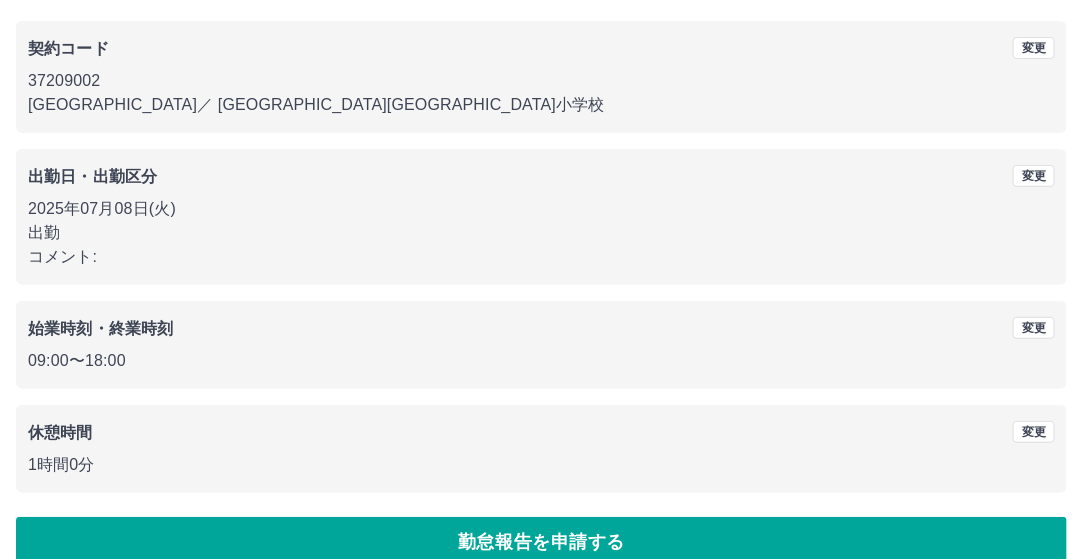 scroll, scrollTop: 188, scrollLeft: 0, axis: vertical 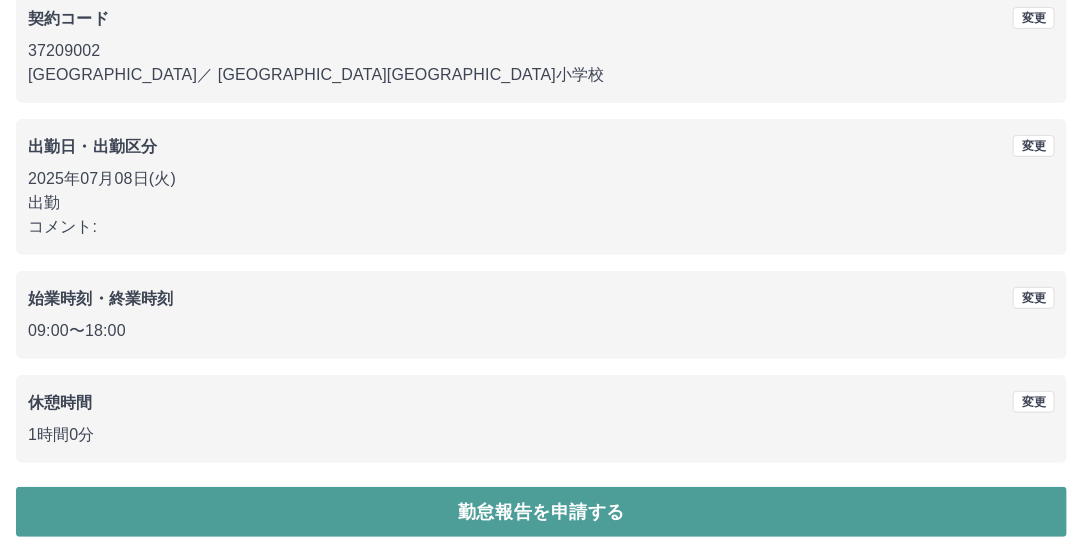 click on "勤怠報告を申請する" at bounding box center (541, 512) 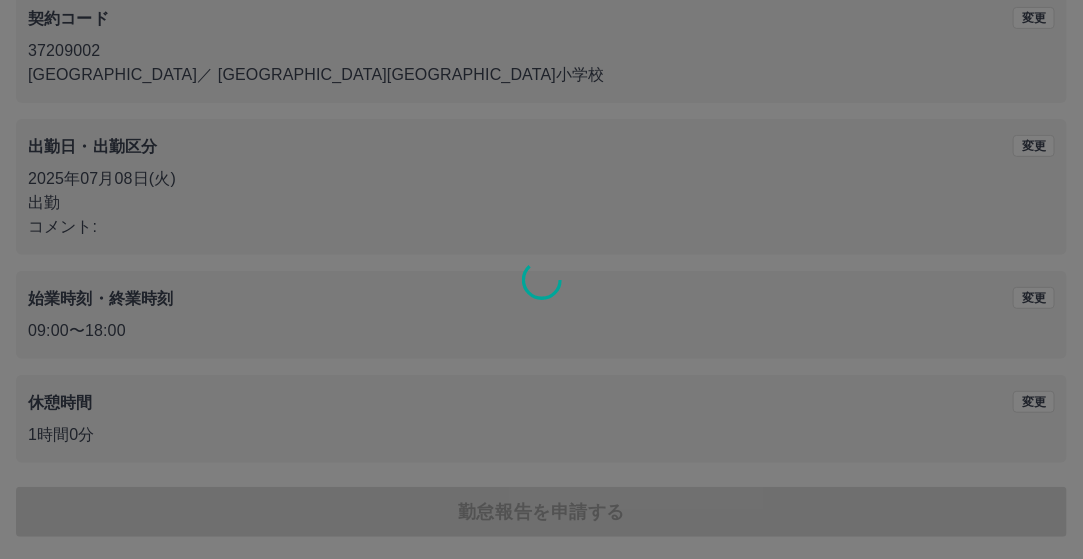 scroll, scrollTop: 0, scrollLeft: 0, axis: both 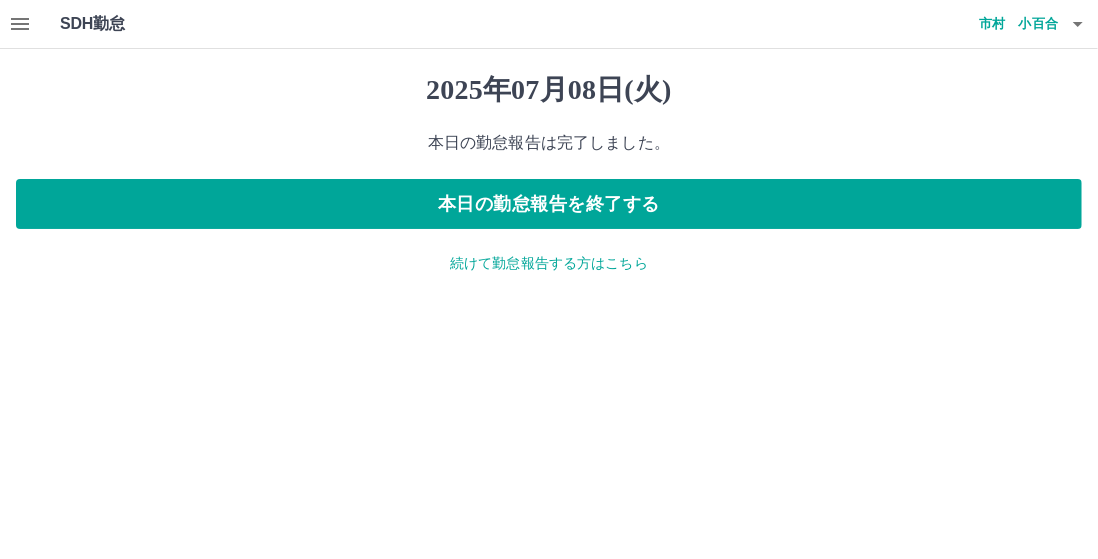 click on "続けて勤怠報告する方はこちら" at bounding box center (549, 263) 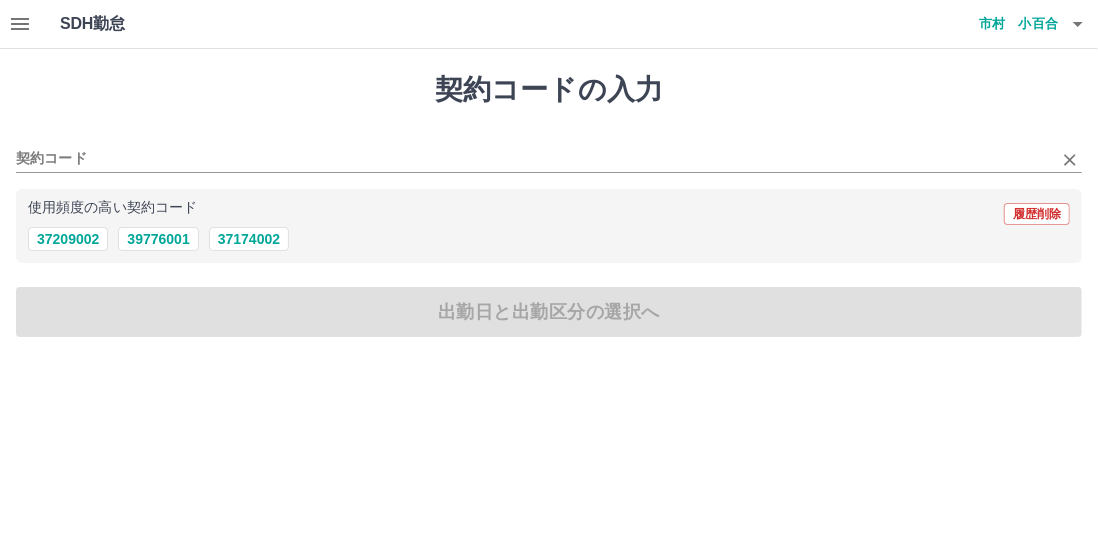 click on "契約コード" at bounding box center (549, 152) 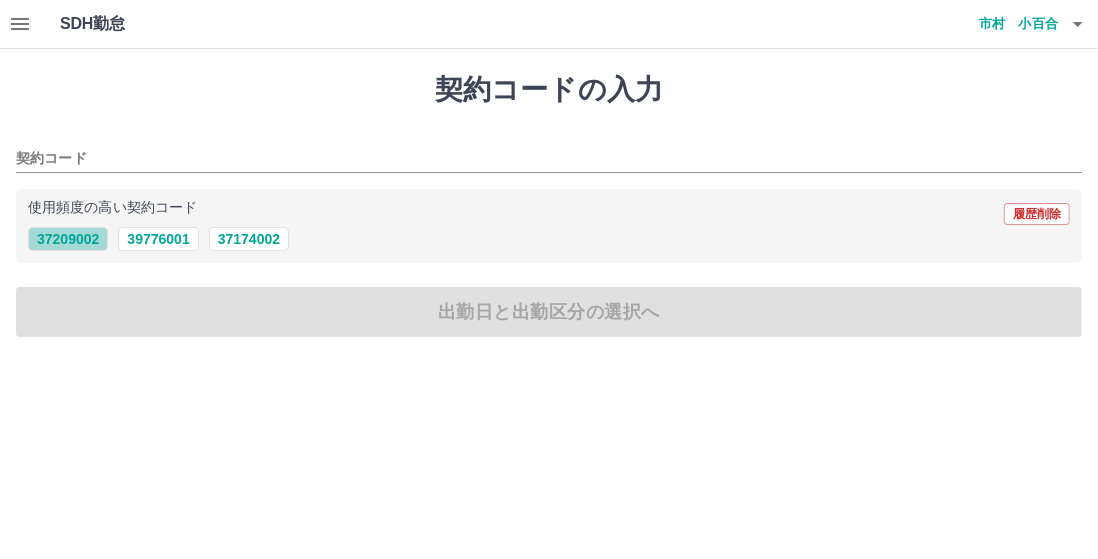 click on "37209002" at bounding box center (68, 239) 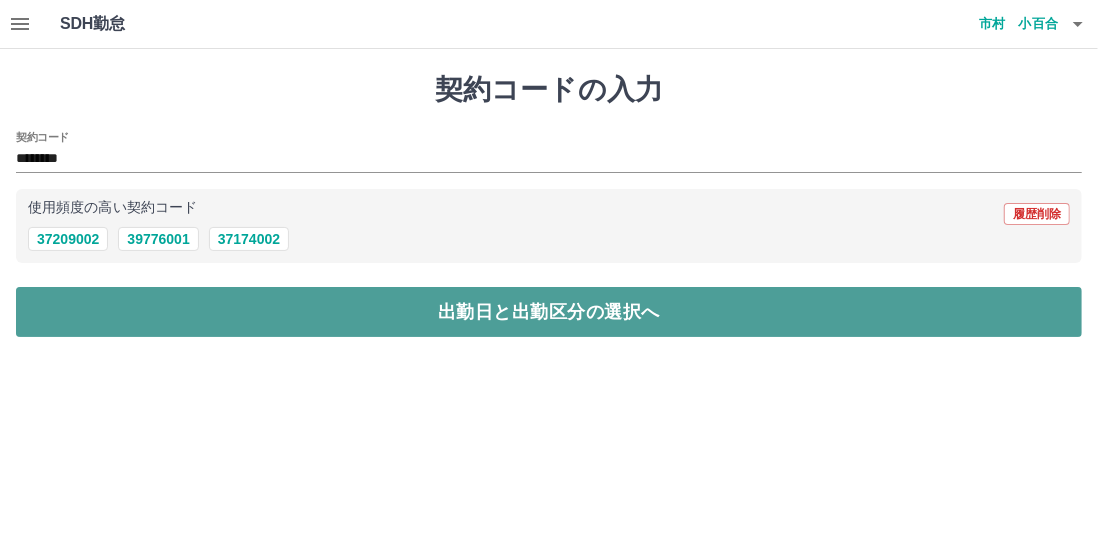 click on "出勤日と出勤区分の選択へ" at bounding box center (549, 312) 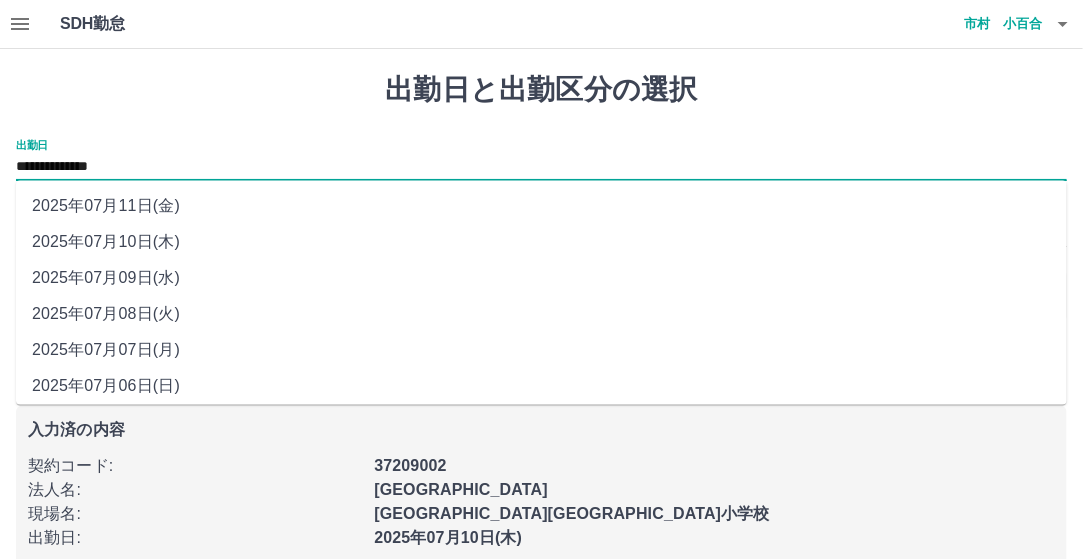 click on "**********" at bounding box center (541, 167) 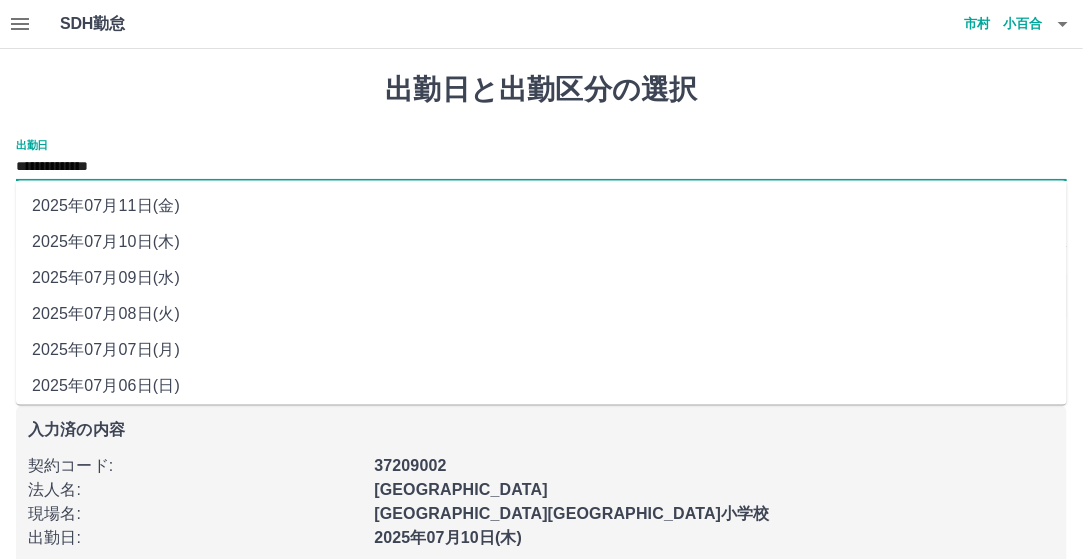 click on "2025年07月09日(水)" at bounding box center [541, 279] 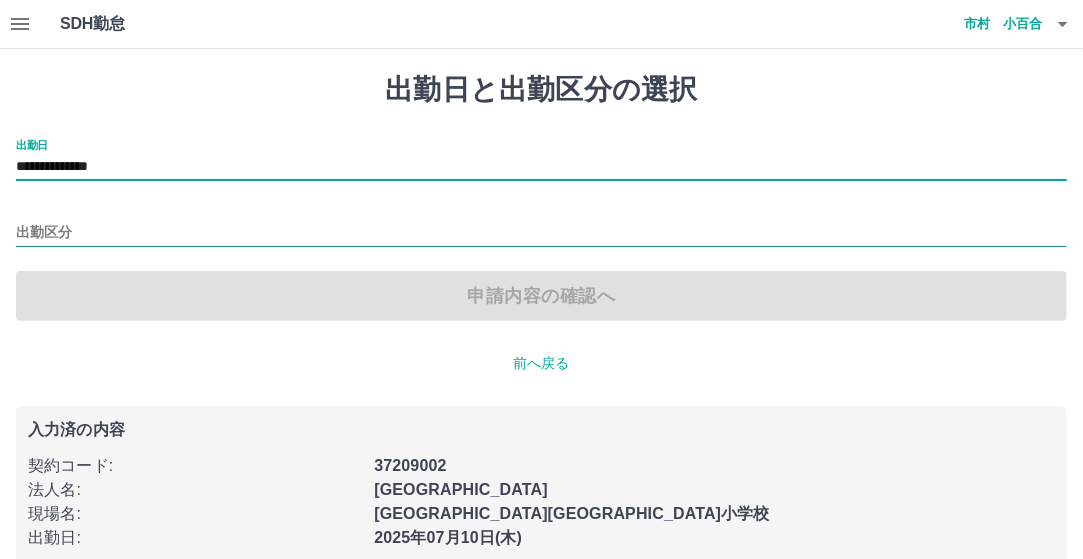 click on "出勤区分" at bounding box center [541, 233] 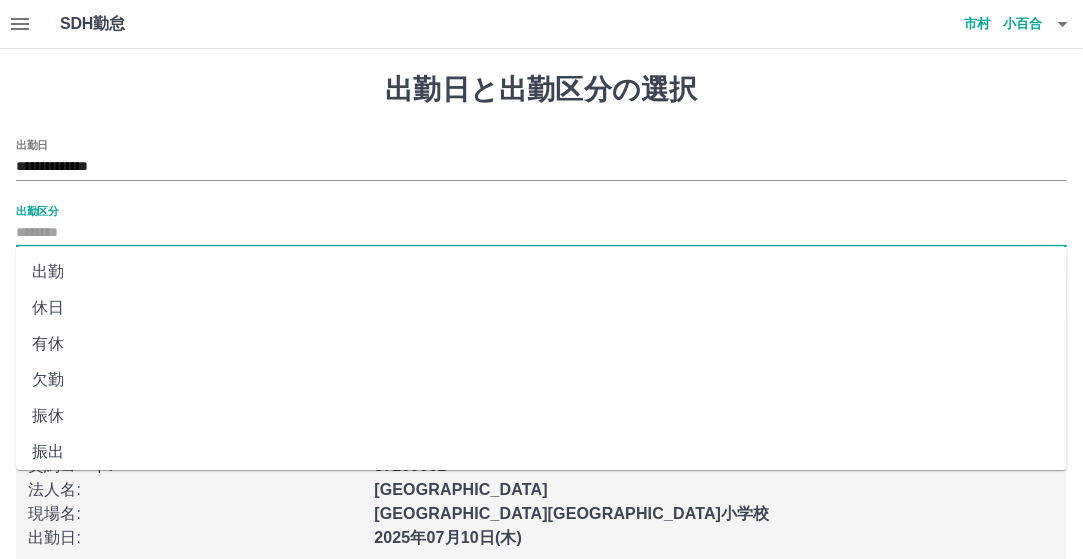 click on "出勤" at bounding box center (541, 272) 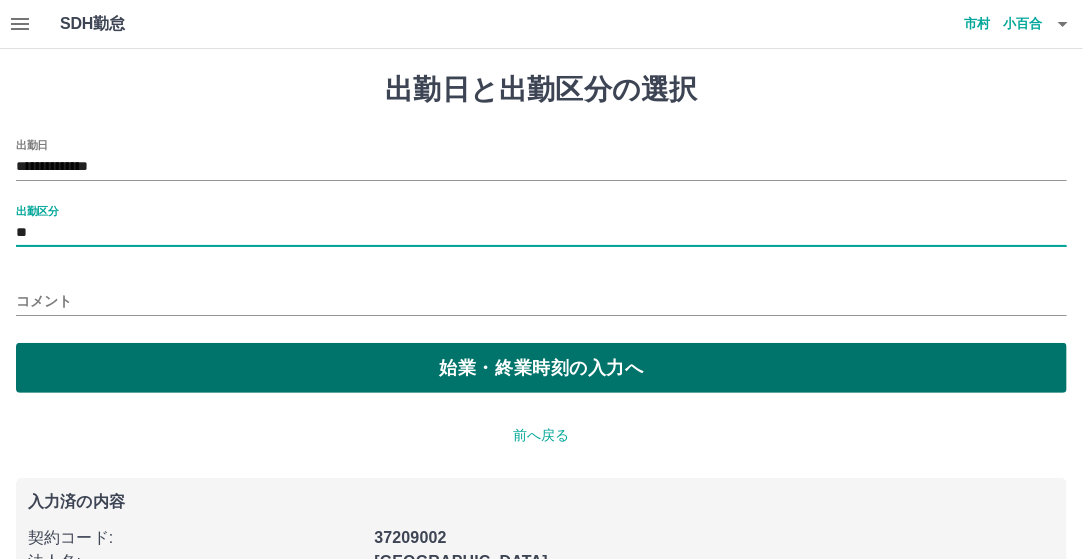 click on "始業・終業時刻の入力へ" at bounding box center [541, 368] 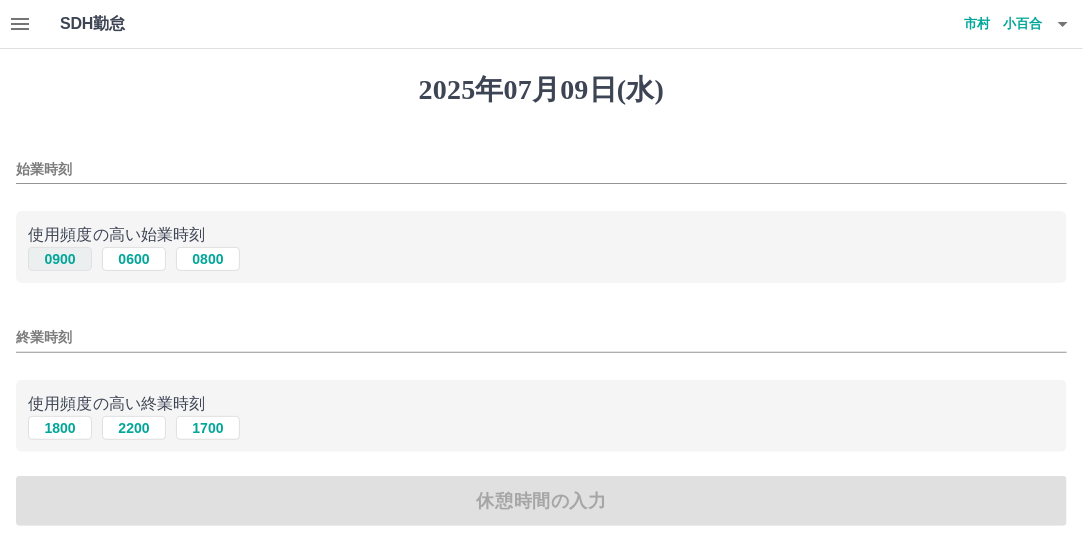 click on "0900" at bounding box center (60, 259) 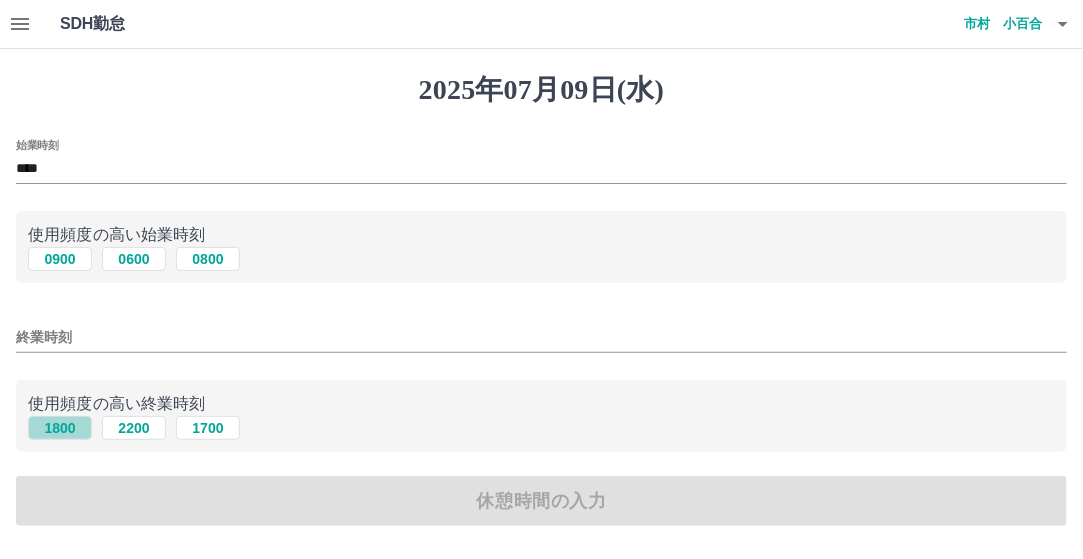 click on "1800" at bounding box center [60, 428] 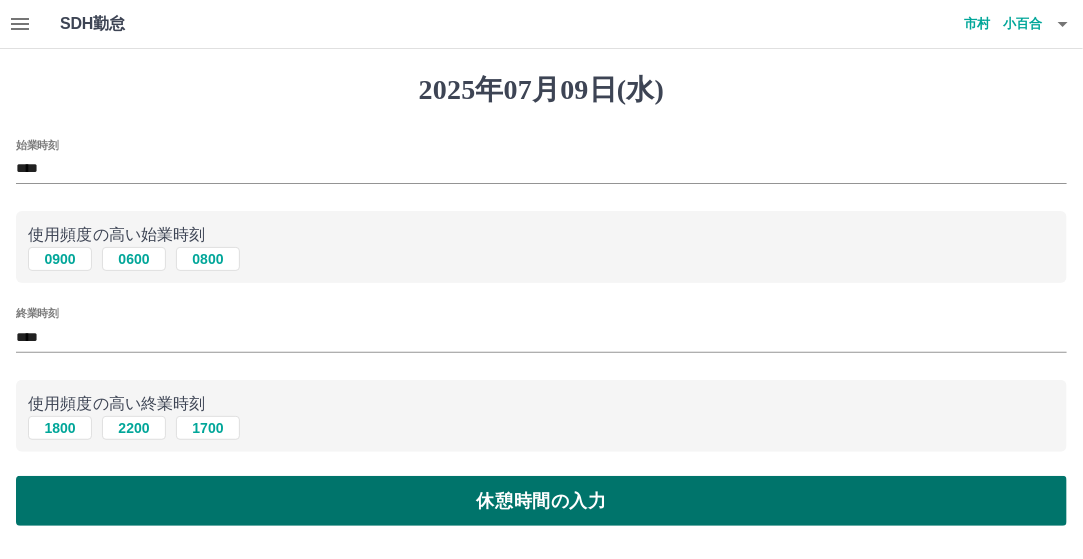 click on "休憩時間の入力" at bounding box center [541, 501] 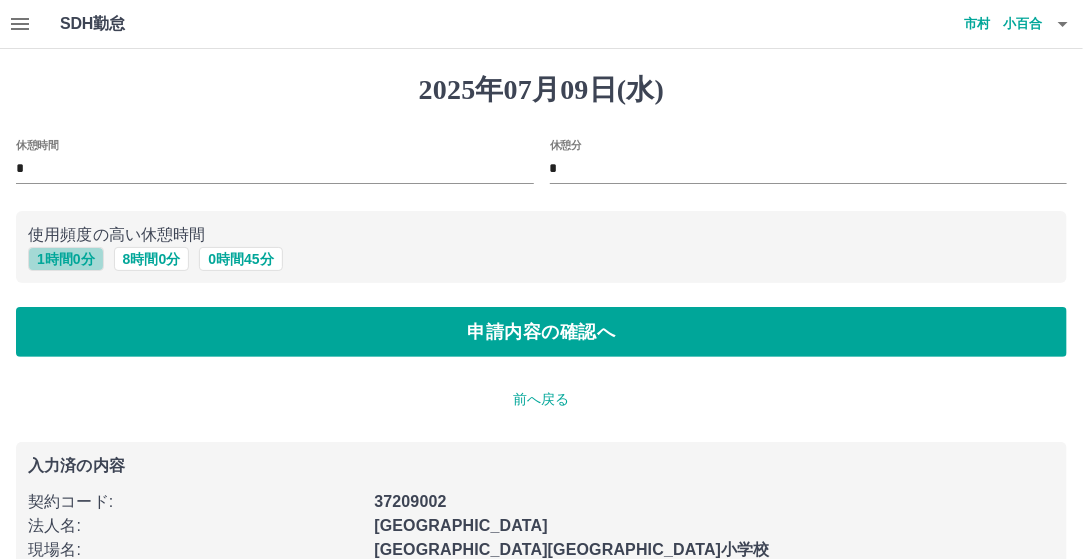 click on "1 時間 0 分" at bounding box center (66, 259) 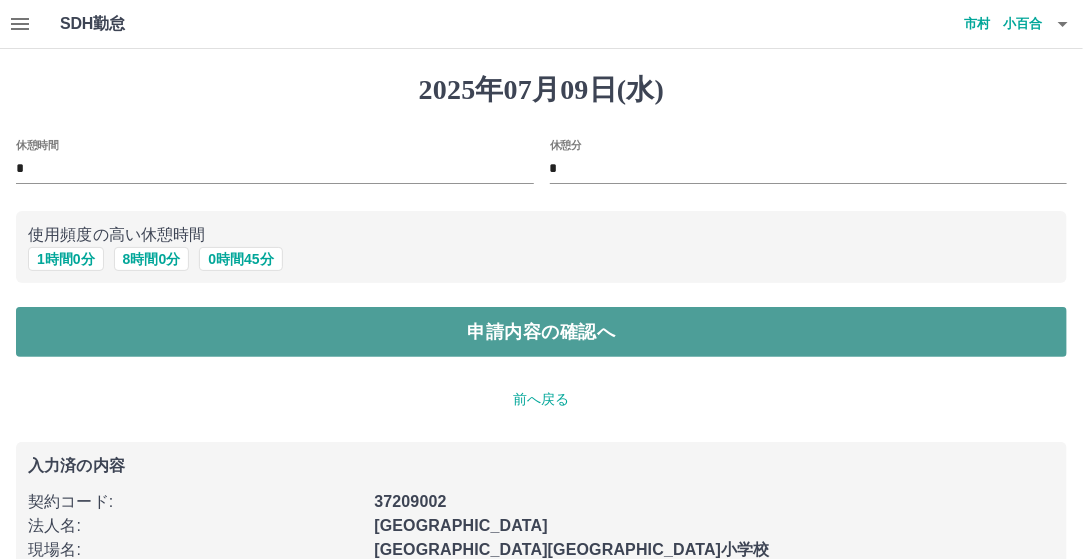 click on "申請内容の確認へ" at bounding box center [541, 332] 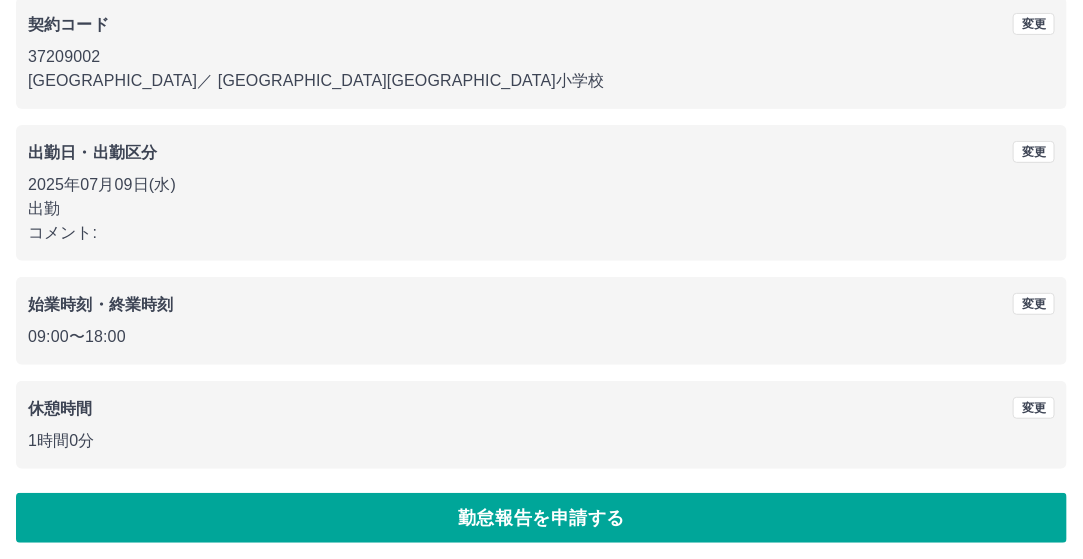 scroll, scrollTop: 188, scrollLeft: 0, axis: vertical 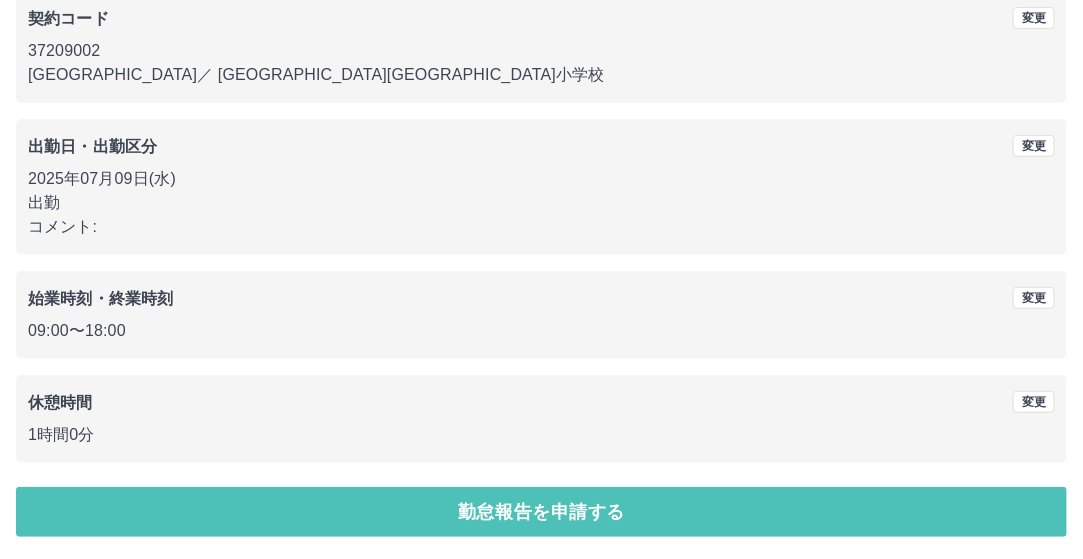 click on "勤怠報告を申請する" at bounding box center (541, 512) 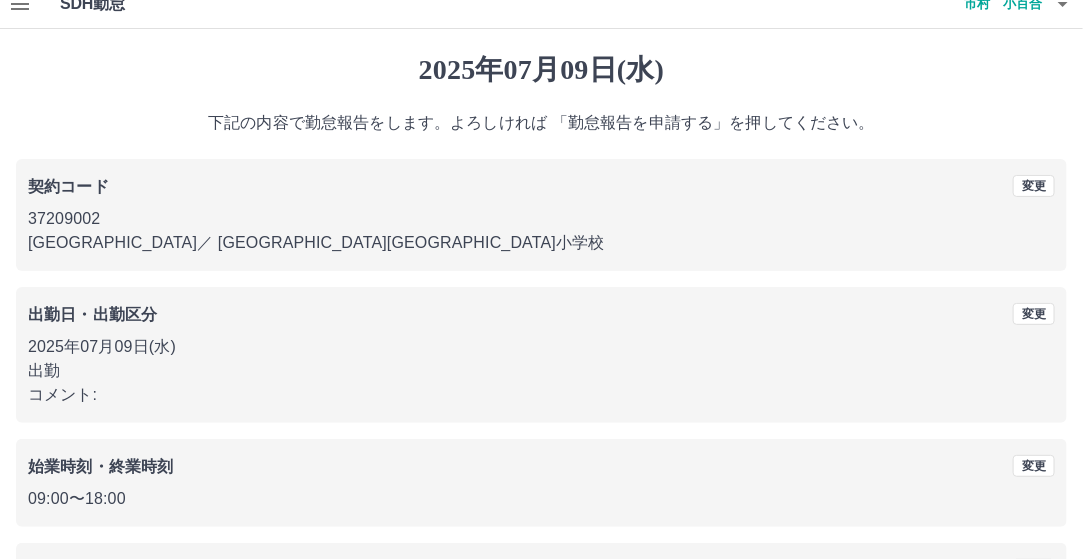 scroll, scrollTop: 16, scrollLeft: 0, axis: vertical 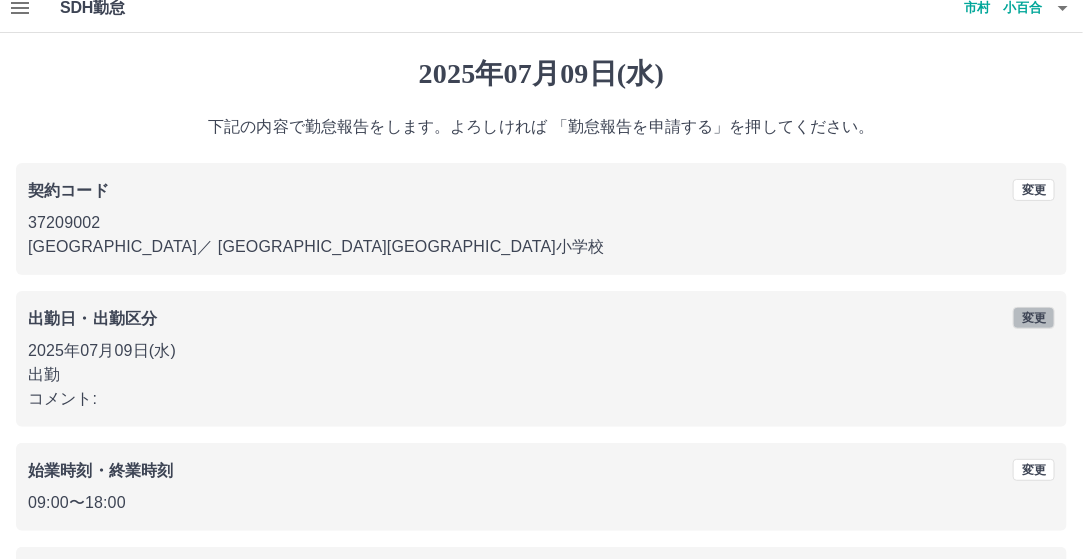click on "変更" at bounding box center [1034, 318] 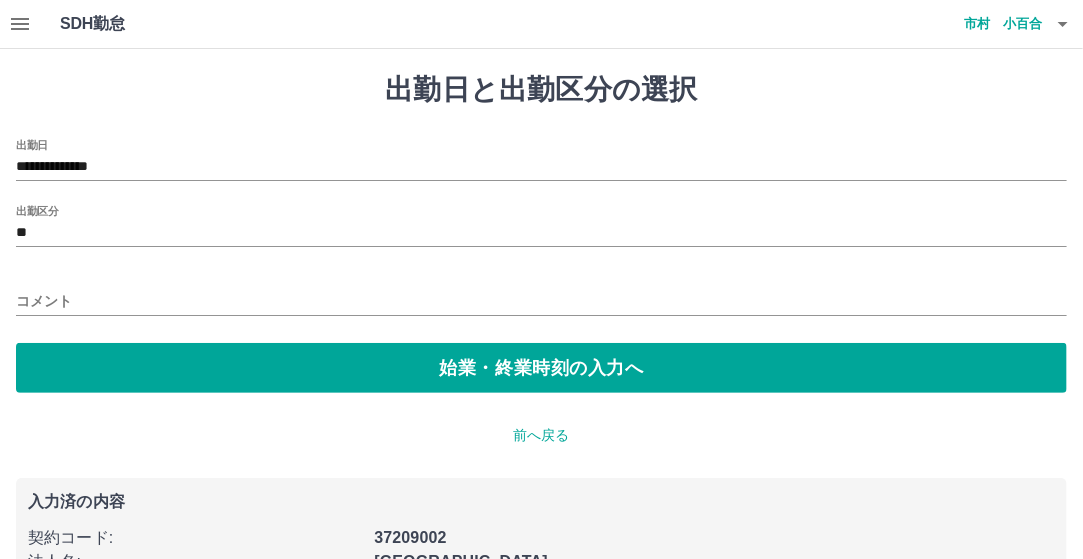 click on "**********" at bounding box center [541, 160] 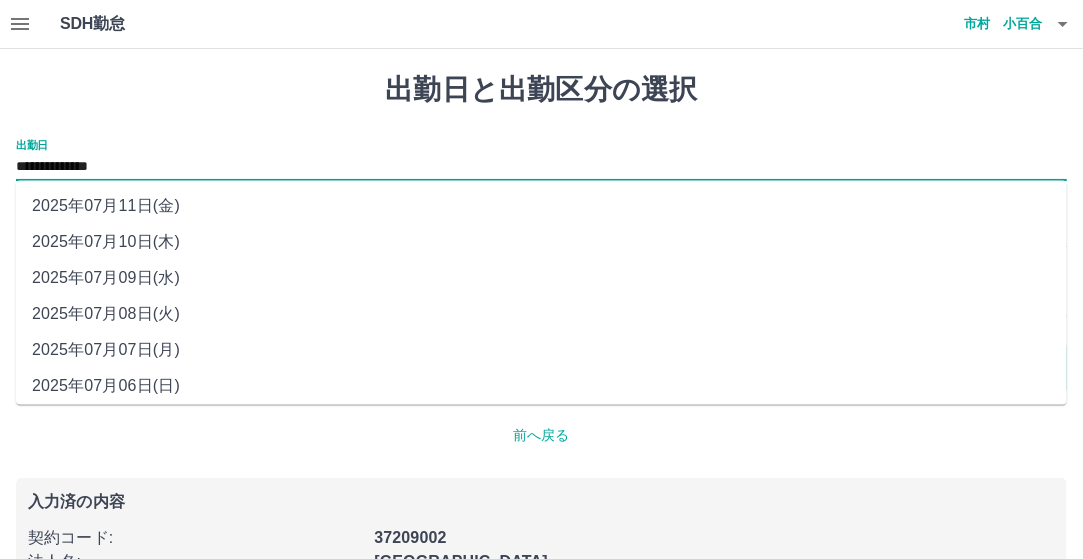 click on "**********" at bounding box center [541, 167] 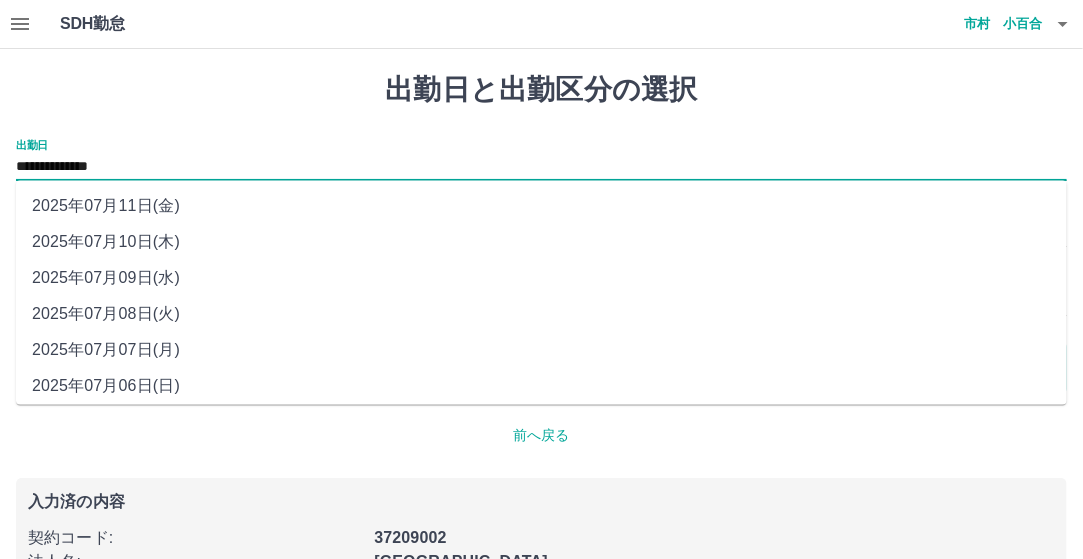 click on "2025年07月10日(木)" at bounding box center [541, 243] 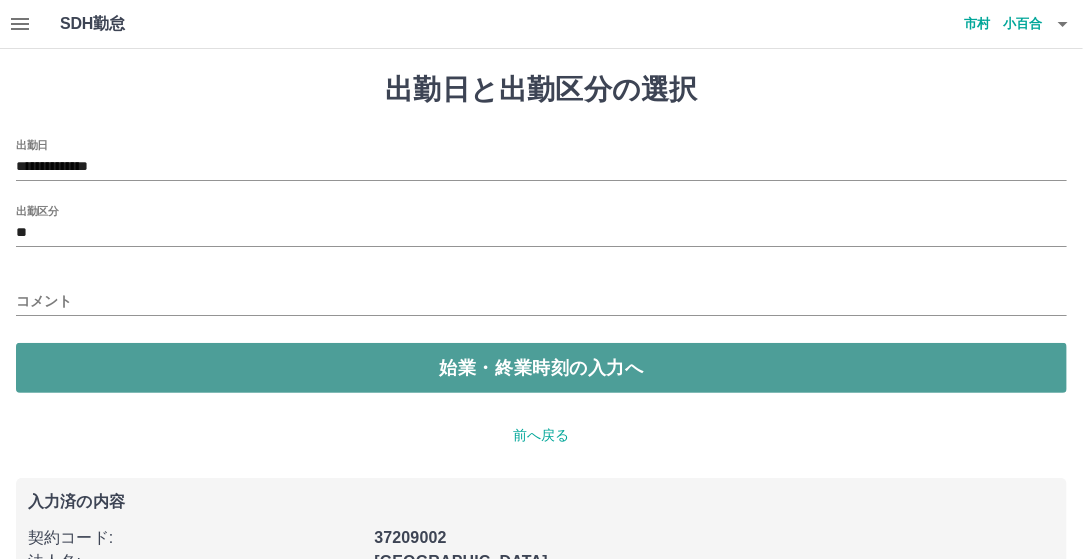 click on "始業・終業時刻の入力へ" at bounding box center (541, 368) 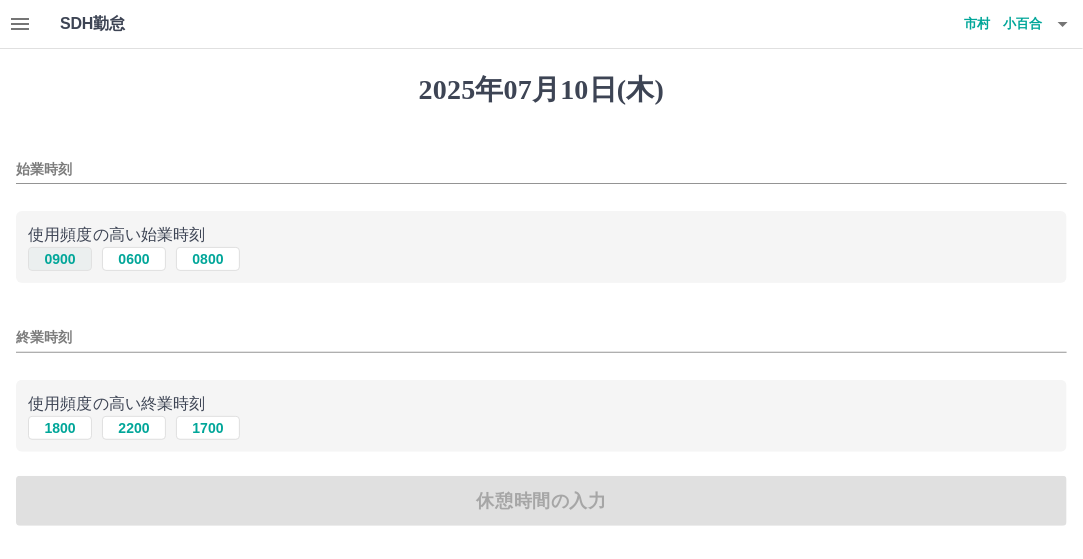click on "0900" at bounding box center (60, 259) 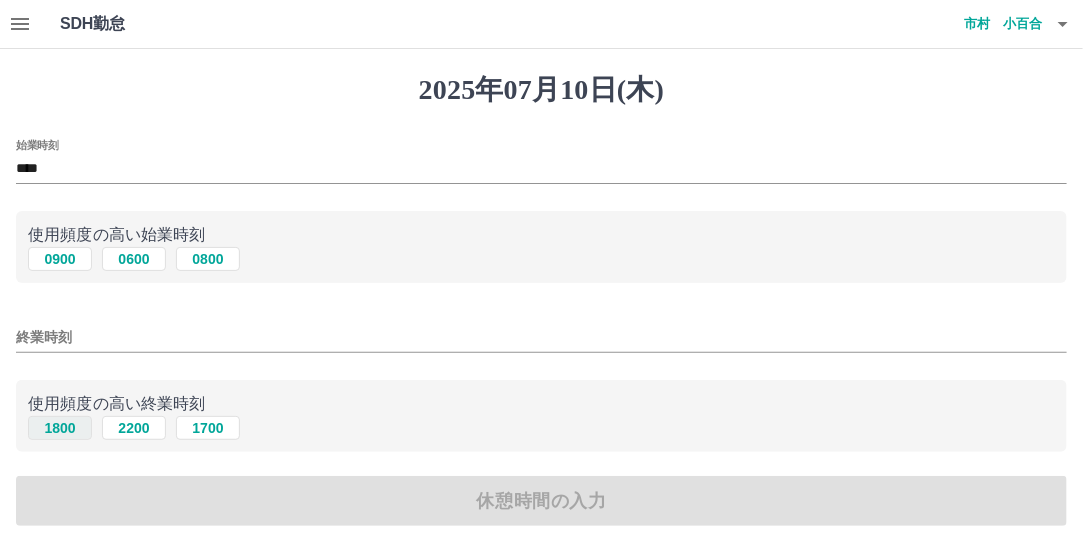 click on "1800" at bounding box center [60, 428] 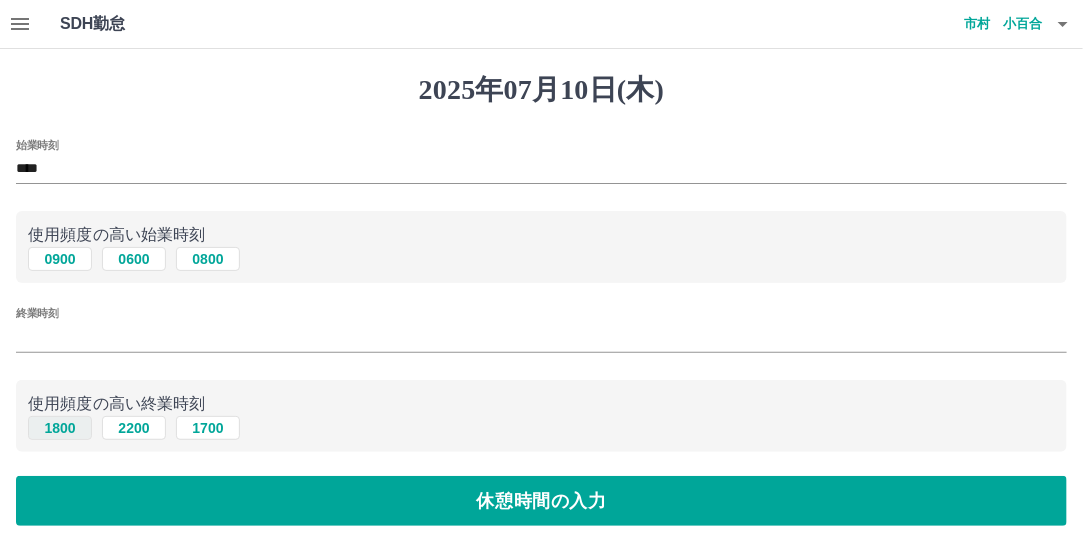 type on "****" 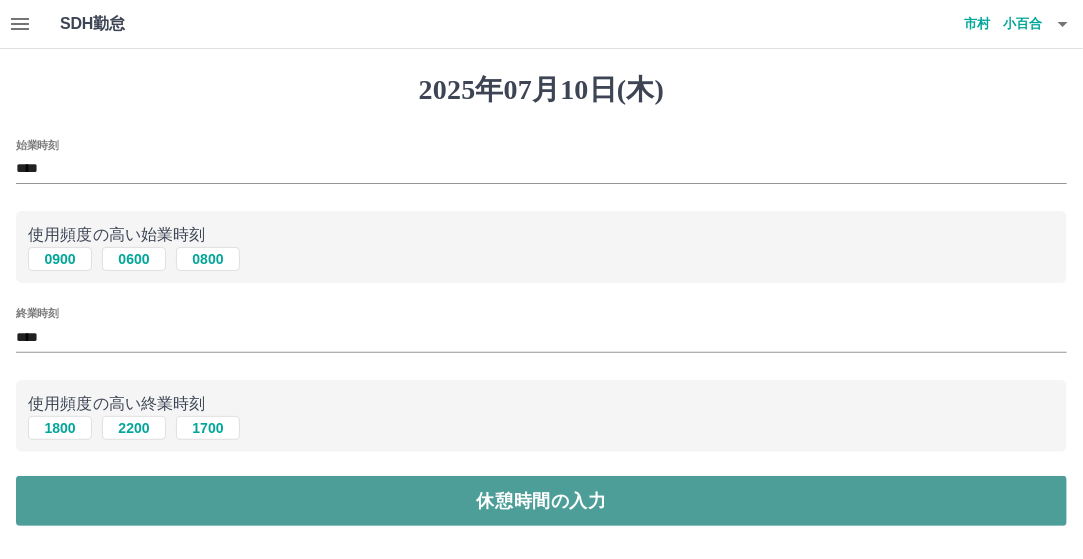 click on "休憩時間の入力" at bounding box center (541, 501) 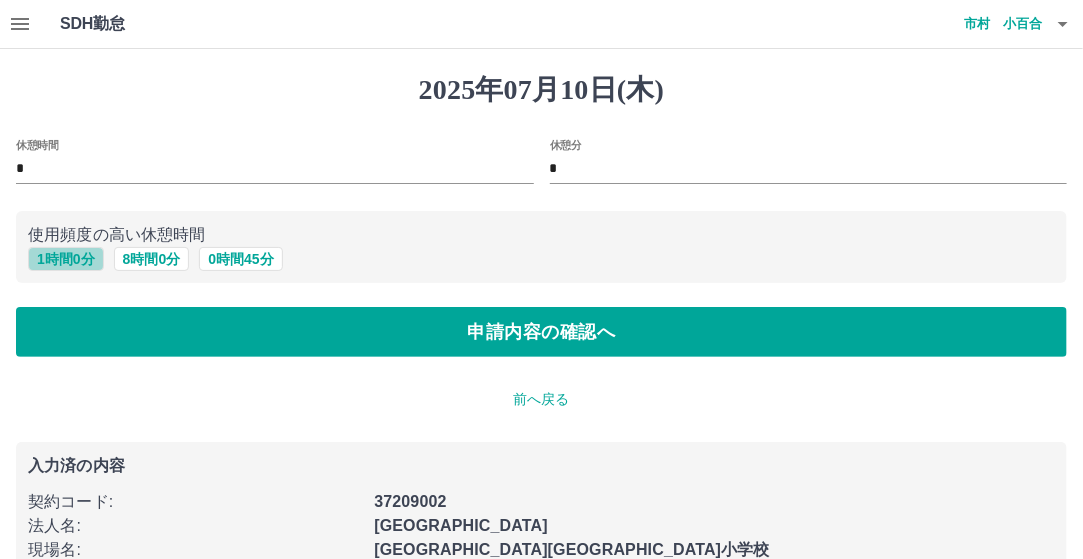 click on "1 時間 0 分" at bounding box center (66, 259) 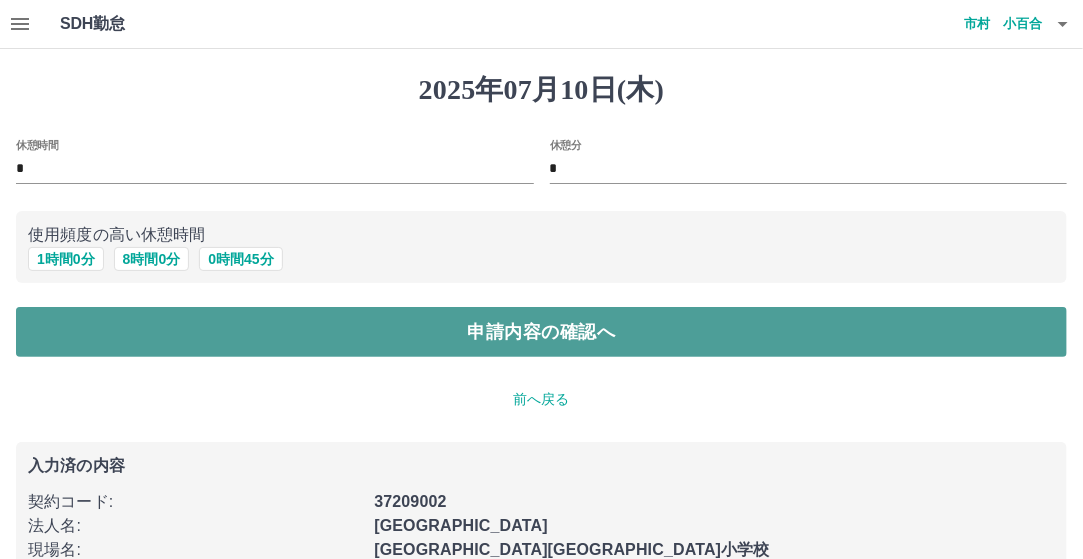 click on "申請内容の確認へ" at bounding box center (541, 332) 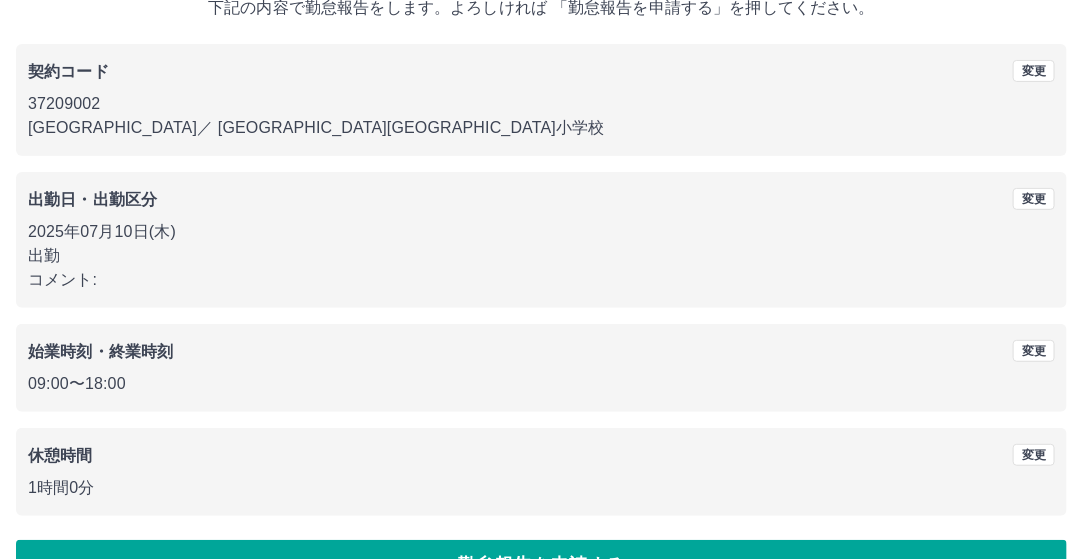 scroll, scrollTop: 188, scrollLeft: 0, axis: vertical 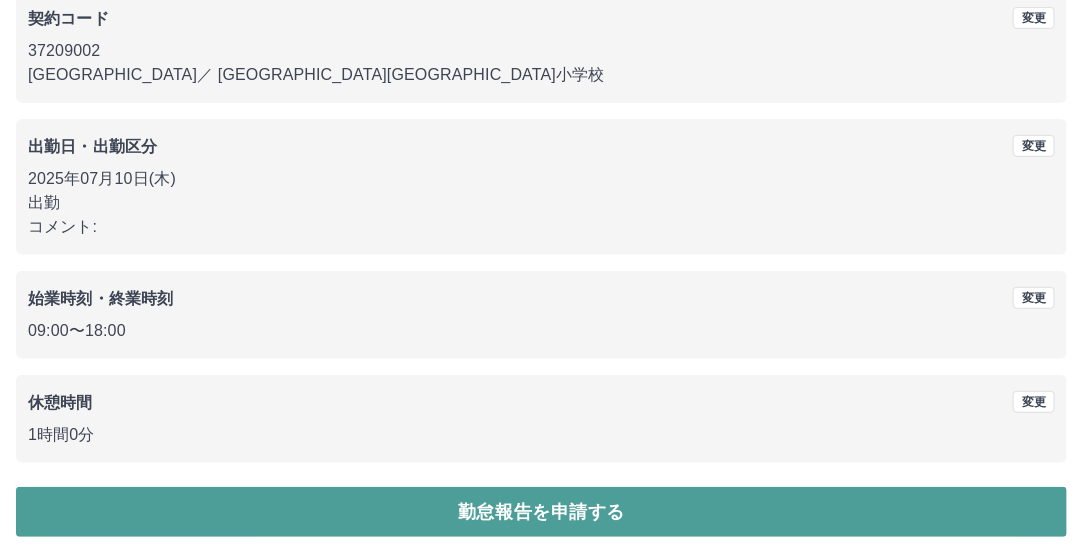 click on "勤怠報告を申請する" at bounding box center [541, 512] 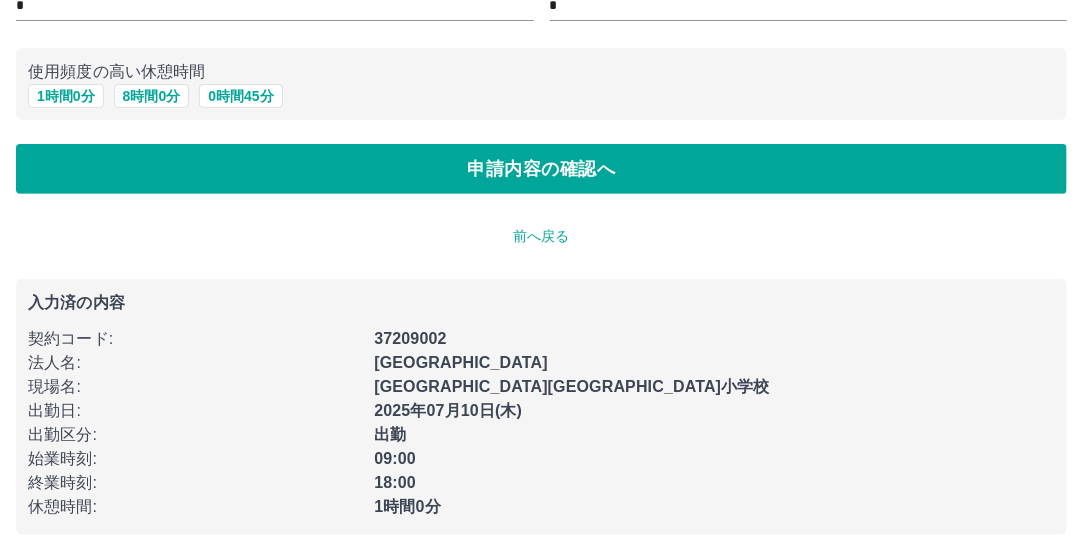 scroll, scrollTop: 0, scrollLeft: 0, axis: both 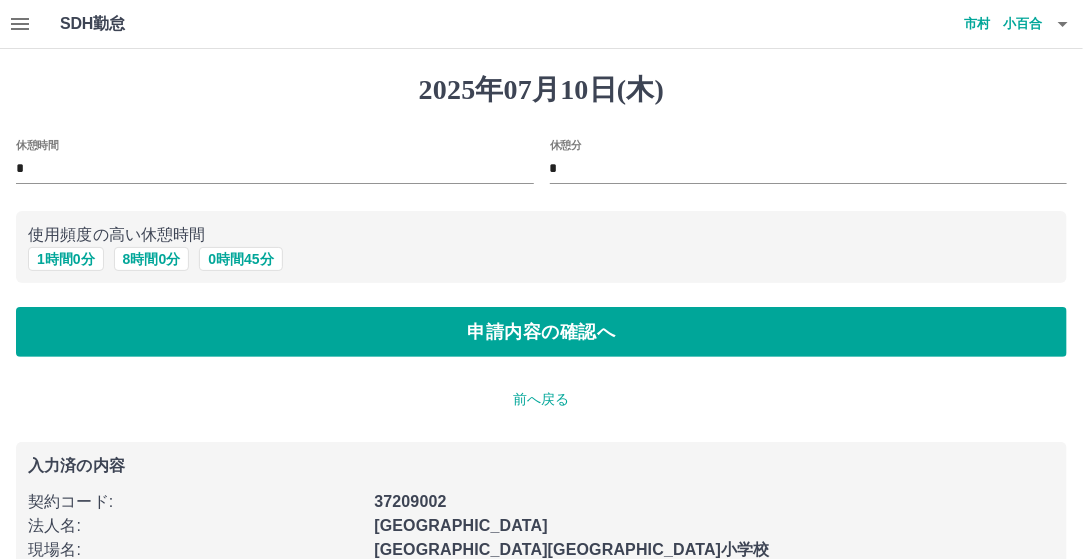 click 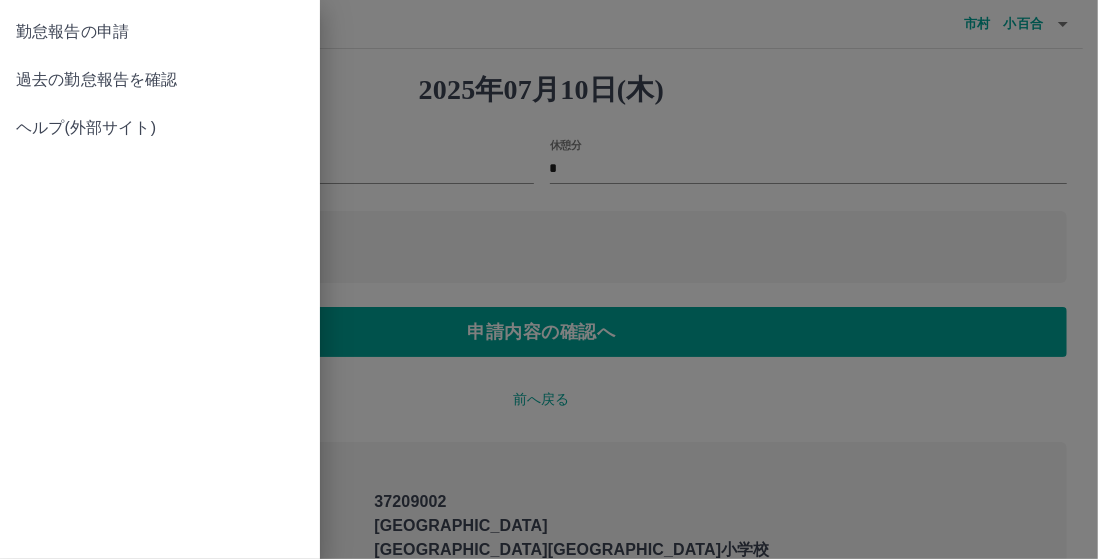 click on "過去の勤怠報告を確認" at bounding box center (160, 80) 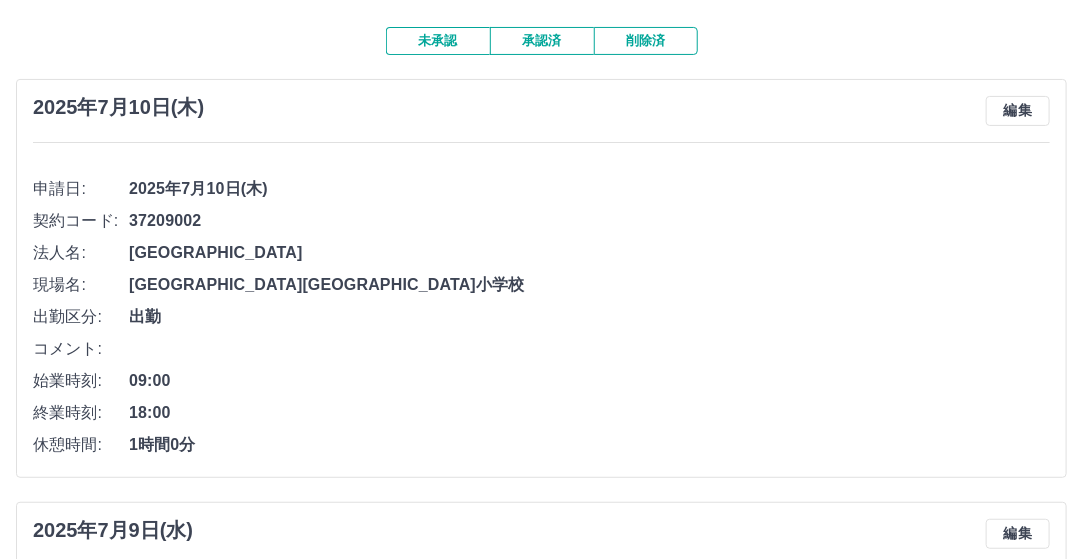 scroll, scrollTop: 0, scrollLeft: 0, axis: both 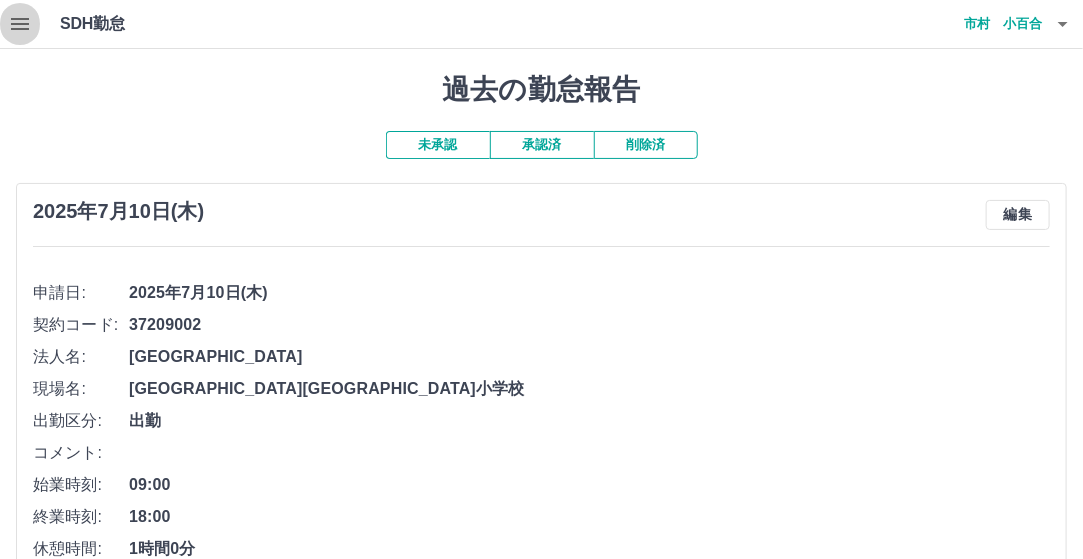 click 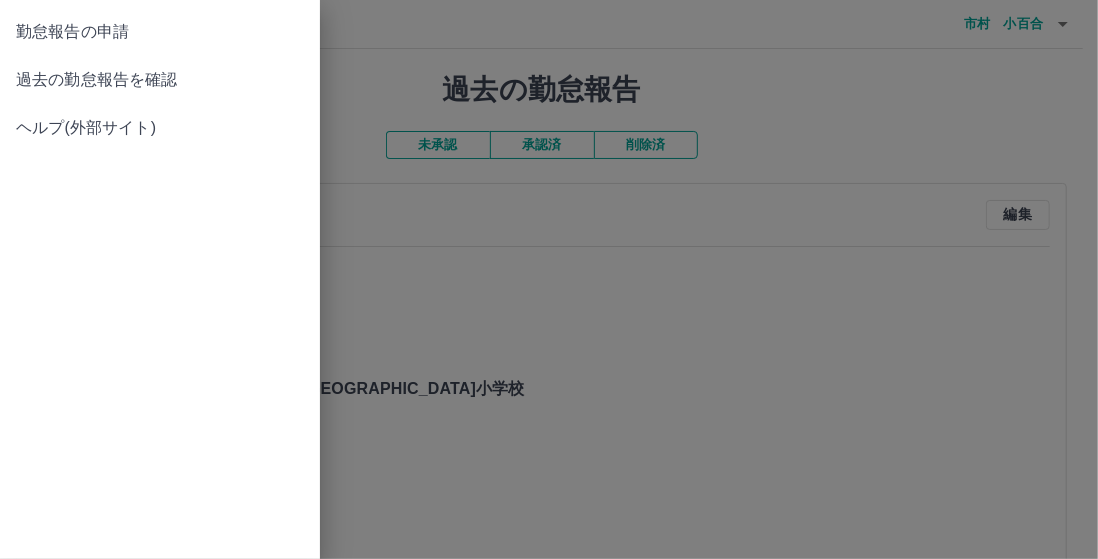 click on "勤怠報告の申請" at bounding box center (160, 32) 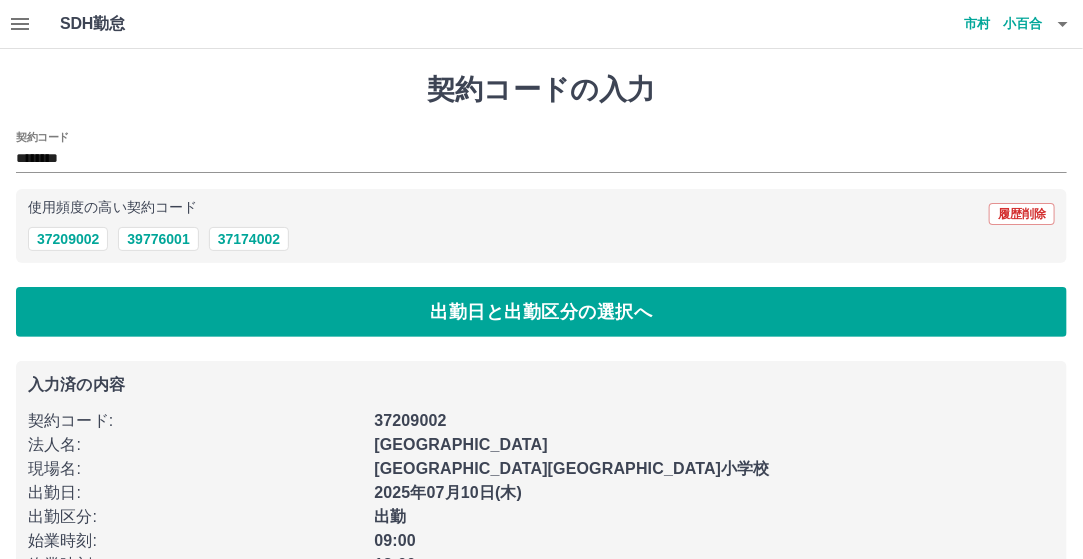 click 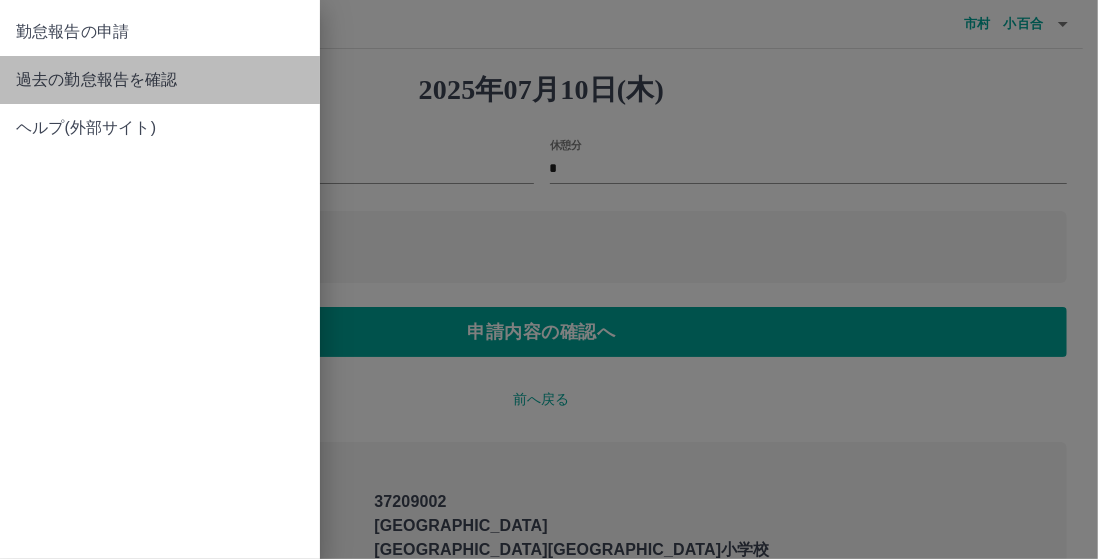 click on "過去の勤怠報告を確認" at bounding box center [160, 80] 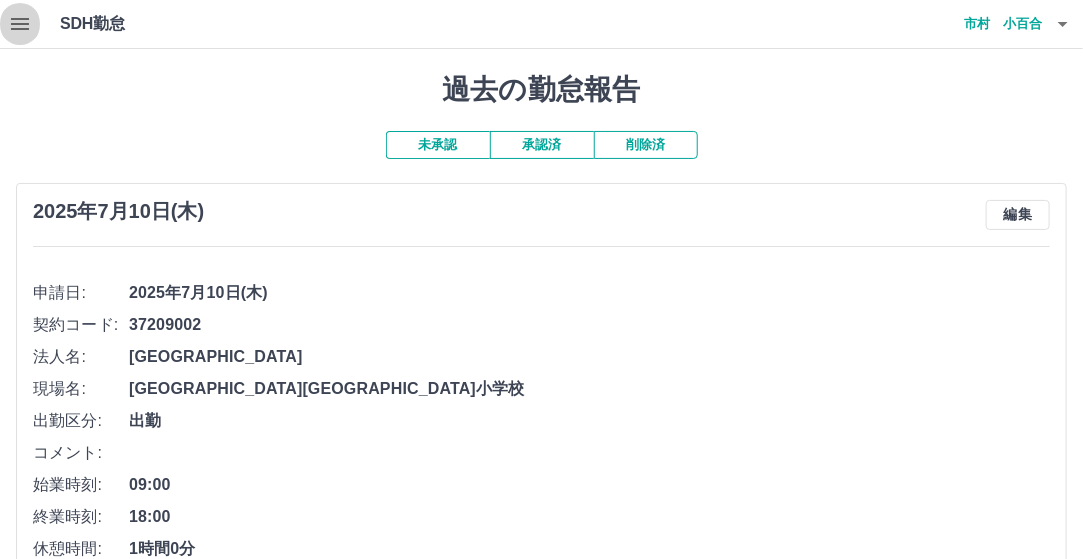 click 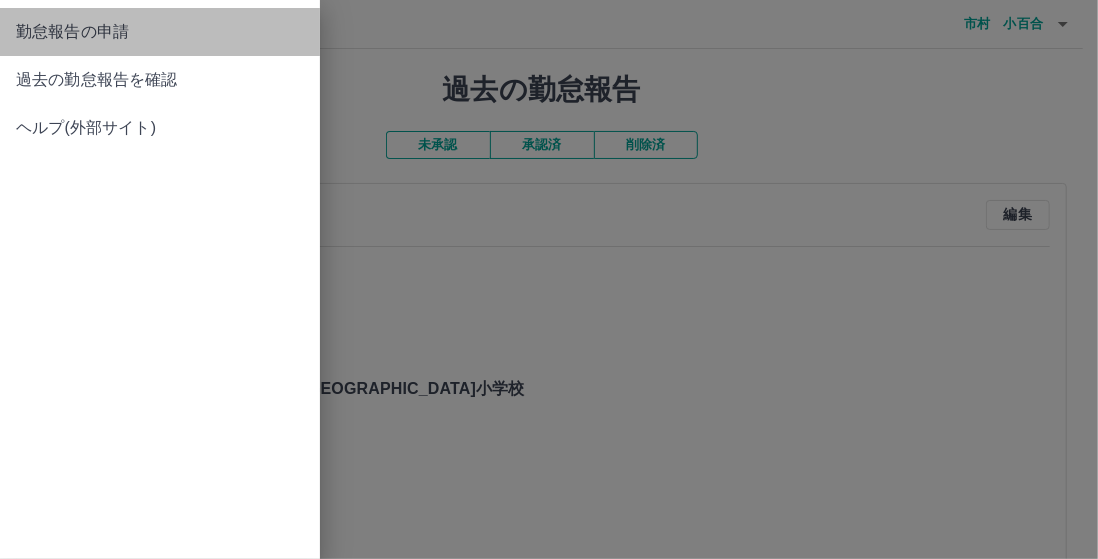 click on "勤怠報告の申請" at bounding box center [160, 32] 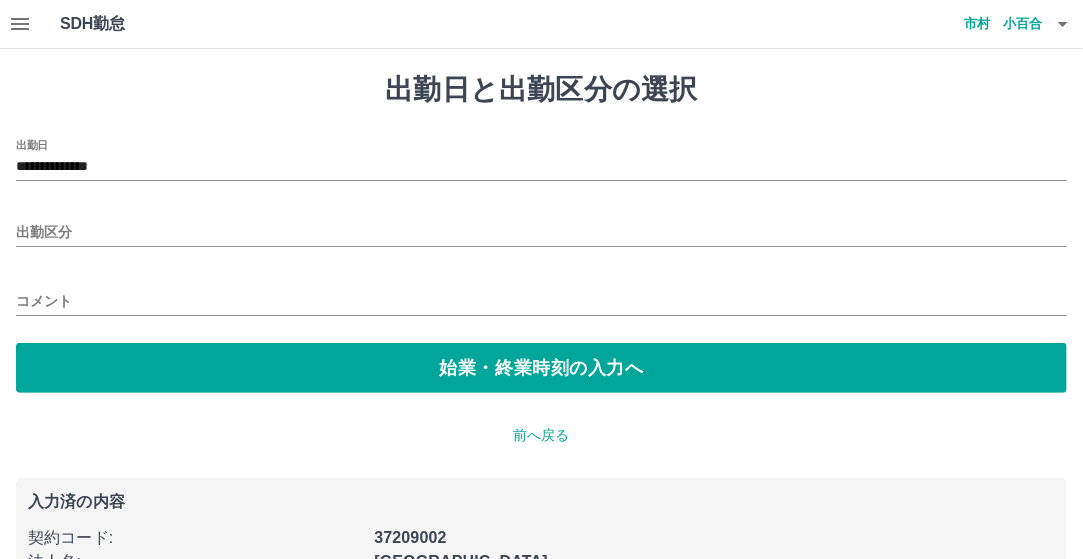 type on "**" 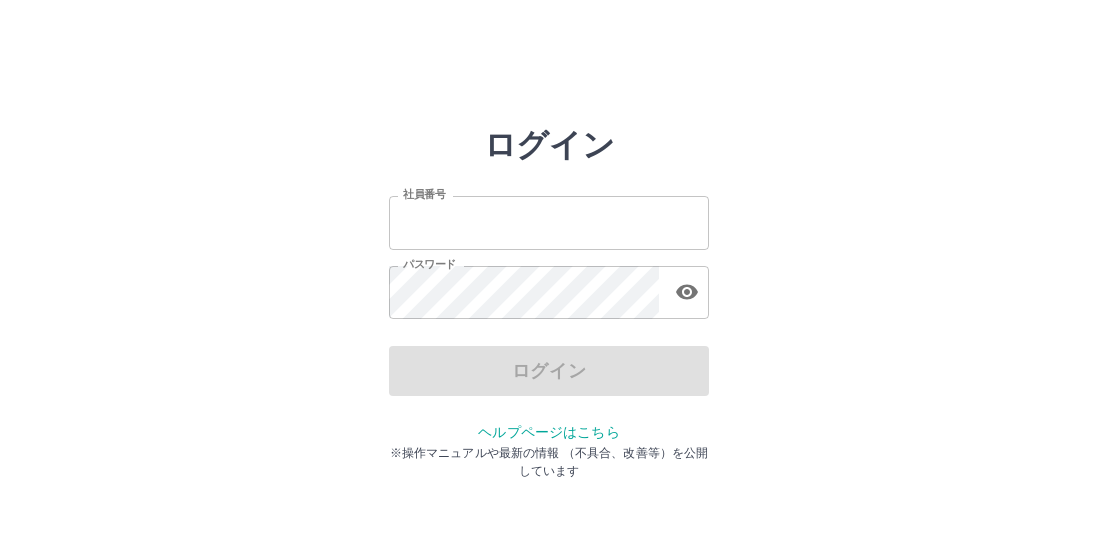 scroll, scrollTop: 0, scrollLeft: 0, axis: both 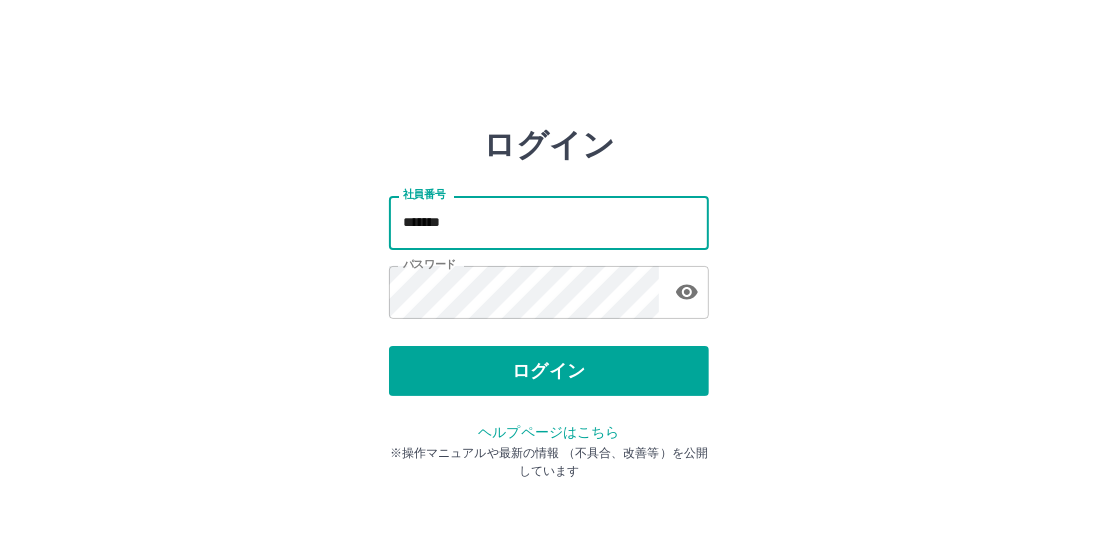 click on "*******" at bounding box center [549, 222] 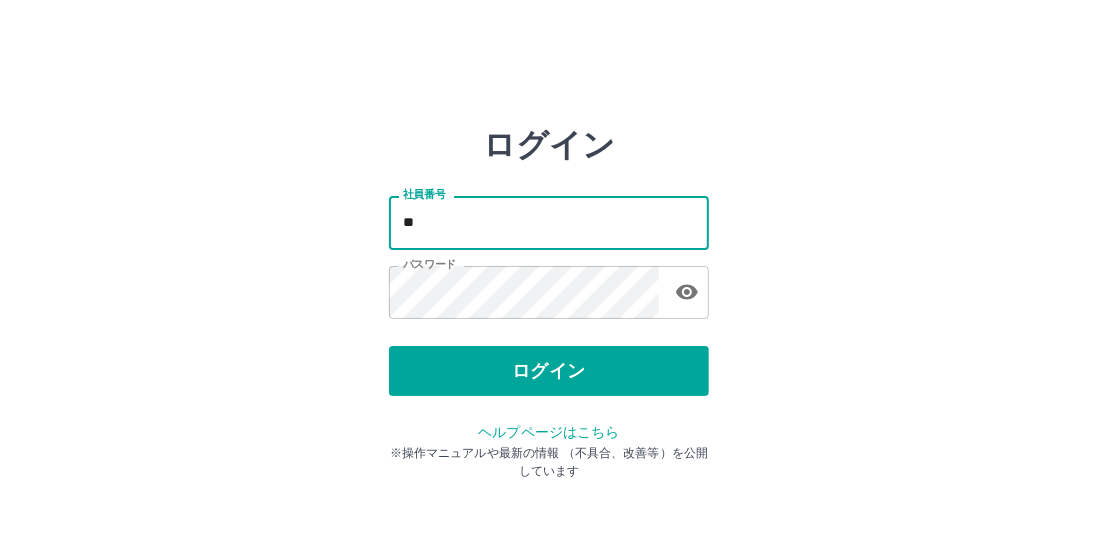 type on "*" 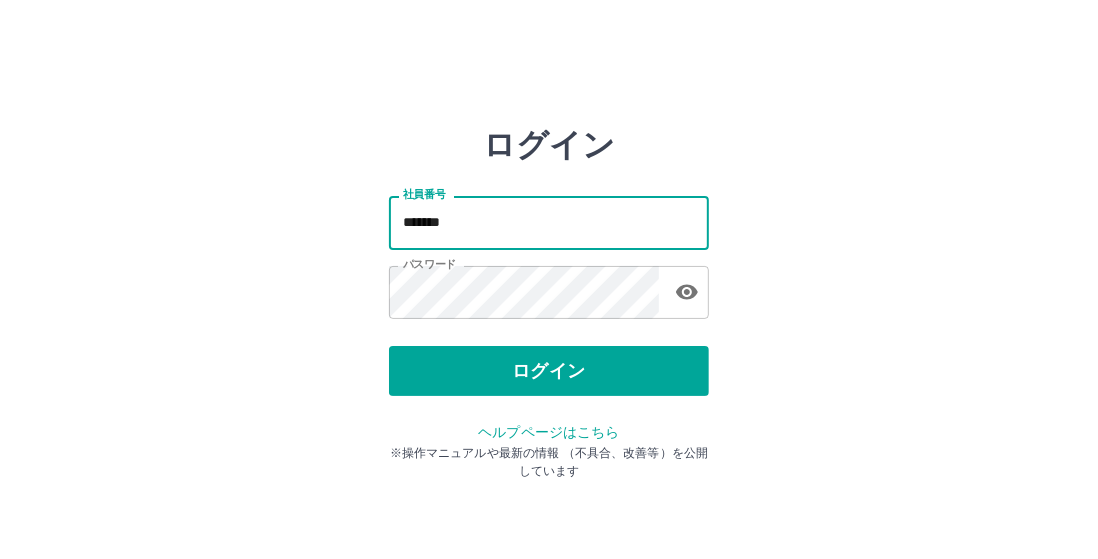 type on "*******" 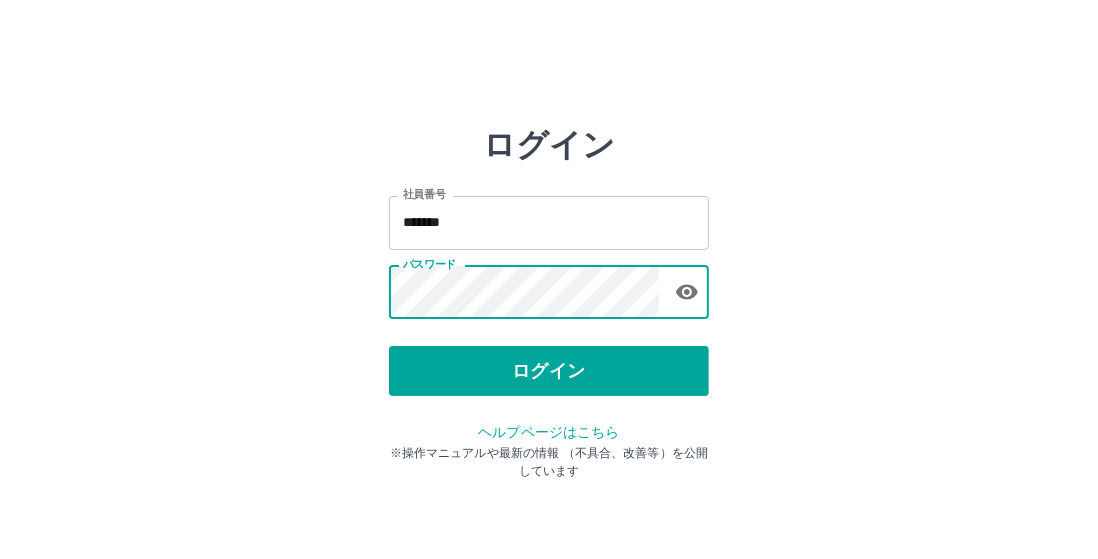 type 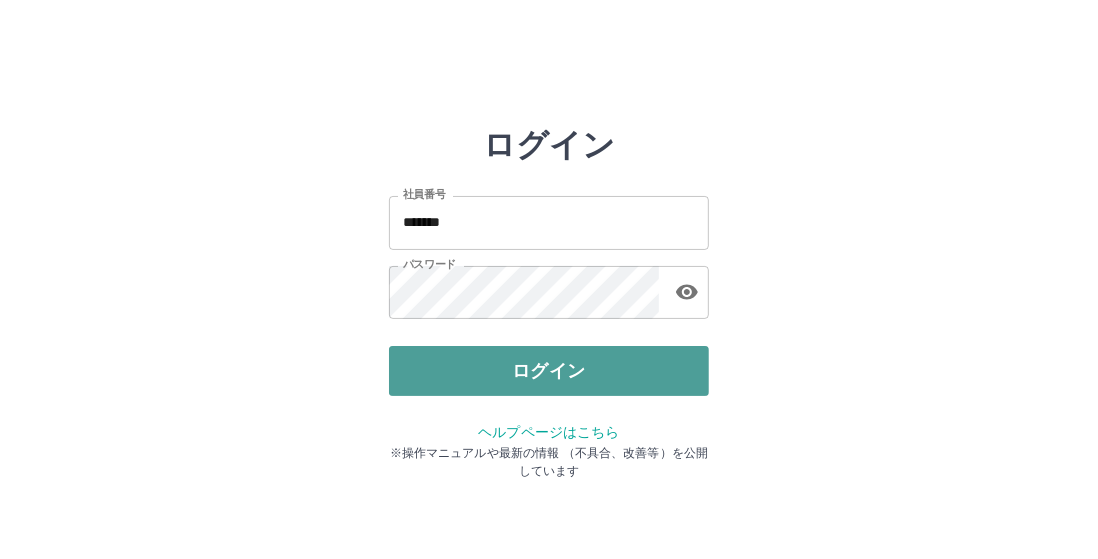 click on "ログイン" at bounding box center [549, 371] 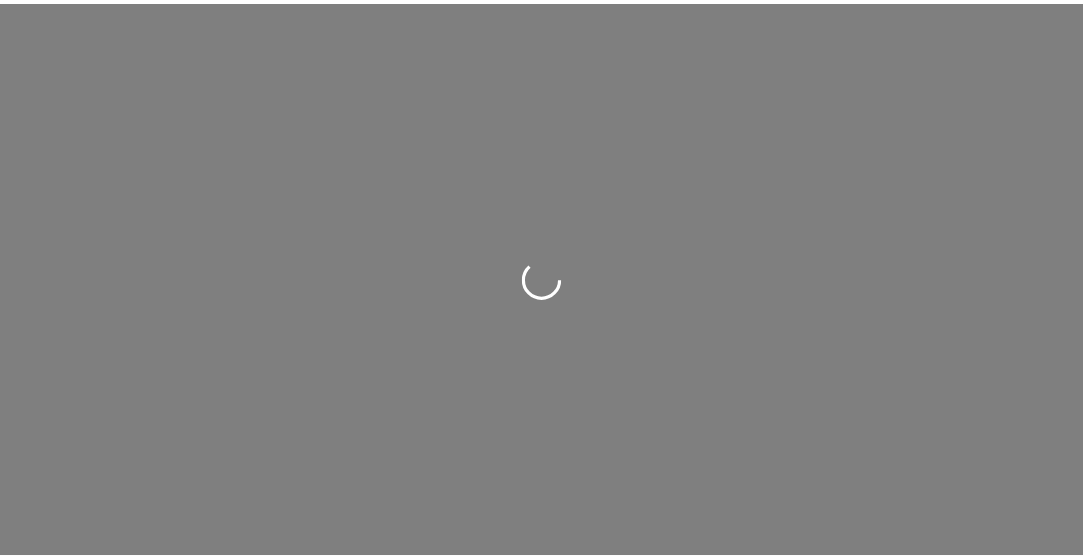 scroll, scrollTop: 0, scrollLeft: 0, axis: both 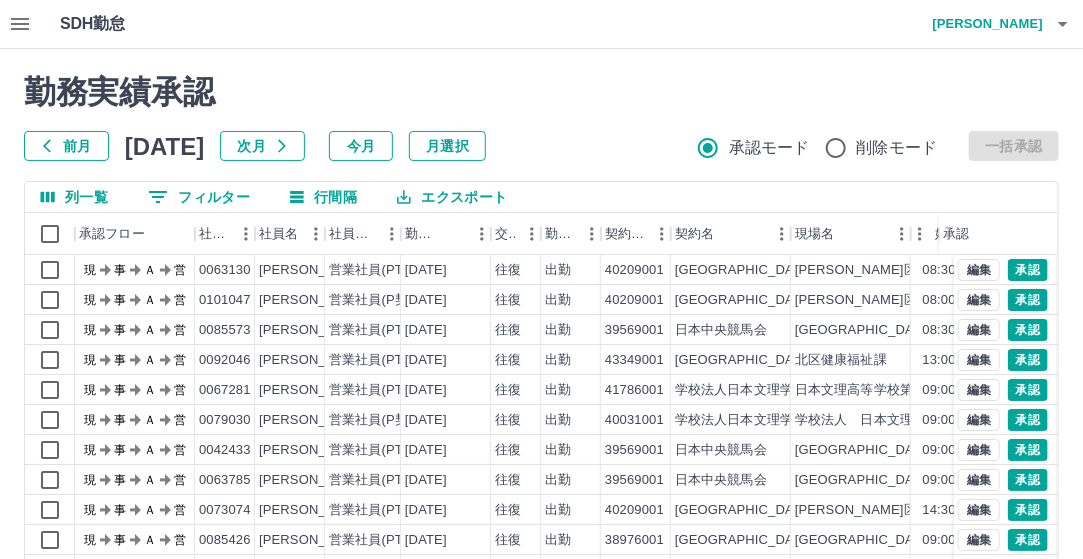 click on "0 フィルター" at bounding box center [199, 197] 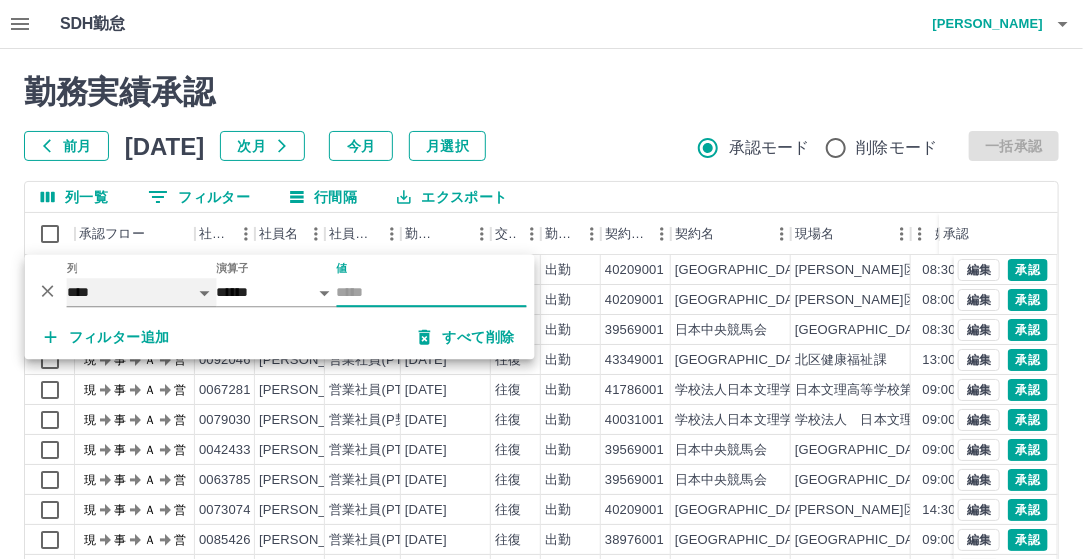 click on "**** *** **** *** *** **** ***** *** *** ** ** ** **** **** **** ** ** *** **** *****" at bounding box center (142, 292) 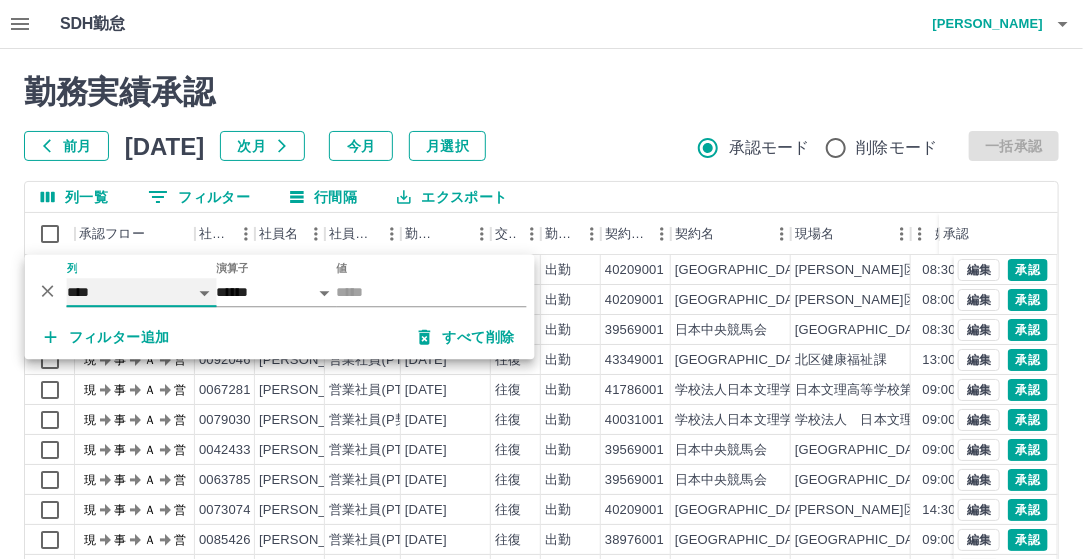 click on "**** *** **** *** *** **** ***** *** *** ** ** ** **** **** **** ** ** *** **** *****" at bounding box center (142, 292) 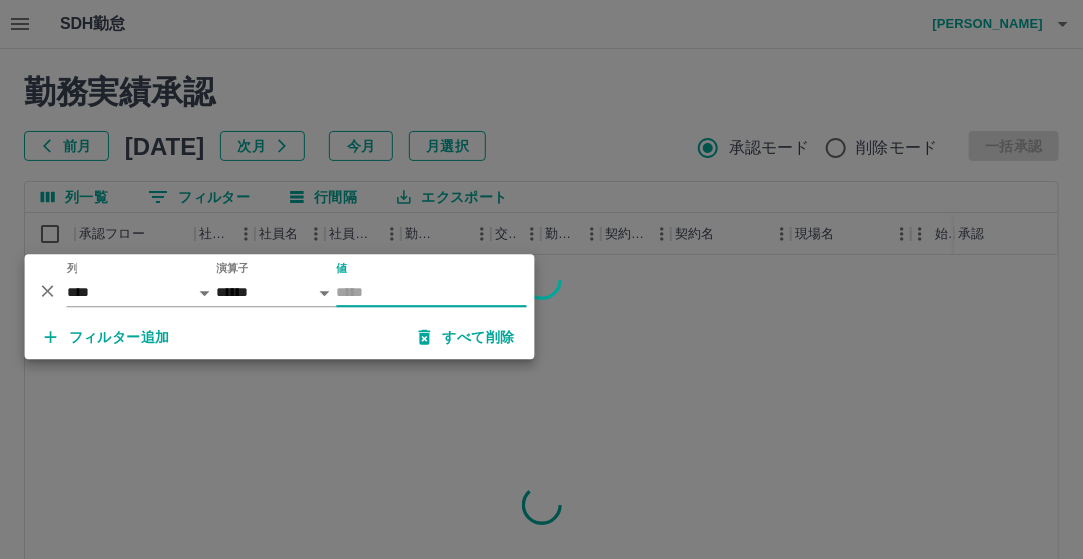 click on "値" at bounding box center (432, 292) 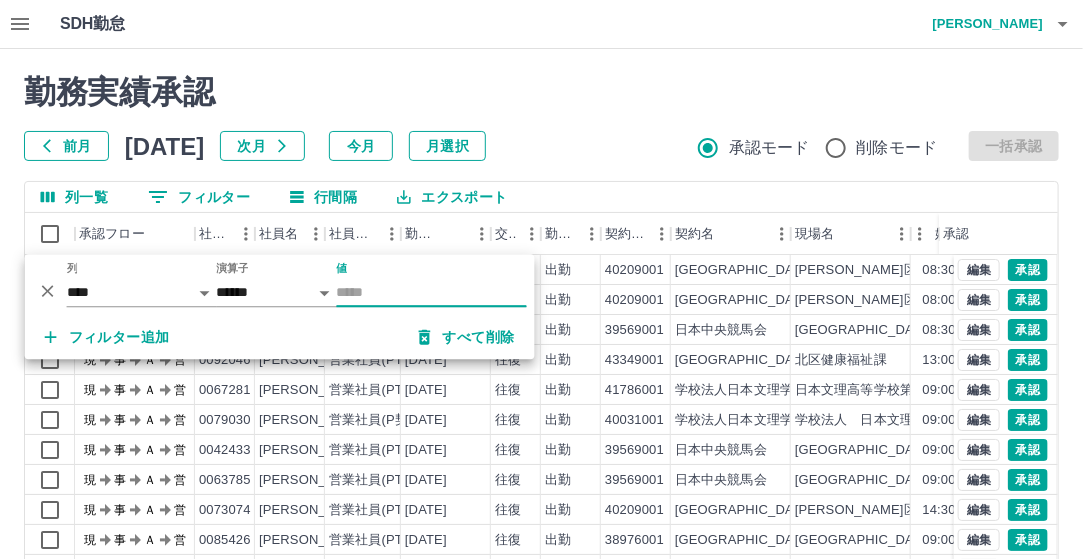 type on "********" 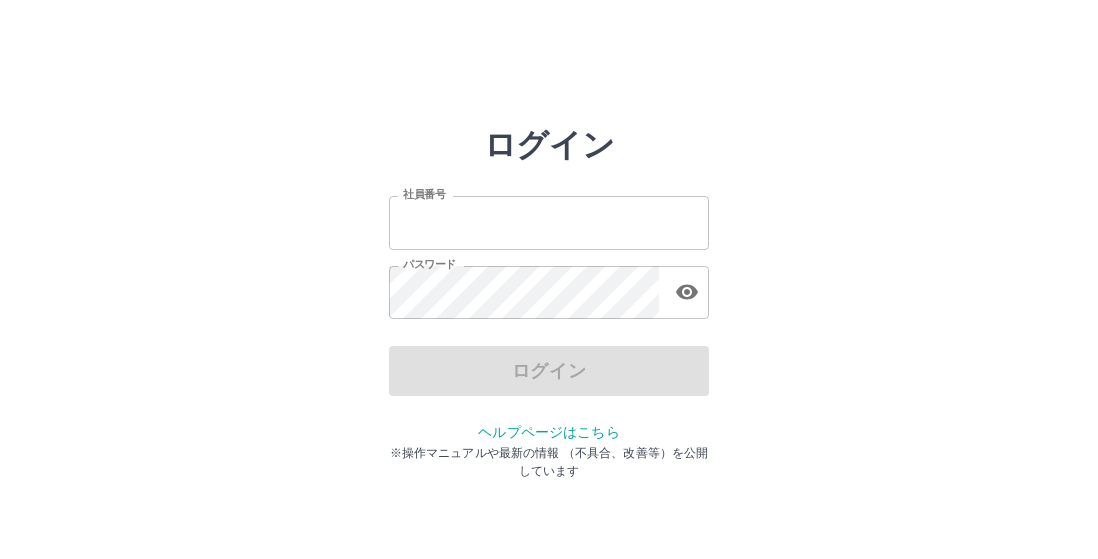 scroll, scrollTop: 0, scrollLeft: 0, axis: both 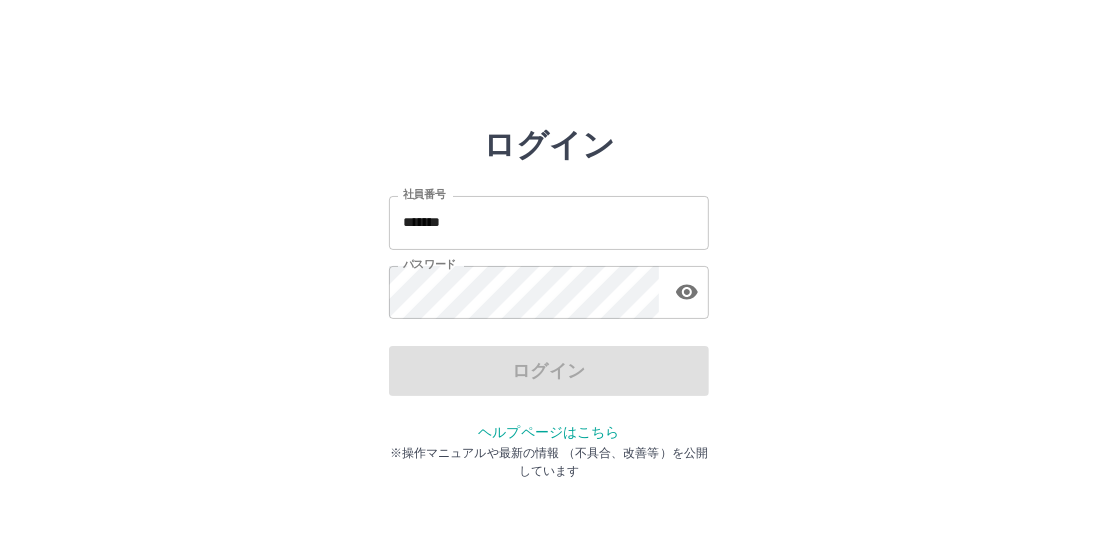 click on "*******" at bounding box center [549, 222] 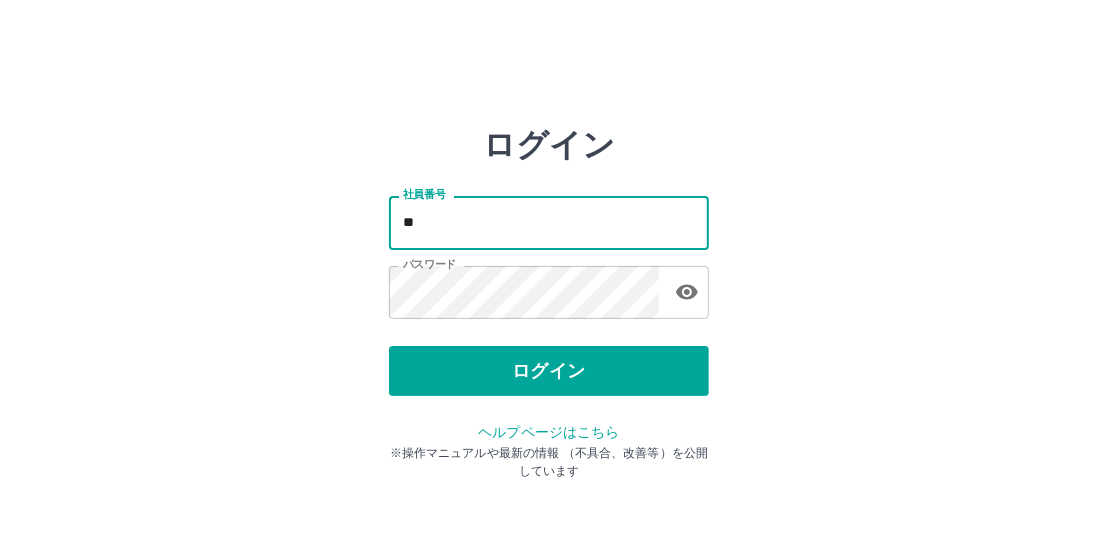type on "*" 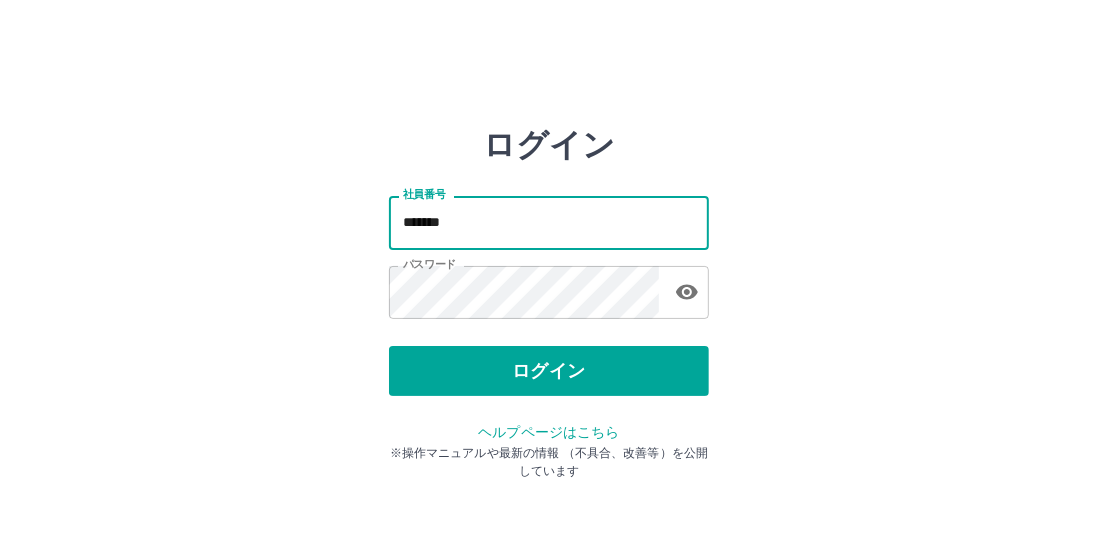 type on "*******" 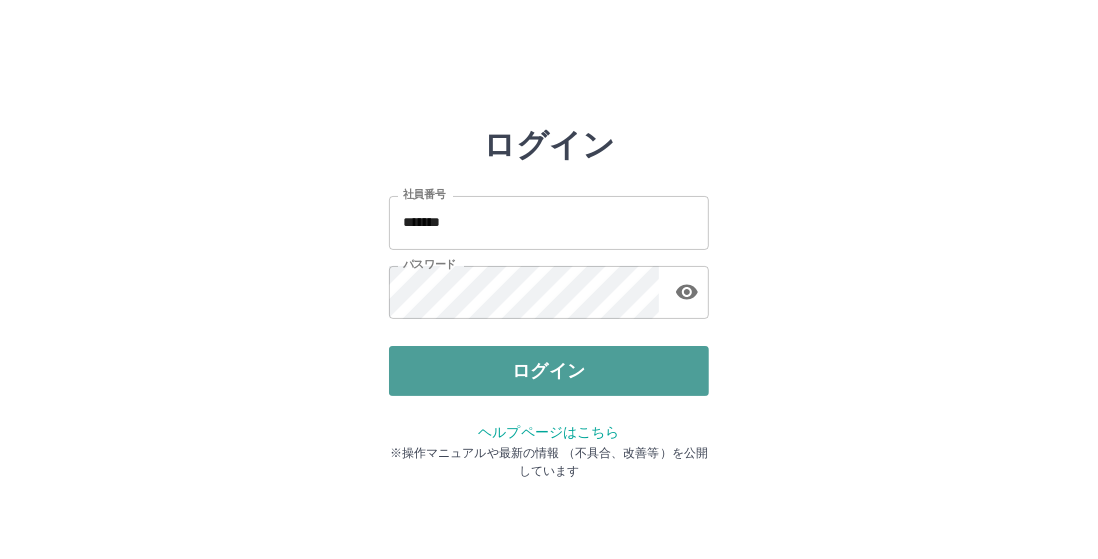 click on "ログイン" at bounding box center (549, 371) 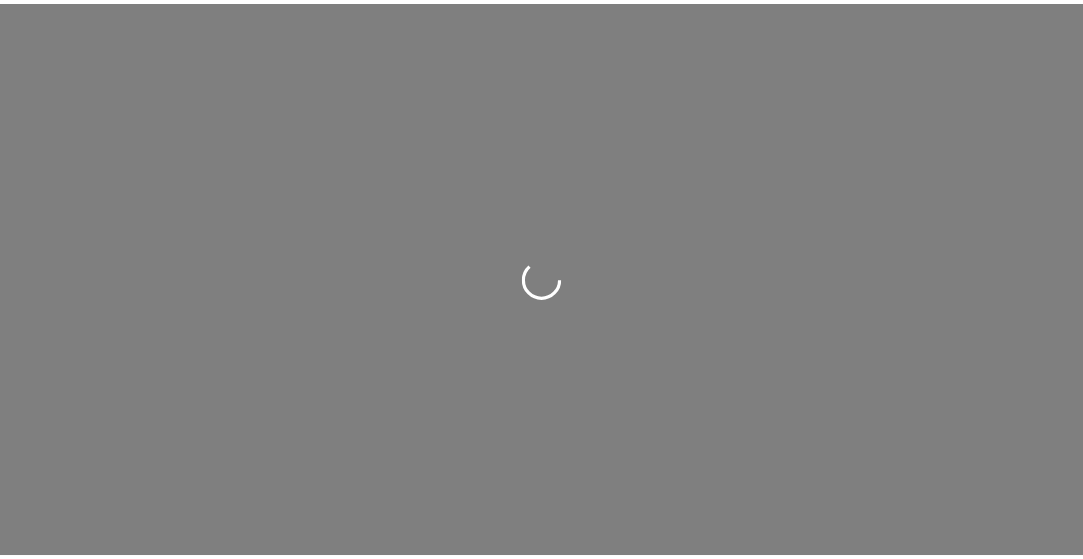 scroll, scrollTop: 0, scrollLeft: 0, axis: both 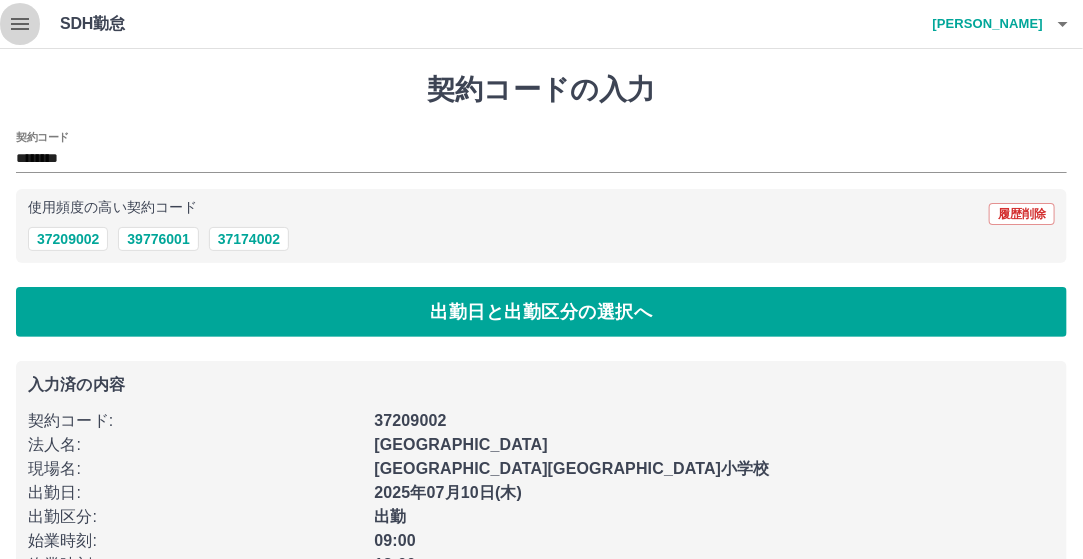 click 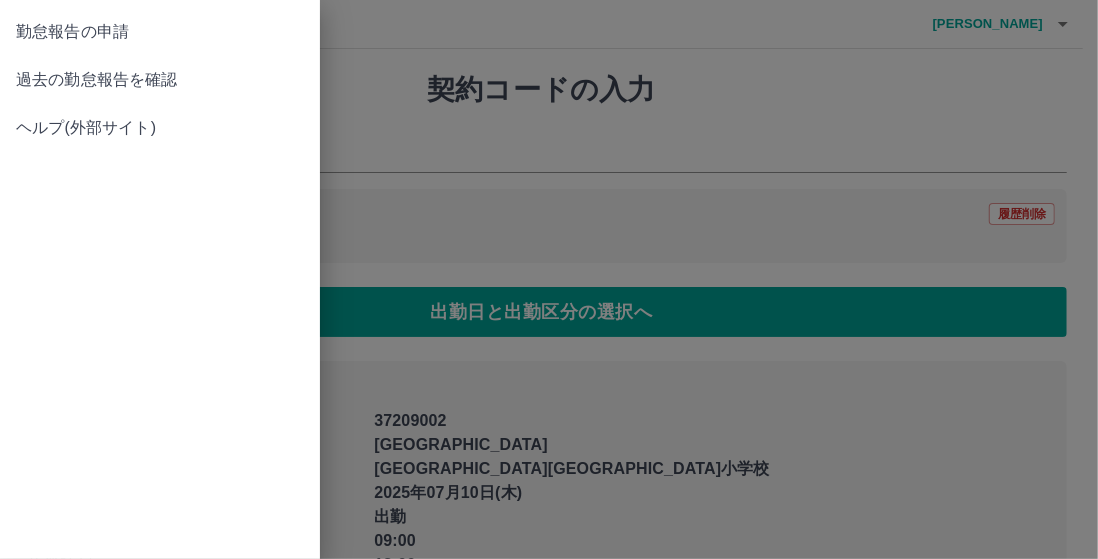click on "過去の勤怠報告を確認" at bounding box center (160, 80) 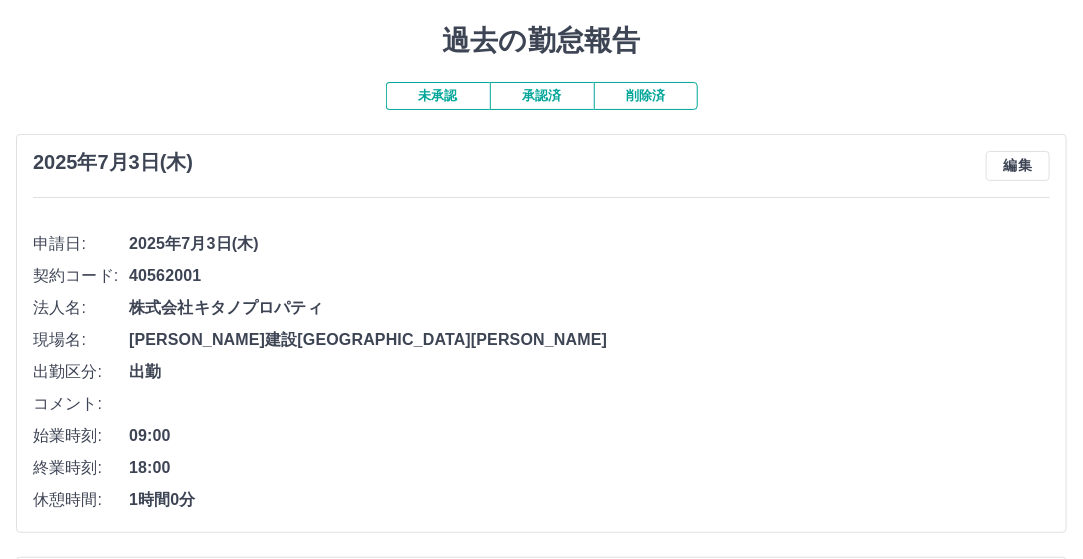 scroll, scrollTop: 0, scrollLeft: 0, axis: both 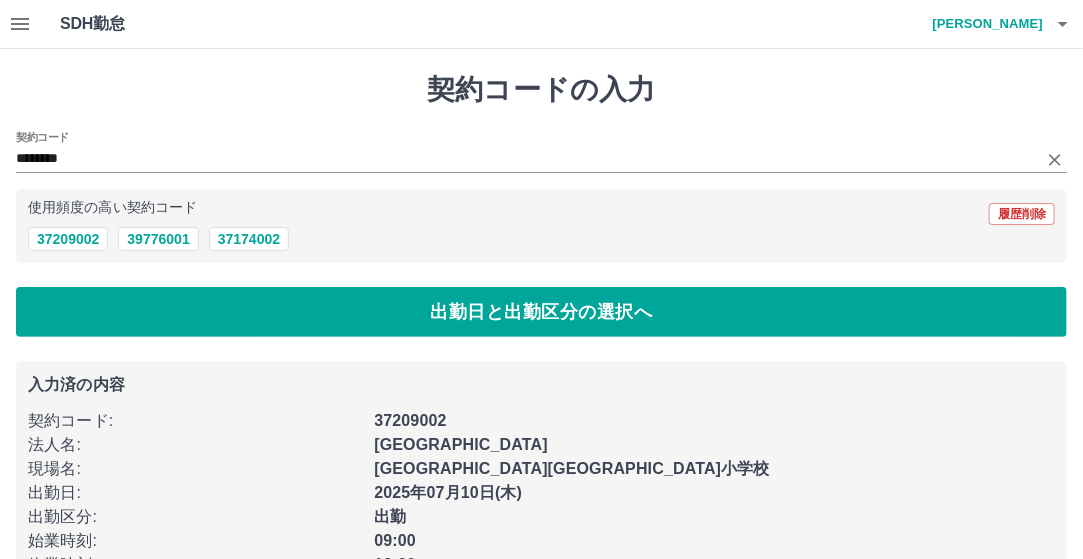 click on "契約コード ********" at bounding box center (541, 152) 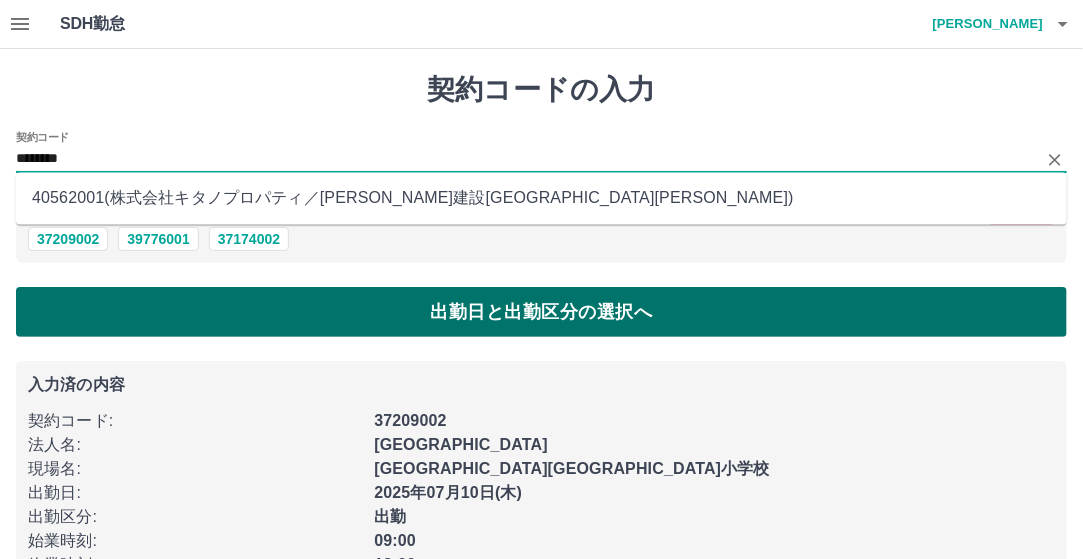 type on "********" 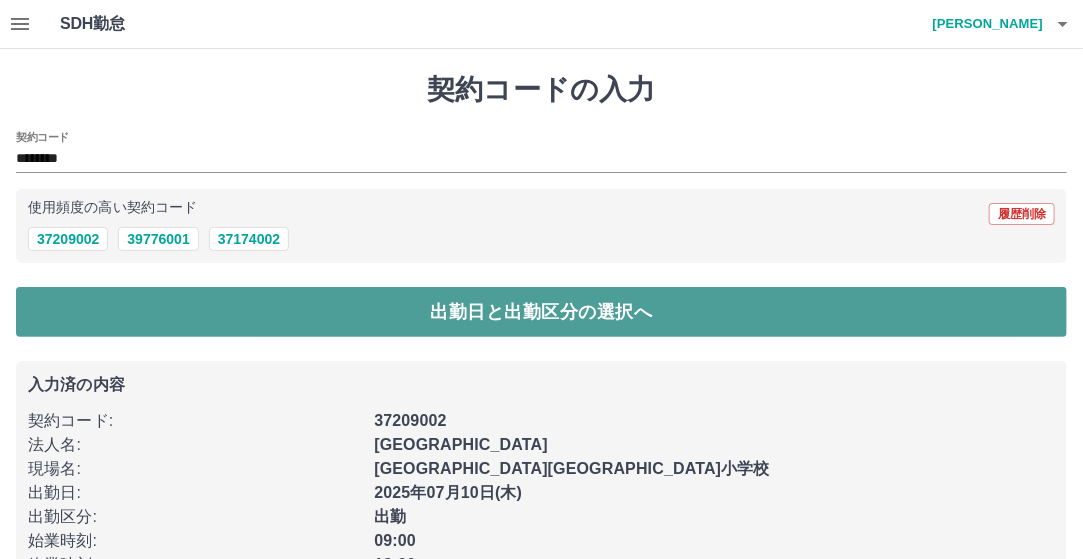 click on "出勤日と出勤区分の選択へ" at bounding box center [541, 312] 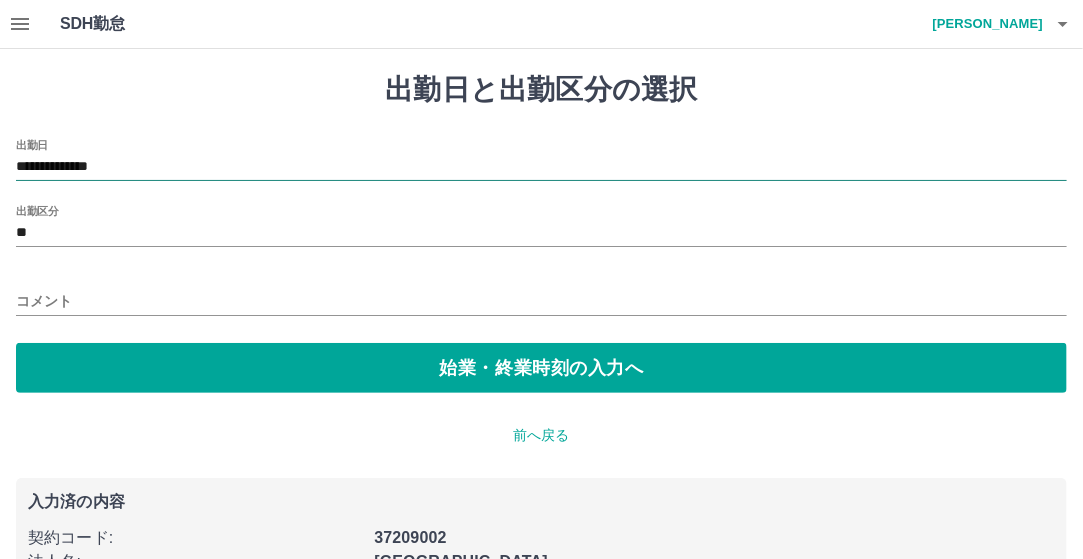 click on "**********" at bounding box center (541, 167) 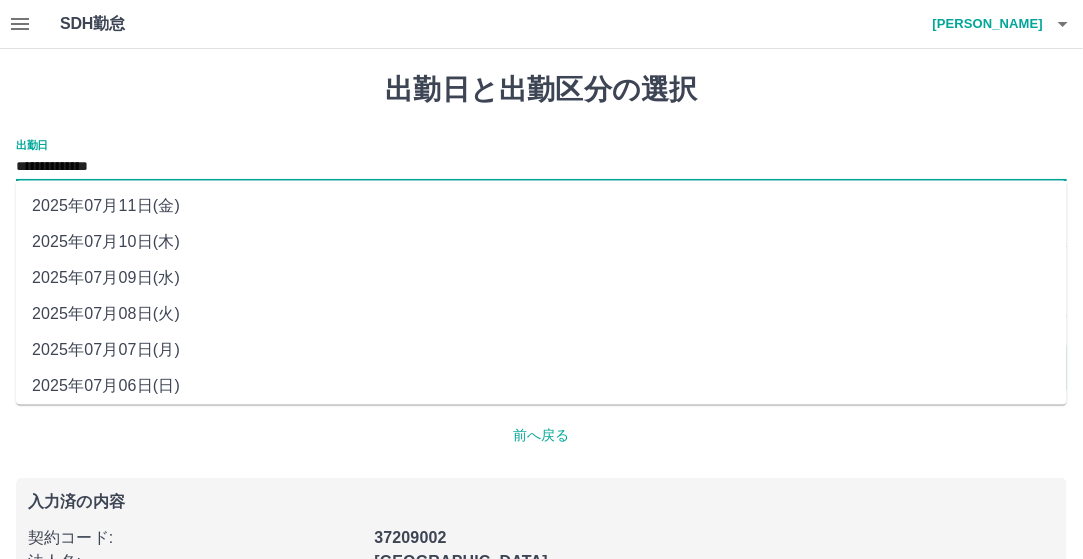 click on "2025年07月08日(火)" at bounding box center (541, 315) 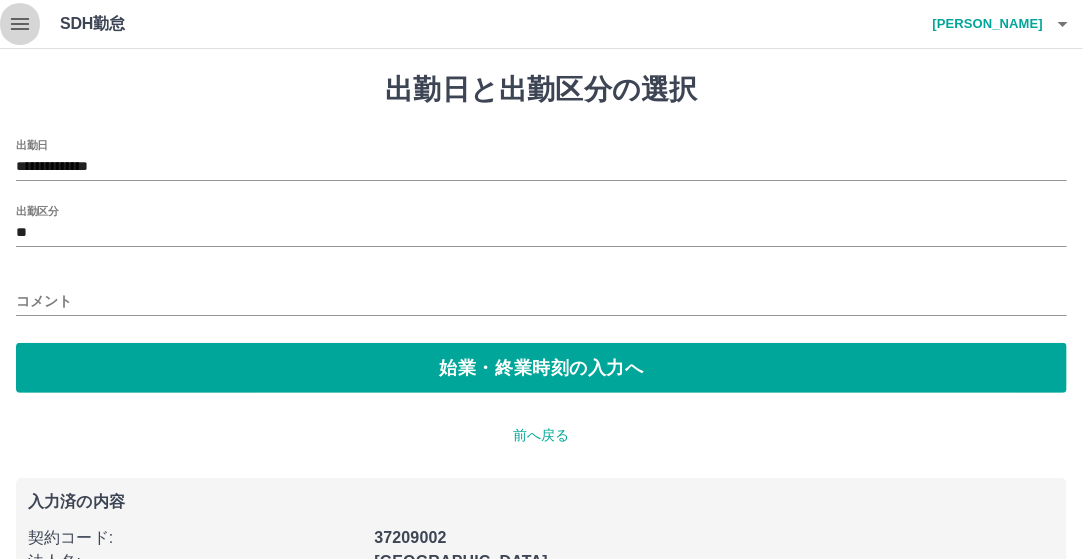 click 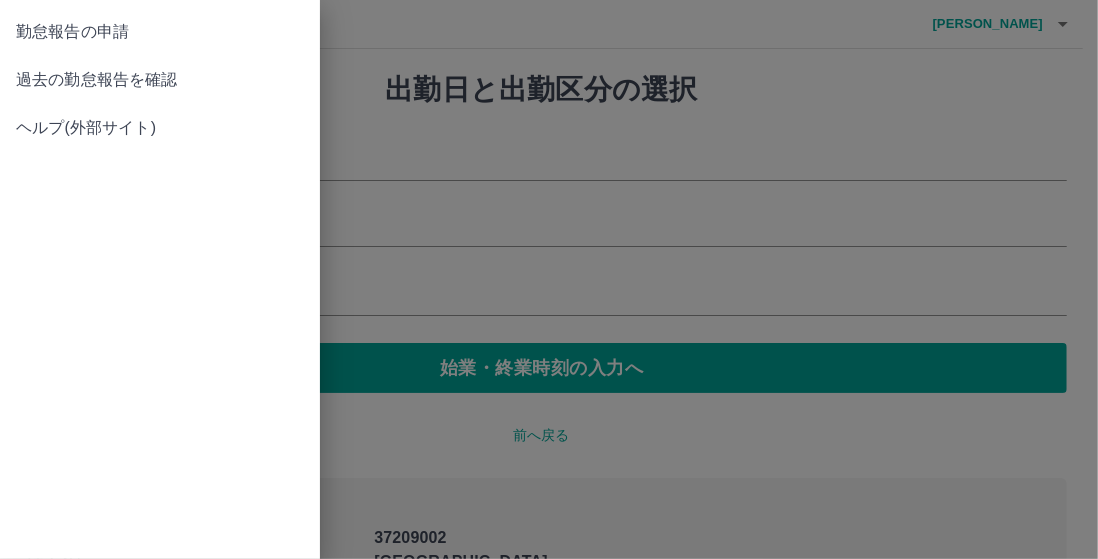 click on "過去の勤怠報告を確認" at bounding box center (160, 80) 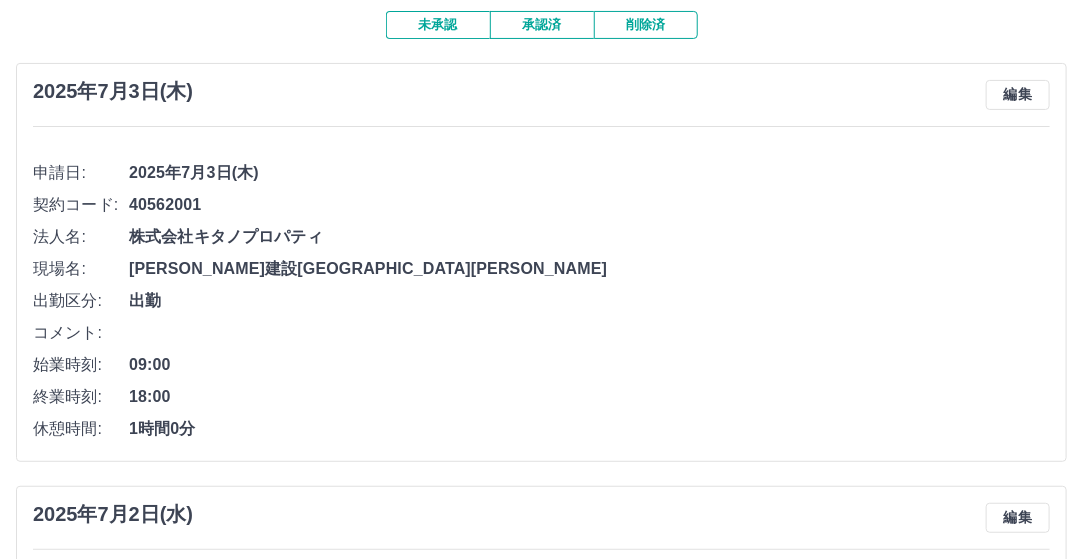 scroll, scrollTop: 0, scrollLeft: 0, axis: both 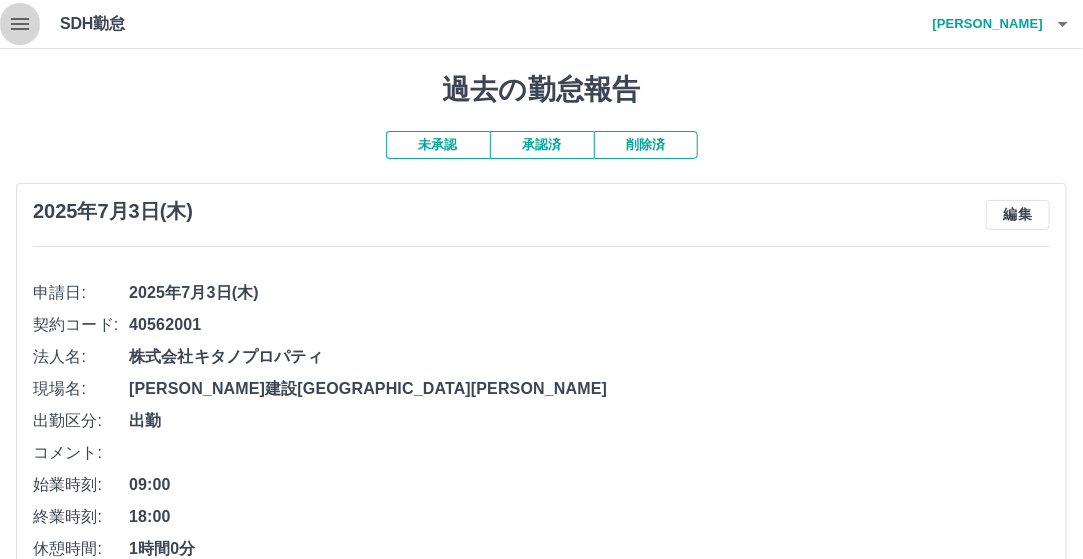 click 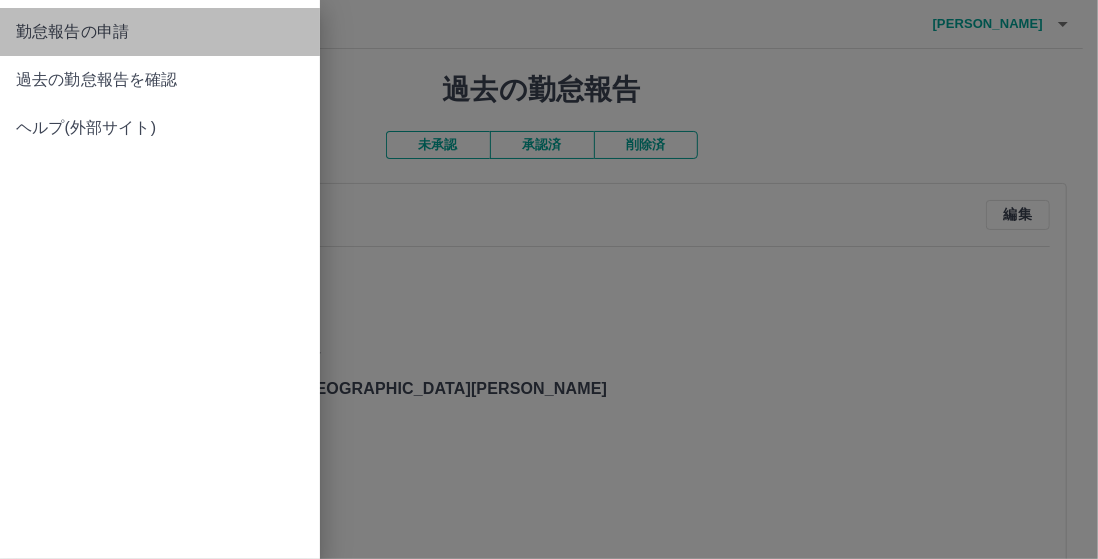 click on "勤怠報告の申請" at bounding box center [160, 32] 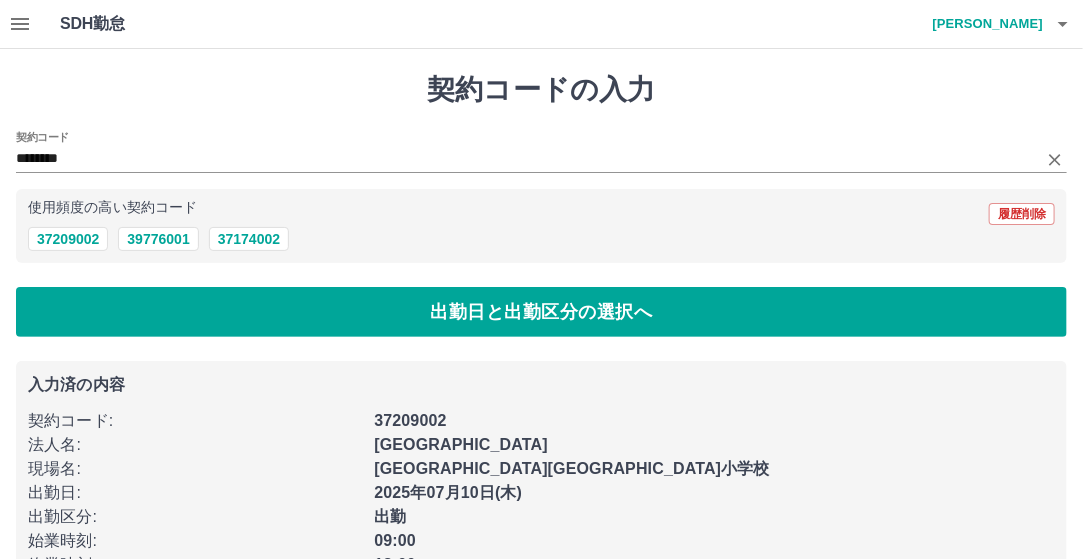 click on "契約コード ********" at bounding box center (541, 152) 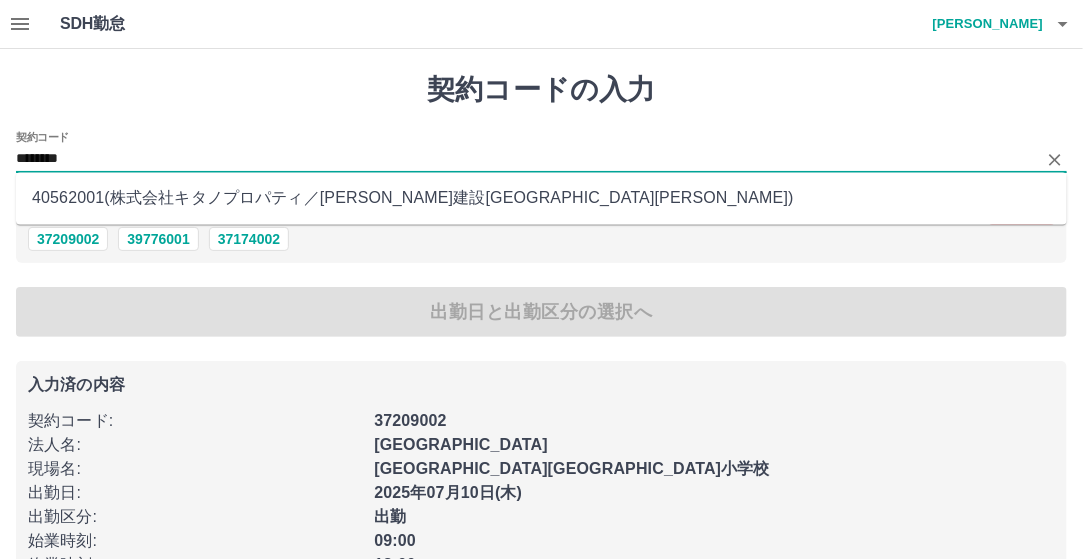 type on "********" 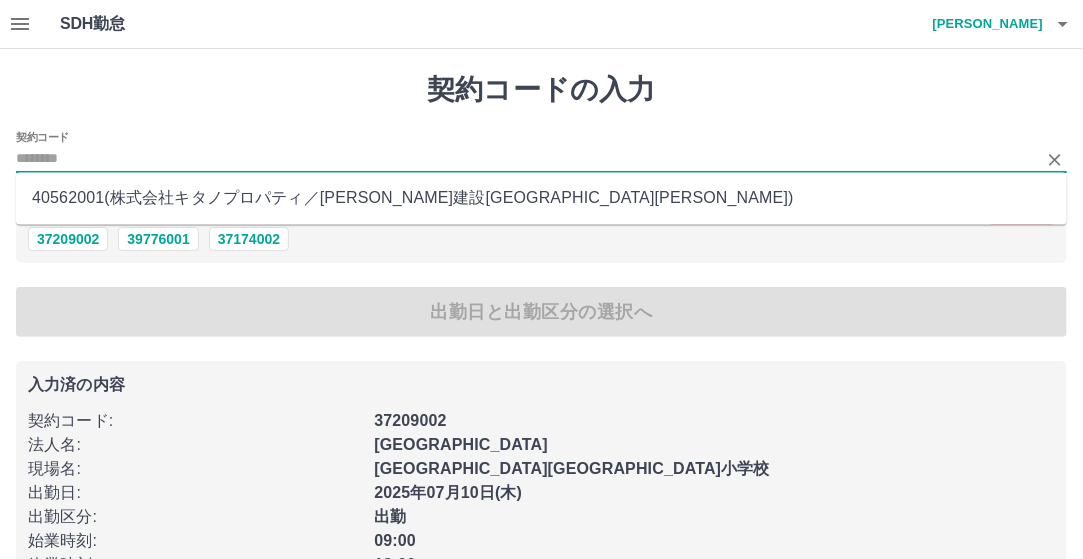 click on "契約コードの入力 契約コード 使用頻度の高い契約コード 履歴削除 37209002 39776001 37174002 出勤日と出勤区分の選択へ 入力済の内容 契約コード : 37209002 法人名 : [GEOGRAPHIC_DATA] : [GEOGRAPHIC_DATA][GEOGRAPHIC_DATA]日 : [DATE] 出勤区分 : 出勤 始業時刻 : 09:00 終業時刻 : 18:00 休憩時間 : 1時間0分" at bounding box center (541, 345) 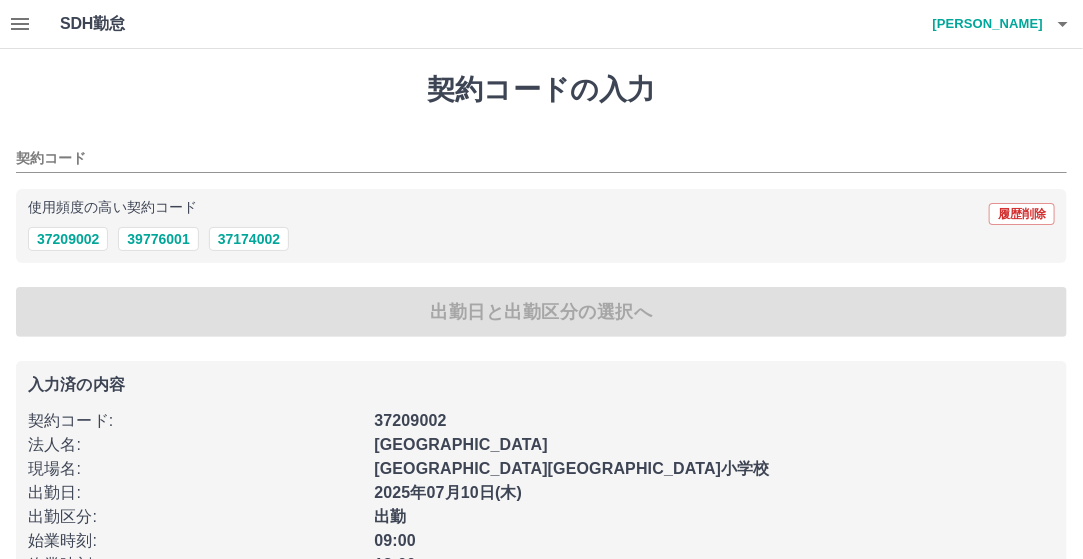 click on "契約コードの入力 契約コード 使用頻度の高い契約コード 履歴削除 37209002 39776001 37174002 出勤日と出勤区分の選択へ 入力済の内容 契約コード : 37209002 法人名 : [GEOGRAPHIC_DATA] : [GEOGRAPHIC_DATA][GEOGRAPHIC_DATA]日 : [DATE] 出勤区分 : 出勤 始業時刻 : 09:00 終業時刻 : 18:00 休憩時間 : 1時間0分" at bounding box center [541, 345] 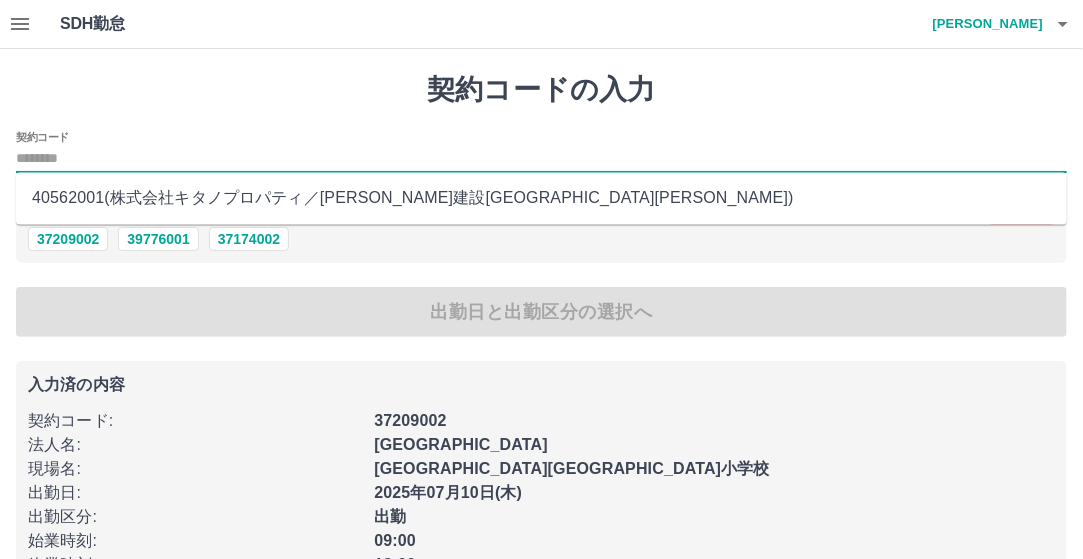click on "契約コード" at bounding box center (541, 159) 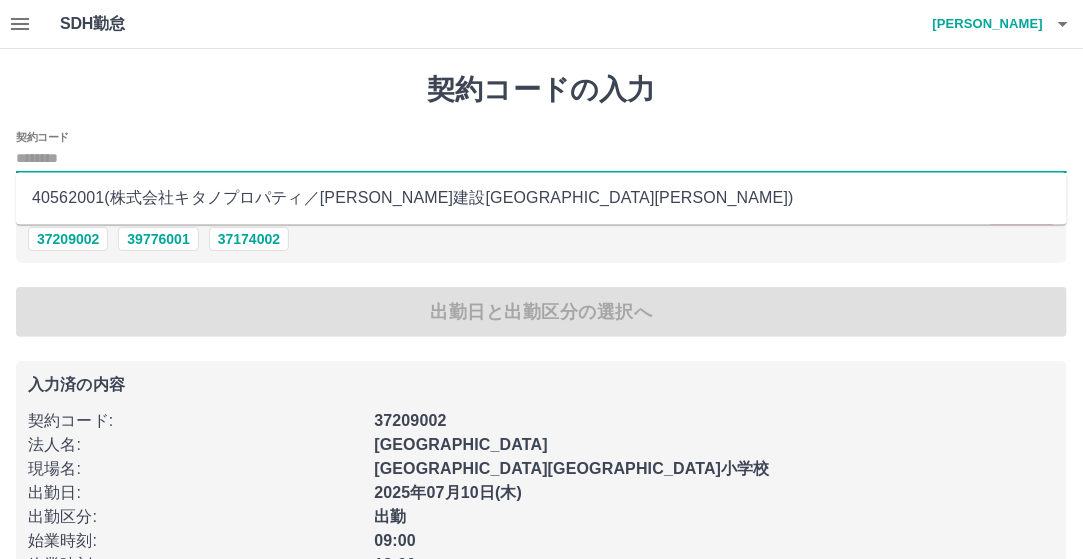 click on "40562001  ( 株式会社キタノプロパティ ／ [PERSON_NAME]建設[GEOGRAPHIC_DATA][PERSON_NAME] )" at bounding box center [541, 199] 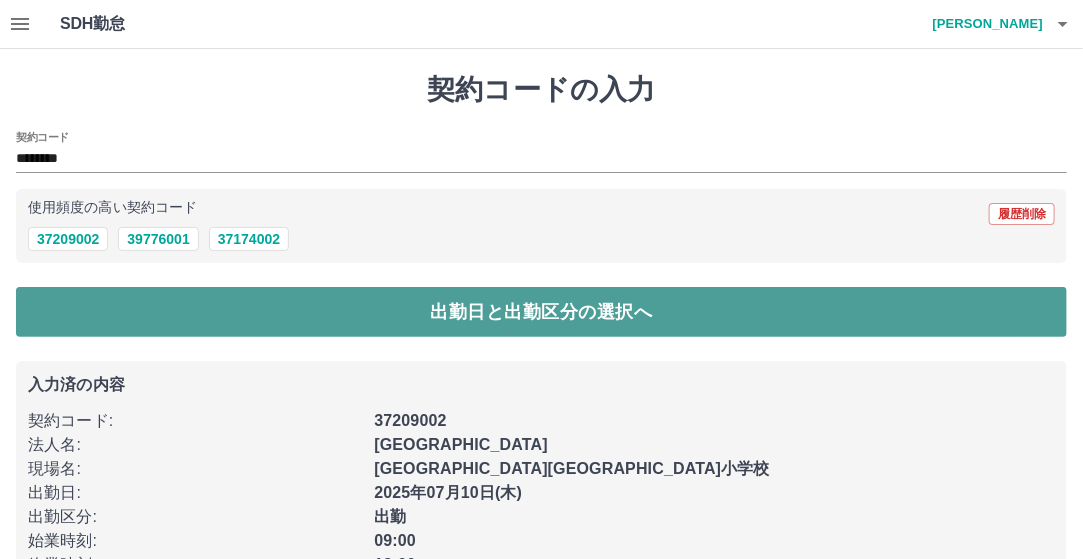 click on "出勤日と出勤区分の選択へ" at bounding box center (541, 312) 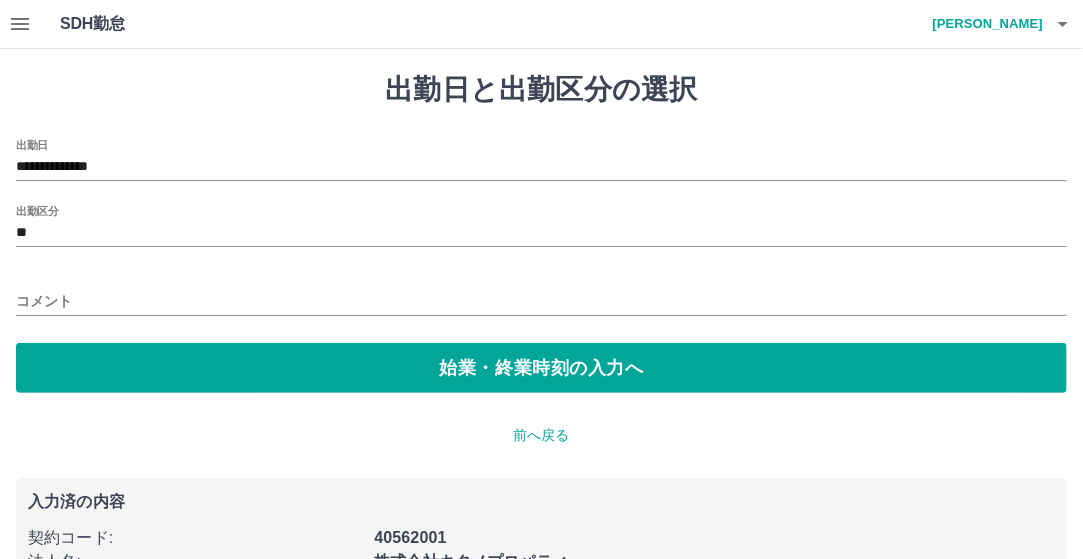click on "**********" at bounding box center (541, 160) 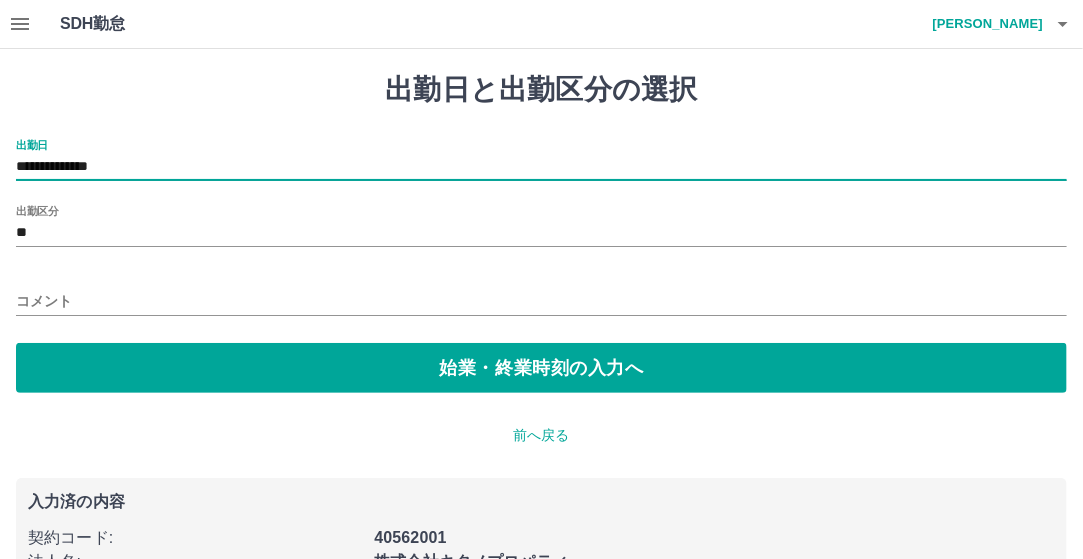 click on "**********" at bounding box center [541, 160] 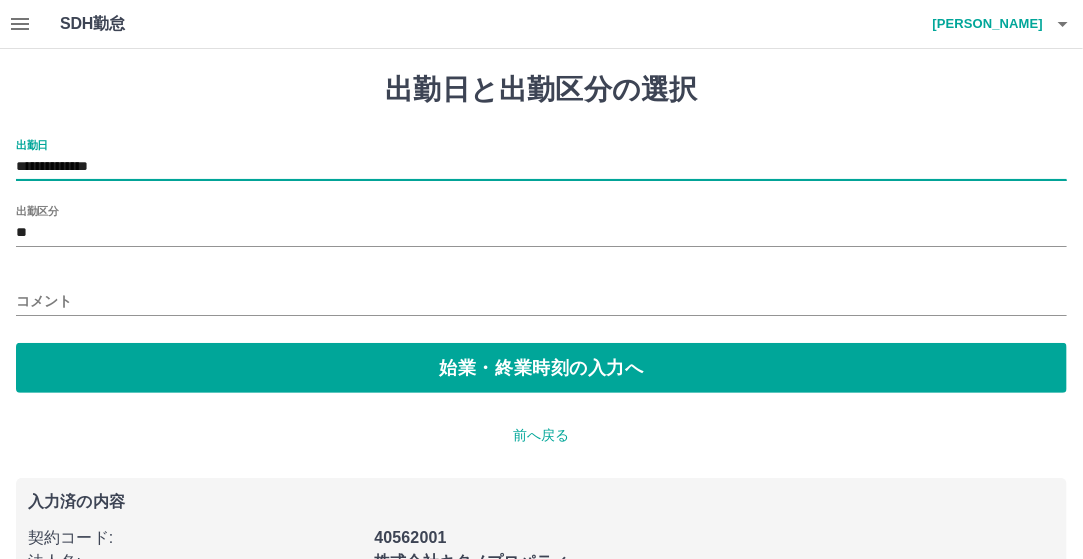 click on "**********" at bounding box center (541, 167) 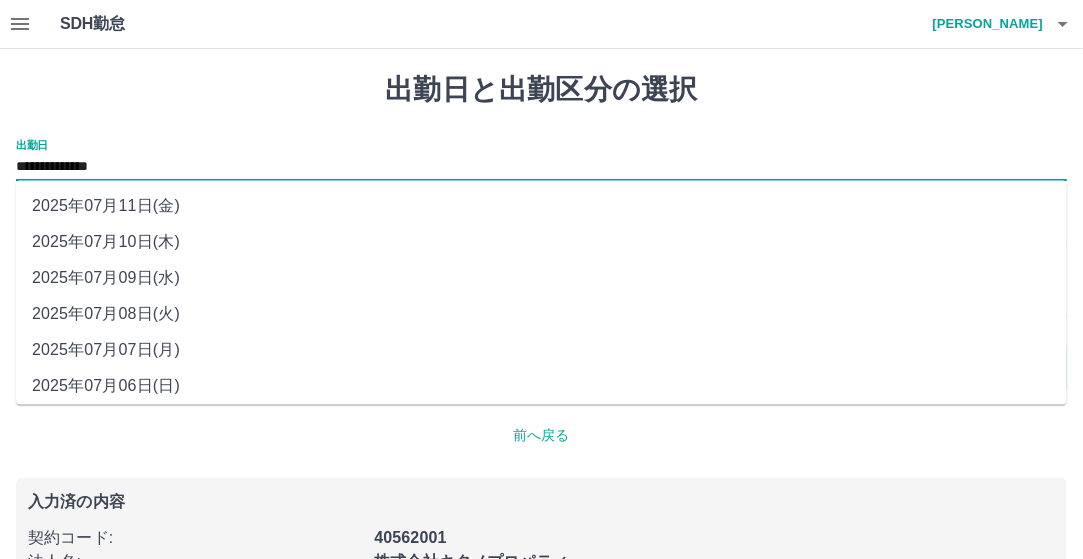 click on "**********" at bounding box center (541, 167) 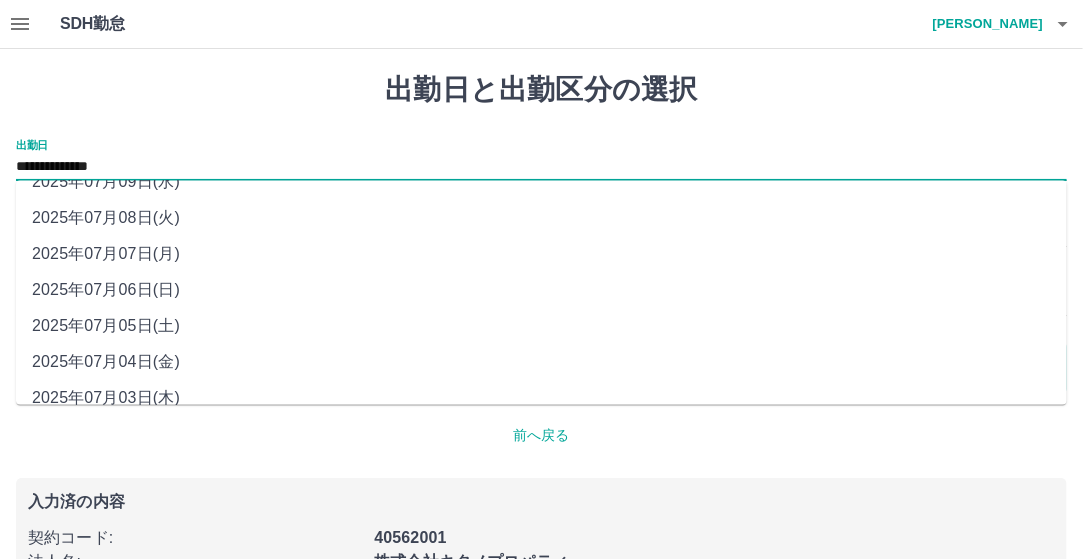 scroll, scrollTop: 116, scrollLeft: 0, axis: vertical 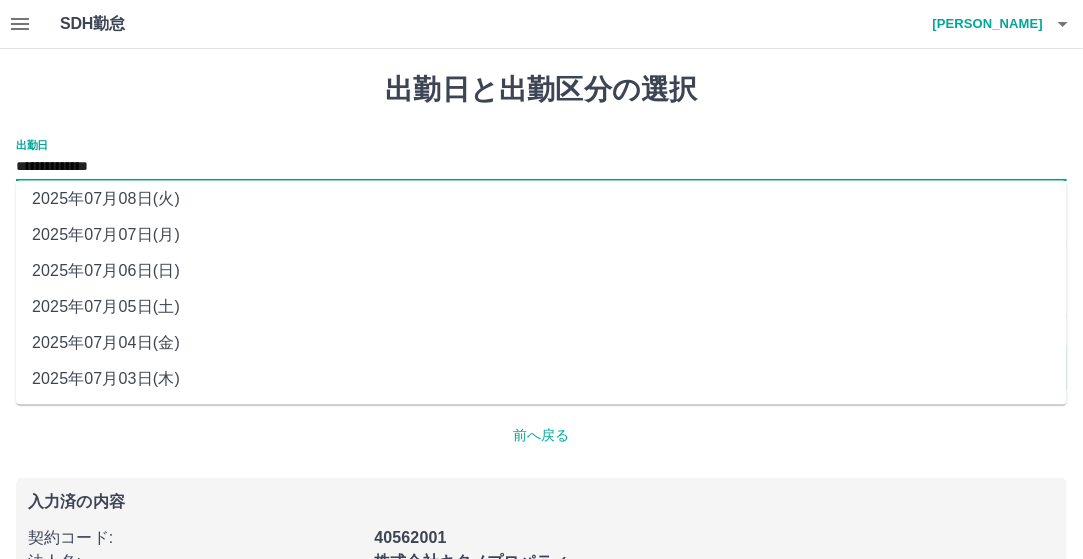 click on "2025年07月04日(金)" at bounding box center (541, 343) 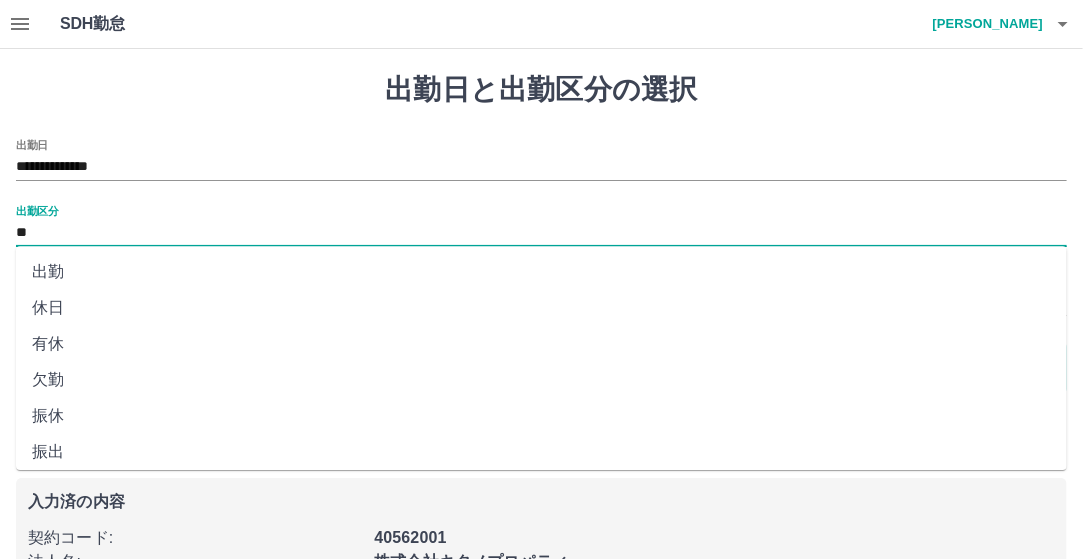 click on "**" at bounding box center (541, 233) 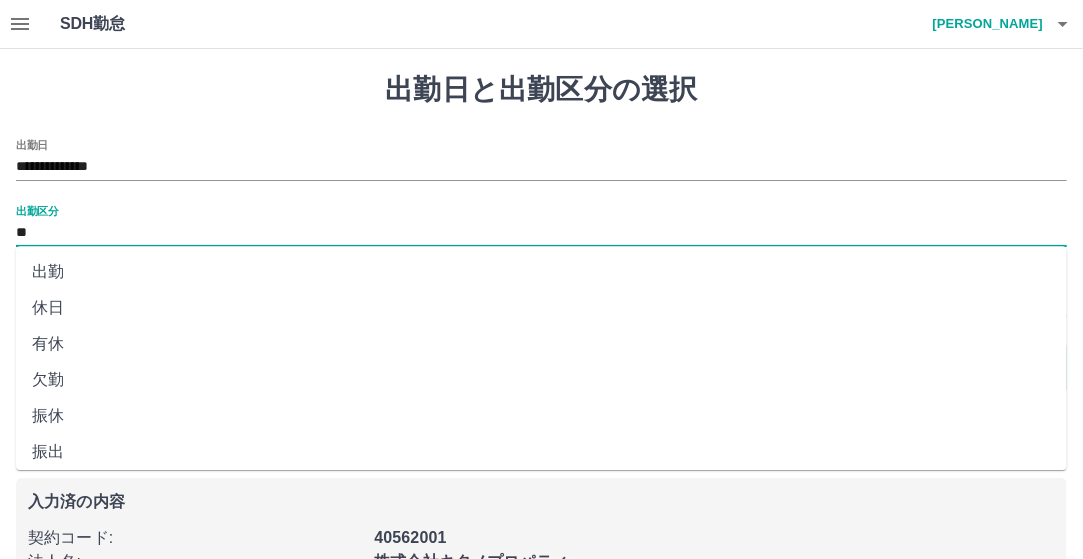click on "出勤" at bounding box center [541, 272] 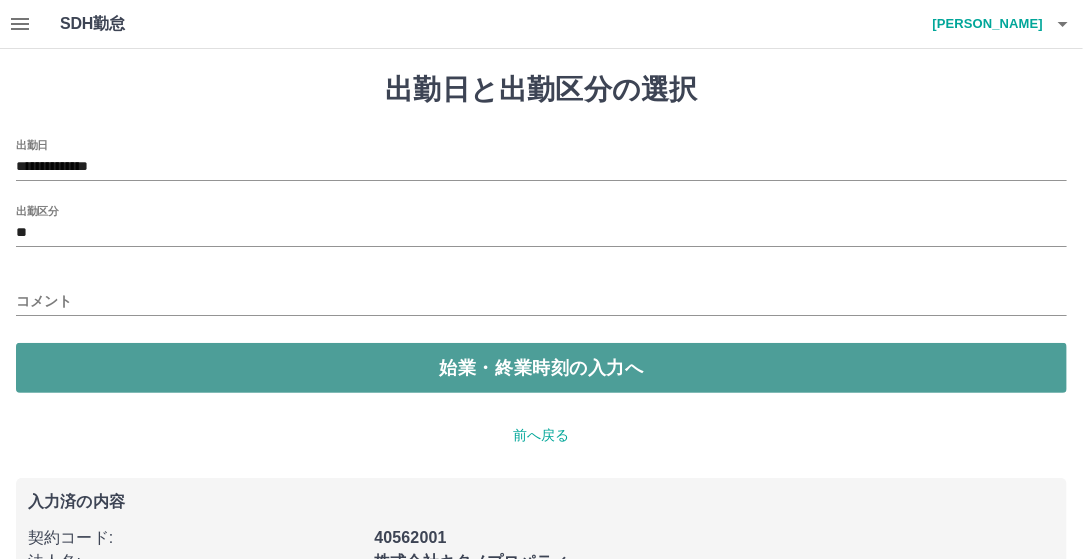 click on "始業・終業時刻の入力へ" at bounding box center [541, 368] 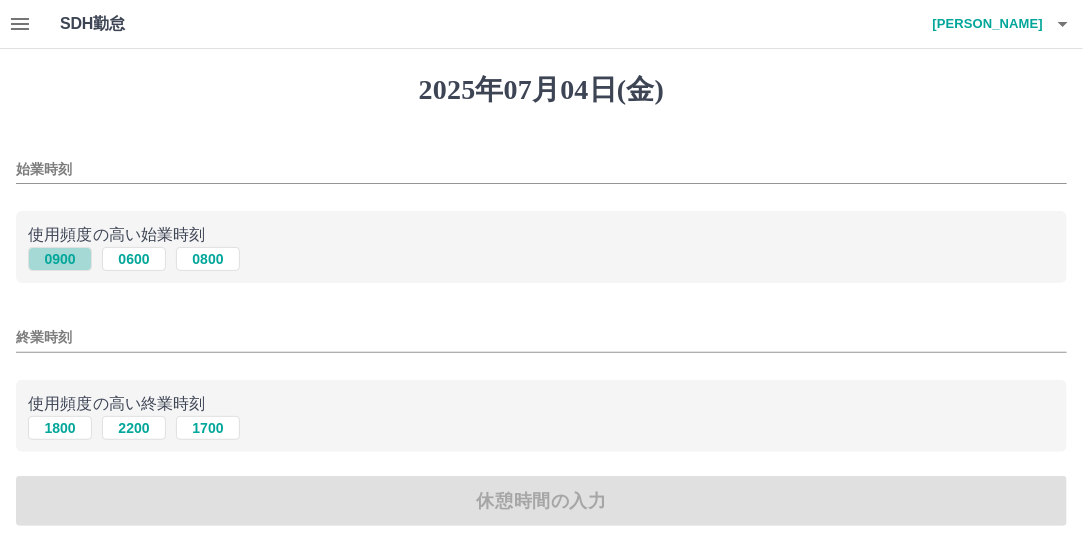 click on "0900" at bounding box center (60, 259) 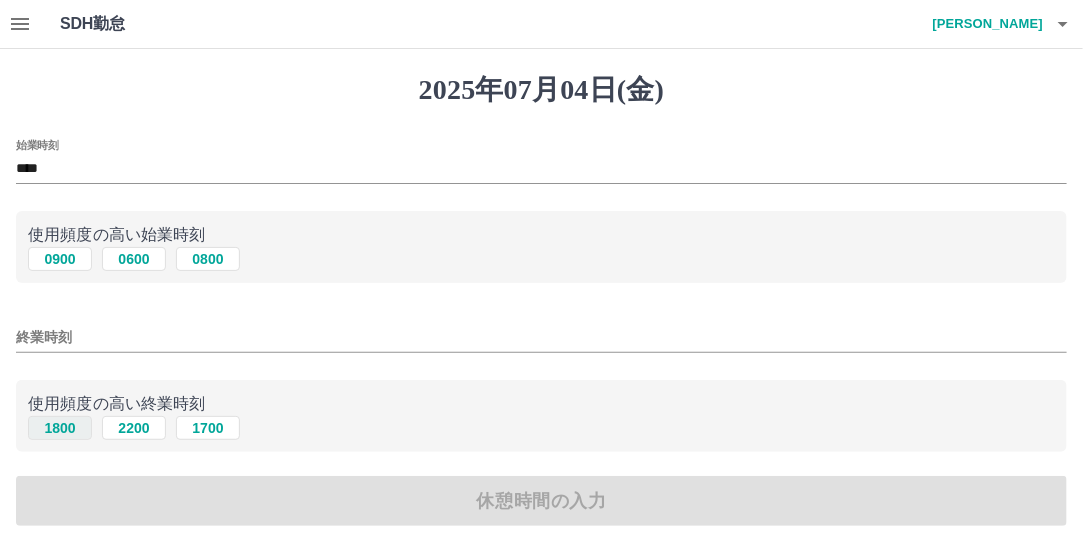 click on "1800" at bounding box center [60, 428] 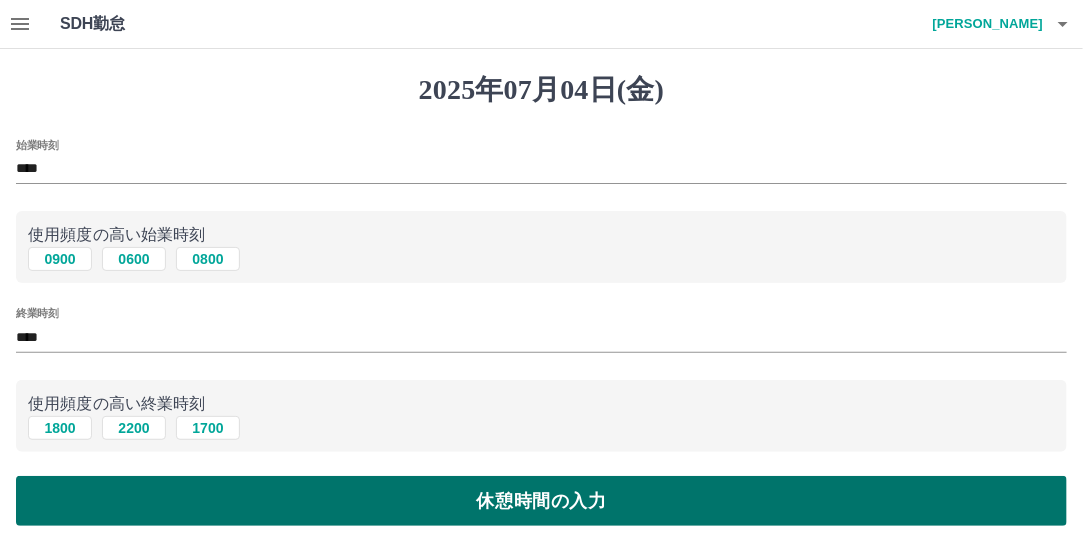 click on "休憩時間の入力" at bounding box center [541, 501] 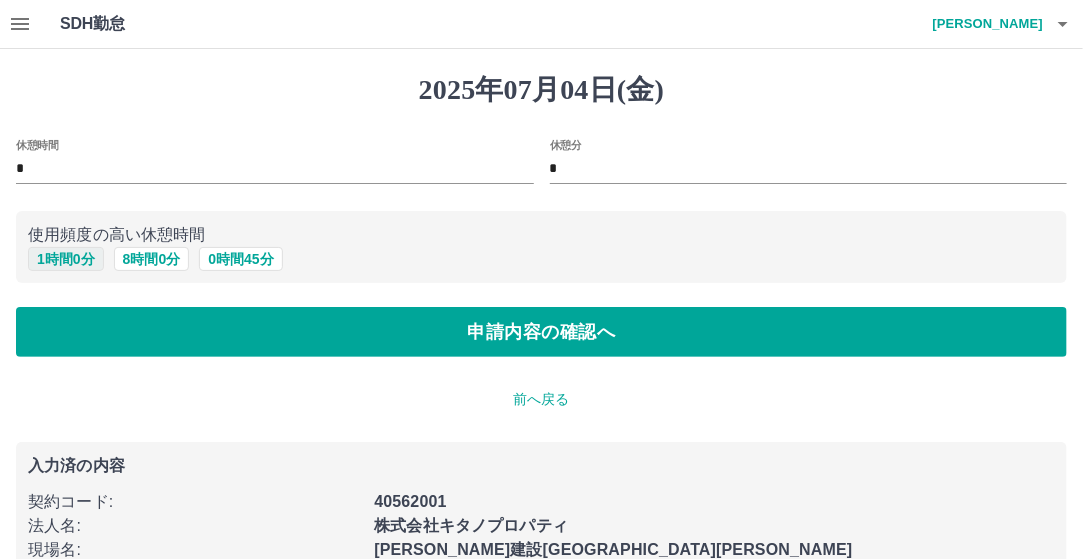 click on "1 時間 0 分" at bounding box center [66, 259] 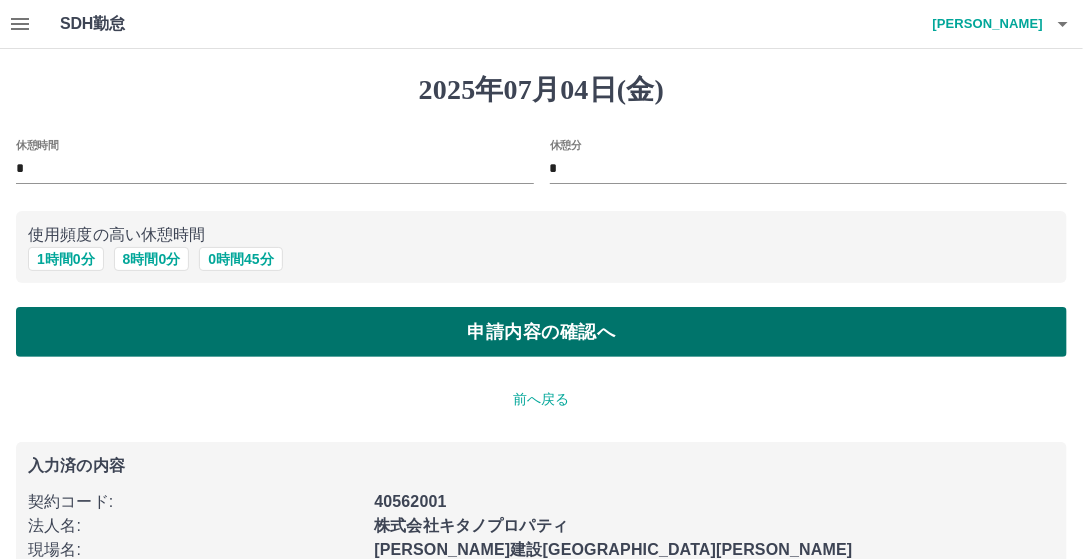 click on "申請内容の確認へ" at bounding box center [541, 332] 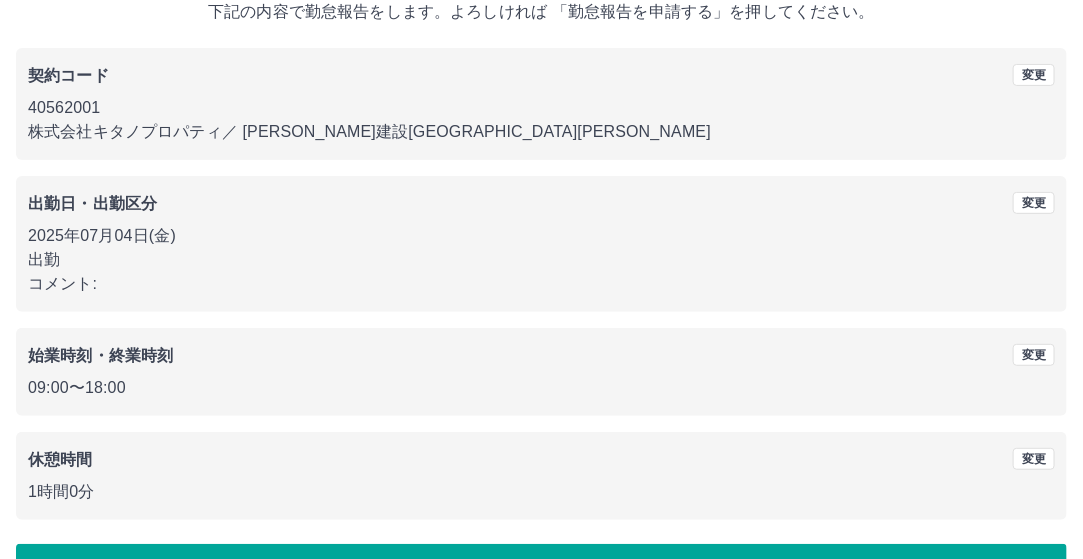 scroll, scrollTop: 188, scrollLeft: 0, axis: vertical 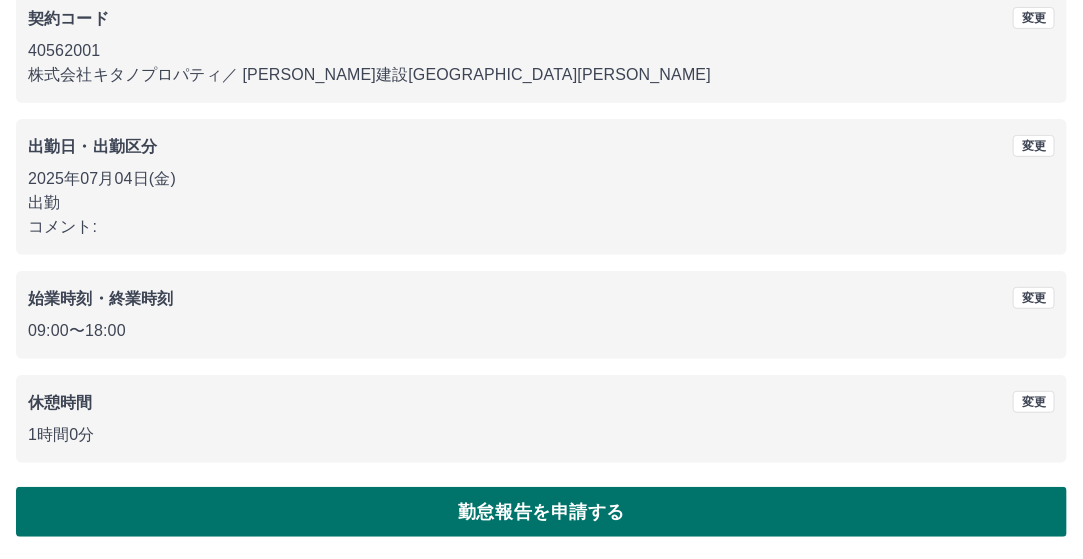 click on "勤怠報告を申請する" at bounding box center (541, 512) 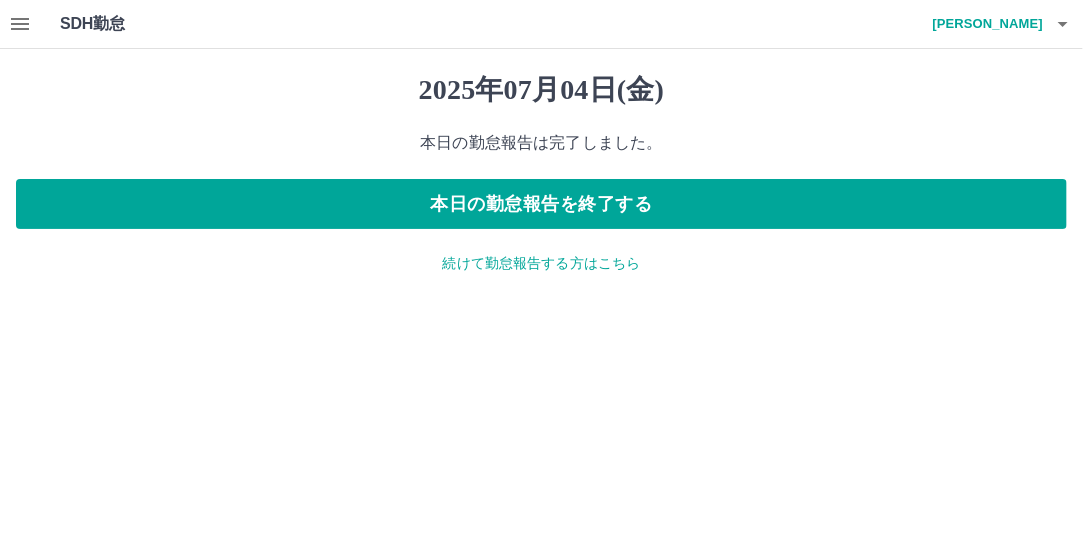 scroll, scrollTop: 0, scrollLeft: 0, axis: both 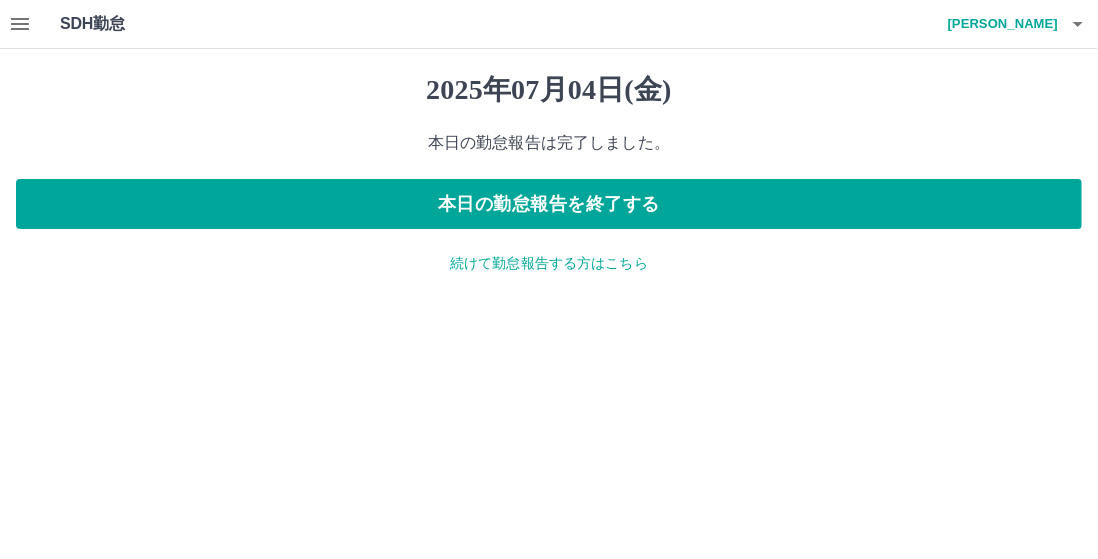 click 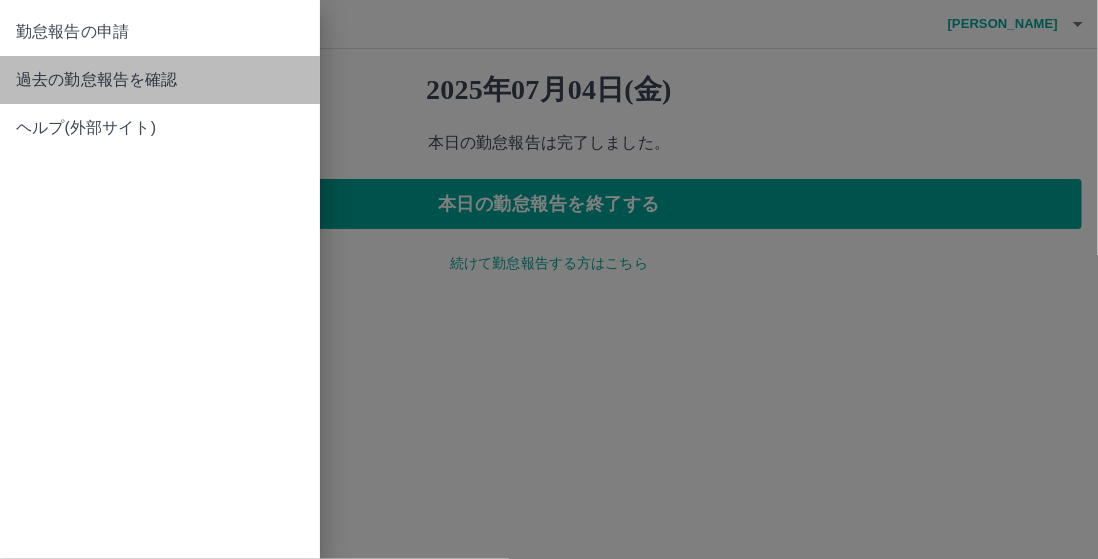 click on "過去の勤怠報告を確認" at bounding box center (160, 80) 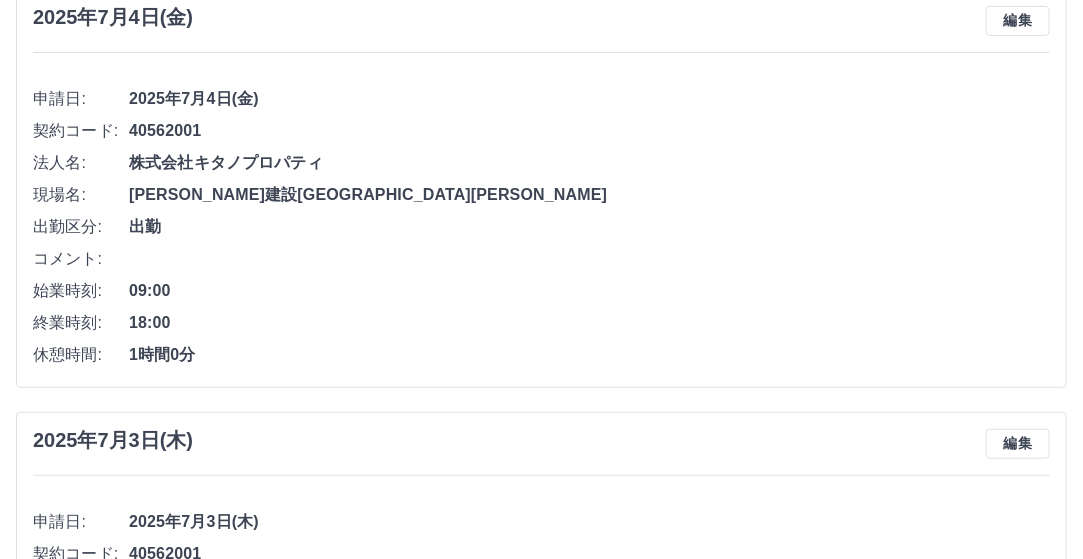 scroll, scrollTop: 0, scrollLeft: 0, axis: both 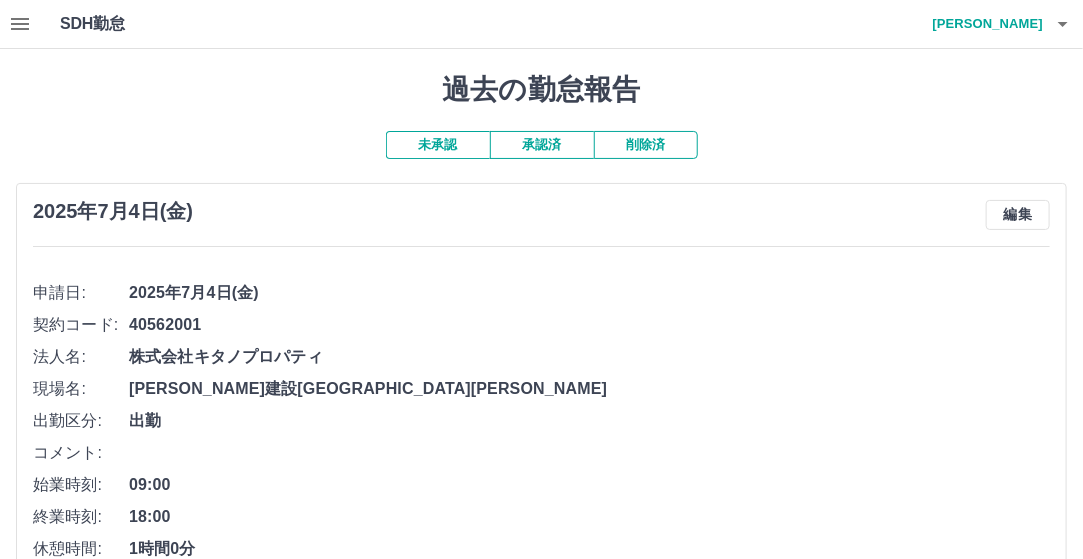 click on "SDH勤怠" at bounding box center (125, 24) 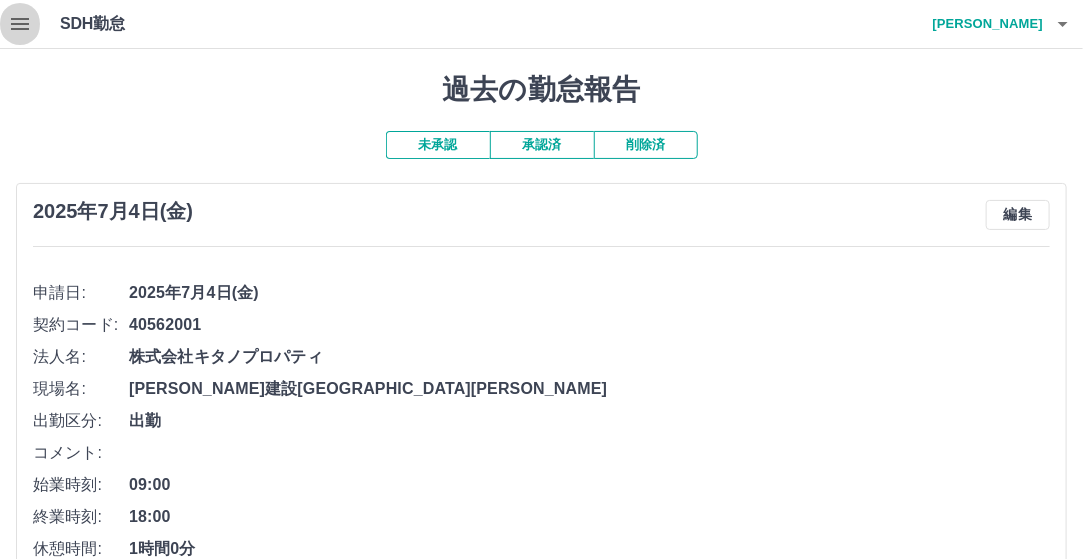 click 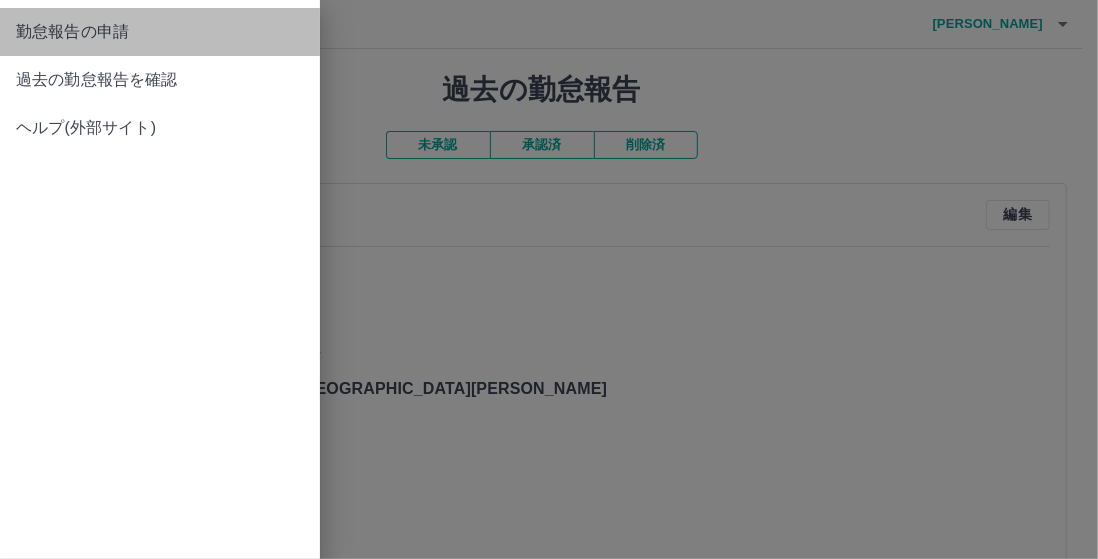 click on "勤怠報告の申請" at bounding box center [160, 32] 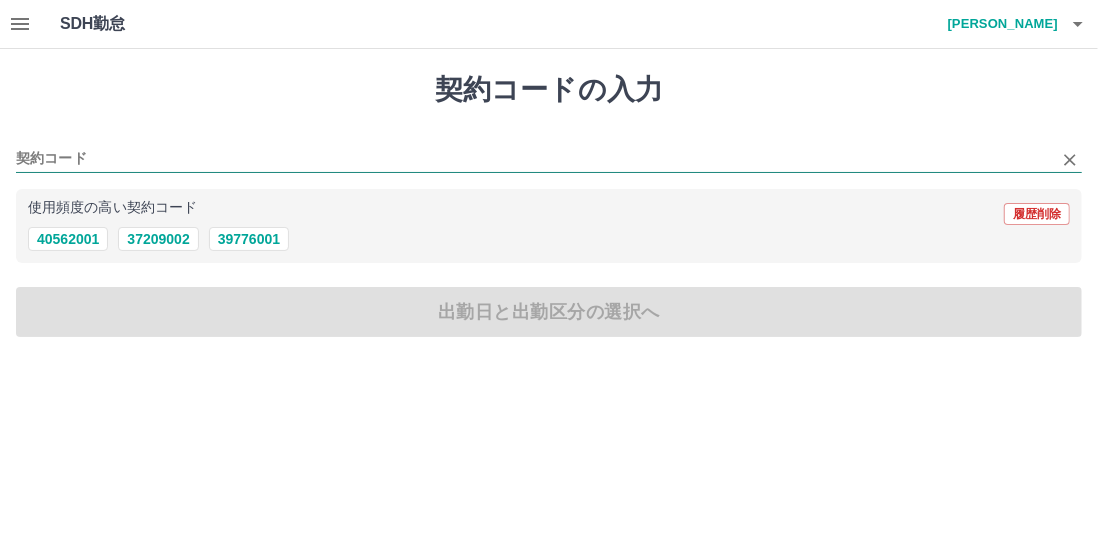 click at bounding box center [549, 160] 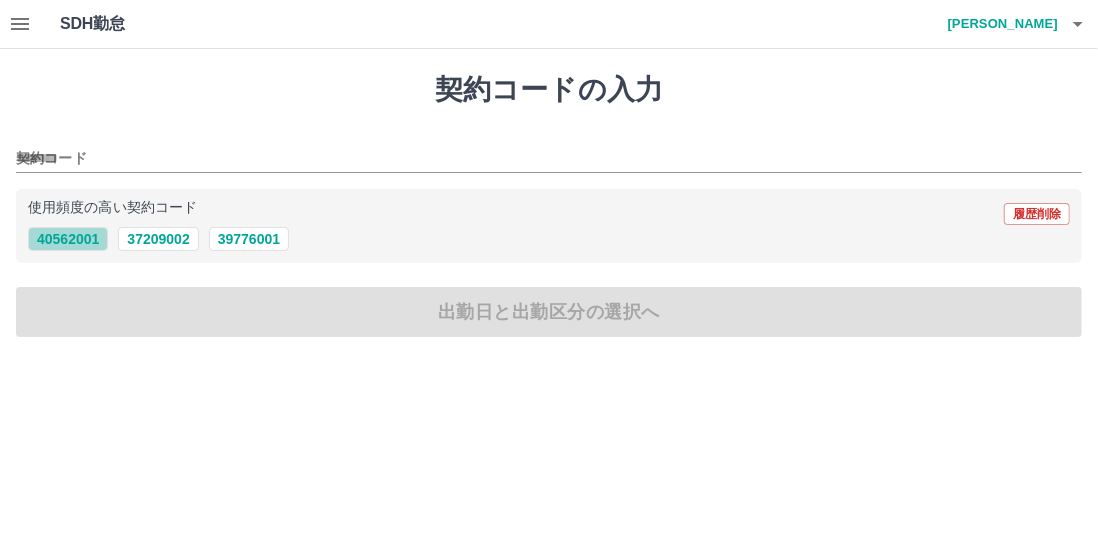 click on "40562001" at bounding box center (68, 239) 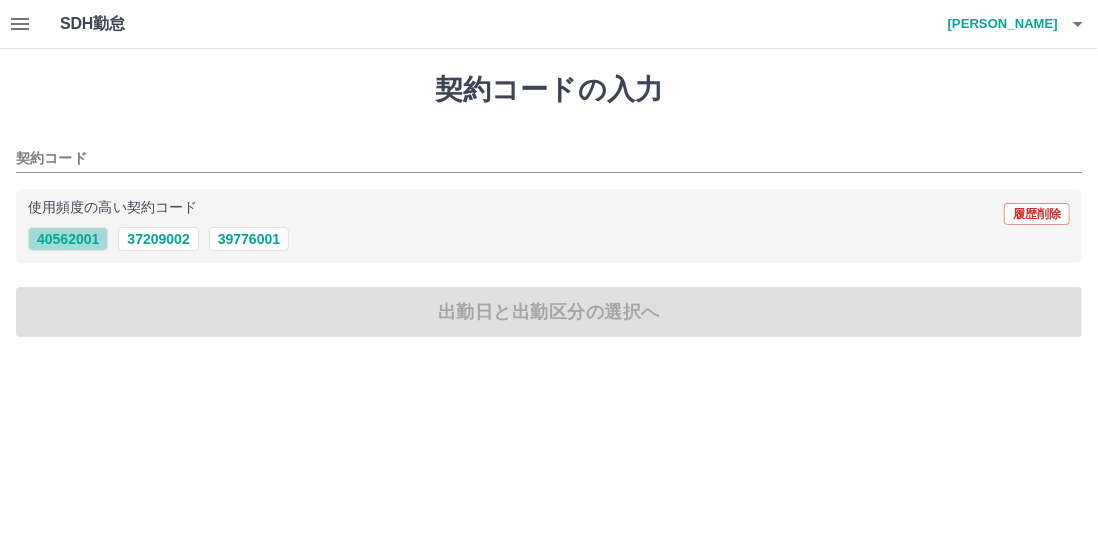 type on "********" 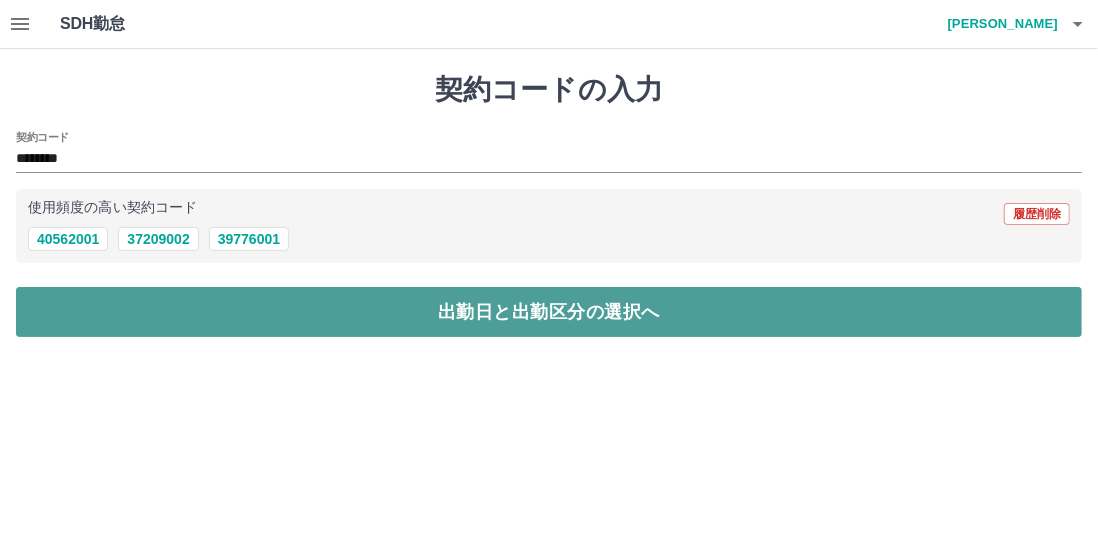 click on "出勤日と出勤区分の選択へ" at bounding box center (549, 312) 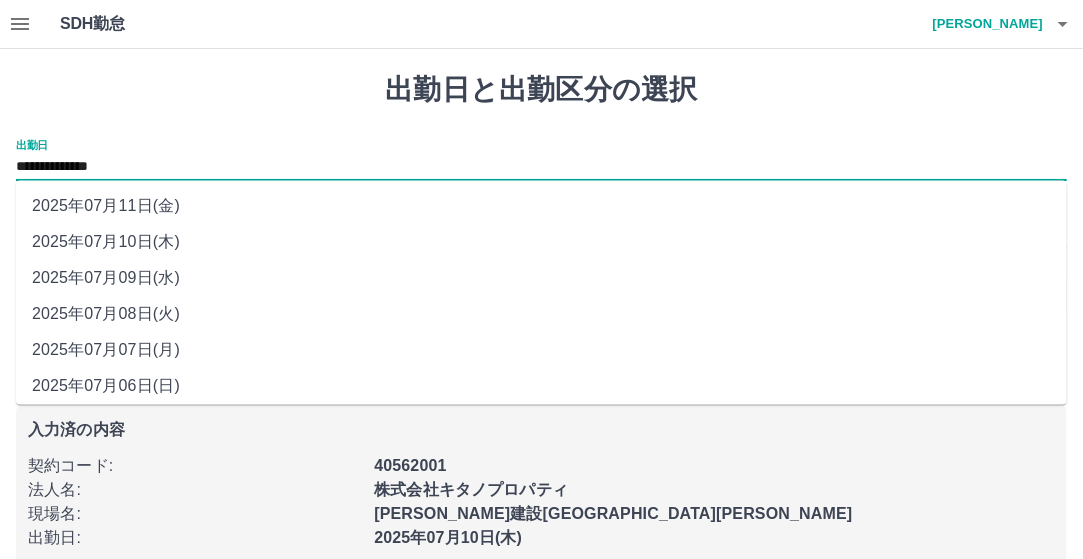 click on "**********" at bounding box center (541, 167) 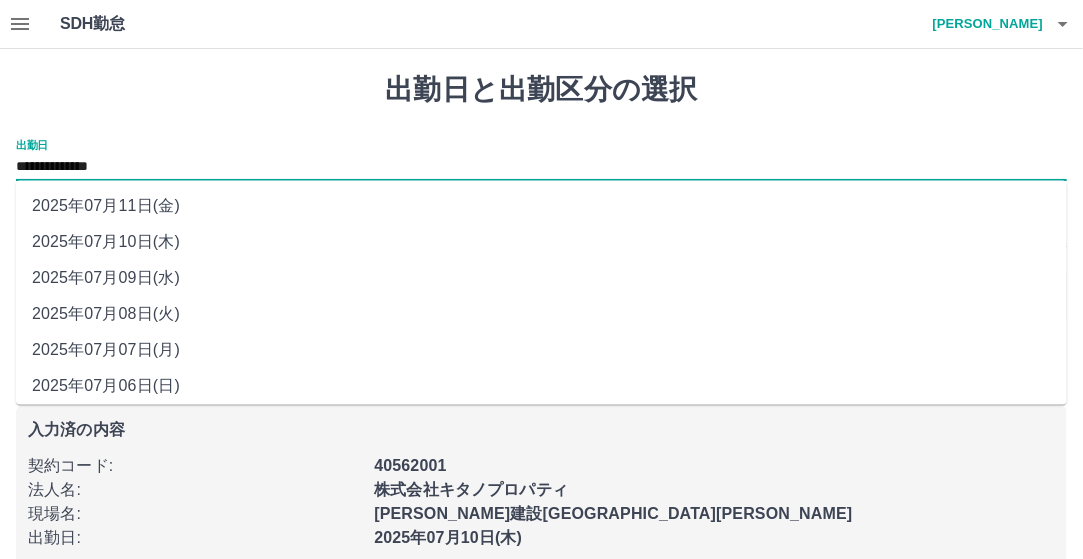 click on "2025年07月07日(月)" at bounding box center [541, 351] 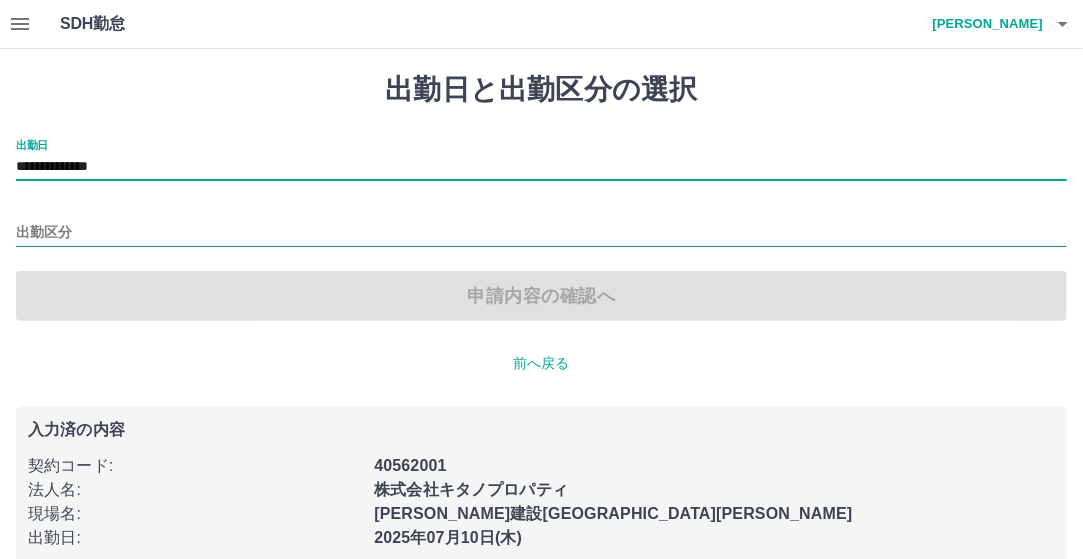 click on "出勤区分" at bounding box center (541, 233) 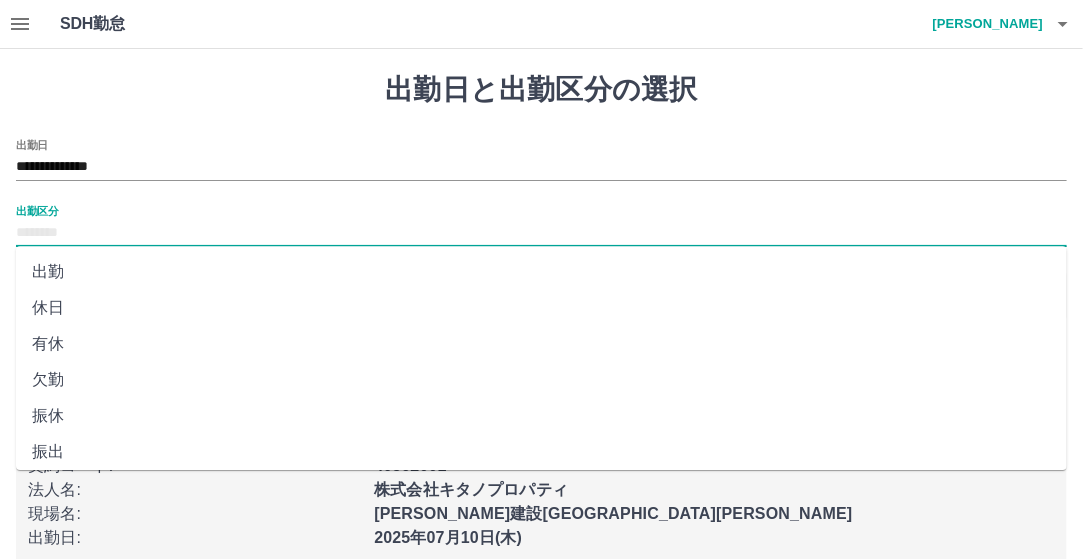 click on "出勤" at bounding box center (541, 272) 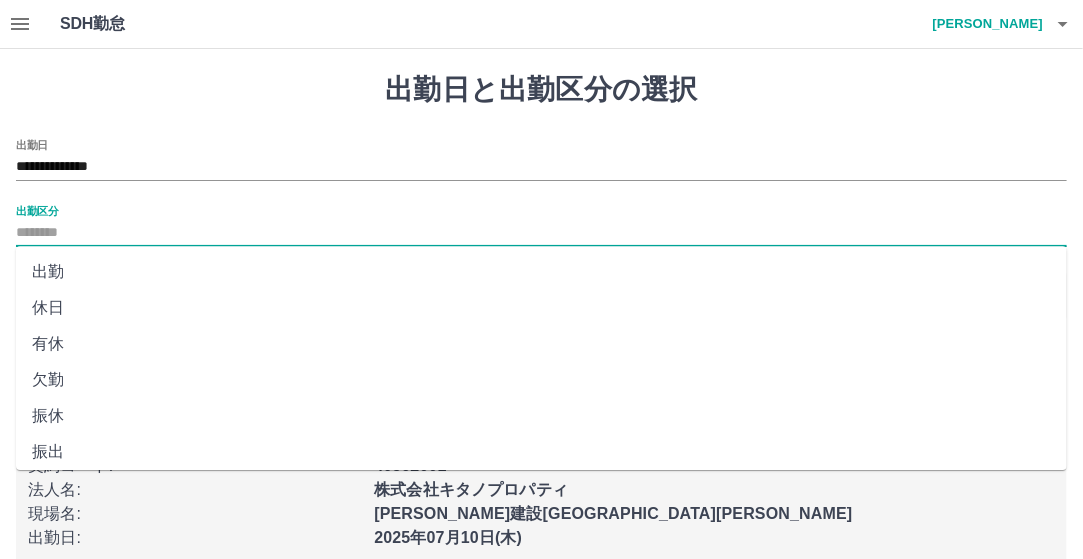type on "**" 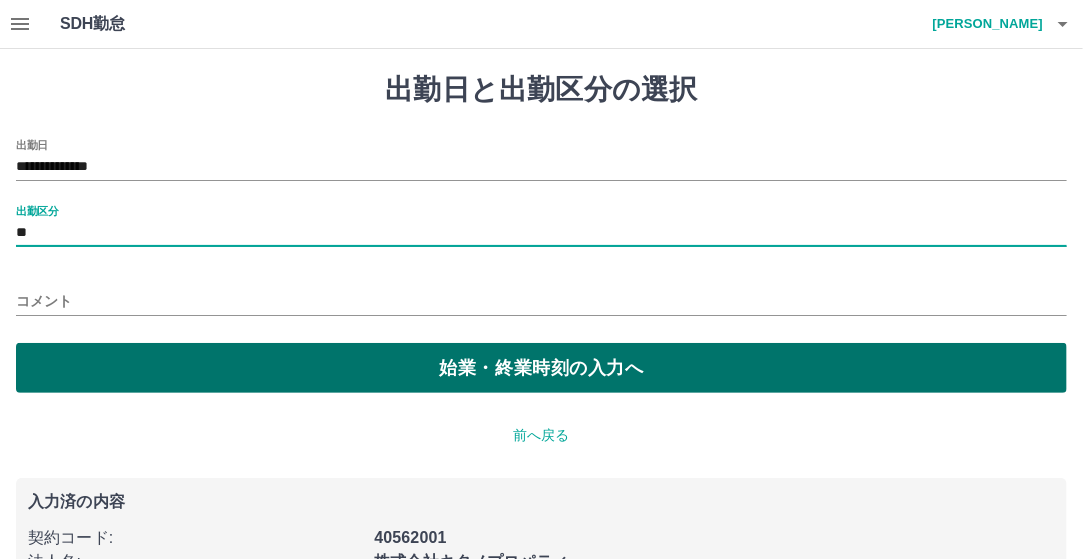 click on "始業・終業時刻の入力へ" at bounding box center [541, 368] 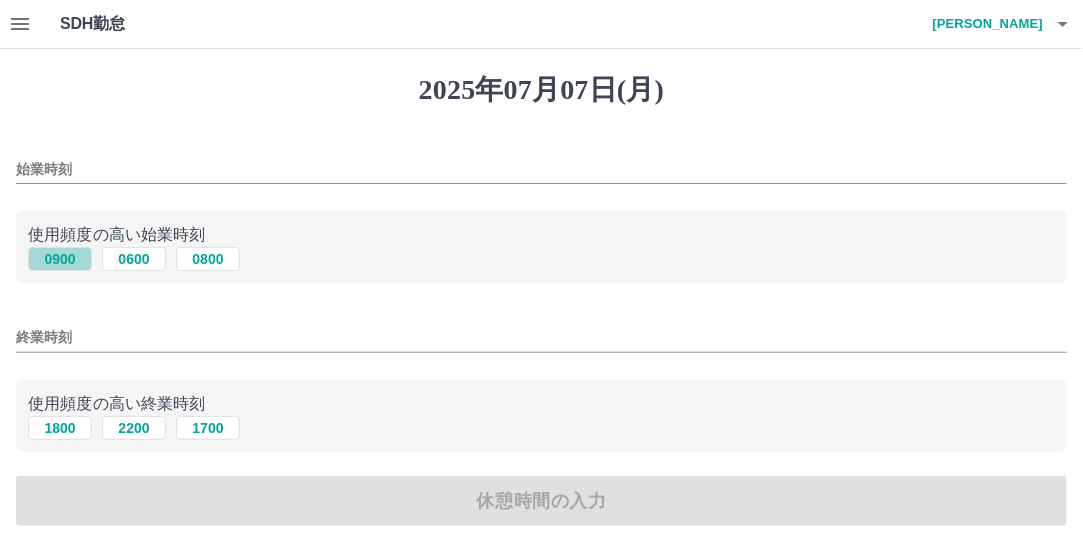 drag, startPoint x: 61, startPoint y: 253, endPoint x: 60, endPoint y: 294, distance: 41.01219 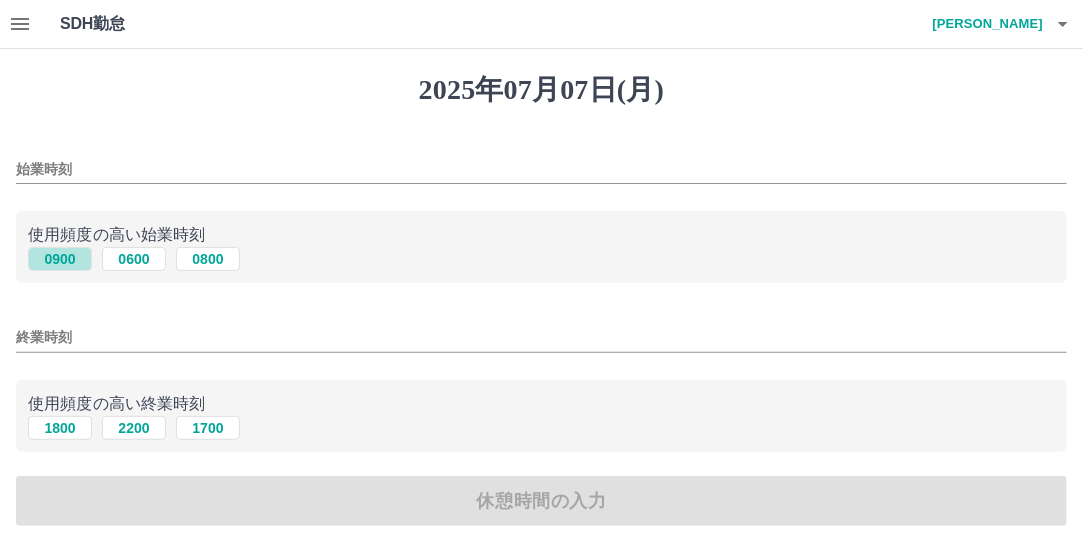 click on "0900" at bounding box center [60, 259] 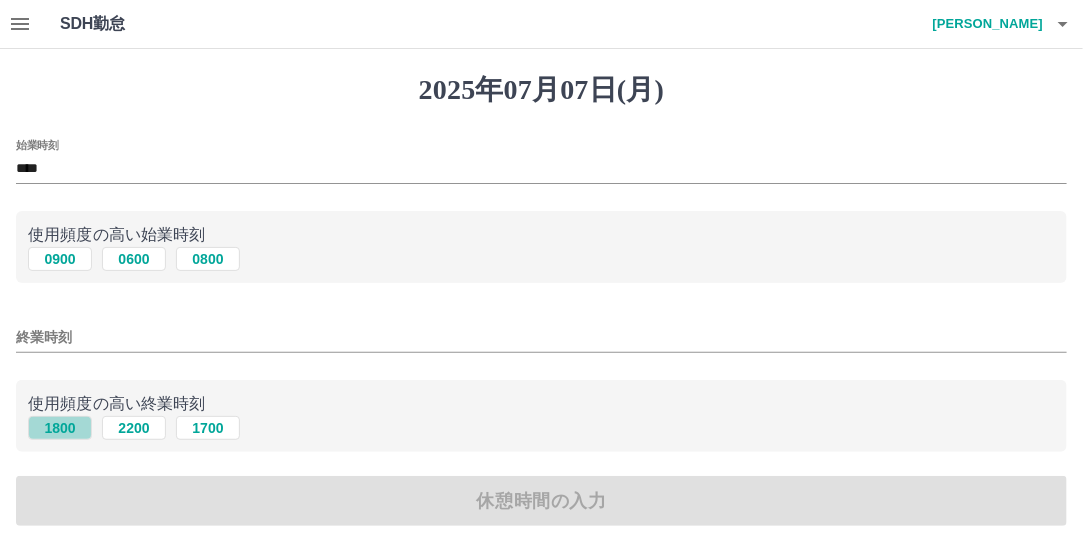 click on "1800" at bounding box center (60, 428) 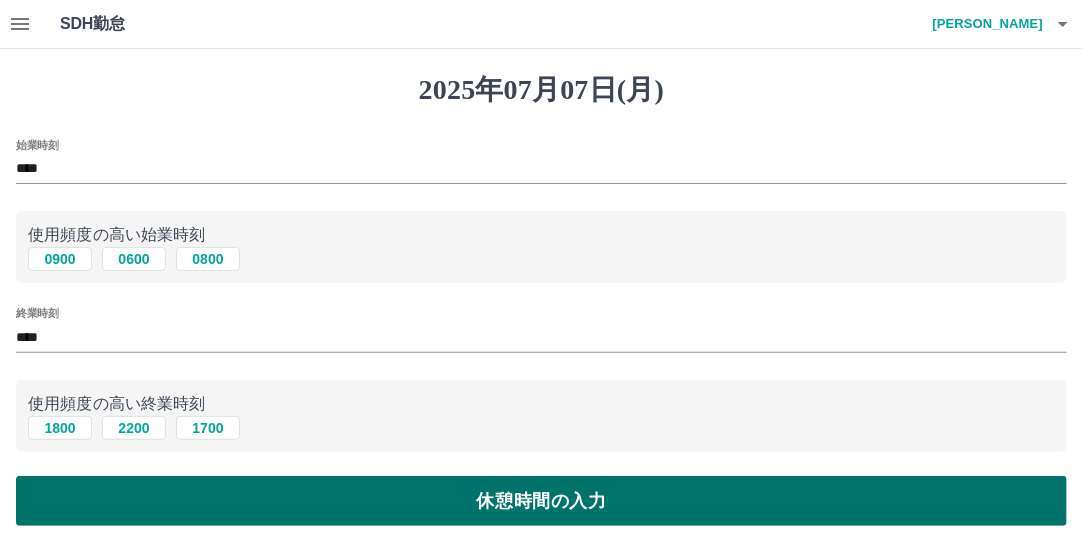 click on "休憩時間の入力" at bounding box center [541, 501] 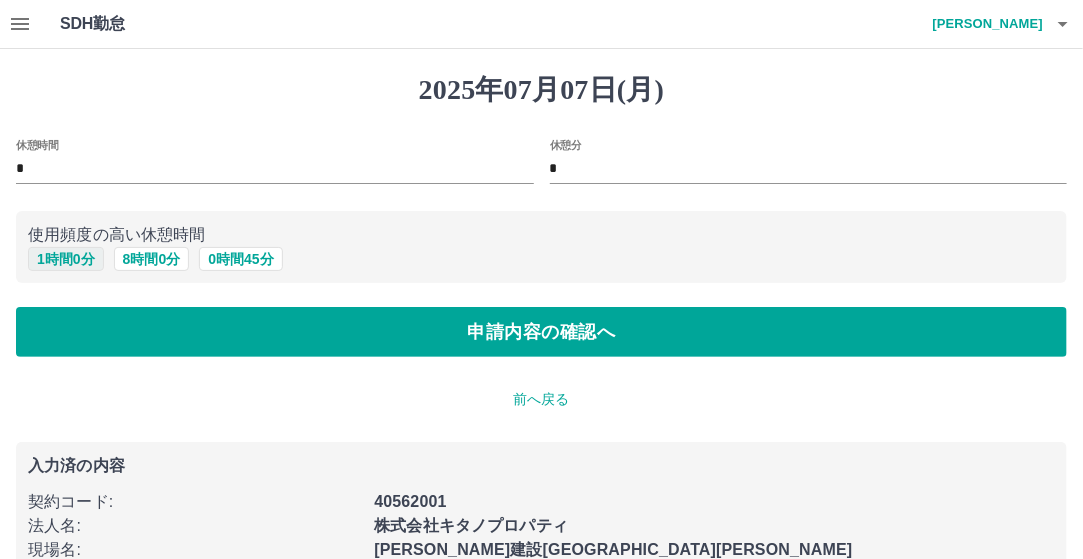 click on "1 時間 0 分" at bounding box center [66, 259] 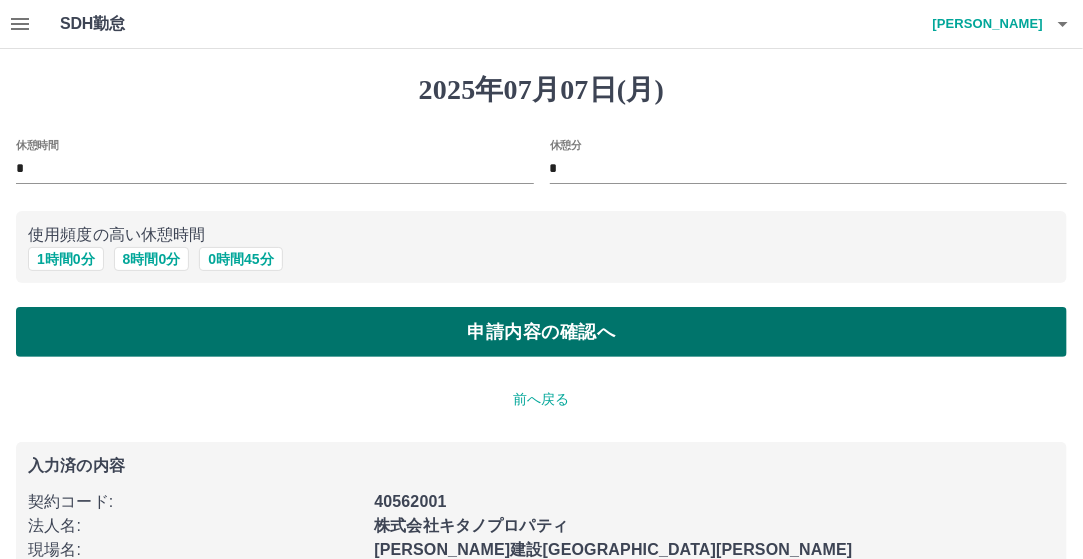 click on "申請内容の確認へ" at bounding box center [541, 332] 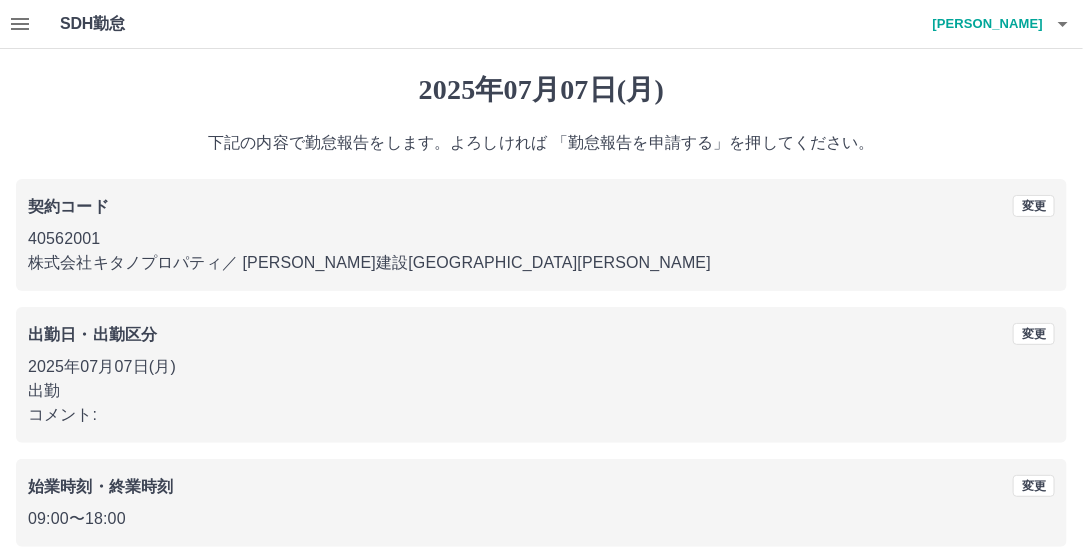 scroll, scrollTop: 188, scrollLeft: 0, axis: vertical 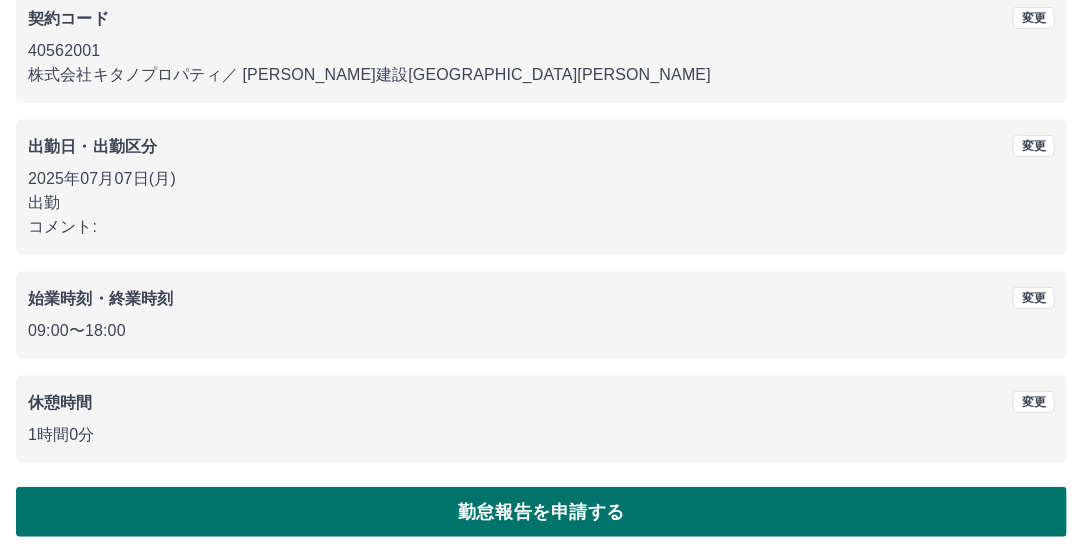 click on "勤怠報告を申請する" at bounding box center (541, 512) 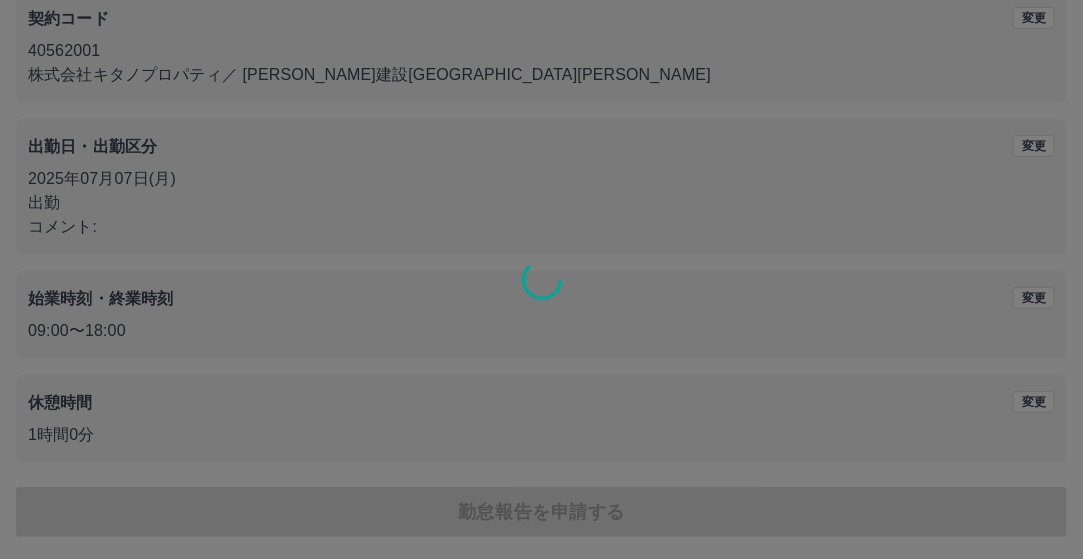 scroll, scrollTop: 0, scrollLeft: 0, axis: both 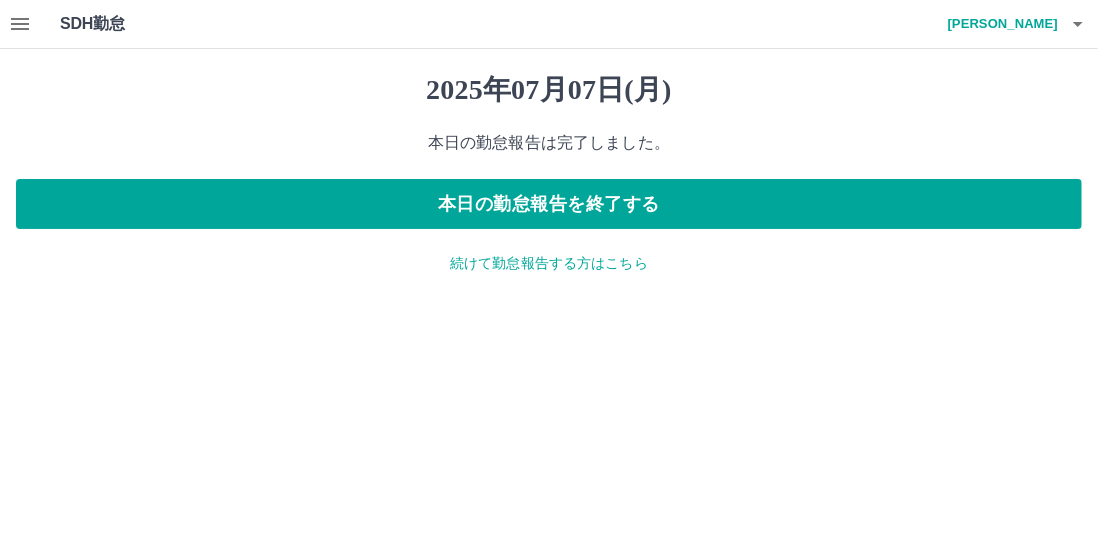 click on "続けて勤怠報告する方はこちら" at bounding box center [549, 263] 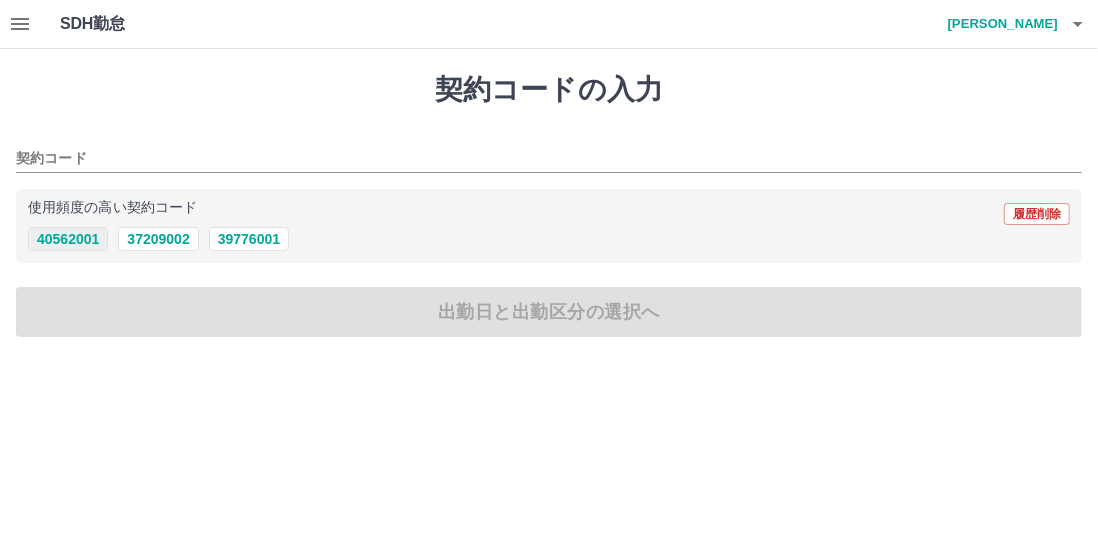 click on "40562001" at bounding box center (68, 239) 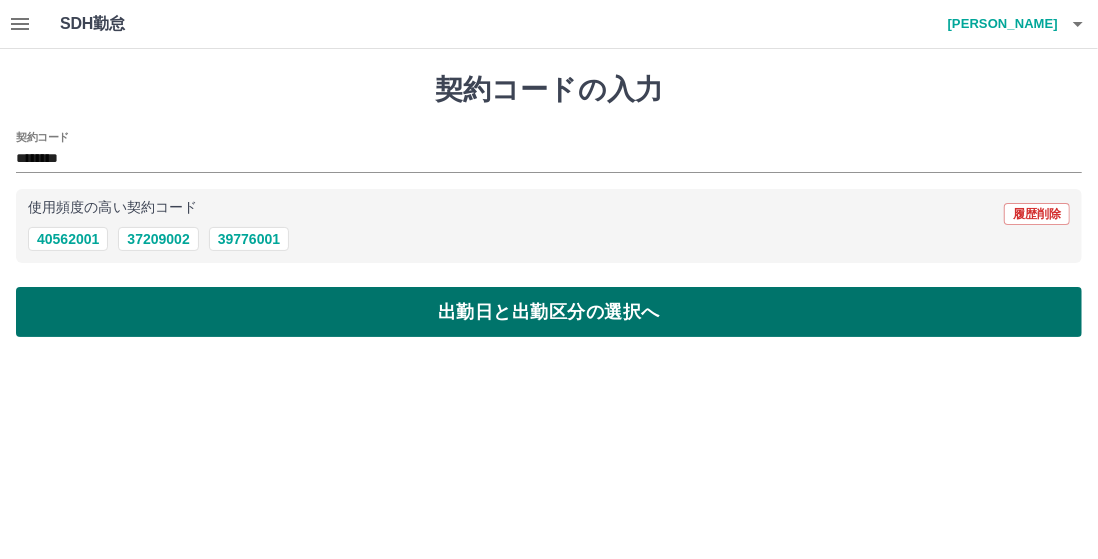 click on "出勤日と出勤区分の選択へ" at bounding box center [549, 312] 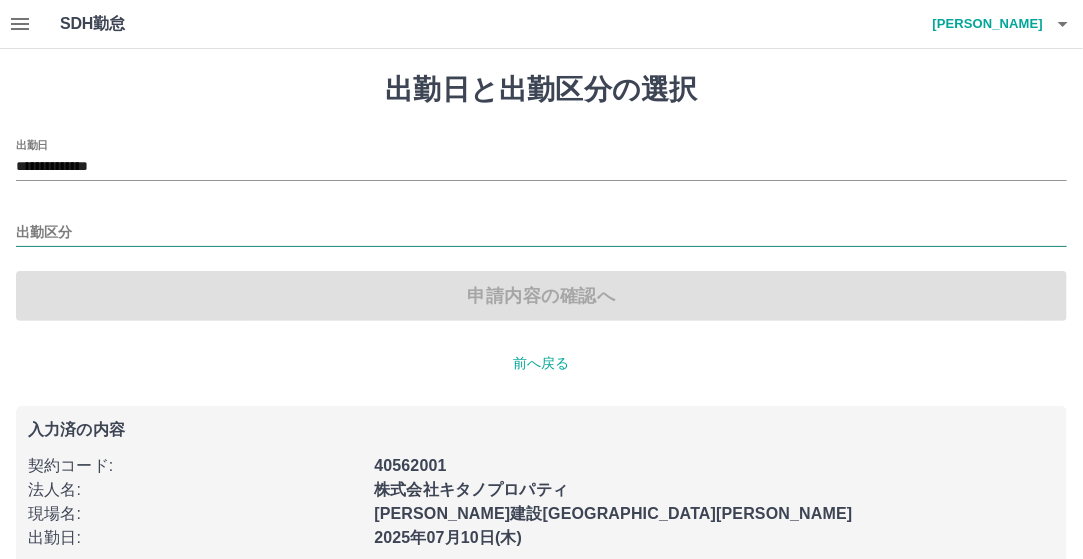 click on "出勤区分" at bounding box center [541, 233] 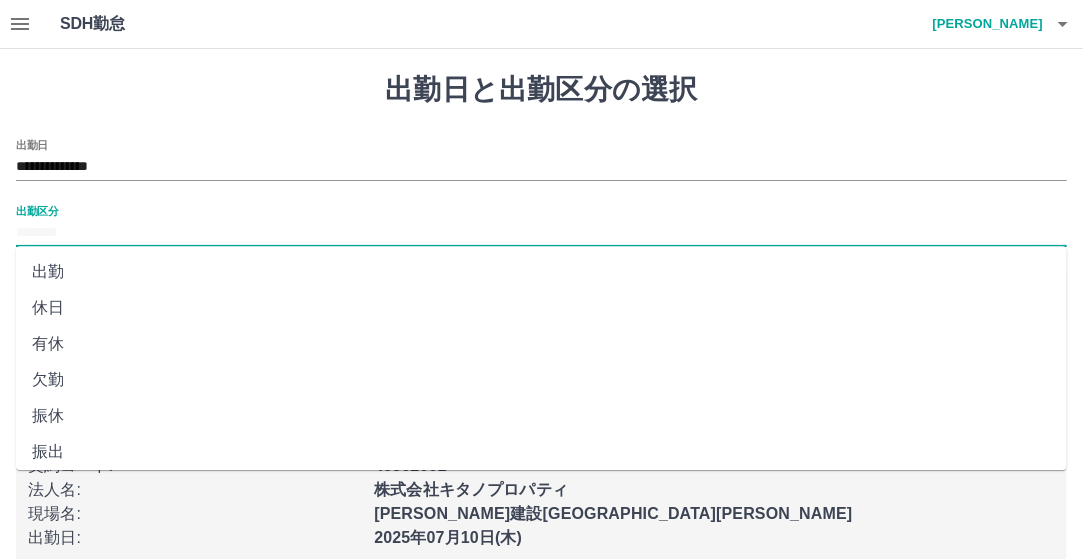 click on "出勤" at bounding box center [541, 272] 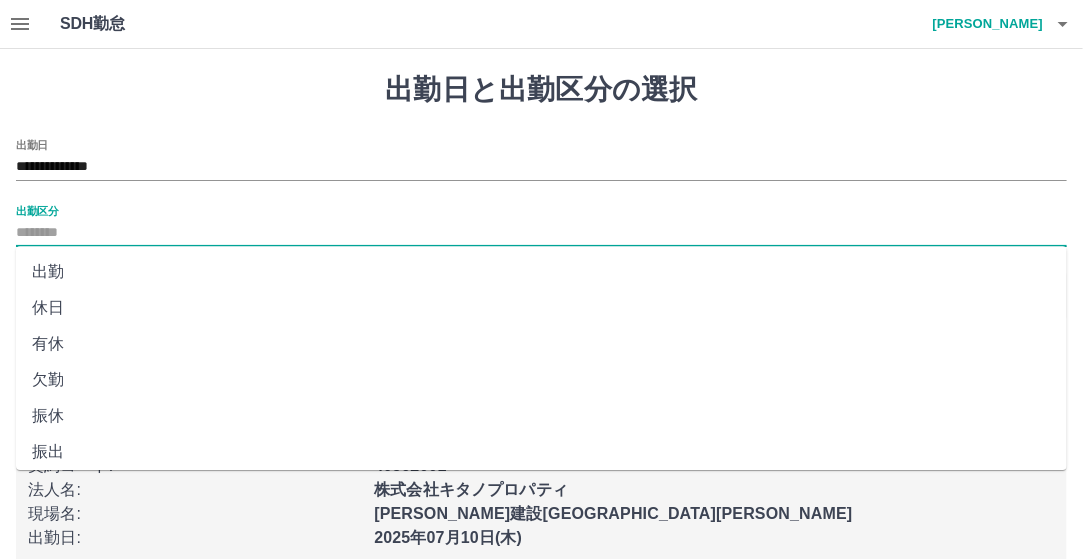type on "**" 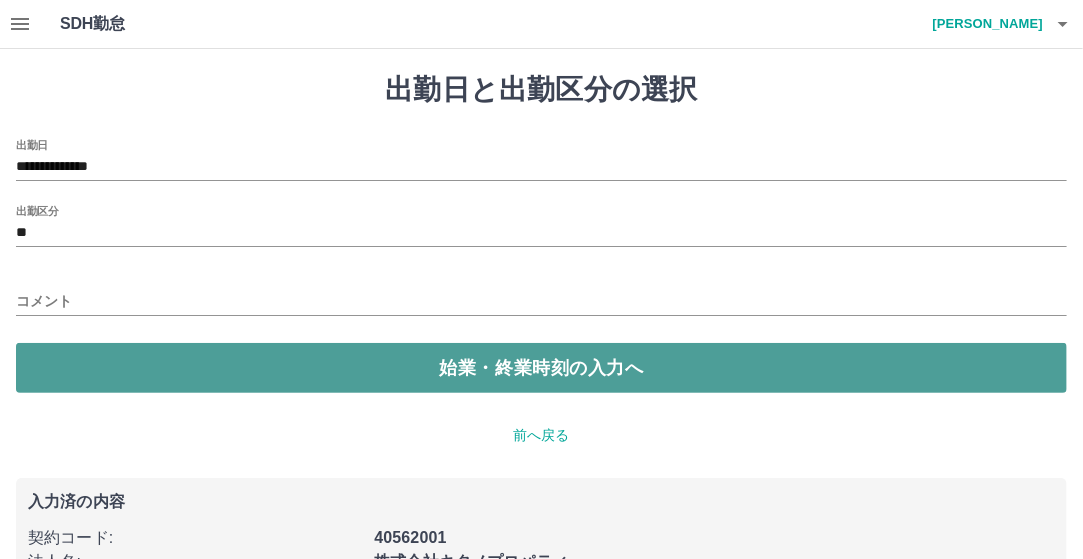 click on "始業・終業時刻の入力へ" at bounding box center (541, 368) 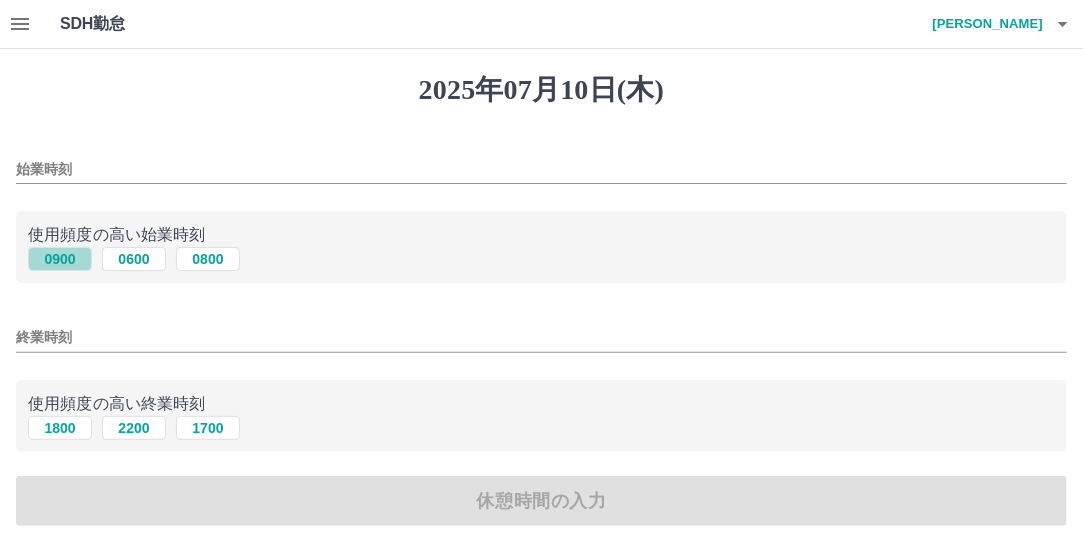 click on "0900" at bounding box center (60, 259) 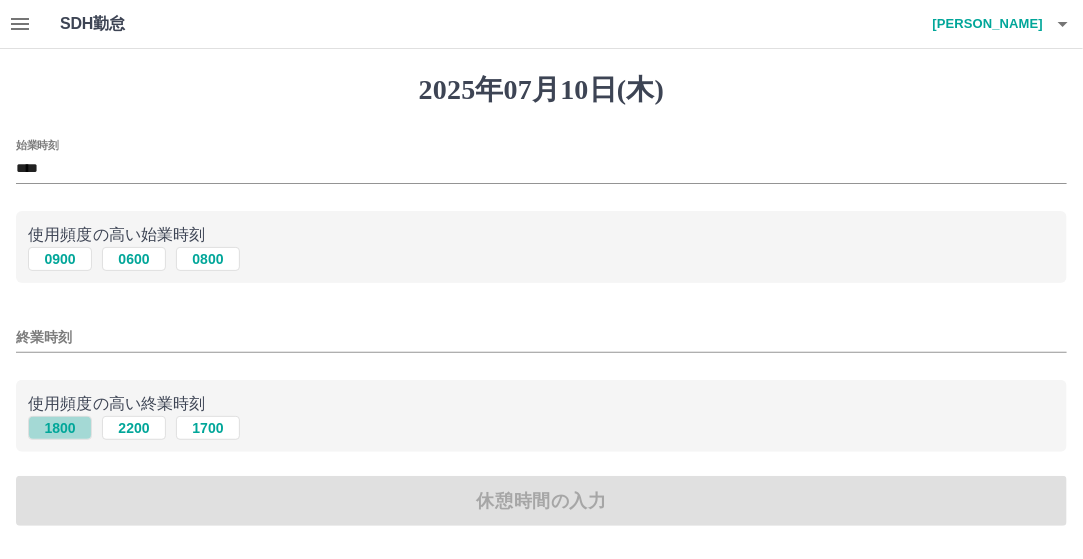 click on "1800" at bounding box center (60, 428) 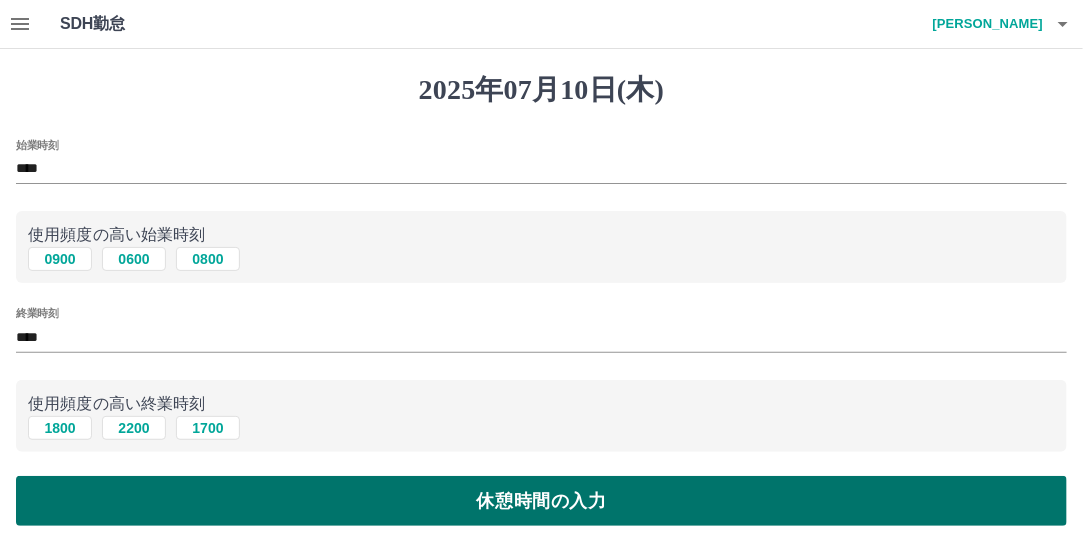 click on "休憩時間の入力" at bounding box center [541, 501] 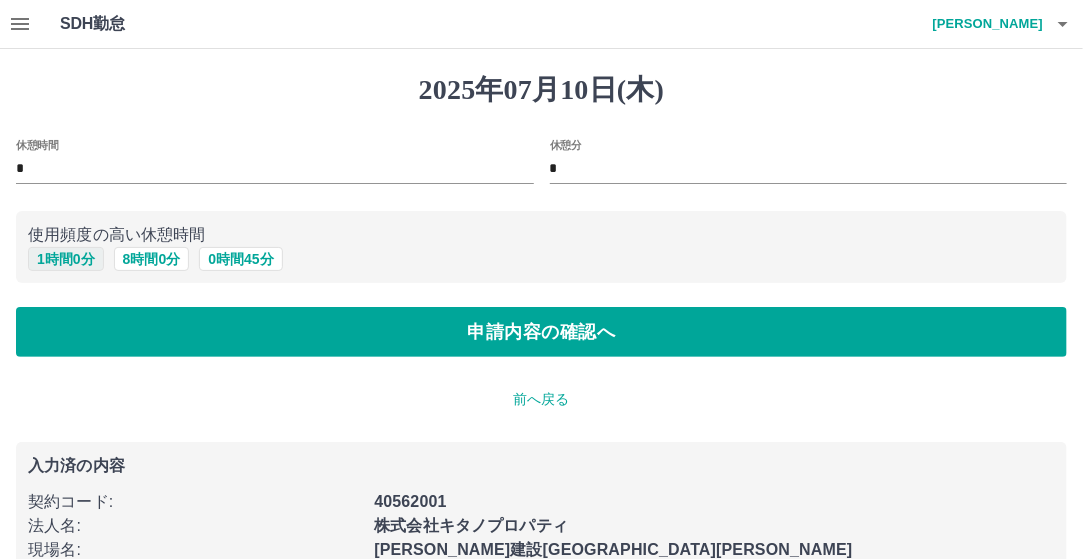 click on "1 時間 0 分" at bounding box center (66, 259) 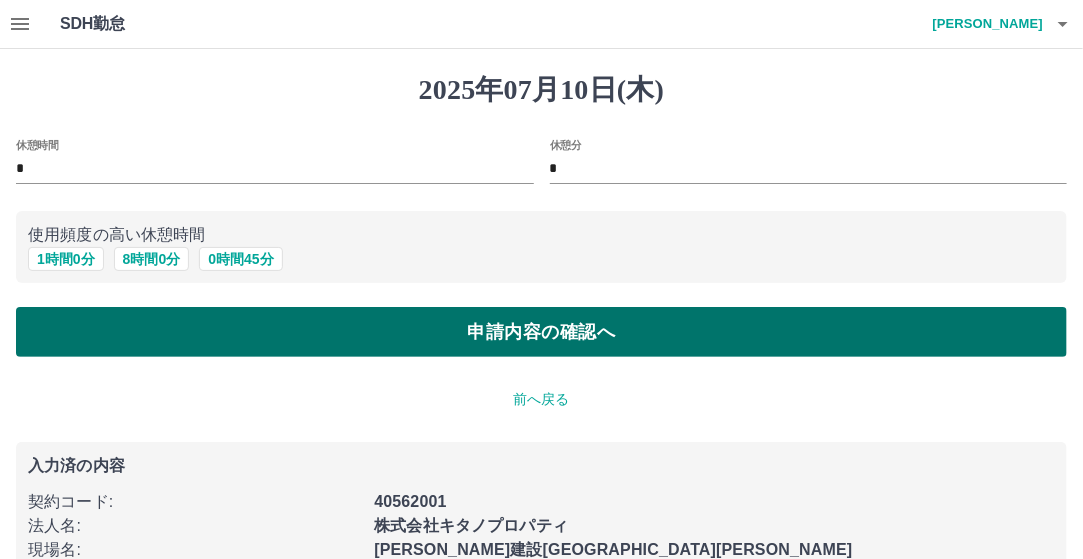 click on "申請内容の確認へ" at bounding box center [541, 332] 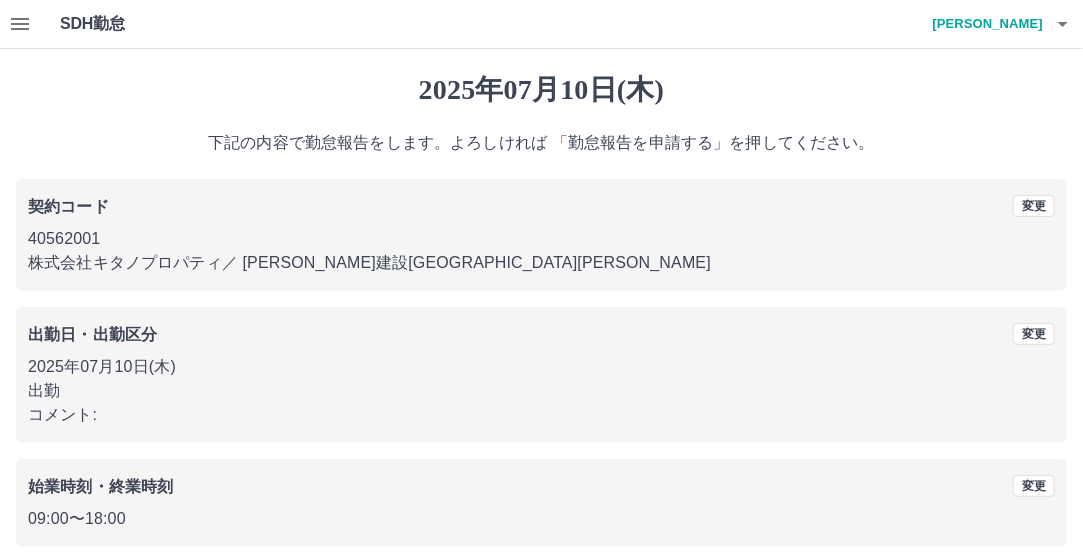 scroll, scrollTop: 188, scrollLeft: 0, axis: vertical 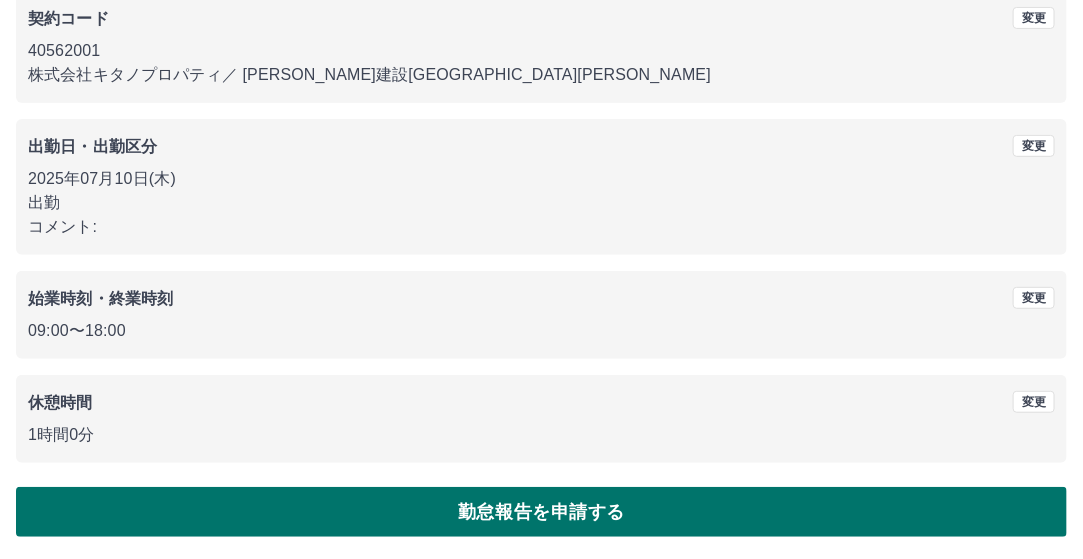 click on "勤怠報告を申請する" at bounding box center [541, 512] 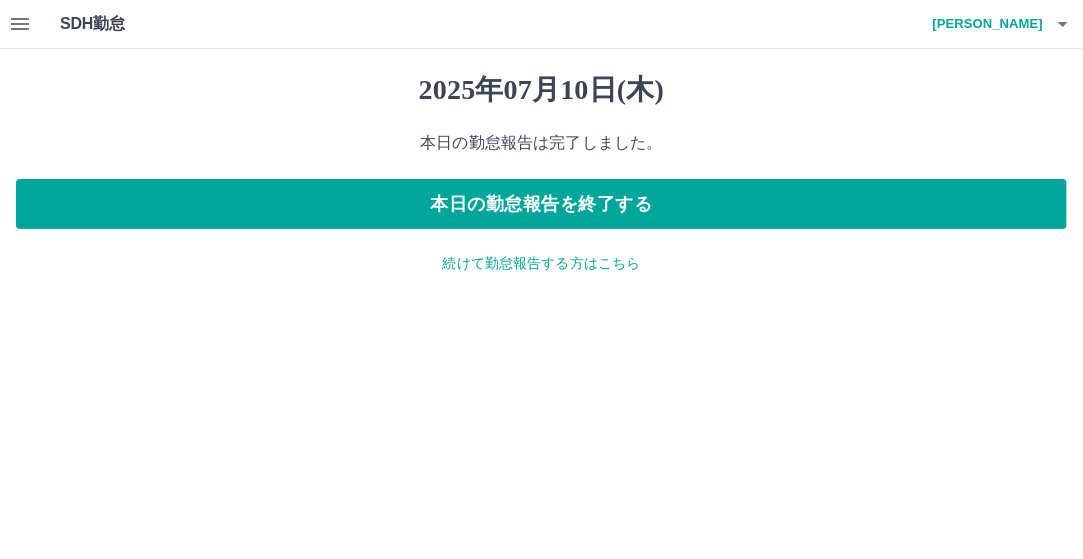 scroll, scrollTop: 0, scrollLeft: 0, axis: both 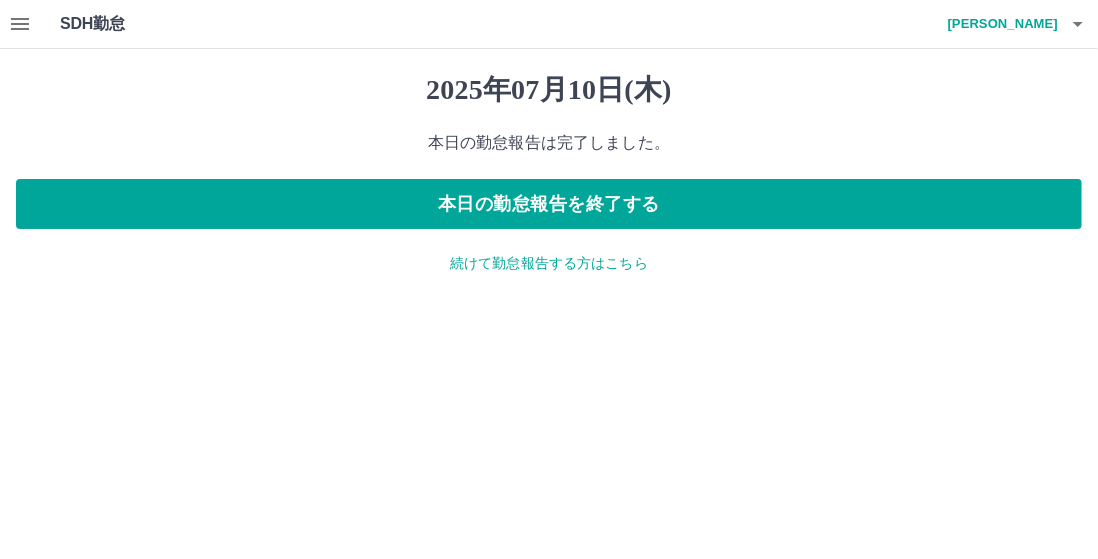 click on "続けて勤怠報告する方はこちら" at bounding box center [549, 263] 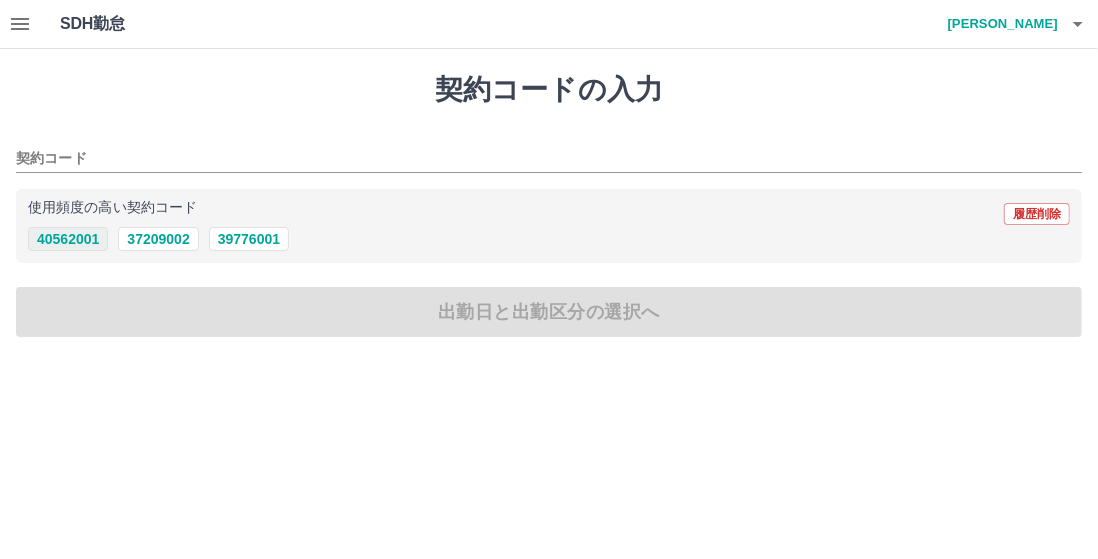 click on "40562001" at bounding box center [68, 239] 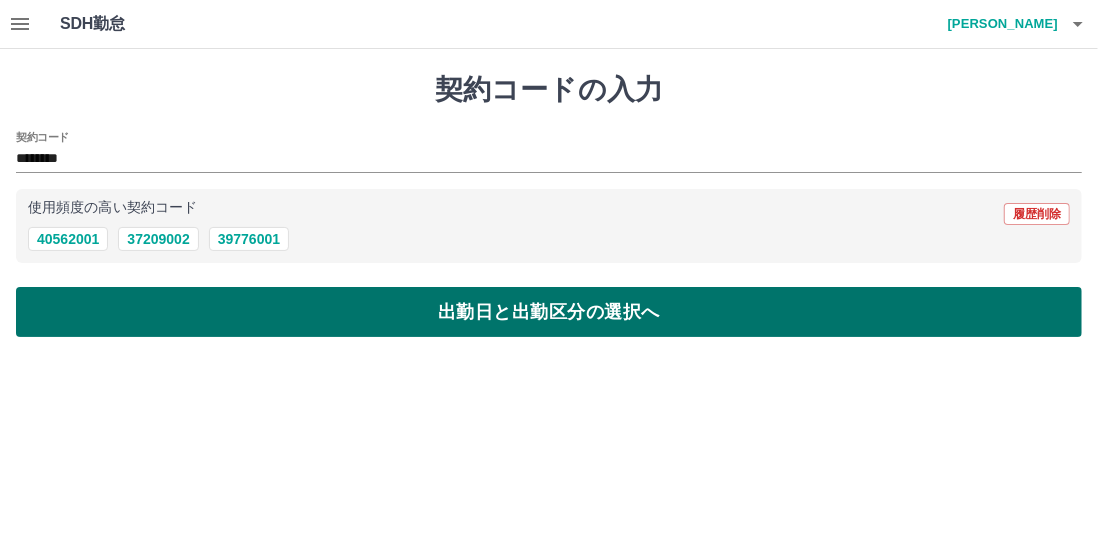 click on "出勤日と出勤区分の選択へ" at bounding box center (549, 312) 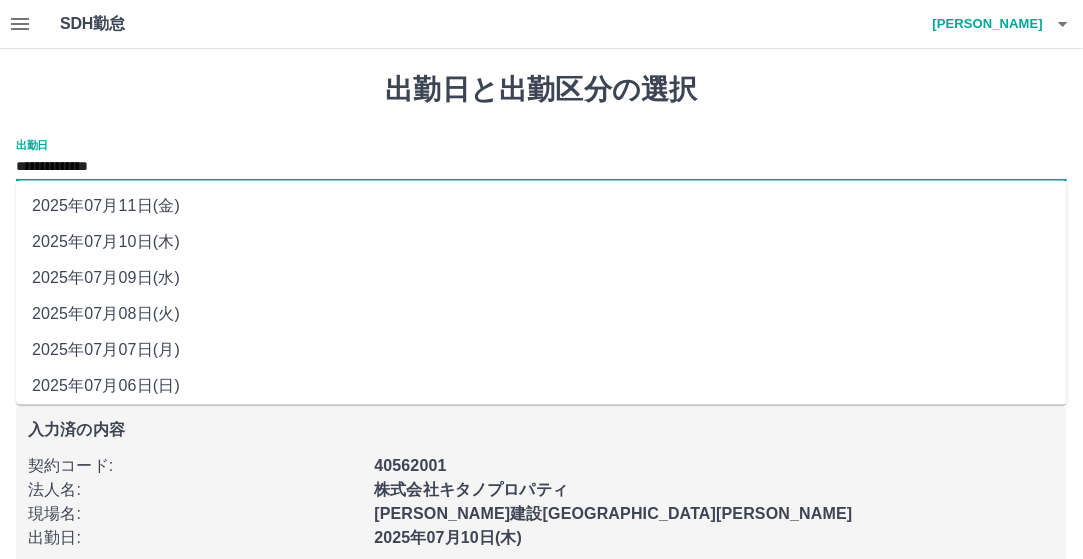 click on "**********" at bounding box center (541, 167) 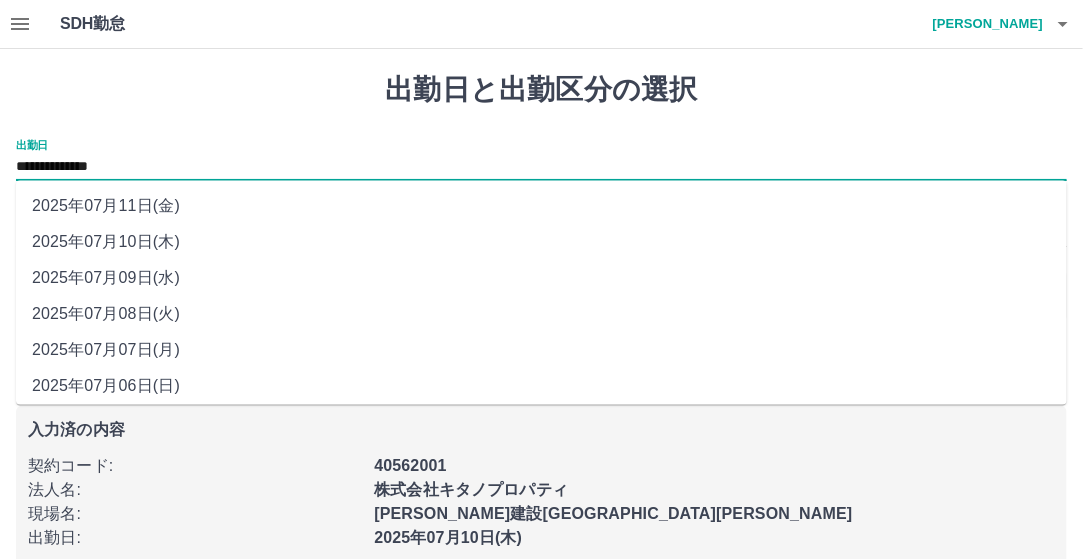 click on "2025年07月08日(火)" at bounding box center (541, 315) 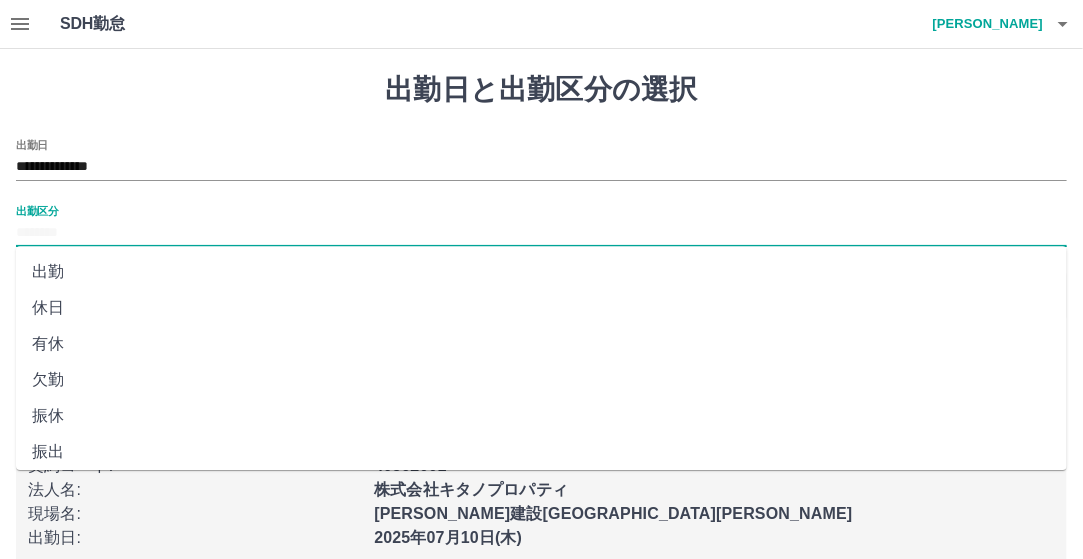 click on "出勤区分" at bounding box center [541, 233] 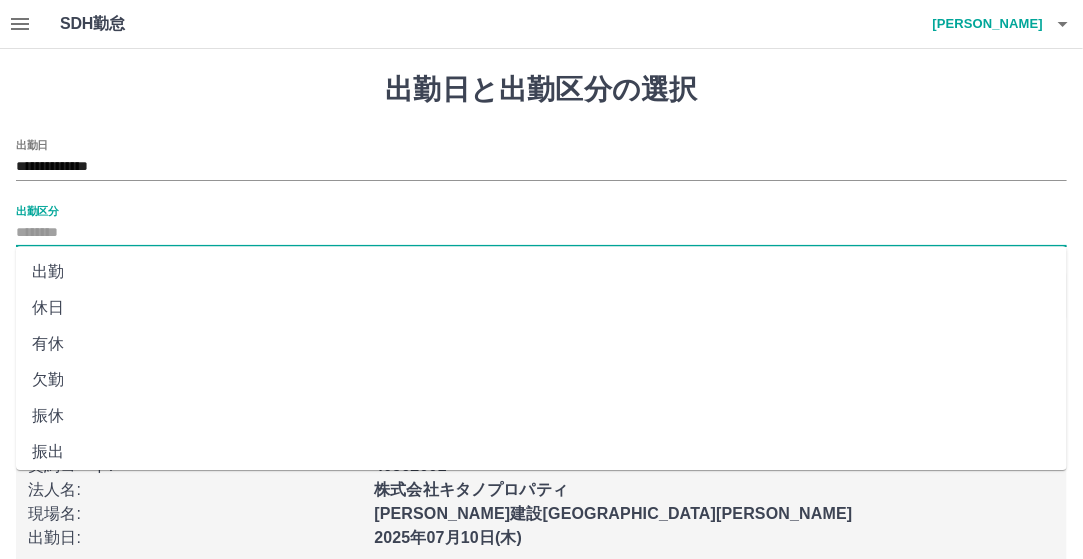 click on "出勤" at bounding box center [541, 272] 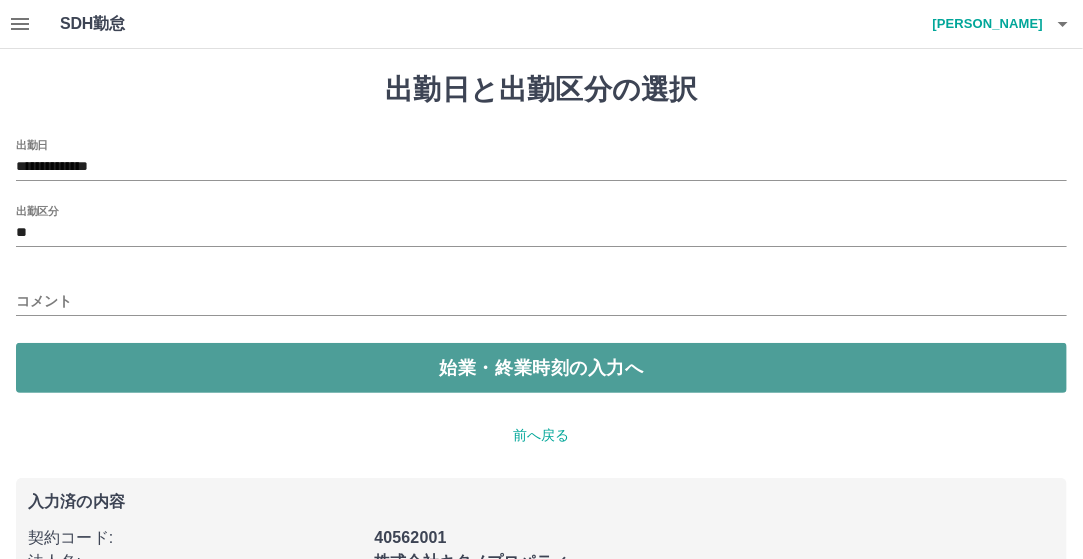 click on "始業・終業時刻の入力へ" at bounding box center [541, 368] 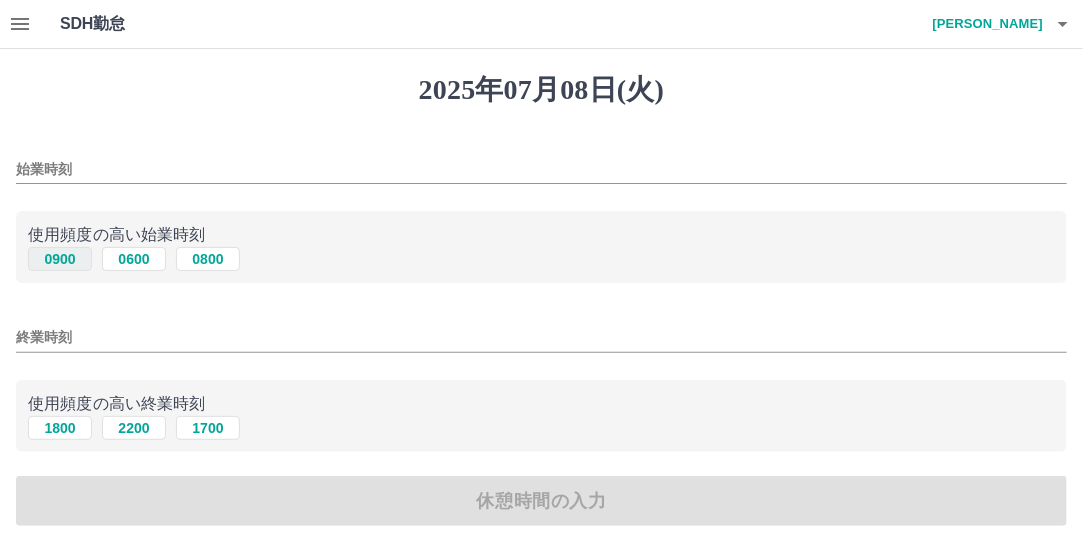 click on "0900" at bounding box center (60, 259) 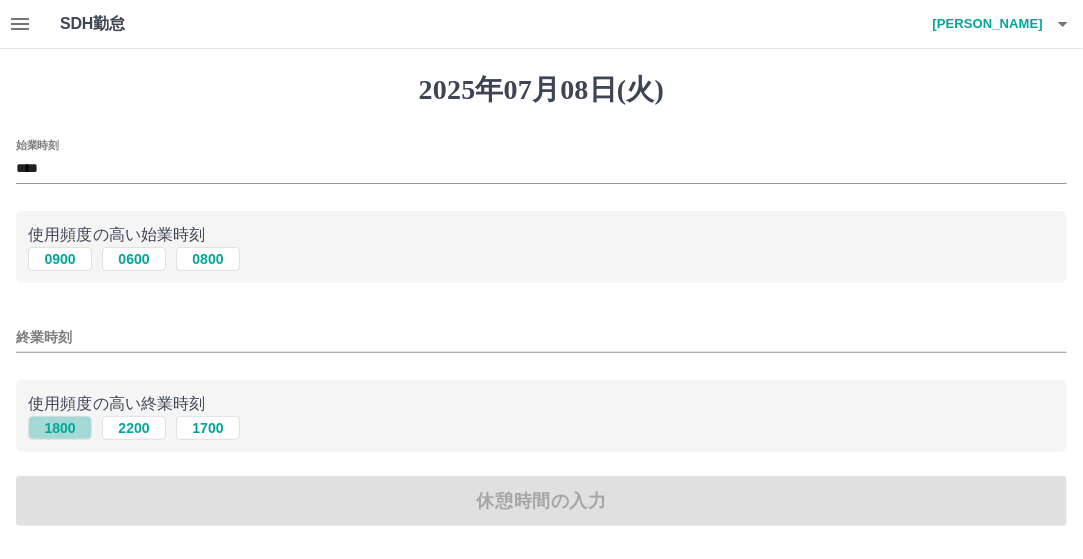 click on "1800" at bounding box center (60, 428) 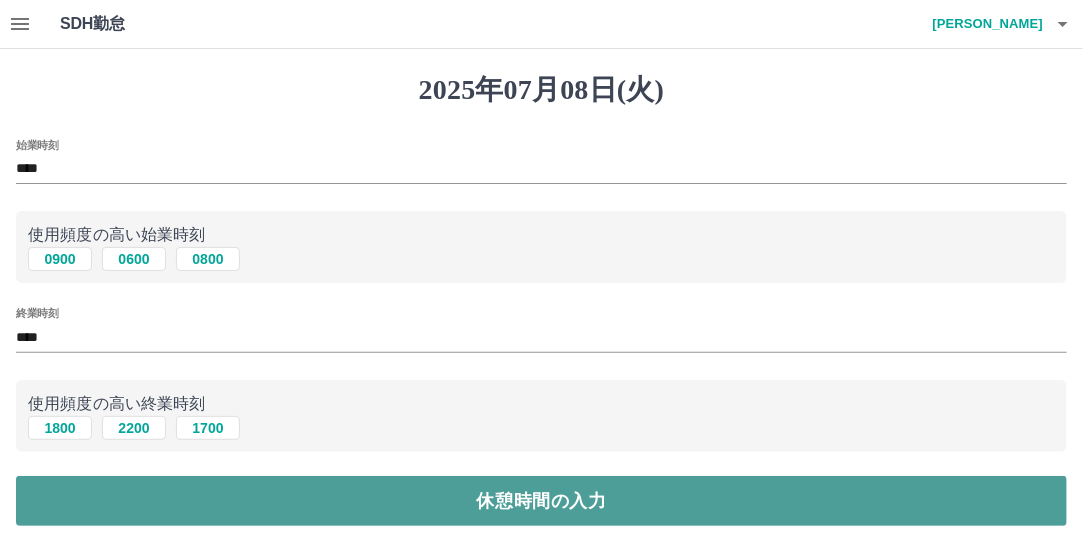 click on "休憩時間の入力" at bounding box center (541, 501) 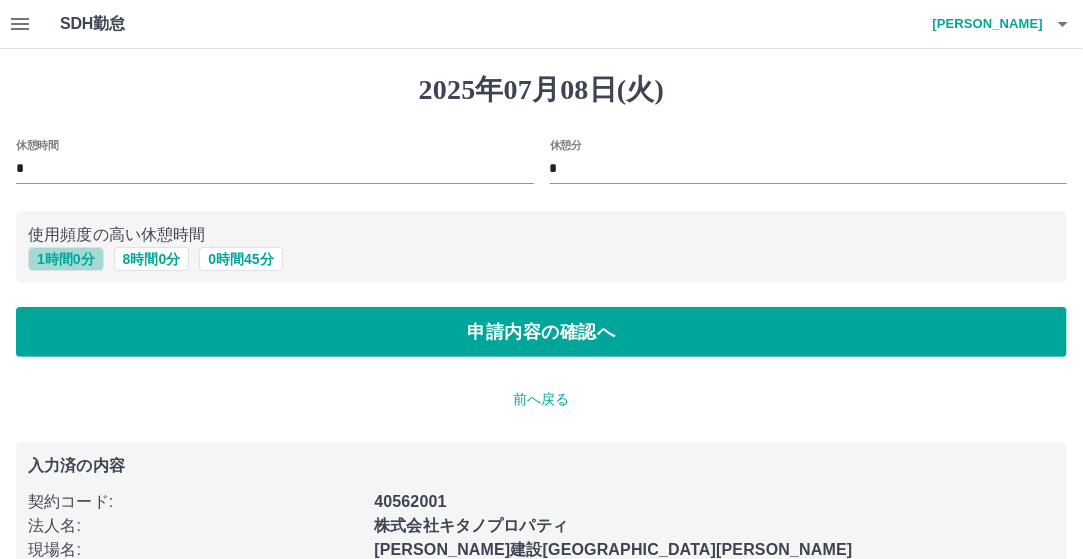 click on "1 時間 0 分" at bounding box center (66, 259) 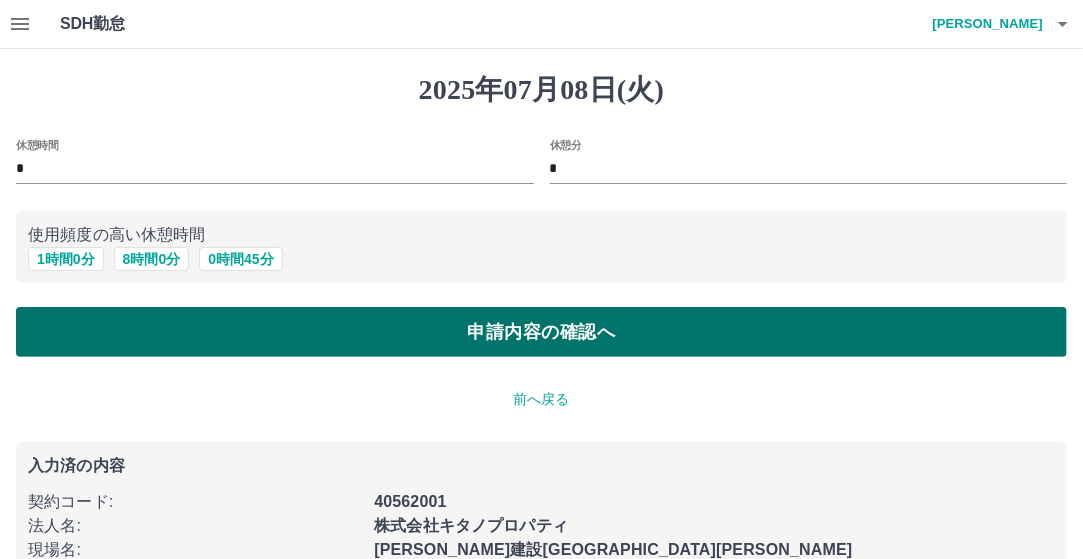 click on "申請内容の確認へ" at bounding box center (541, 332) 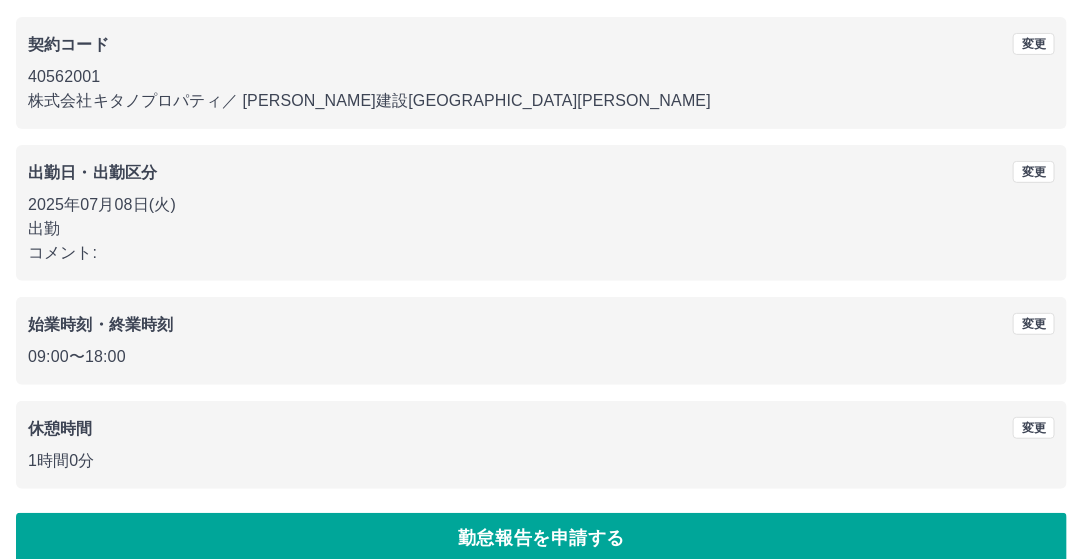 scroll, scrollTop: 188, scrollLeft: 0, axis: vertical 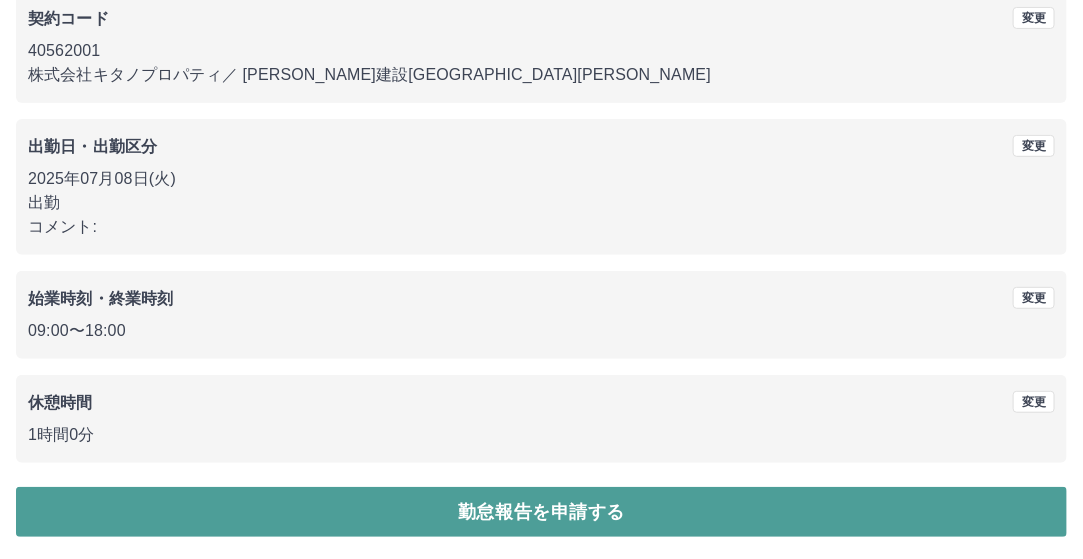 click on "勤怠報告を申請する" at bounding box center (541, 512) 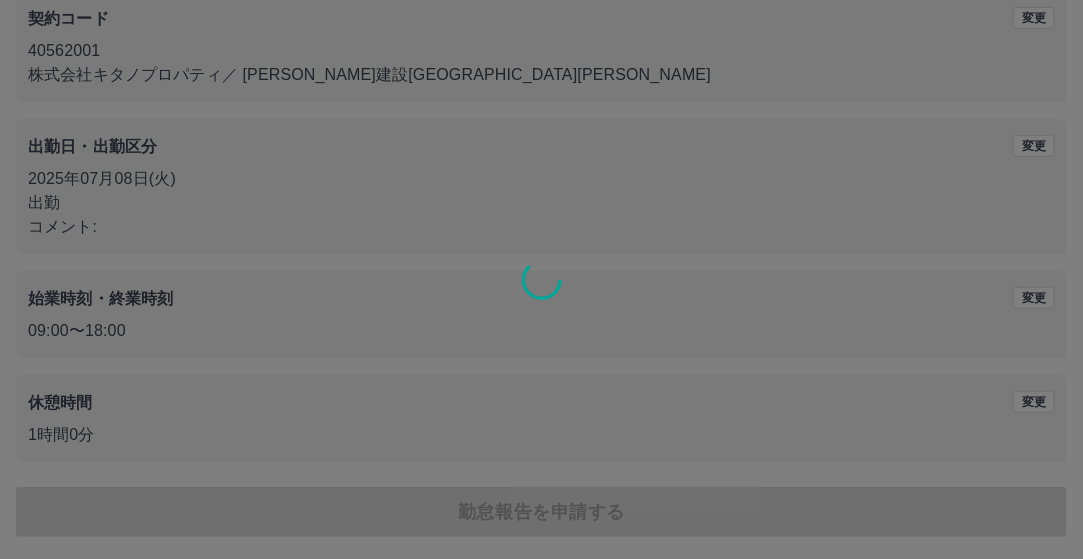 scroll, scrollTop: 0, scrollLeft: 0, axis: both 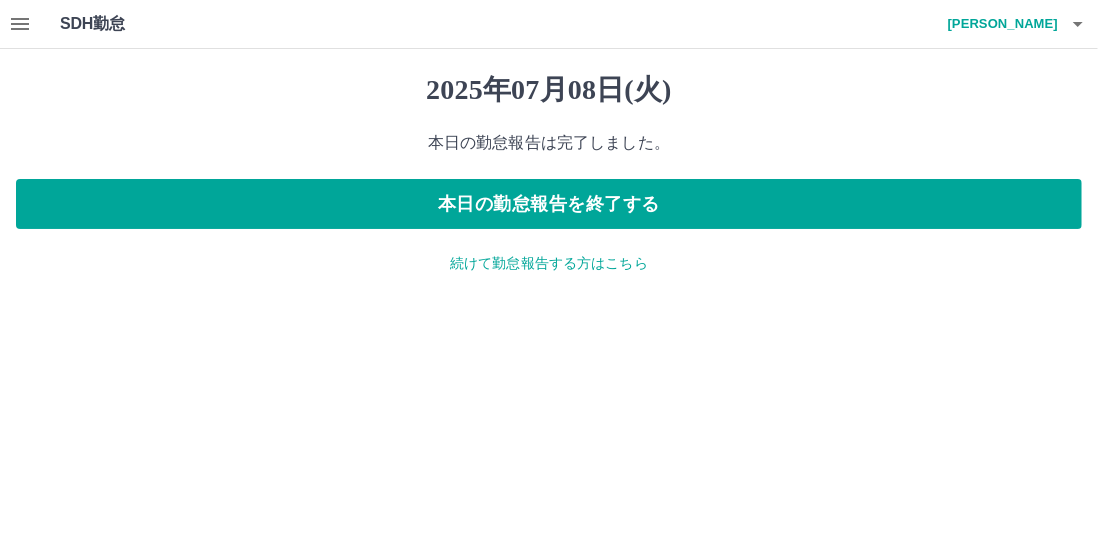click on "続けて勤怠報告する方はこちら" at bounding box center (549, 263) 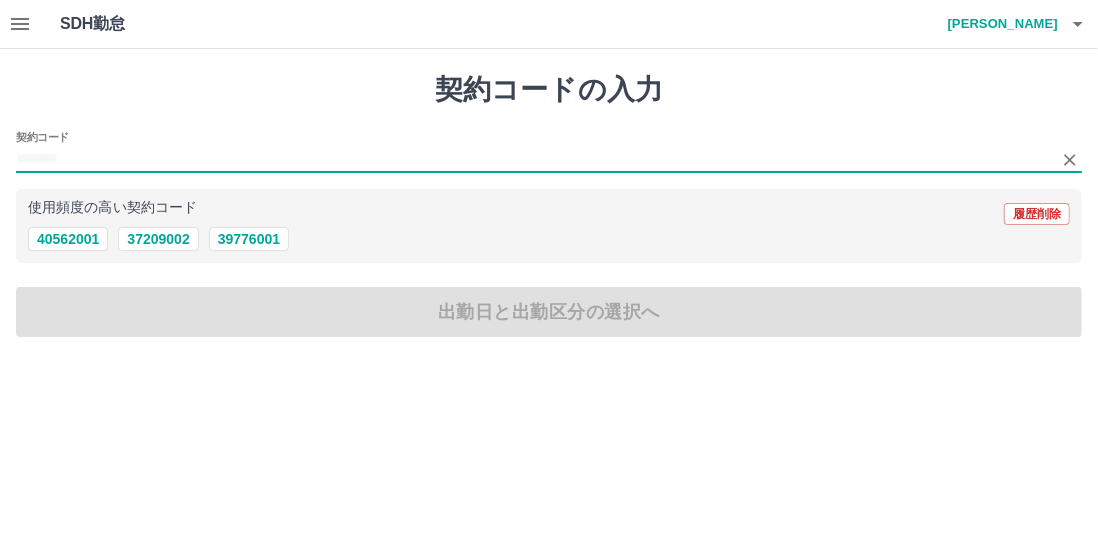 click on "契約コード" at bounding box center [534, 159] 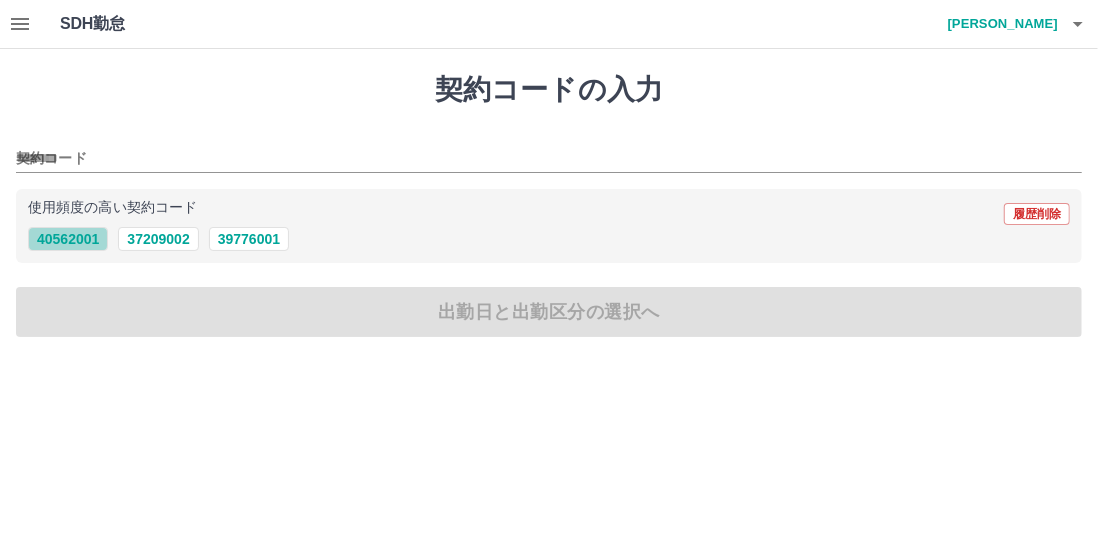 click on "40562001" at bounding box center [68, 239] 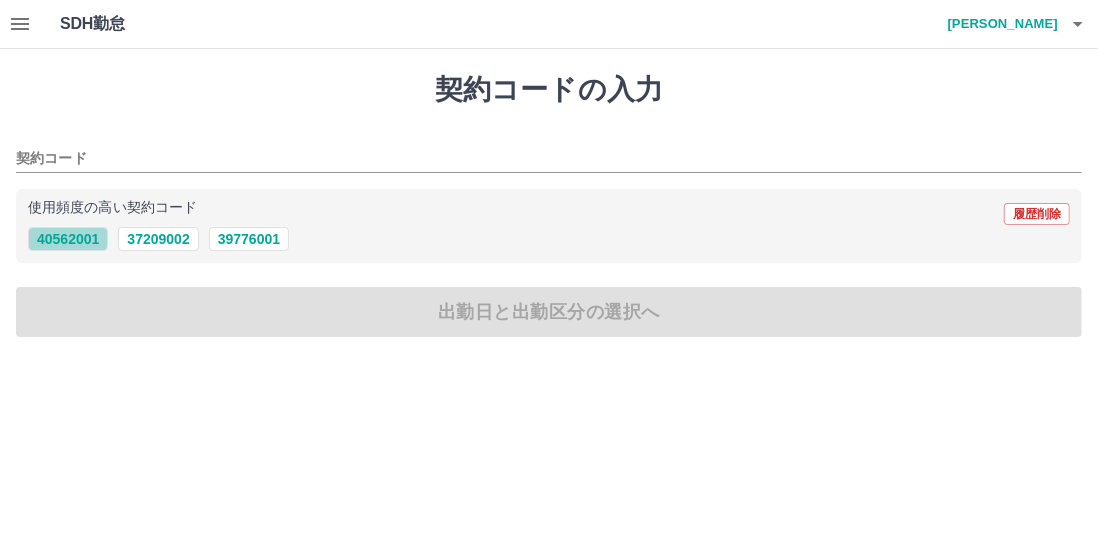 type on "********" 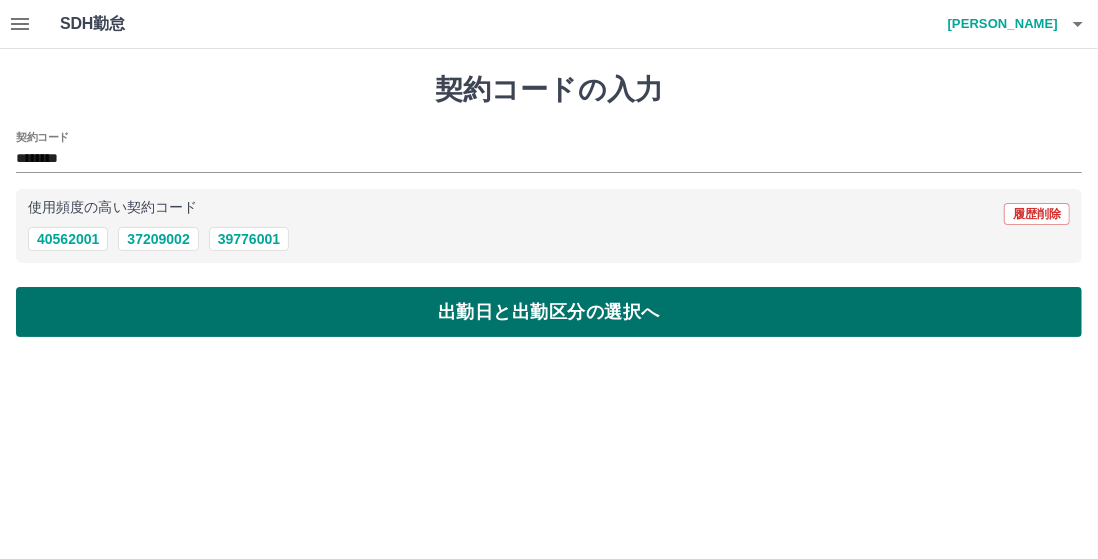 click on "出勤日と出勤区分の選択へ" at bounding box center (549, 312) 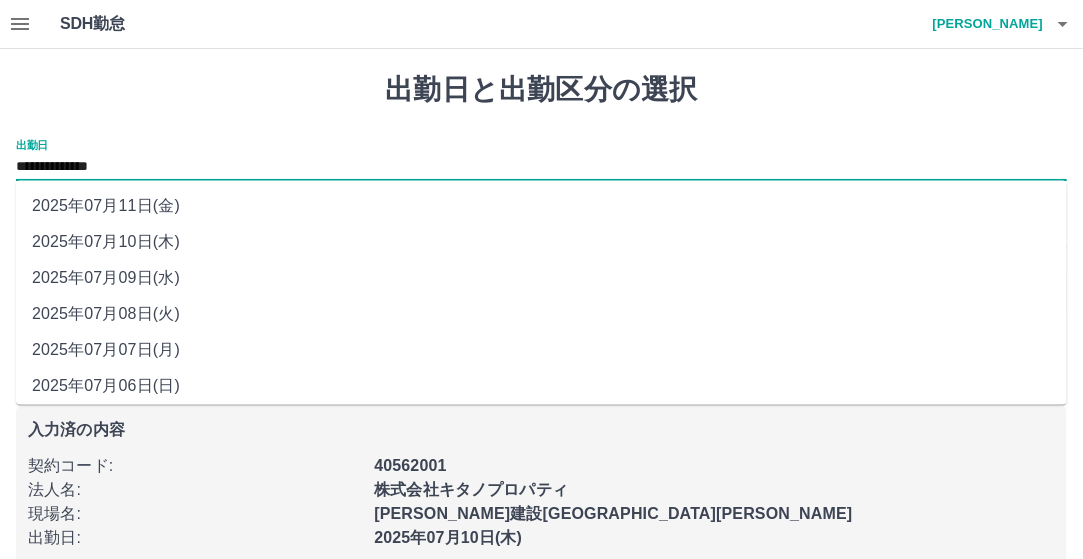 click on "**********" at bounding box center [541, 167] 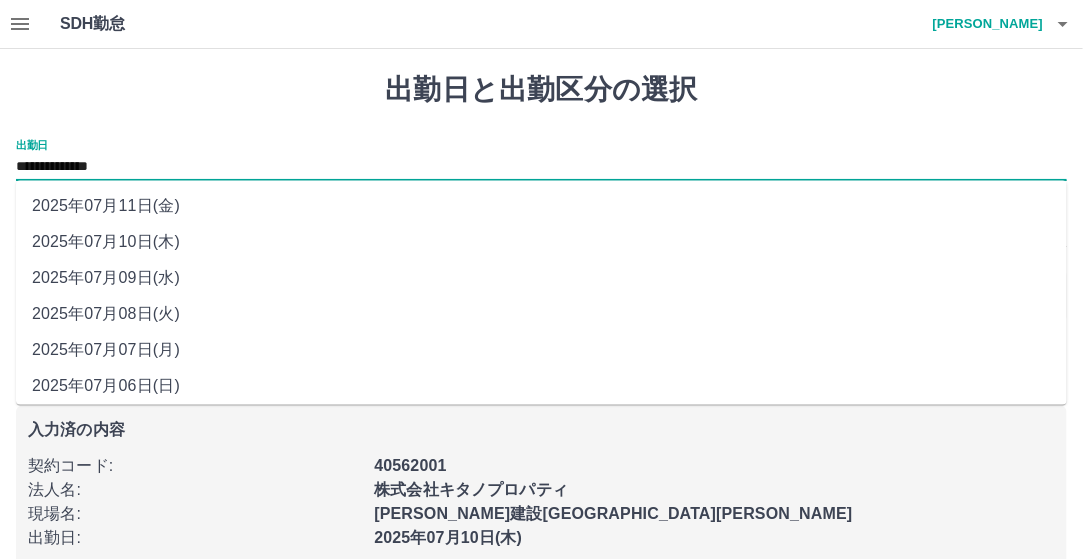 click on "2025年07月09日(水)" at bounding box center (541, 279) 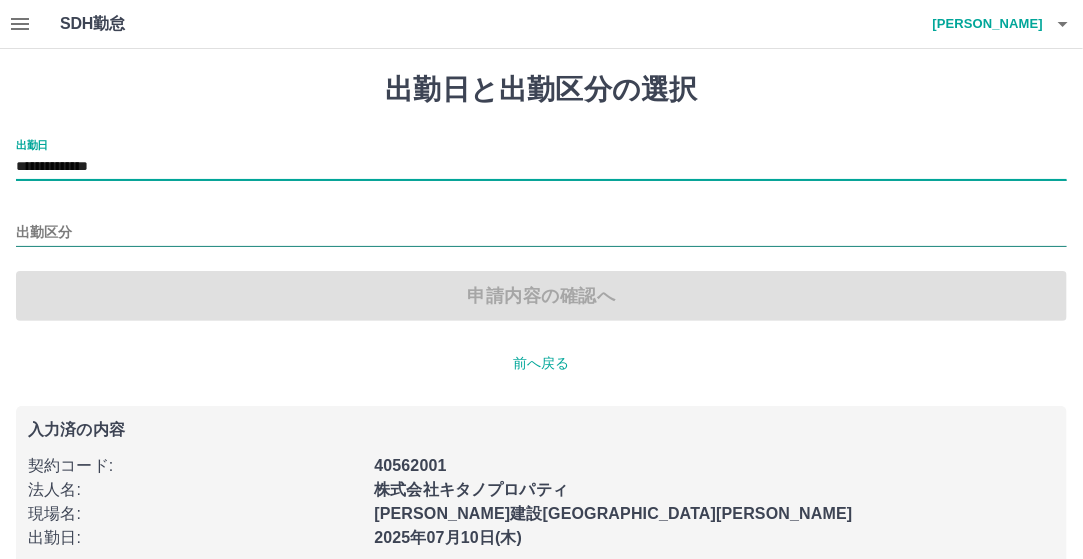 click on "出勤区分" at bounding box center [541, 233] 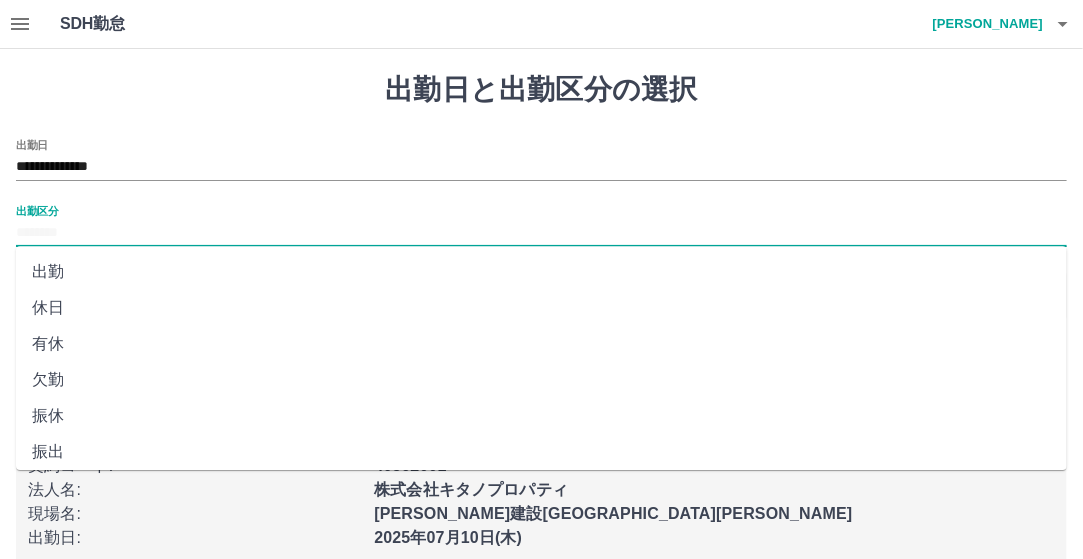 click on "出勤" at bounding box center [541, 272] 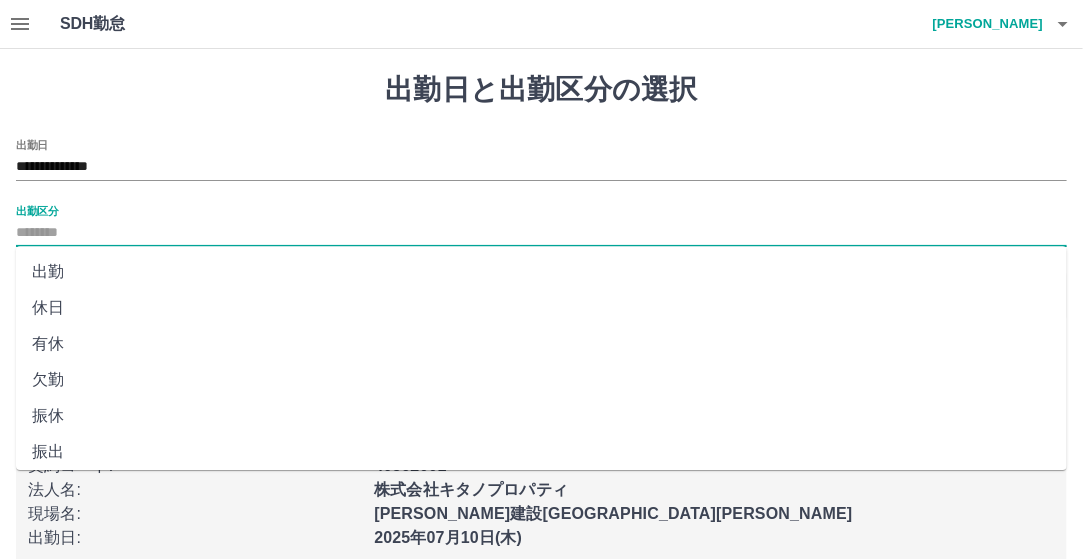 type on "**" 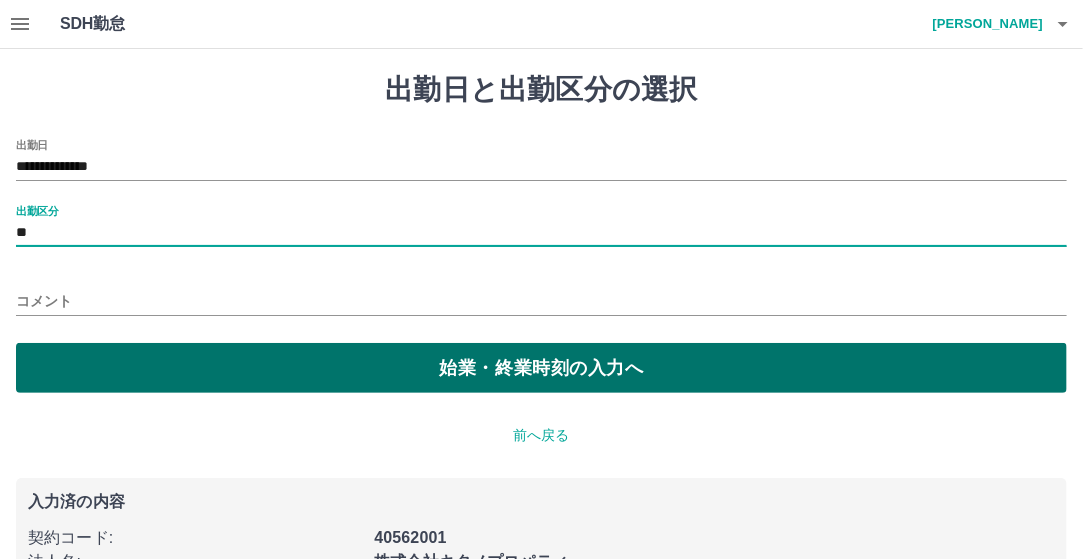 click on "始業・終業時刻の入力へ" at bounding box center [541, 368] 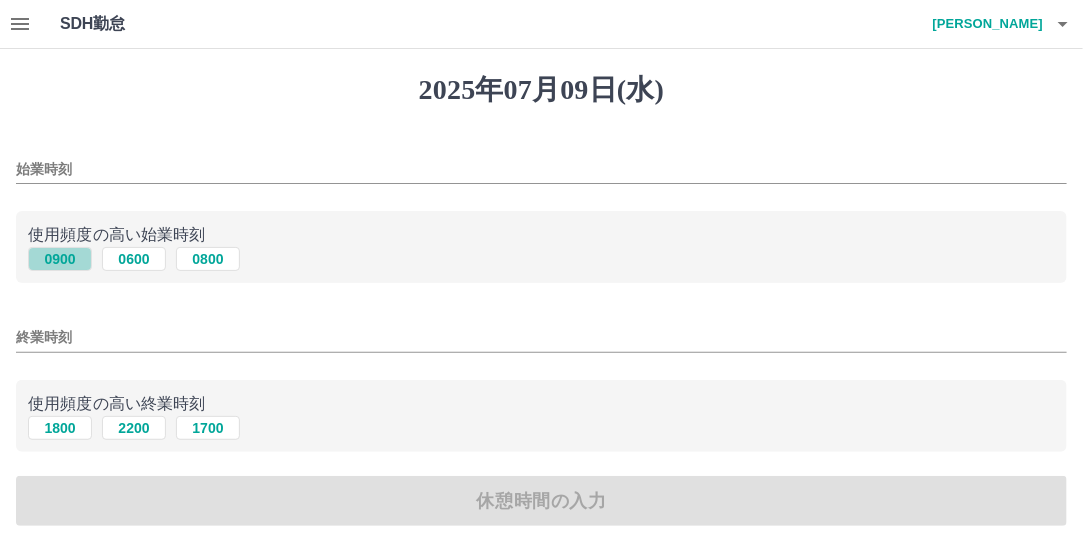 click on "0900" at bounding box center (60, 259) 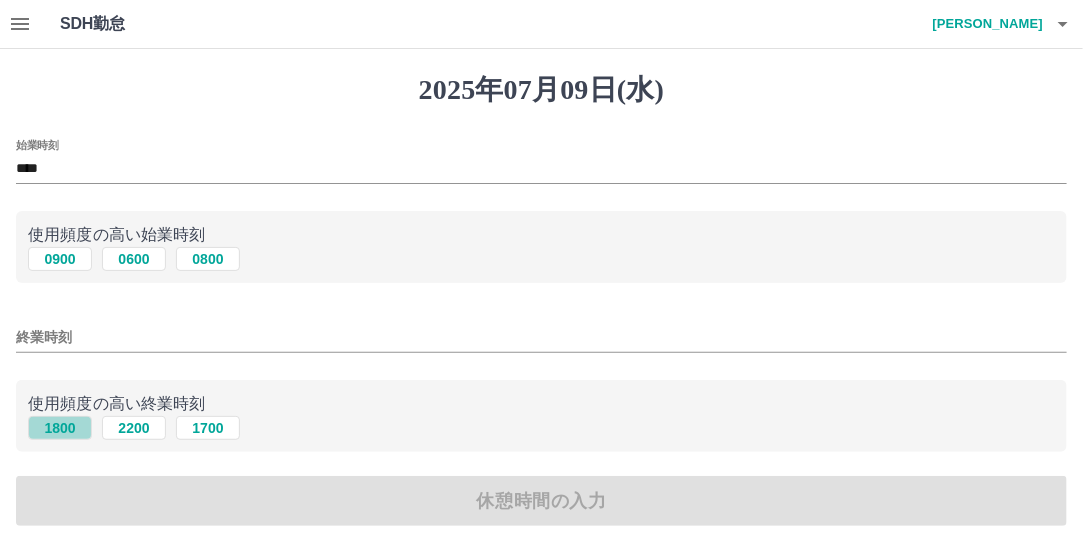 click on "1800" at bounding box center (60, 428) 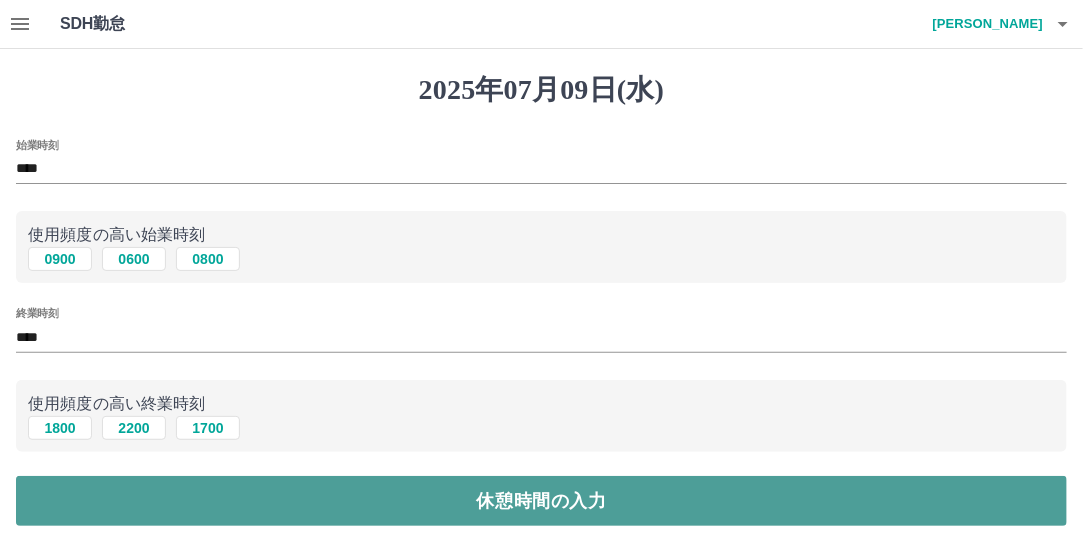 click on "休憩時間の入力" at bounding box center (541, 501) 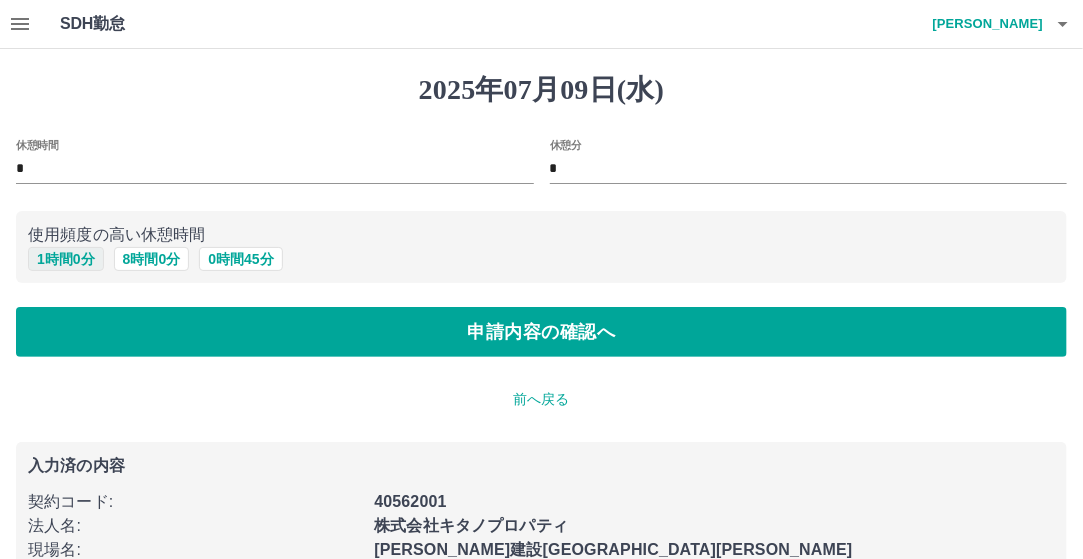click on "1 時間 0 分" at bounding box center (66, 259) 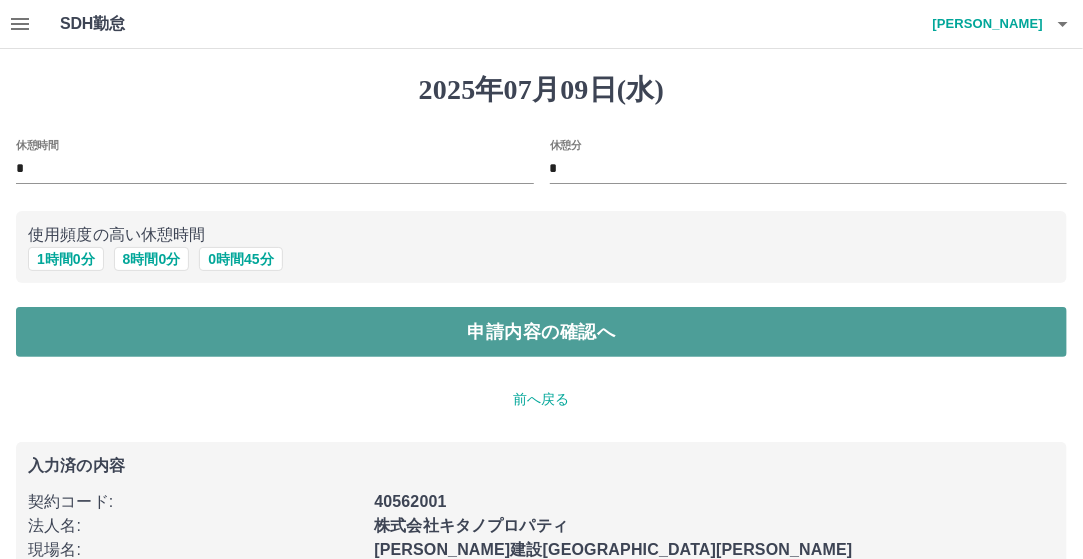 click on "申請内容の確認へ" at bounding box center [541, 332] 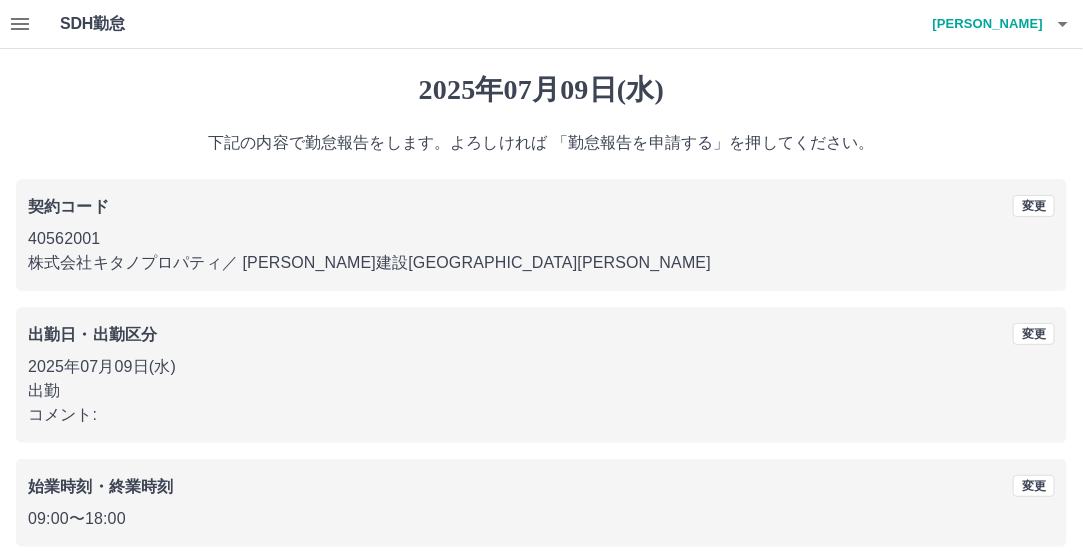 scroll, scrollTop: 188, scrollLeft: 0, axis: vertical 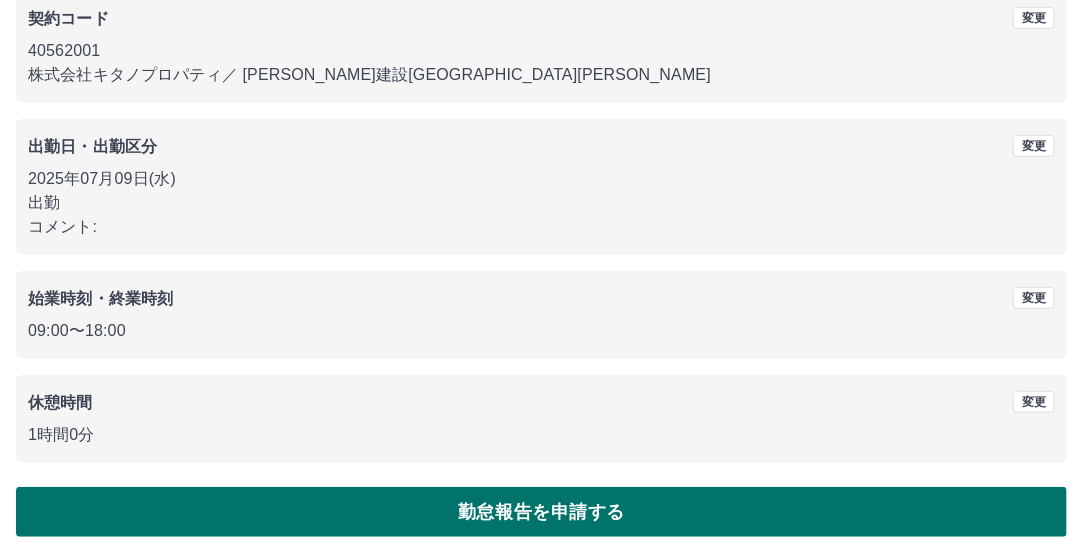 click on "勤怠報告を申請する" at bounding box center (541, 512) 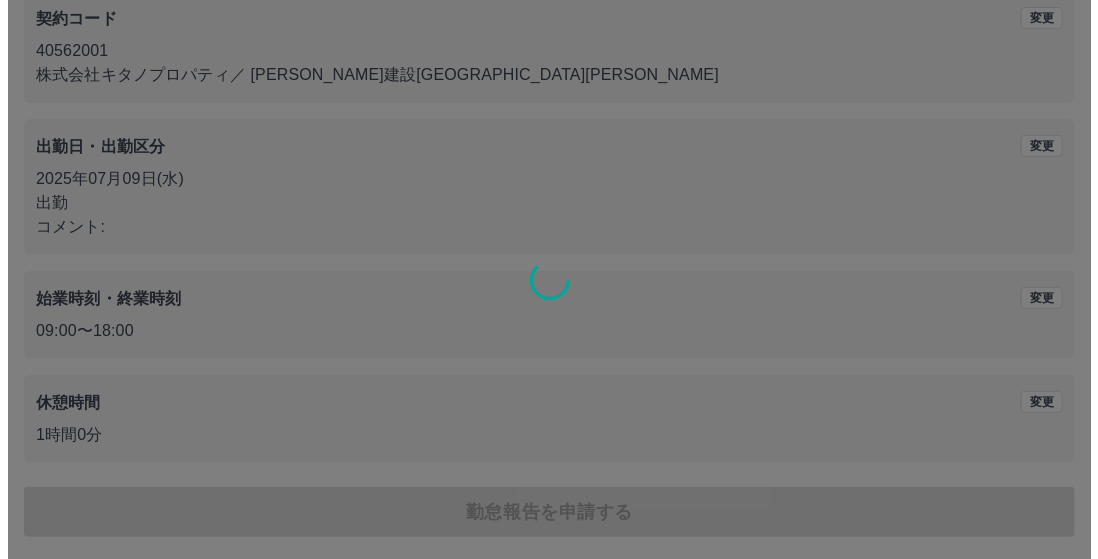 scroll, scrollTop: 0, scrollLeft: 0, axis: both 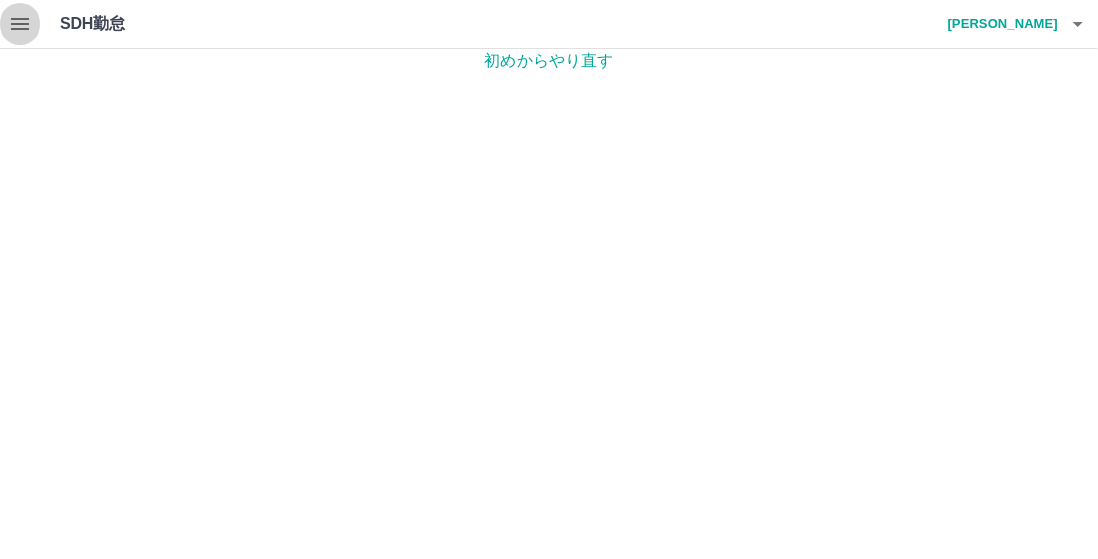 click 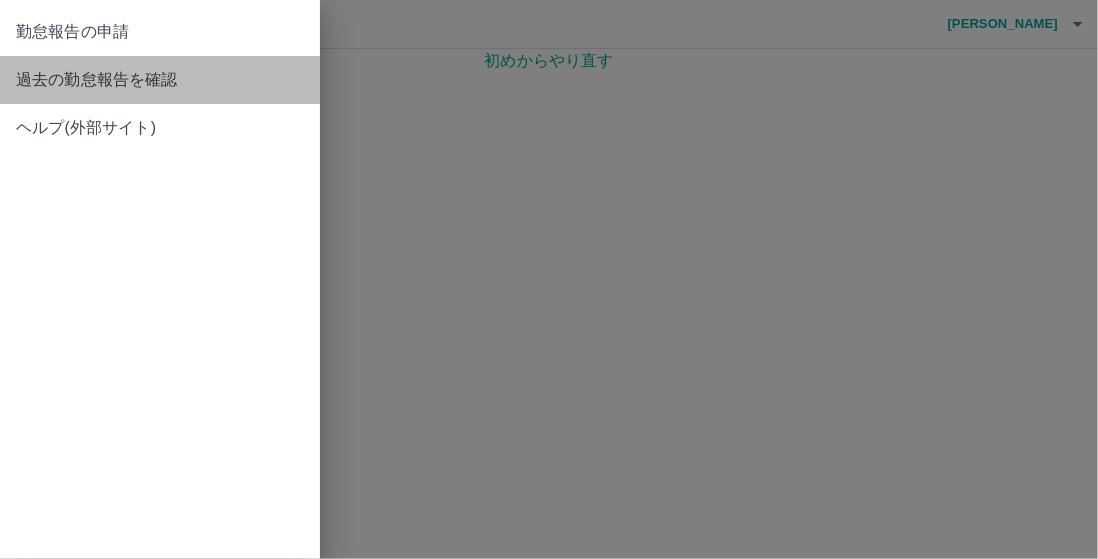click on "過去の勤怠報告を確認" at bounding box center (160, 80) 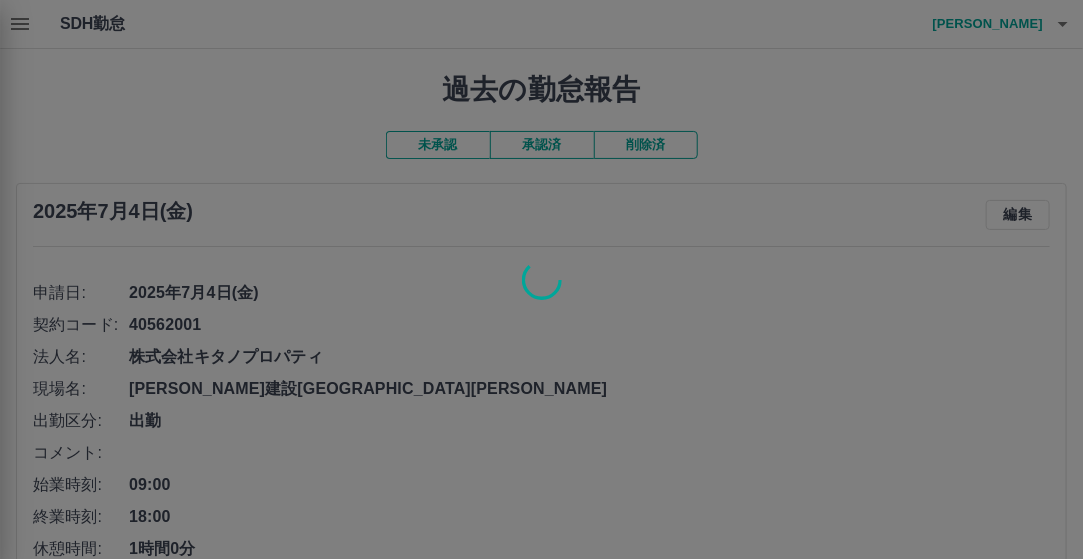 click at bounding box center [541, 279] 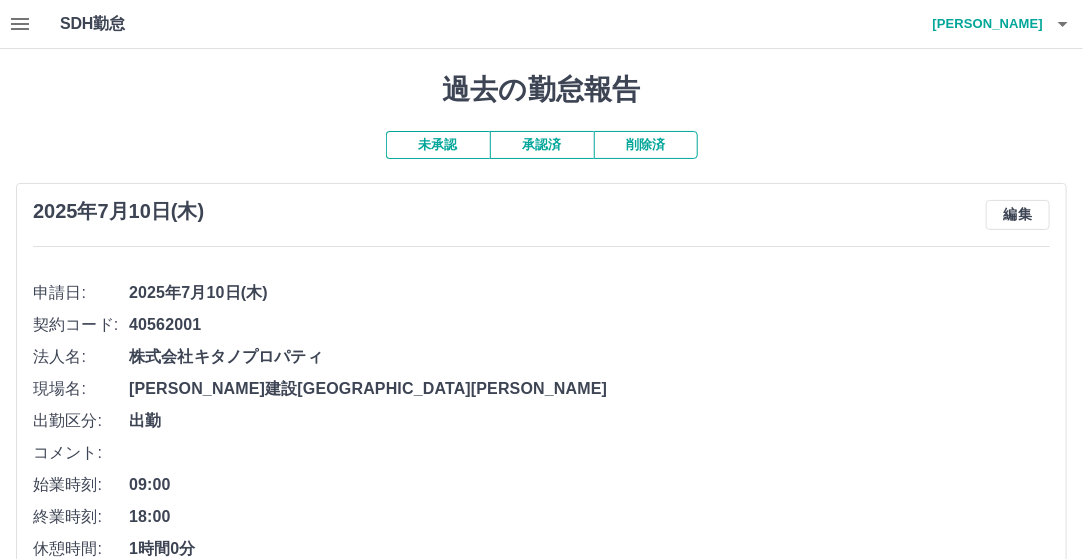 click on "小山　康子" at bounding box center [983, 24] 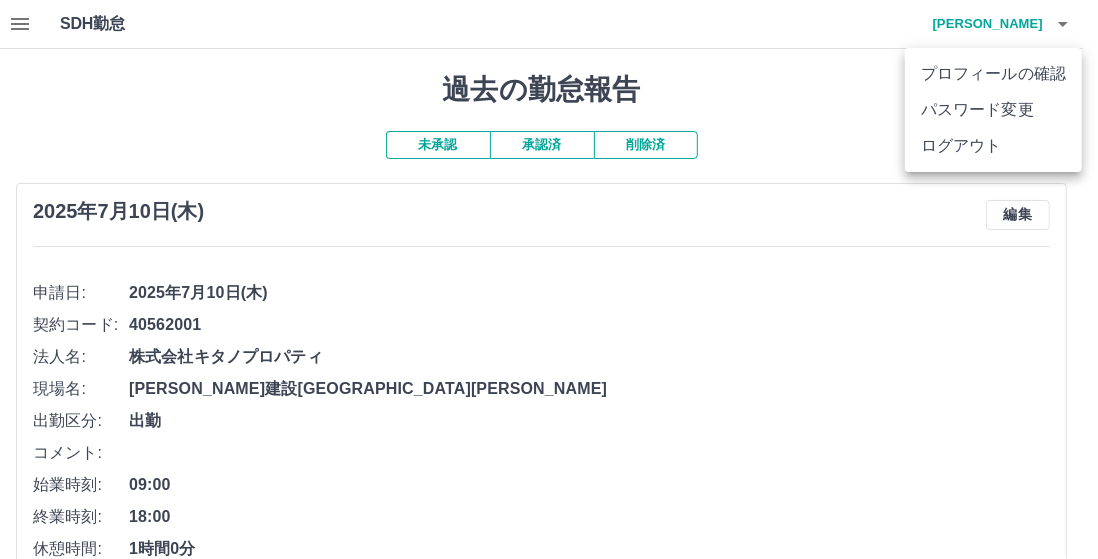 click on "ログアウト" at bounding box center [993, 146] 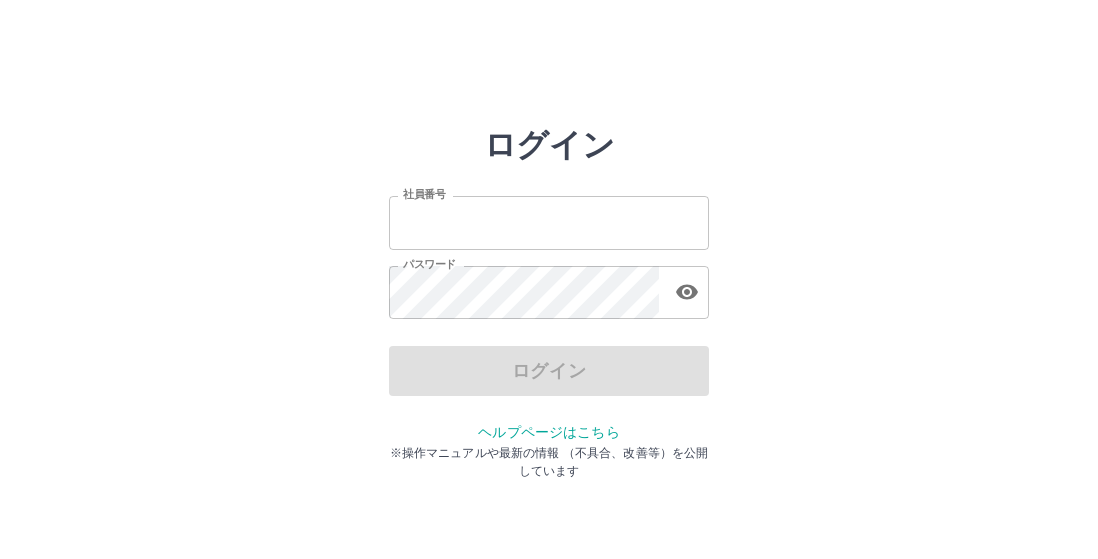 scroll, scrollTop: 0, scrollLeft: 0, axis: both 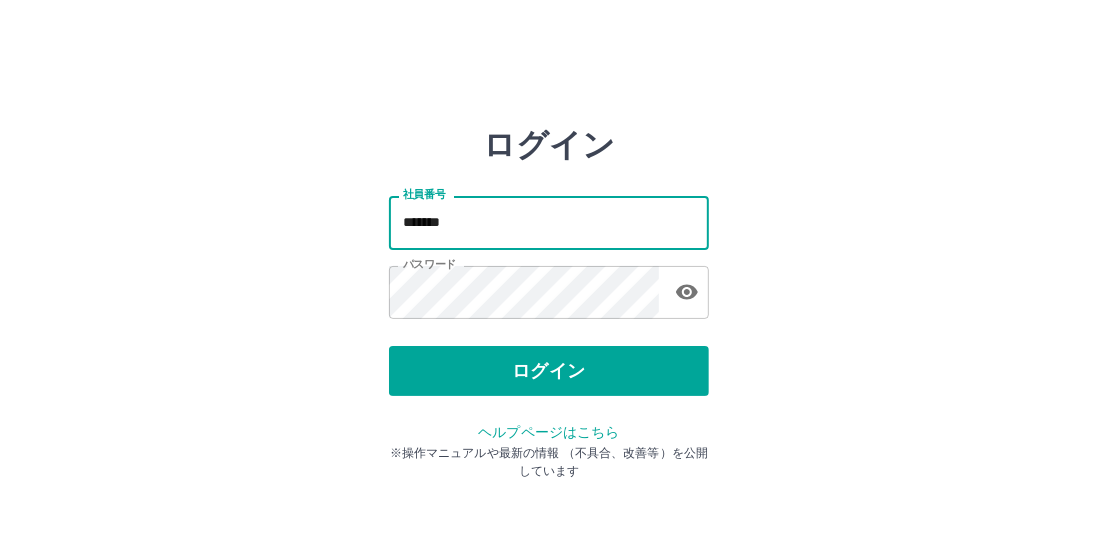 click on "*******" at bounding box center (549, 222) 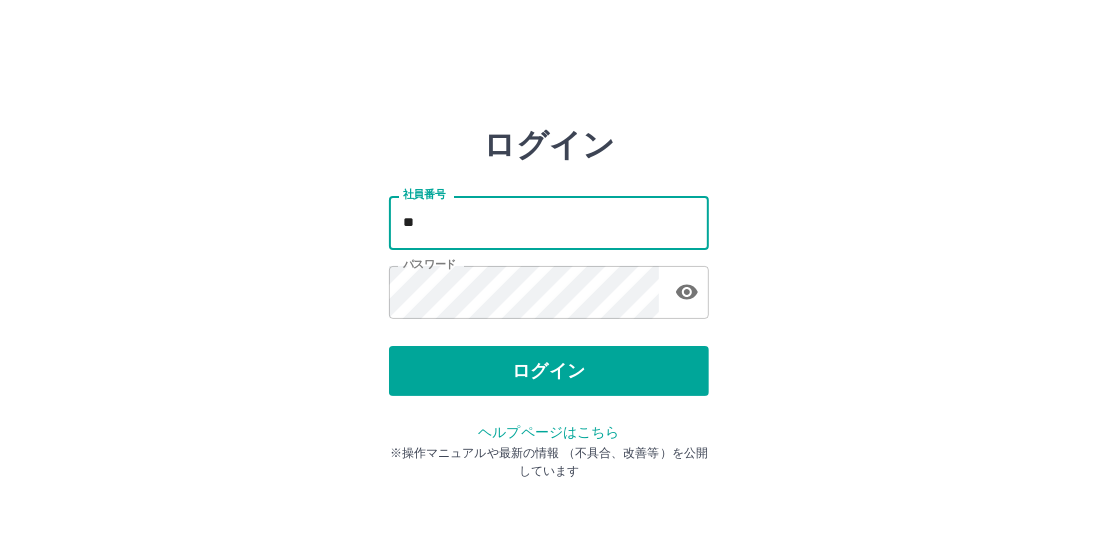 type on "*" 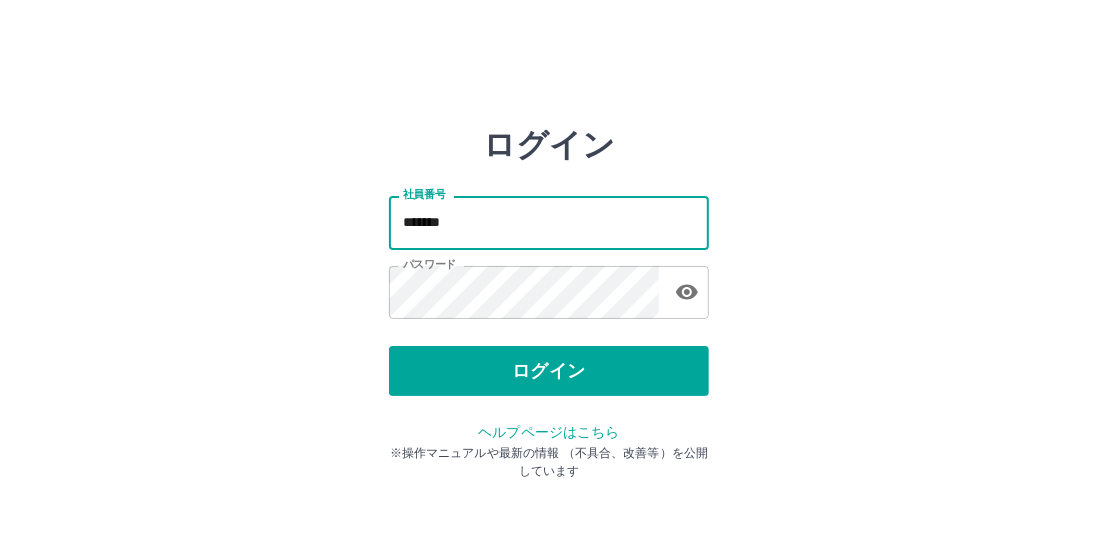 type on "*******" 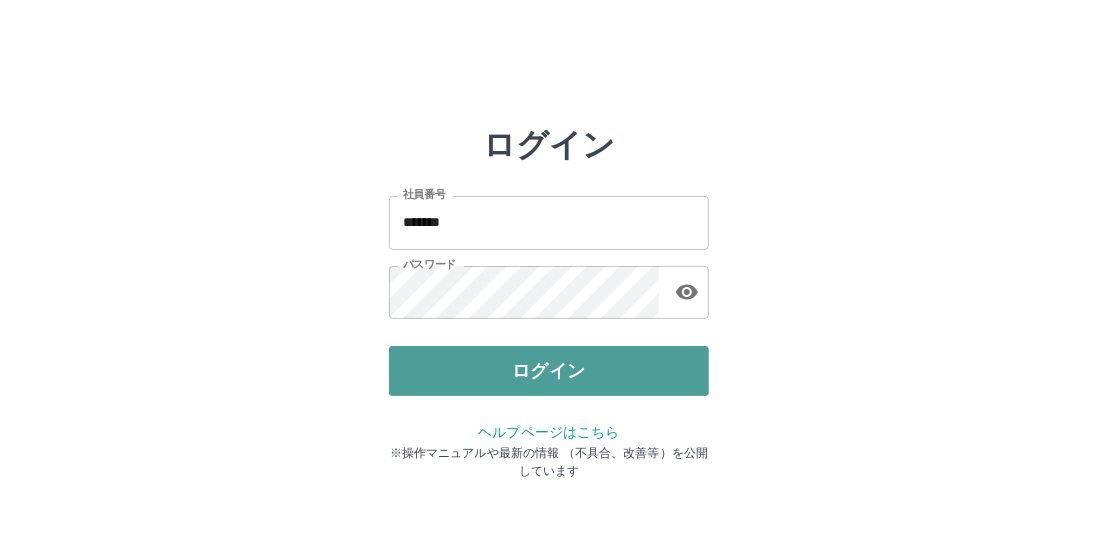 click on "ログイン" at bounding box center (549, 371) 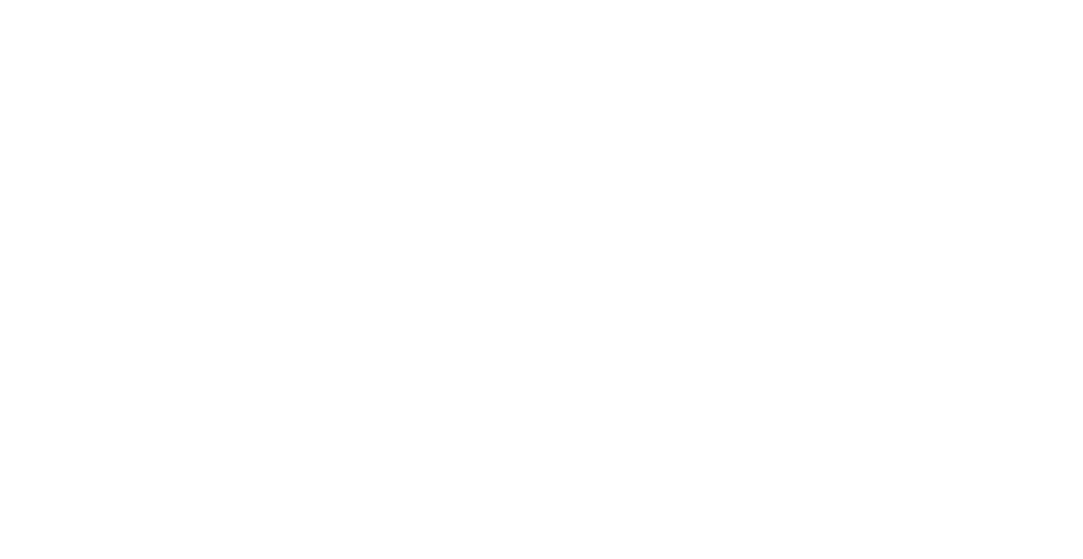 scroll, scrollTop: 0, scrollLeft: 0, axis: both 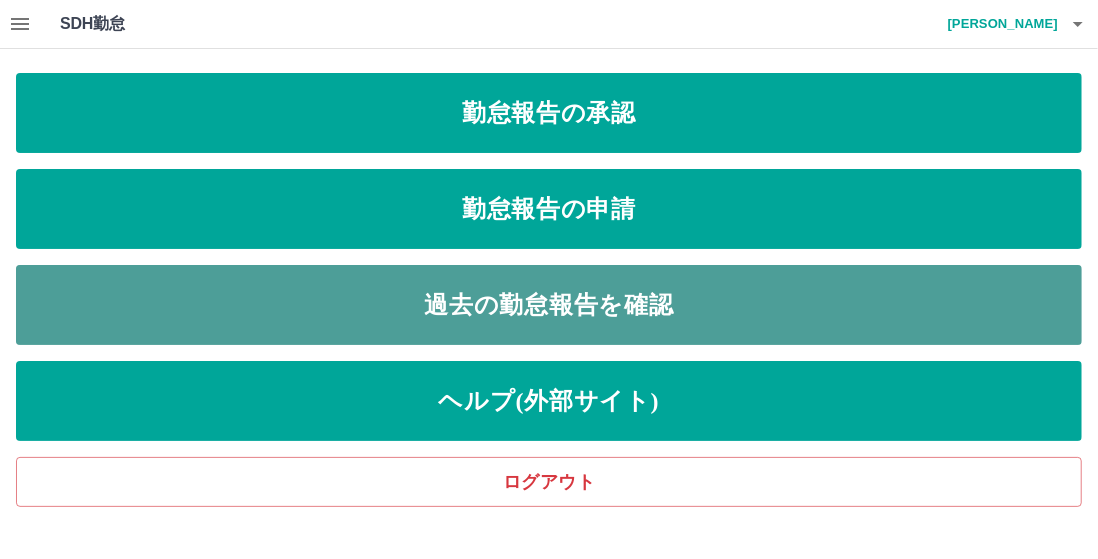 click on "過去の勤怠報告を確認" at bounding box center [549, 305] 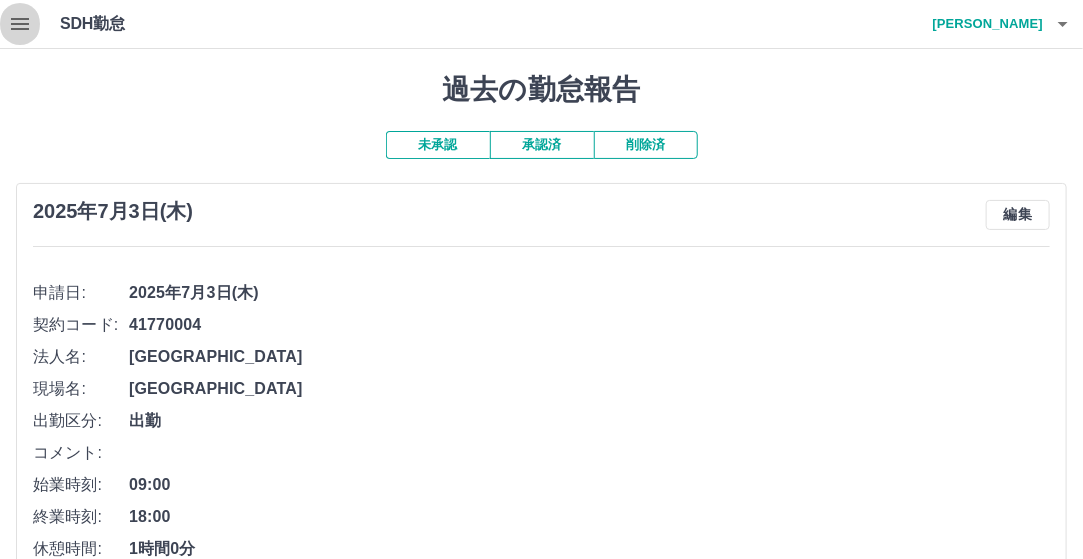 click 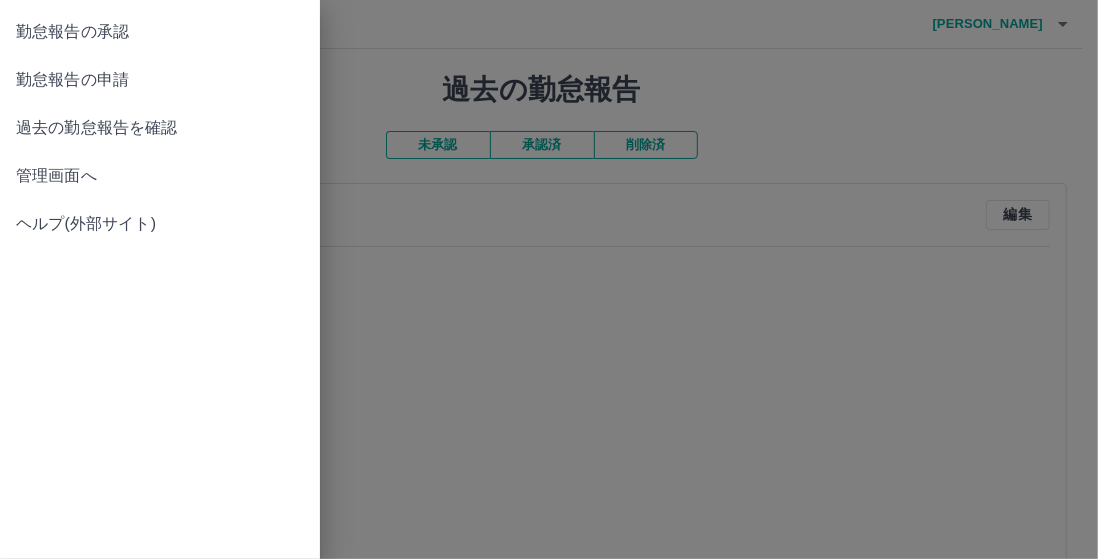 click on "勤怠報告の承認" at bounding box center [160, 32] 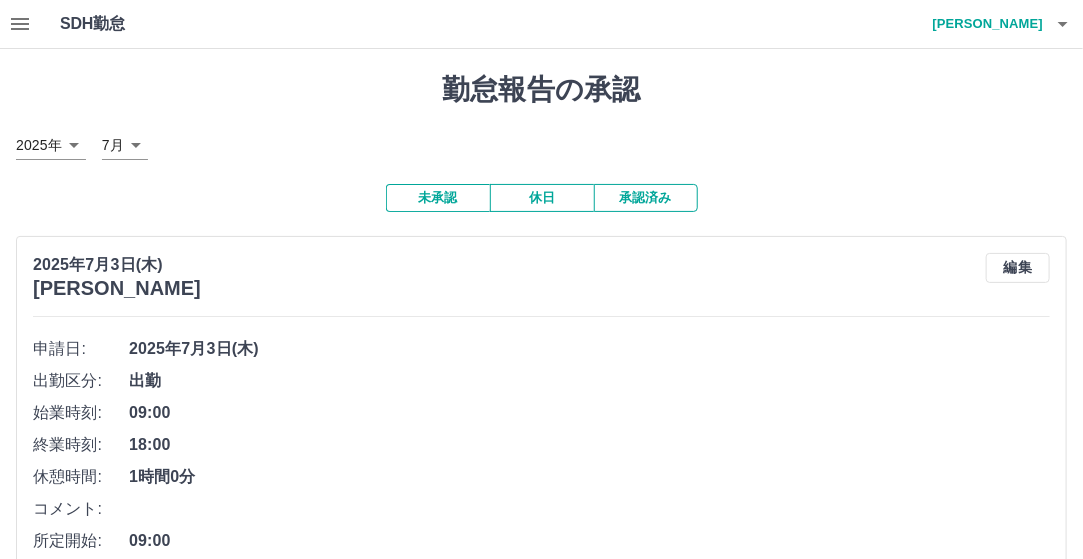 click 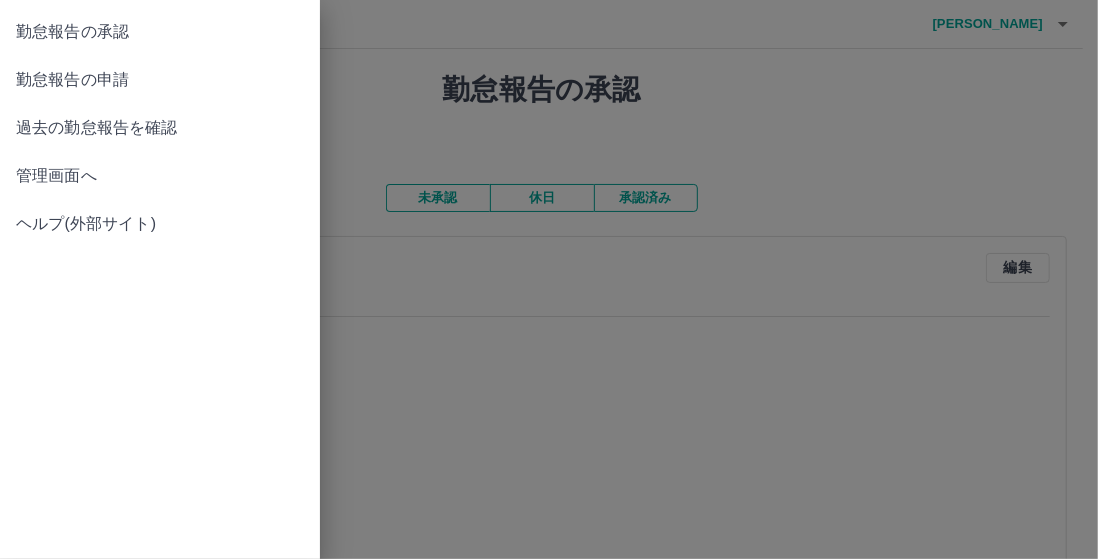 click on "勤怠報告の承認" at bounding box center [160, 32] 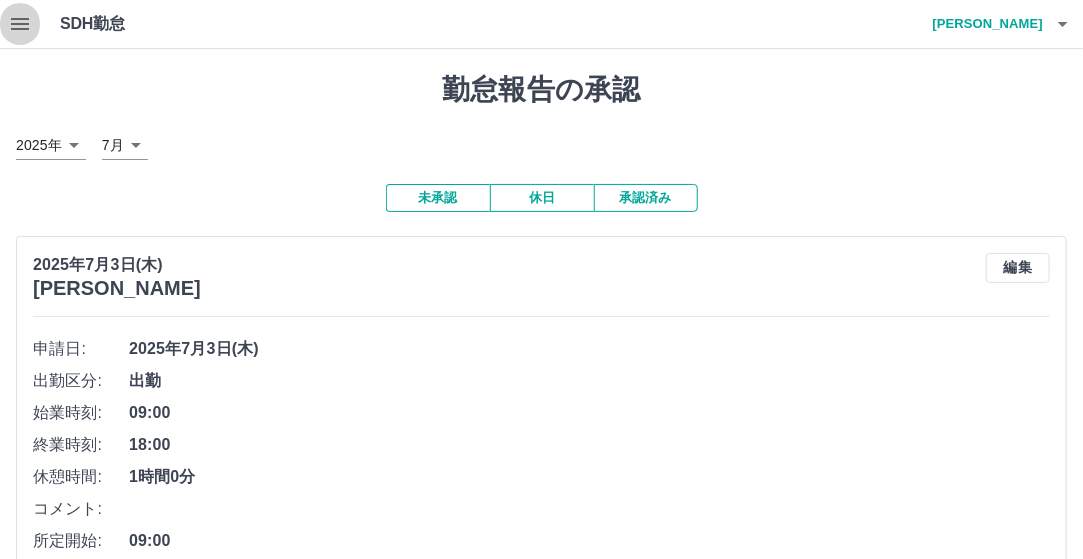 click 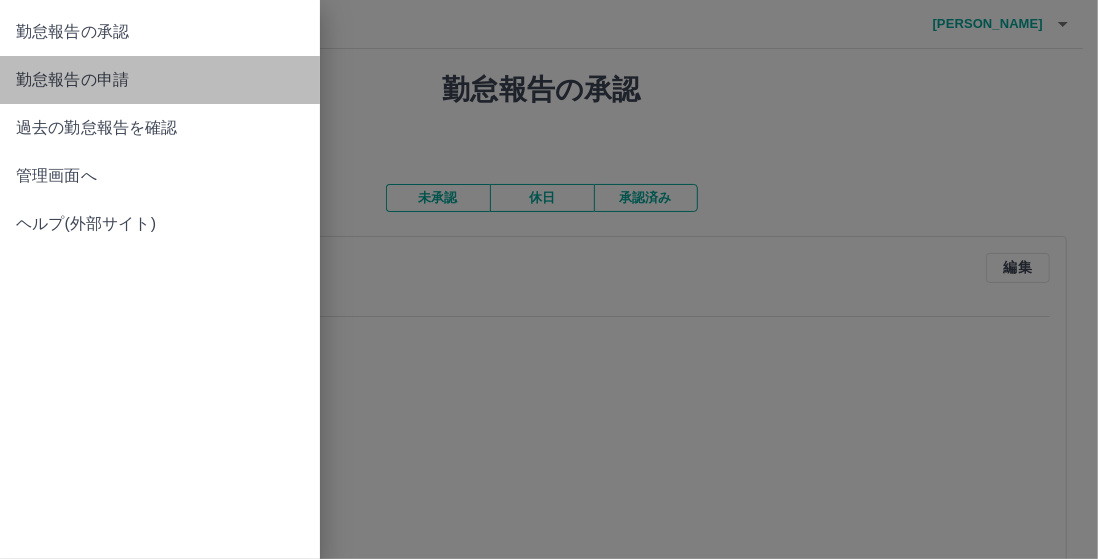 click on "勤怠報告の申請" at bounding box center [160, 80] 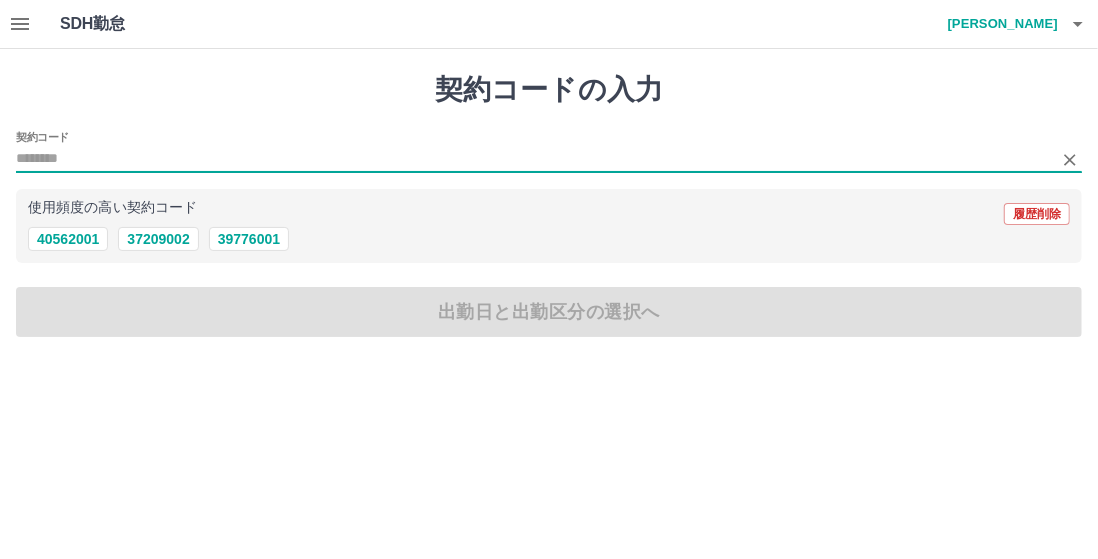 click on "契約コード" at bounding box center (534, 159) 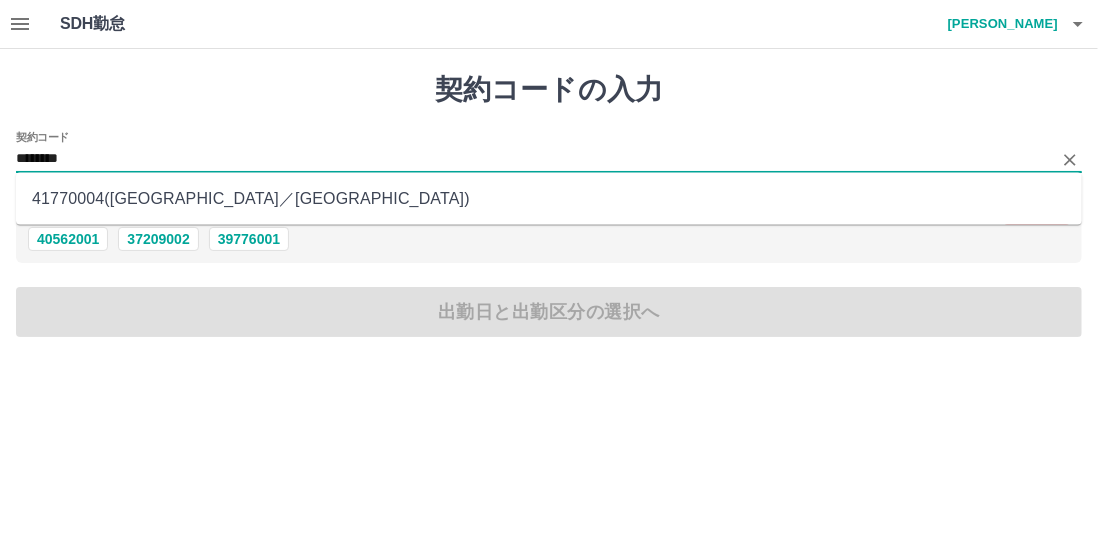 type on "********" 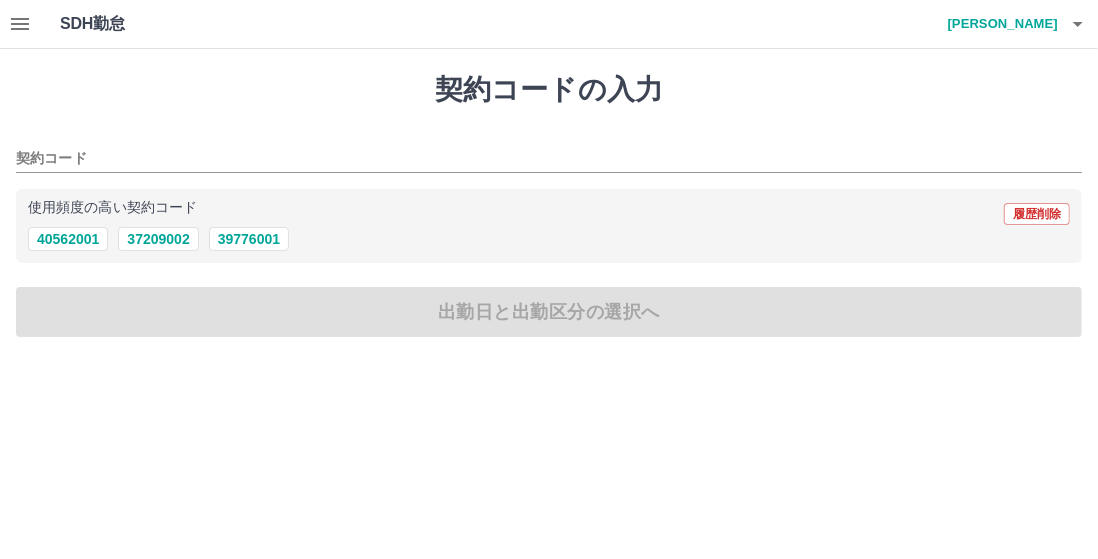 click on "契約コードの入力 契約コード 使用頻度の高い契約コード 履歴削除 40562001 37209002 39776001 出勤日と出勤区分の選択へ" at bounding box center (549, 205) 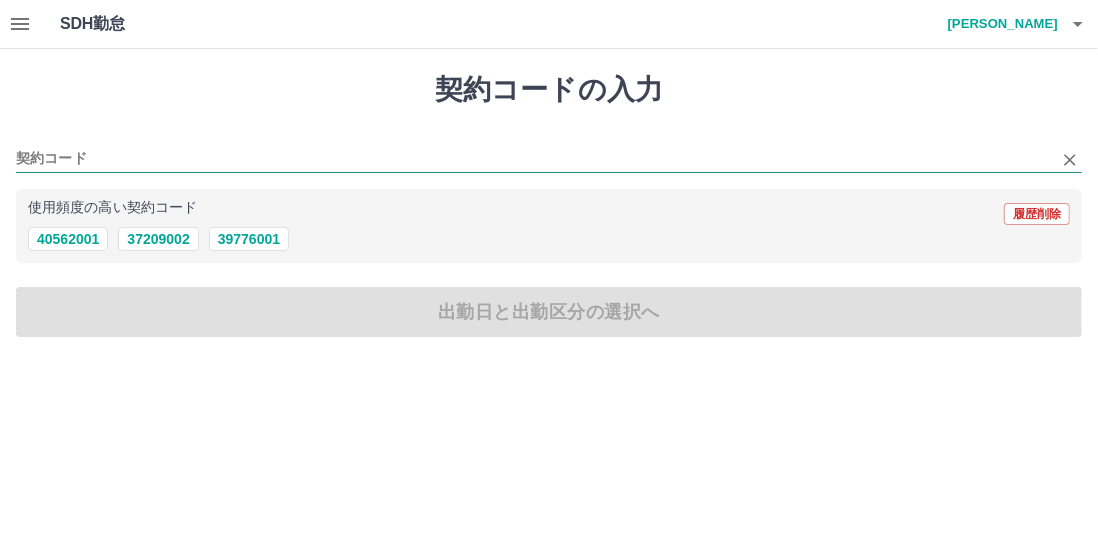 click on "契約コード" at bounding box center [534, 159] 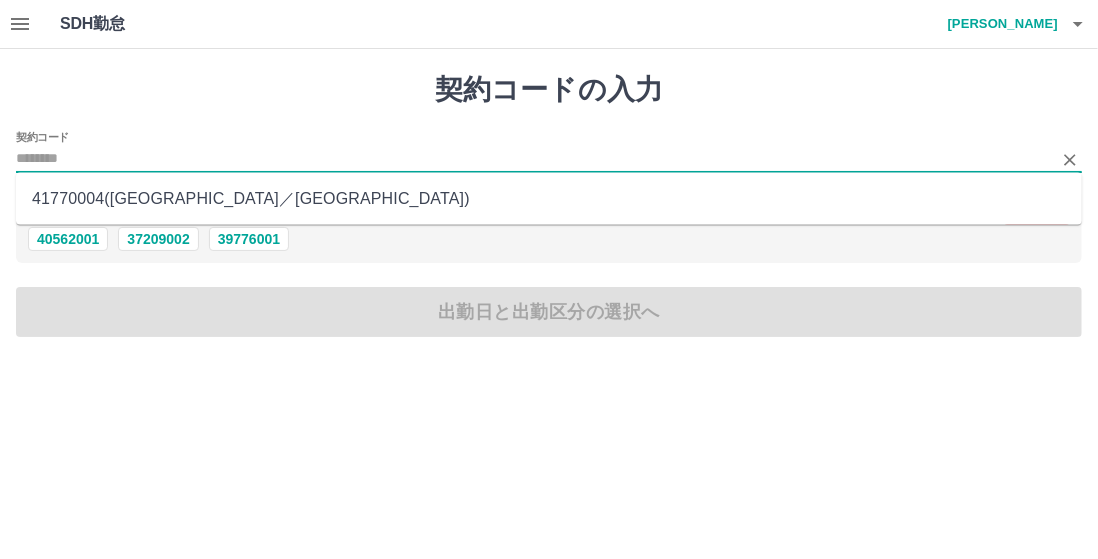 click on "41770004  ( 軽井沢町 ／ 軽井沢中保育園 )" at bounding box center [549, 199] 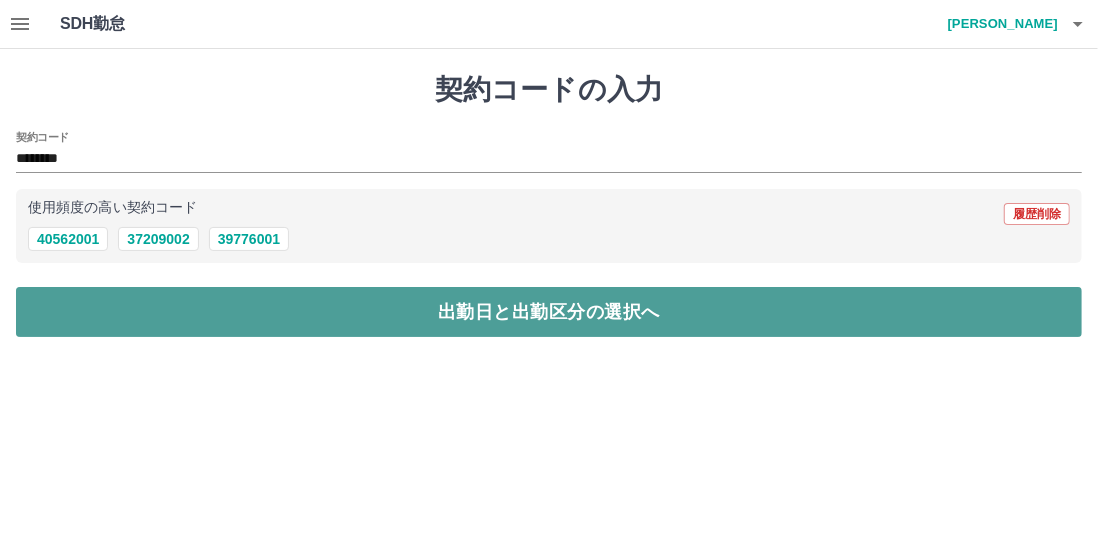 click on "出勤日と出勤区分の選択へ" at bounding box center (549, 312) 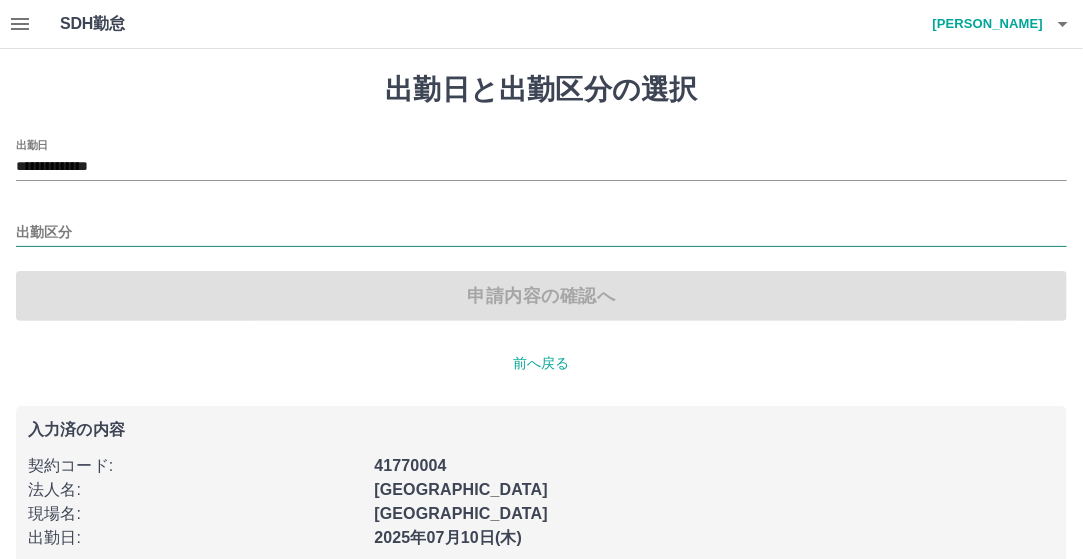 click on "出勤区分" at bounding box center (541, 226) 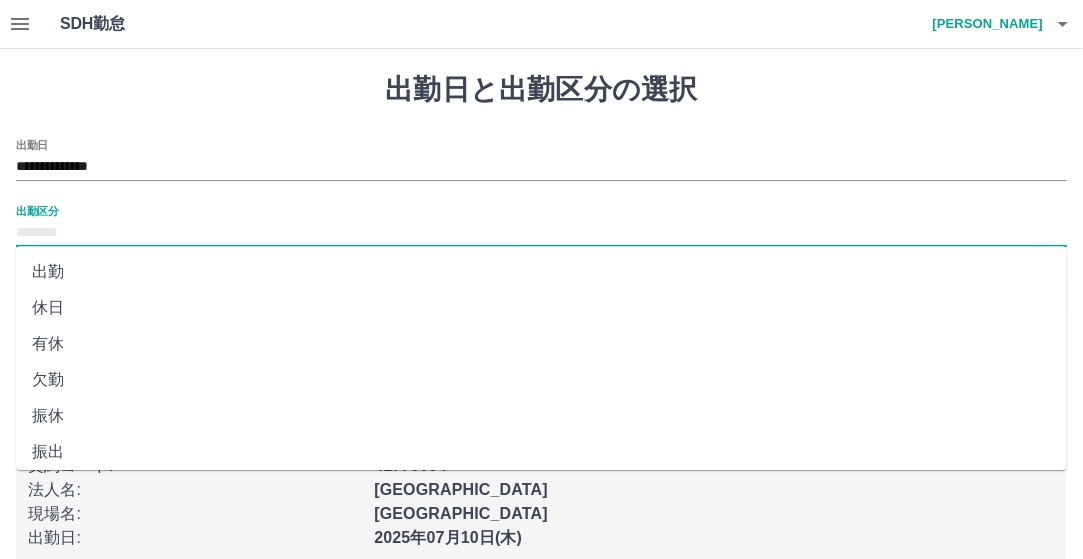 click on "出勤区分" at bounding box center [541, 233] 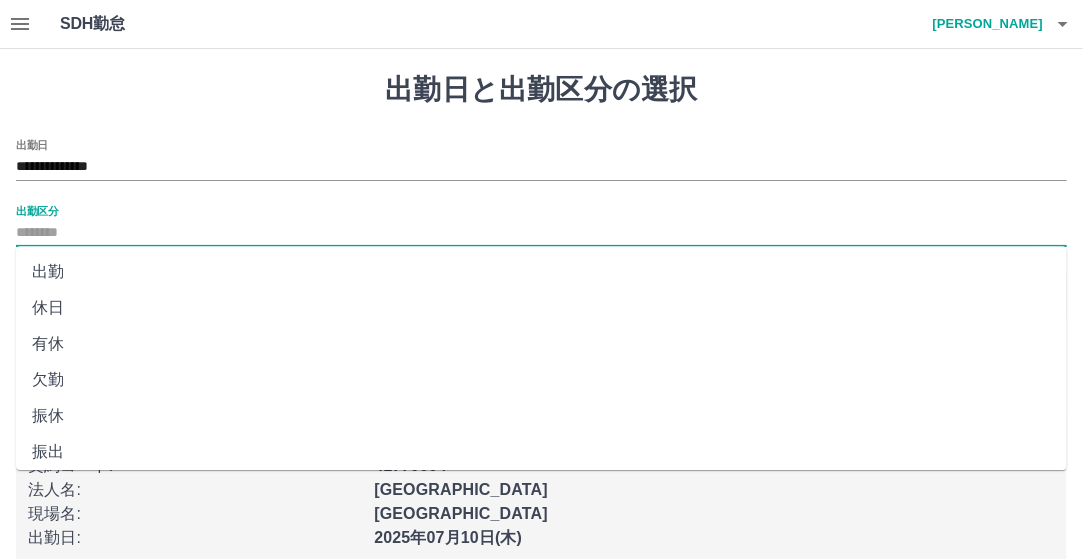 click on "出勤" at bounding box center [541, 272] 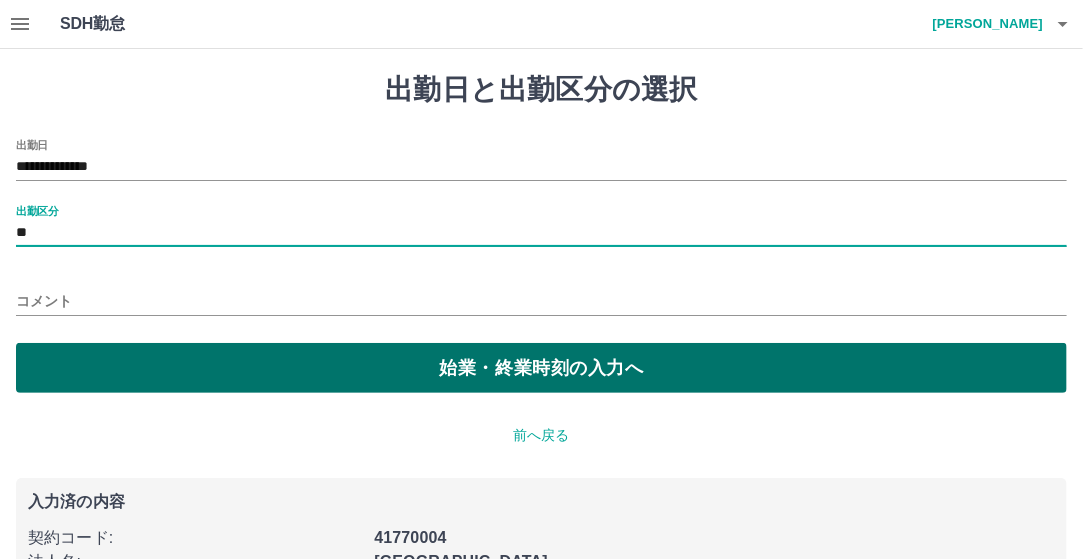 click on "始業・終業時刻の入力へ" at bounding box center (541, 368) 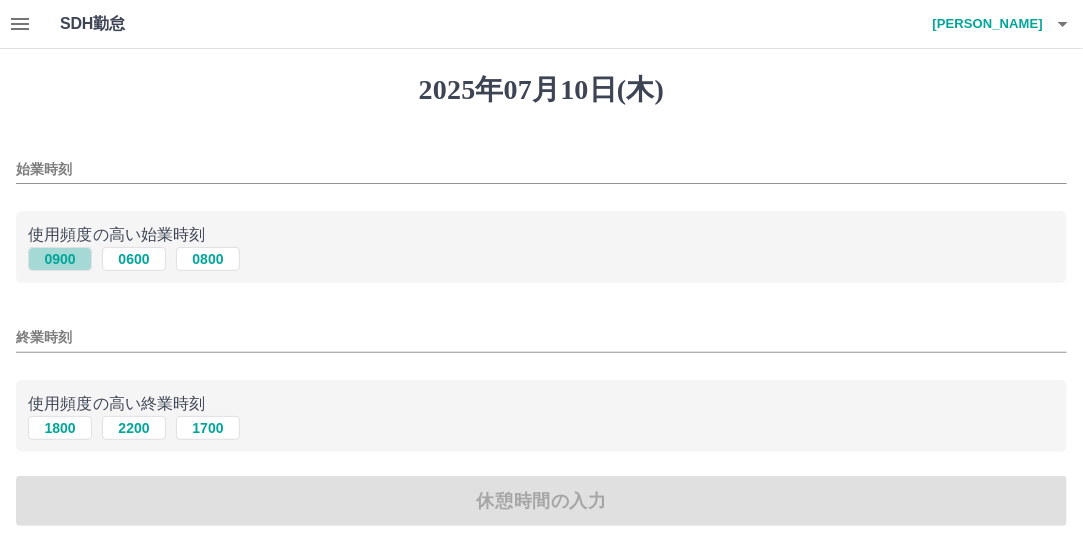 click on "0900" at bounding box center (60, 259) 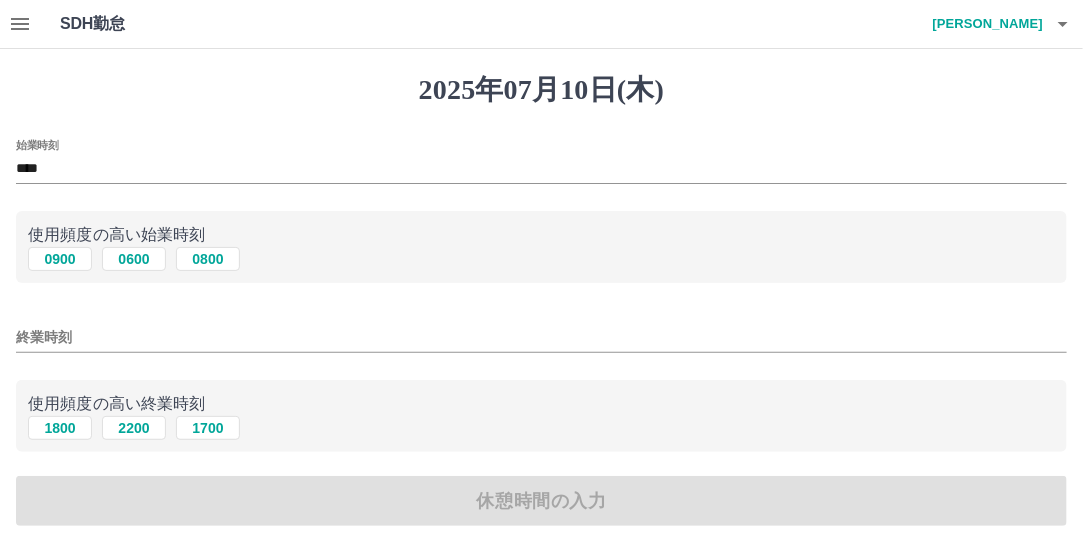 click on "使用頻度の高い終業時刻 1800 2200 1700" at bounding box center [541, 416] 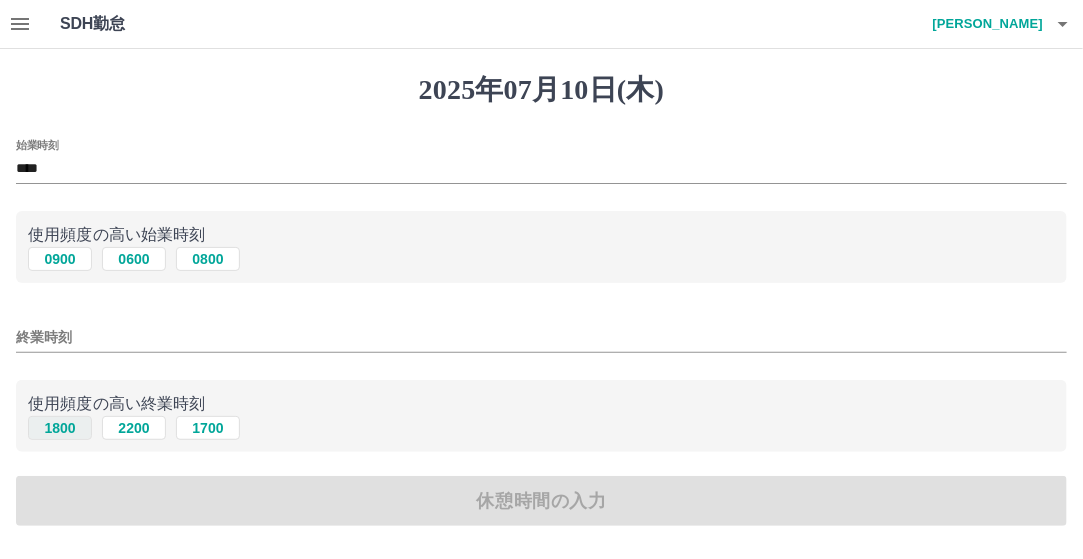 click on "1800" at bounding box center (60, 428) 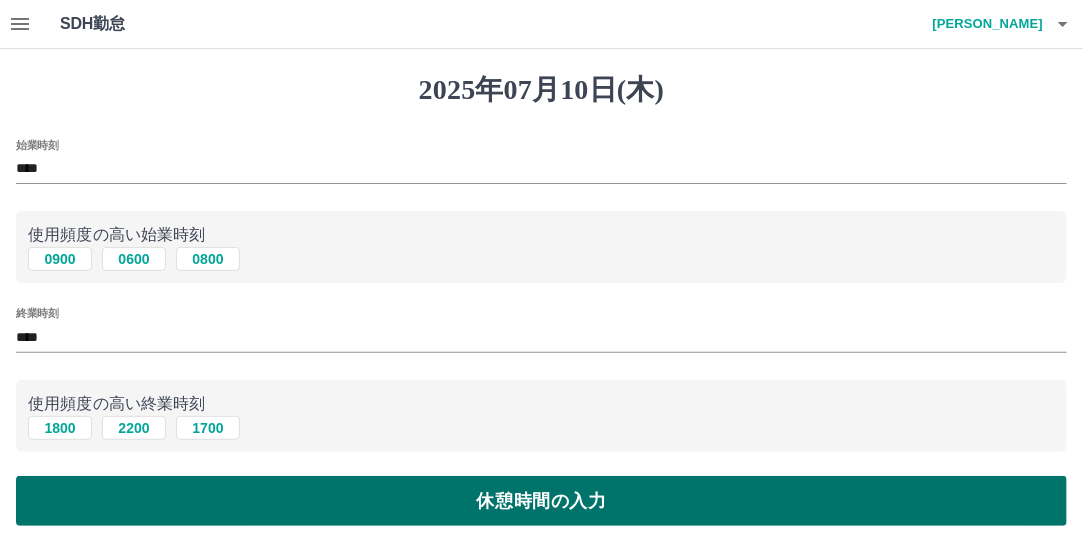 click on "休憩時間の入力" at bounding box center [541, 501] 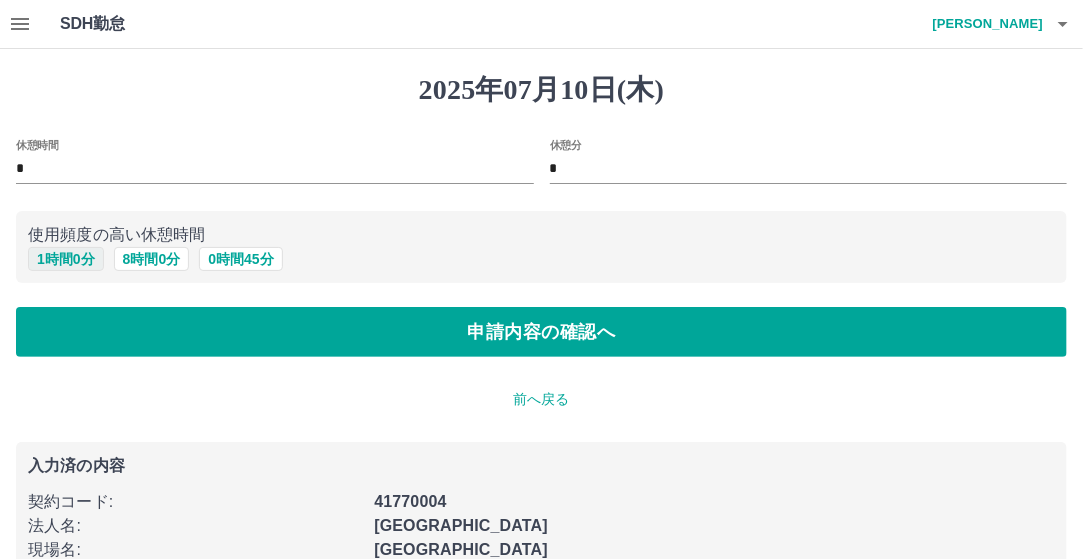 click on "1 時間 0 分" at bounding box center (66, 259) 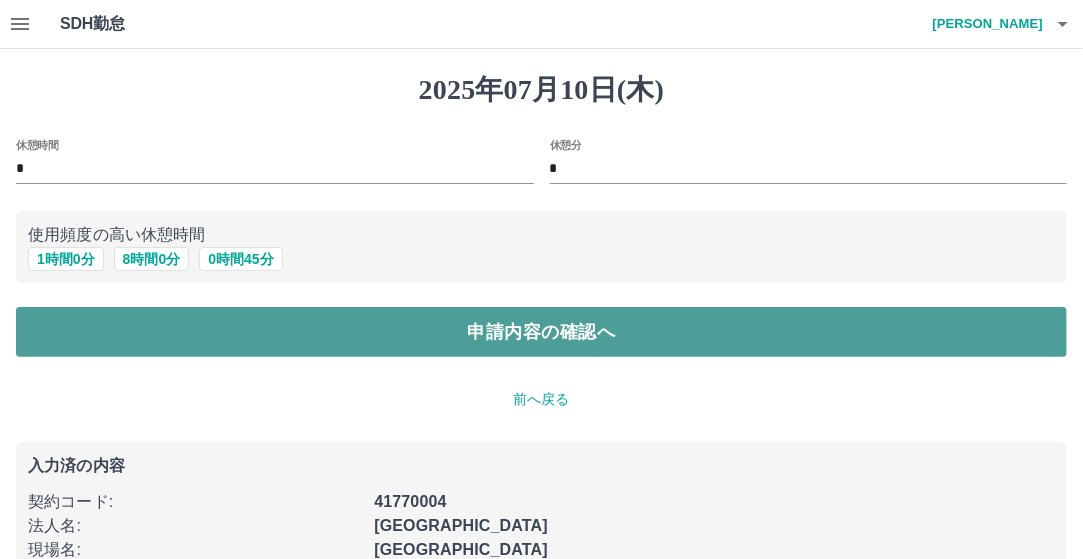click on "申請内容の確認へ" at bounding box center (541, 332) 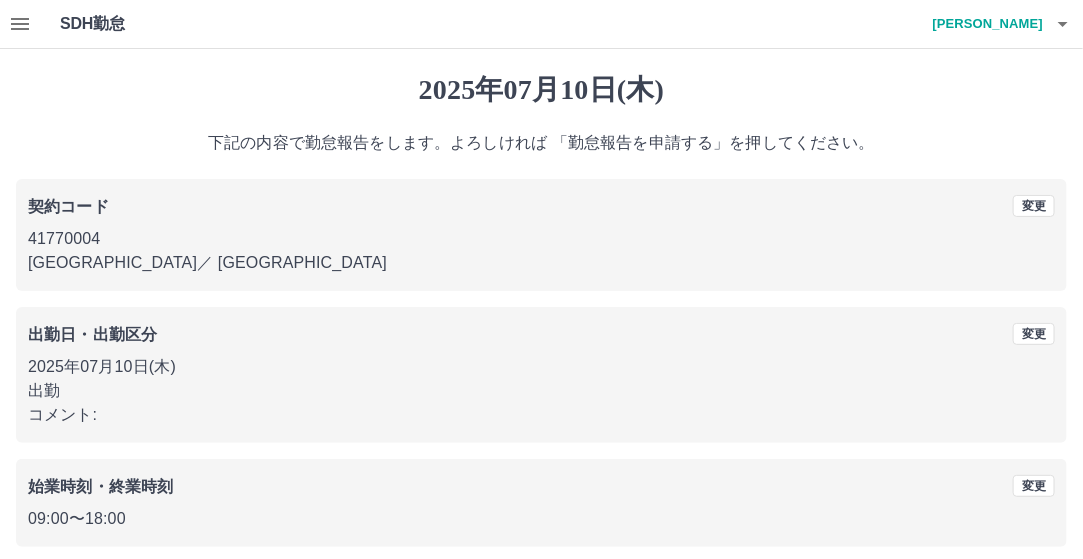 click 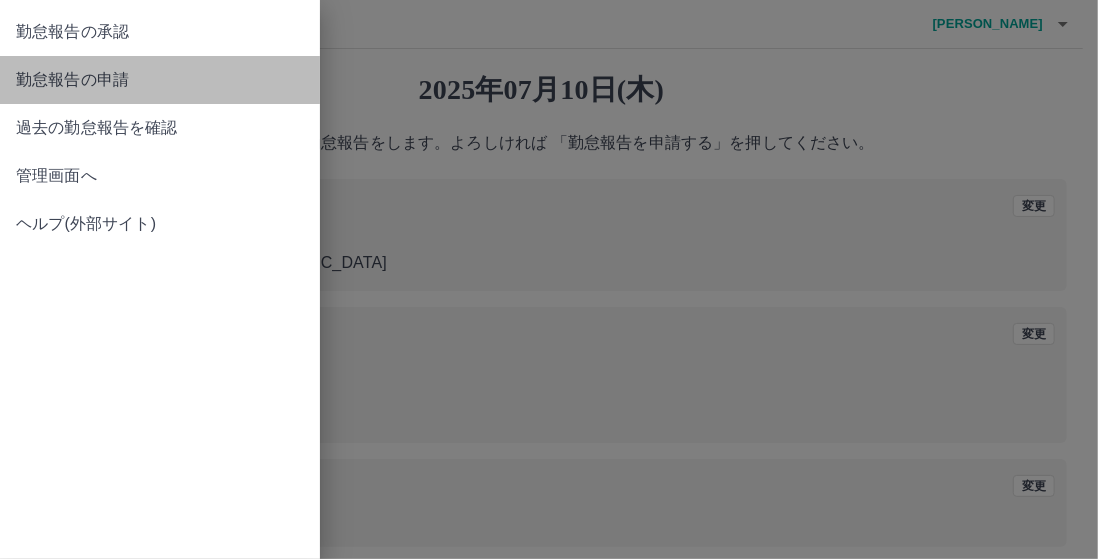 click on "勤怠報告の申請" at bounding box center [160, 80] 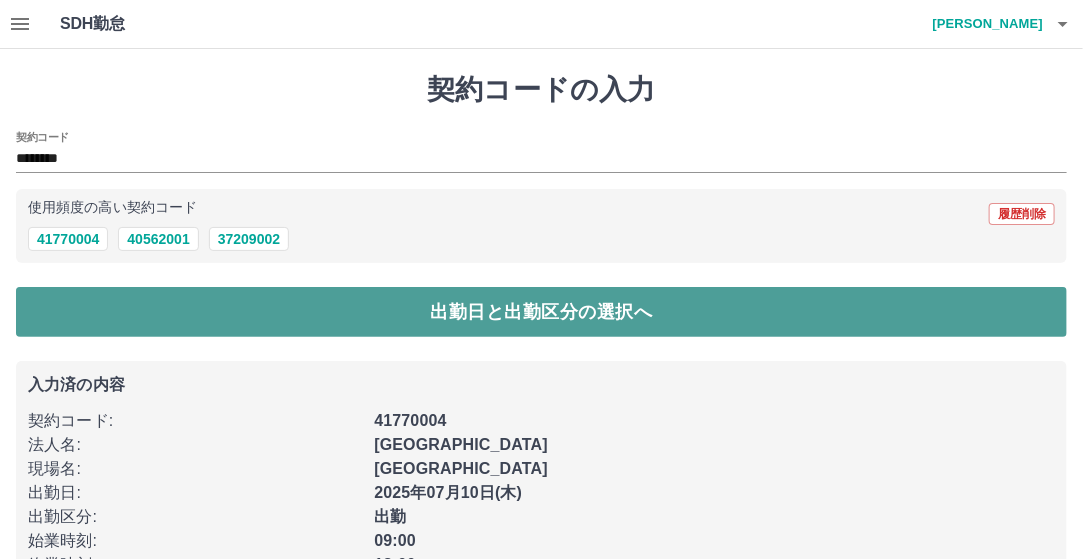 click on "出勤日と出勤区分の選択へ" at bounding box center [541, 312] 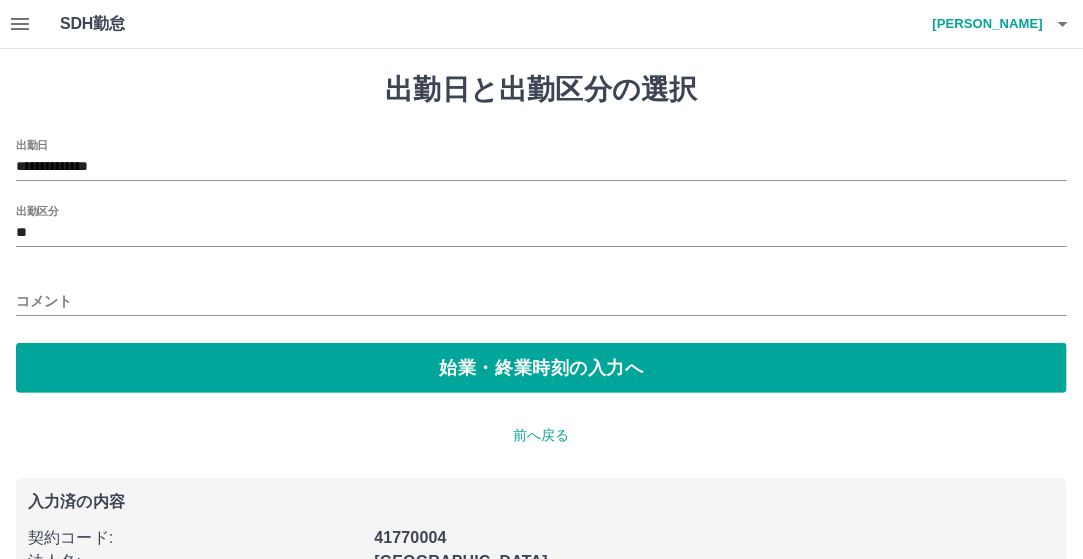 click on "**********" at bounding box center (541, 160) 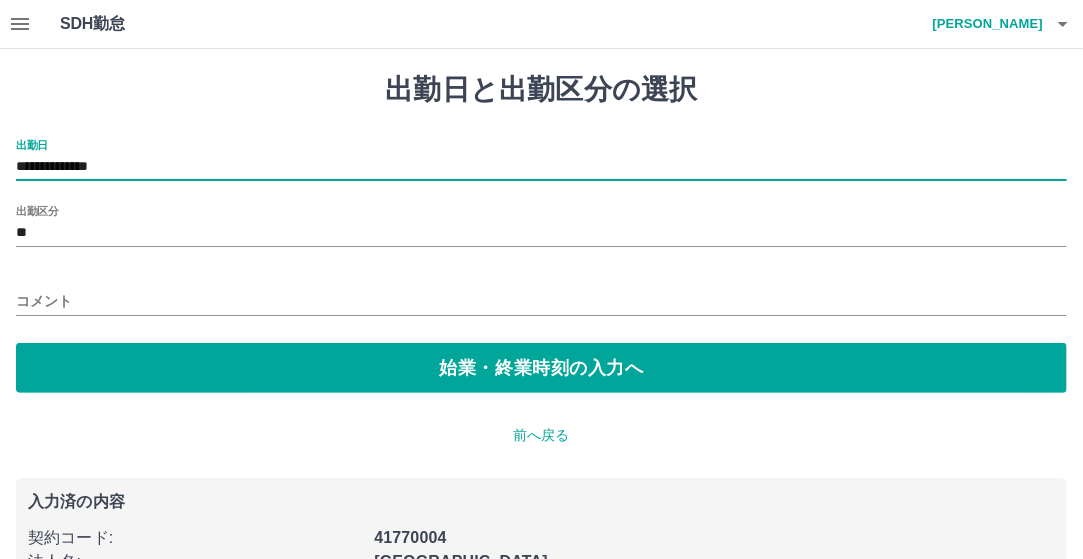 click on "**********" at bounding box center (541, 160) 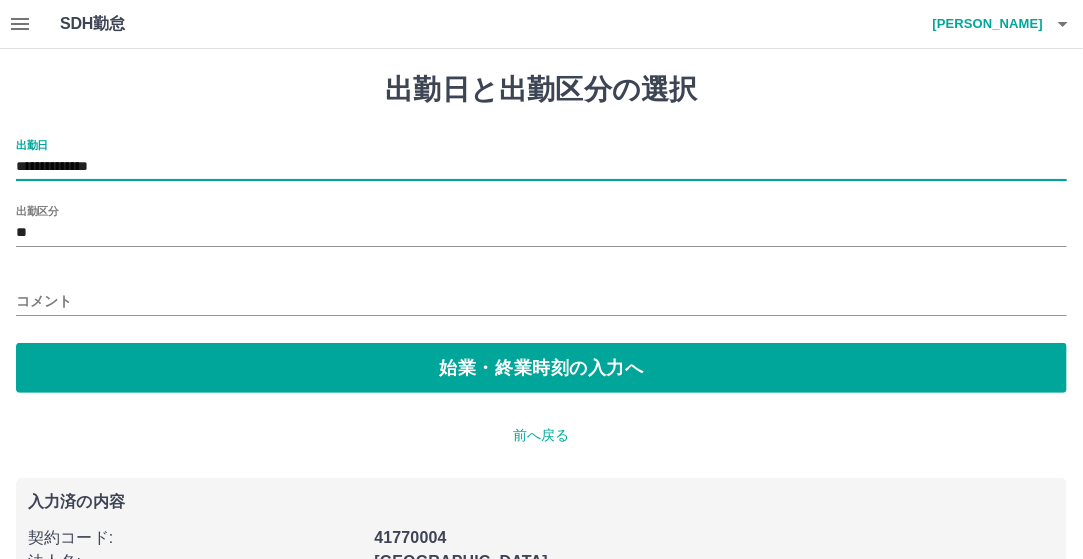 click on "**********" at bounding box center [541, 167] 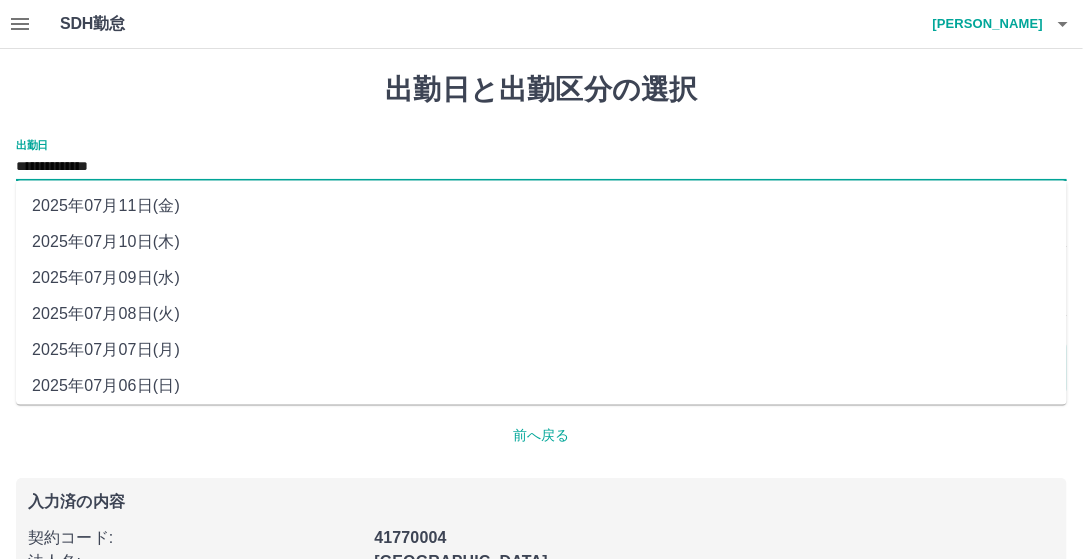 drag, startPoint x: 1050, startPoint y: 300, endPoint x: 1050, endPoint y: 319, distance: 19 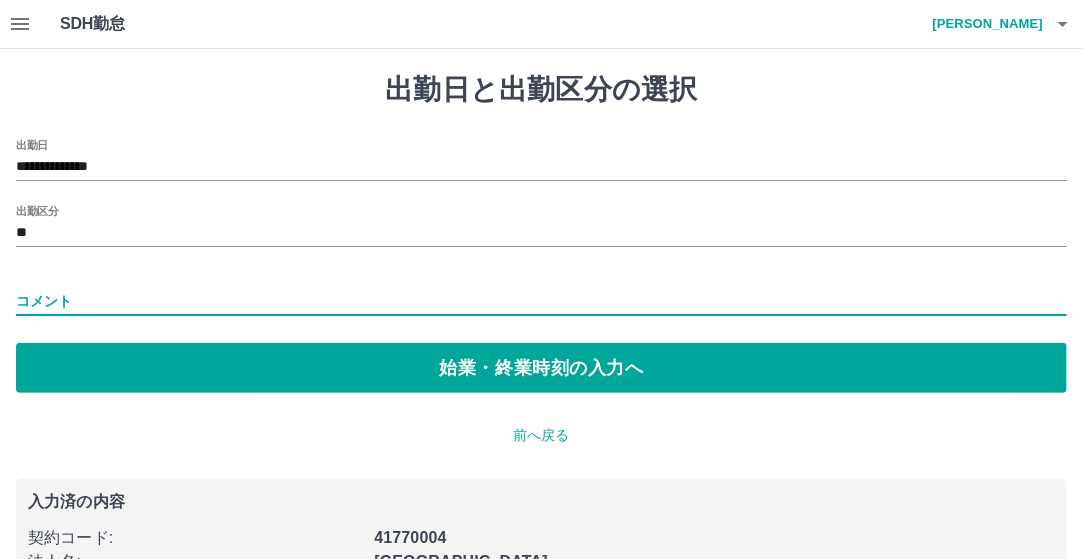 click on "コメント" at bounding box center [541, 301] 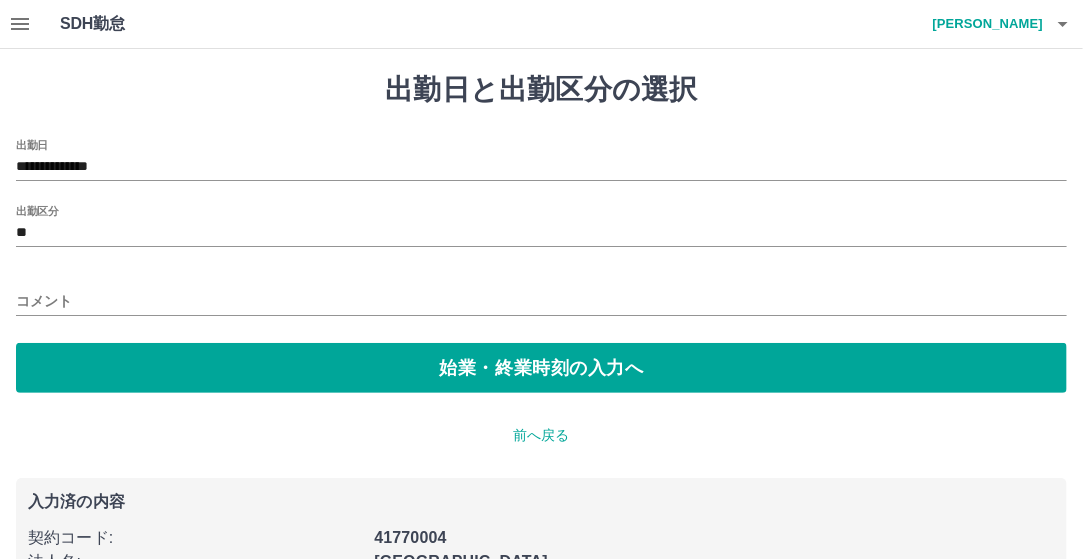 click on "**********" at bounding box center (541, 403) 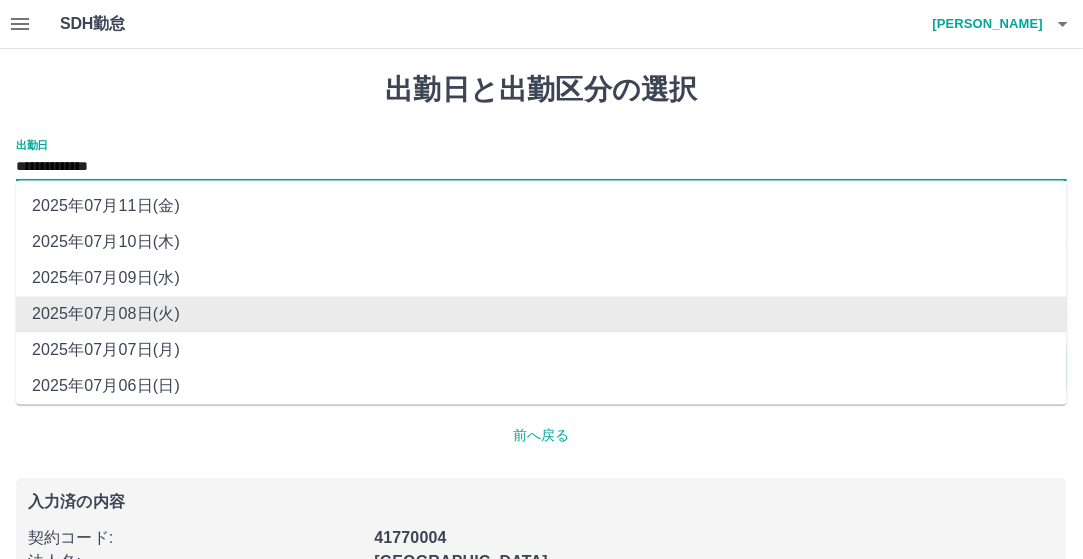 click on "**********" at bounding box center (541, 167) 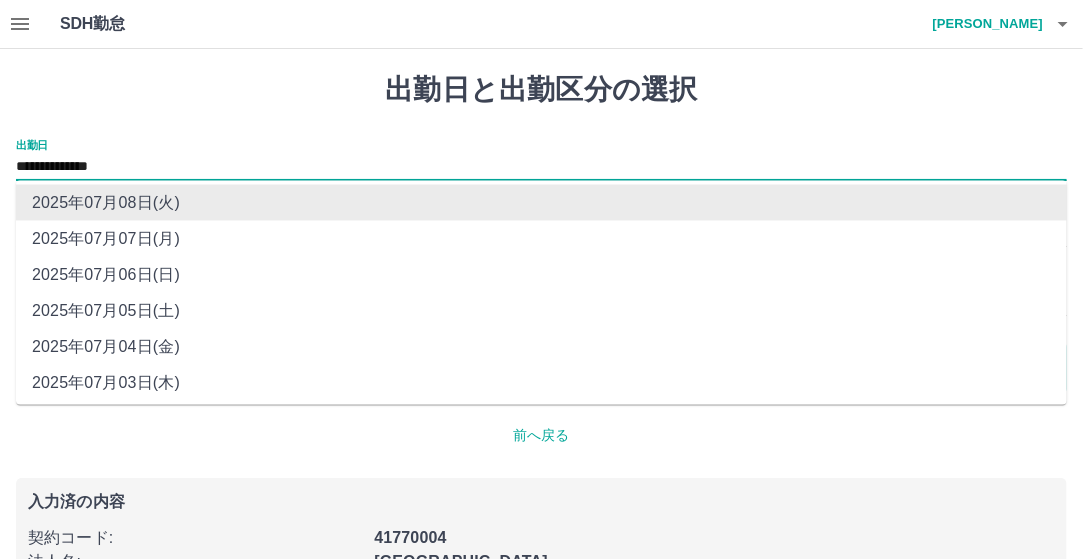 scroll, scrollTop: 116, scrollLeft: 0, axis: vertical 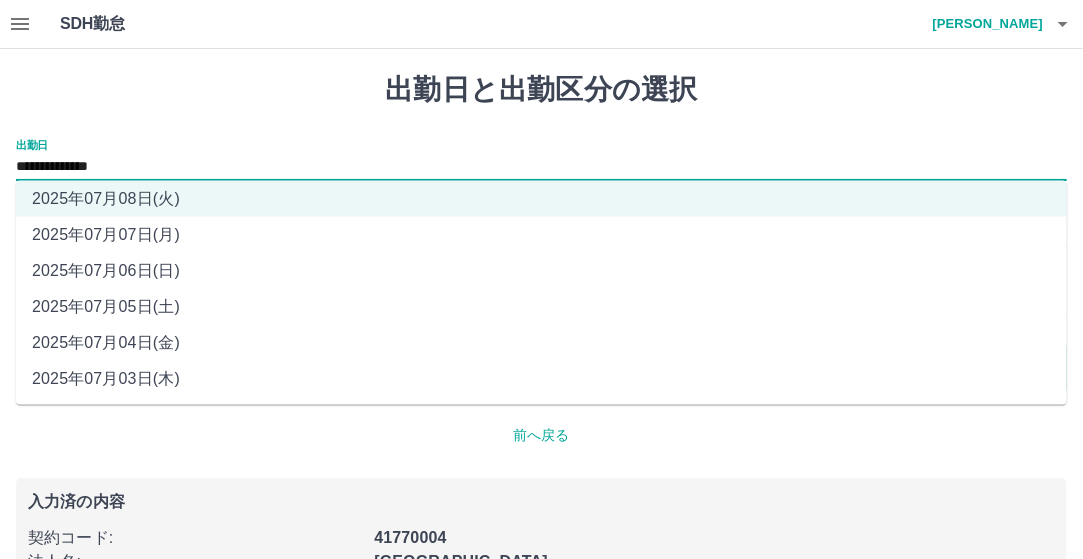 click on "2025年07月04日(金)" at bounding box center (541, 343) 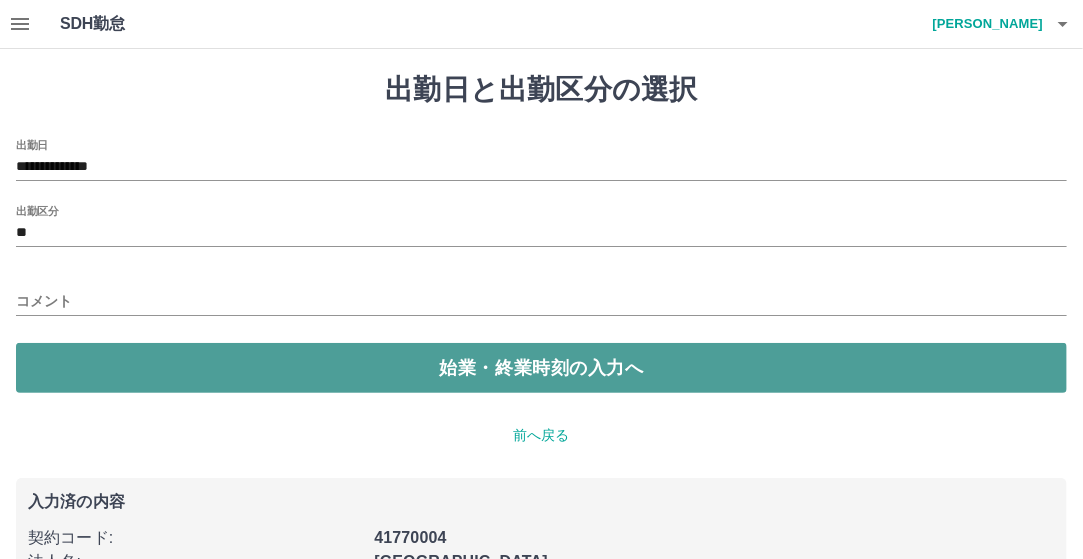 click on "始業・終業時刻の入力へ" at bounding box center (541, 368) 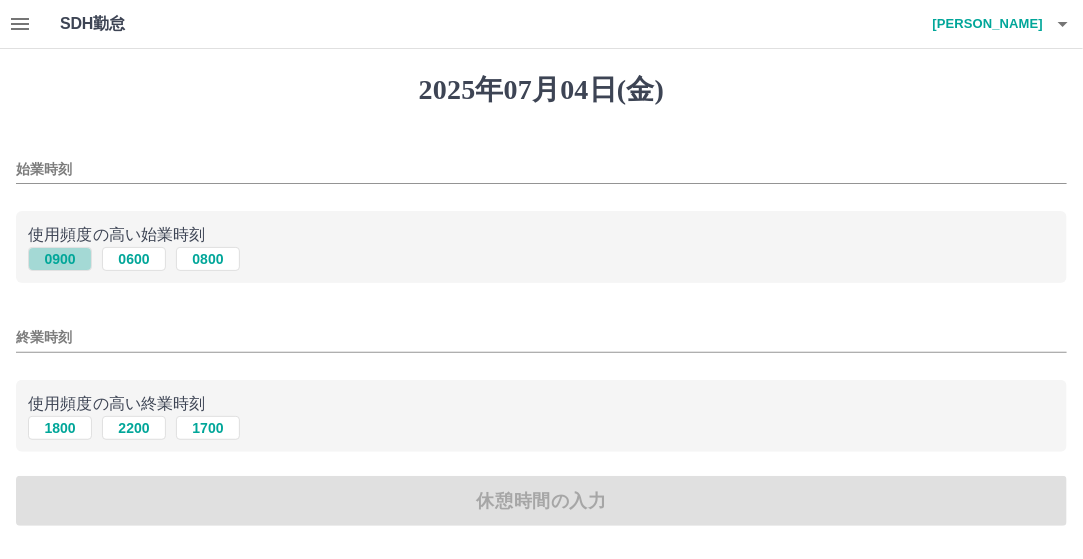 click on "0900" at bounding box center [60, 259] 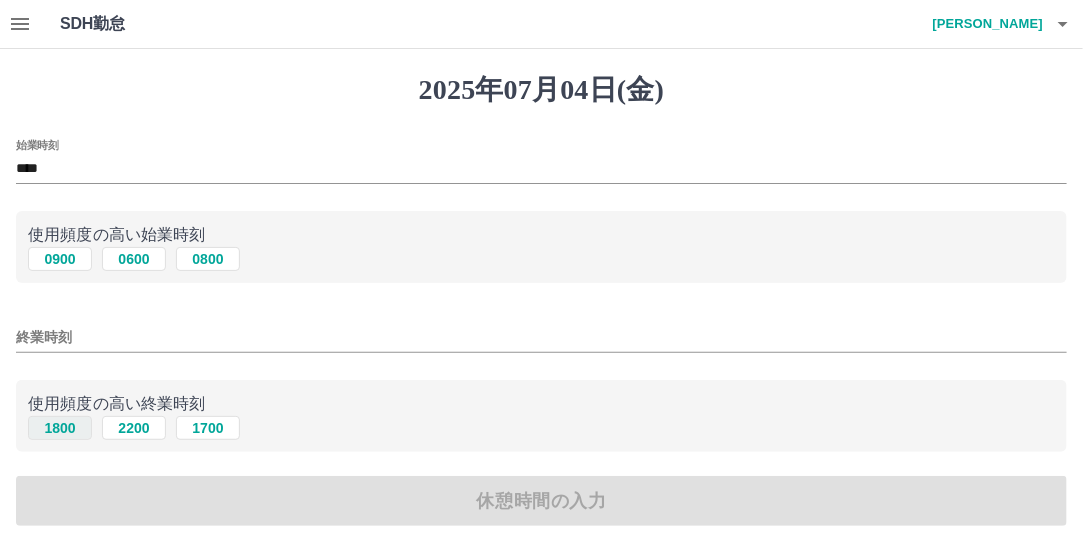 click on "1800" at bounding box center [60, 428] 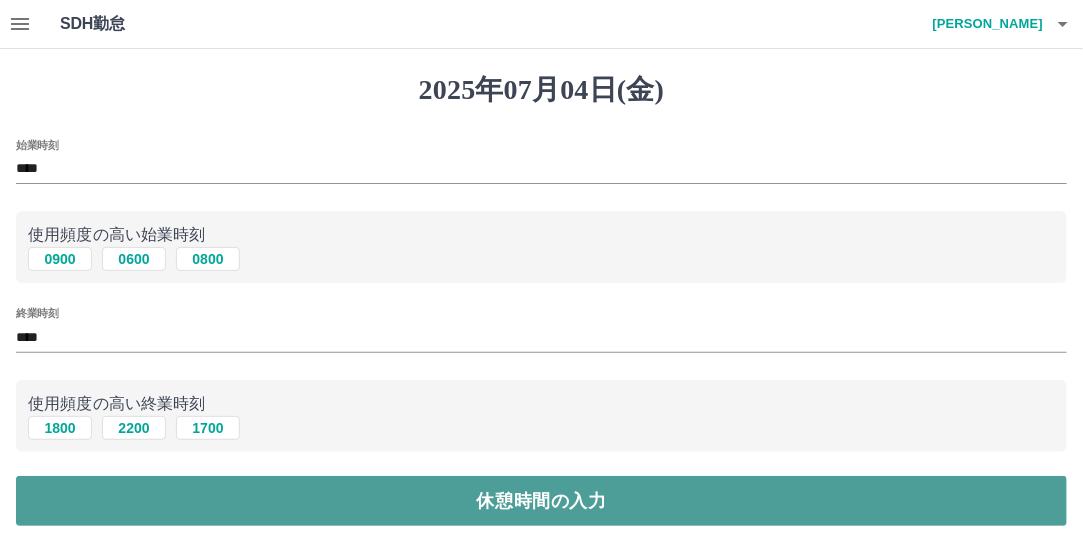 click on "休憩時間の入力" at bounding box center (541, 501) 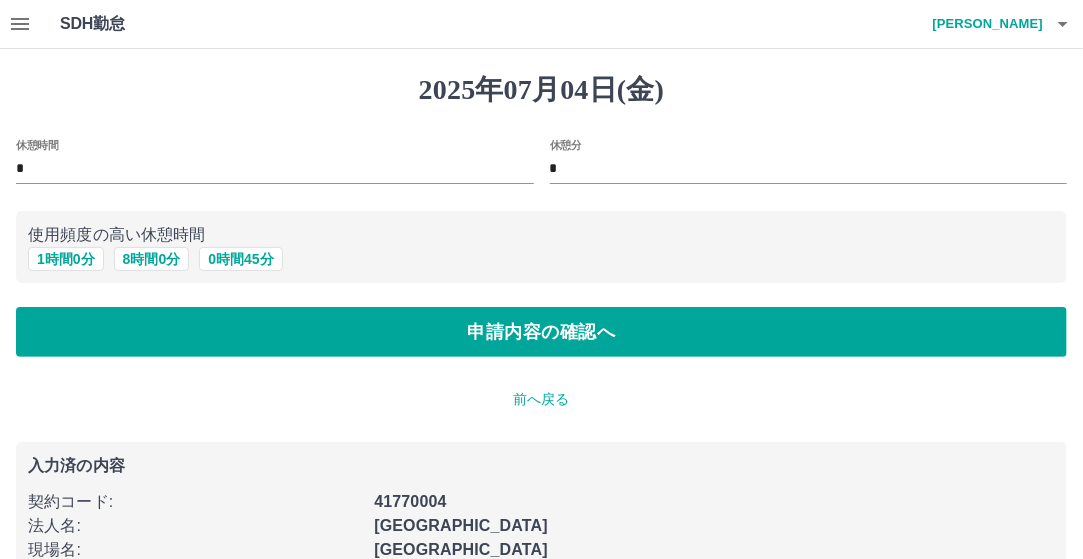 click on "使用頻度の高い休憩時間 1 時間 0 分 8 時間 0 分 0 時間 45 分" at bounding box center [541, 247] 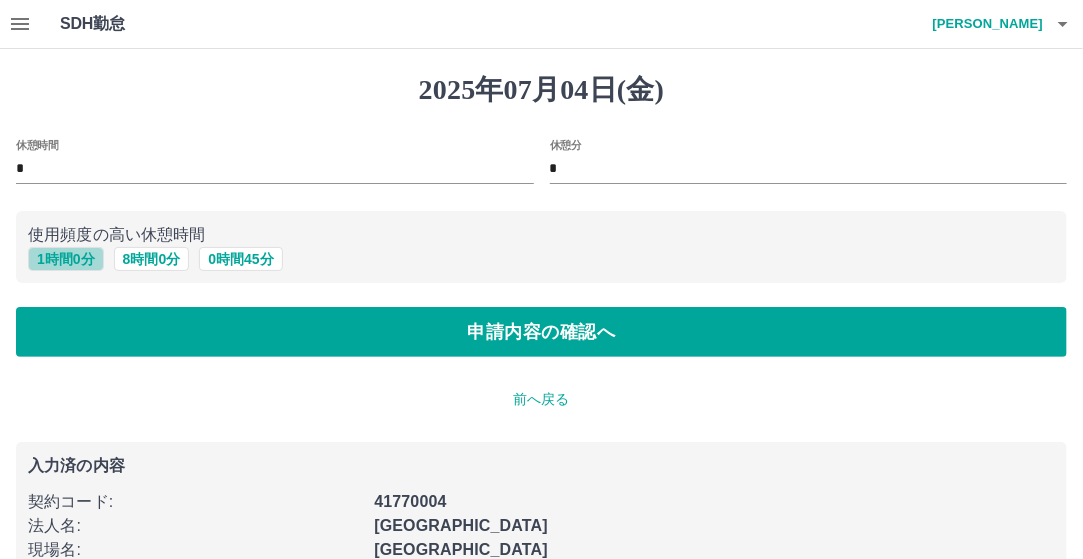 click on "1 時間 0 分" at bounding box center (66, 259) 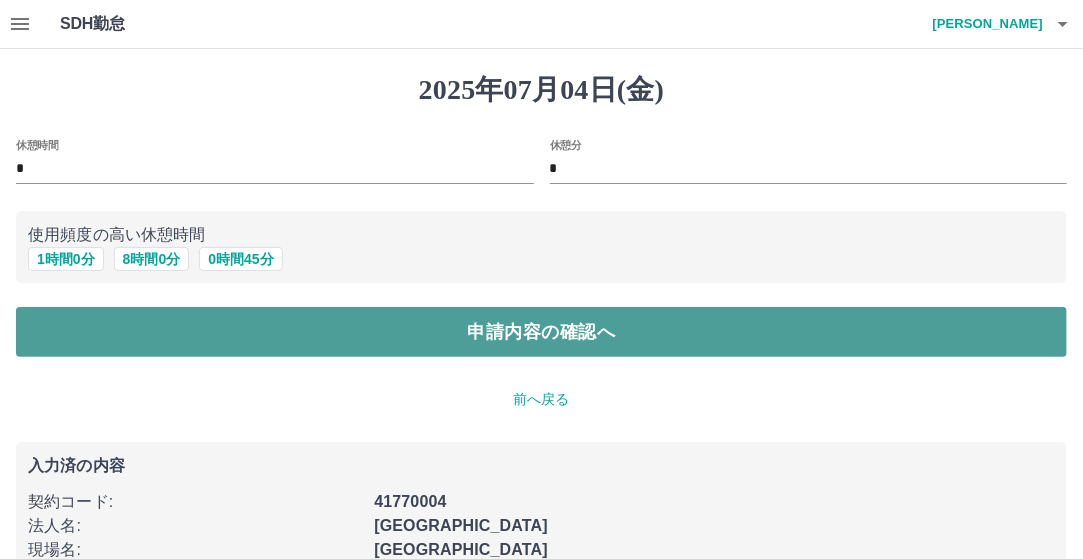click on "申請内容の確認へ" at bounding box center (541, 332) 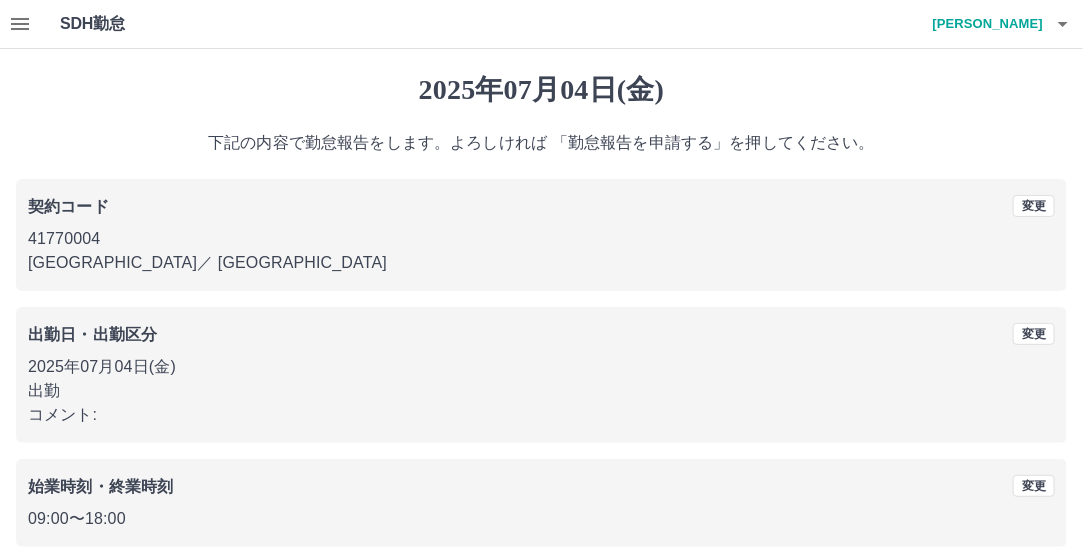 scroll, scrollTop: 188, scrollLeft: 0, axis: vertical 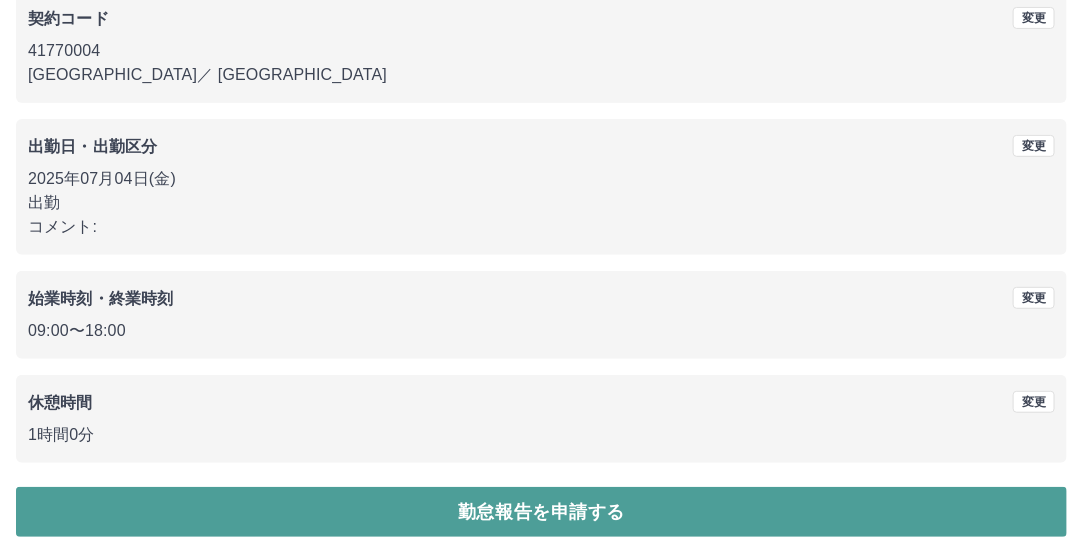 click on "勤怠報告を申請する" at bounding box center [541, 512] 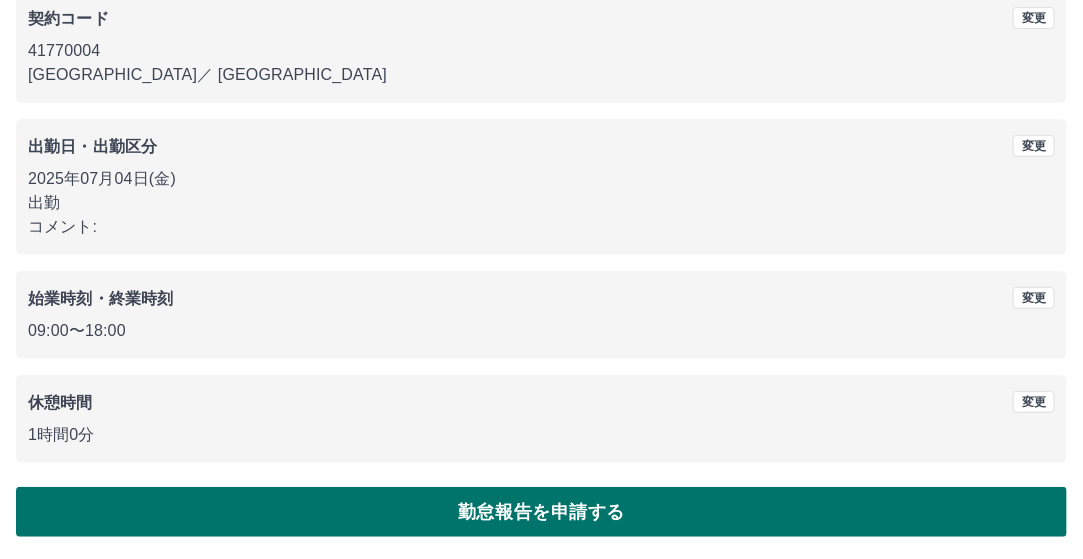 scroll, scrollTop: 0, scrollLeft: 0, axis: both 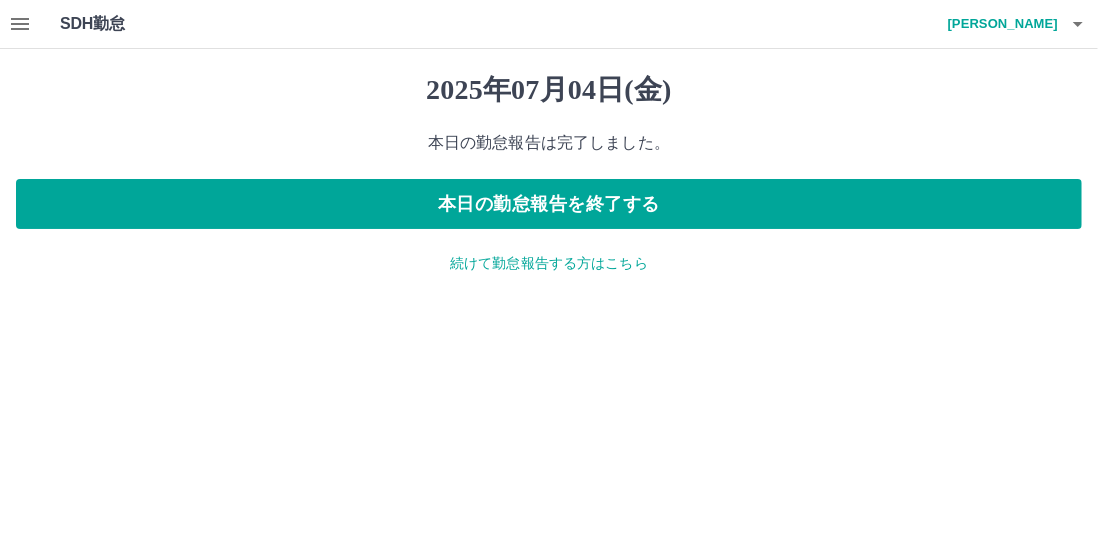 click on "続けて勤怠報告する方はこちら" at bounding box center [549, 263] 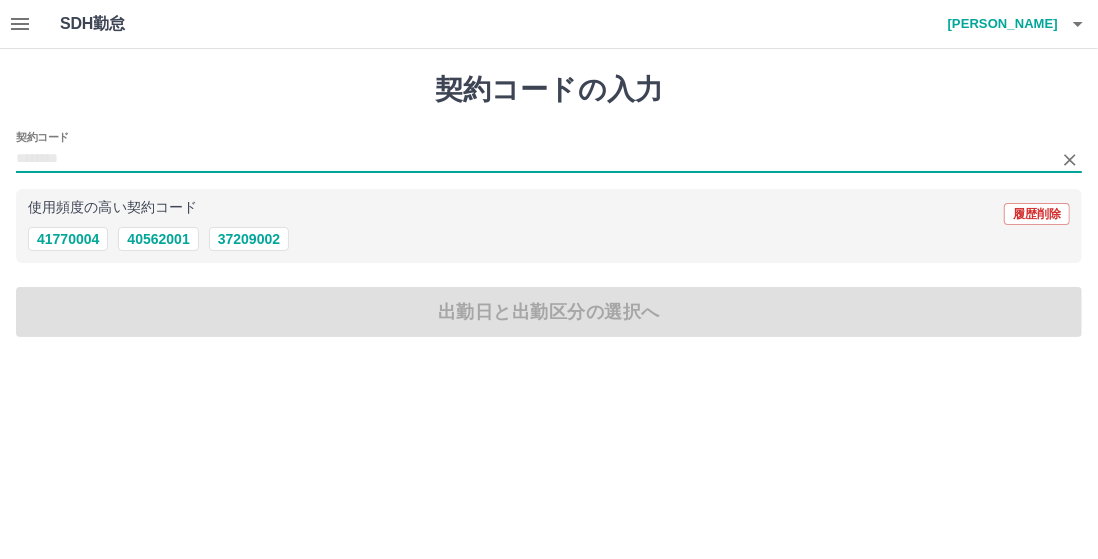 click on "契約コード" at bounding box center [534, 159] 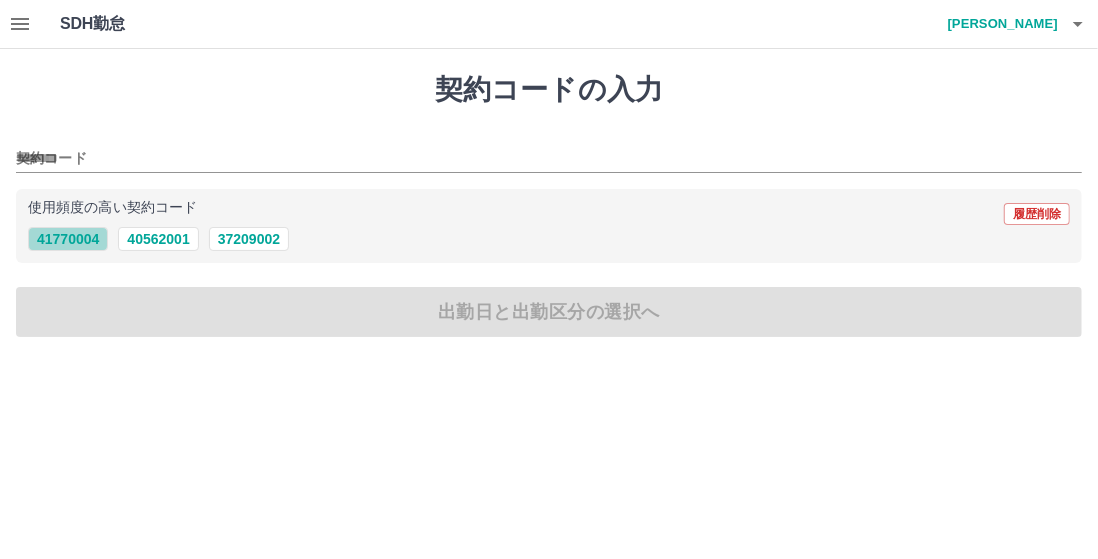 click on "41770004" at bounding box center [68, 239] 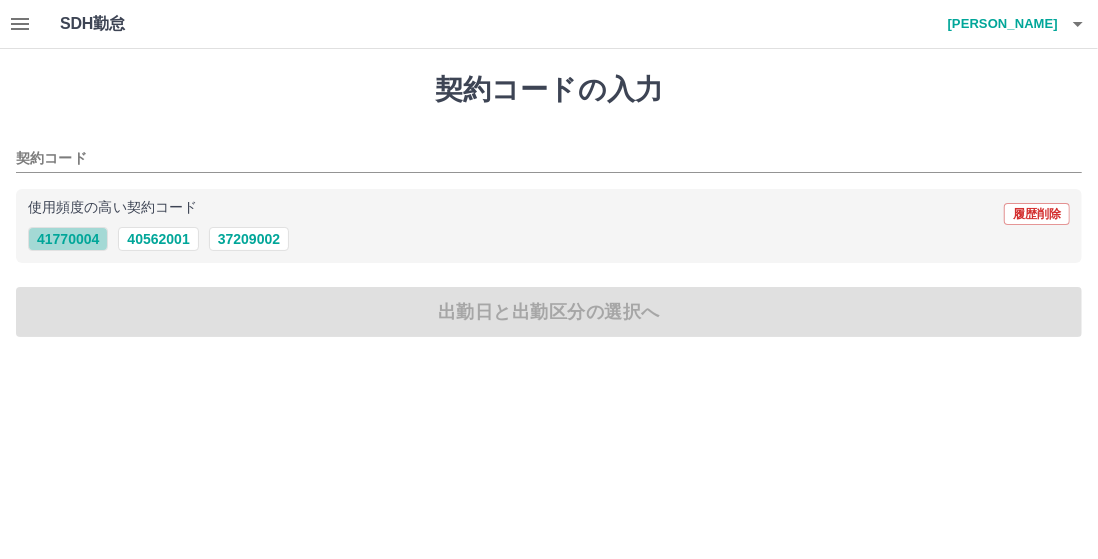 type on "********" 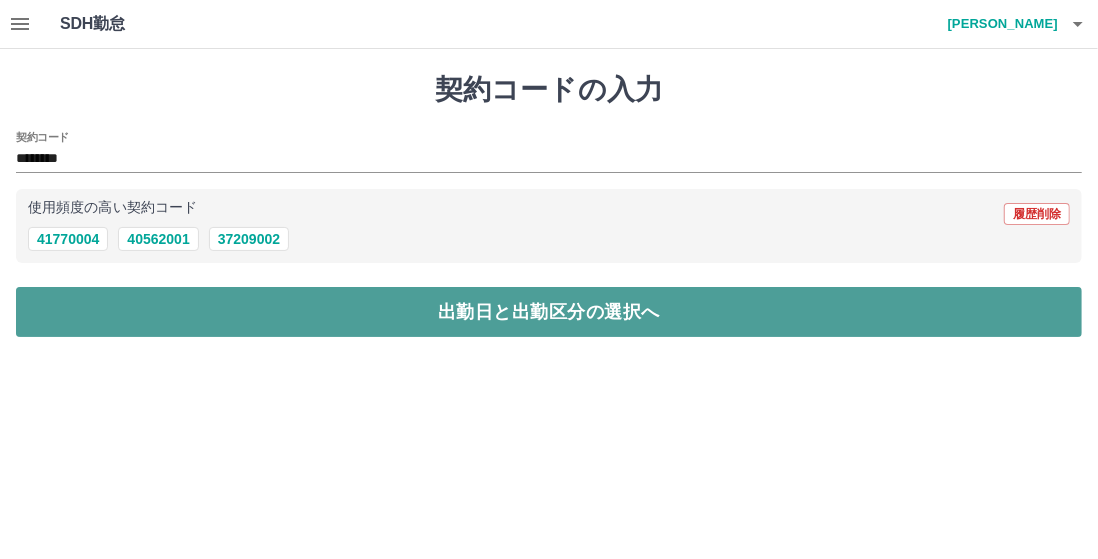 click on "出勤日と出勤区分の選択へ" at bounding box center [549, 312] 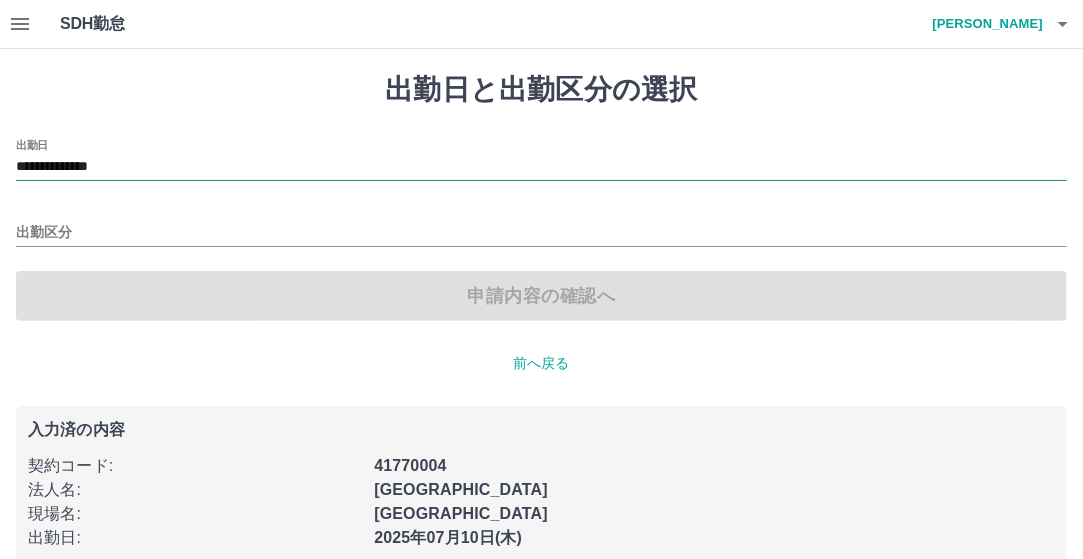 click on "**********" at bounding box center (541, 167) 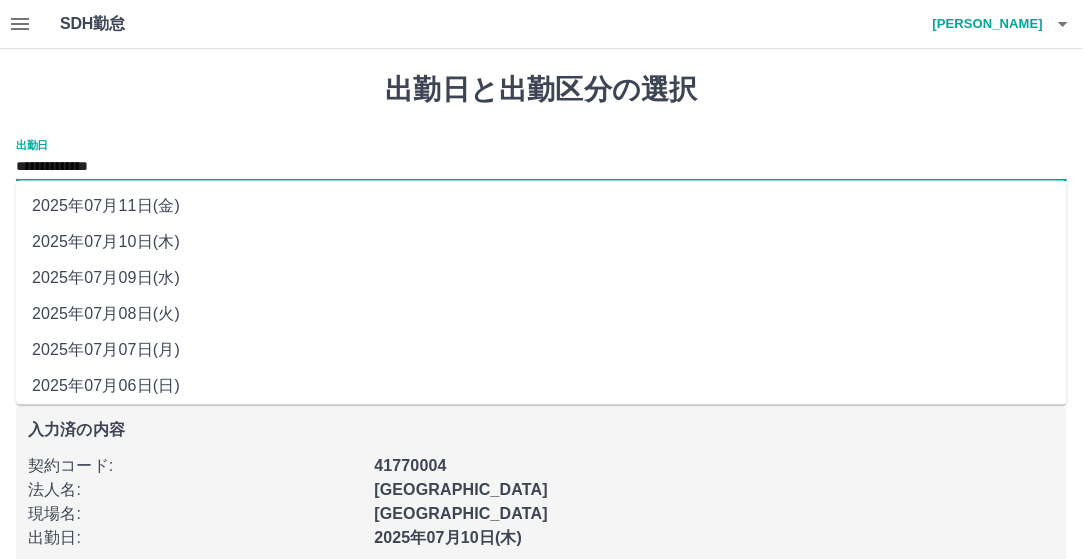 click on "2025年07月07日(月)" at bounding box center [541, 351] 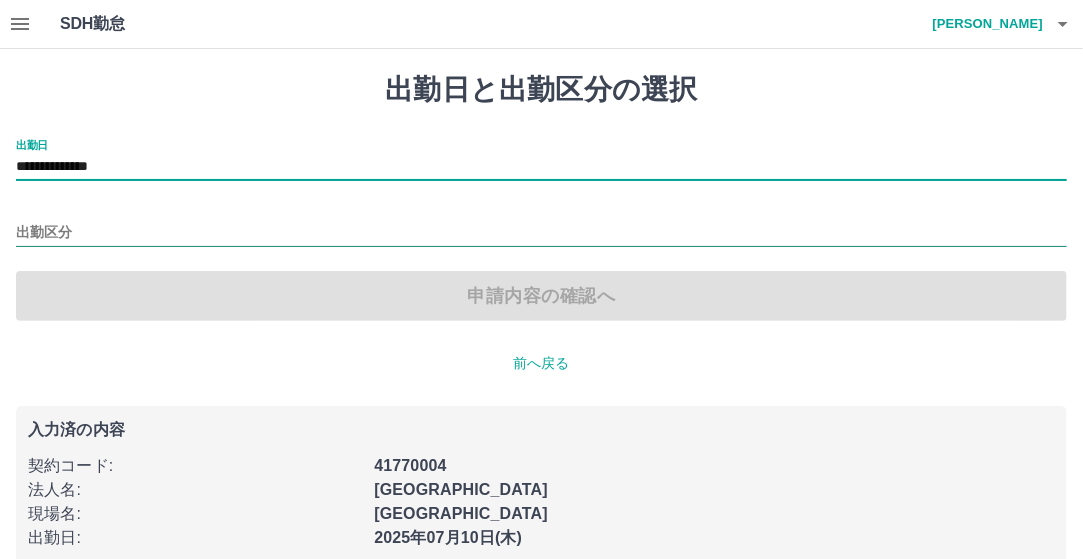 click on "出勤区分" at bounding box center (541, 233) 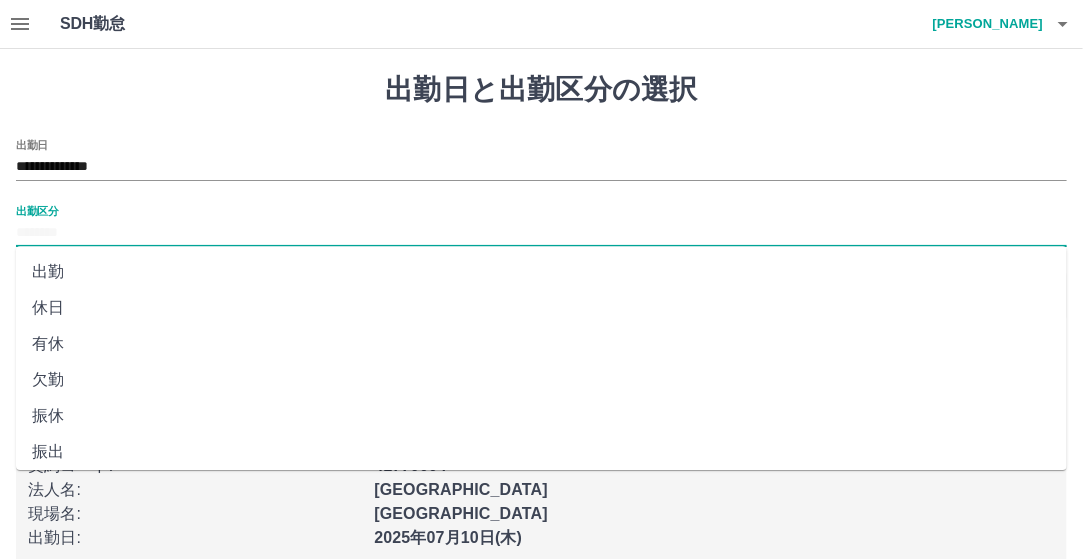 click on "出勤" at bounding box center [541, 272] 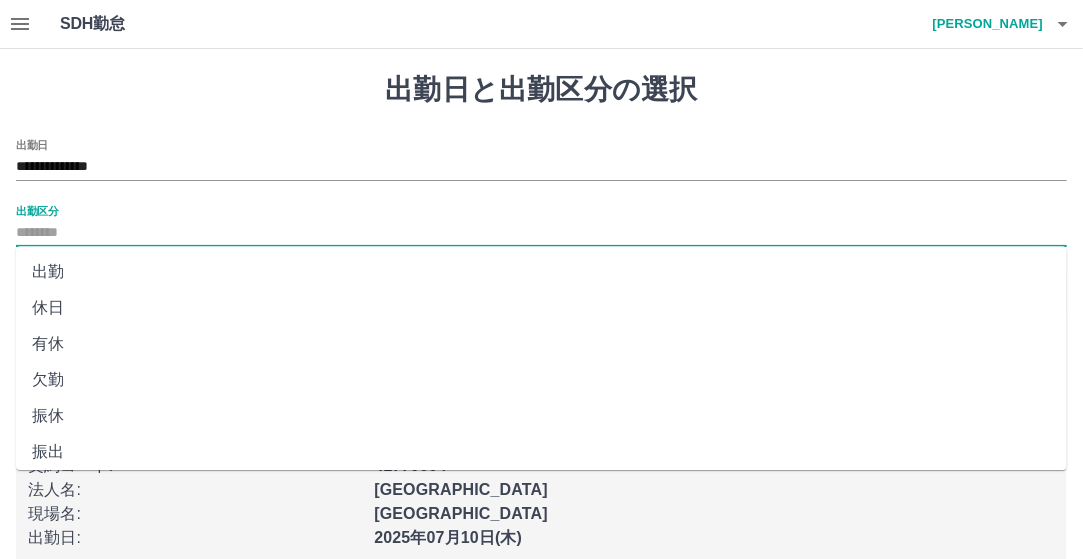 type on "**" 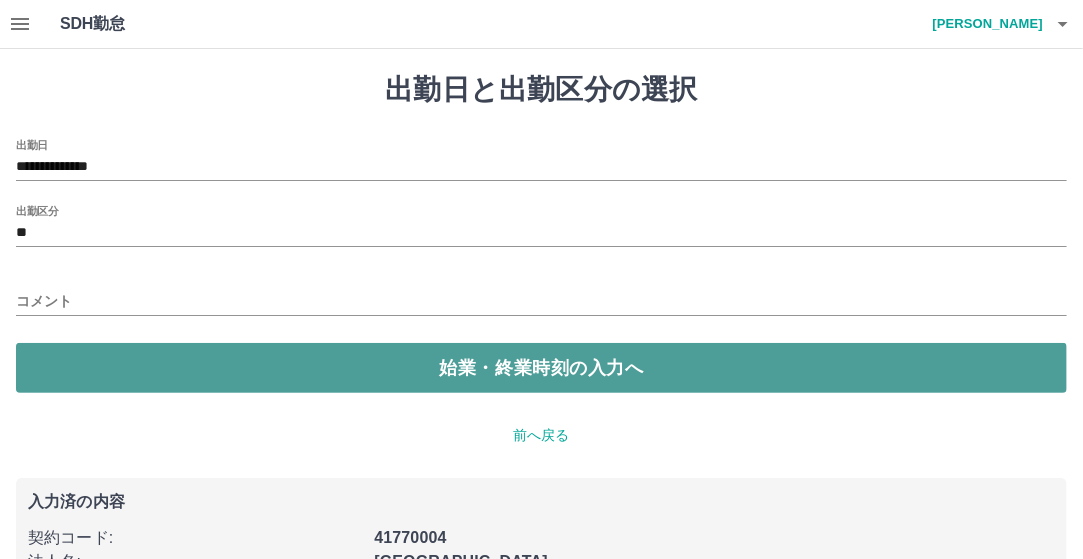 click on "始業・終業時刻の入力へ" at bounding box center [541, 368] 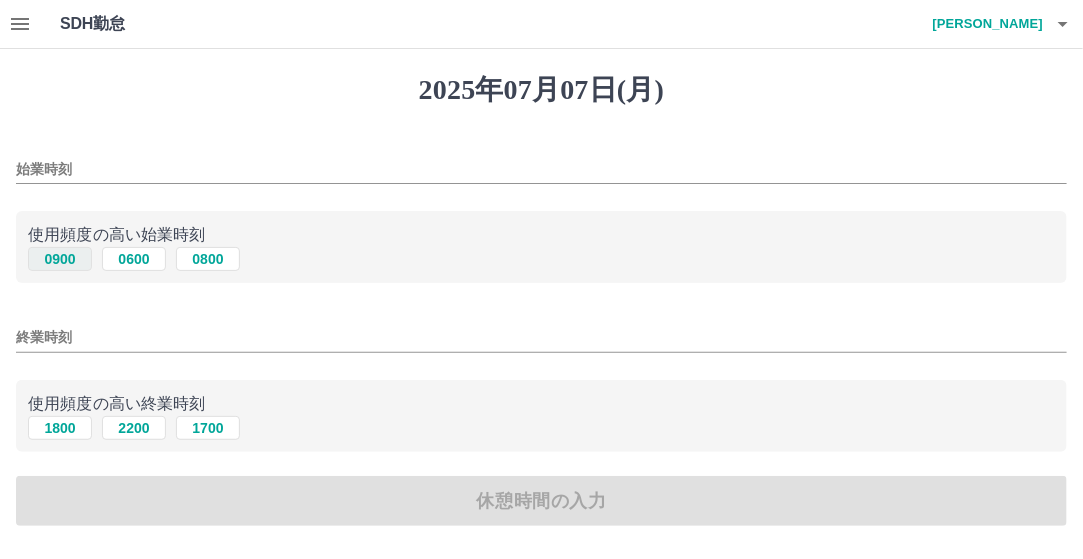 click on "0900" at bounding box center [60, 259] 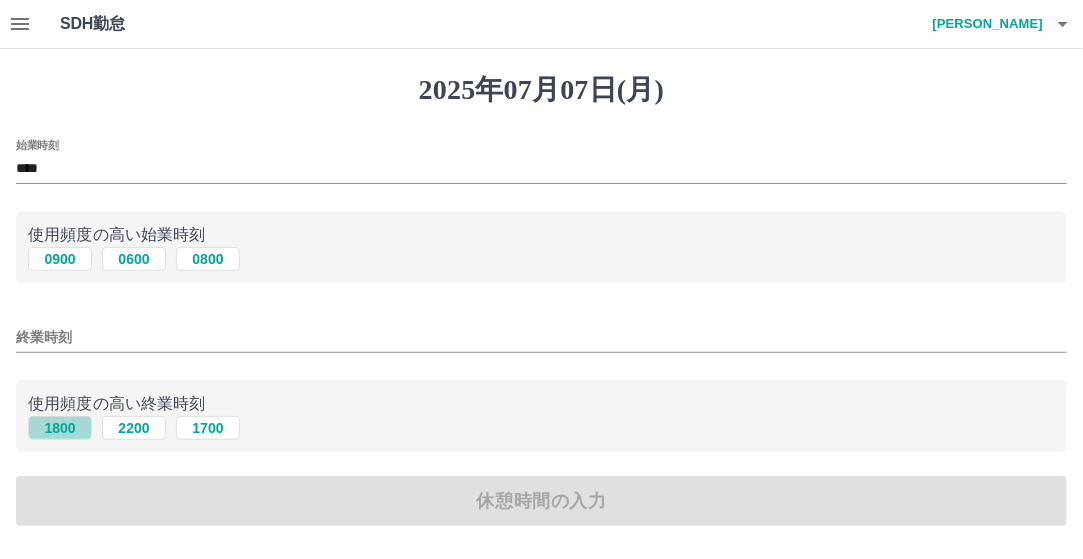 click on "1800" at bounding box center [60, 428] 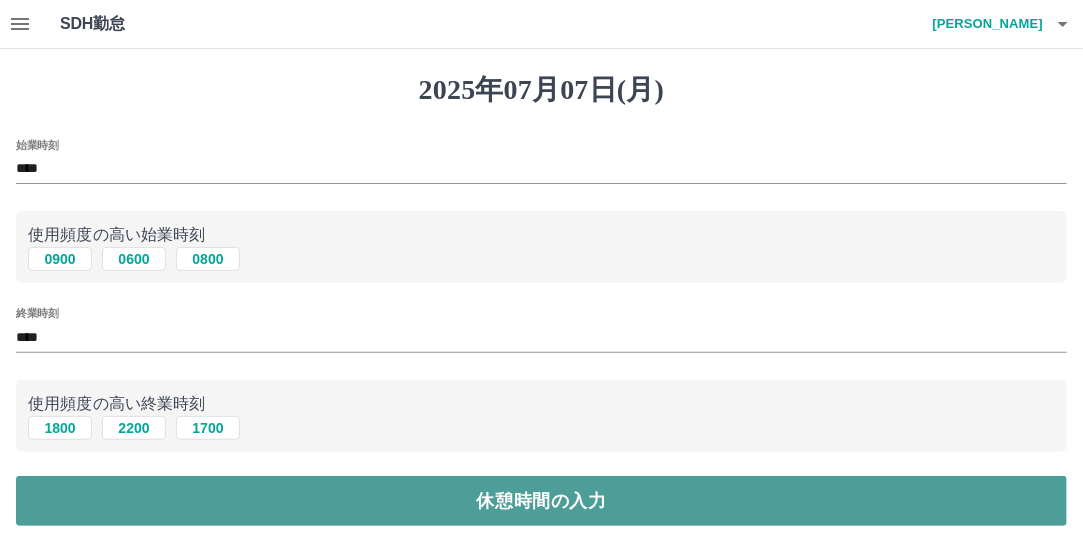 click on "休憩時間の入力" at bounding box center [541, 501] 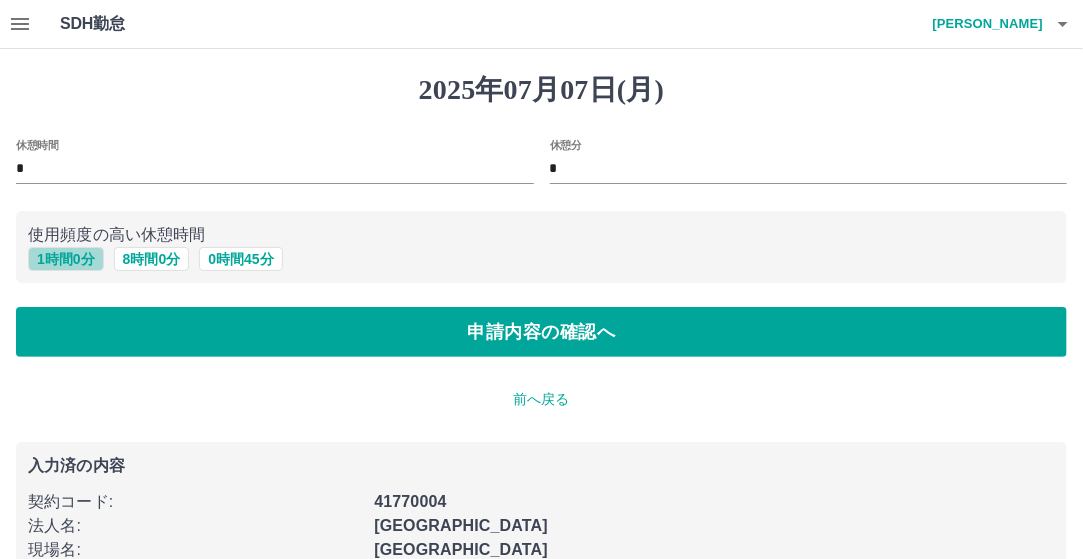 click on "1 時間 0 分" at bounding box center (66, 259) 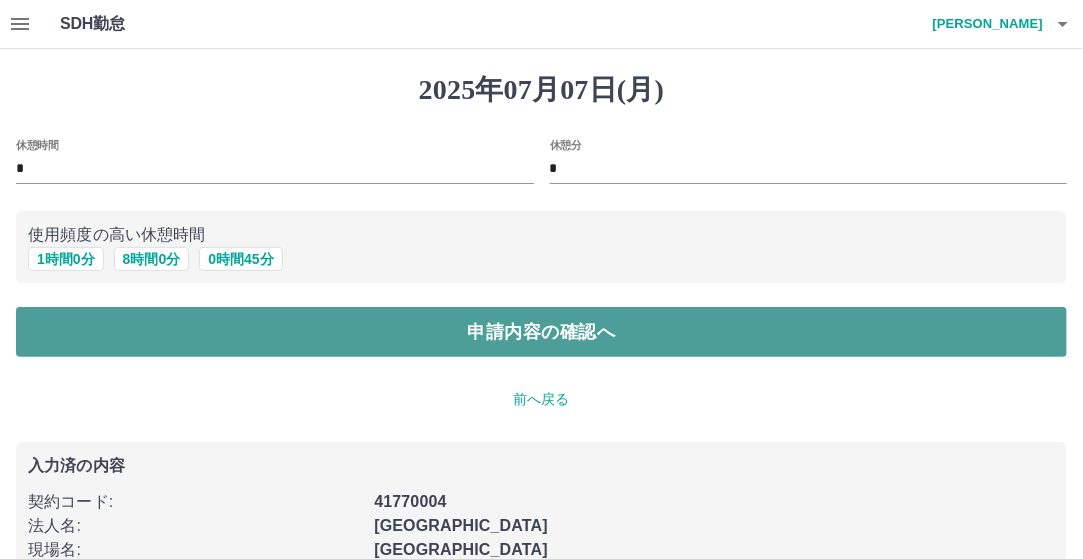 click on "申請内容の確認へ" at bounding box center (541, 332) 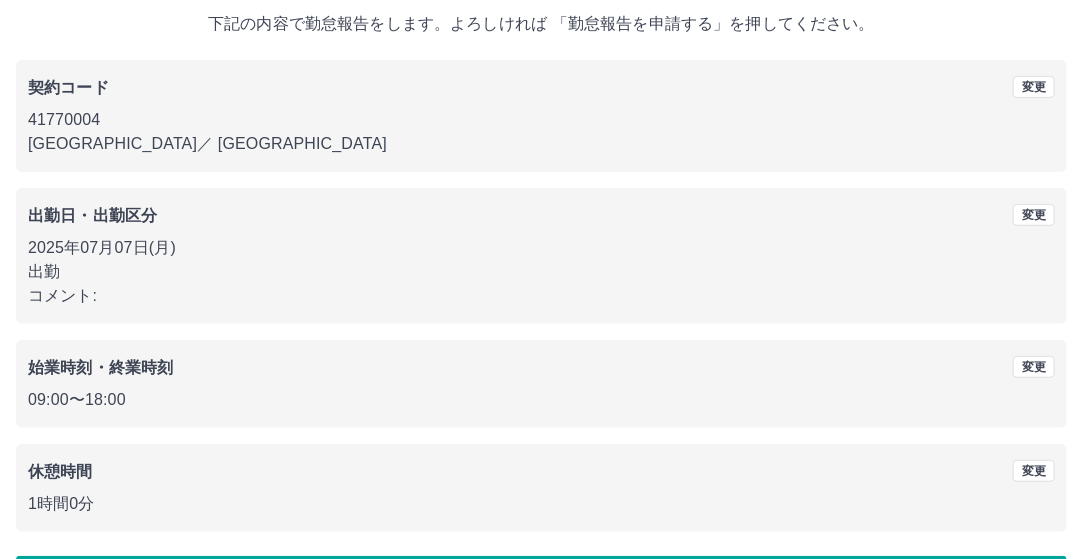 scroll, scrollTop: 188, scrollLeft: 0, axis: vertical 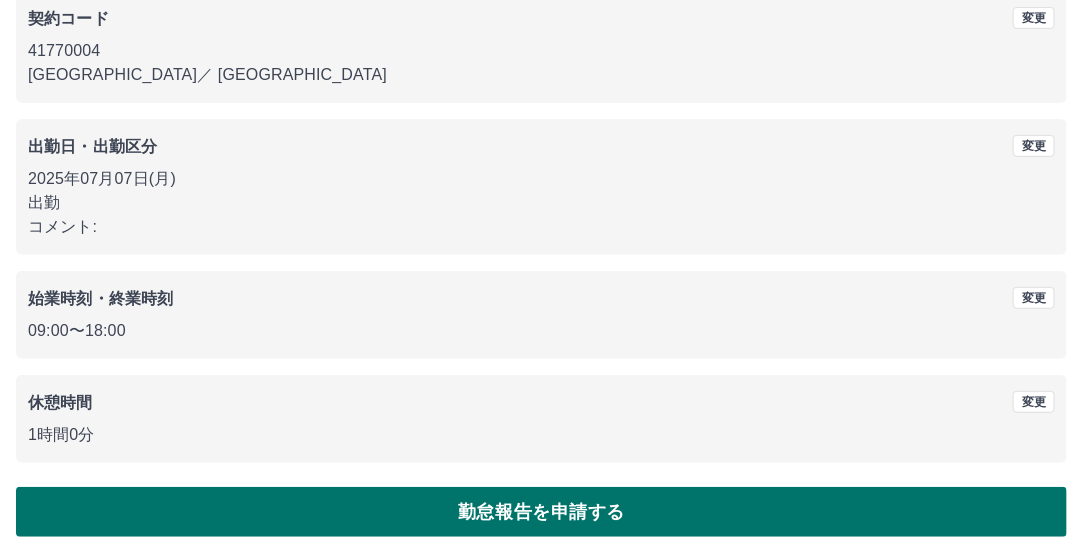 click on "勤怠報告を申請する" at bounding box center (541, 512) 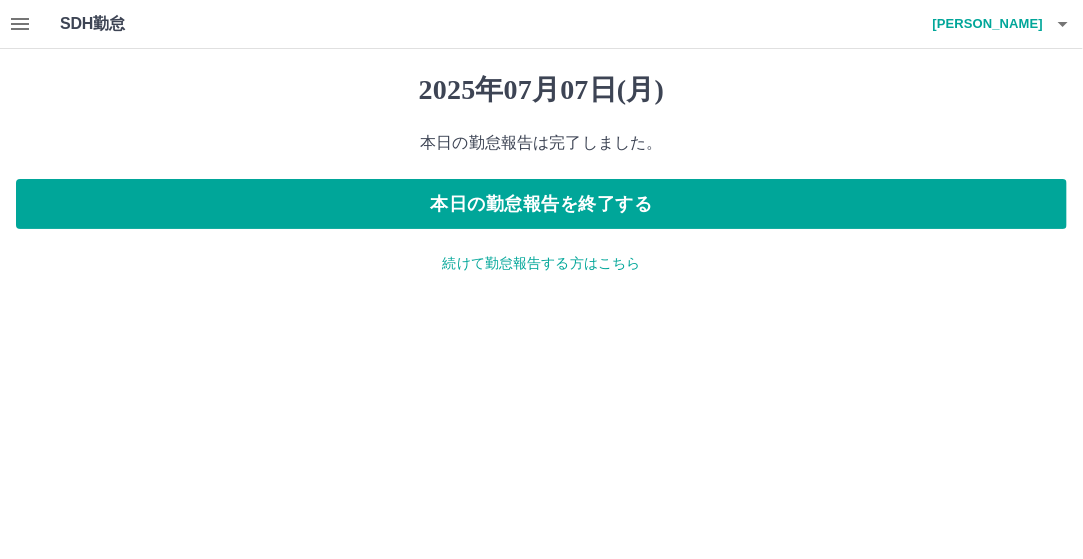 scroll, scrollTop: 0, scrollLeft: 0, axis: both 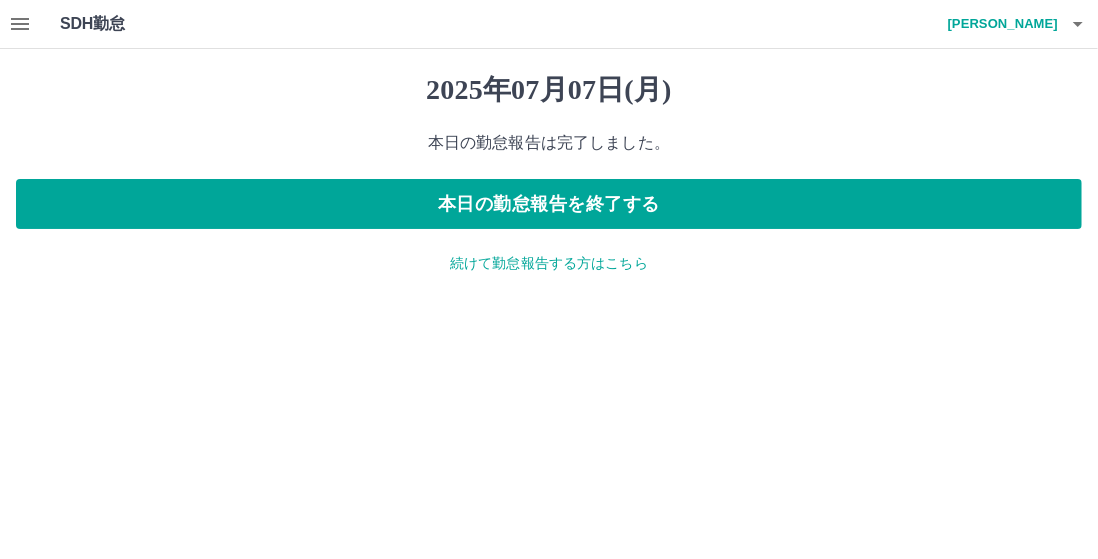 click on "続けて勤怠報告する方はこちら" at bounding box center (549, 263) 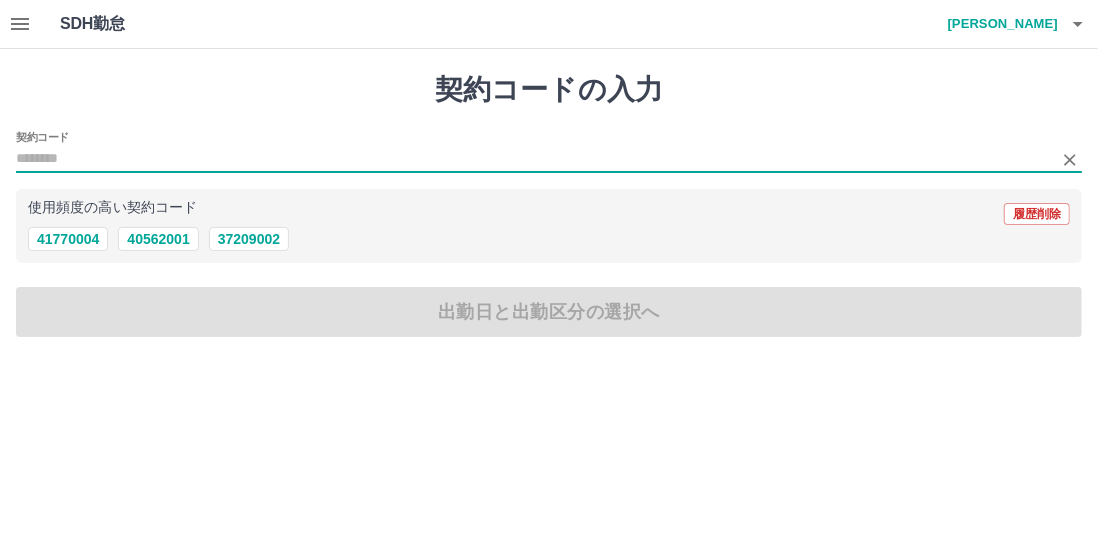 click on "契約コード" at bounding box center [534, 159] 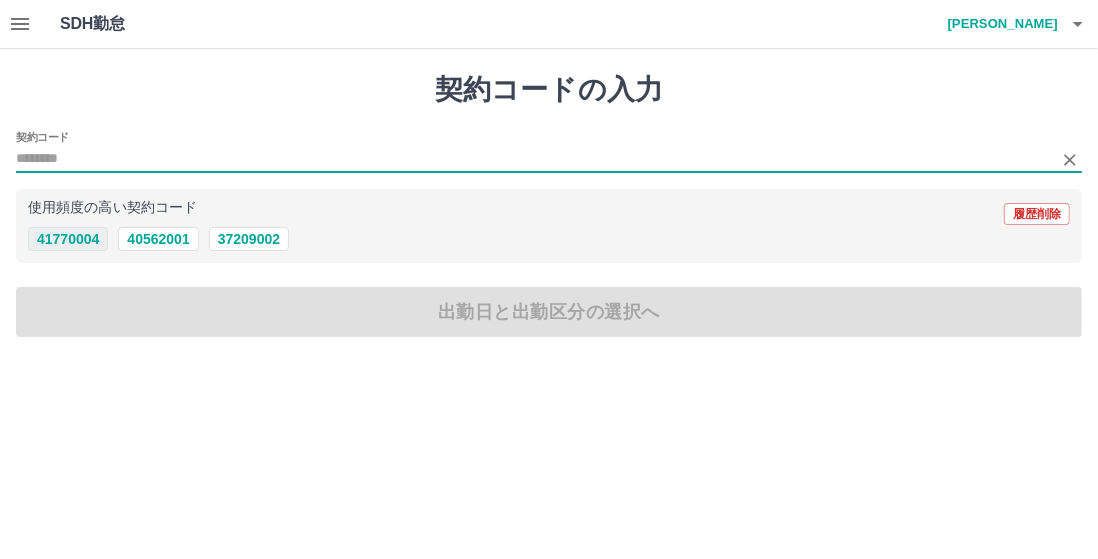 click on "41770004" at bounding box center (68, 239) 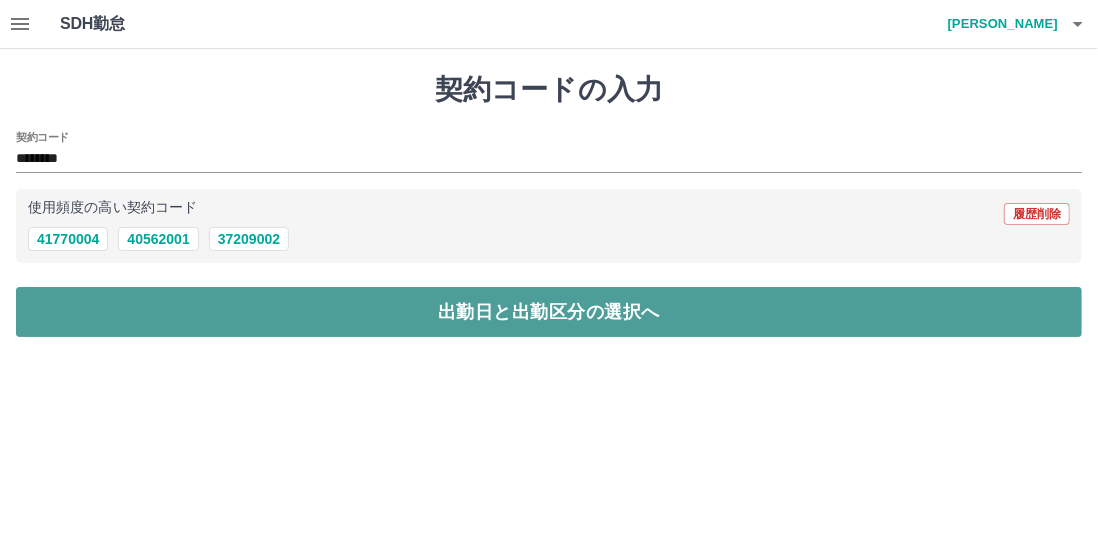 click on "出勤日と出勤区分の選択へ" at bounding box center [549, 312] 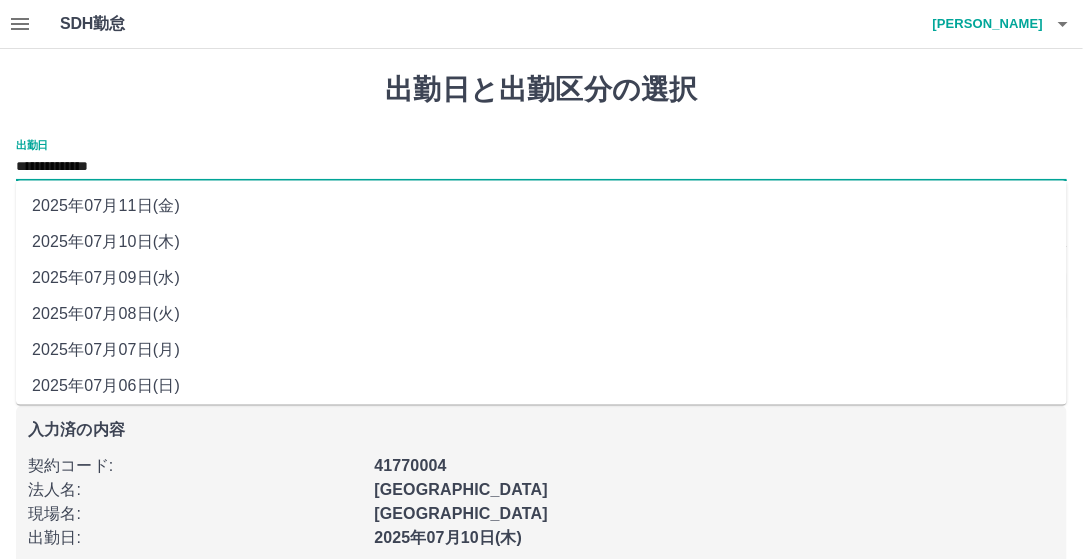 click on "**********" at bounding box center (541, 167) 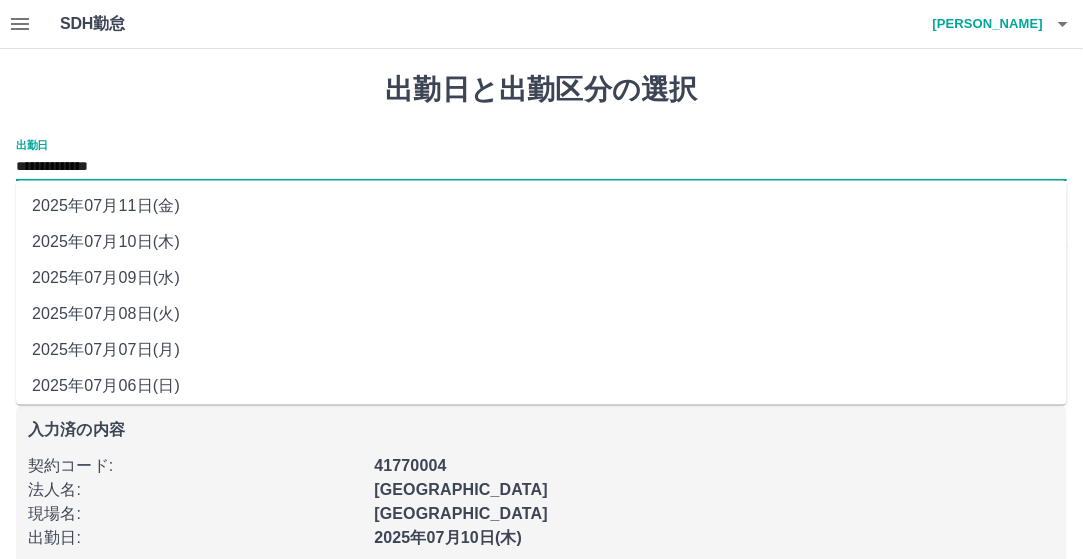 click on "2025年07月08日(火)" at bounding box center [541, 315] 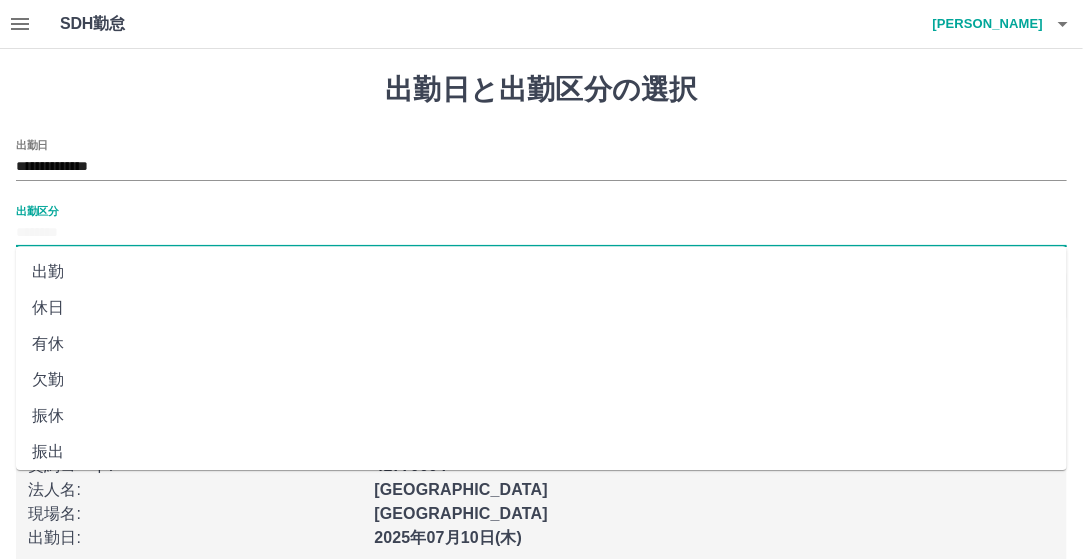 click on "出勤区分" at bounding box center (541, 233) 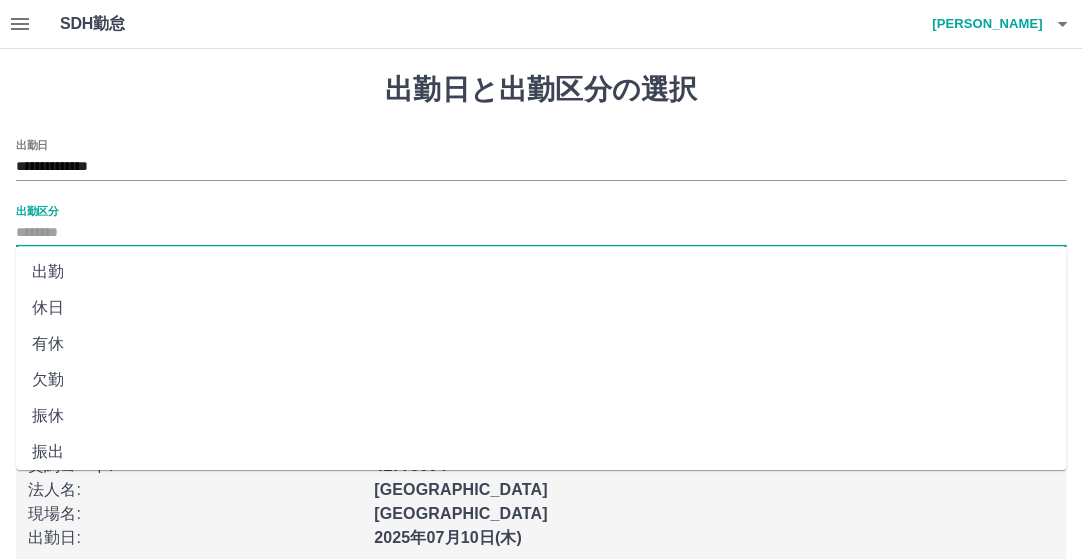 click on "出勤" at bounding box center (541, 272) 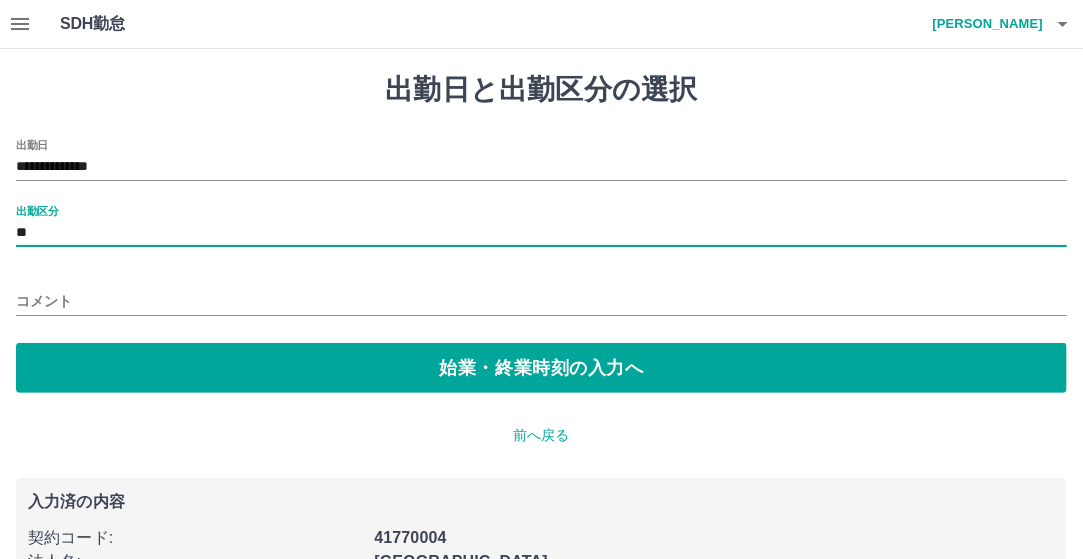 type on "**" 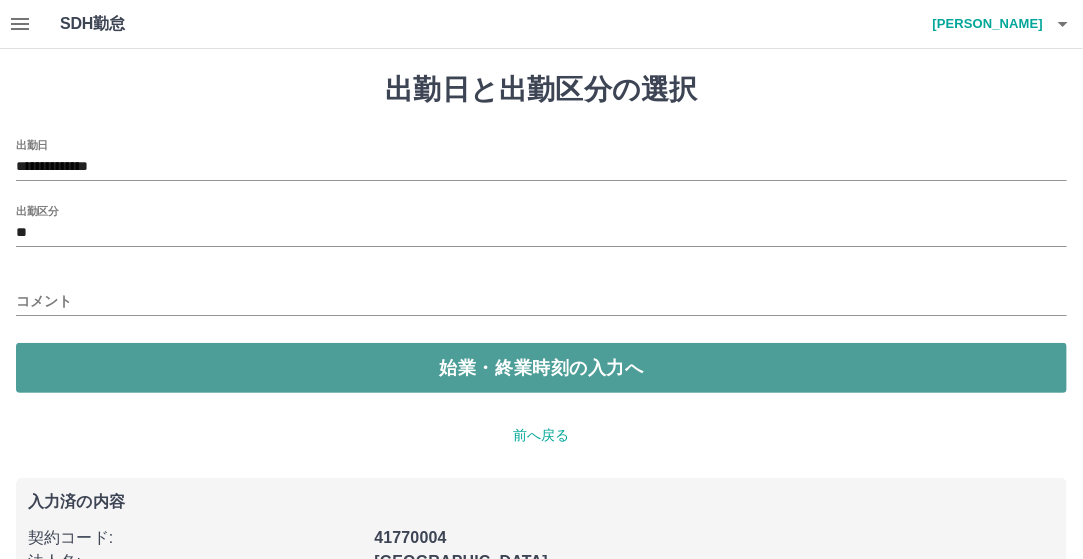 click on "始業・終業時刻の入力へ" at bounding box center [541, 368] 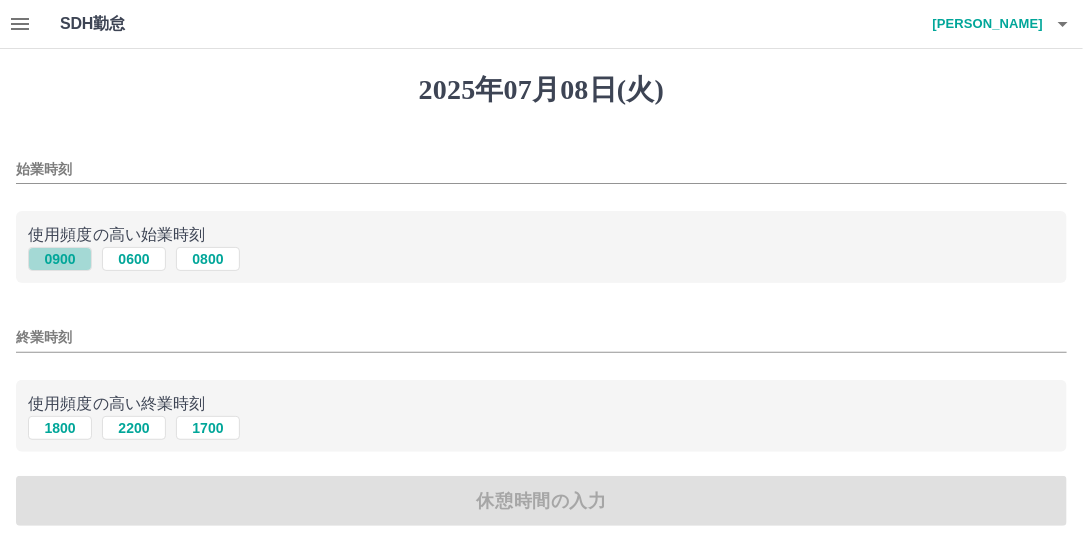 click on "0900" at bounding box center (60, 259) 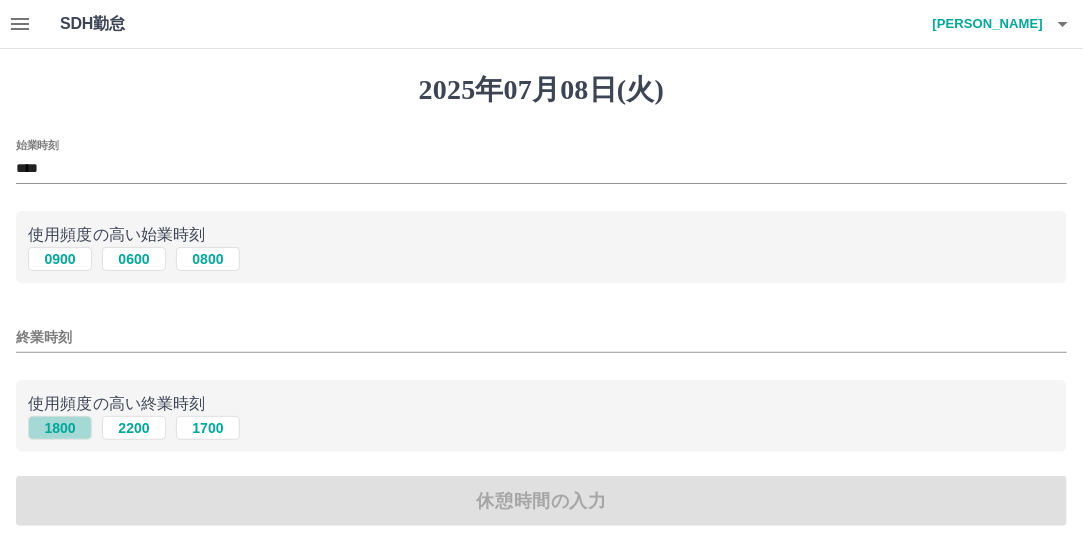 click on "1800" at bounding box center [60, 428] 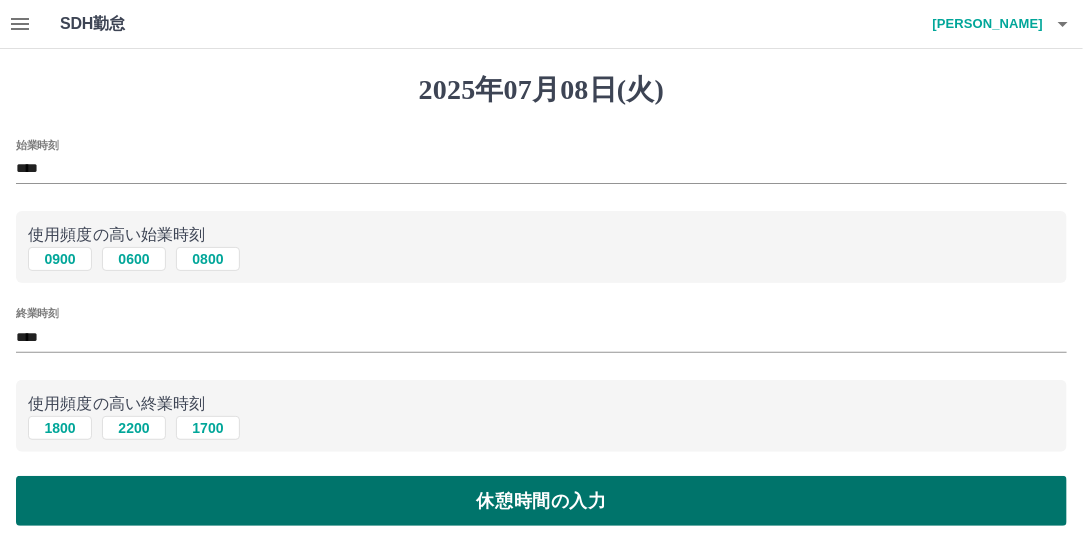 click on "休憩時間の入力" at bounding box center (541, 501) 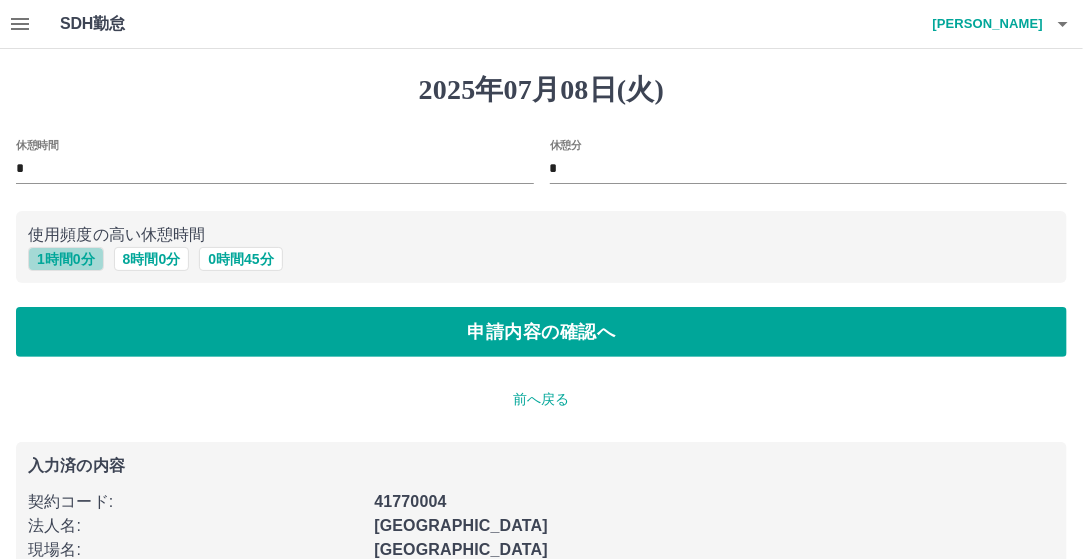 click on "1 時間 0 分" at bounding box center [66, 259] 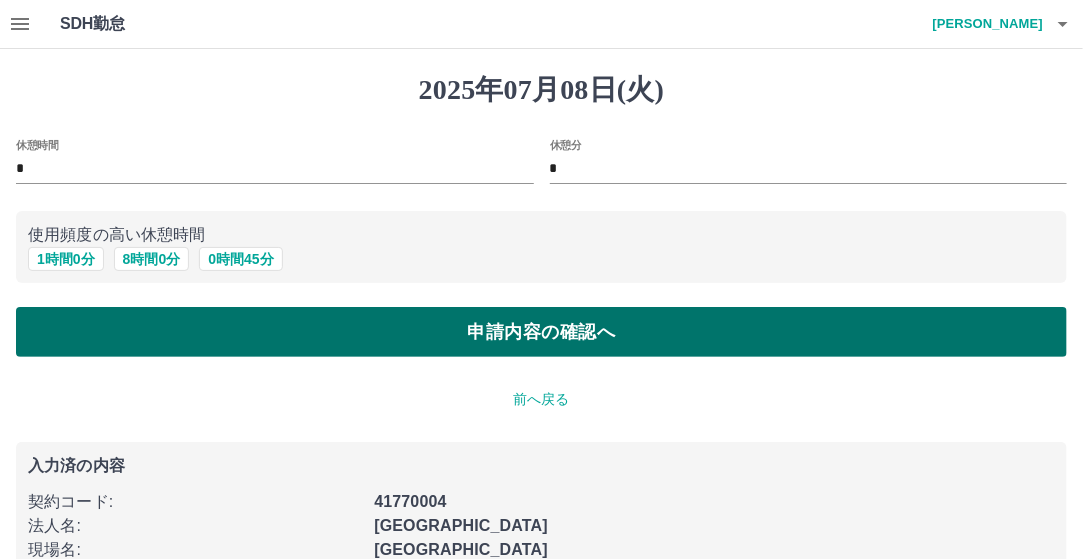 click on "申請内容の確認へ" at bounding box center (541, 332) 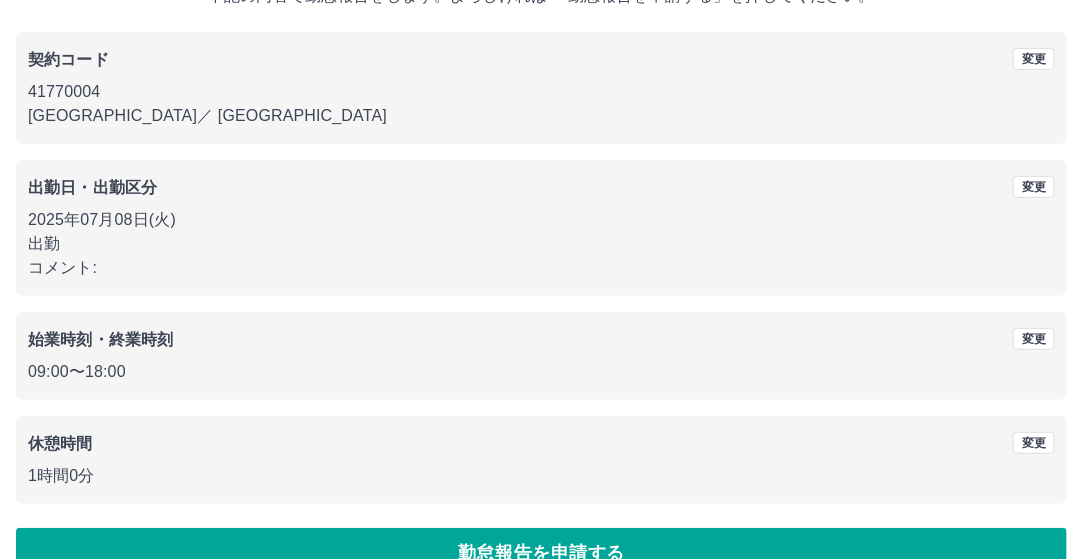 scroll, scrollTop: 188, scrollLeft: 0, axis: vertical 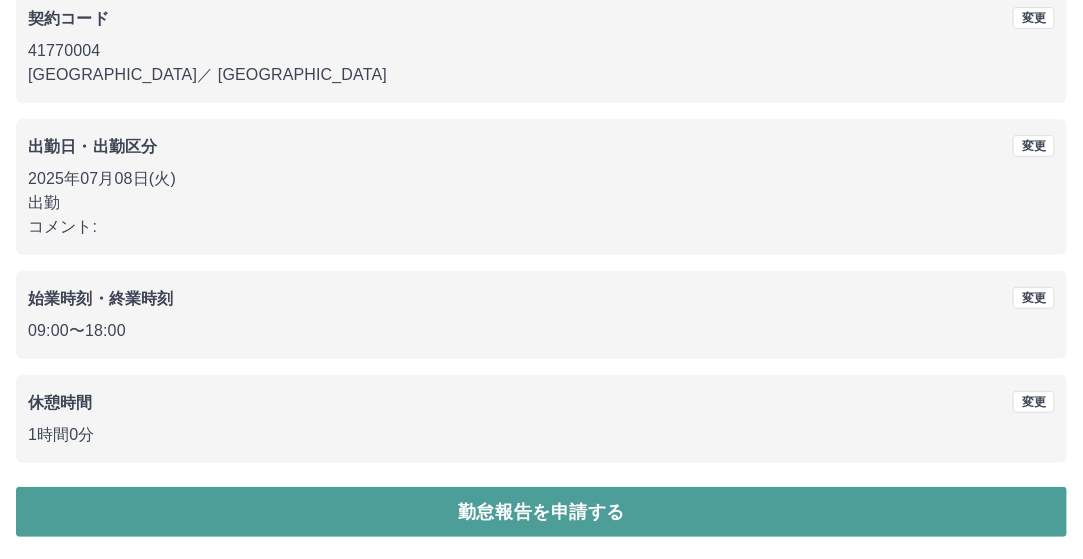 click on "勤怠報告を申請する" at bounding box center (541, 512) 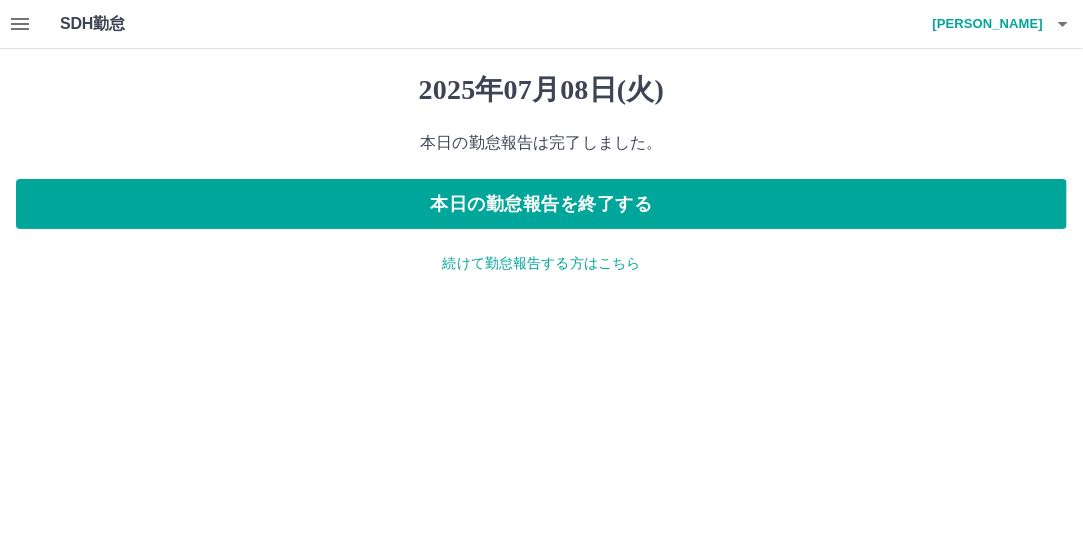 scroll, scrollTop: 0, scrollLeft: 0, axis: both 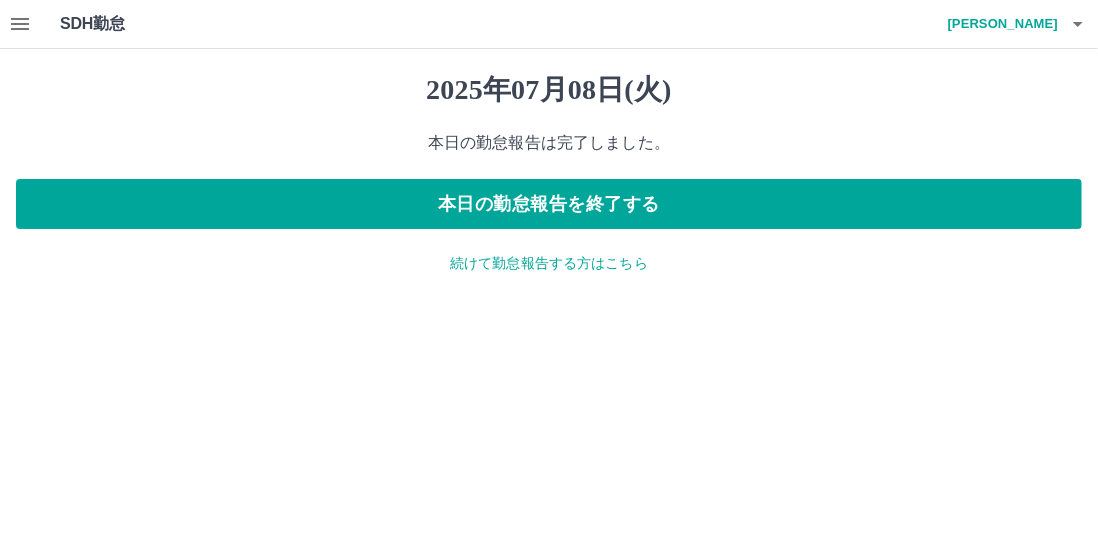 click on "続けて勤怠報告する方はこちら" at bounding box center (549, 263) 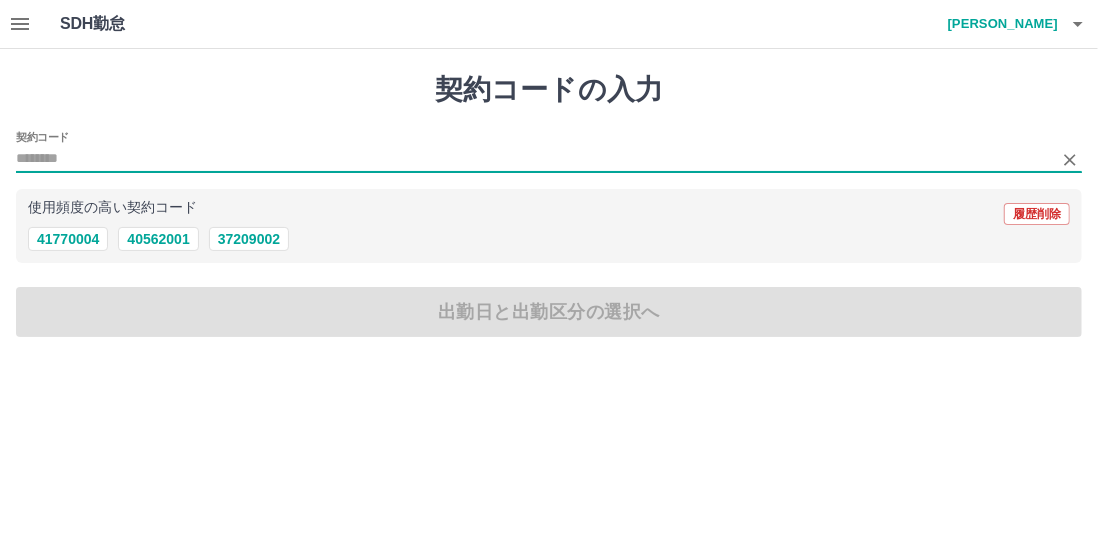 click on "契約コード" at bounding box center (534, 159) 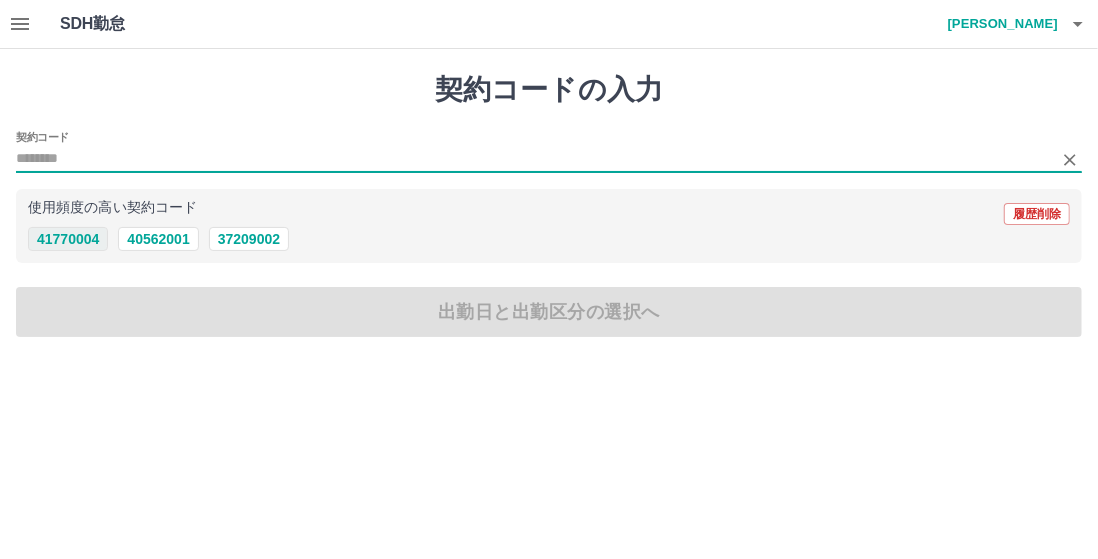 click on "41770004" at bounding box center [68, 239] 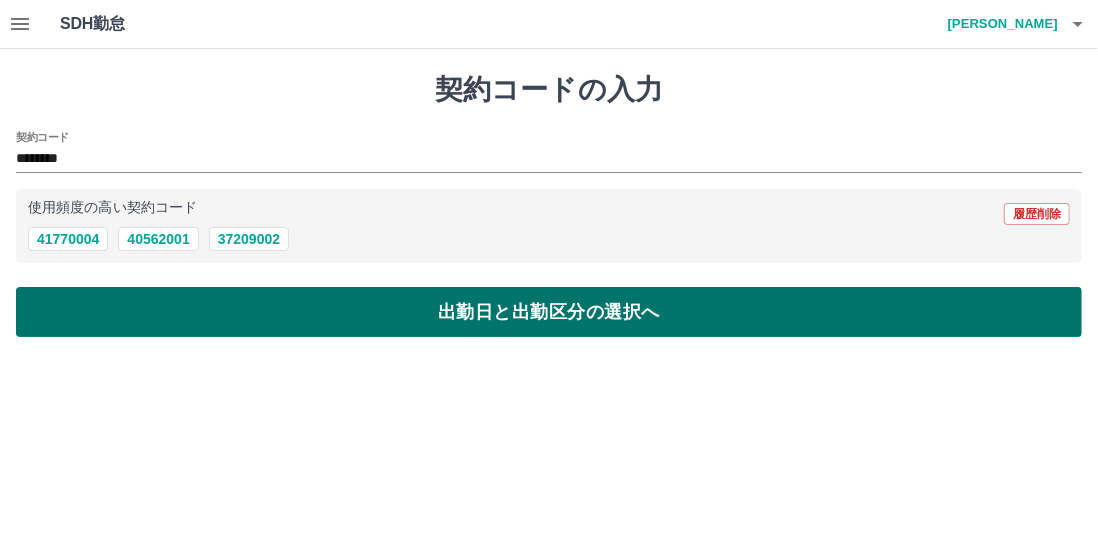 click on "出勤日と出勤区分の選択へ" at bounding box center (549, 312) 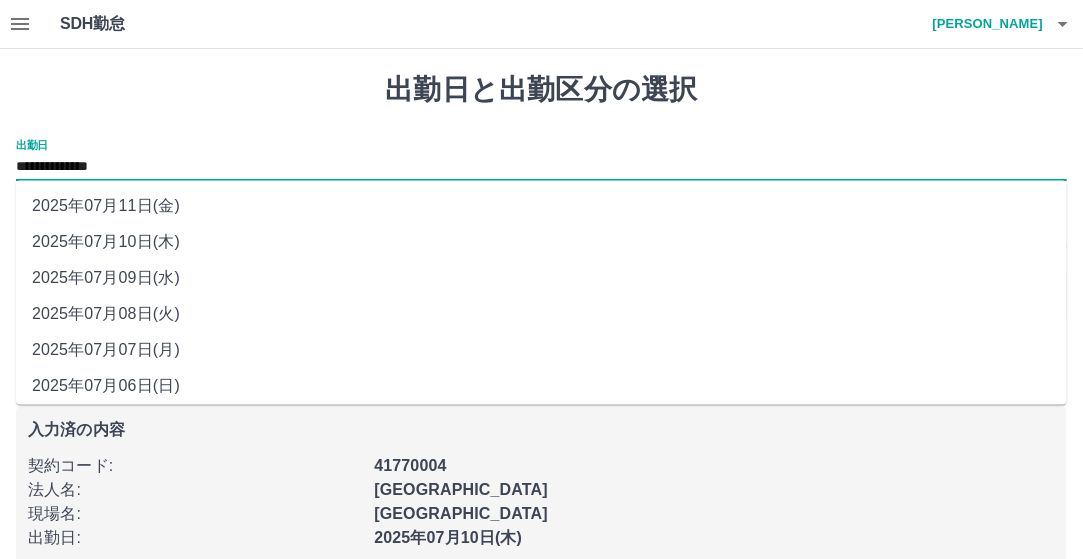 click on "**********" at bounding box center [541, 167] 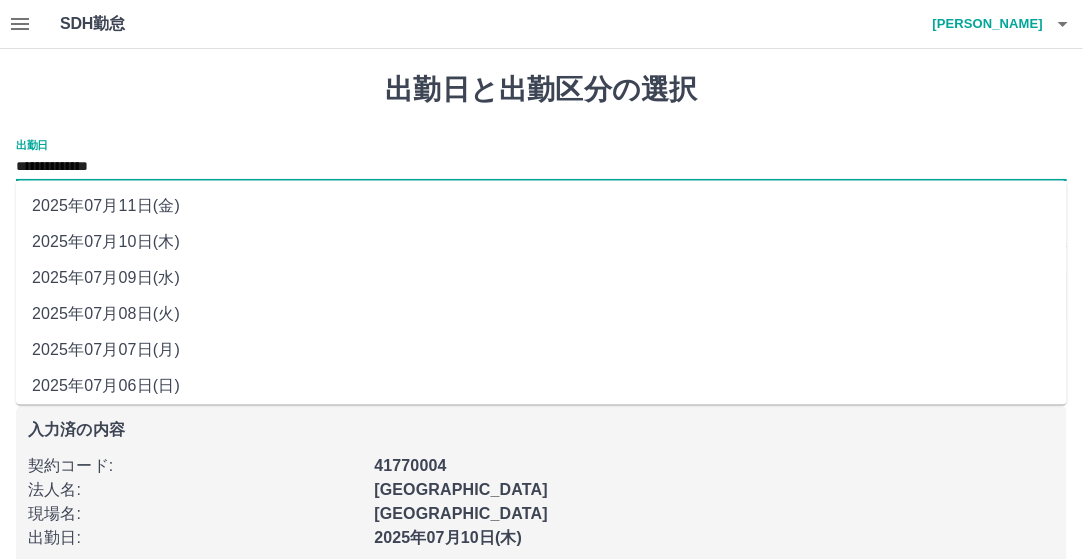 click on "2025年07月09日(水)" at bounding box center (541, 279) 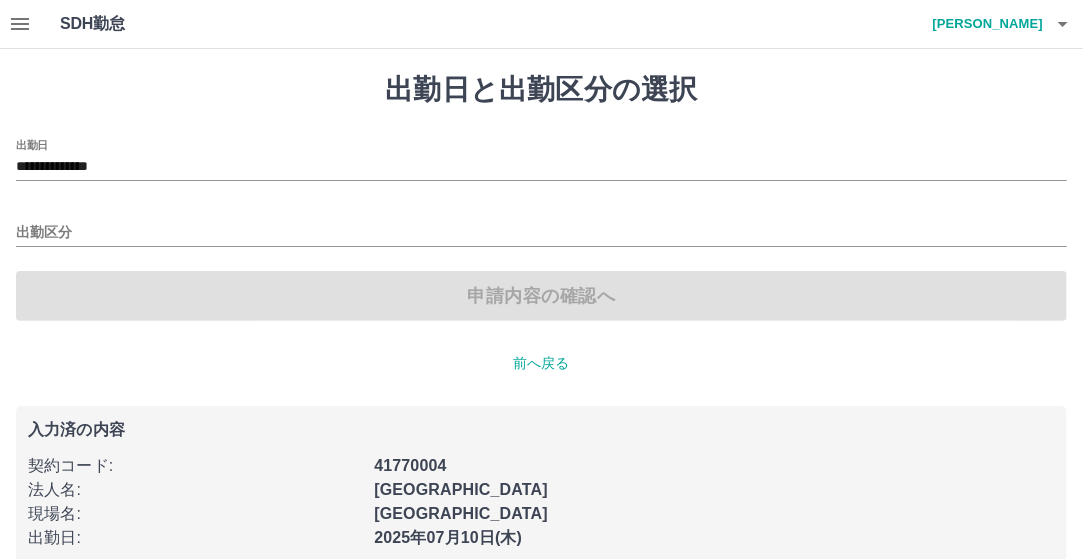 click on "**********" at bounding box center (541, 230) 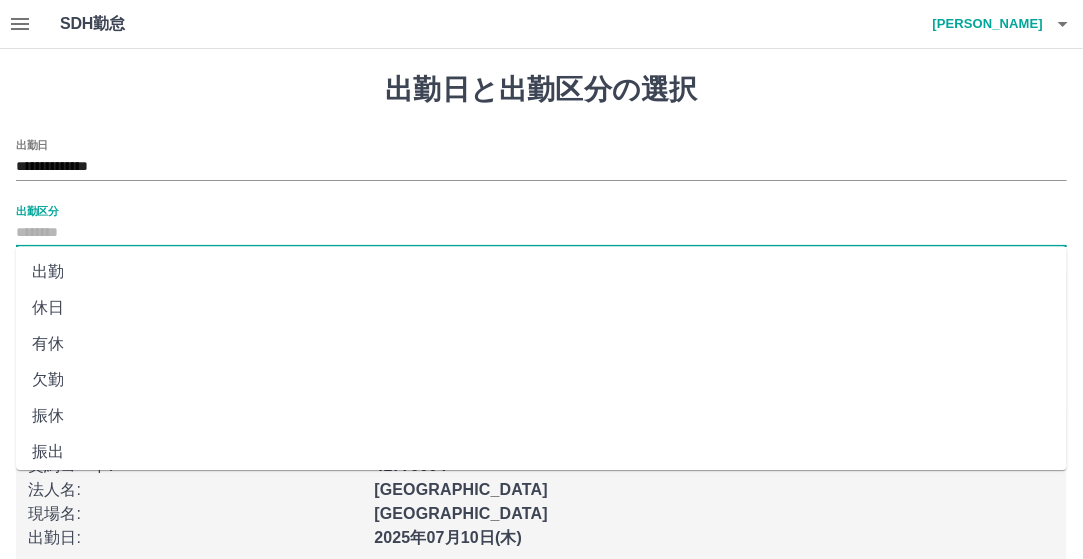 click on "出勤区分" at bounding box center [541, 233] 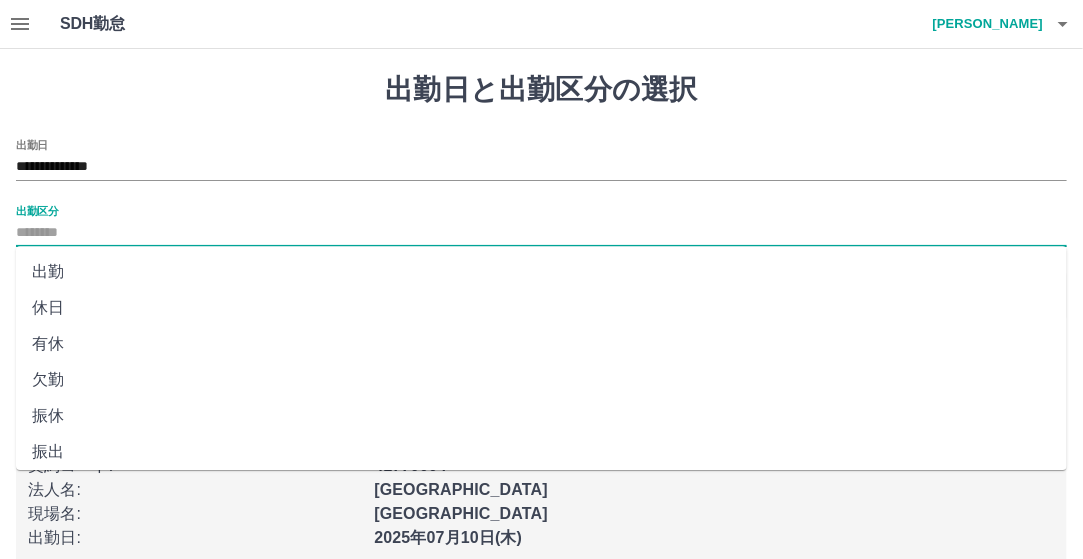 click on "出勤" at bounding box center (541, 272) 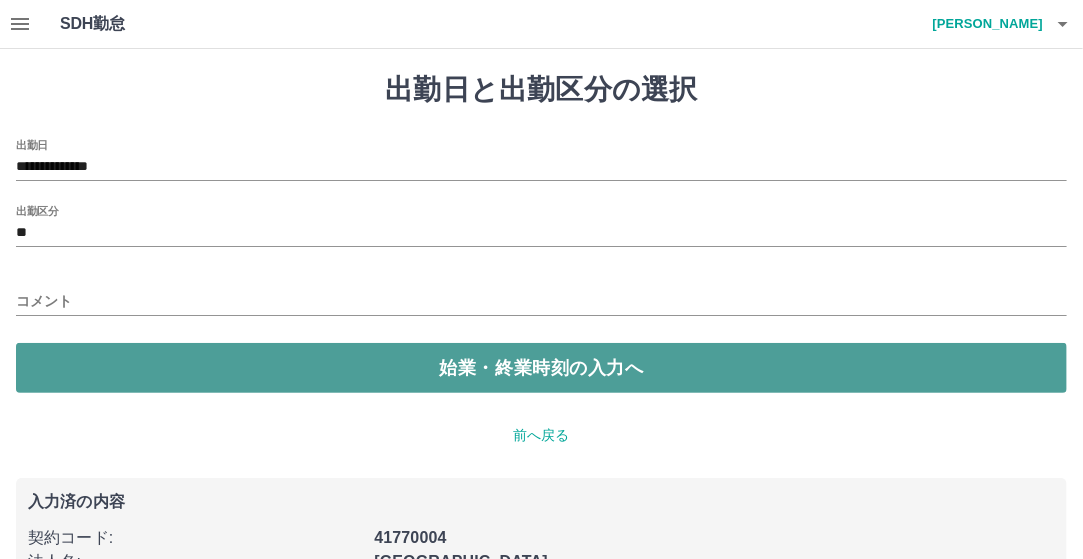 click on "始業・終業時刻の入力へ" at bounding box center [541, 368] 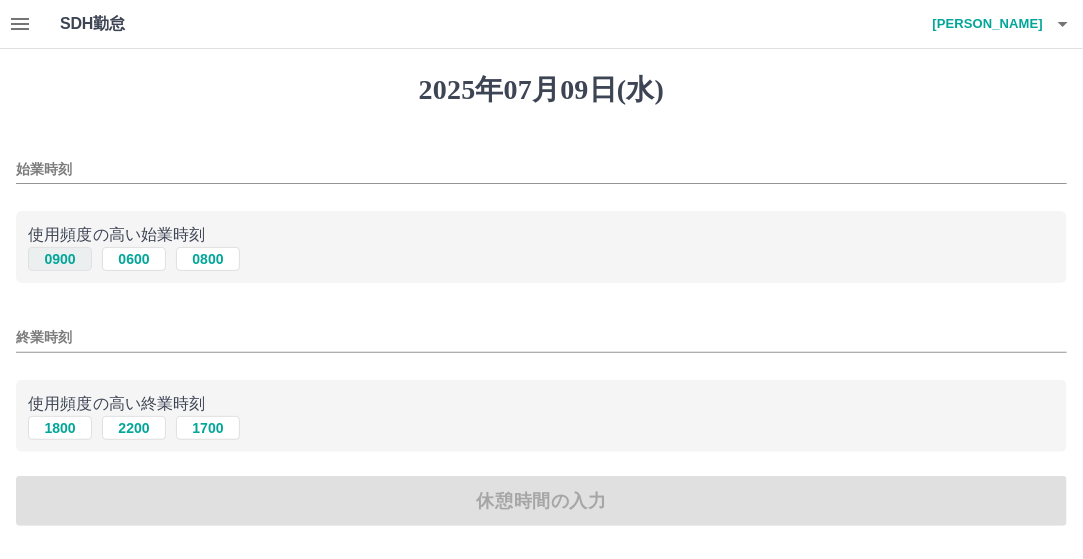 click on "0900" at bounding box center (60, 259) 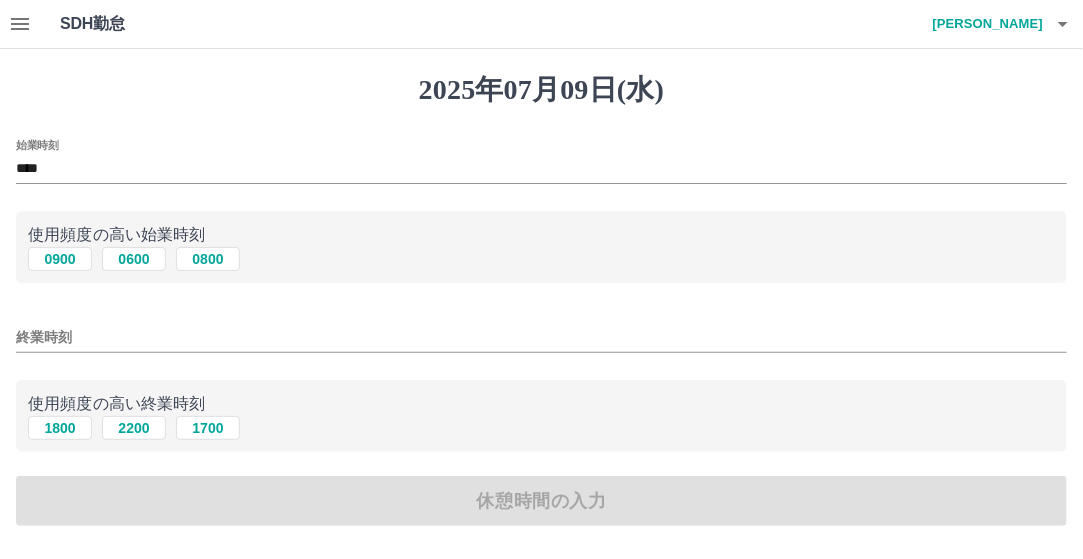 click on "1800 2200 1700" at bounding box center (541, 428) 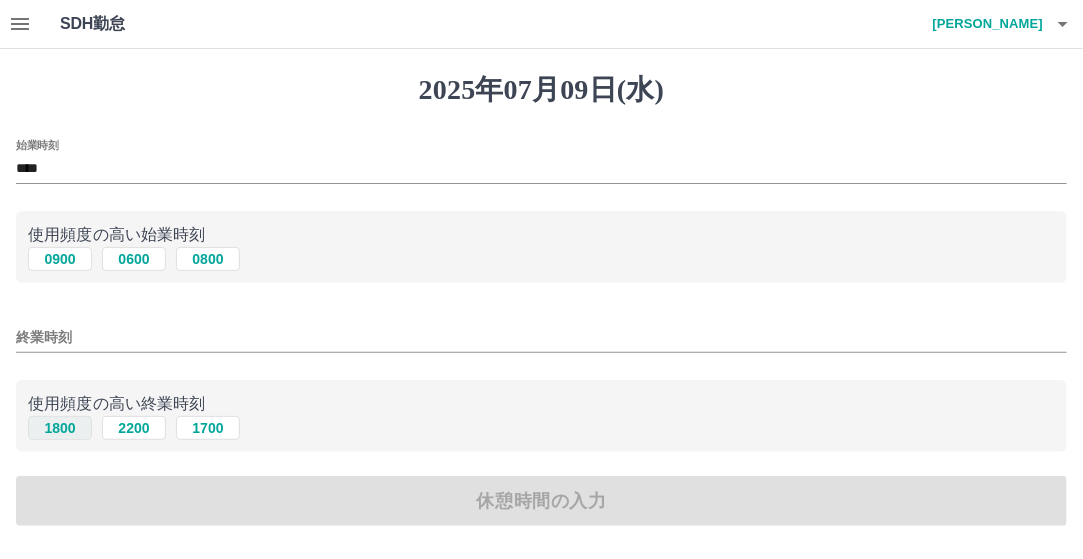 click on "1800" at bounding box center (60, 428) 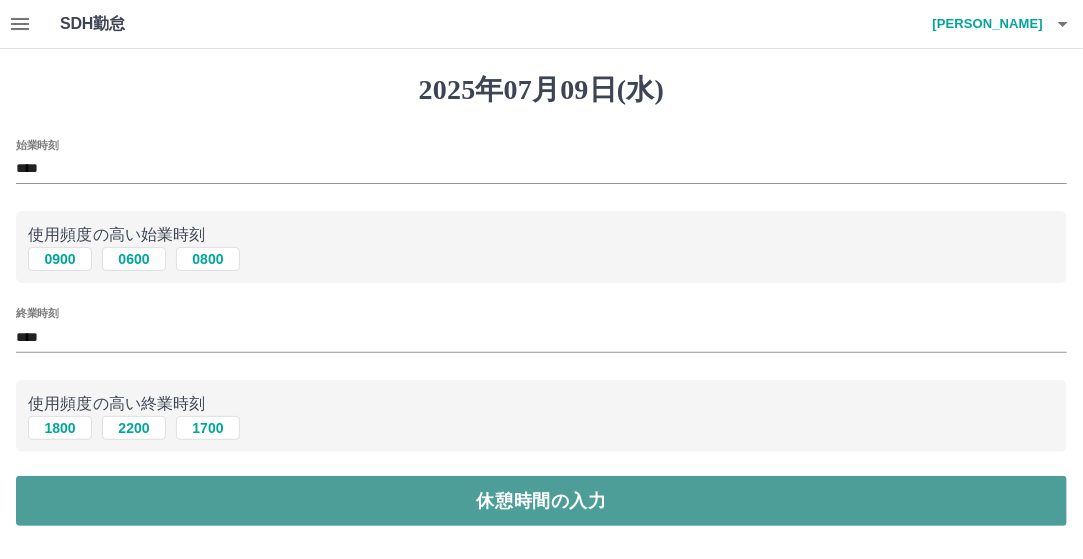 click on "休憩時間の入力" at bounding box center (541, 501) 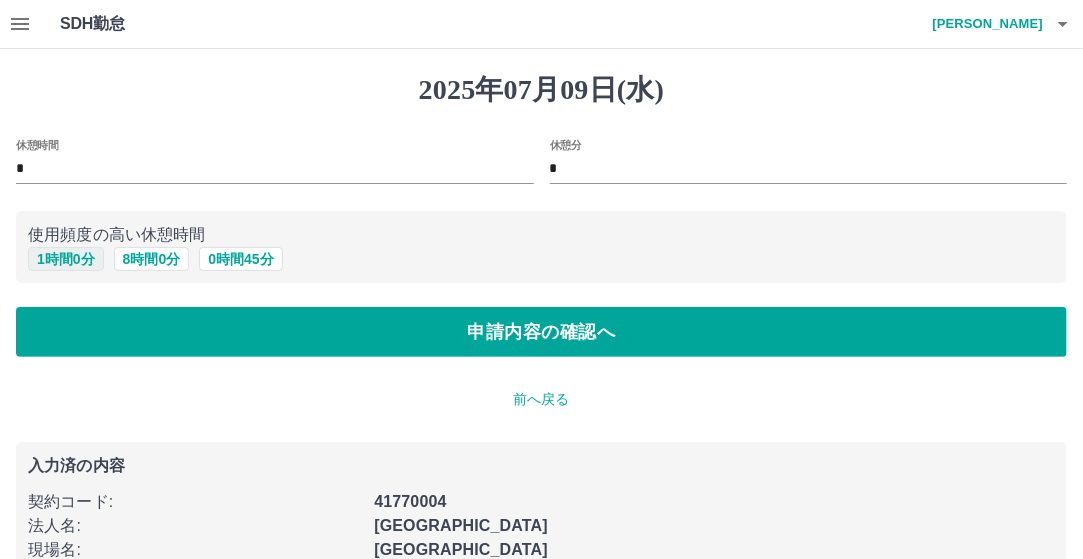 click on "1 時間 0 分" at bounding box center (66, 259) 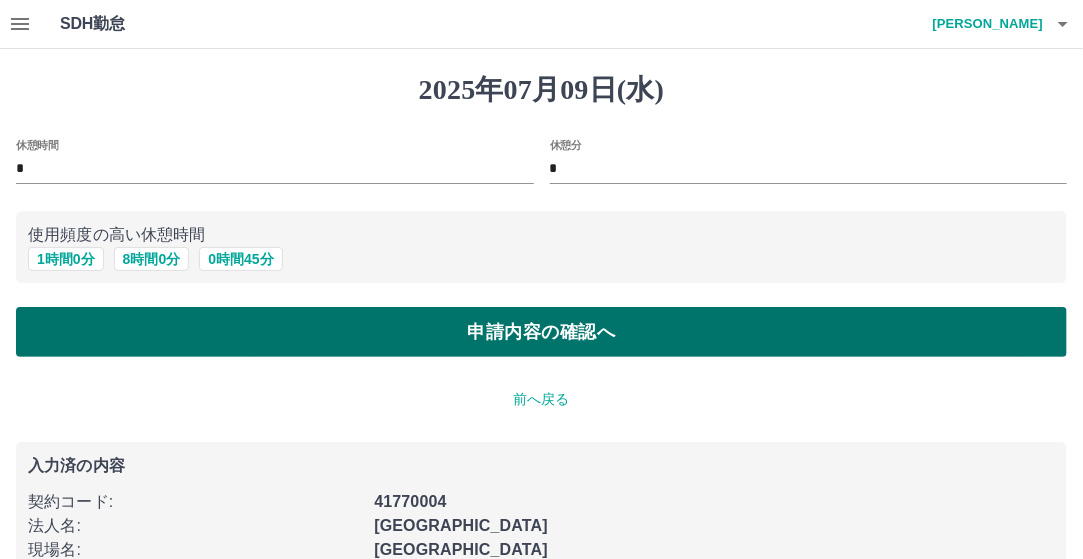click on "申請内容の確認へ" at bounding box center (541, 332) 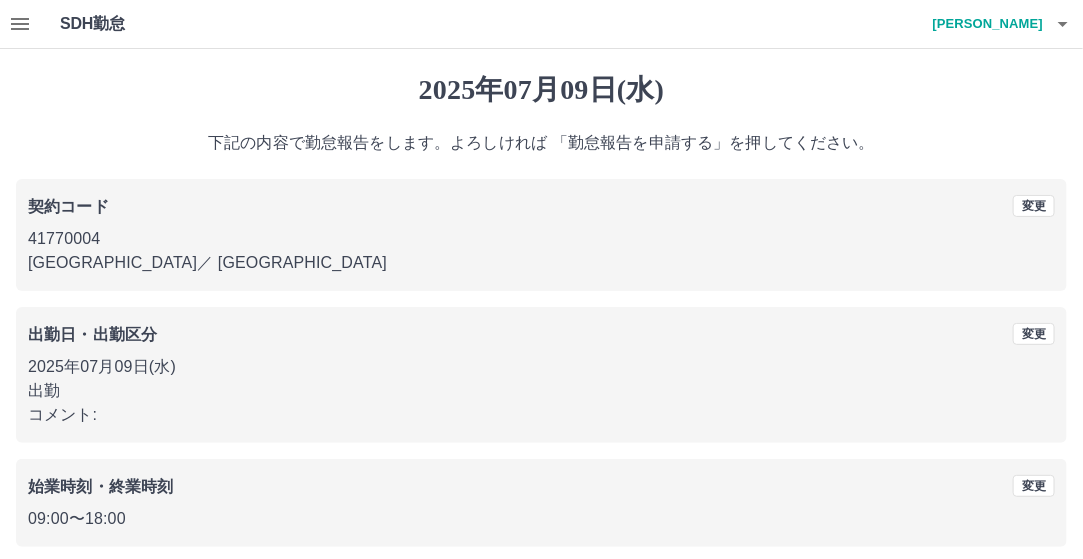 scroll, scrollTop: 188, scrollLeft: 0, axis: vertical 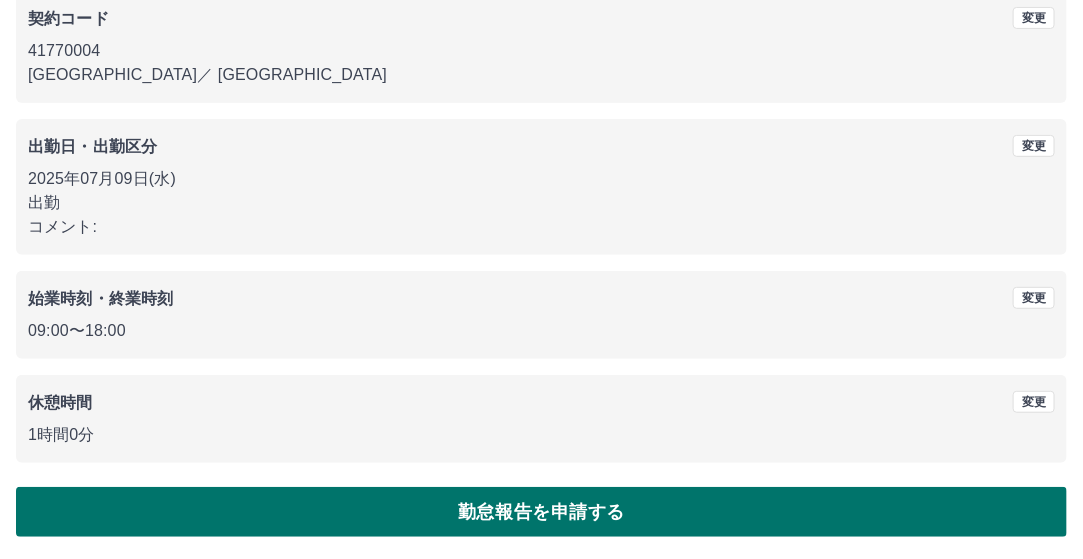 click on "勤怠報告を申請する" at bounding box center [541, 512] 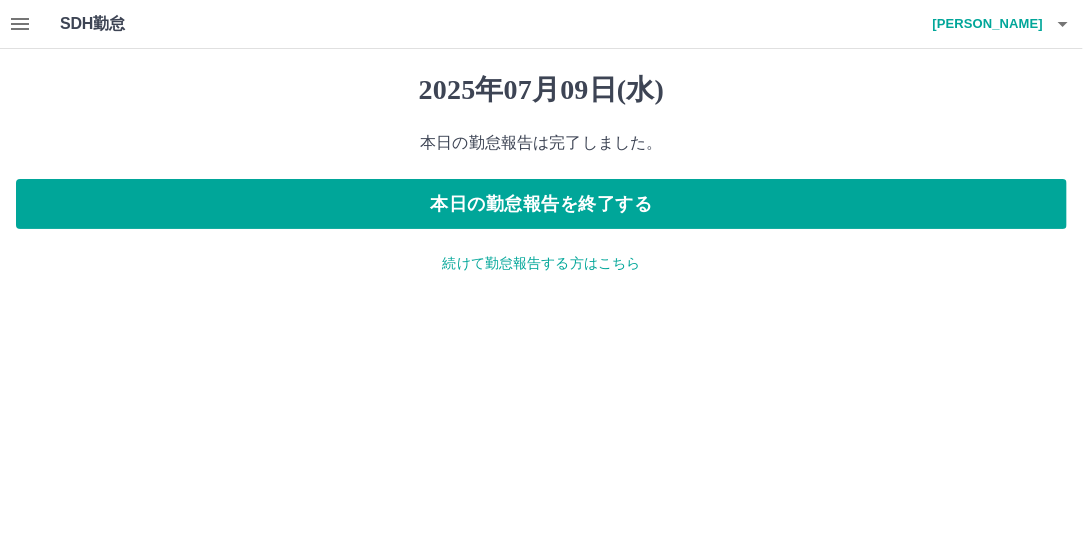 scroll, scrollTop: 0, scrollLeft: 0, axis: both 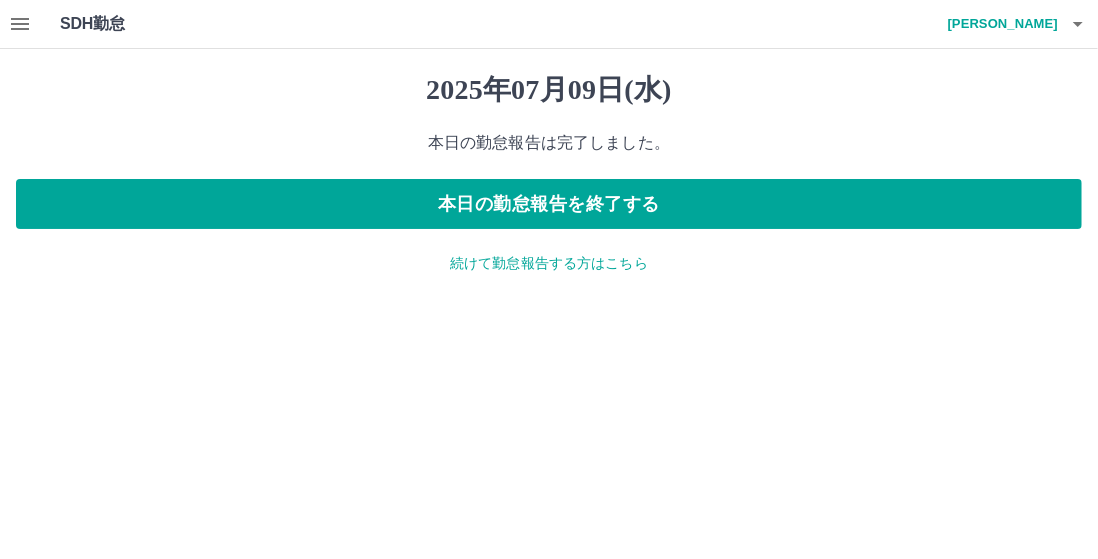 click on "続けて勤怠報告する方はこちら" at bounding box center (549, 263) 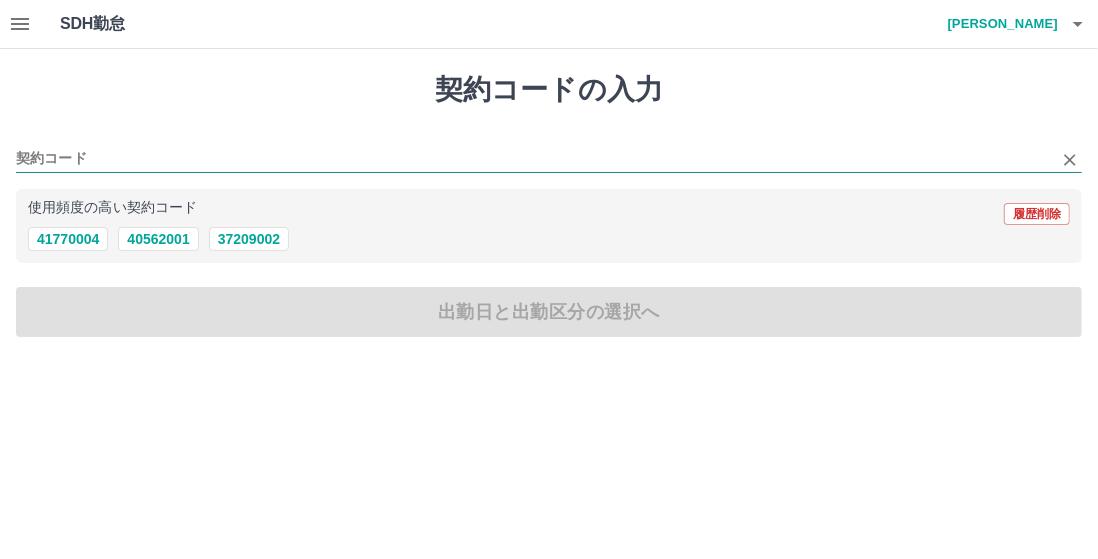 click on "契約コード" at bounding box center [534, 159] 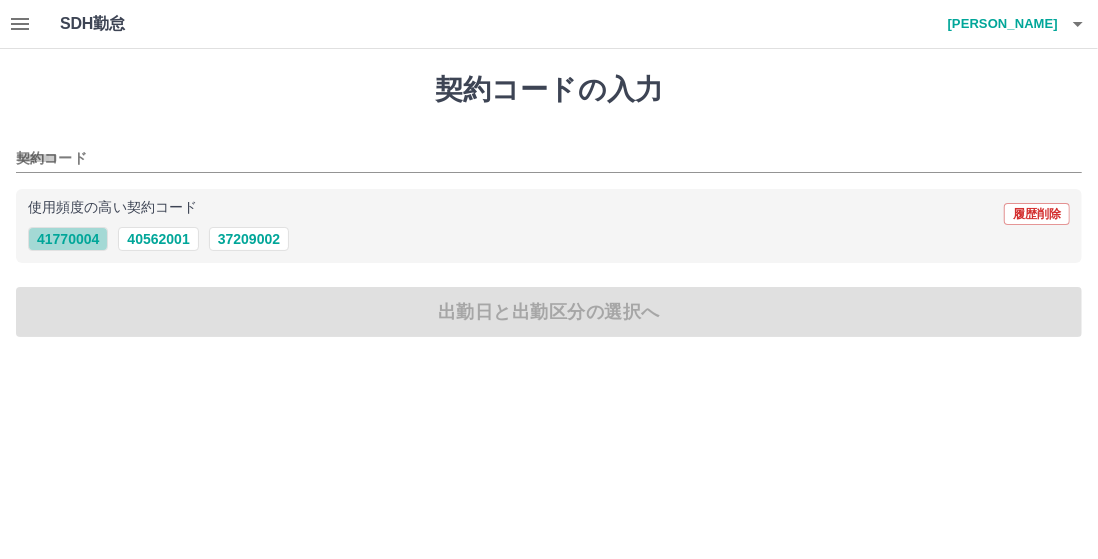 click on "41770004" at bounding box center (68, 239) 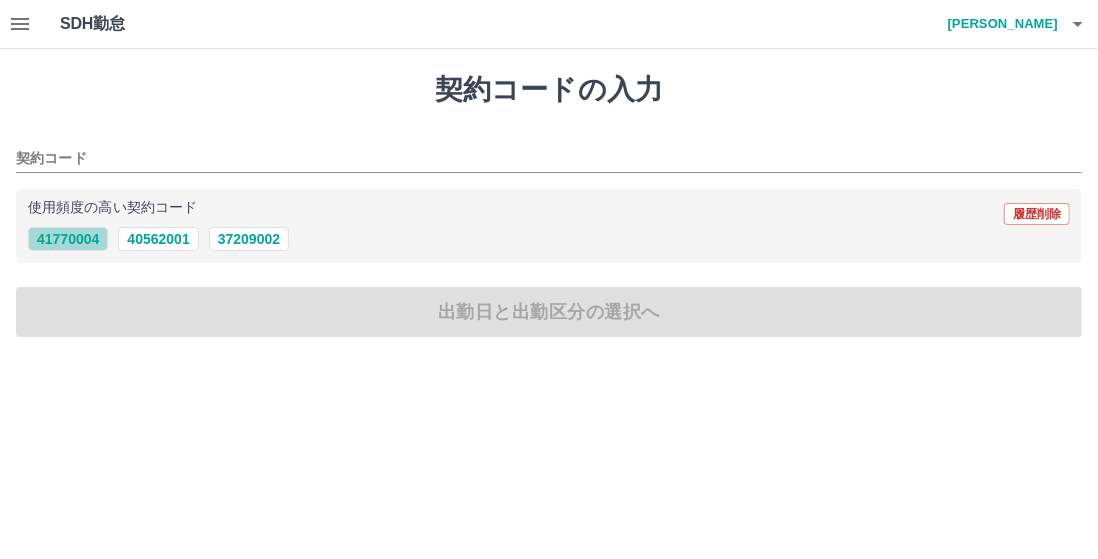 type on "********" 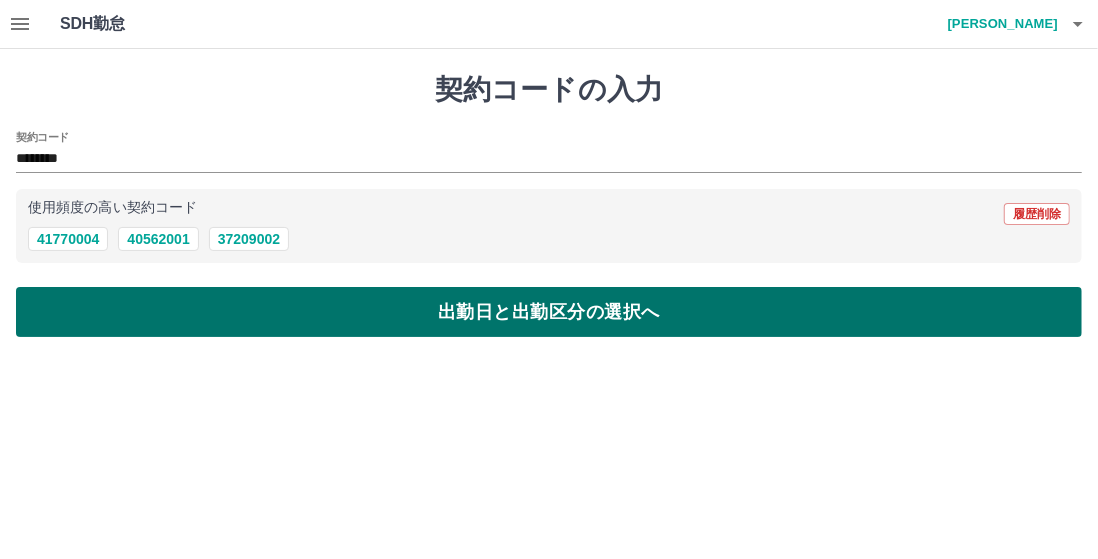 click on "出勤日と出勤区分の選択へ" at bounding box center (549, 312) 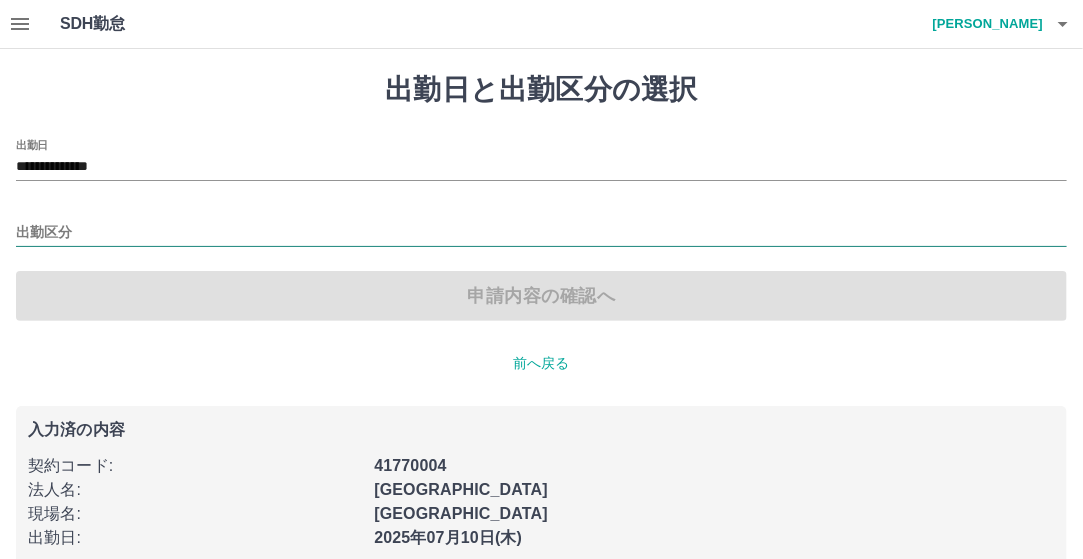 click on "出勤区分" at bounding box center [541, 233] 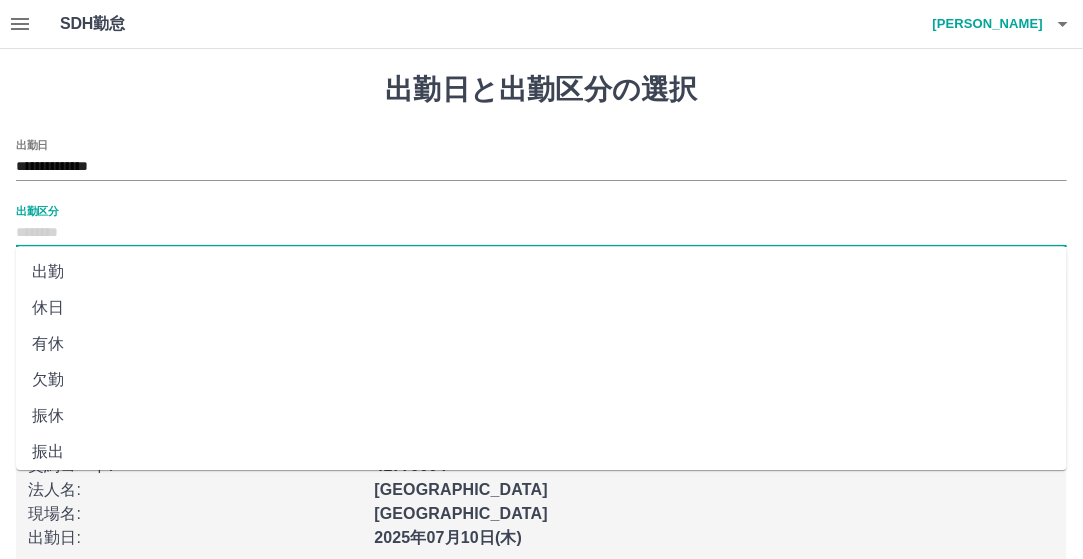 click on "出勤" at bounding box center (541, 272) 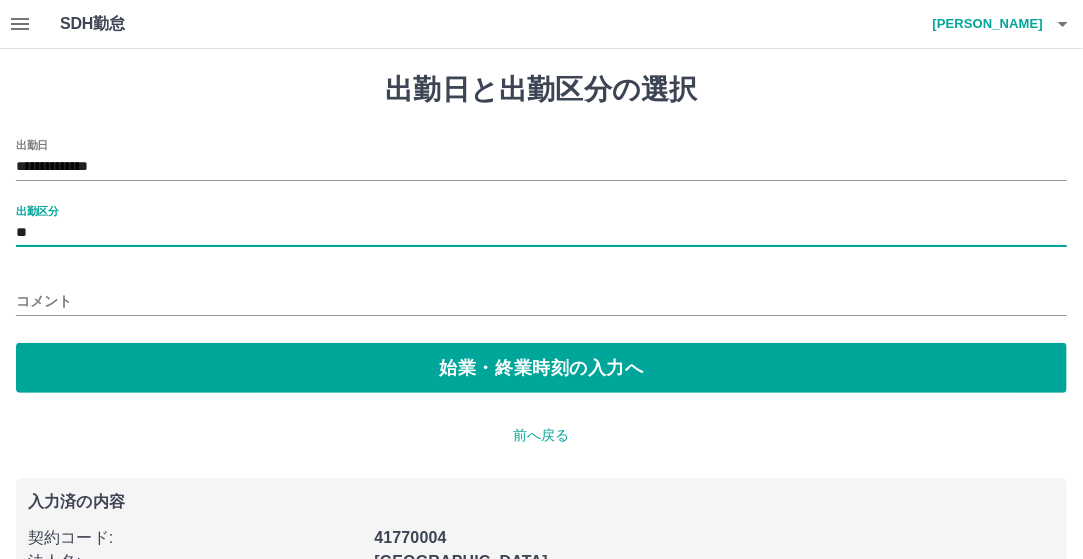 type on "**" 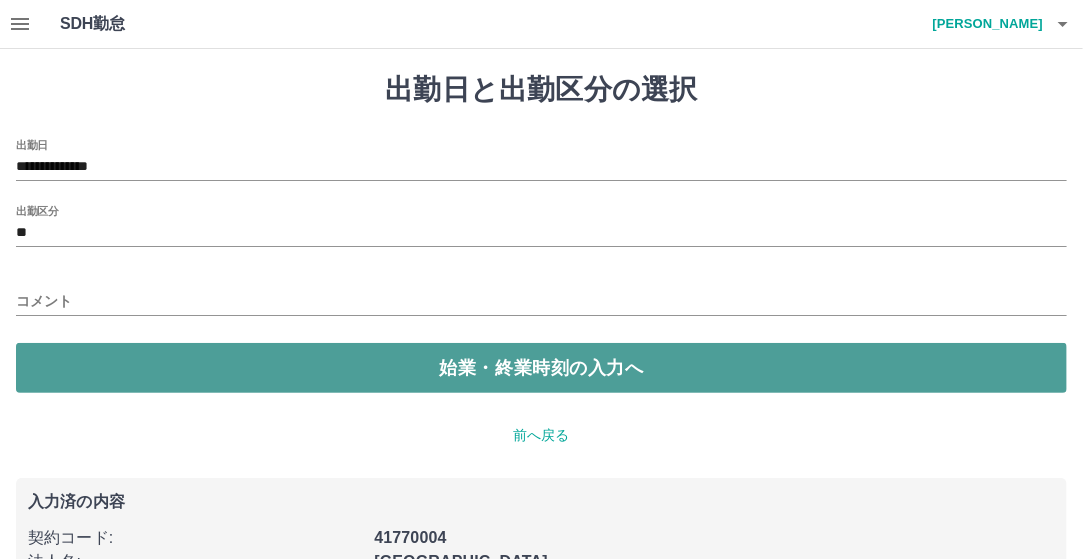 click on "始業・終業時刻の入力へ" at bounding box center [541, 368] 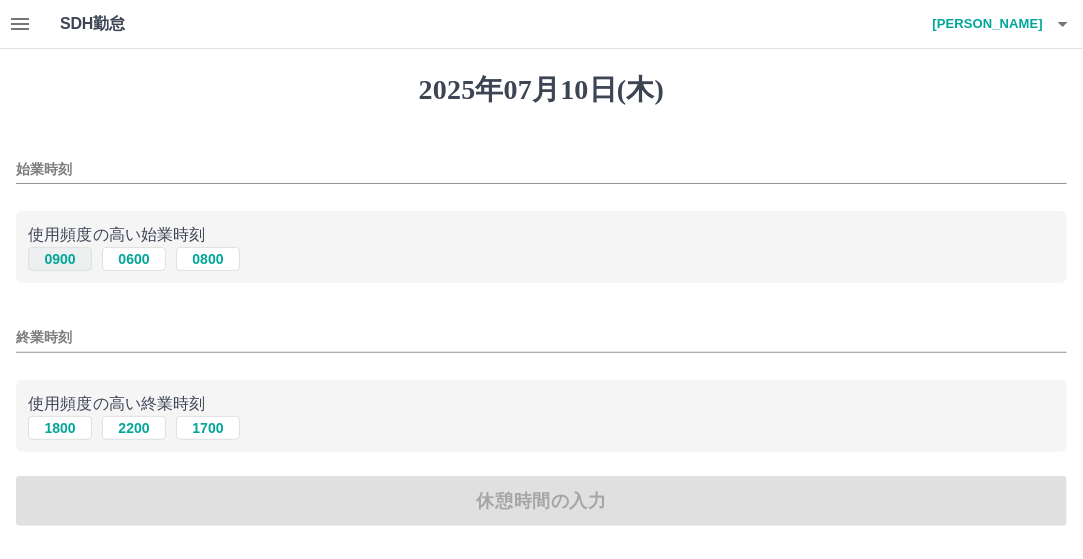 click on "0900" at bounding box center (60, 259) 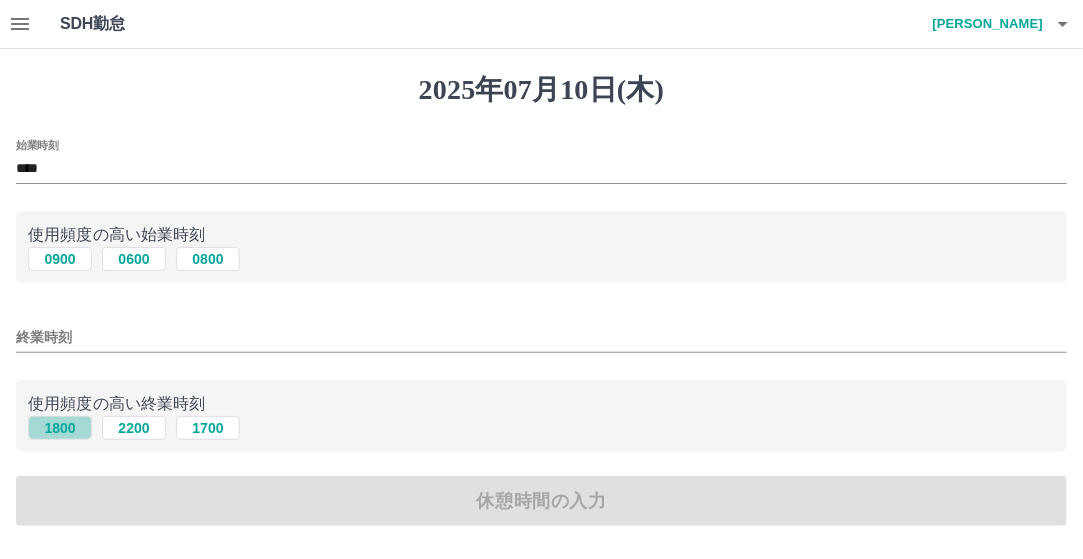 click on "1800" at bounding box center [60, 428] 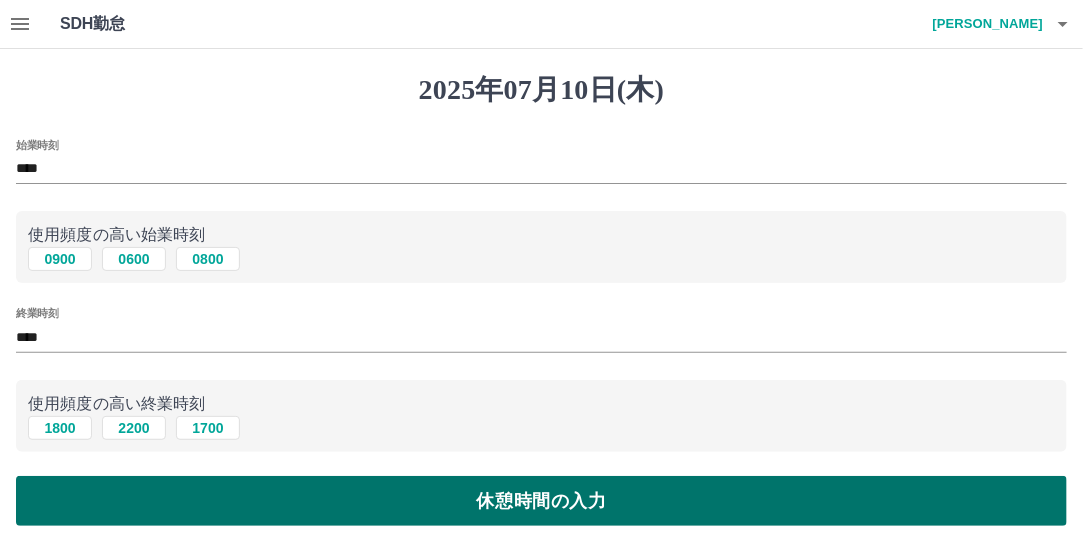 click on "休憩時間の入力" at bounding box center (541, 501) 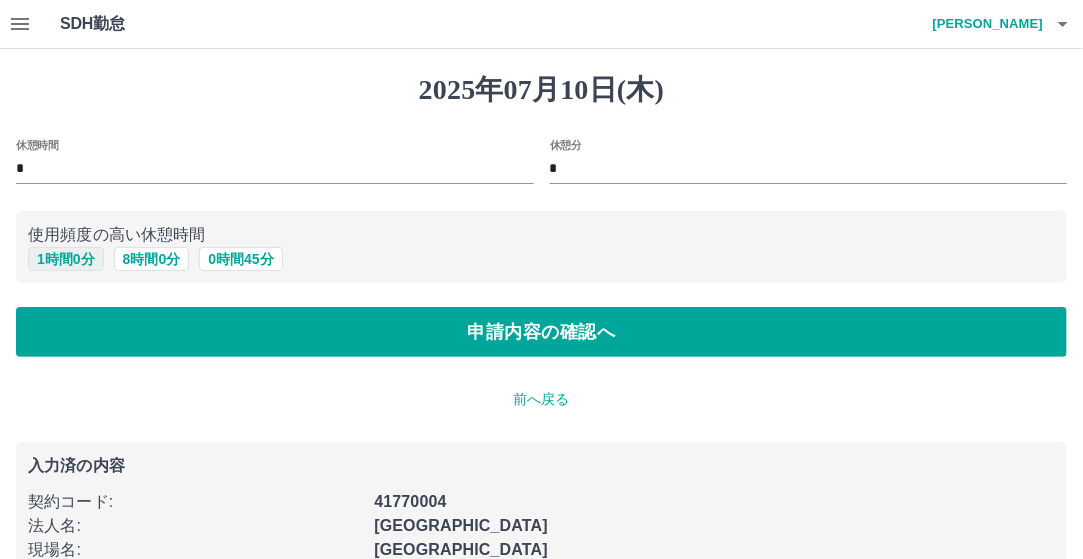 click on "1 時間 0 分" at bounding box center [66, 259] 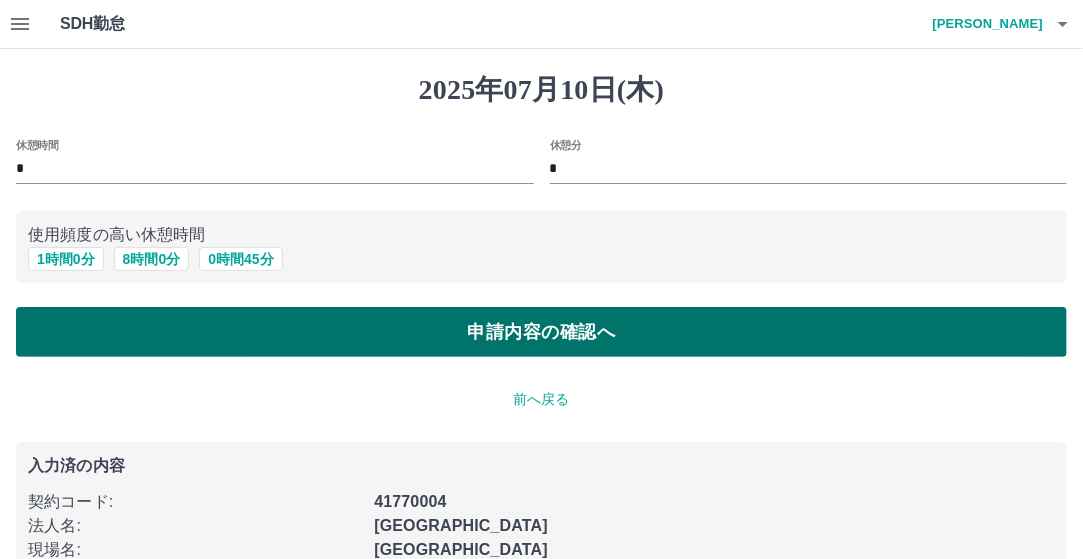click on "申請内容の確認へ" at bounding box center (541, 332) 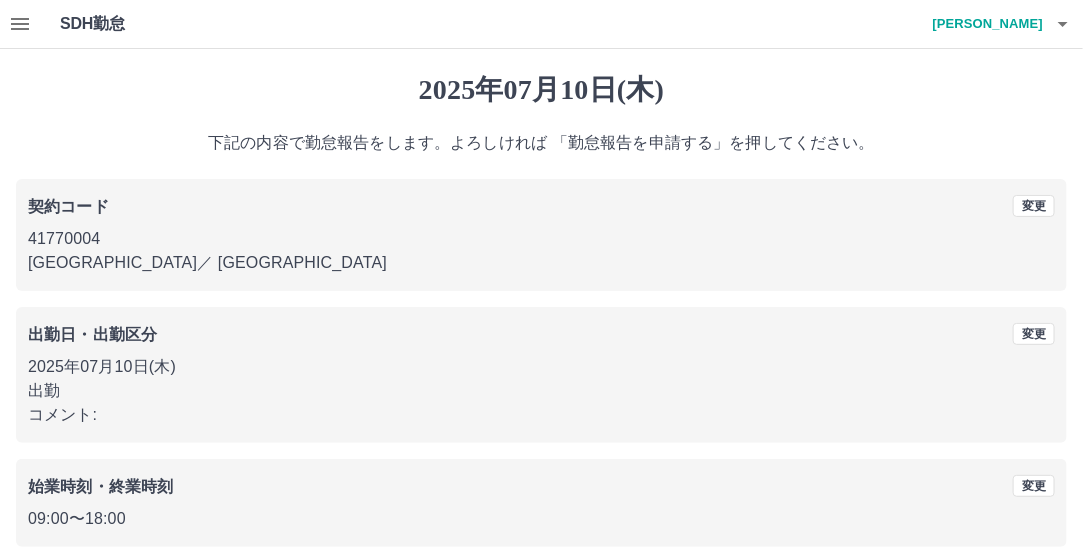 scroll, scrollTop: 188, scrollLeft: 0, axis: vertical 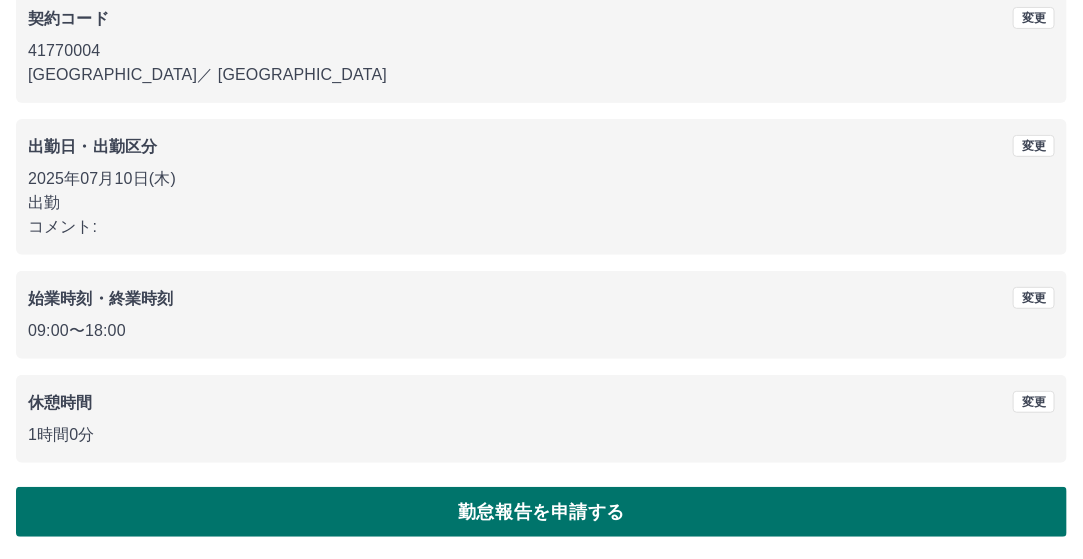 click on "勤怠報告を申請する" at bounding box center (541, 512) 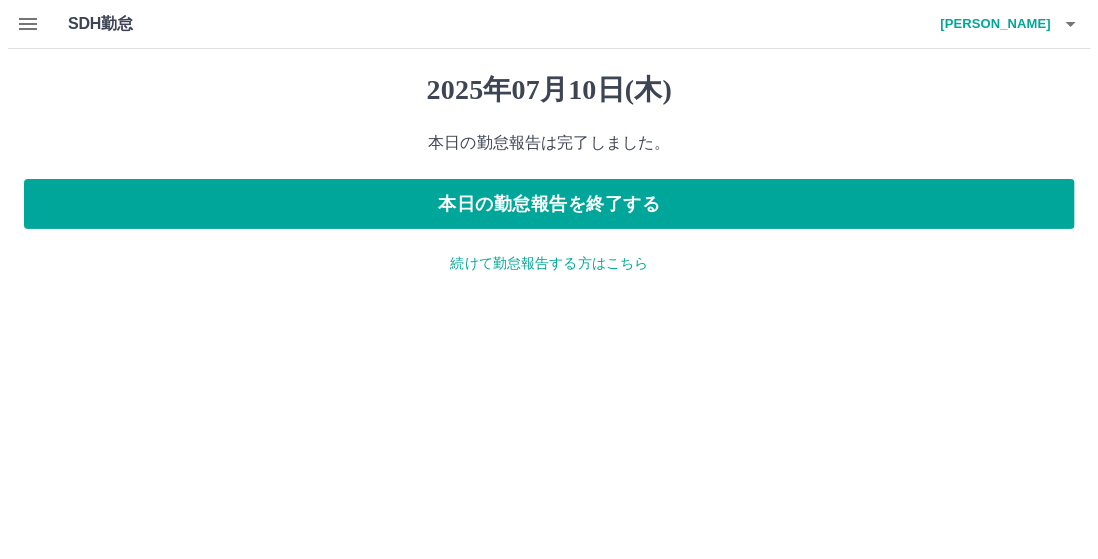 scroll, scrollTop: 0, scrollLeft: 0, axis: both 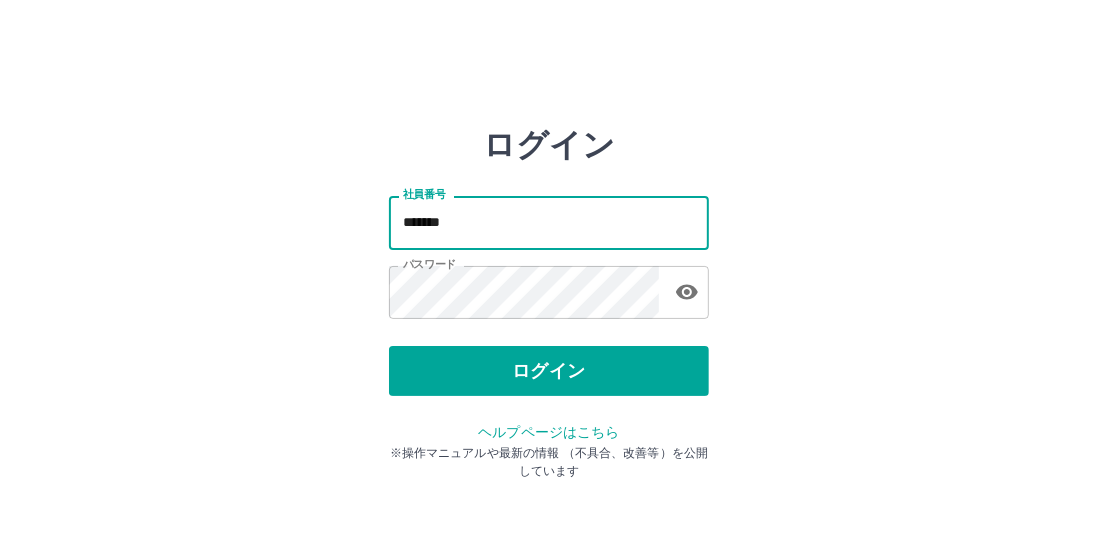 click on "*******" at bounding box center [549, 222] 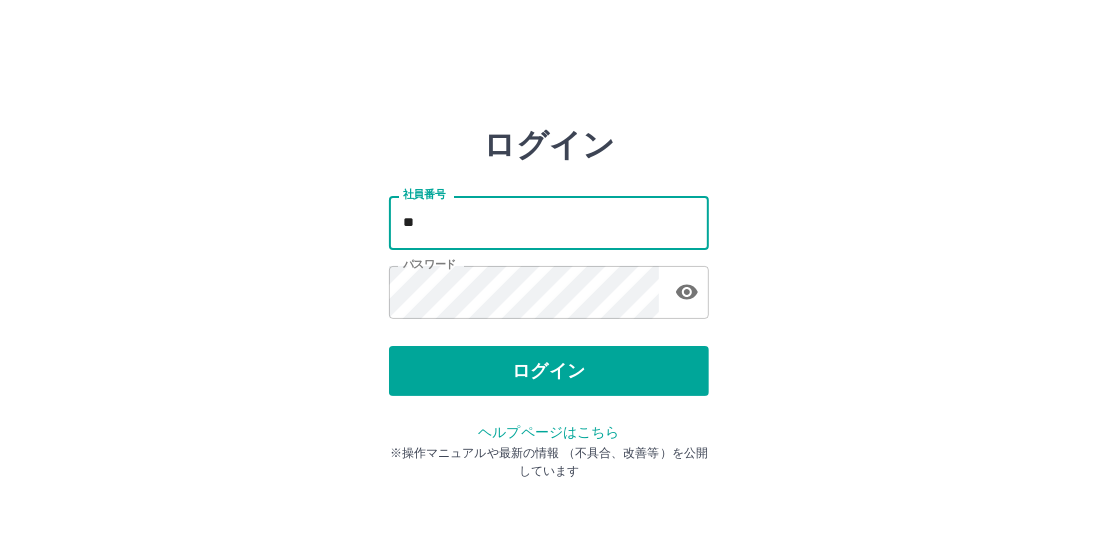 type on "*" 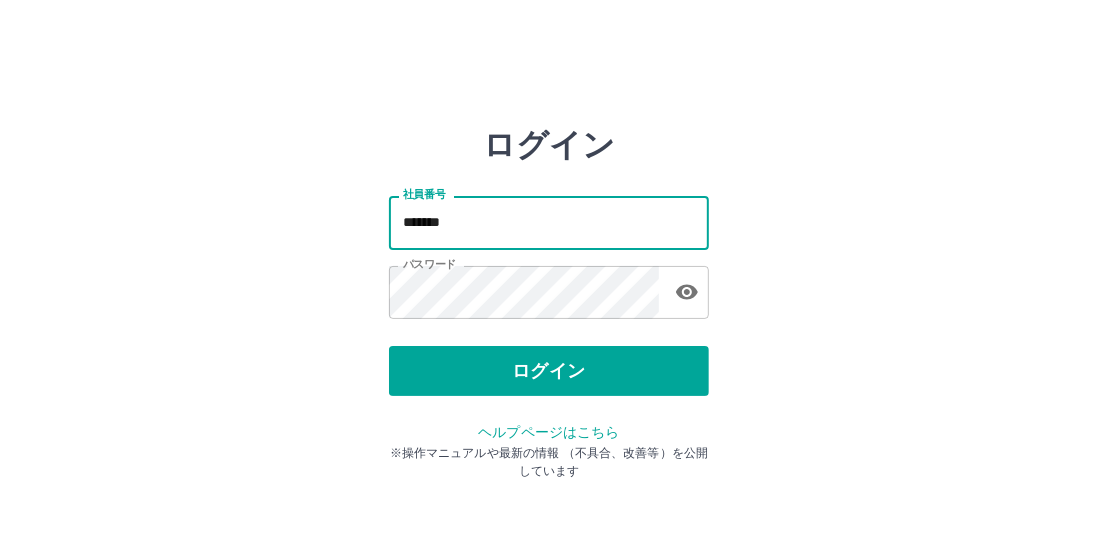 type on "*******" 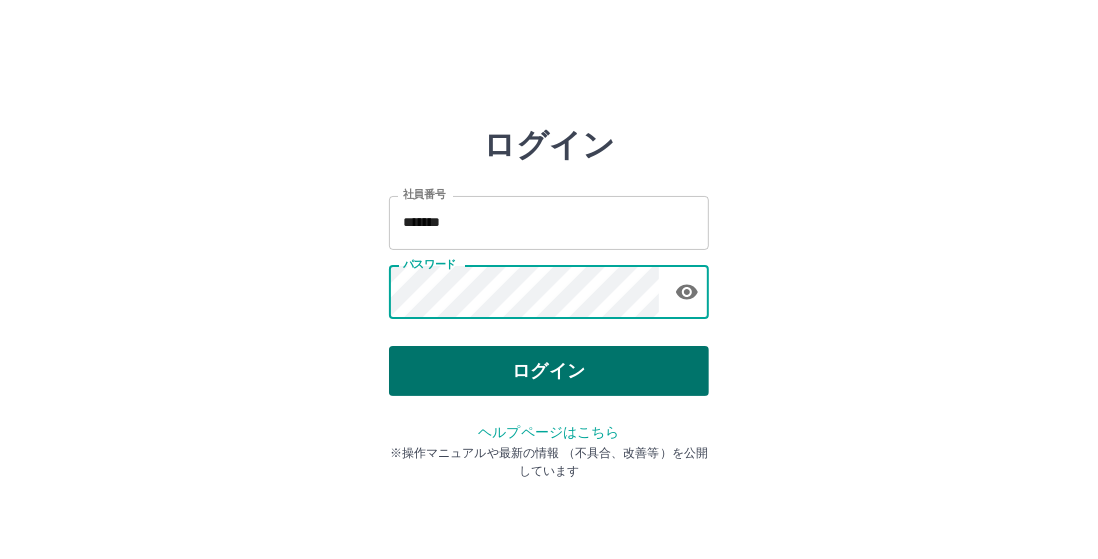 click on "ログイン" at bounding box center [549, 371] 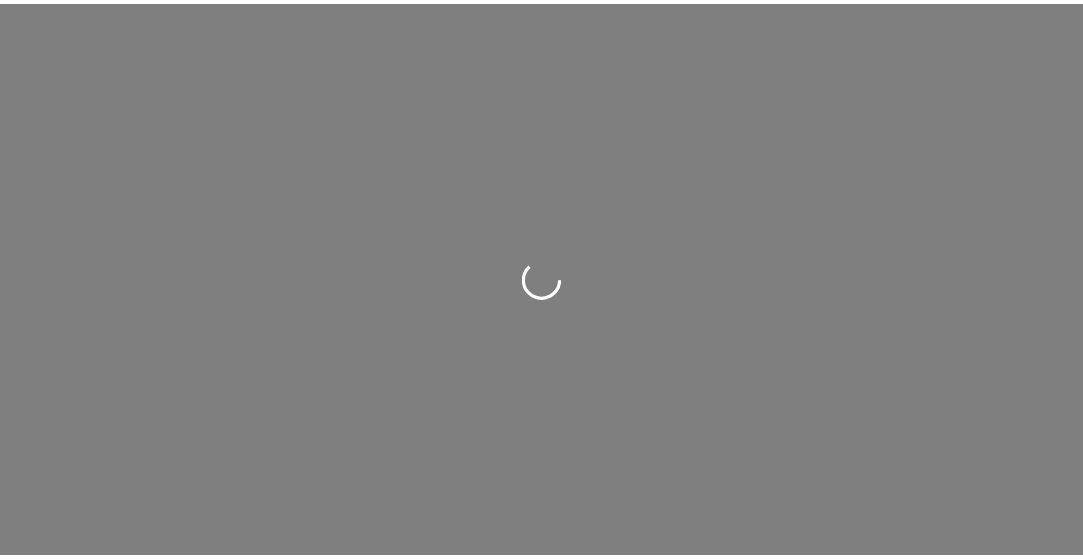 scroll, scrollTop: 0, scrollLeft: 0, axis: both 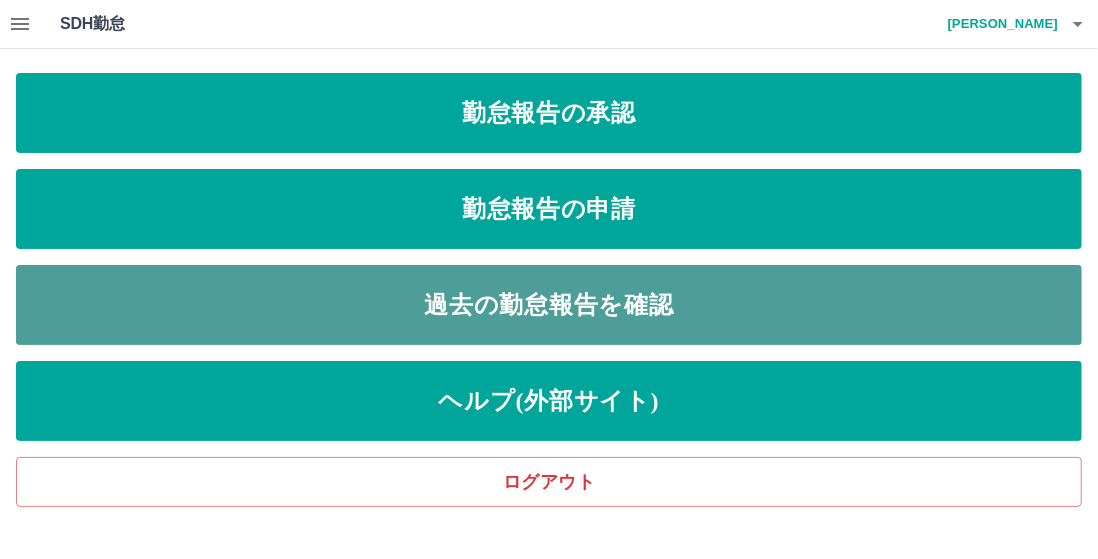 click on "過去の勤怠報告を確認" at bounding box center (549, 305) 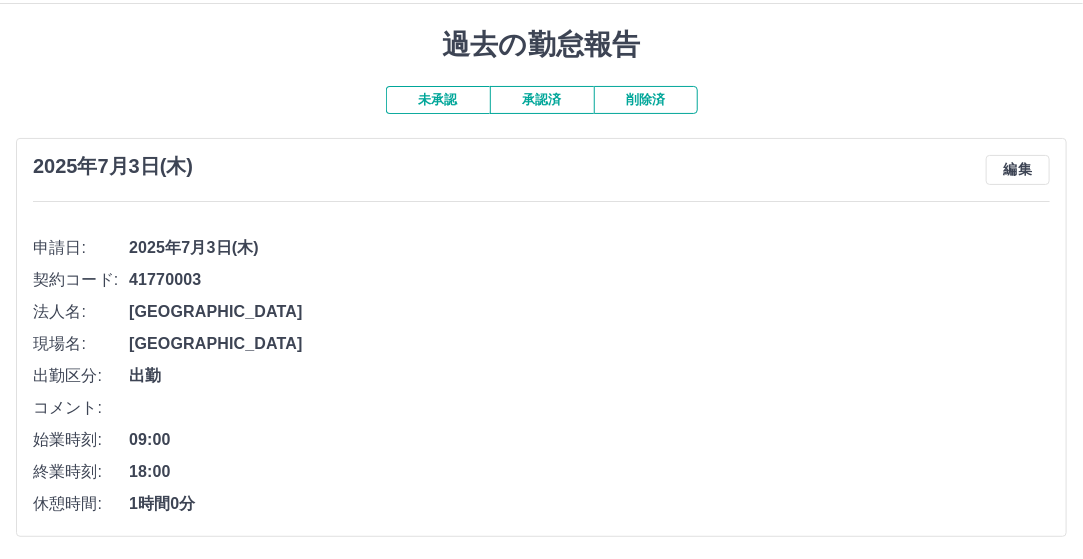 scroll, scrollTop: 0, scrollLeft: 0, axis: both 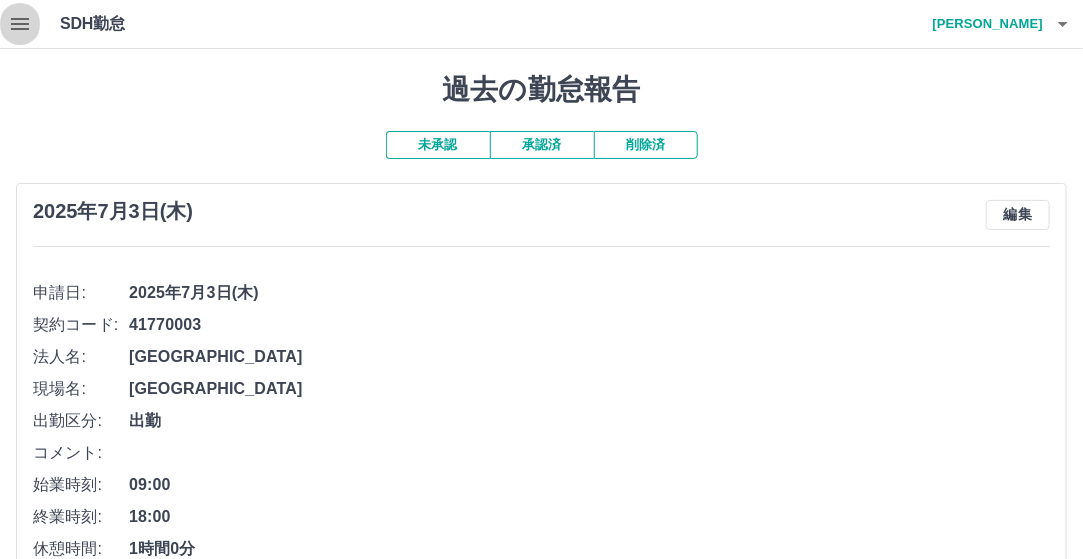 click 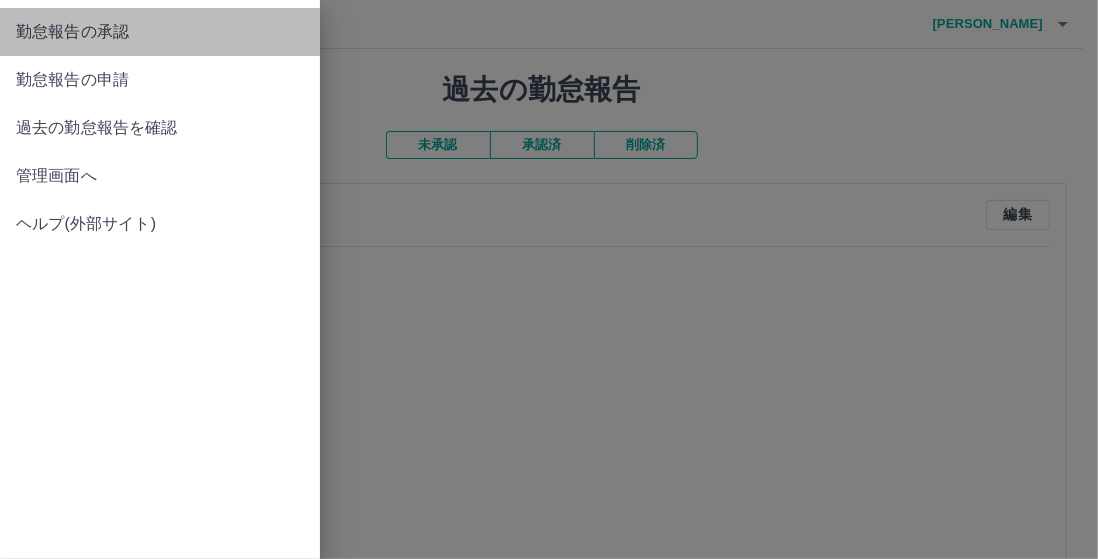 click on "勤怠報告の承認" at bounding box center [160, 32] 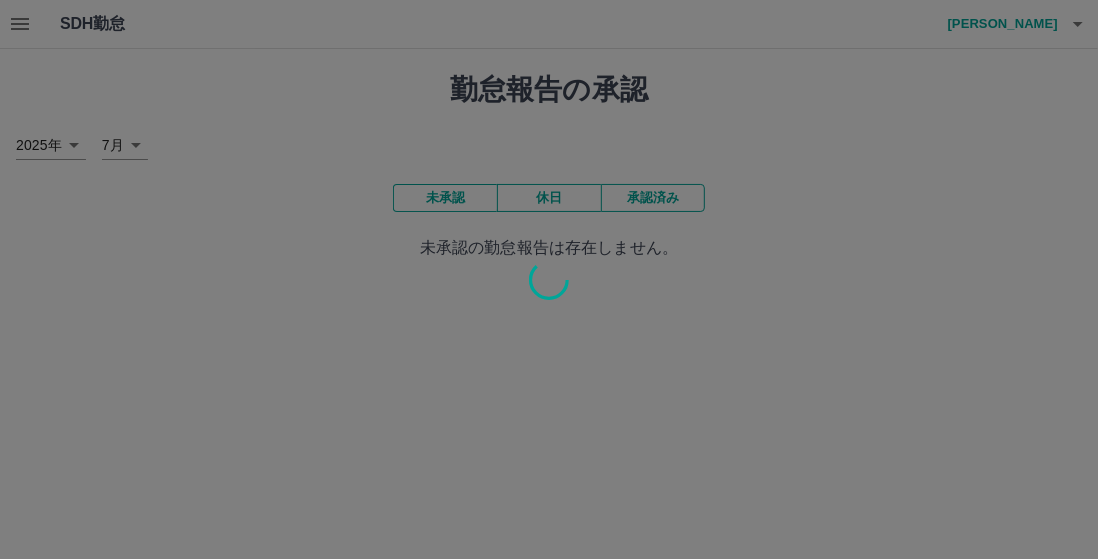 click at bounding box center (549, 279) 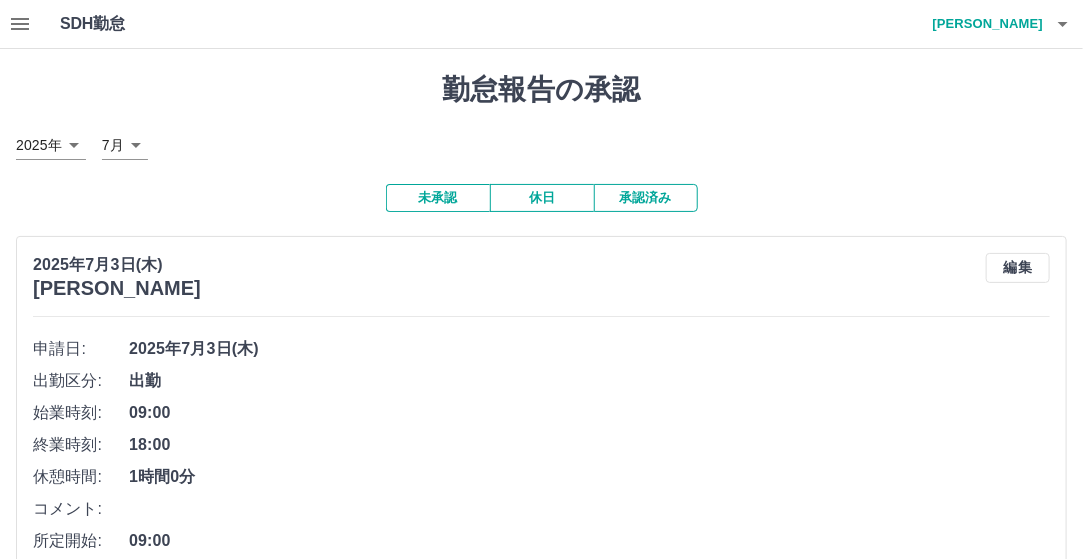 click 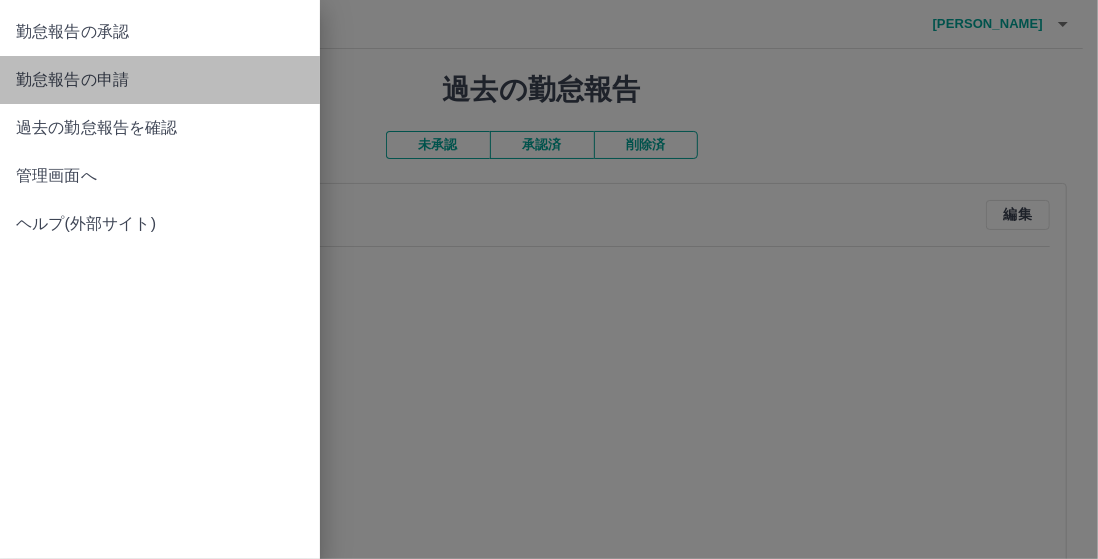 click on "勤怠報告の申請" at bounding box center [160, 80] 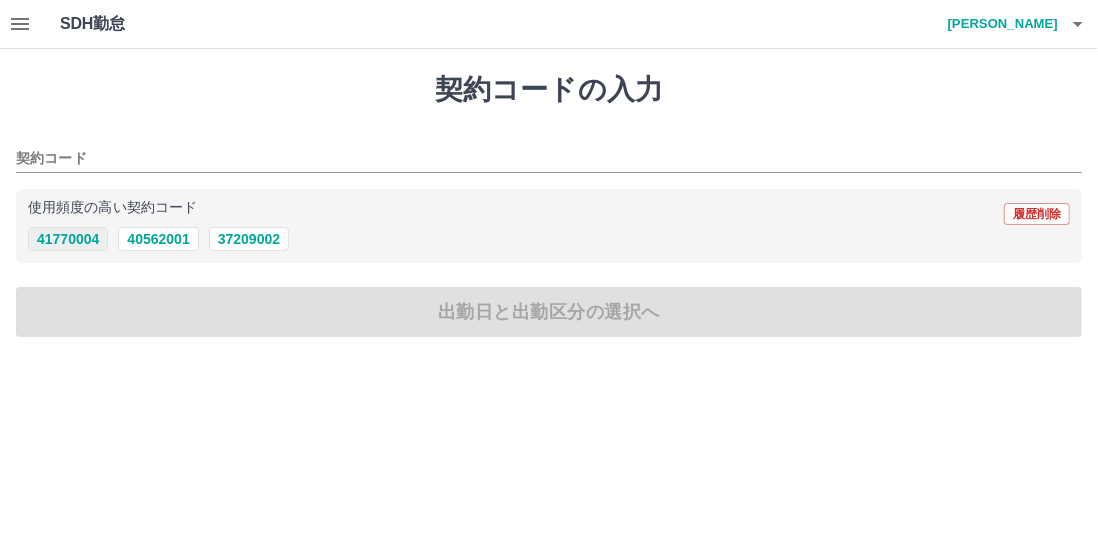 click on "41770004" at bounding box center (68, 239) 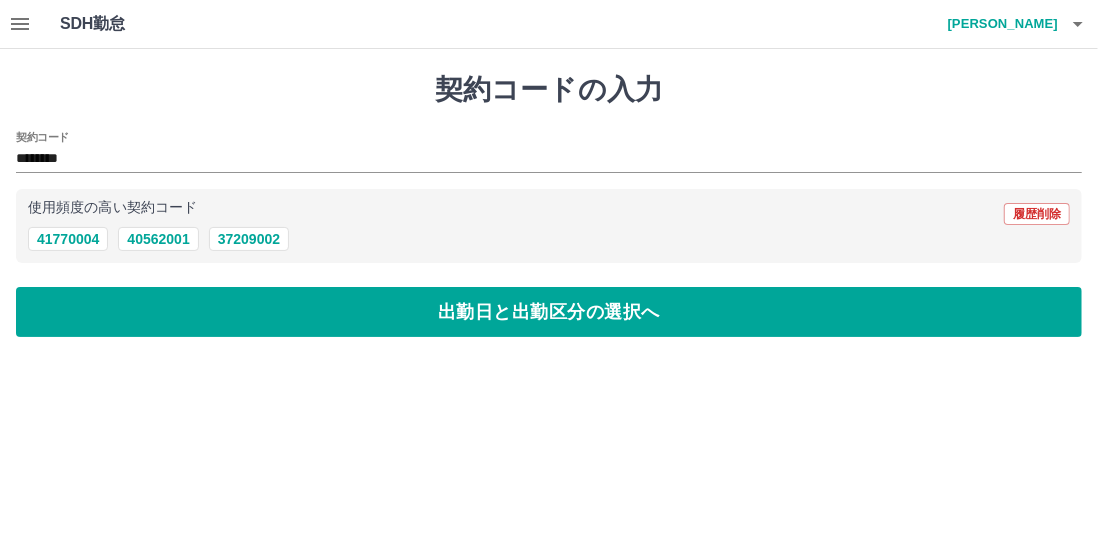 click on "契約コードの入力 契約コード ******** 使用頻度の高い契約コード 履歴削除 41770004 40562001 37209002 出勤日と出勤区分の選択へ" at bounding box center (549, 205) 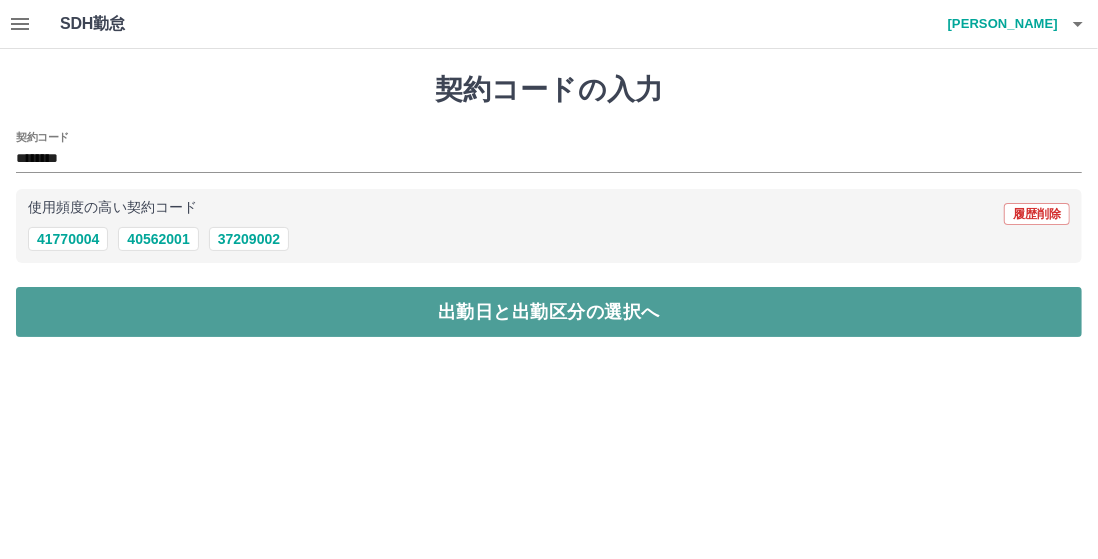 click on "出勤日と出勤区分の選択へ" at bounding box center [549, 312] 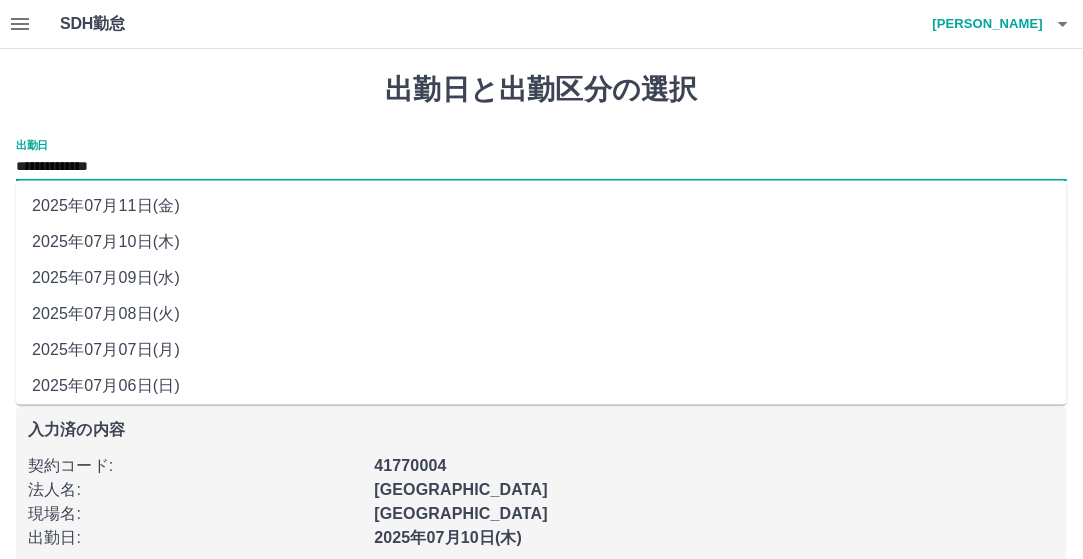 click on "**********" at bounding box center [541, 167] 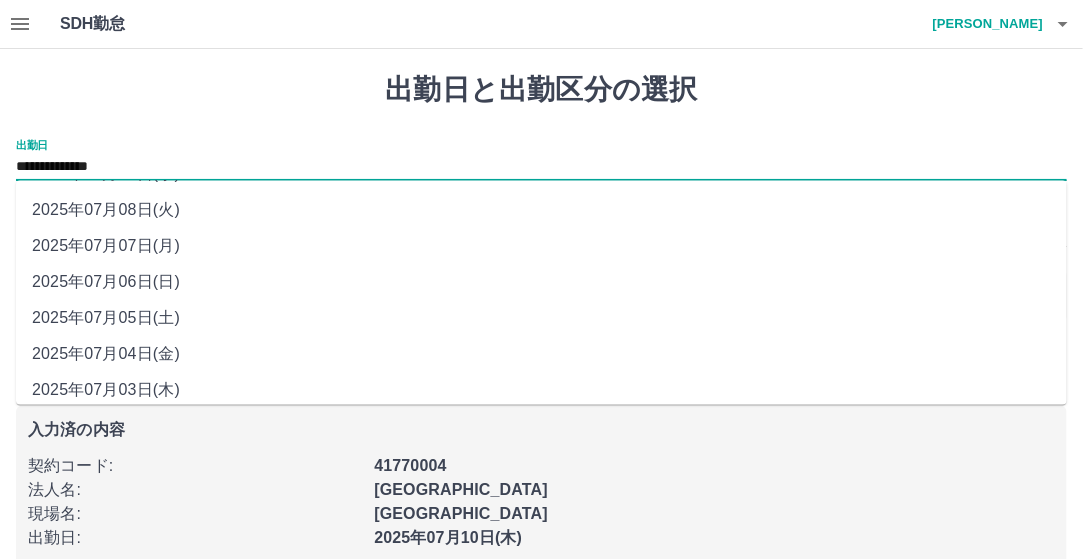 scroll, scrollTop: 116, scrollLeft: 0, axis: vertical 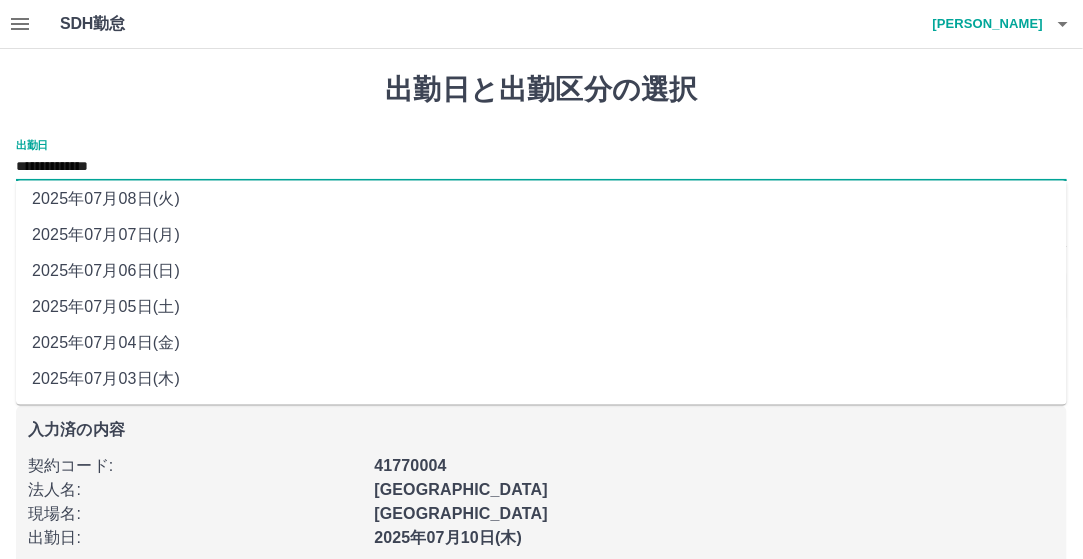 click on "2025年07月04日(金)" at bounding box center [541, 343] 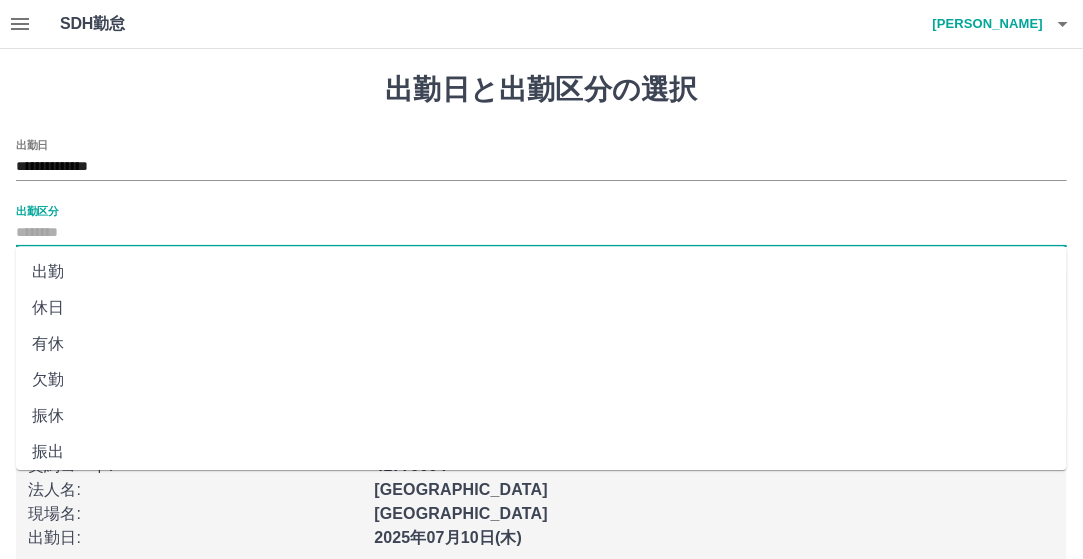 drag, startPoint x: 133, startPoint y: 233, endPoint x: 135, endPoint y: 223, distance: 10.198039 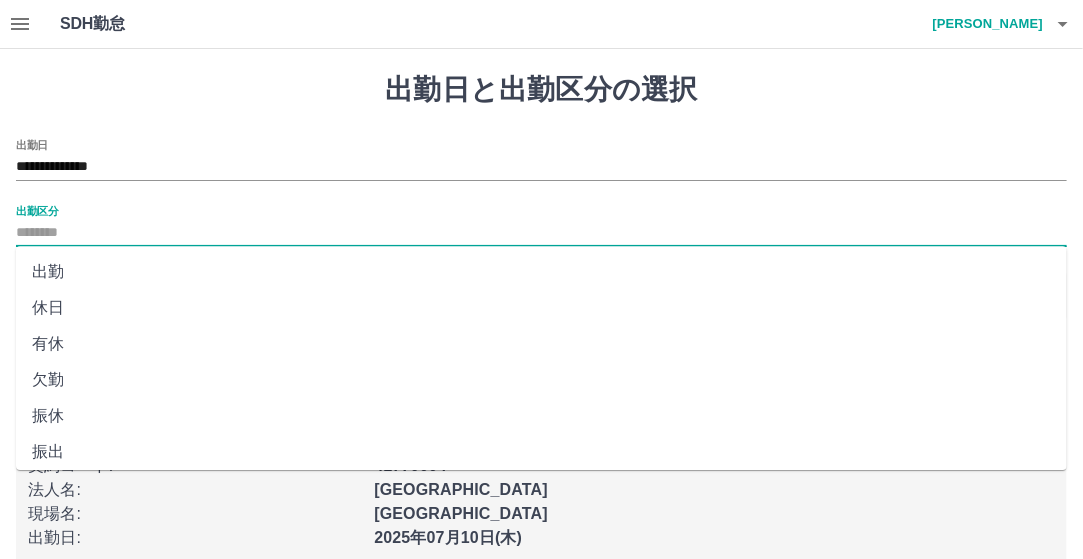 click on "出勤区分" at bounding box center (541, 233) 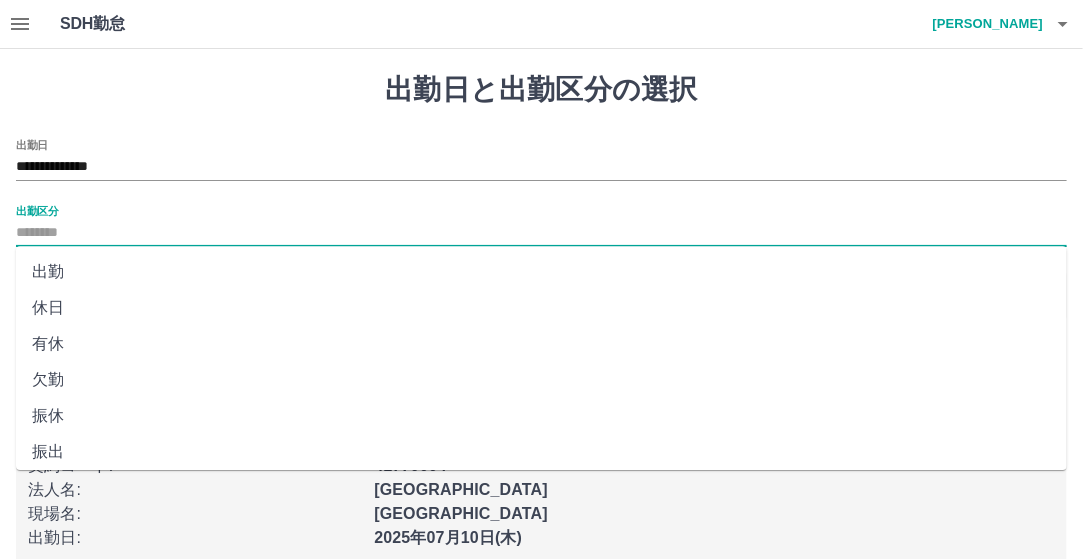 click on "出勤" at bounding box center [541, 272] 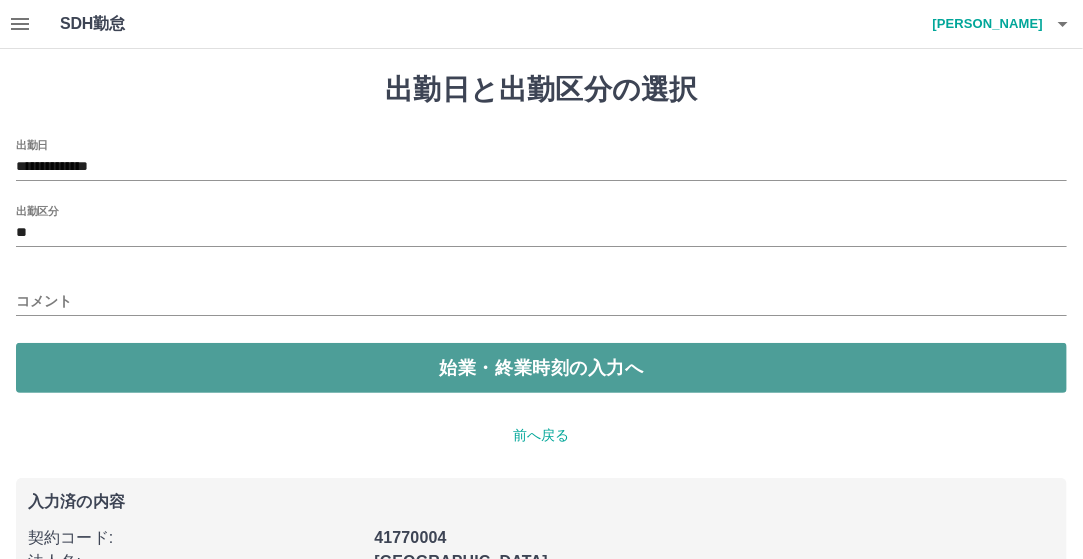 click on "始業・終業時刻の入力へ" at bounding box center (541, 368) 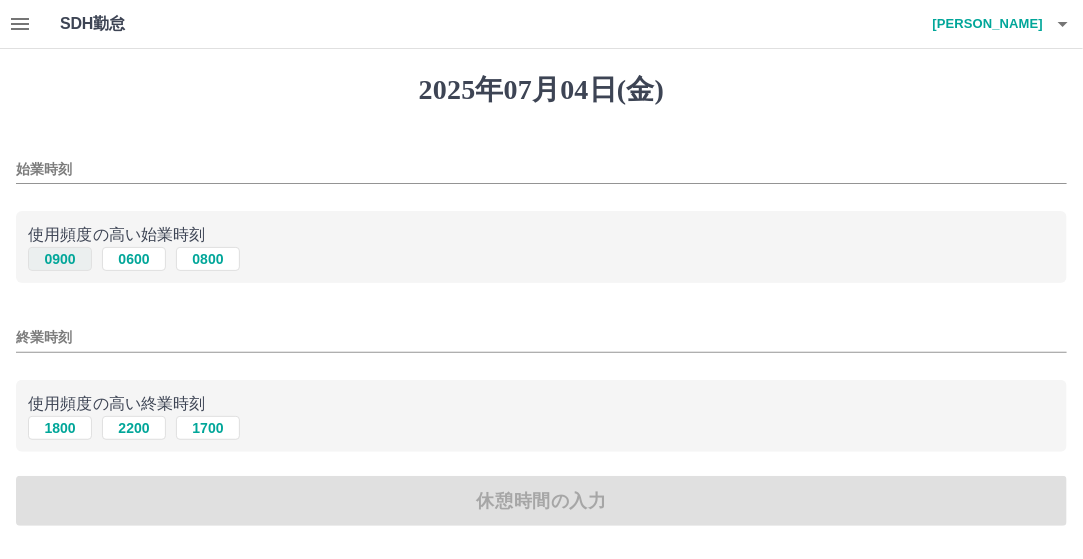 click on "0900" at bounding box center (60, 259) 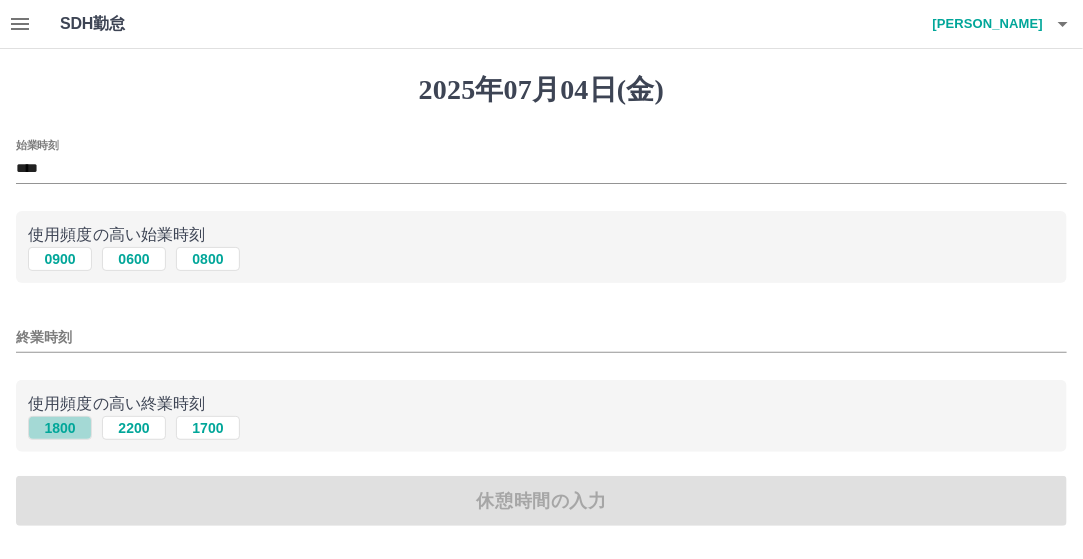 click on "1800" at bounding box center (60, 428) 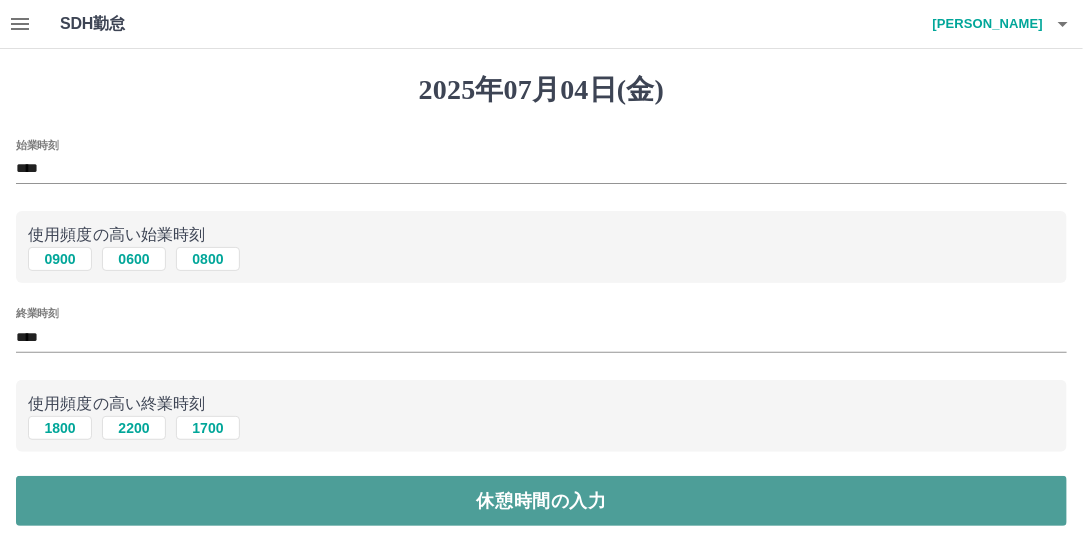 click on "休憩時間の入力" at bounding box center [541, 501] 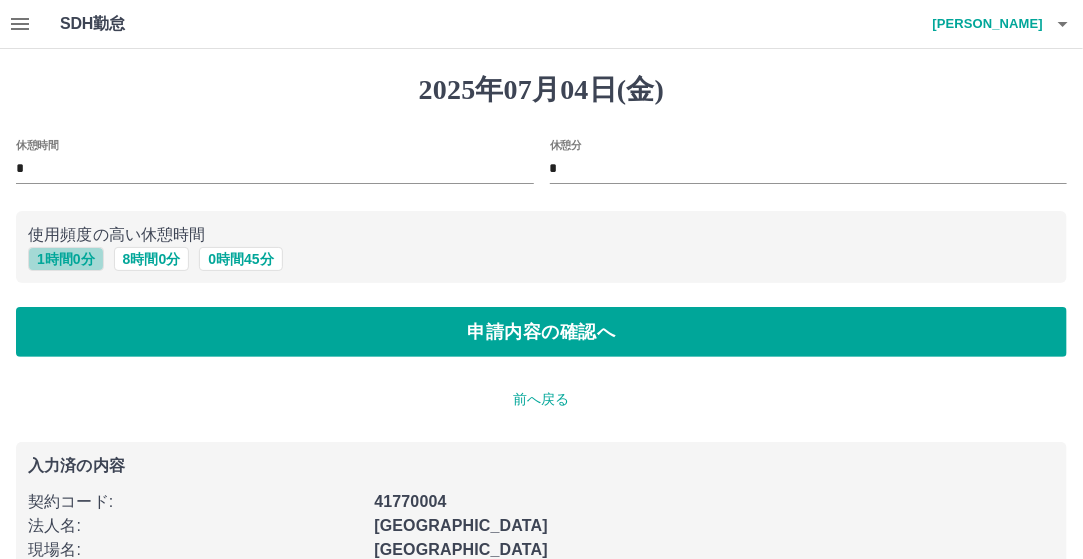 click on "1 時間 0 分" at bounding box center [66, 259] 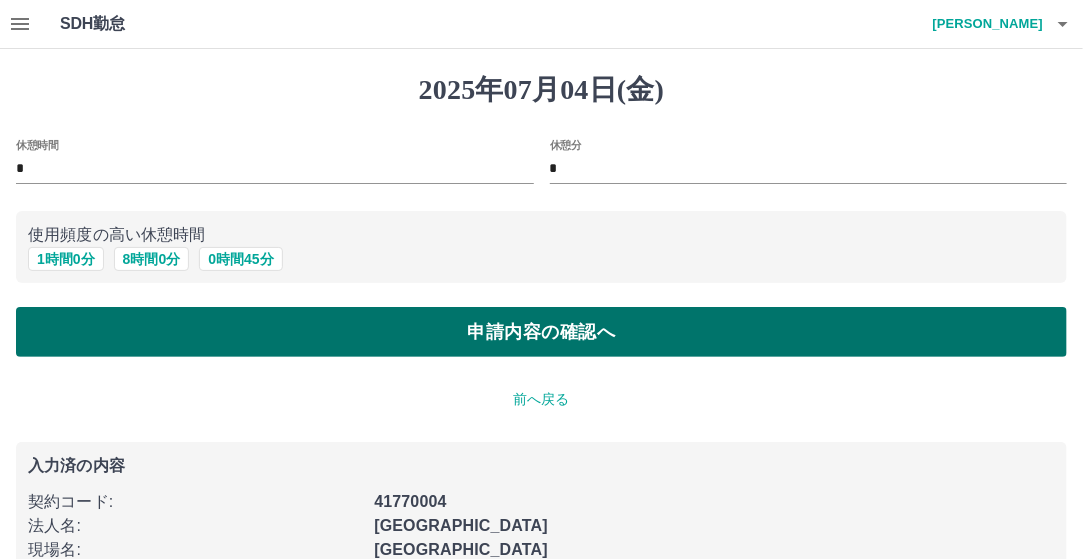 click on "申請内容の確認へ" at bounding box center (541, 332) 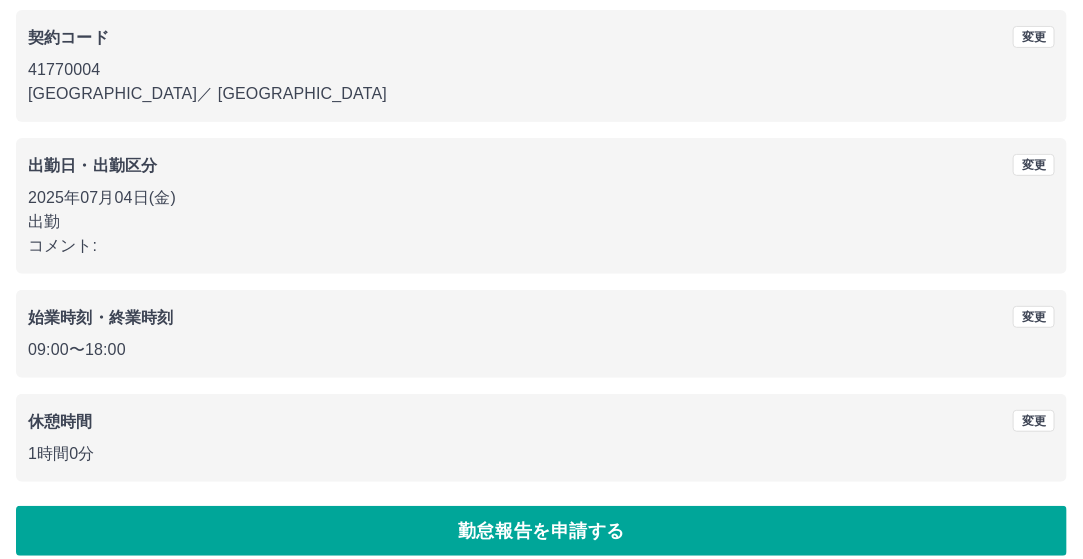 scroll, scrollTop: 188, scrollLeft: 0, axis: vertical 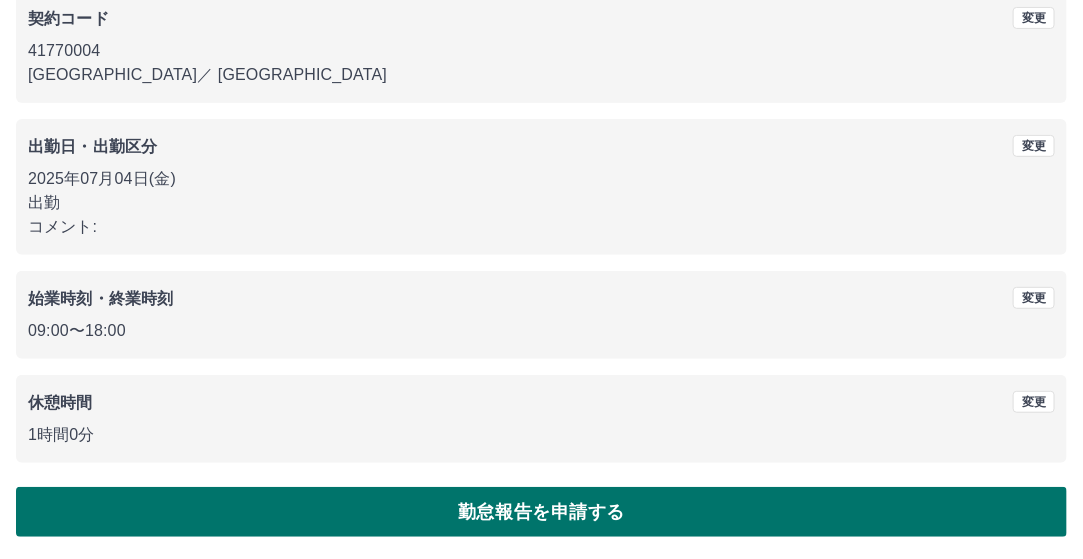 click on "勤怠報告を申請する" at bounding box center [541, 512] 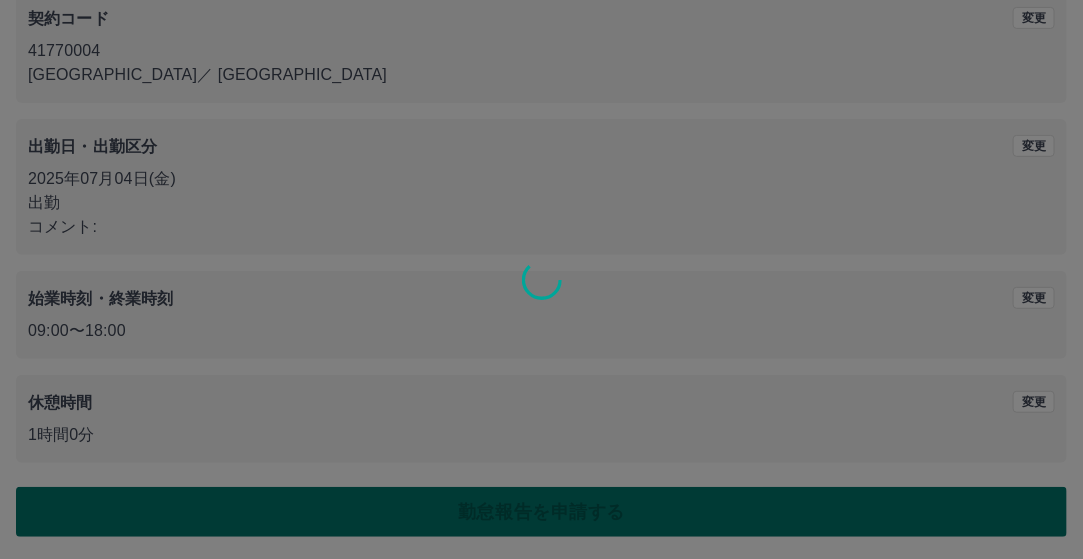 scroll, scrollTop: 0, scrollLeft: 0, axis: both 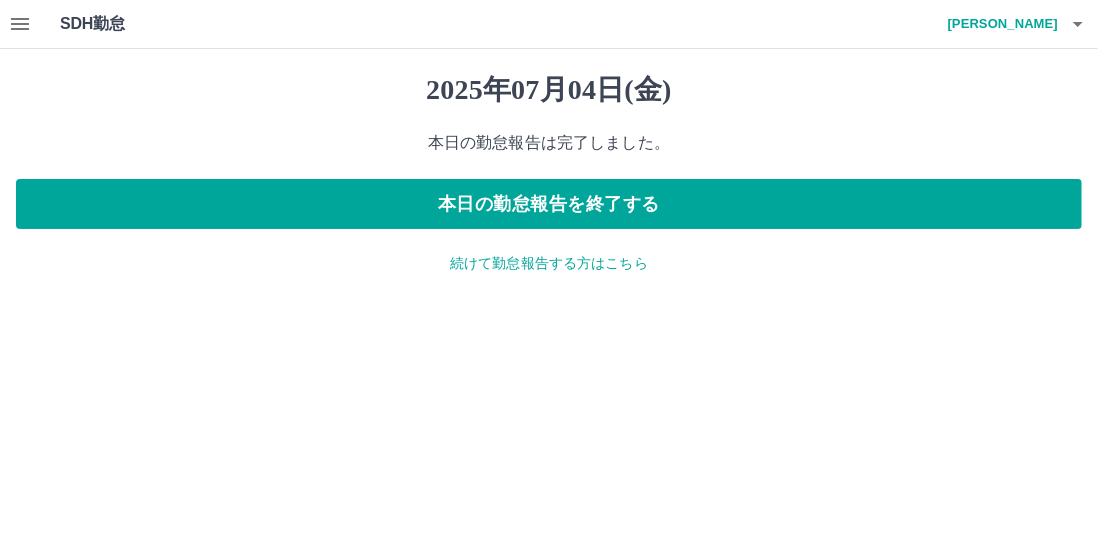 click on "続けて勤怠報告する方はこちら" at bounding box center [549, 263] 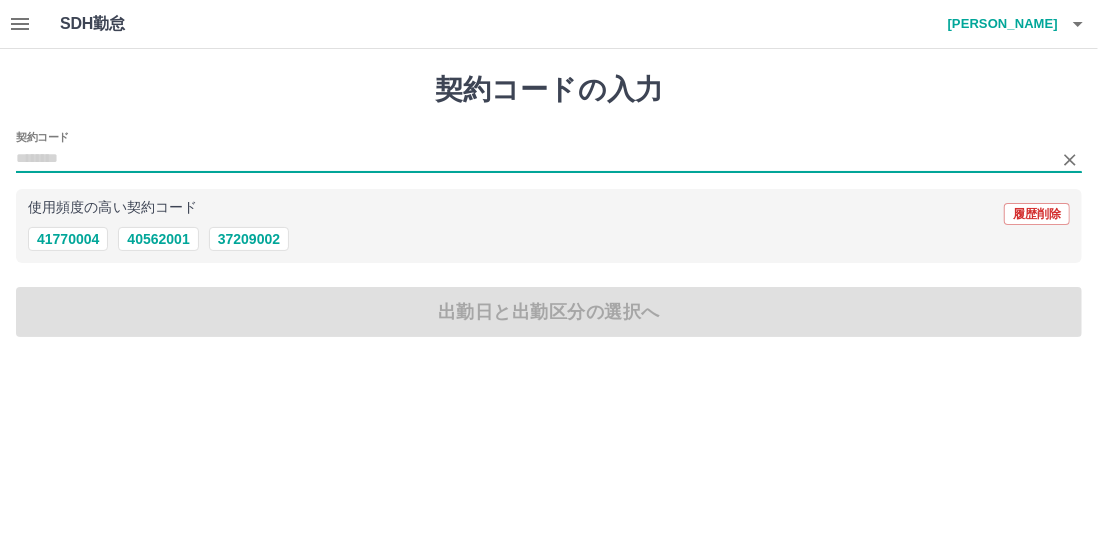 click on "契約コード" at bounding box center [534, 159] 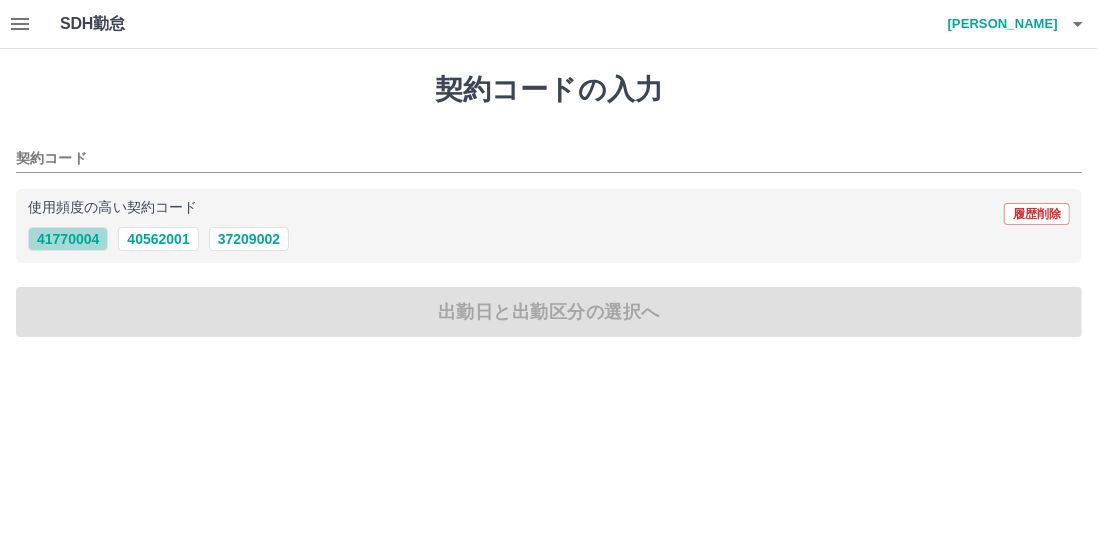 click on "41770004" at bounding box center (68, 239) 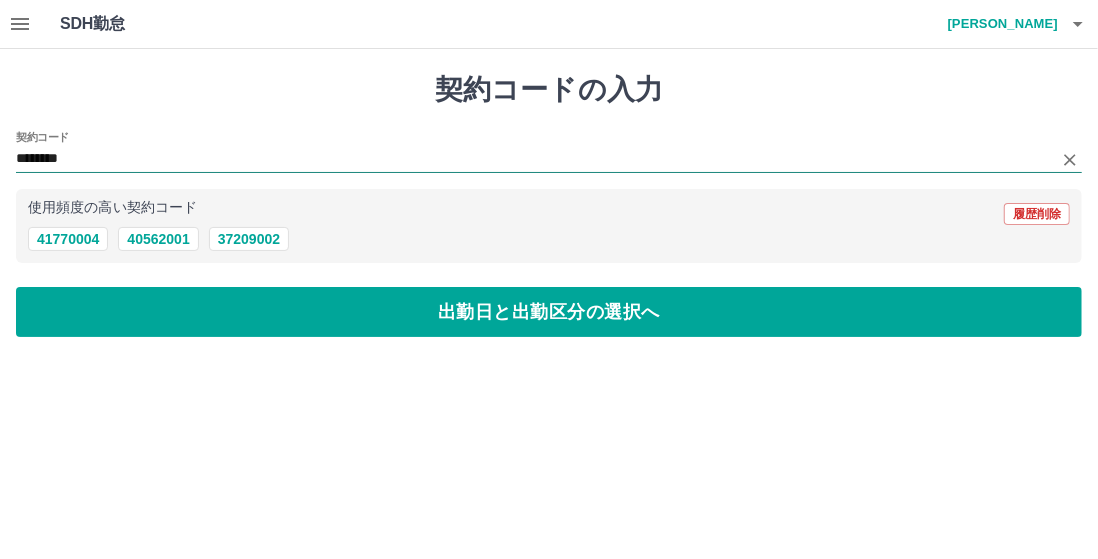 click on "********" at bounding box center [534, 159] 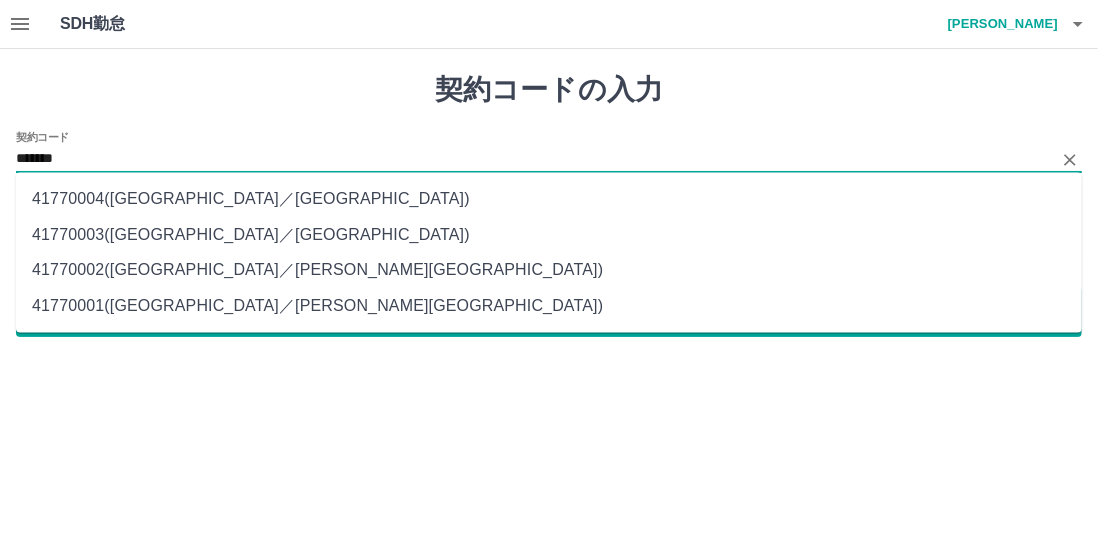 click on "41770003  ( [GEOGRAPHIC_DATA] ／ [GEOGRAPHIC_DATA] )" at bounding box center (549, 235) 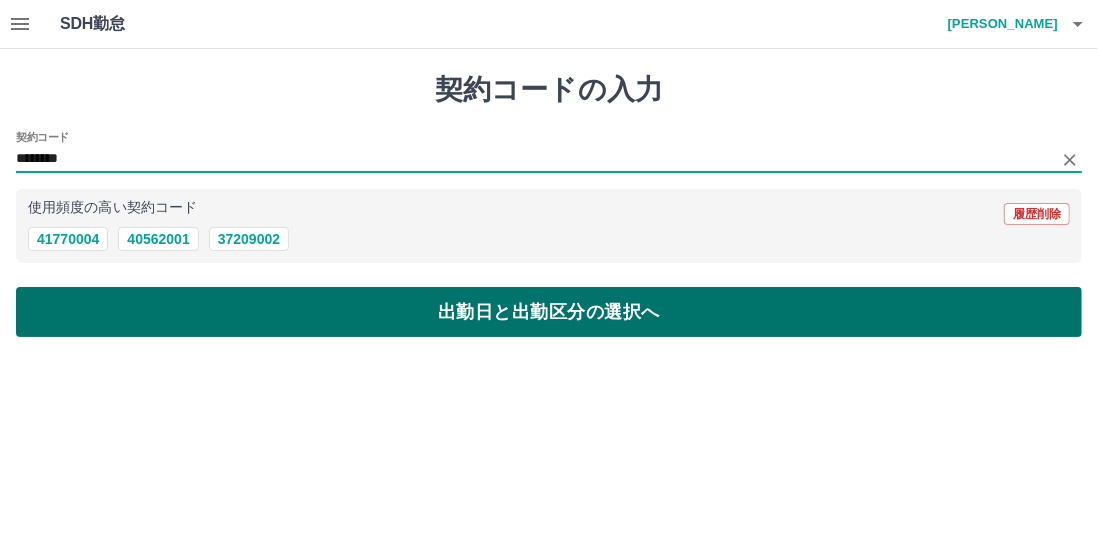 type on "********" 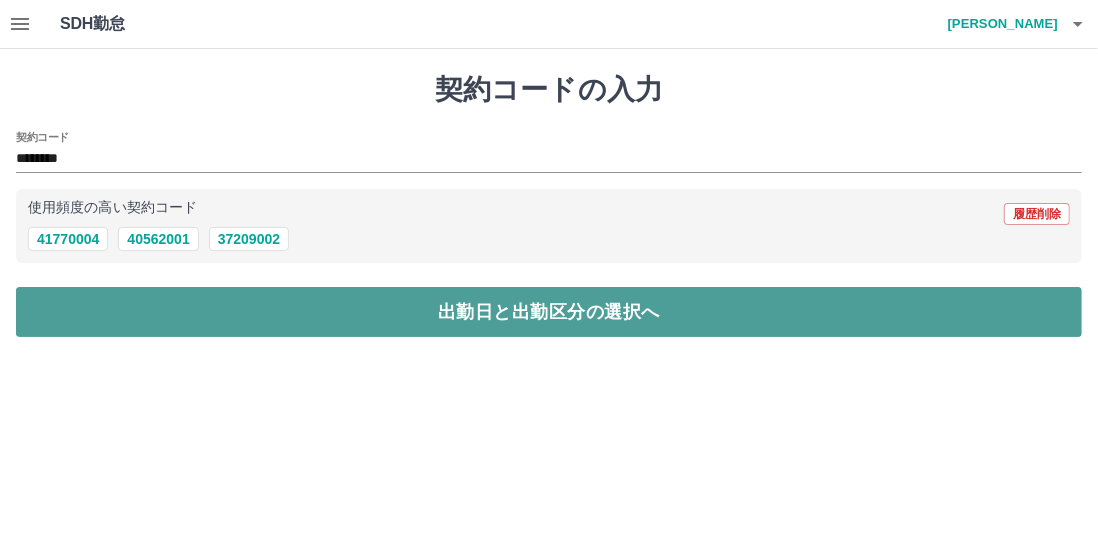 click on "出勤日と出勤区分の選択へ" at bounding box center (549, 312) 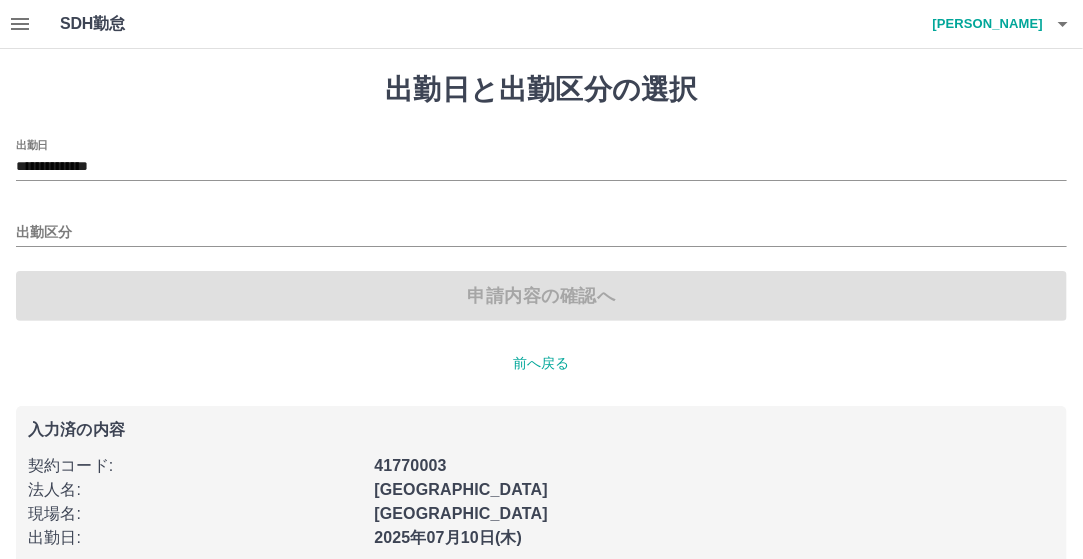 click on "申請内容の確認へ" at bounding box center [541, 296] 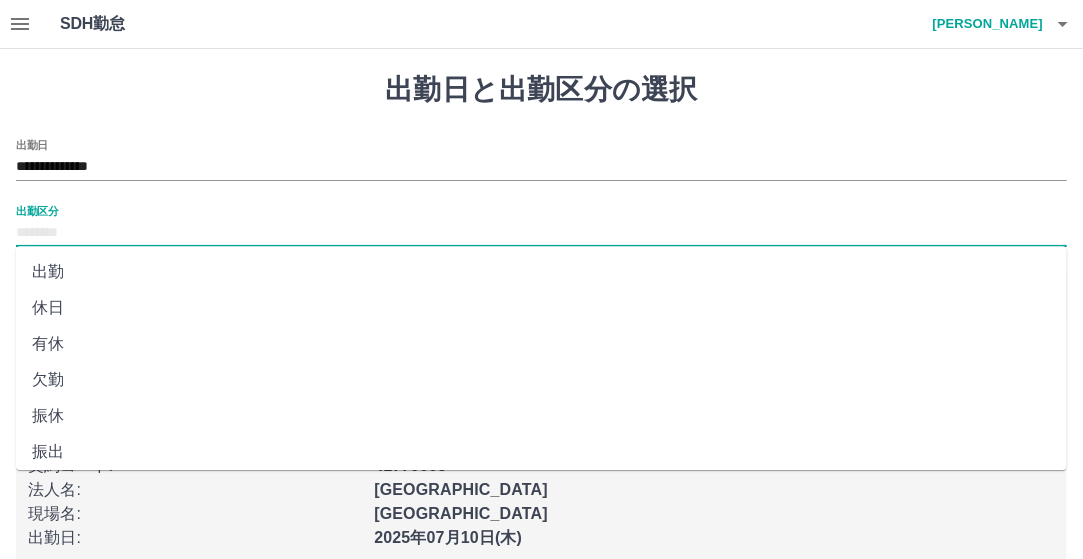 click on "出勤区分" at bounding box center [541, 233] 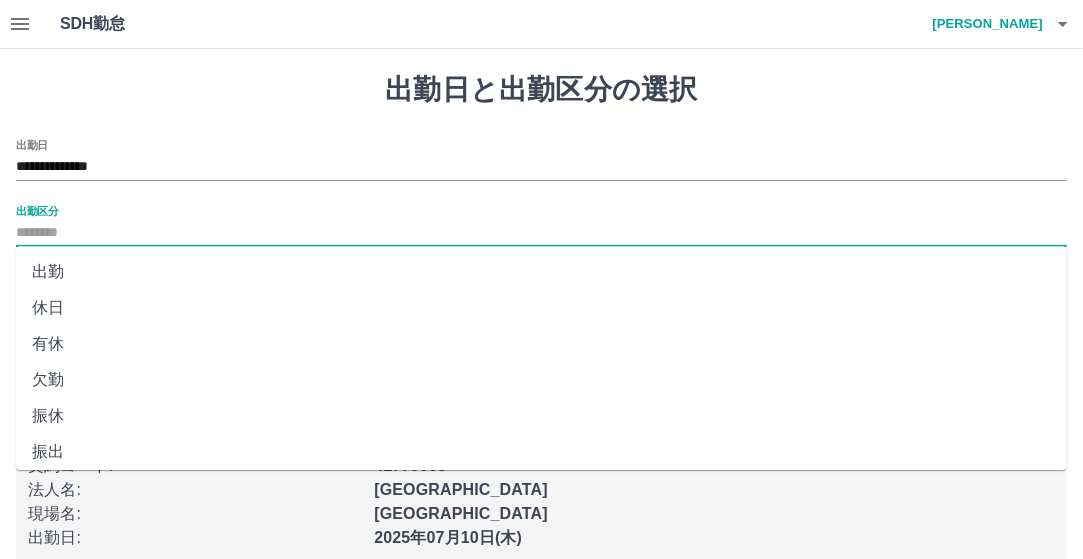 click on "出勤" at bounding box center [541, 272] 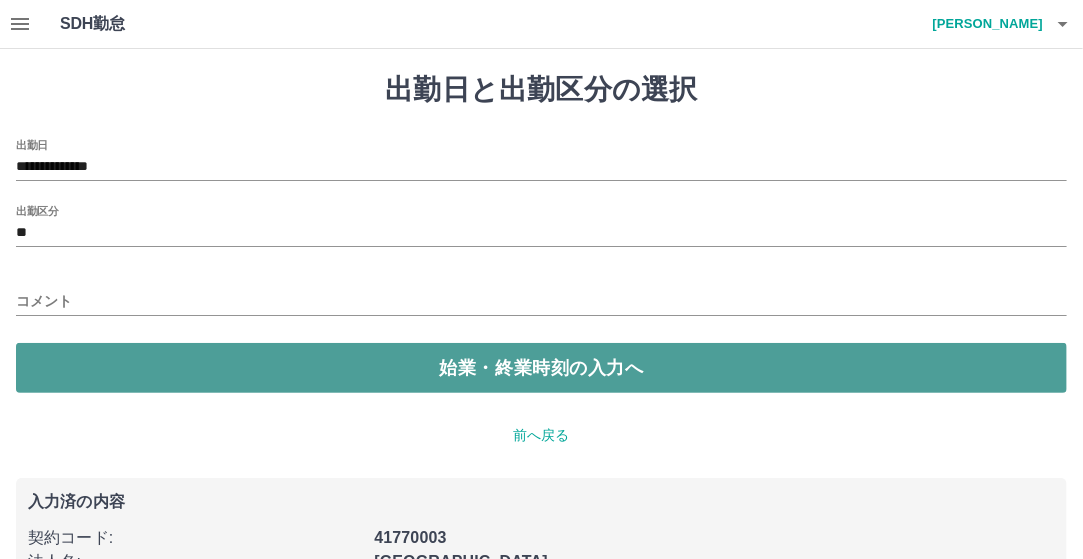 click on "始業・終業時刻の入力へ" at bounding box center (541, 368) 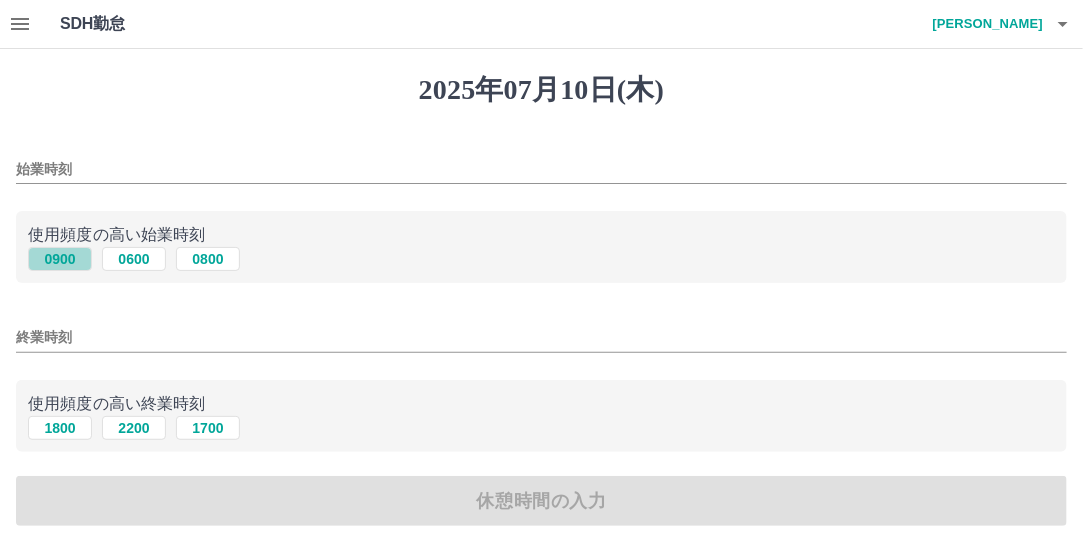 click on "0900" at bounding box center (60, 259) 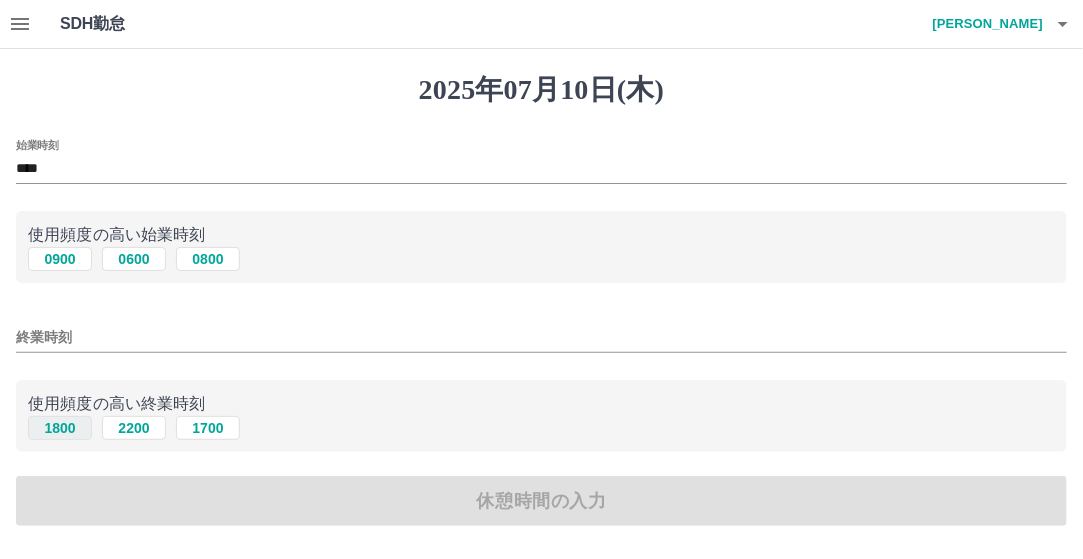 click on "1800" at bounding box center (60, 428) 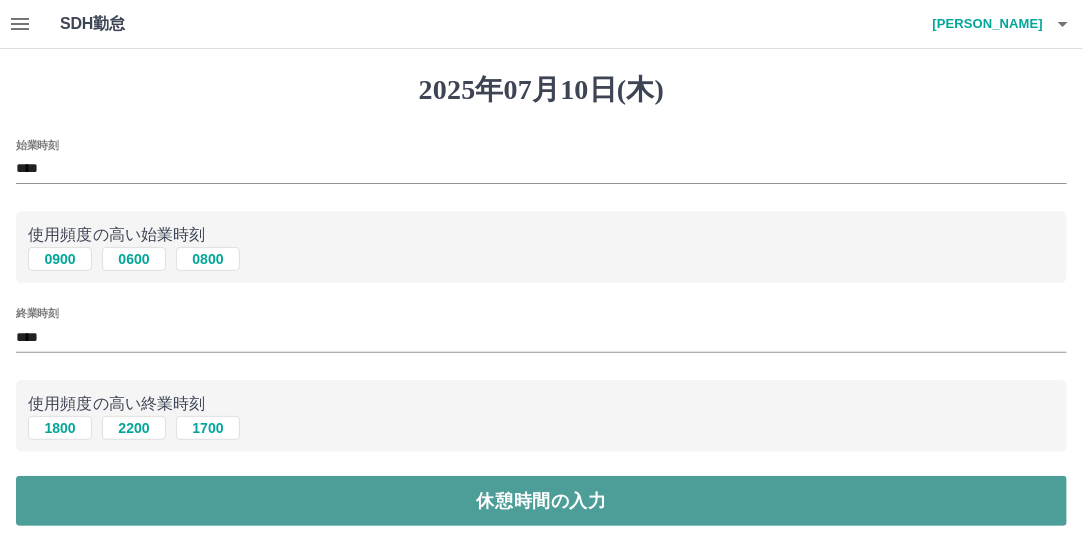 click on "休憩時間の入力" at bounding box center (541, 501) 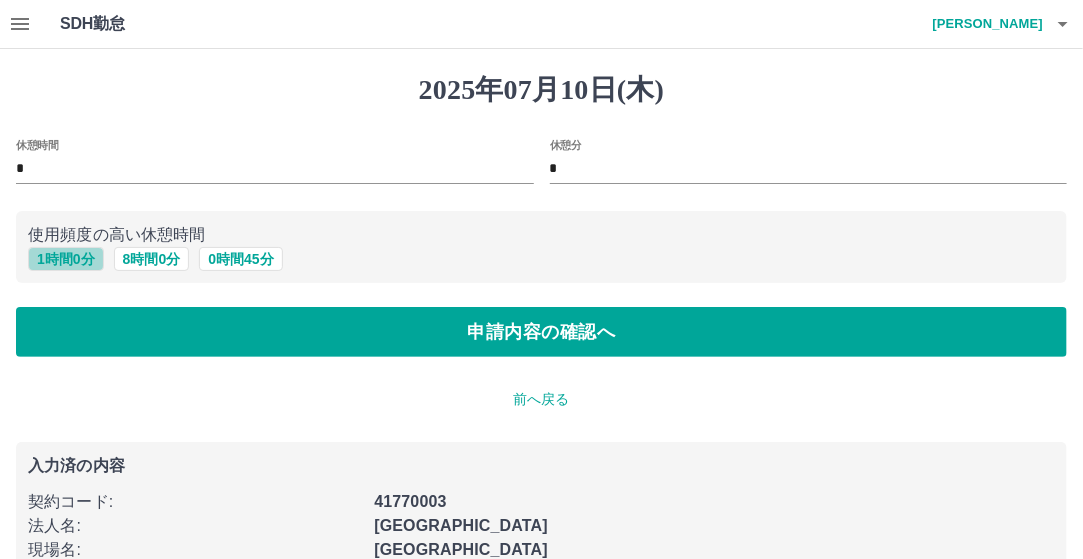 click on "1 時間 0 分" at bounding box center (66, 259) 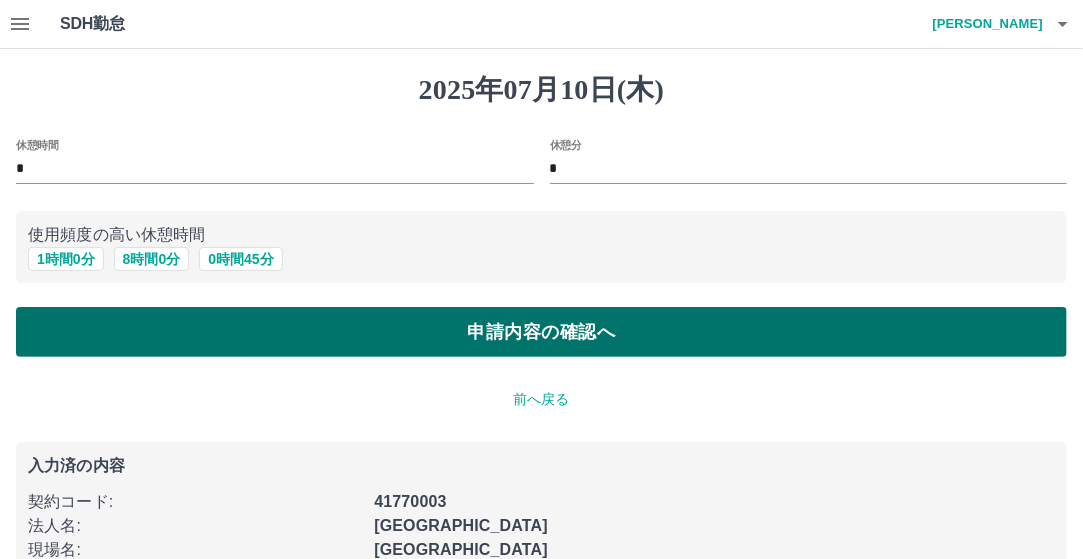 click on "申請内容の確認へ" at bounding box center [541, 332] 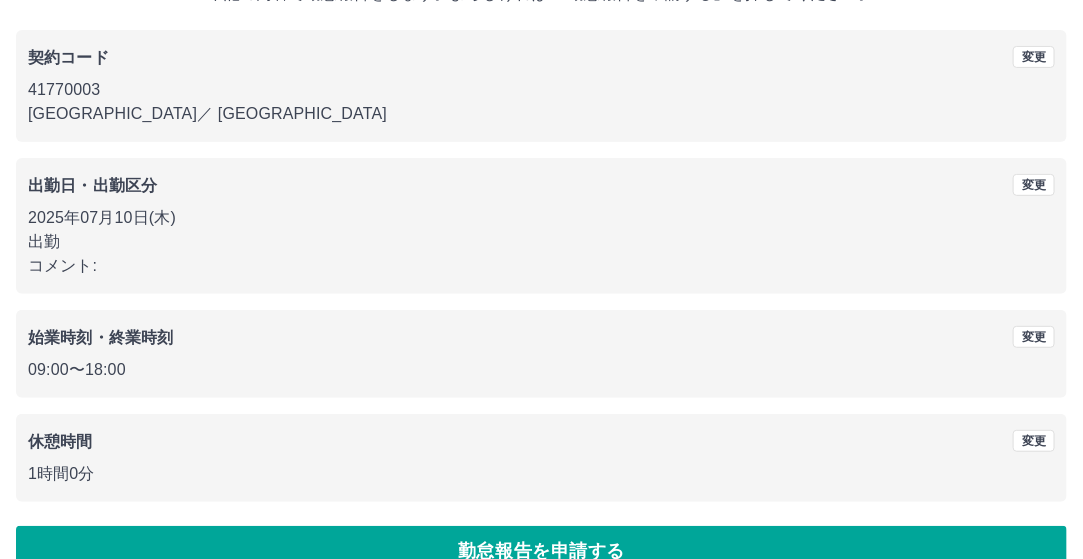 scroll, scrollTop: 188, scrollLeft: 0, axis: vertical 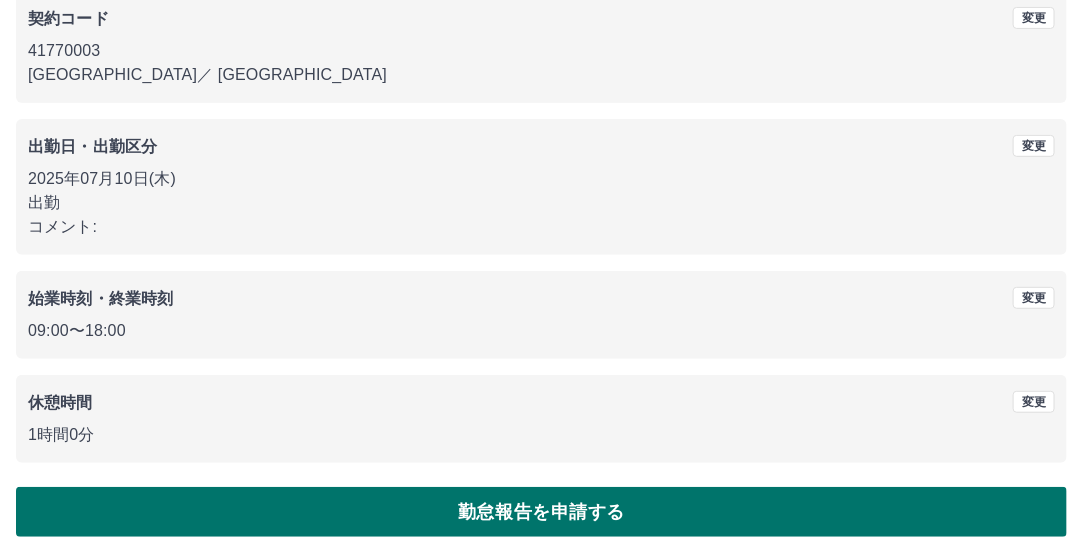 click on "勤怠報告を申請する" at bounding box center [541, 512] 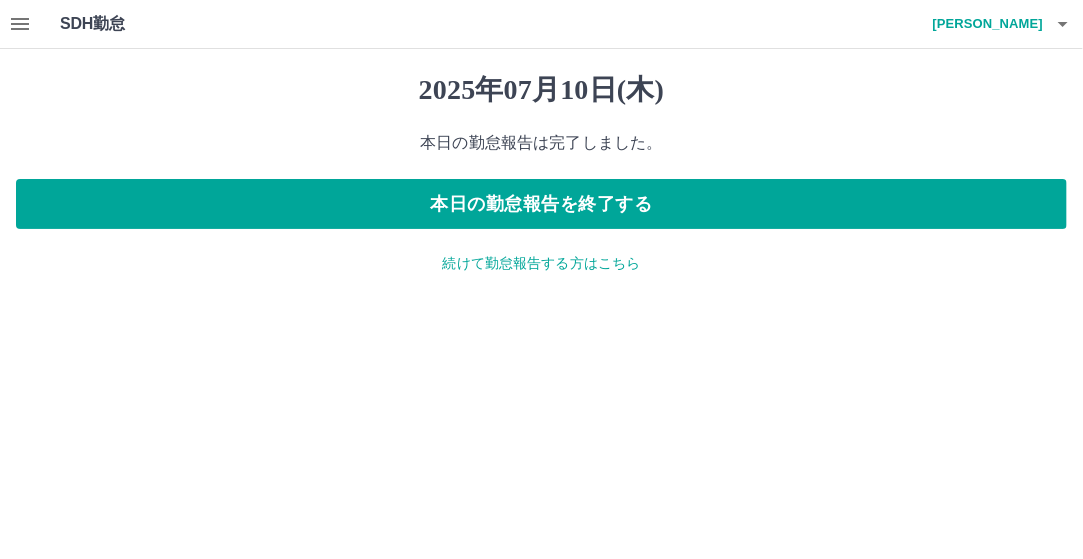 scroll, scrollTop: 0, scrollLeft: 0, axis: both 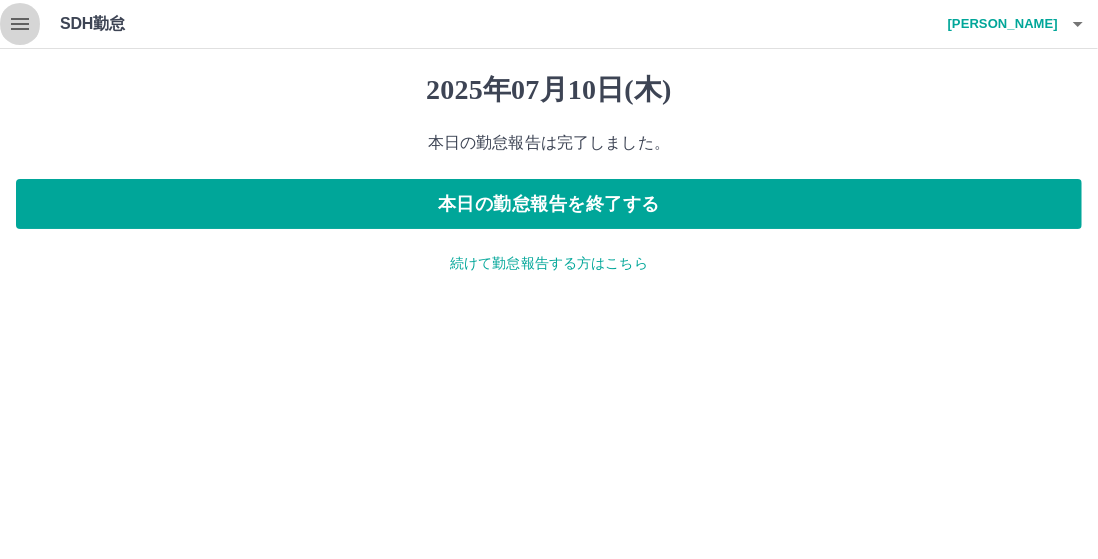 click at bounding box center [20, 24] 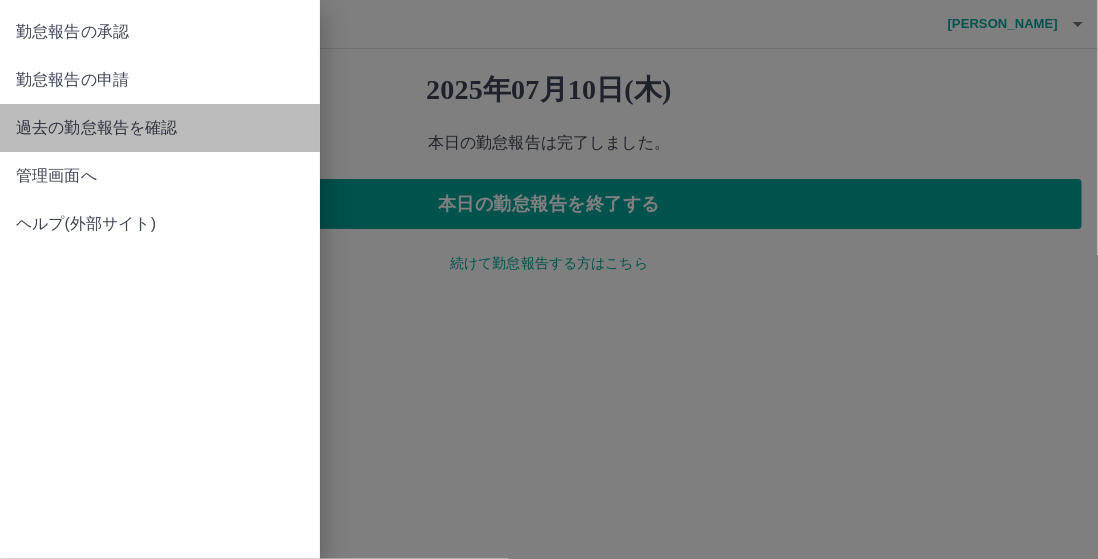 click on "過去の勤怠報告を確認" at bounding box center [160, 128] 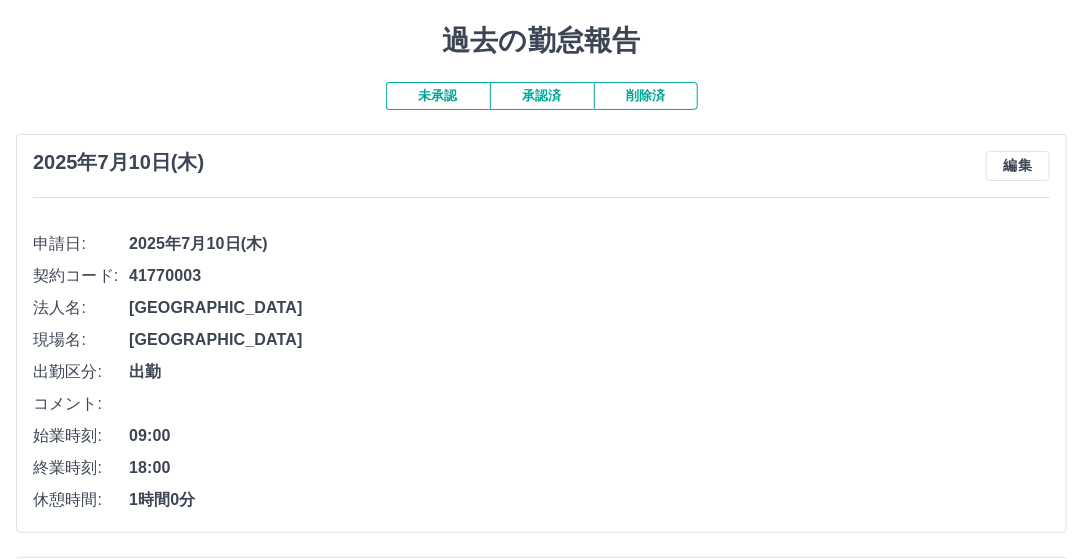 scroll, scrollTop: 0, scrollLeft: 0, axis: both 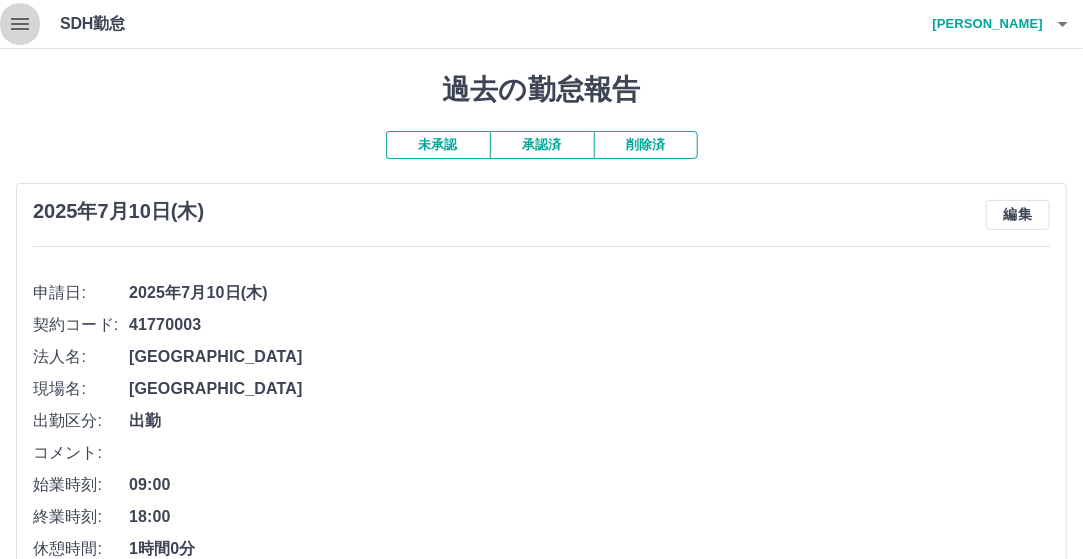 click at bounding box center [20, 24] 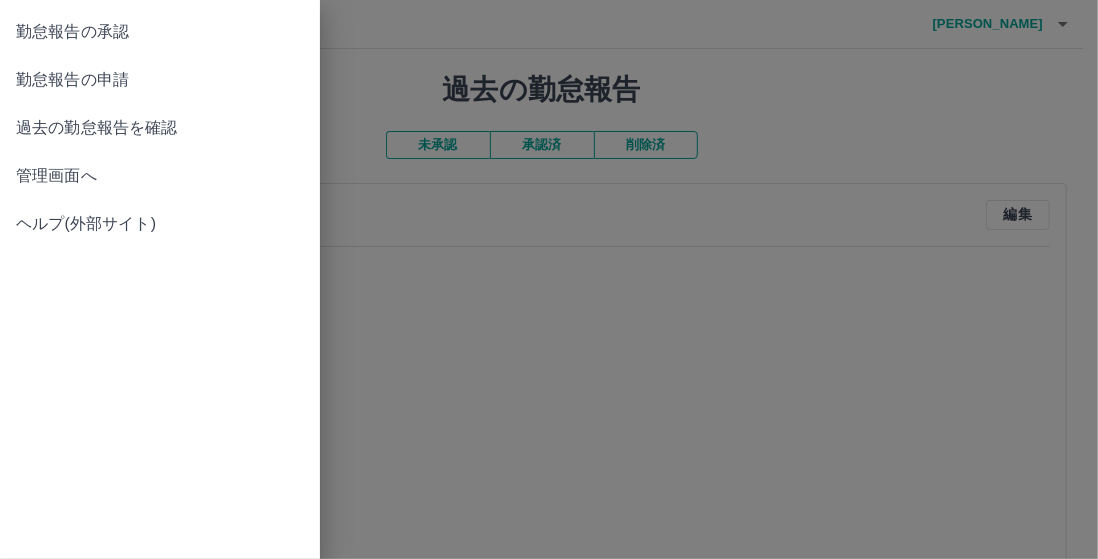 click on "勤怠報告の申請" at bounding box center (160, 80) 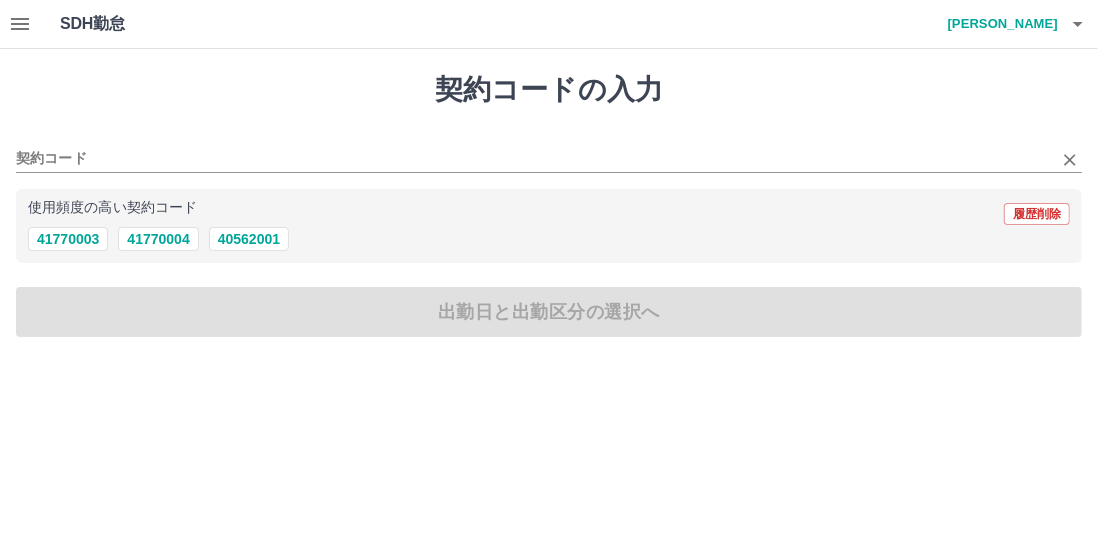 click on "契約コード" at bounding box center (549, 152) 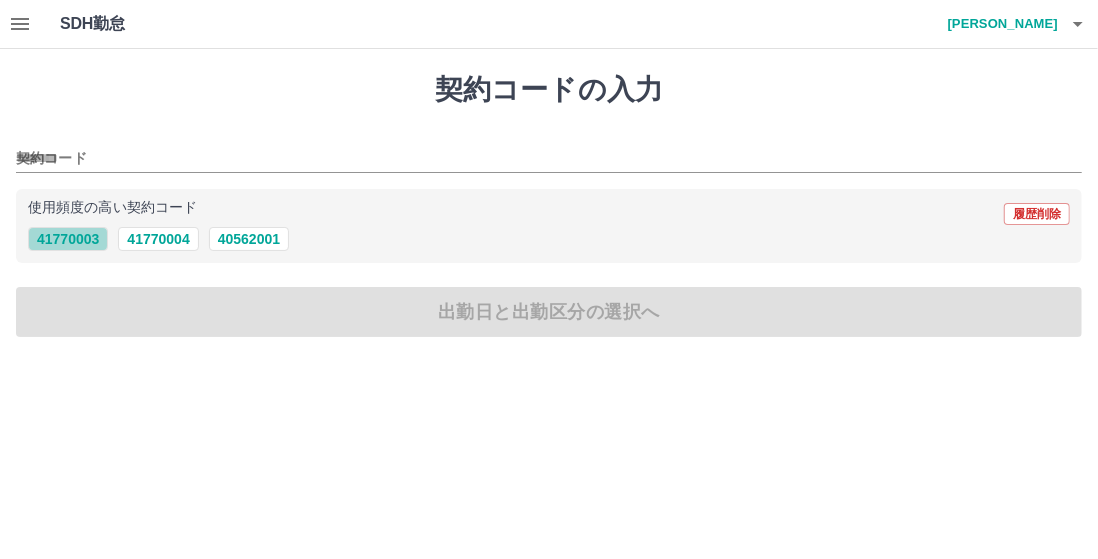 click on "41770003" at bounding box center (68, 239) 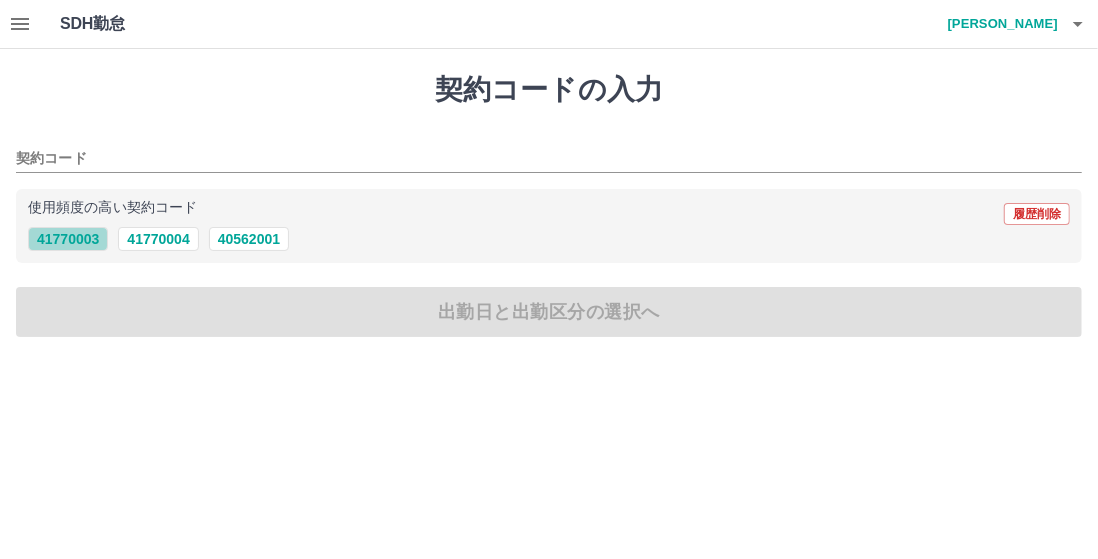 type on "********" 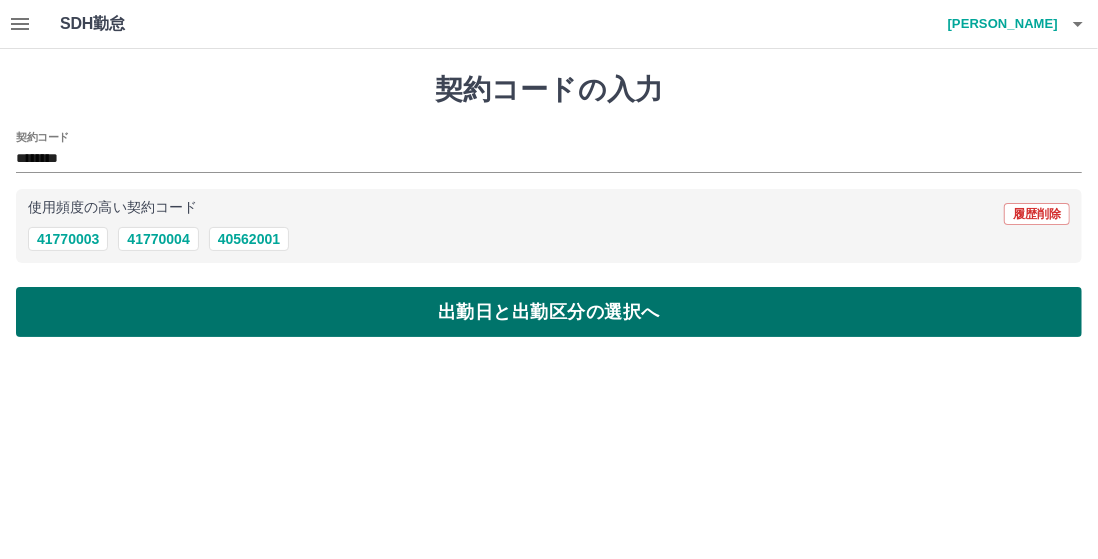 click on "出勤日と出勤区分の選択へ" at bounding box center [549, 312] 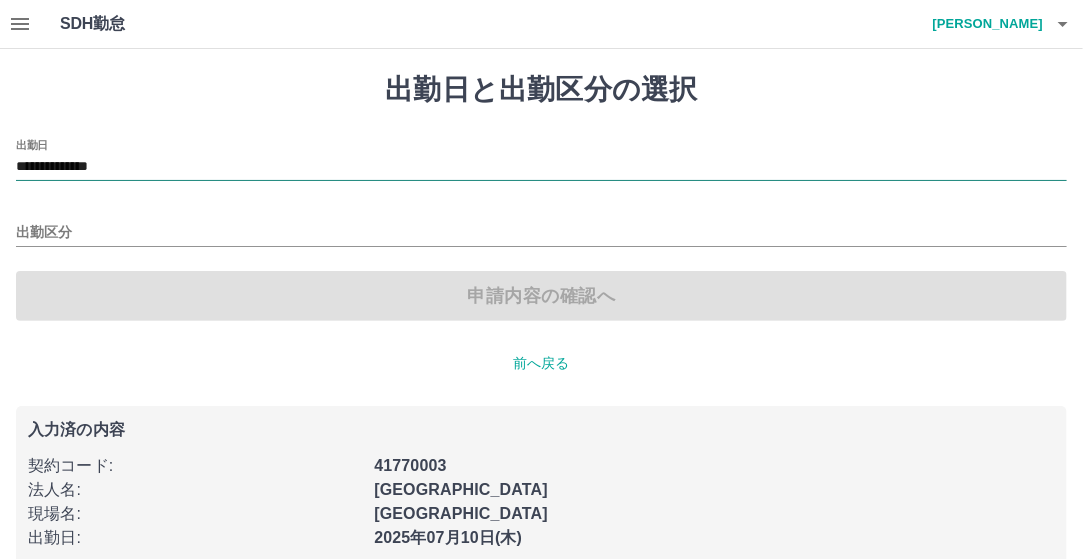 click on "**********" at bounding box center [541, 167] 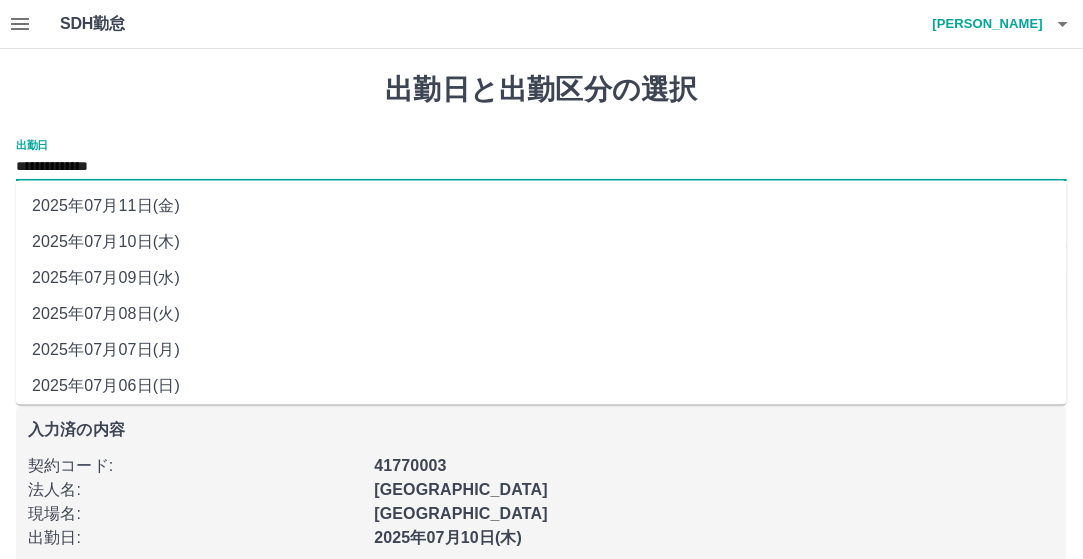 click on "2025年07月07日(月)" at bounding box center (541, 351) 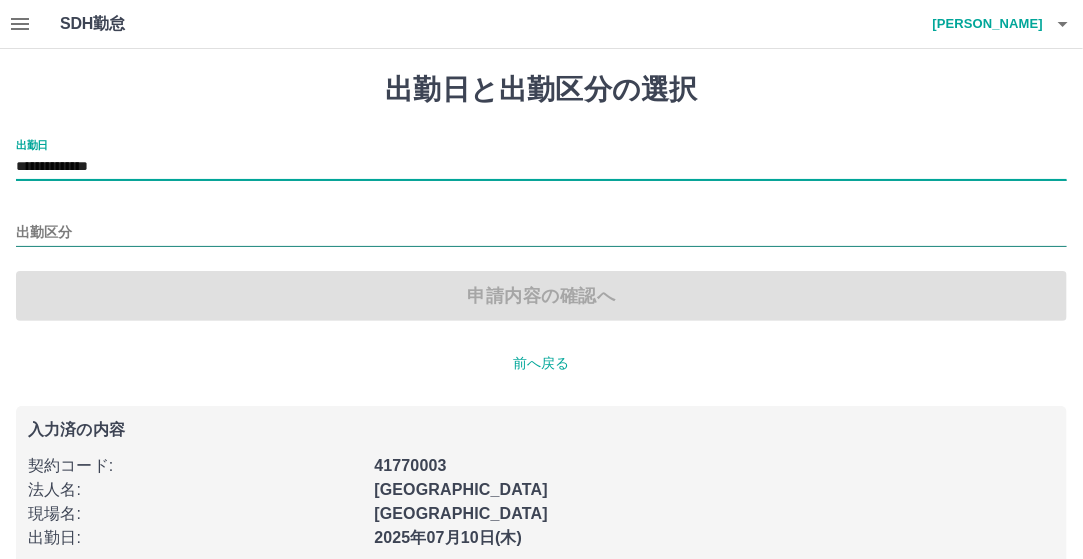 click on "出勤区分" at bounding box center (541, 233) 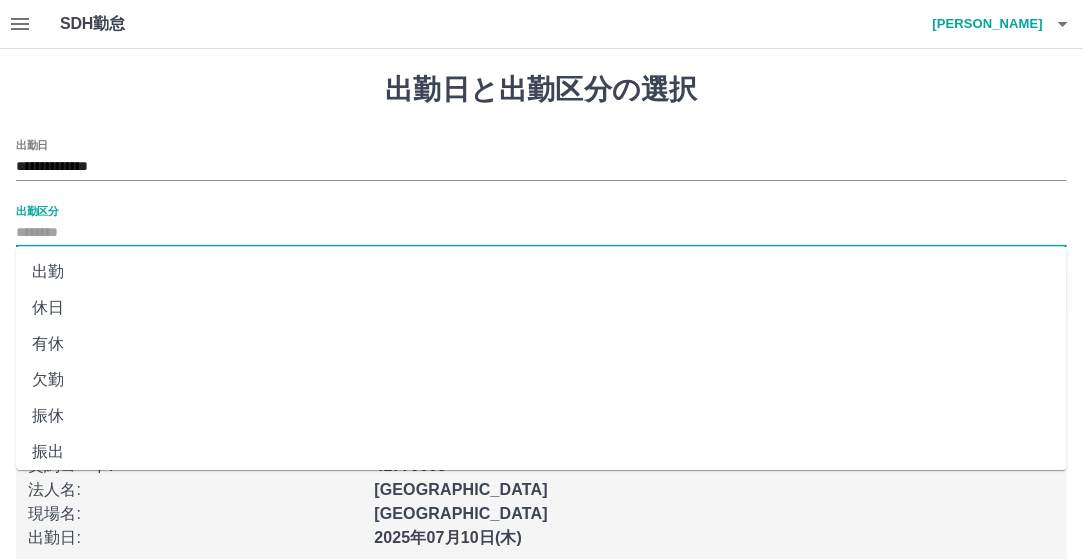 click on "出勤" at bounding box center [541, 272] 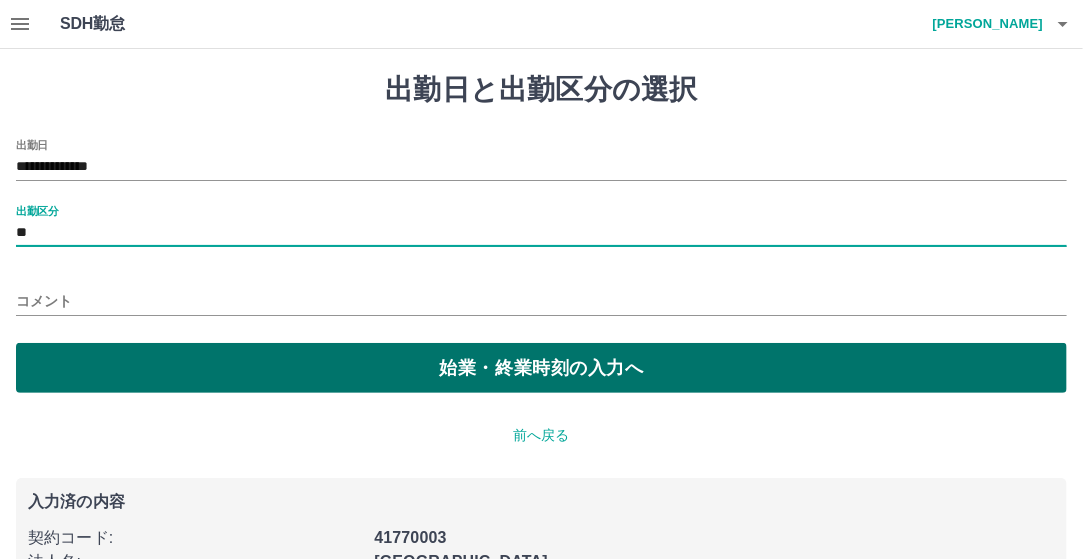 click on "始業・終業時刻の入力へ" at bounding box center (541, 368) 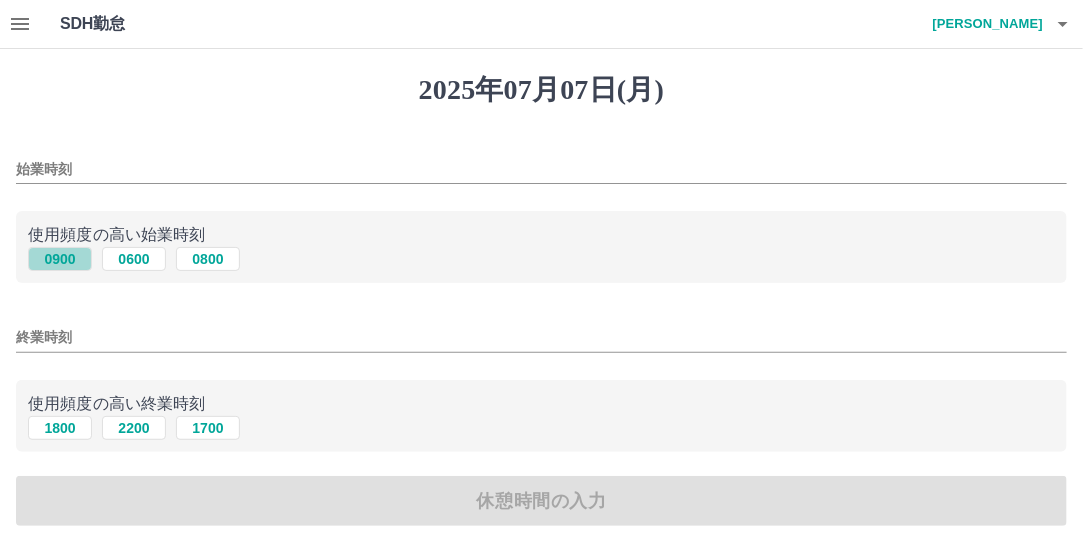click on "0900" at bounding box center (60, 259) 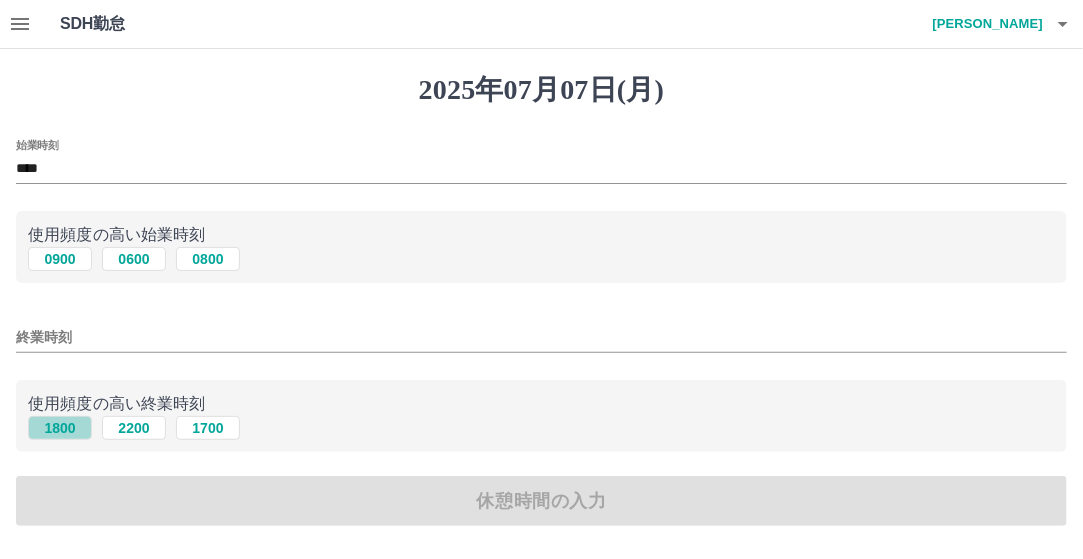 click on "1800" at bounding box center (60, 428) 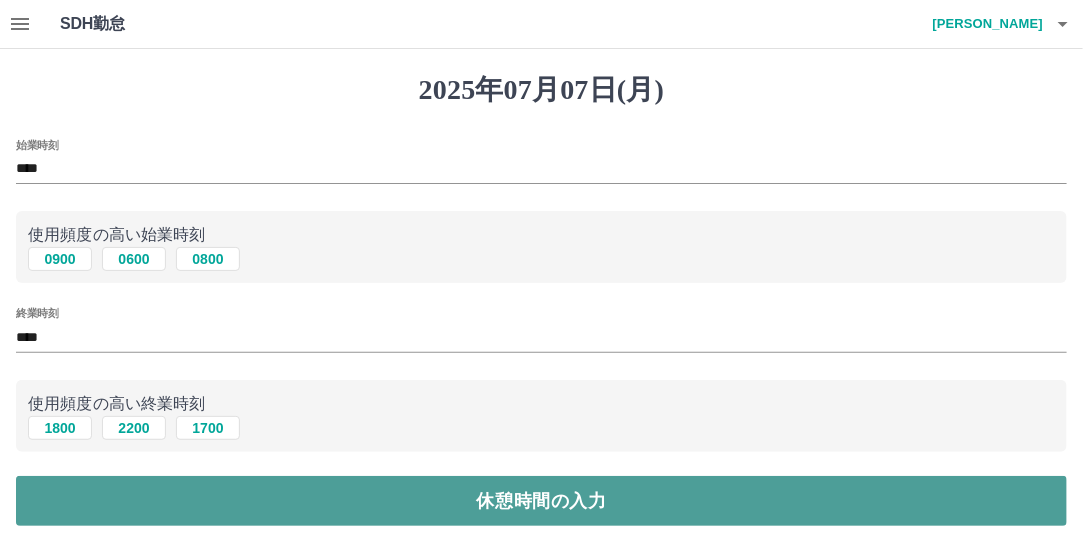click on "休憩時間の入力" at bounding box center (541, 501) 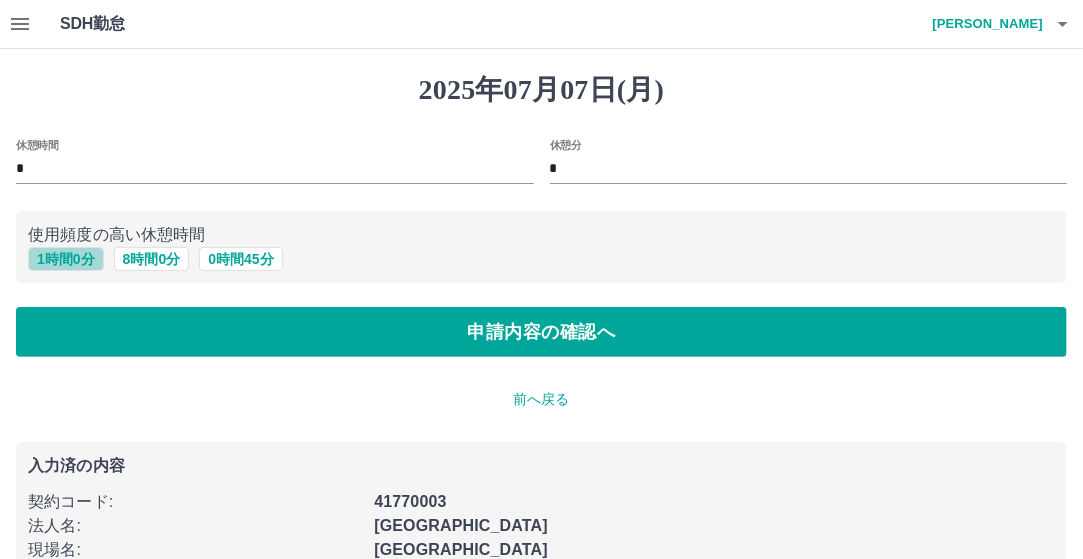 click on "1 時間 0 分" at bounding box center [66, 259] 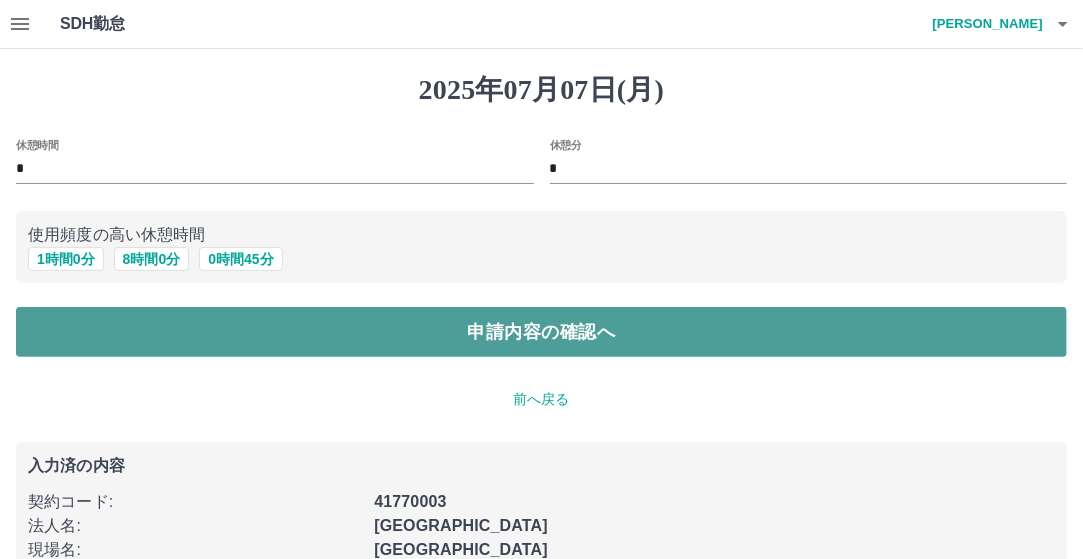 click on "申請内容の確認へ" at bounding box center [541, 332] 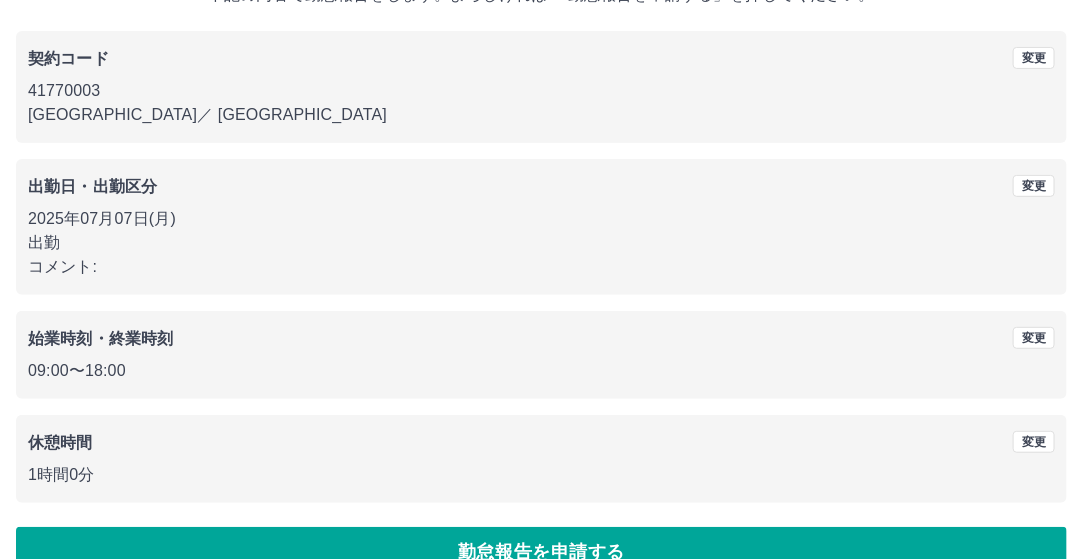 scroll, scrollTop: 188, scrollLeft: 0, axis: vertical 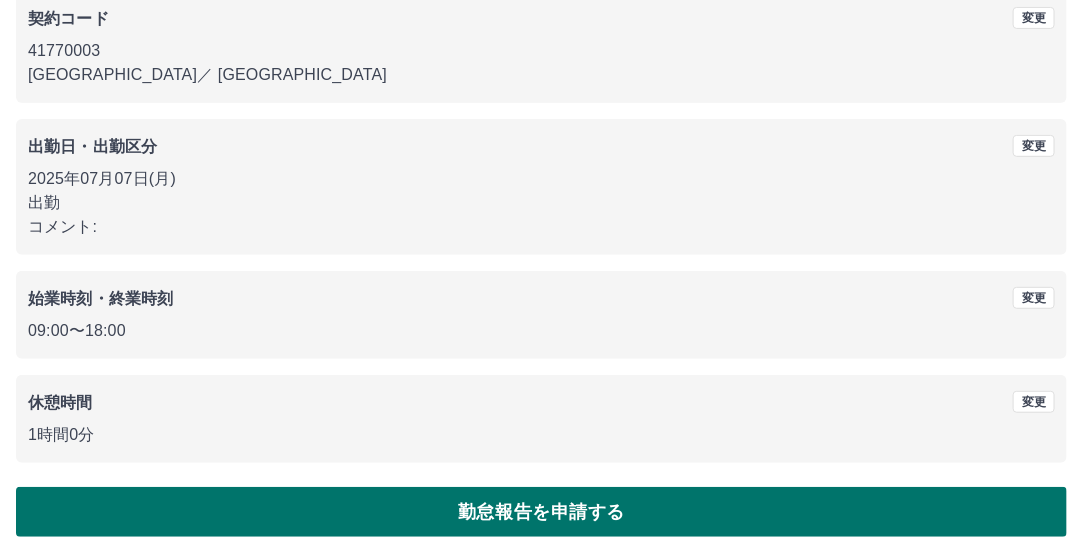 click on "勤怠報告を申請する" at bounding box center (541, 512) 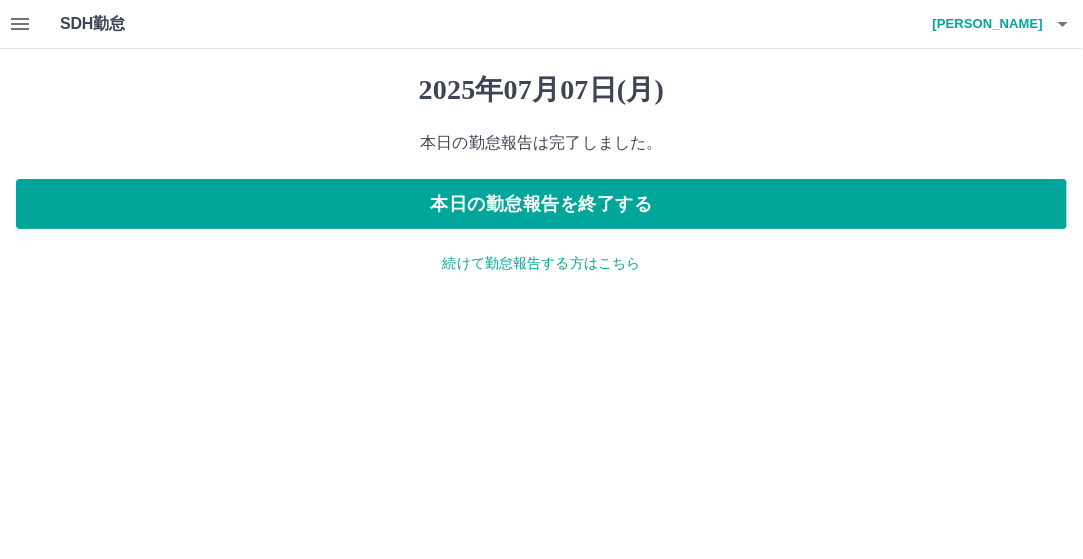 scroll, scrollTop: 0, scrollLeft: 0, axis: both 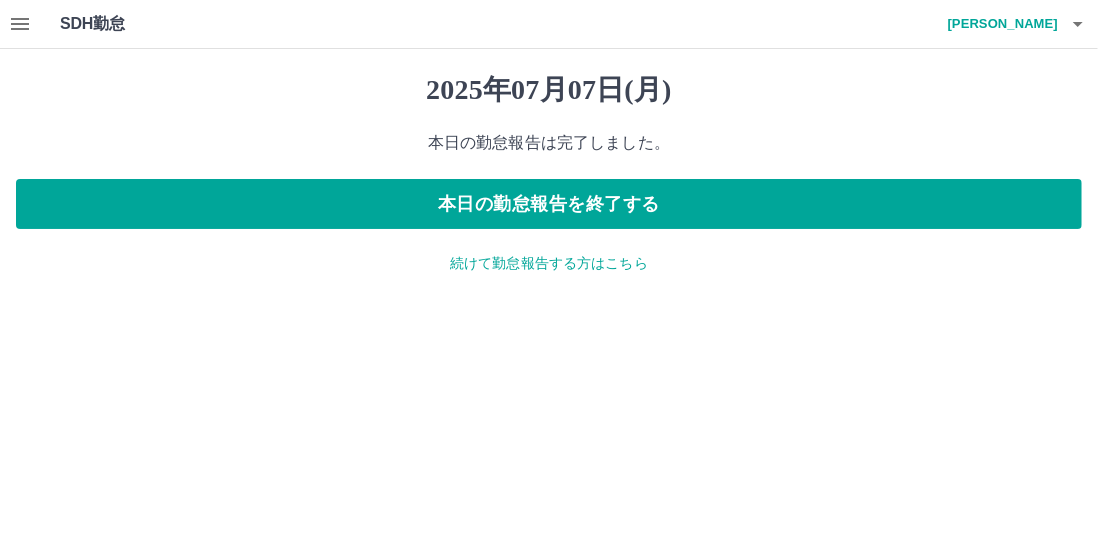 click on "続けて勤怠報告する方はこちら" at bounding box center [549, 263] 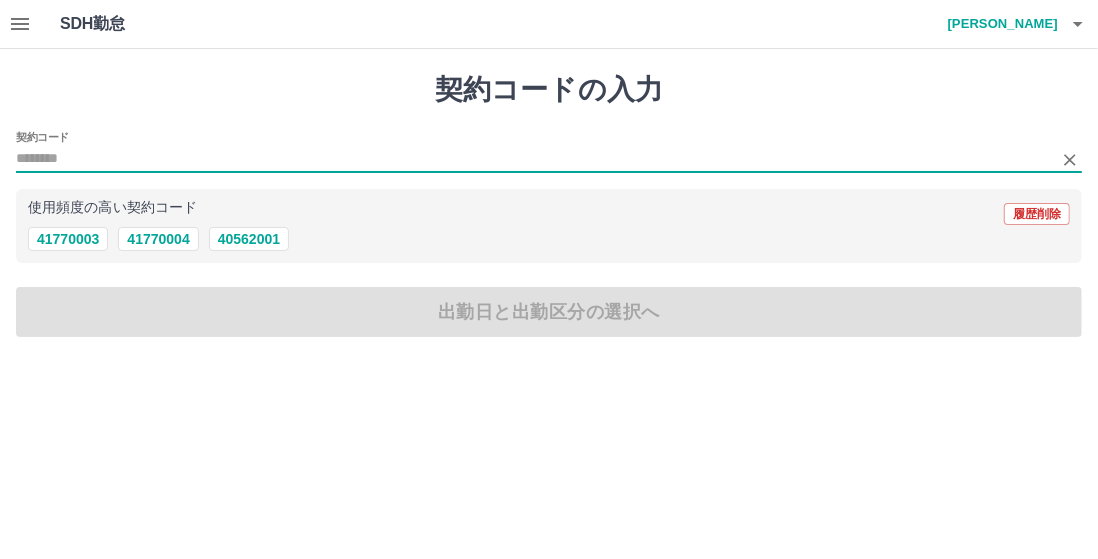 click on "契約コード" at bounding box center (534, 159) 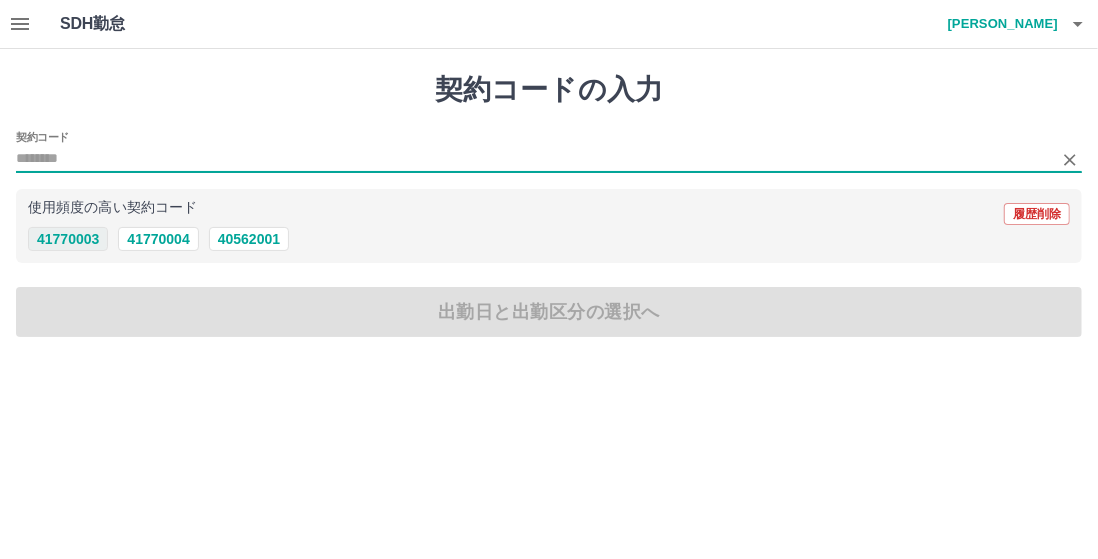 click on "41770003" at bounding box center [68, 239] 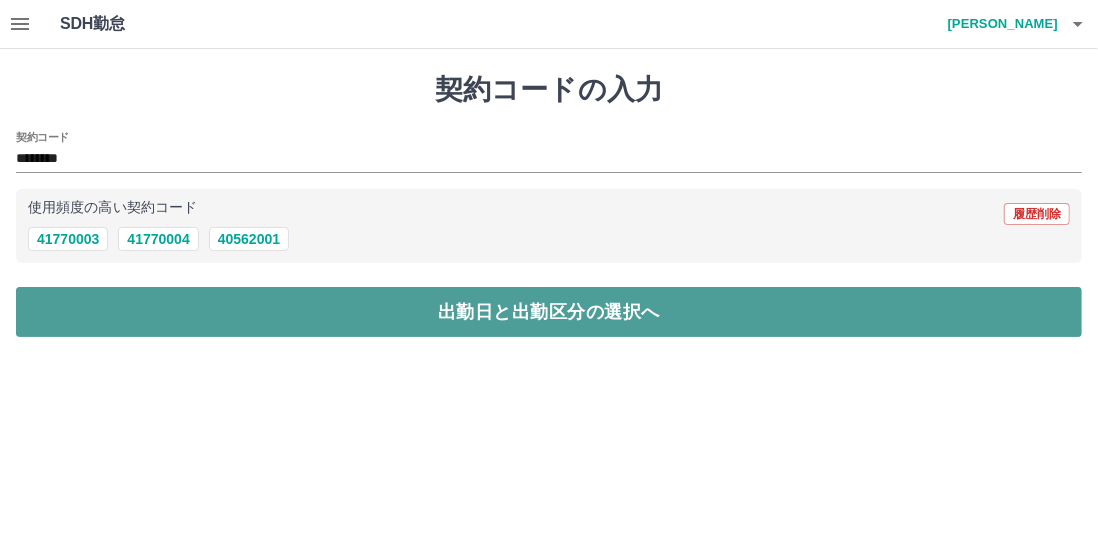 click on "出勤日と出勤区分の選択へ" at bounding box center (549, 312) 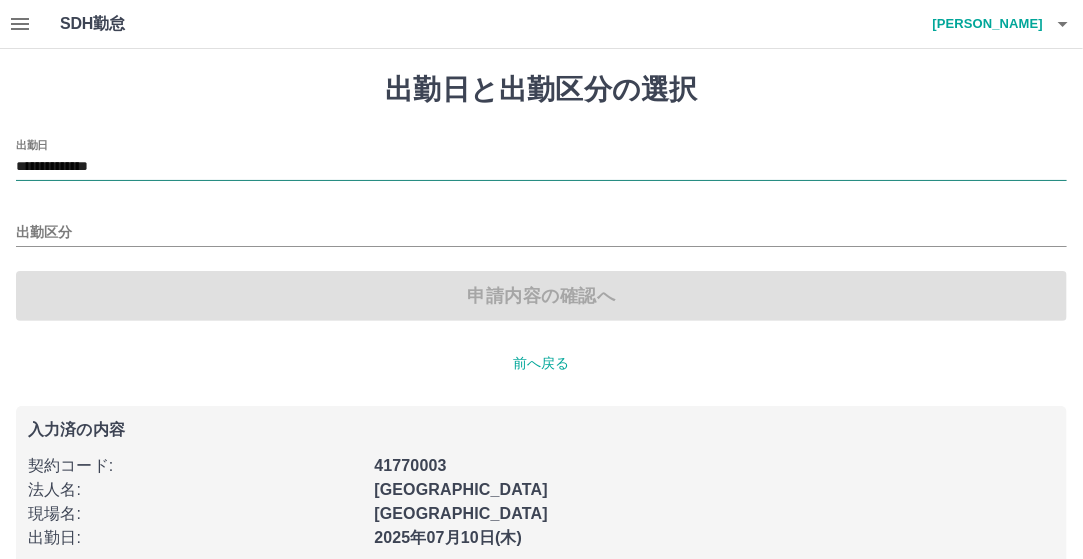 click on "**********" at bounding box center [541, 167] 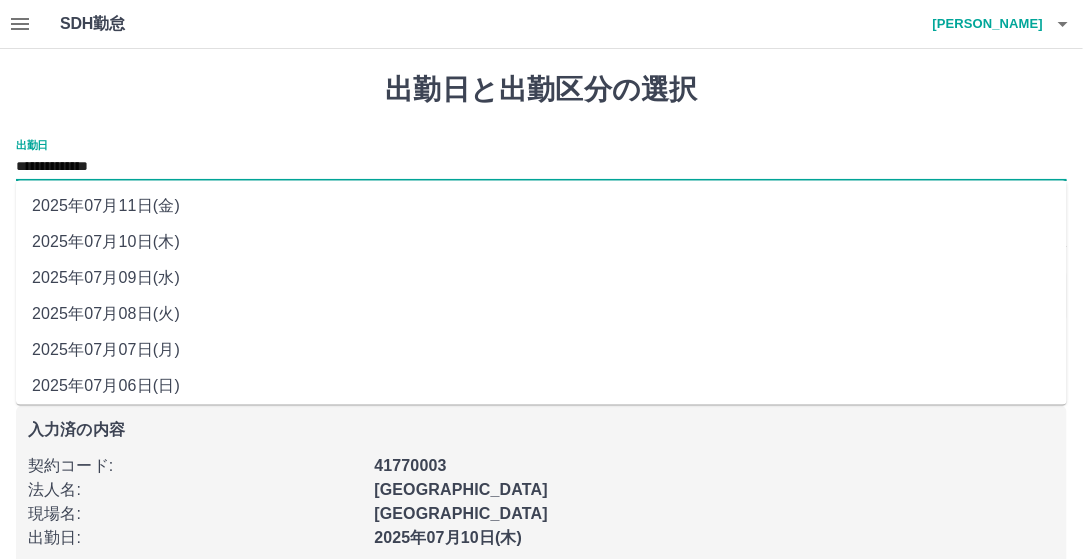 click on "2025年07月08日(火)" at bounding box center (541, 315) 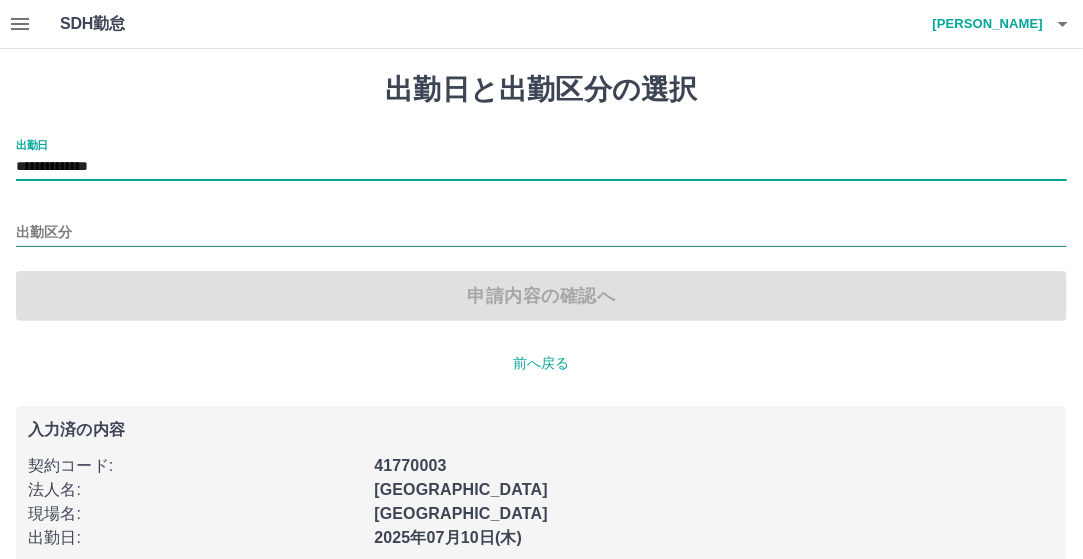 click on "出勤区分" at bounding box center [541, 233] 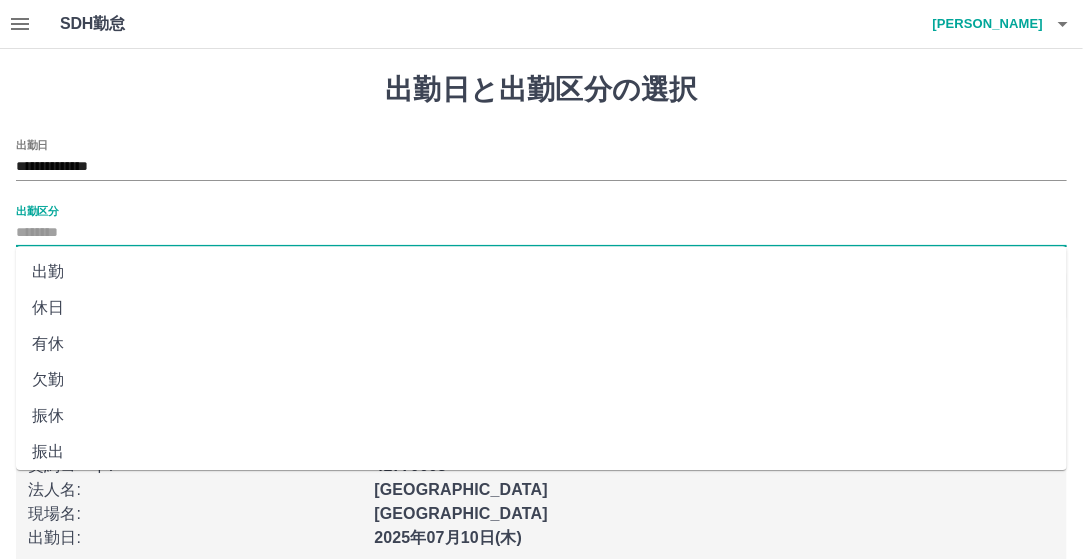 click on "出勤" at bounding box center [541, 272] 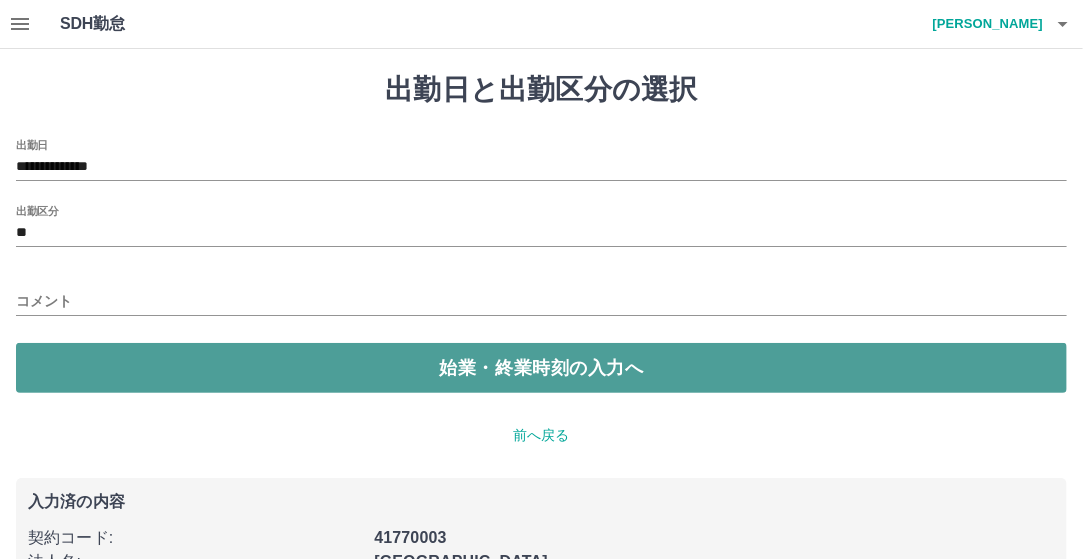 click on "始業・終業時刻の入力へ" at bounding box center (541, 368) 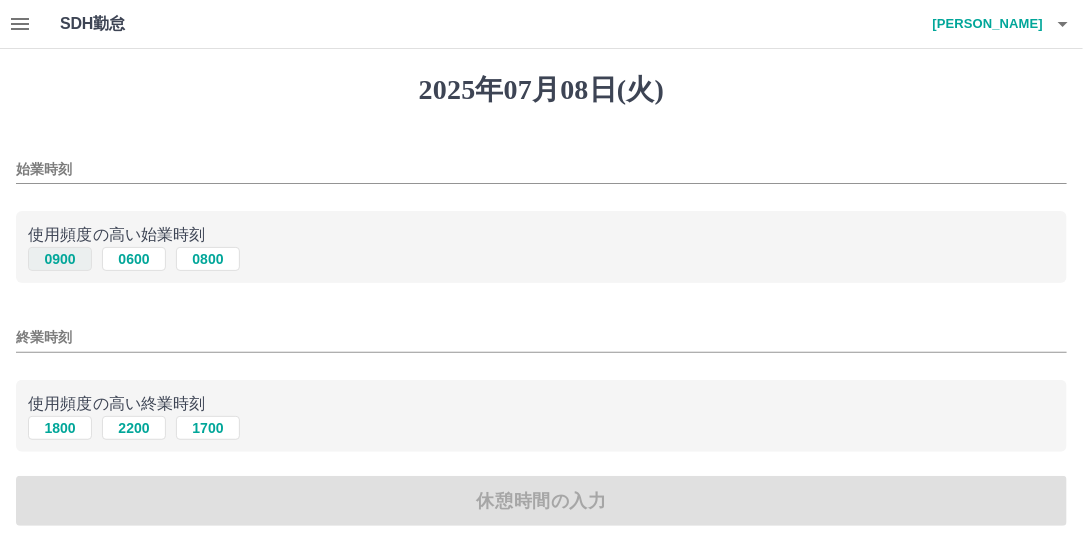 click on "0900" at bounding box center [60, 259] 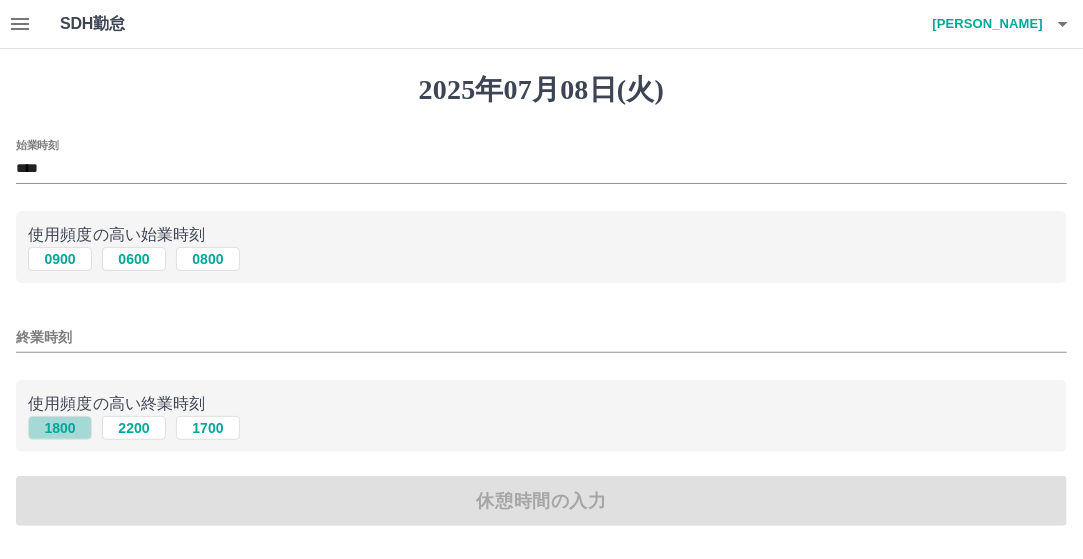 click on "1800" at bounding box center [60, 428] 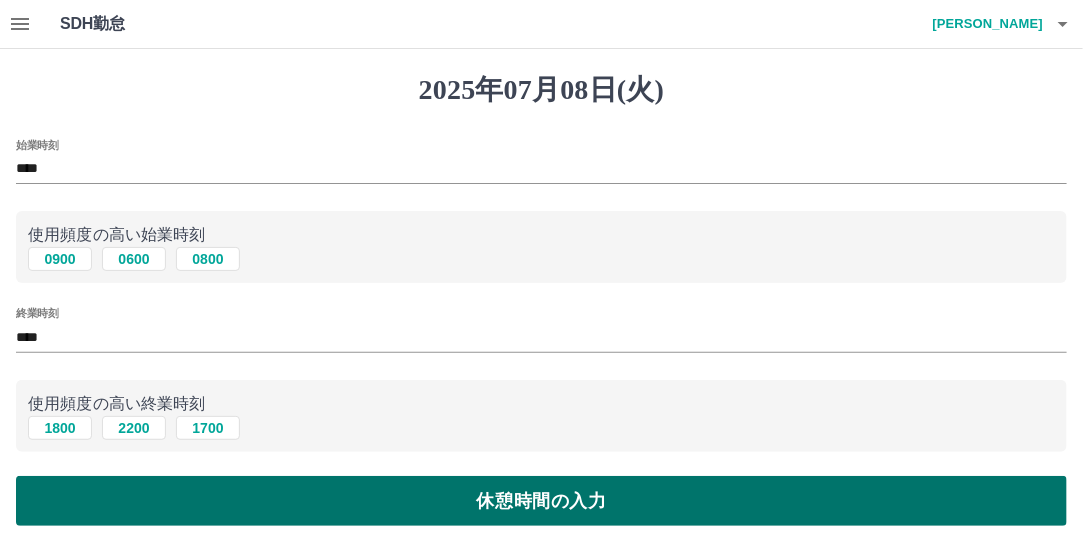 click on "休憩時間の入力" at bounding box center (541, 501) 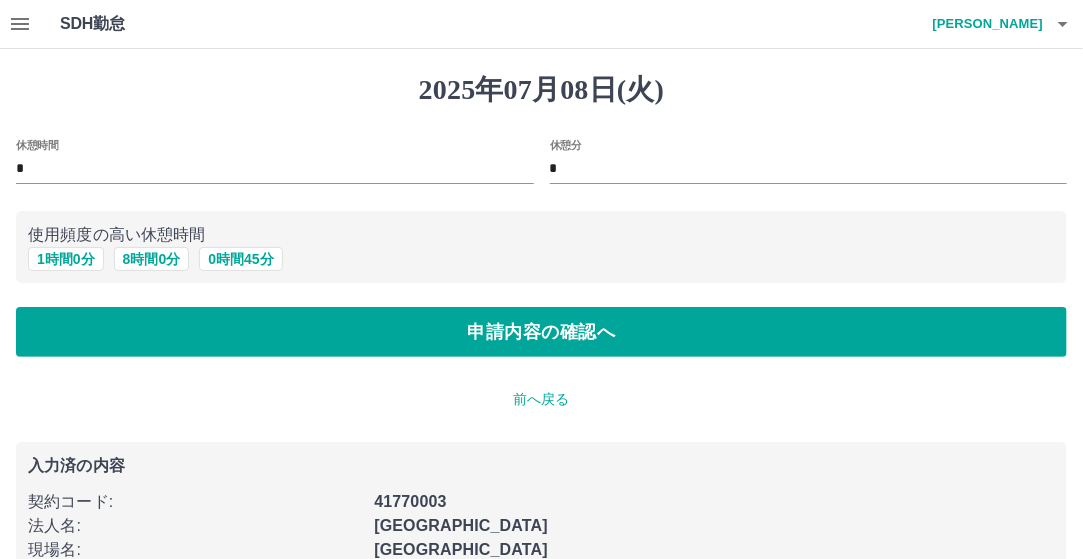 click on "使用頻度の高い休憩時間 1 時間 0 分 8 時間 0 分 0 時間 45 分" at bounding box center (541, 247) 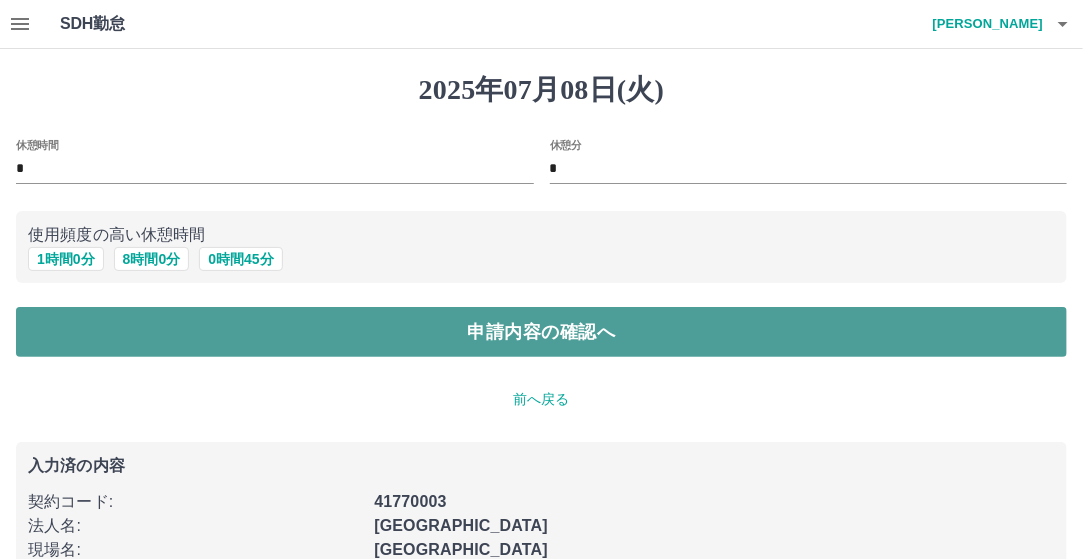click on "申請内容の確認へ" at bounding box center [541, 332] 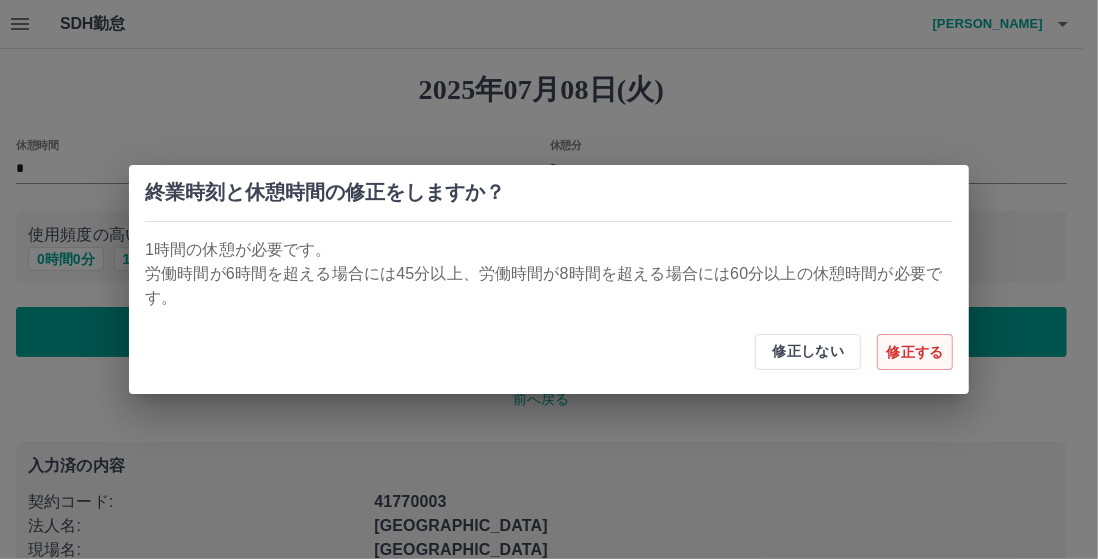 click on "修正する" at bounding box center (915, 352) 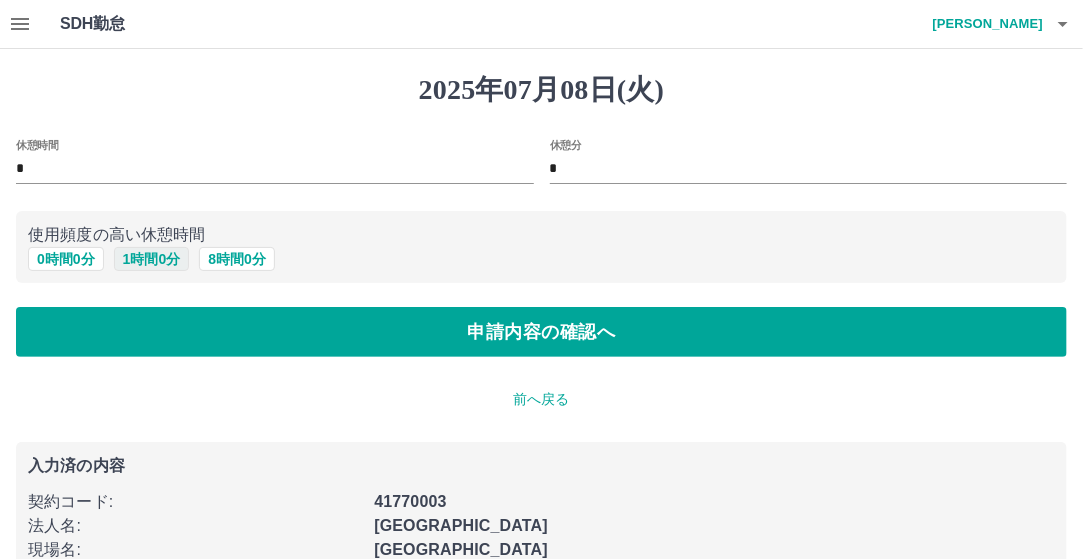 click on "1 時間 0 分" at bounding box center (152, 259) 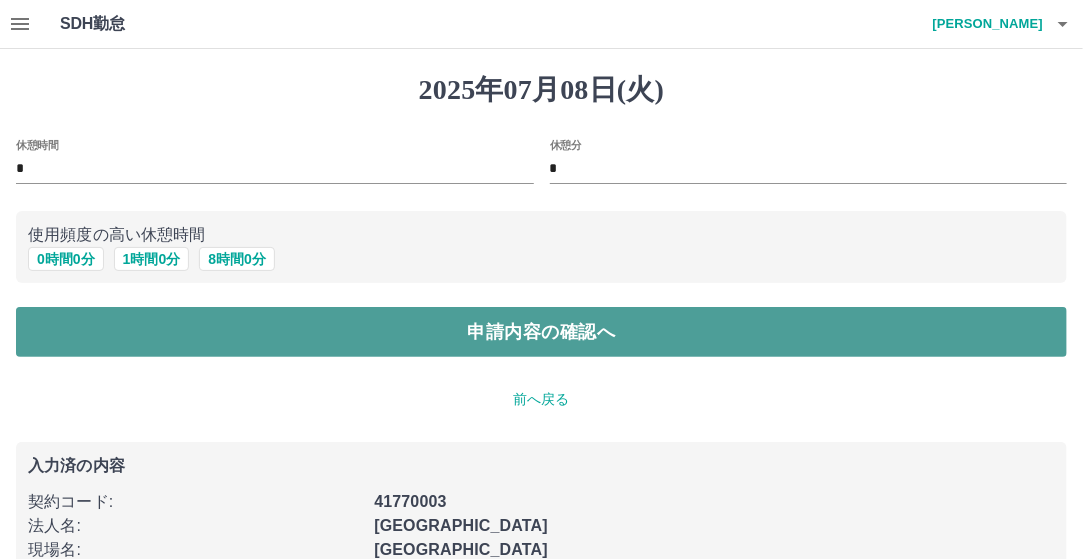 click on "申請内容の確認へ" at bounding box center [541, 332] 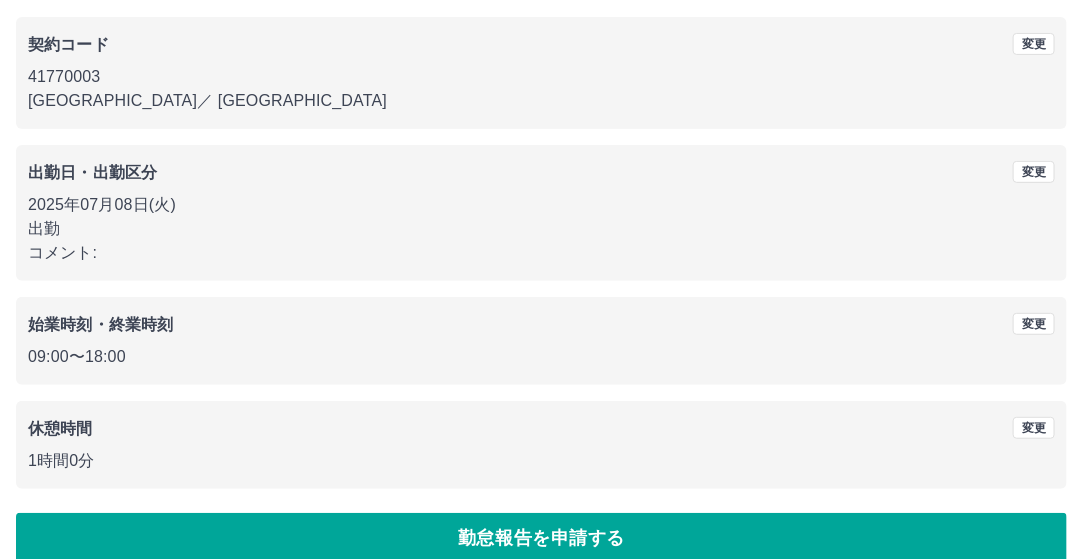 scroll, scrollTop: 188, scrollLeft: 0, axis: vertical 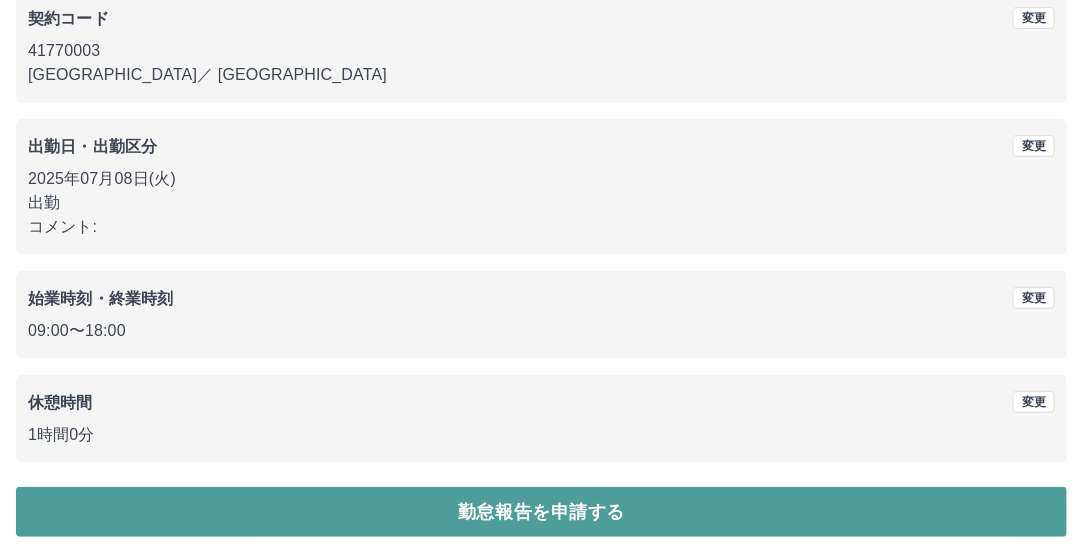 click on "勤怠報告を申請する" at bounding box center [541, 512] 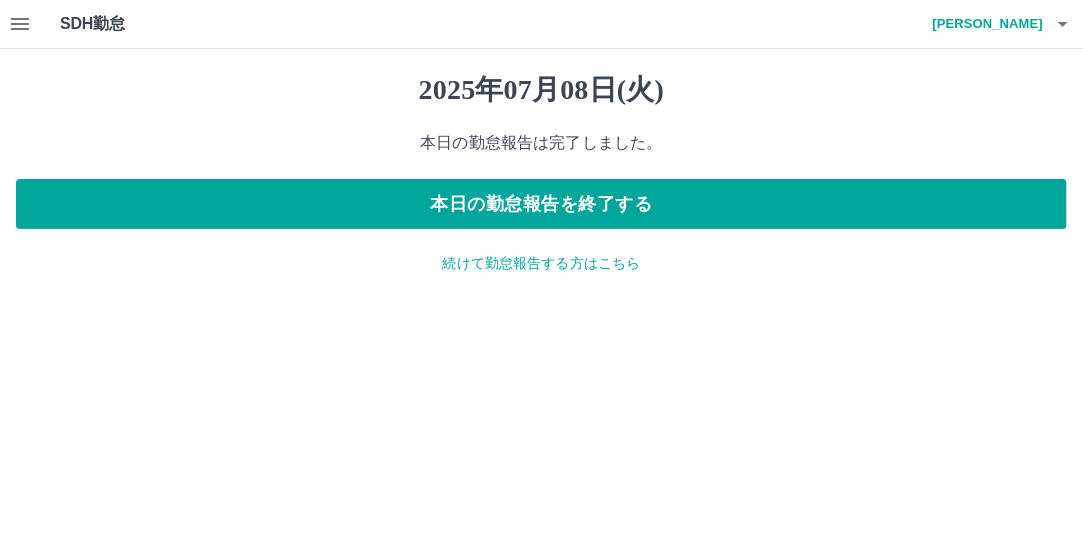 scroll, scrollTop: 0, scrollLeft: 0, axis: both 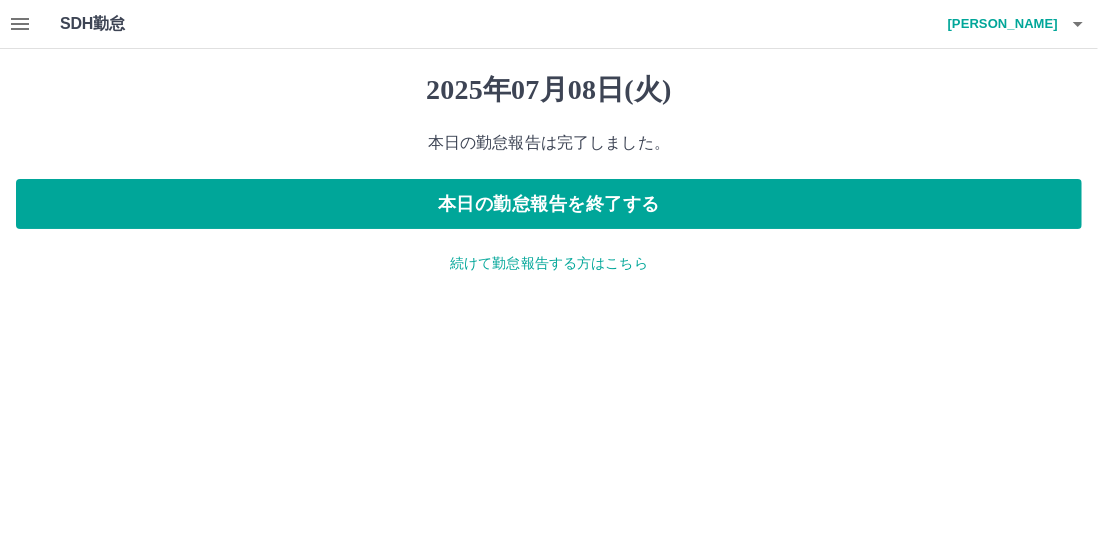 click on "続けて勤怠報告する方はこちら" at bounding box center (549, 263) 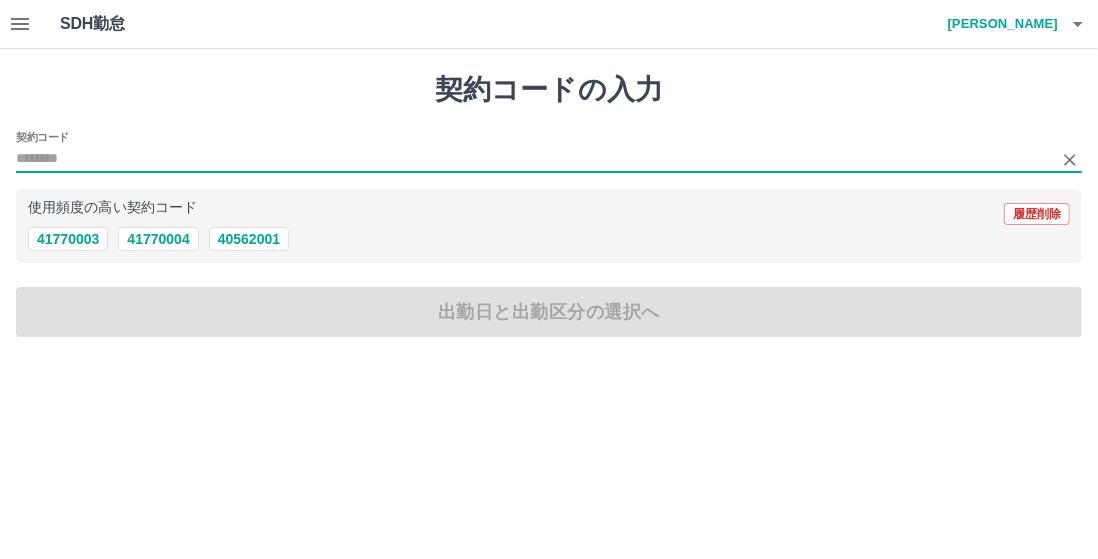 click on "契約コード" at bounding box center [534, 159] 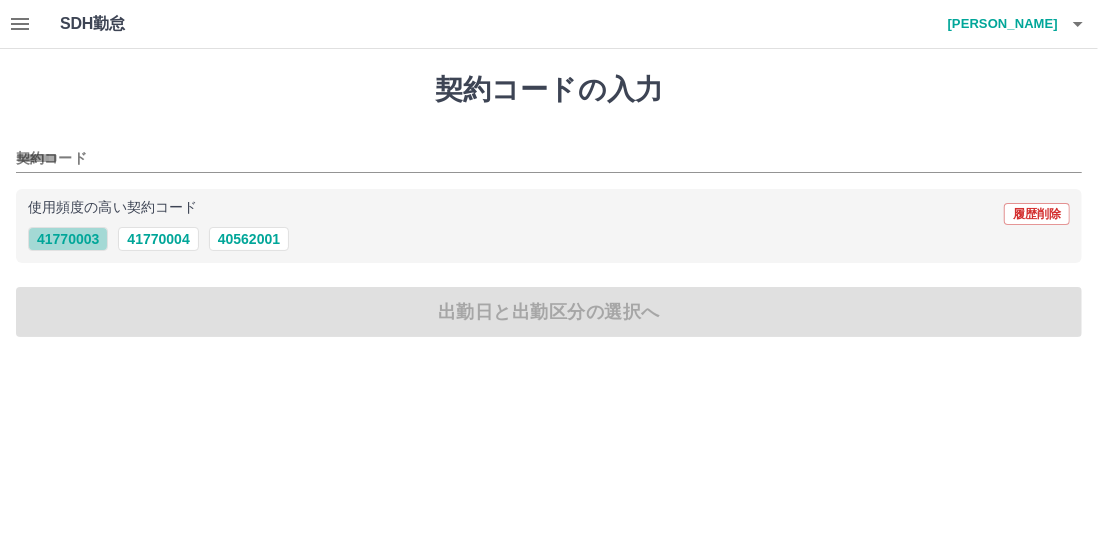 click on "41770003" at bounding box center [68, 239] 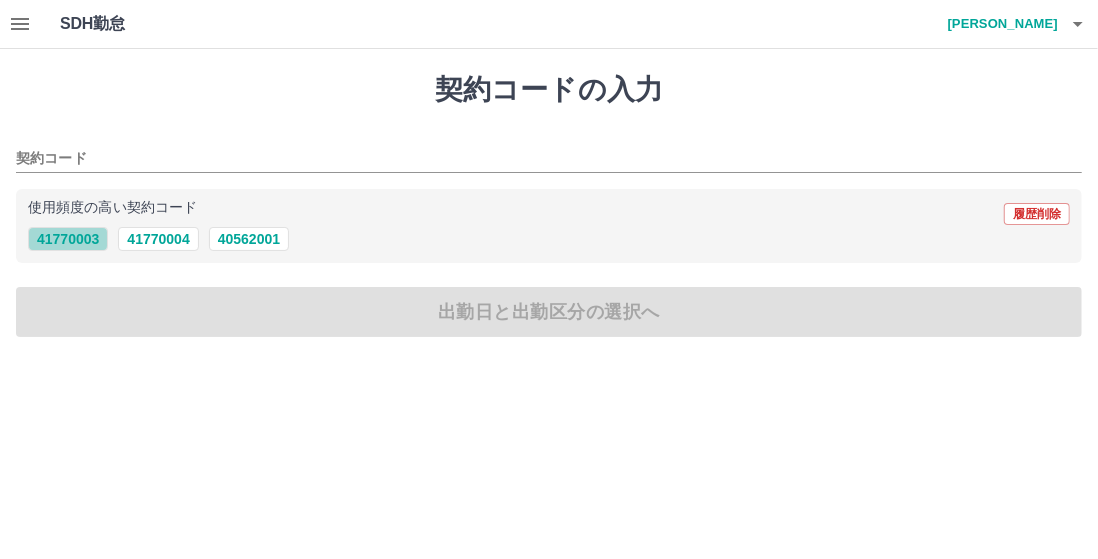 type on "********" 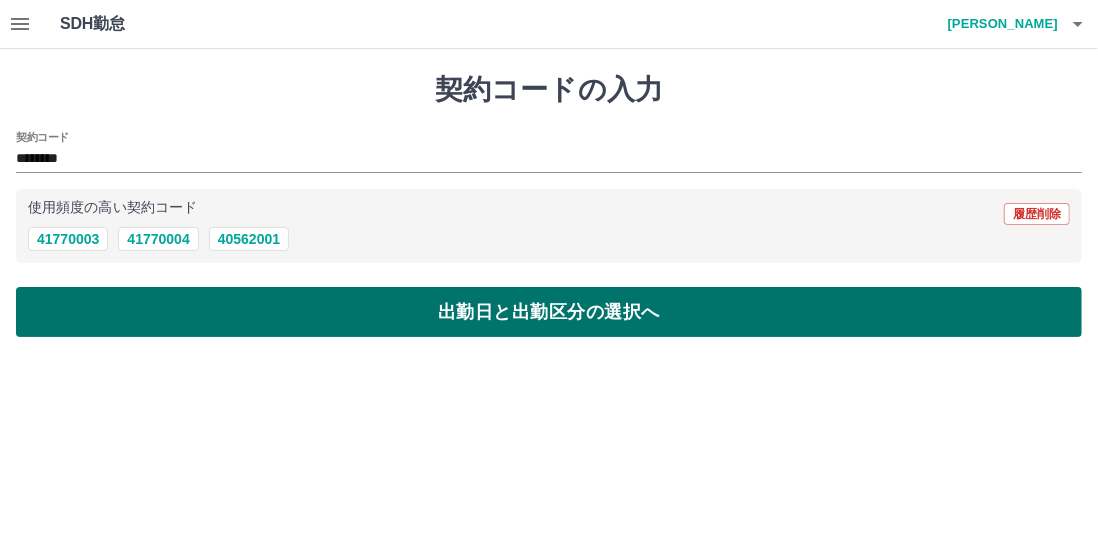 click on "出勤日と出勤区分の選択へ" at bounding box center [549, 312] 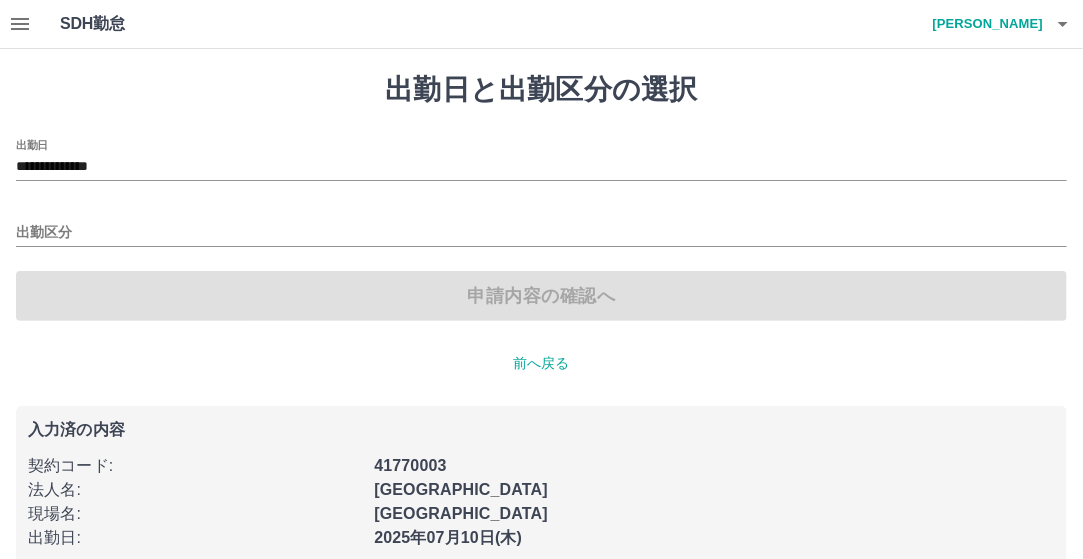 click on "申請内容の確認へ" at bounding box center (541, 296) 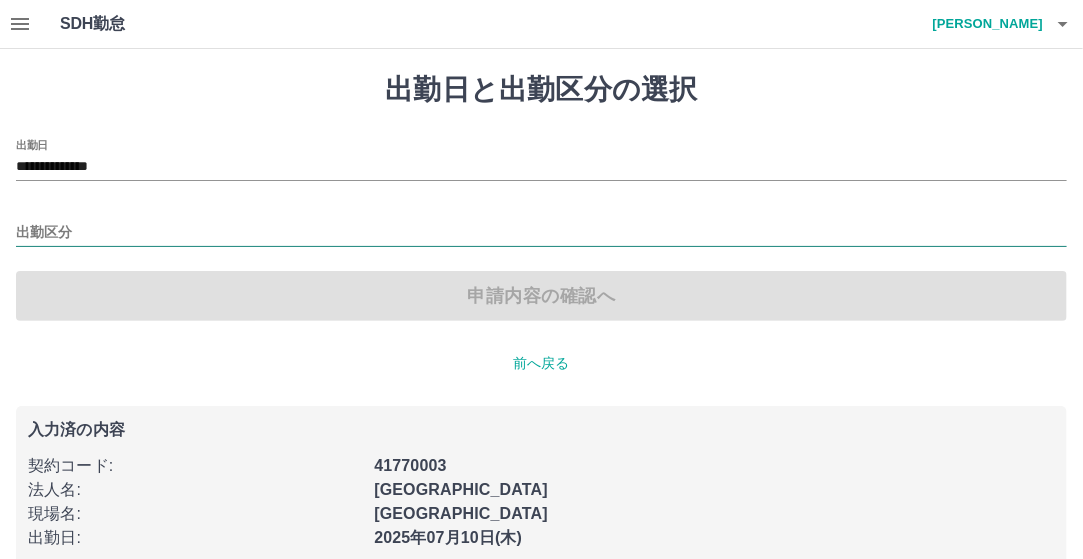 click on "出勤区分" at bounding box center [541, 233] 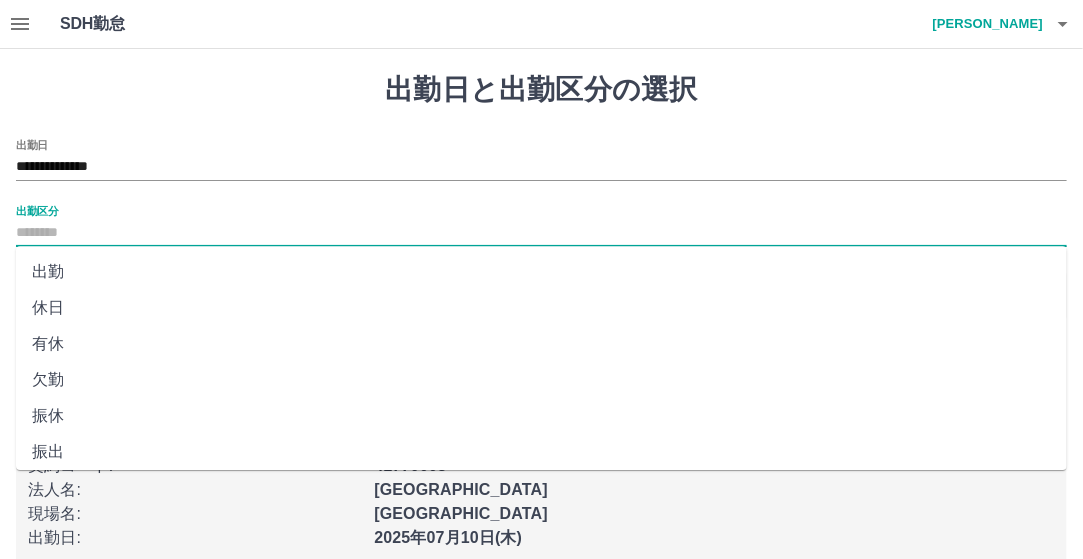 click on "出勤" at bounding box center [541, 272] 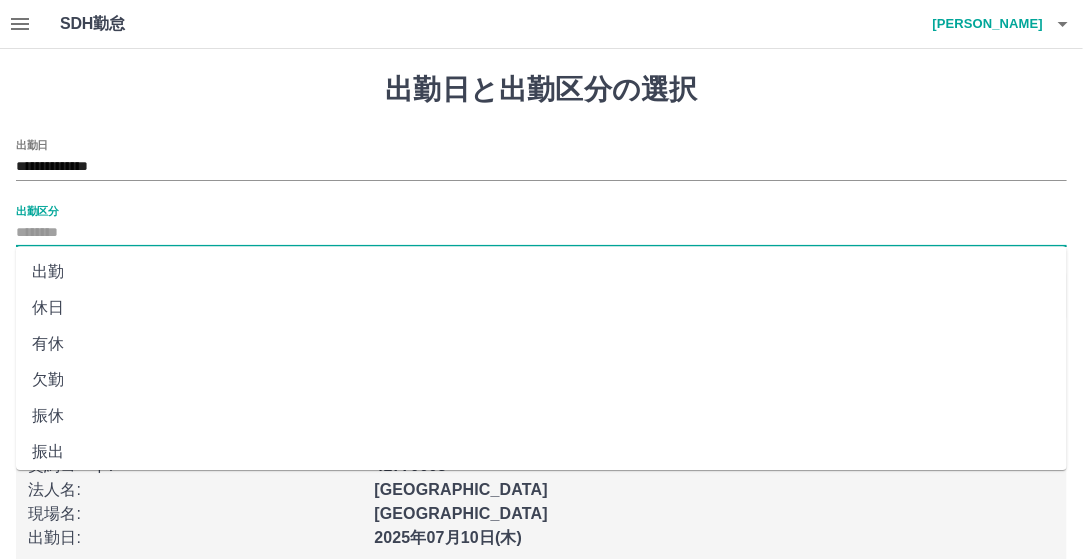 type on "**" 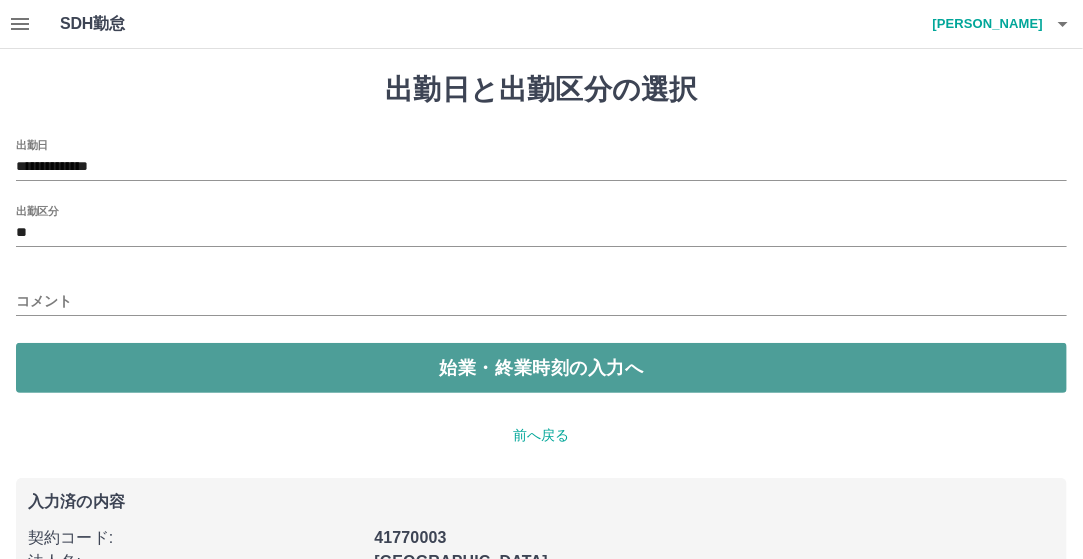click on "始業・終業時刻の入力へ" at bounding box center (541, 368) 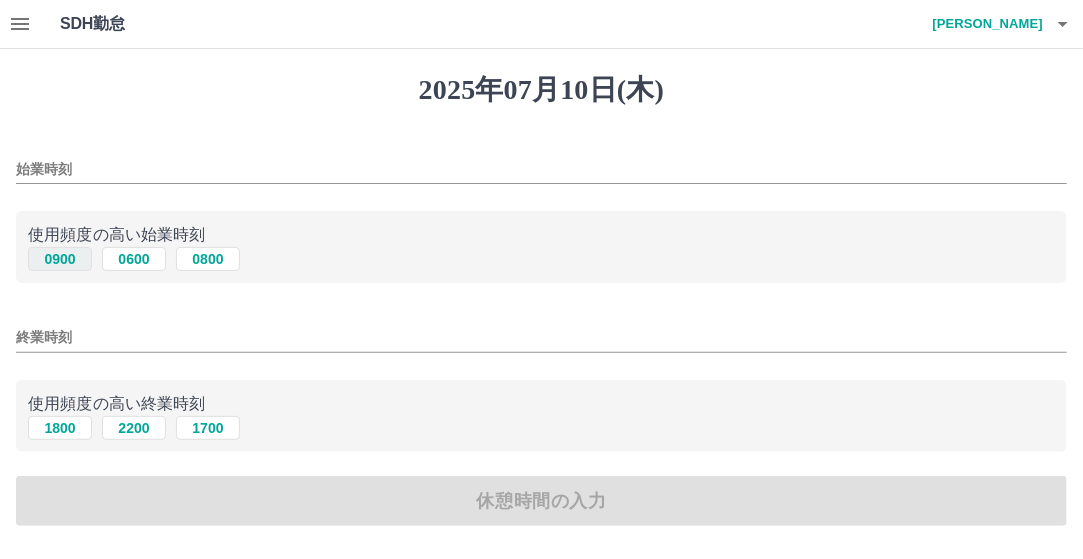click on "0900" at bounding box center (60, 259) 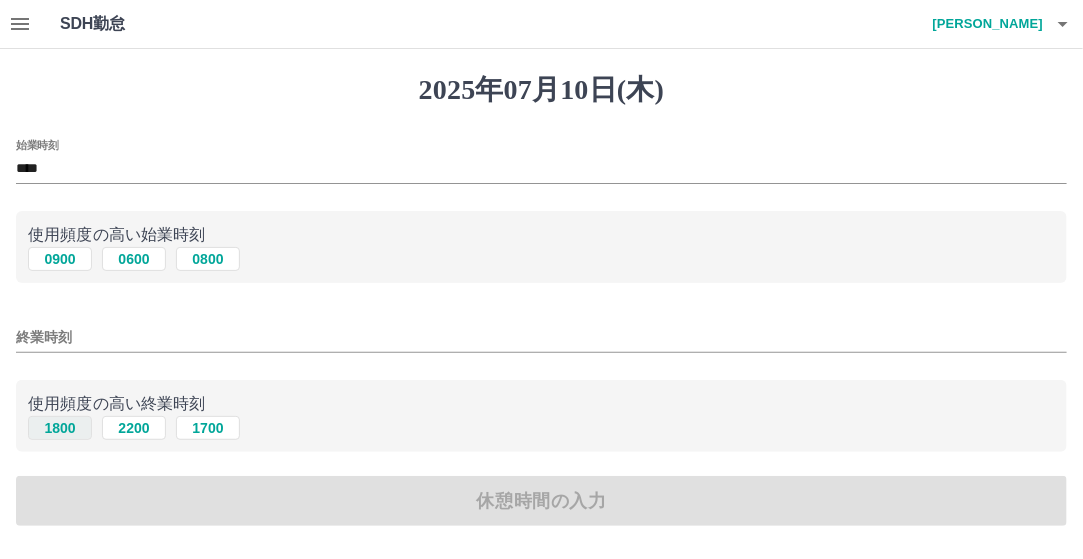 click on "1800" at bounding box center [60, 428] 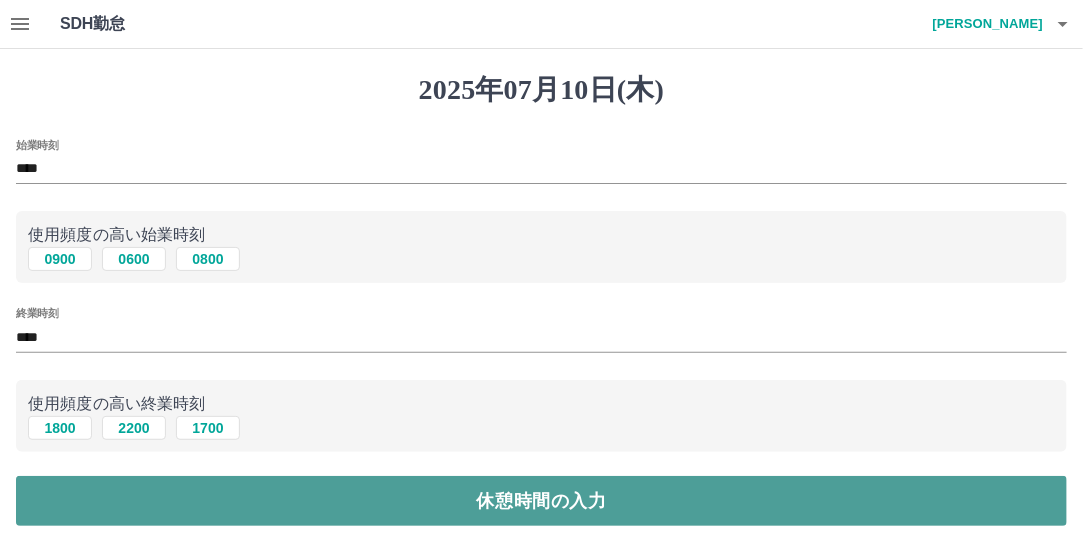 click on "休憩時間の入力" at bounding box center (541, 501) 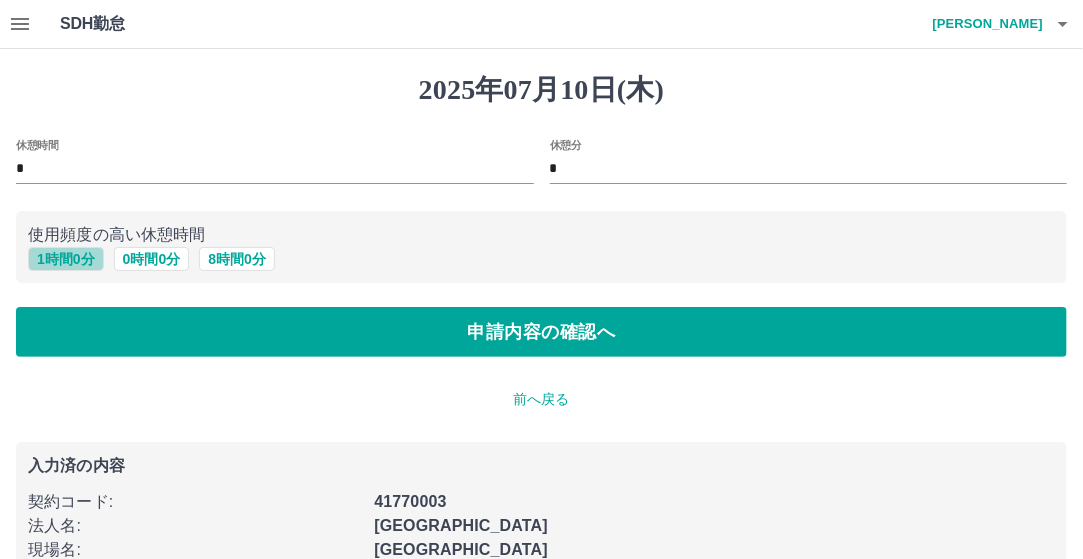 click on "1 時間 0 分" at bounding box center [66, 259] 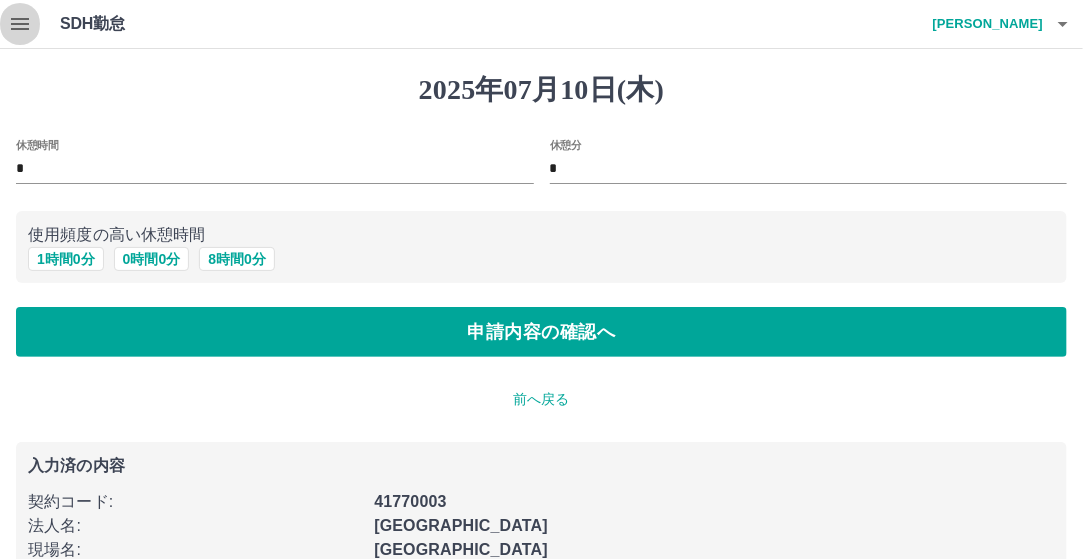 click 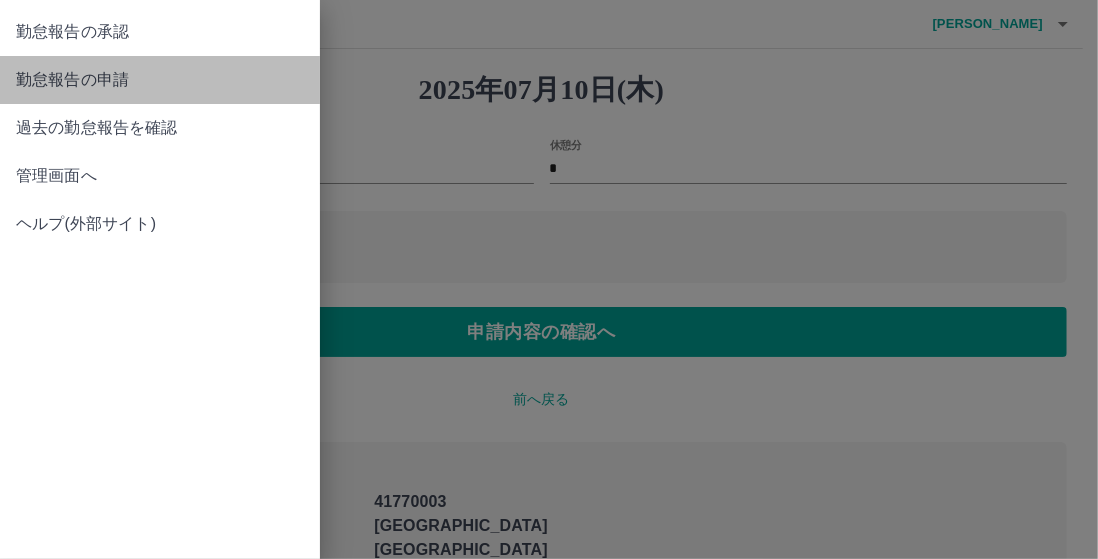click on "勤怠報告の申請" at bounding box center [160, 80] 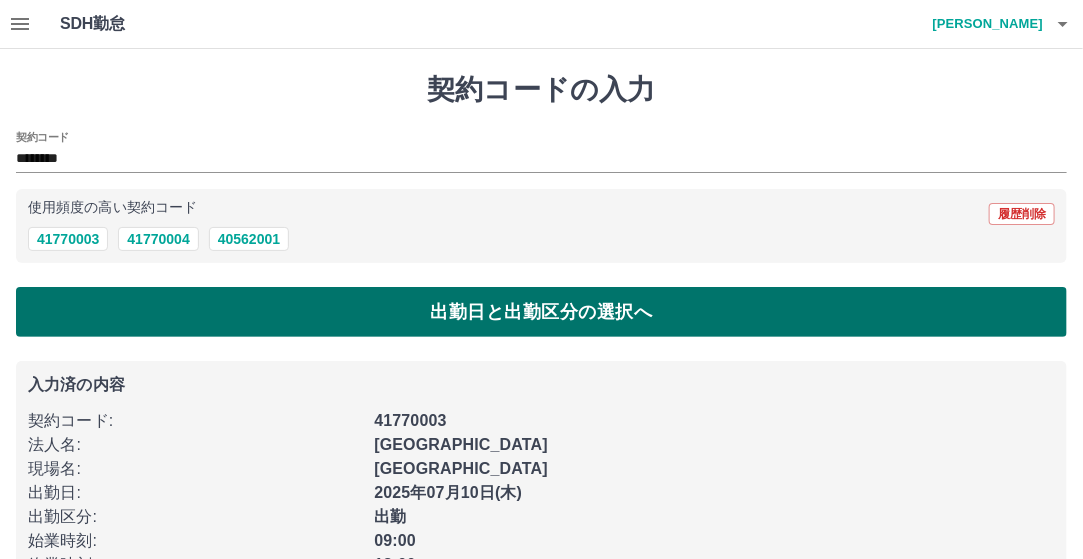 click on "出勤日と出勤区分の選択へ" at bounding box center (541, 312) 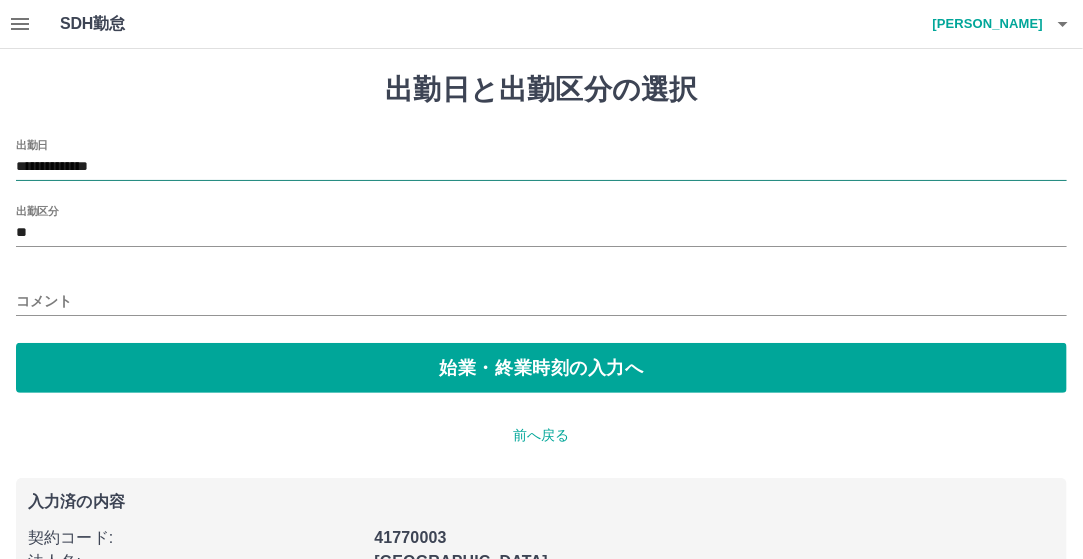click on "**********" at bounding box center (541, 167) 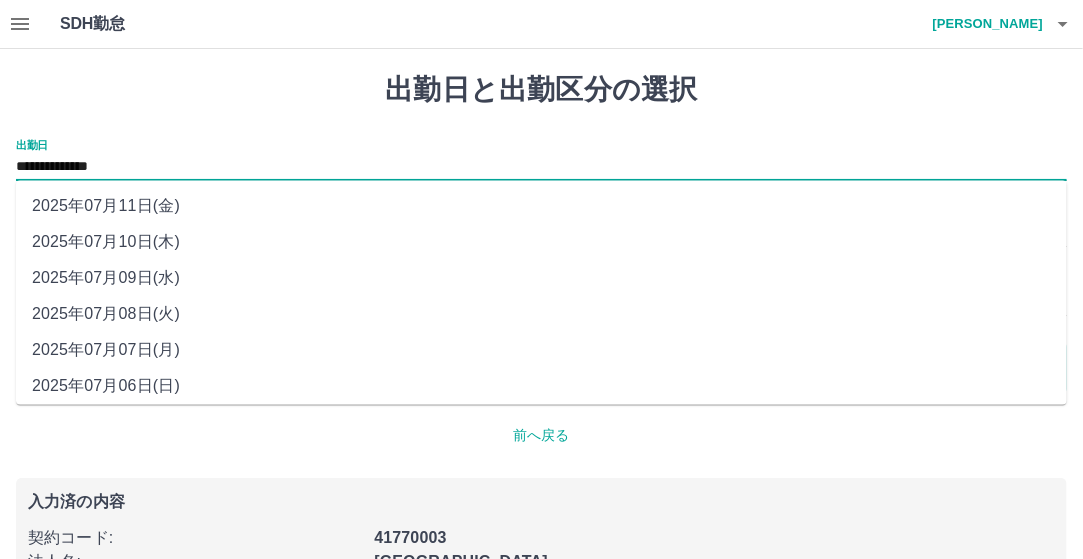 click on "2025年07月09日(水)" at bounding box center [541, 279] 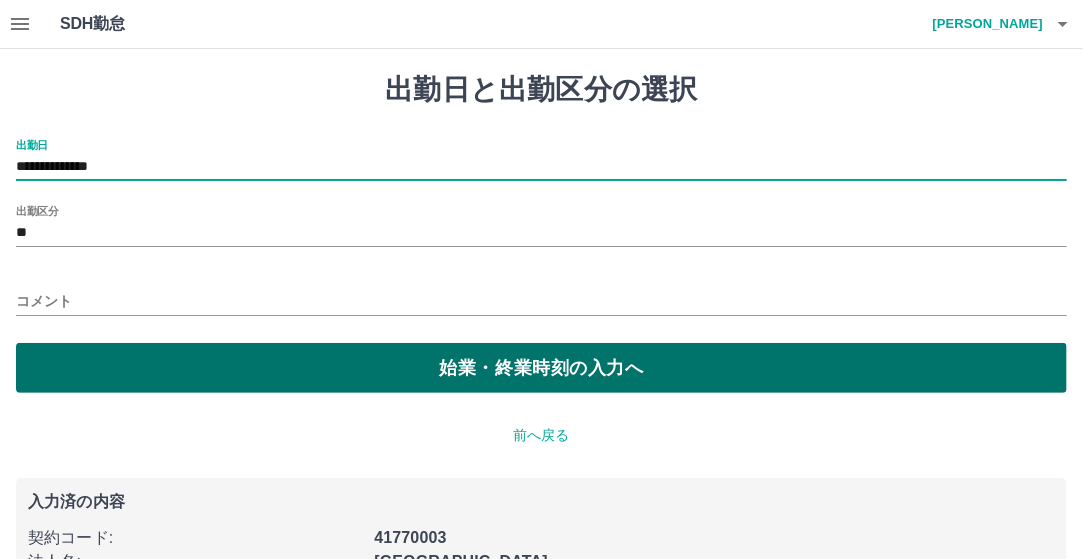 click on "始業・終業時刻の入力へ" at bounding box center (541, 368) 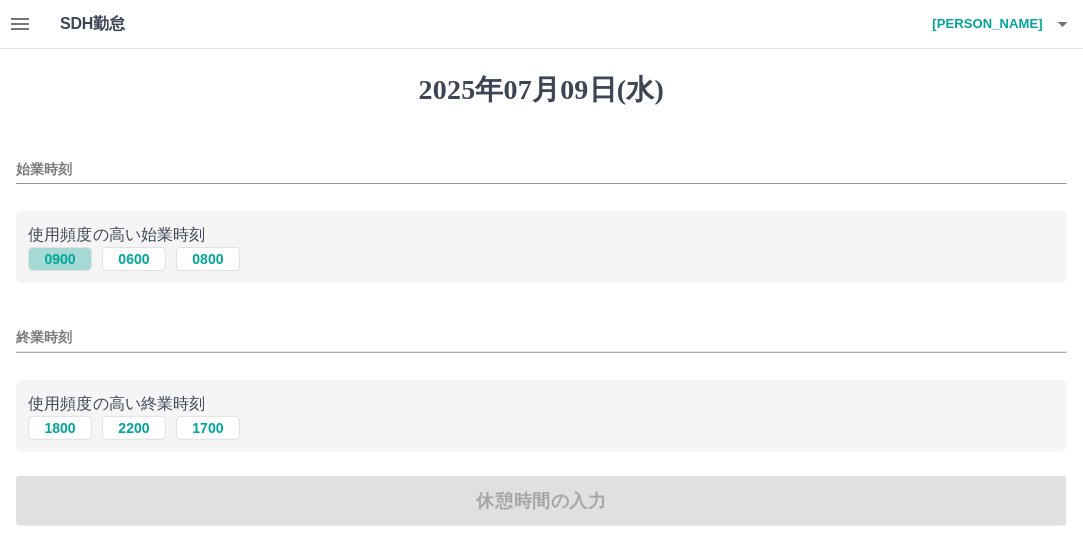 click on "0900" at bounding box center (60, 259) 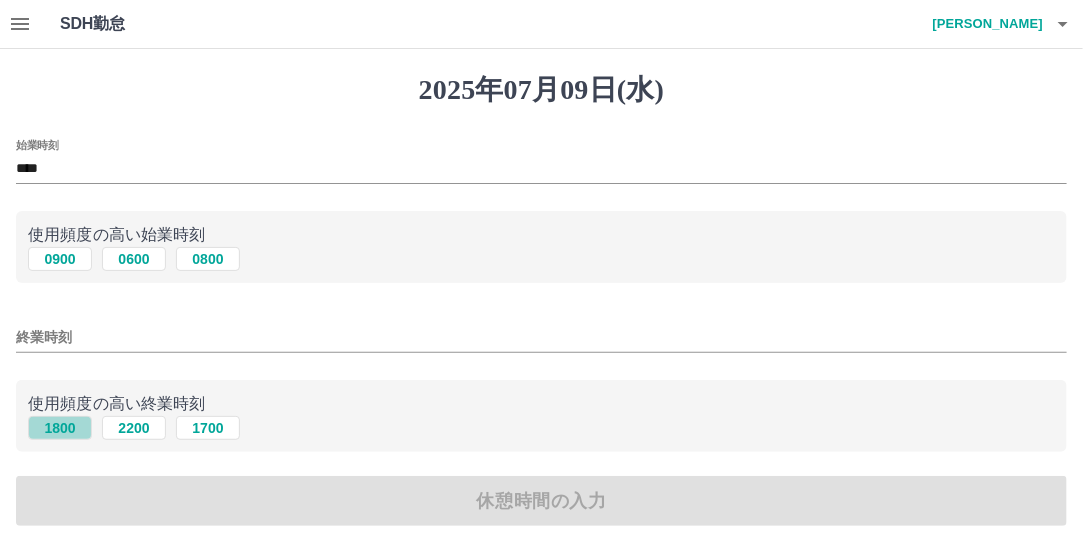 click on "1800" at bounding box center (60, 428) 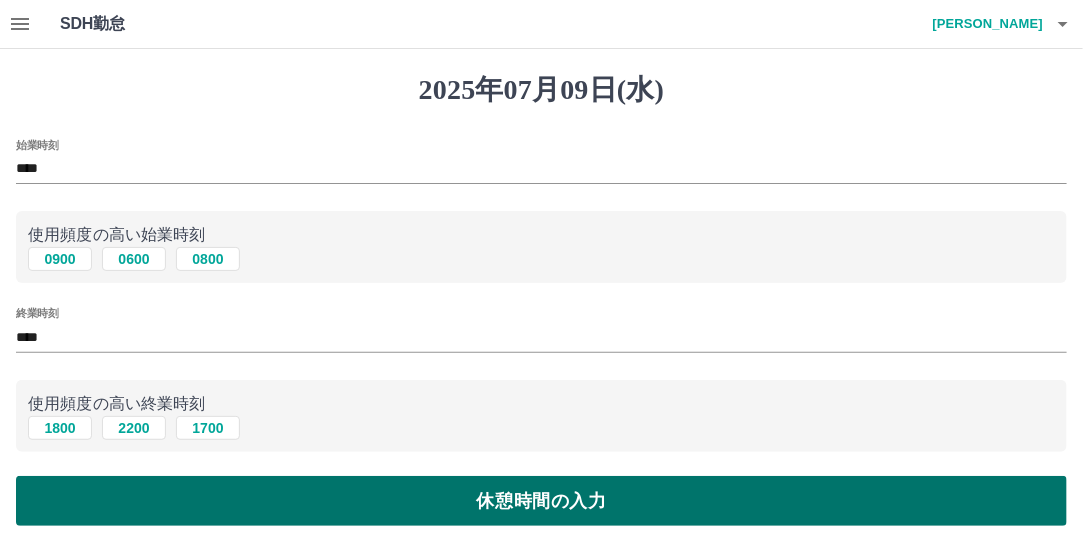 click on "休憩時間の入力" at bounding box center (541, 501) 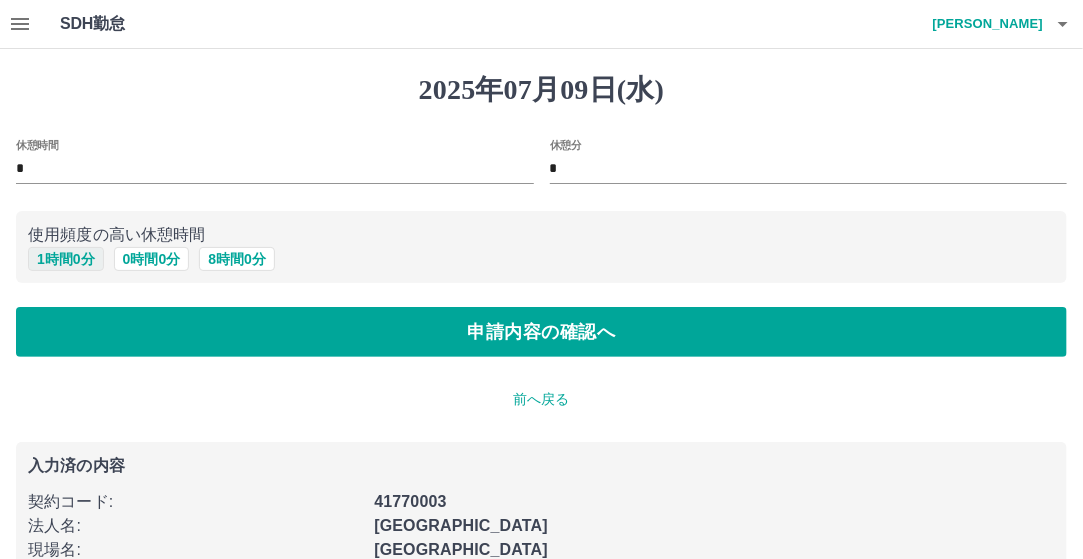 click on "1 時間 0 分" at bounding box center [66, 259] 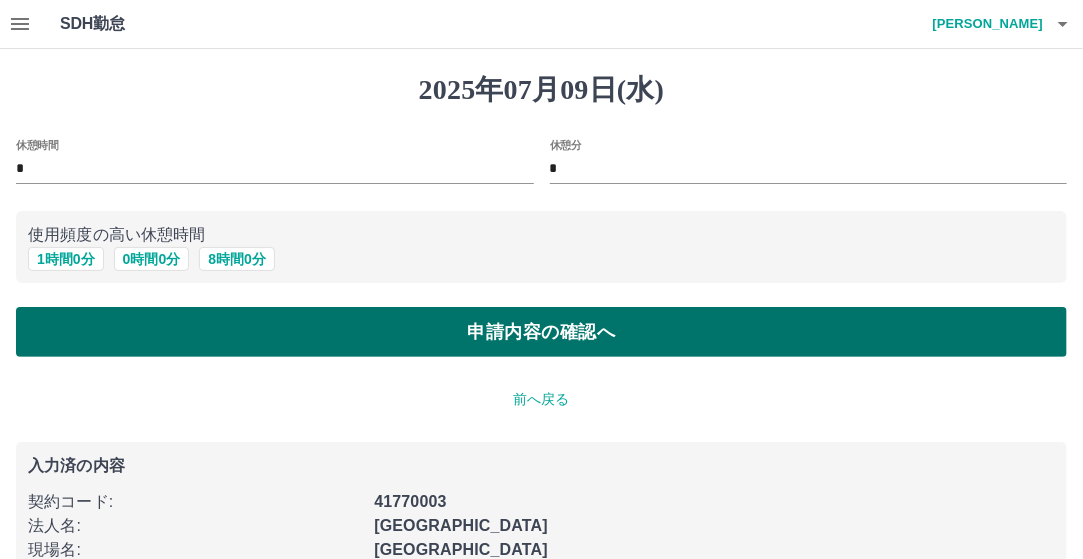 click on "申請内容の確認へ" at bounding box center [541, 332] 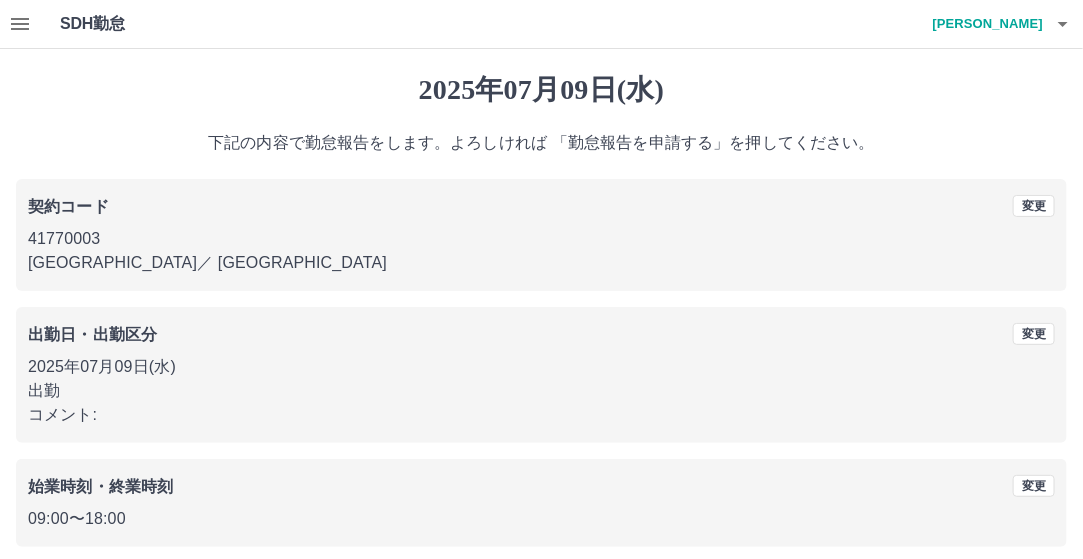 scroll, scrollTop: 188, scrollLeft: 0, axis: vertical 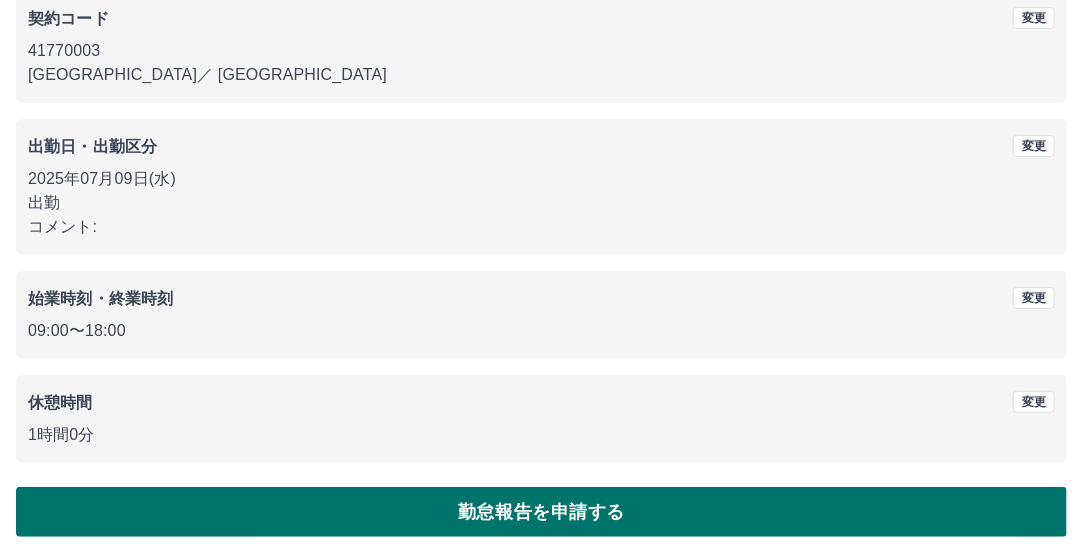 click on "勤怠報告を申請する" at bounding box center (541, 512) 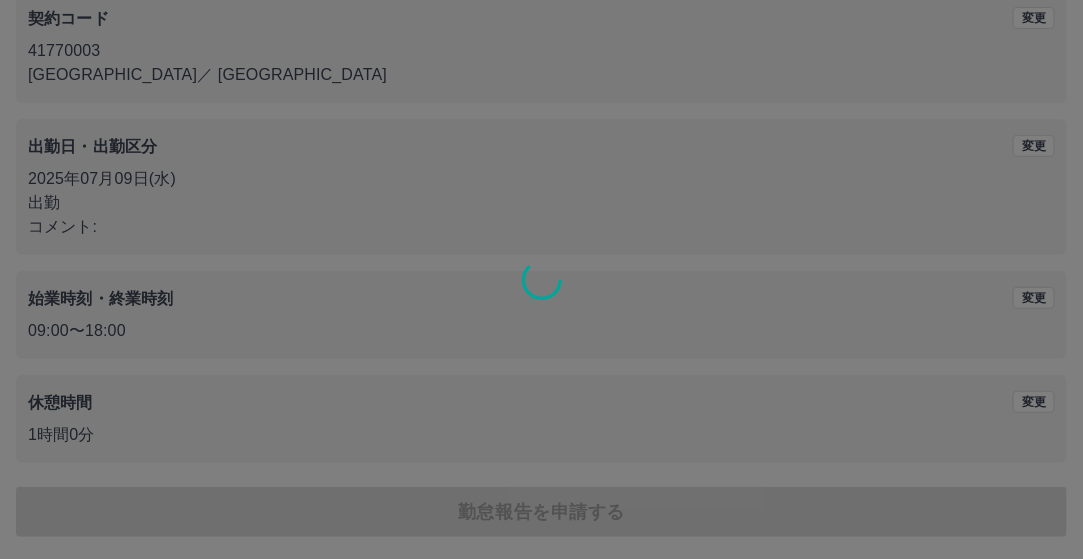 scroll, scrollTop: 0, scrollLeft: 0, axis: both 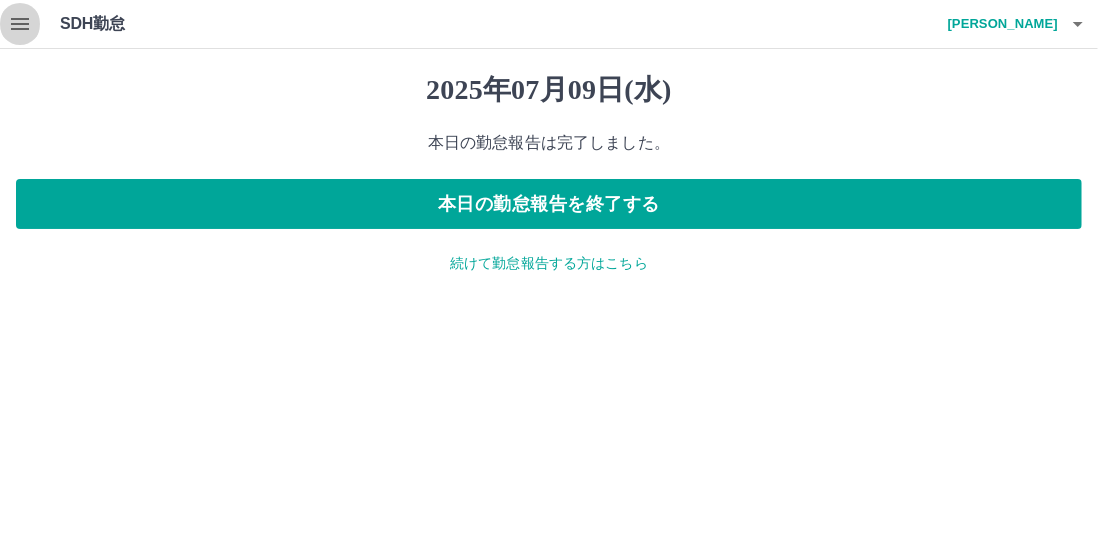 click 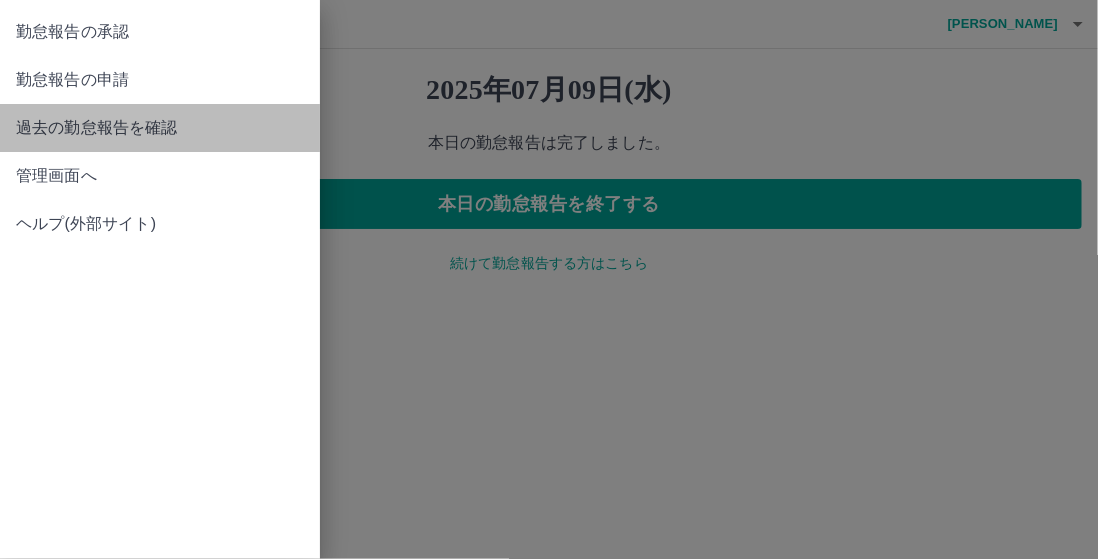 click on "過去の勤怠報告を確認" at bounding box center (160, 128) 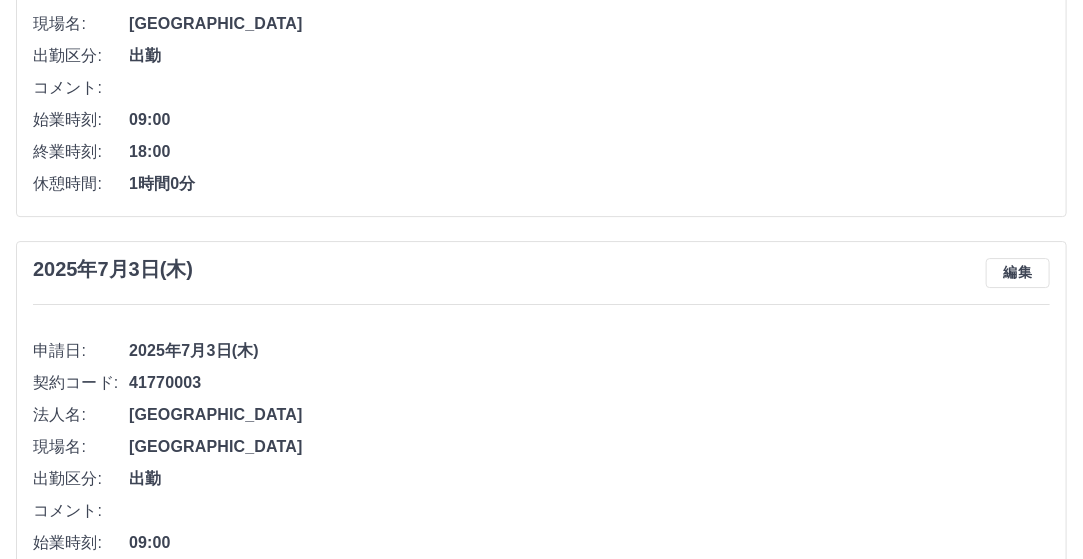scroll, scrollTop: 2154, scrollLeft: 0, axis: vertical 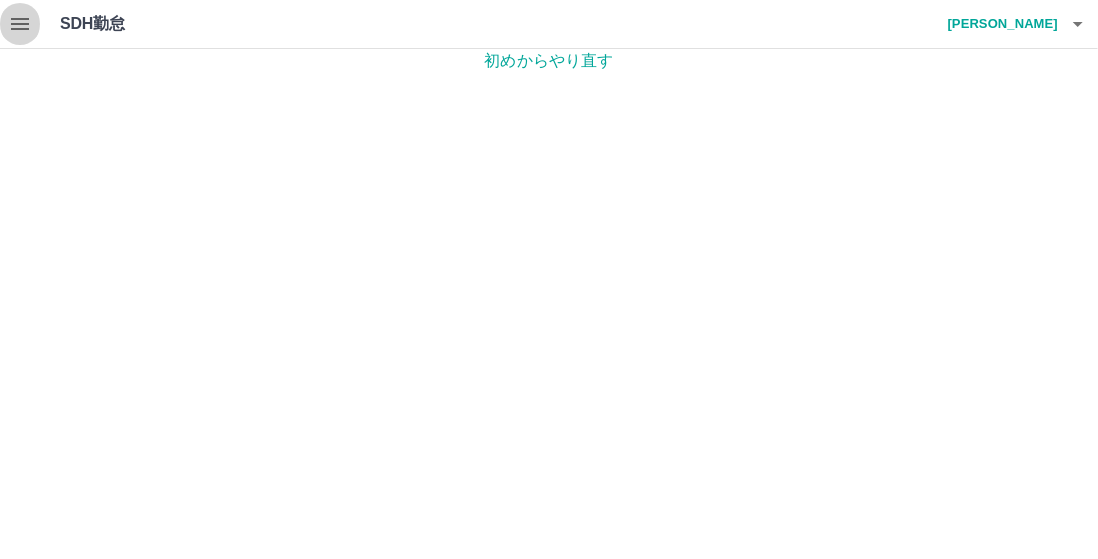 click 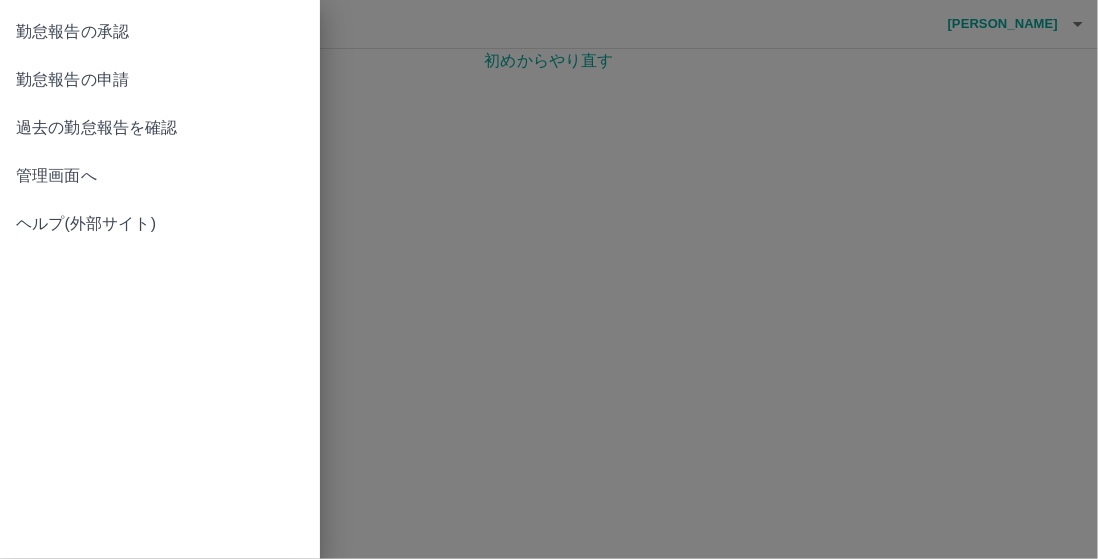 click at bounding box center (549, 279) 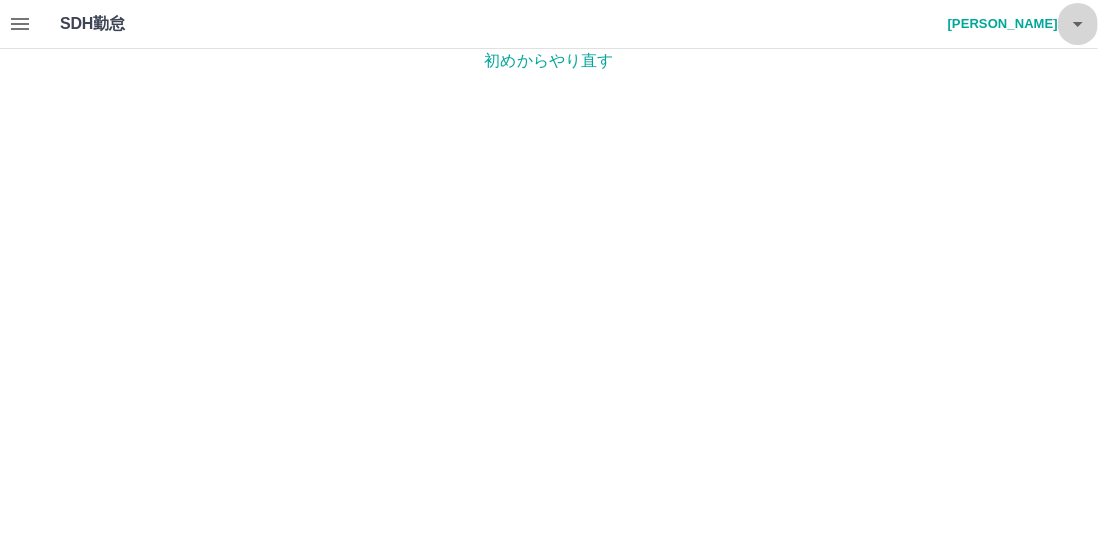 click 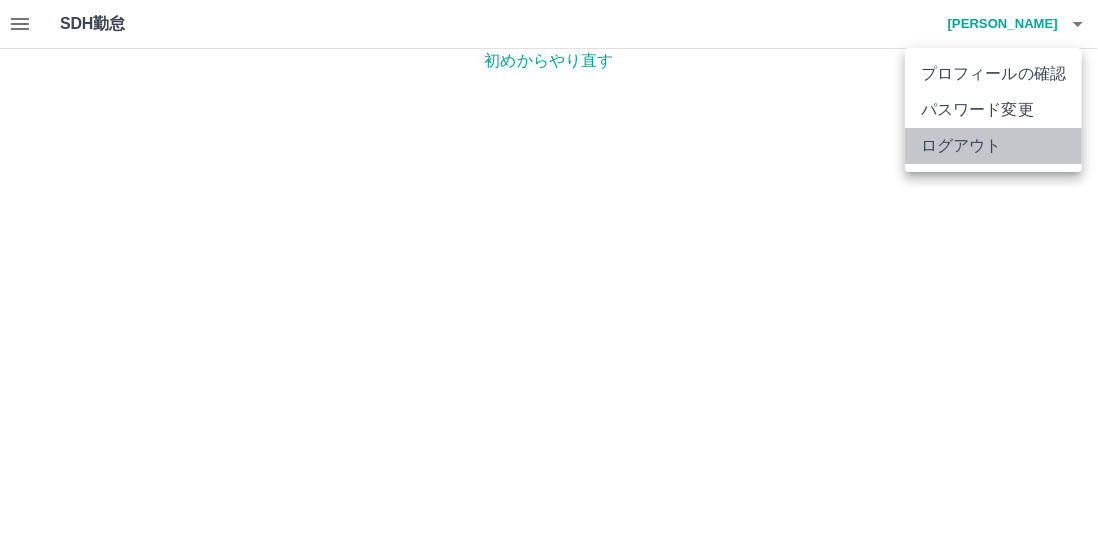 click on "ログアウト" at bounding box center (993, 146) 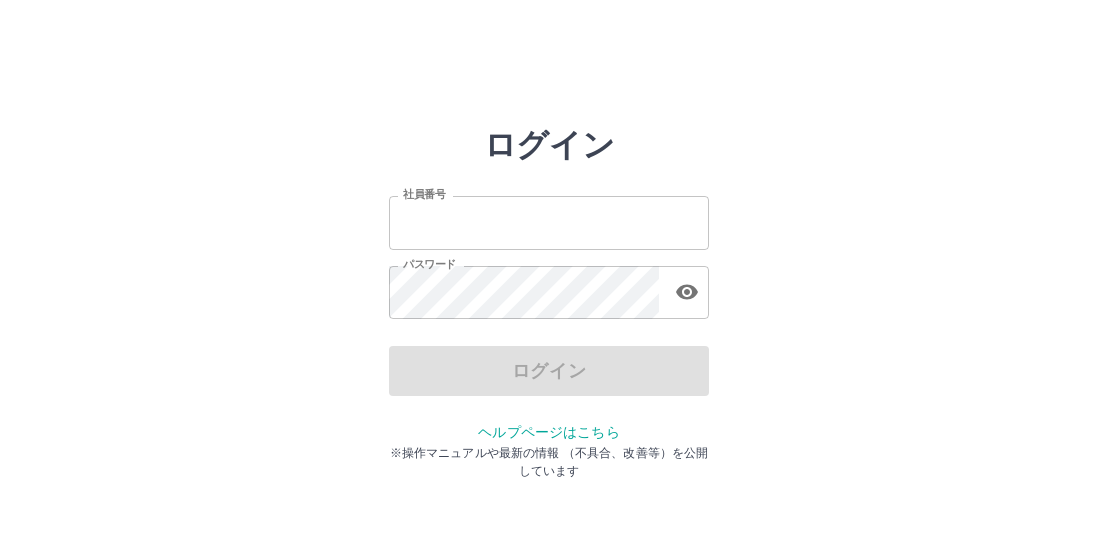 scroll, scrollTop: 0, scrollLeft: 0, axis: both 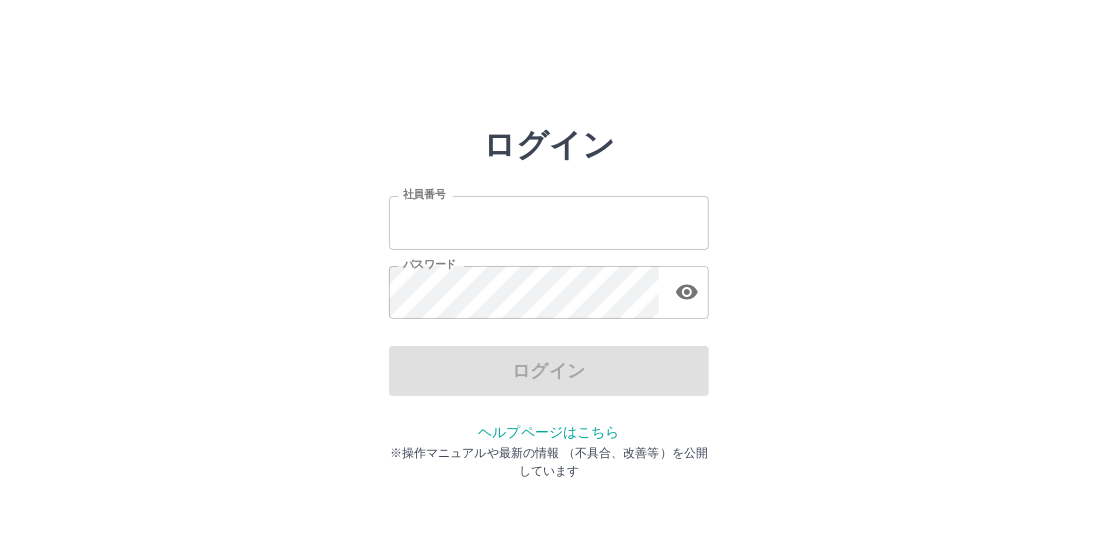 type on "*******" 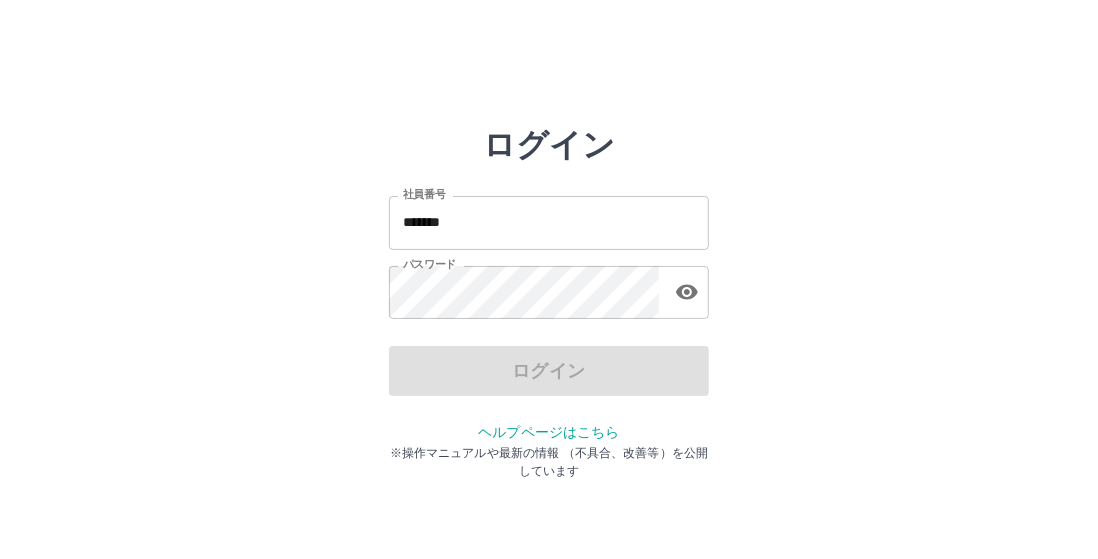 click on "*******" at bounding box center [549, 222] 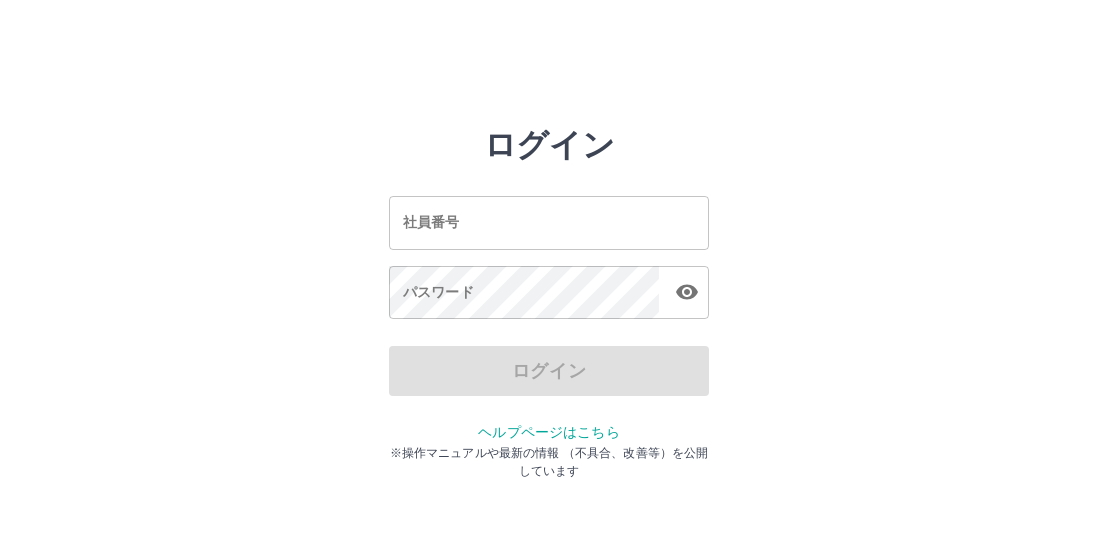 scroll, scrollTop: 0, scrollLeft: 0, axis: both 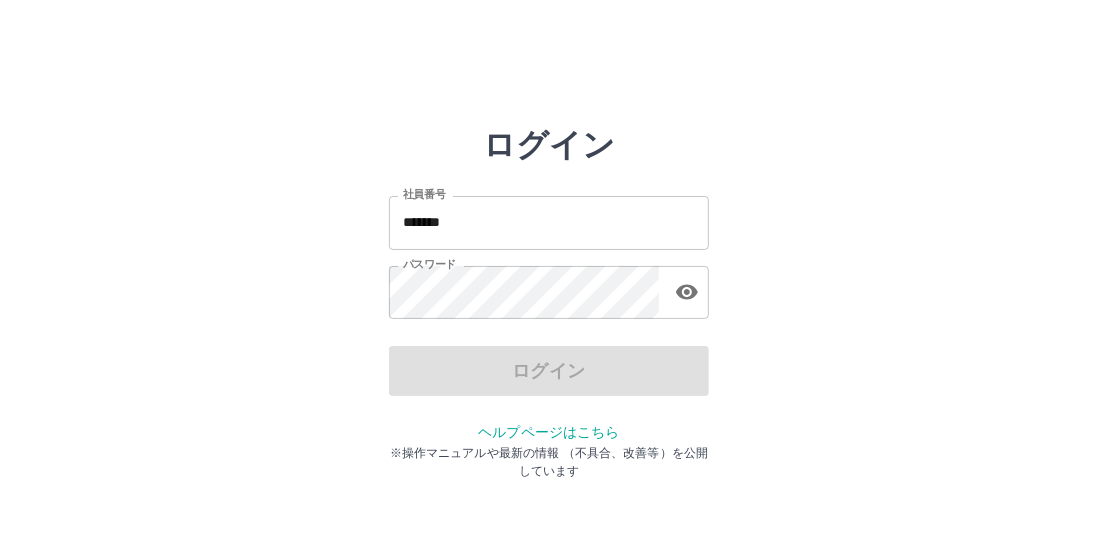 click on "*******" at bounding box center [549, 222] 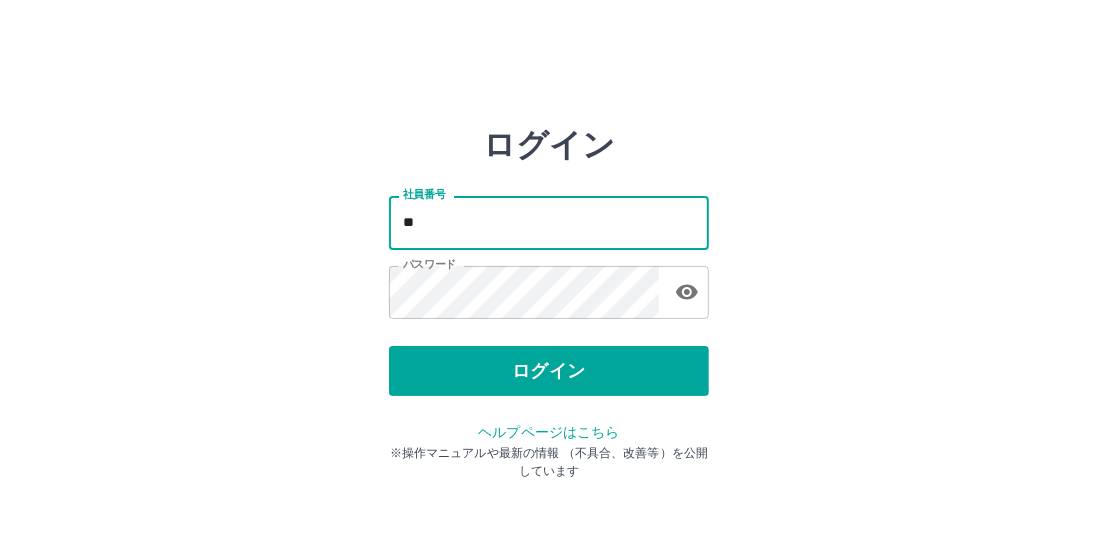 type on "*" 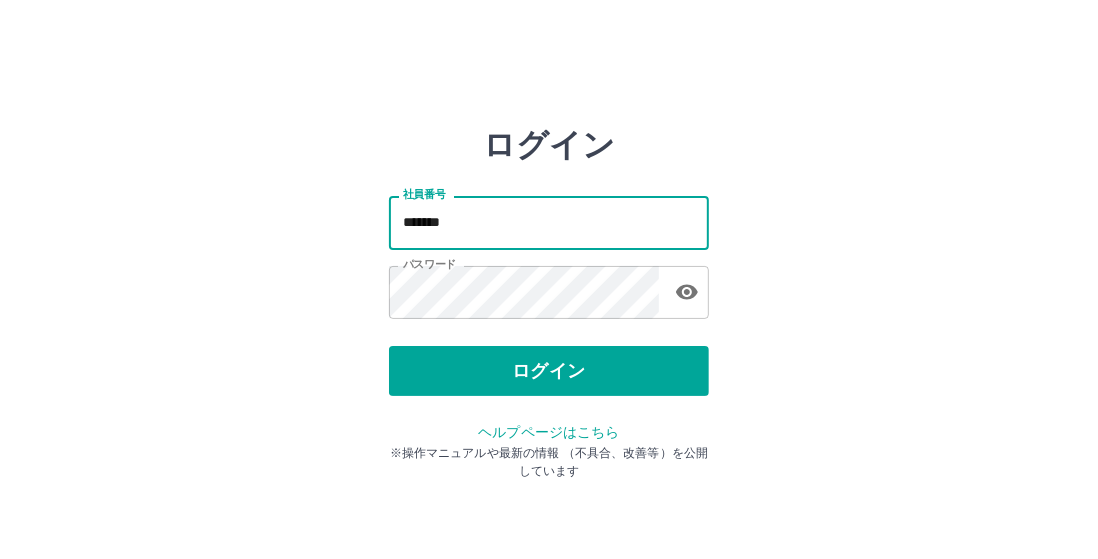 type on "*******" 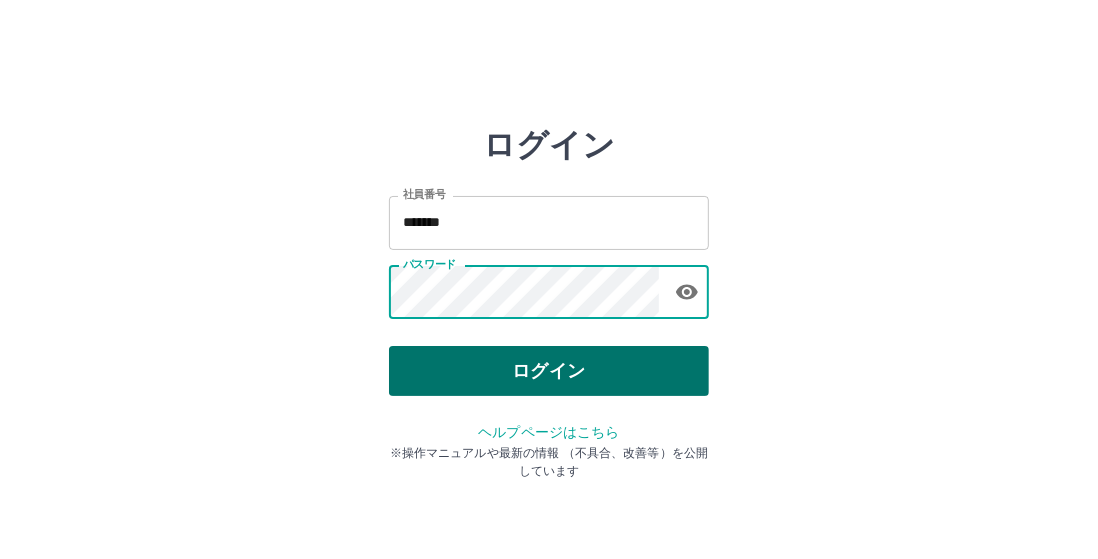 click on "ログイン" at bounding box center [549, 371] 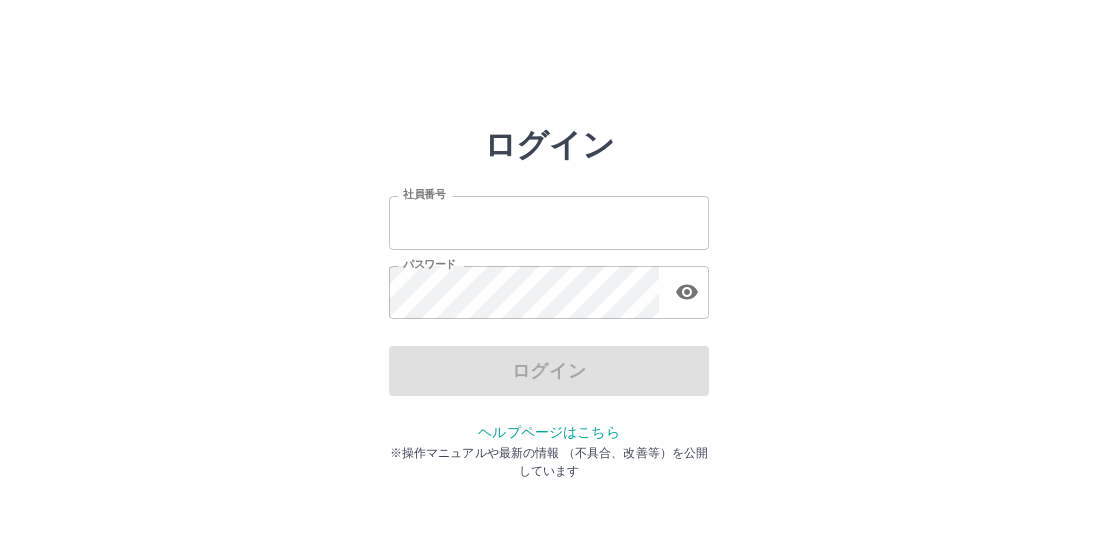 scroll, scrollTop: 0, scrollLeft: 0, axis: both 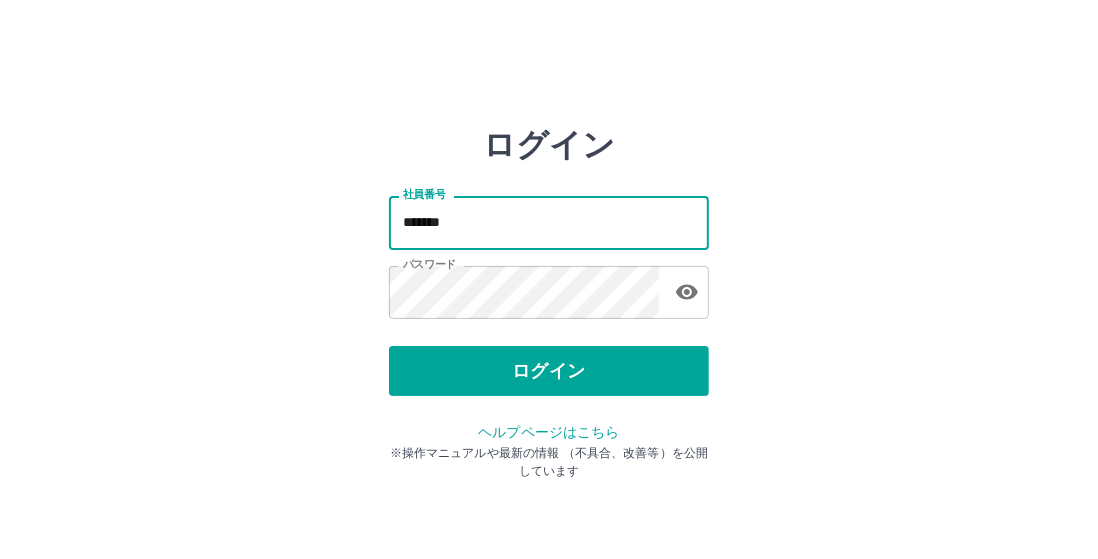 click on "*******" at bounding box center [549, 222] 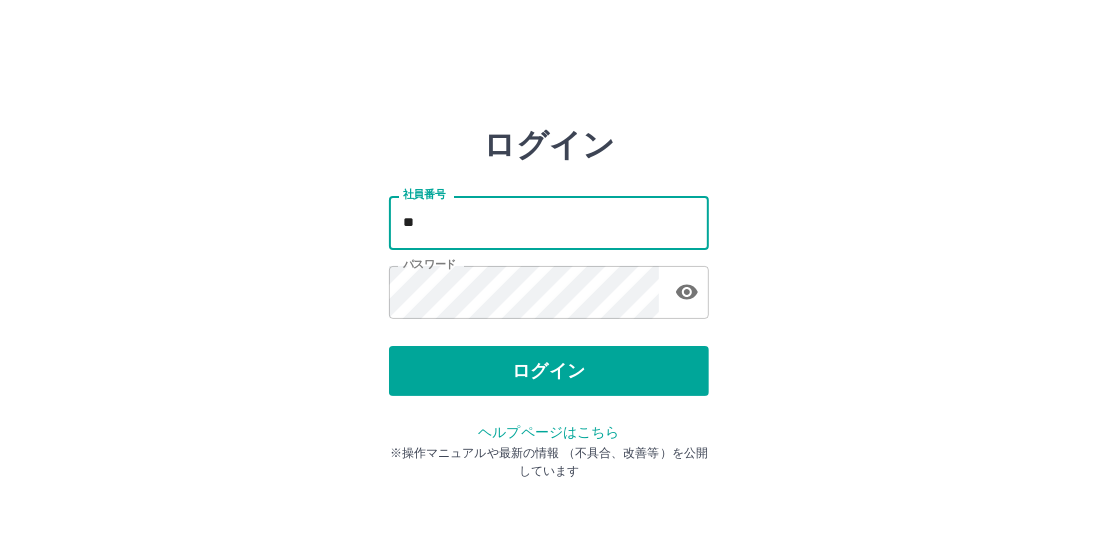 type on "*" 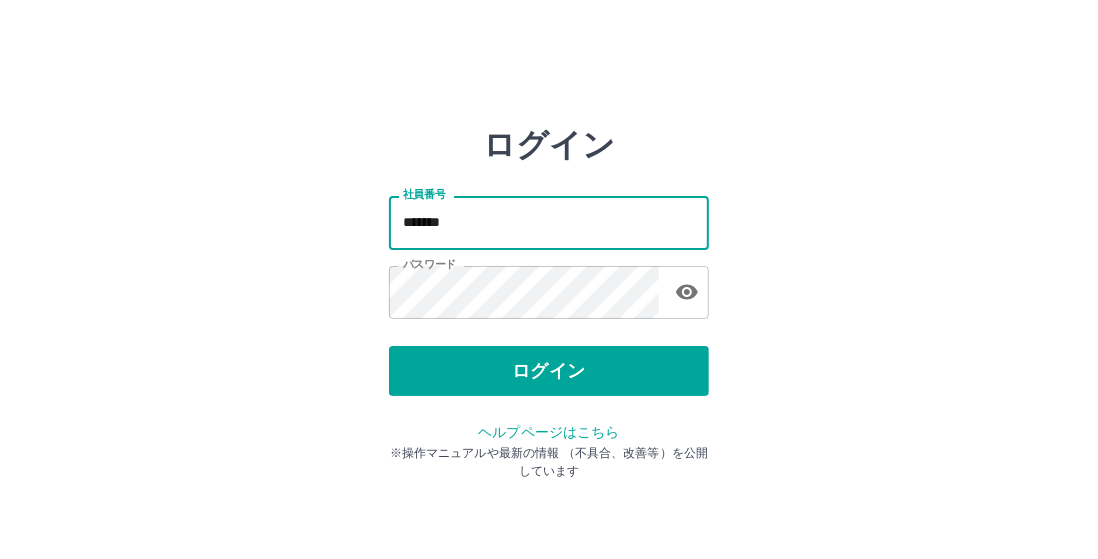 type on "*******" 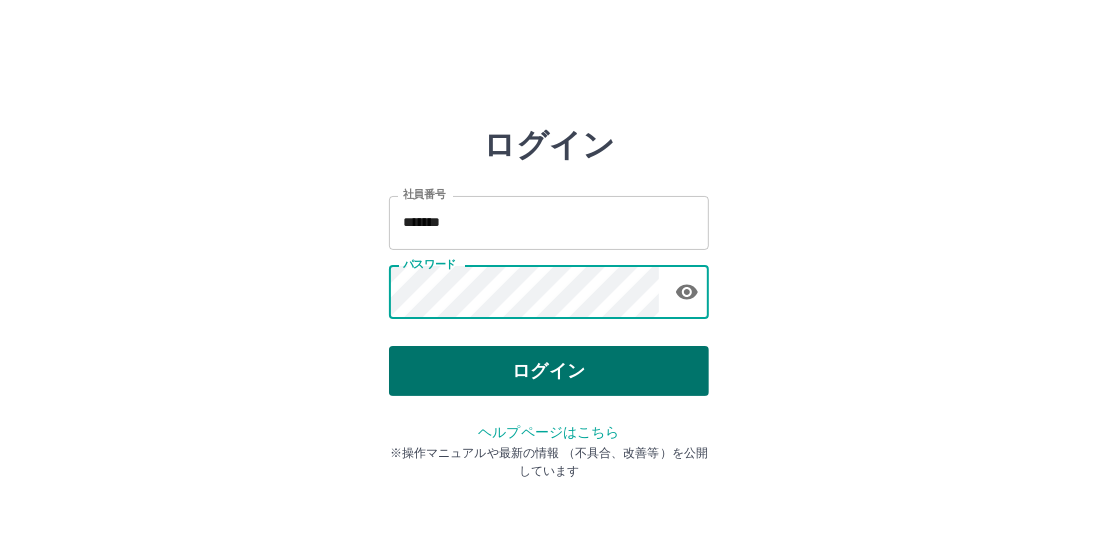 click on "ログイン" at bounding box center (549, 371) 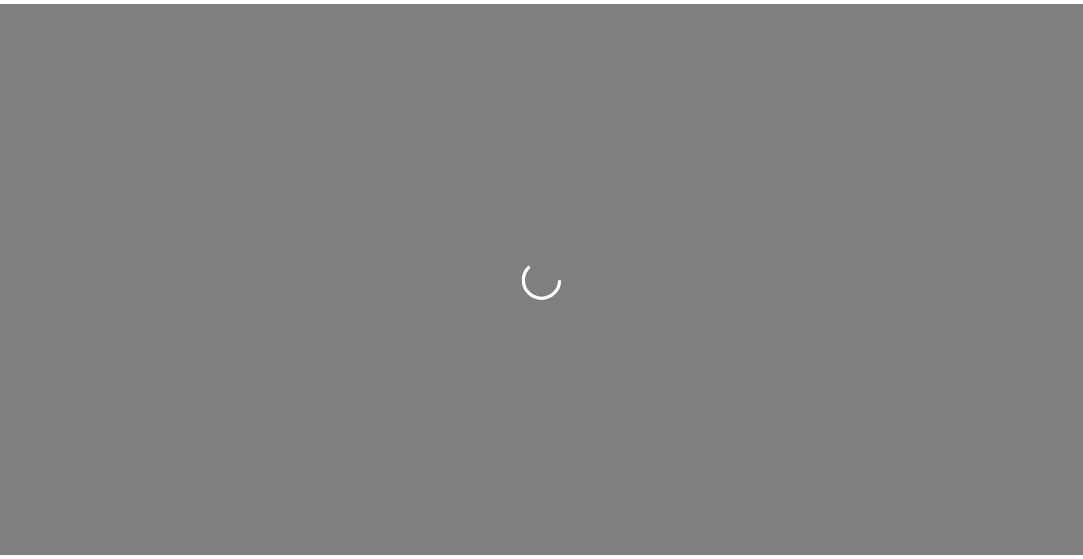 scroll, scrollTop: 0, scrollLeft: 0, axis: both 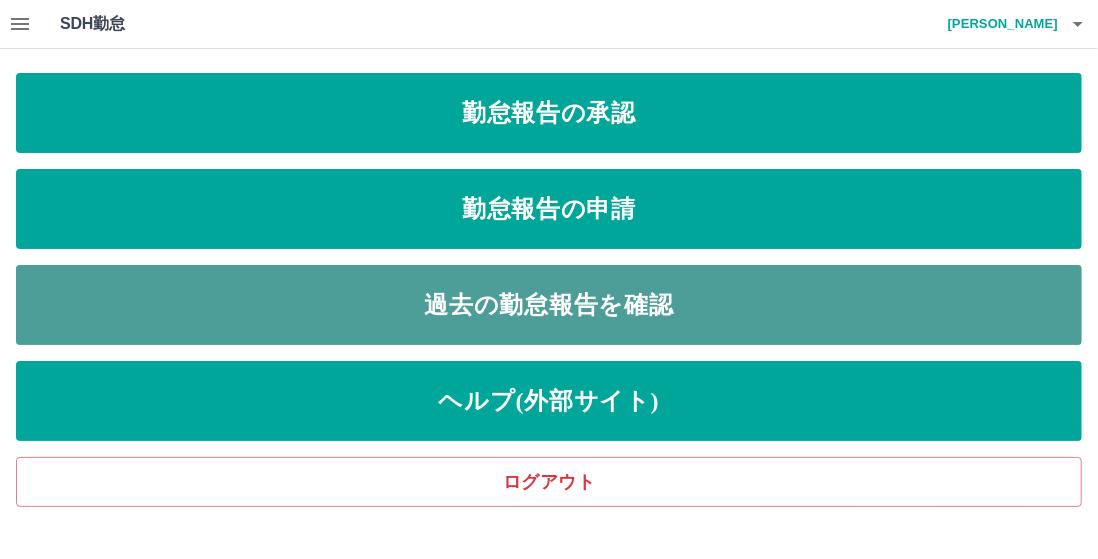 click on "過去の勤怠報告を確認" at bounding box center (549, 305) 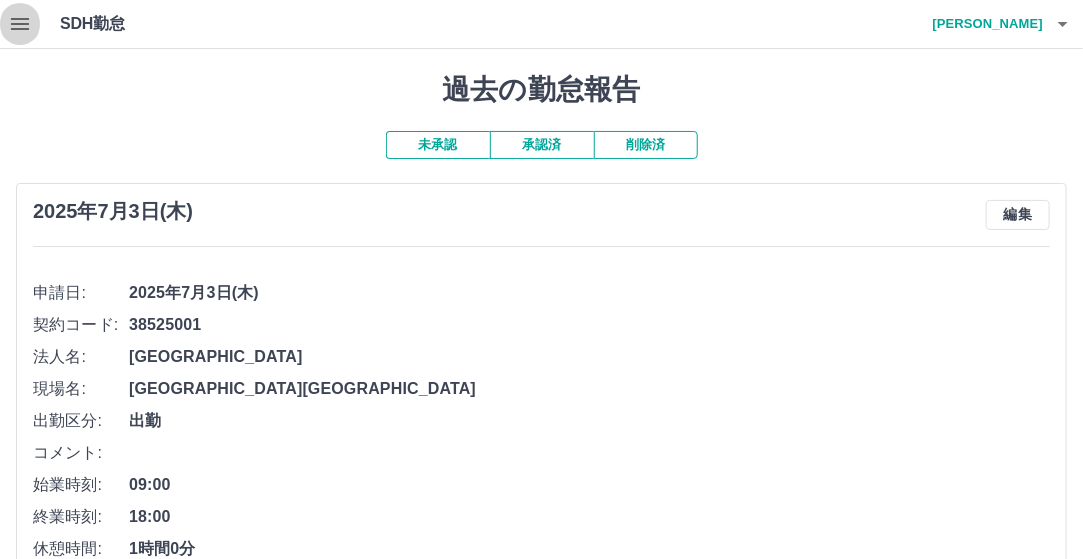 click at bounding box center (20, 24) 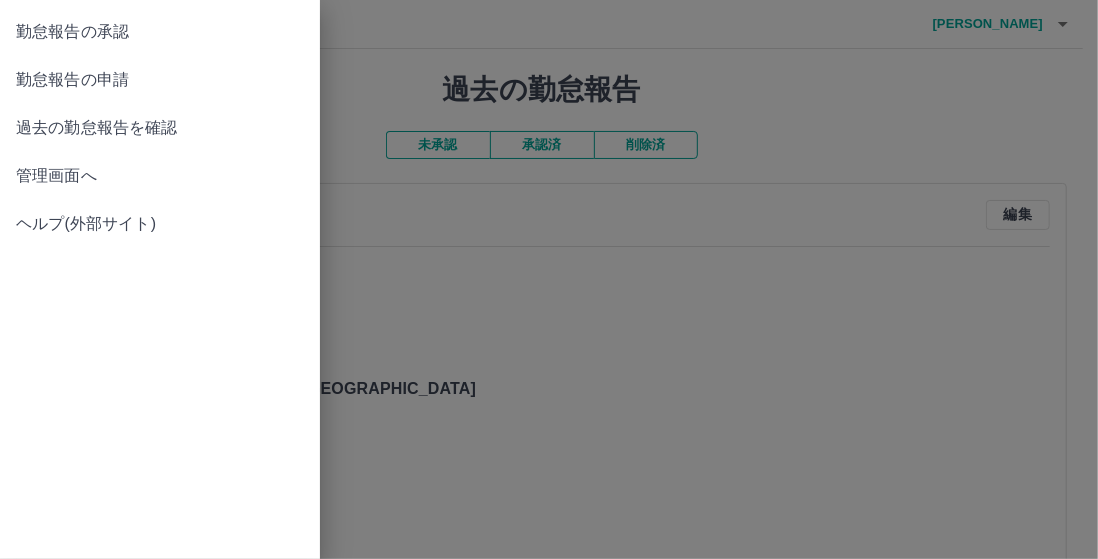 click on "勤怠報告の承認" at bounding box center [160, 32] 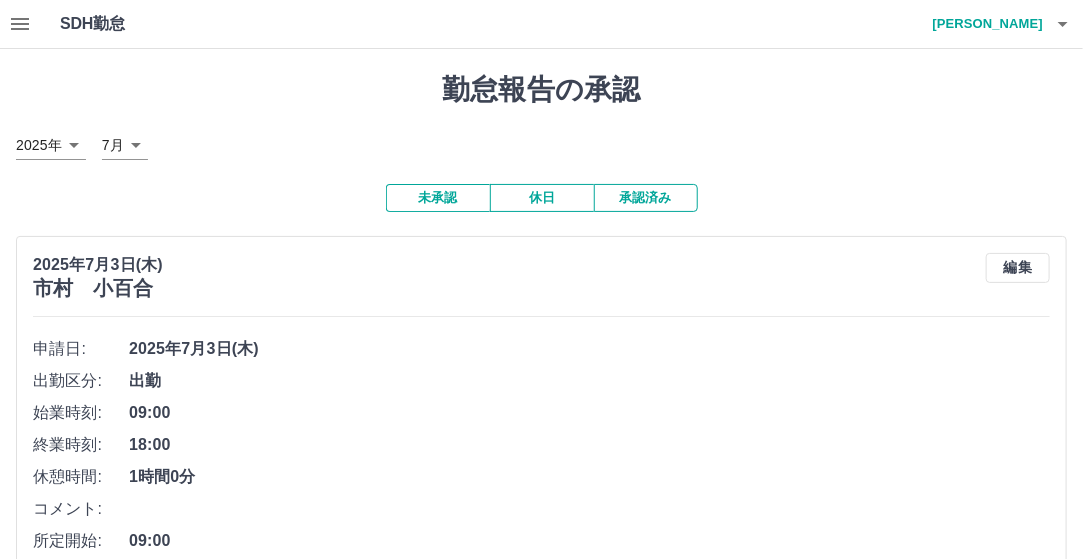 click 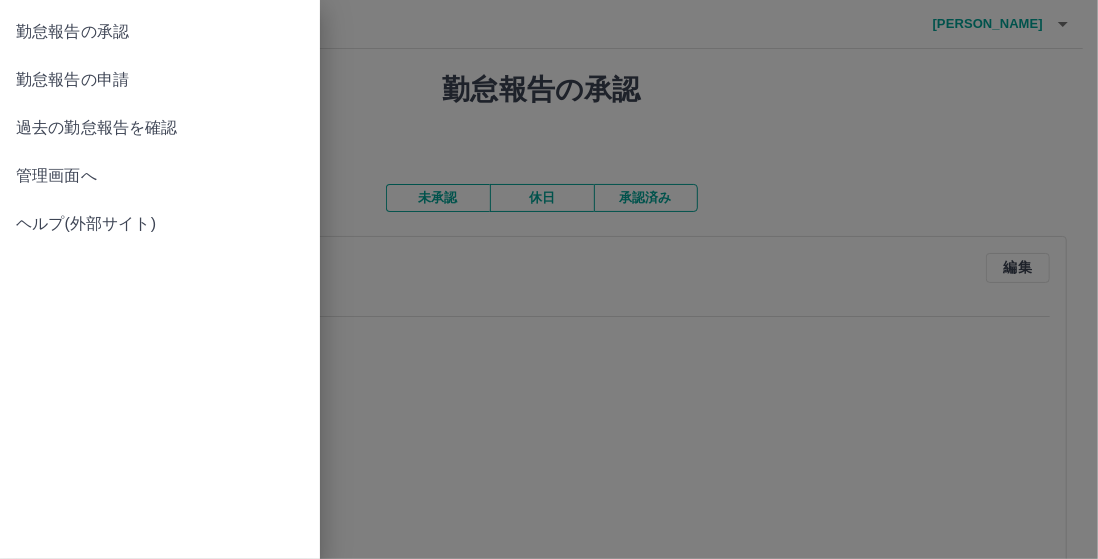 click on "勤怠報告の承認" at bounding box center [160, 32] 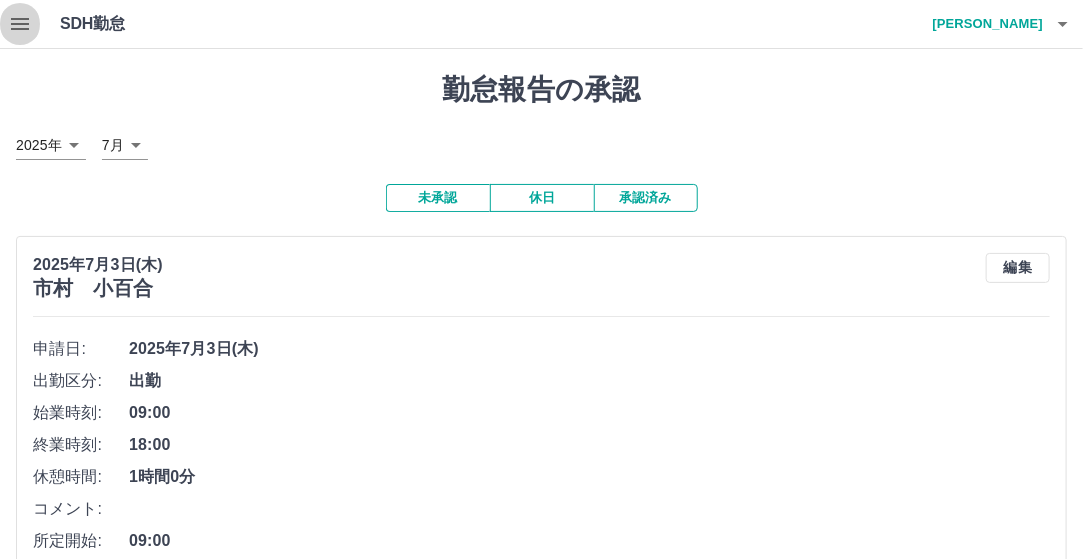 click 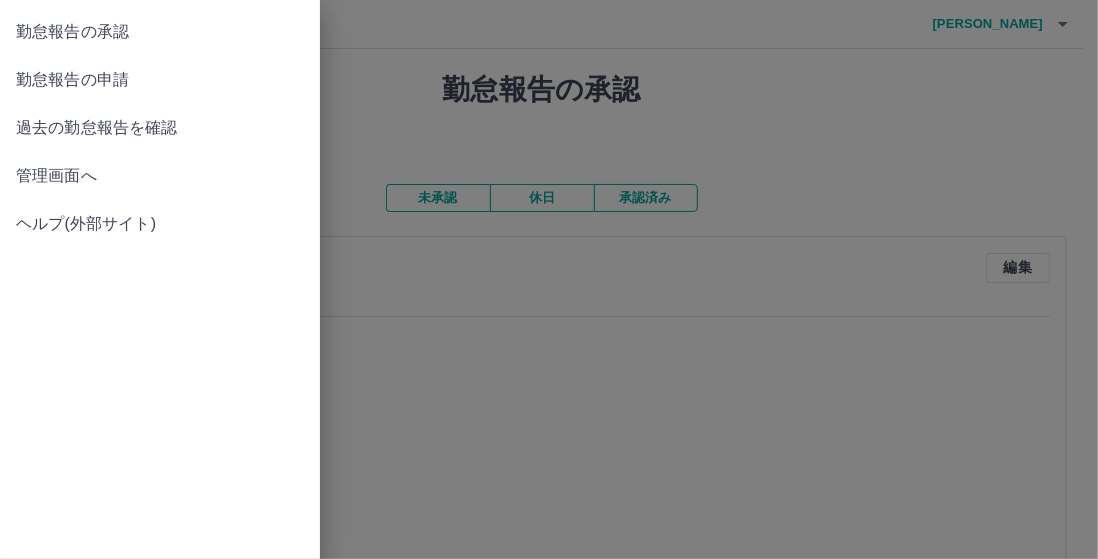click on "勤怠報告の申請" at bounding box center (160, 80) 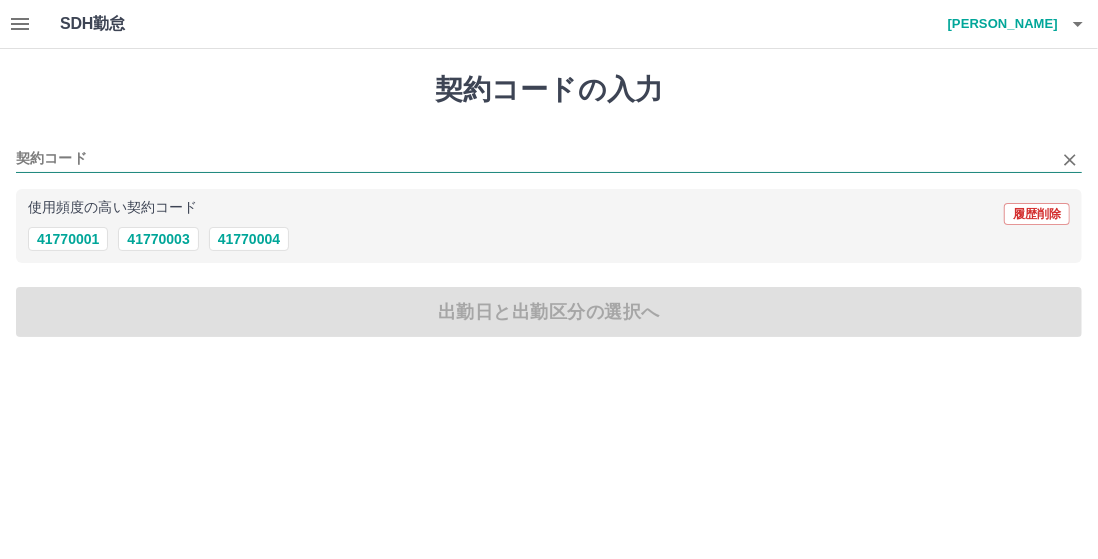 click on "契約コード" at bounding box center [534, 159] 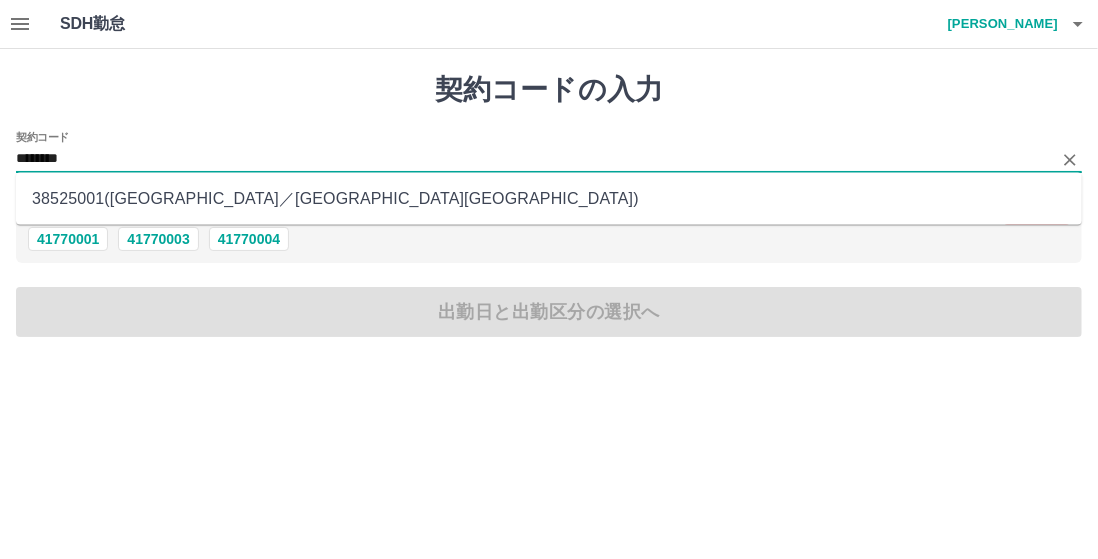 click on "38525001  ( 軽井沢町 ／ 軽井沢町立軽井沢中学校 )" at bounding box center (549, 199) 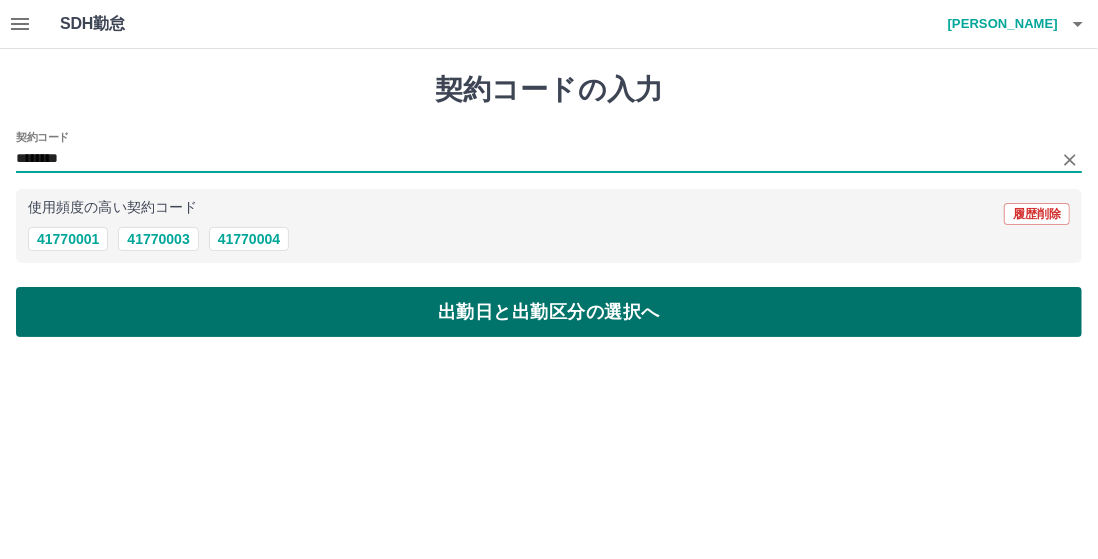 type on "********" 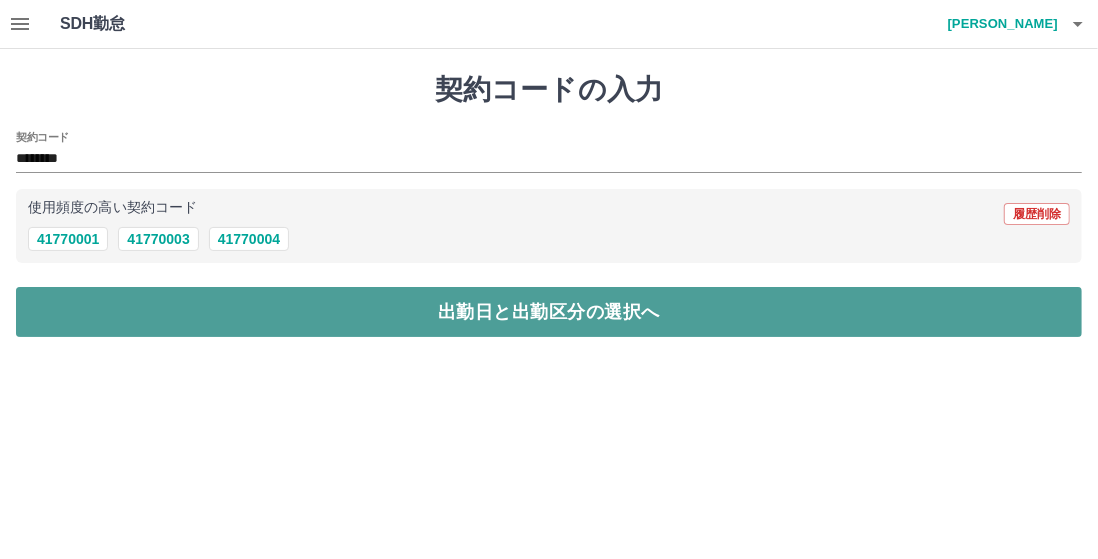 click on "出勤日と出勤区分の選択へ" at bounding box center [549, 312] 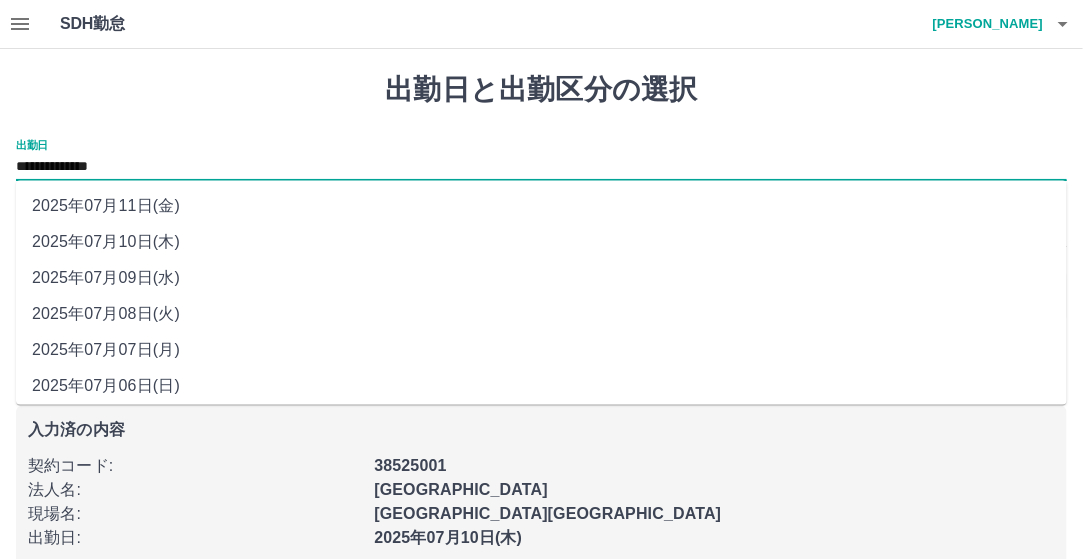 click on "**********" at bounding box center (541, 167) 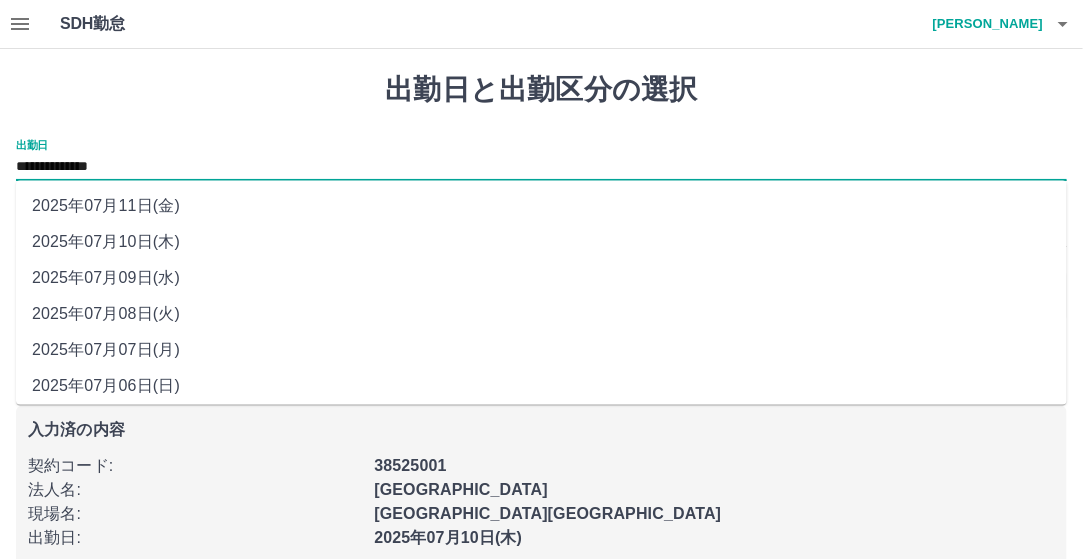 scroll, scrollTop: 116, scrollLeft: 0, axis: vertical 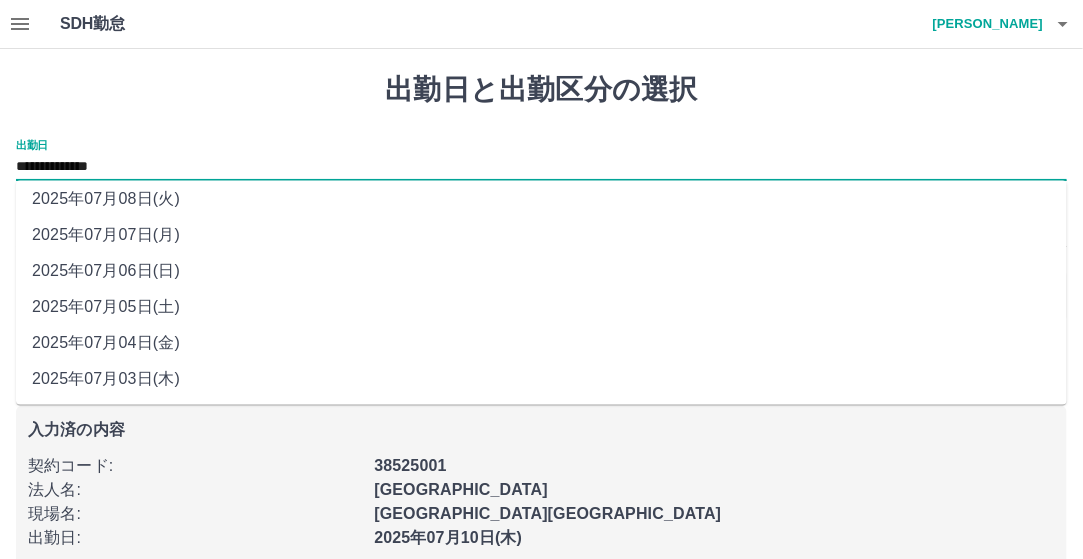 click on "2025年07月04日(金)" at bounding box center (541, 343) 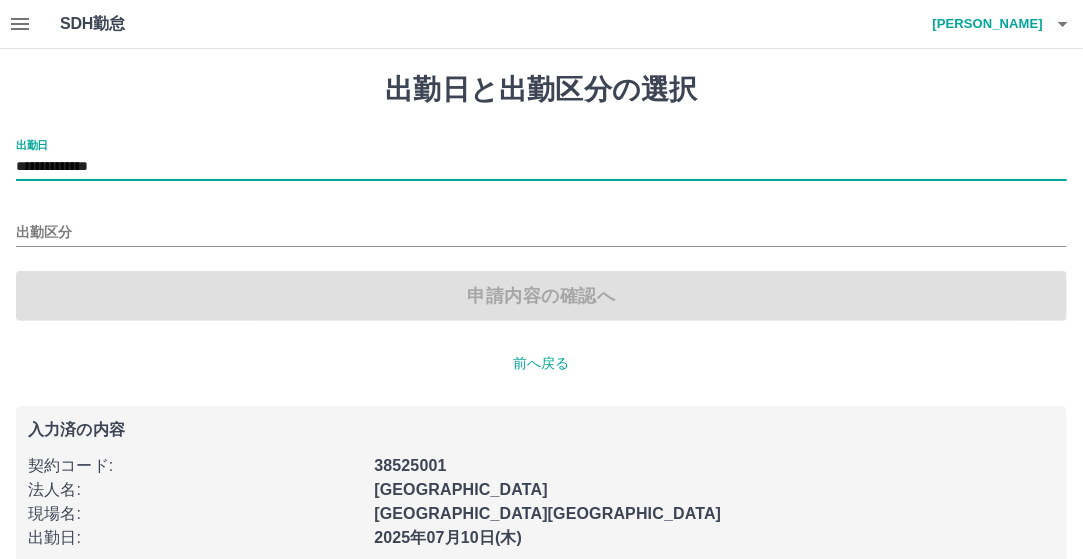 click on "出勤区分" at bounding box center [541, 226] 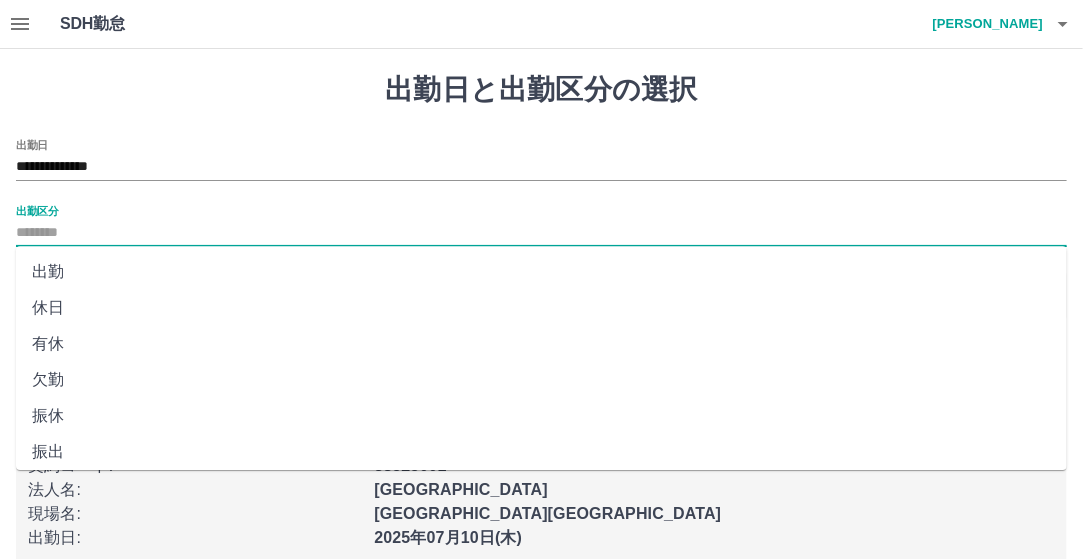 click on "出勤区分" at bounding box center [541, 233] 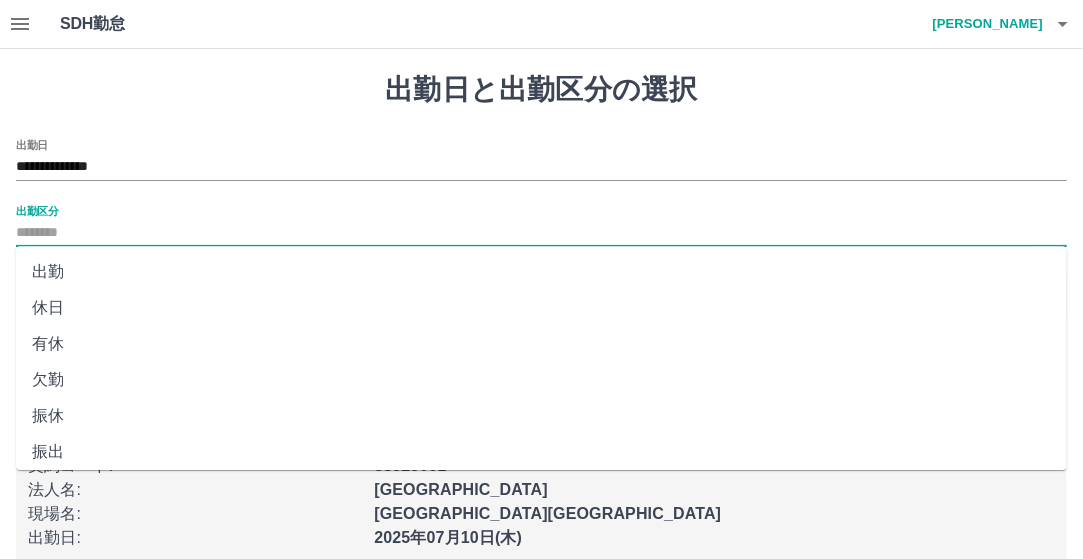 click on "出勤" at bounding box center (541, 272) 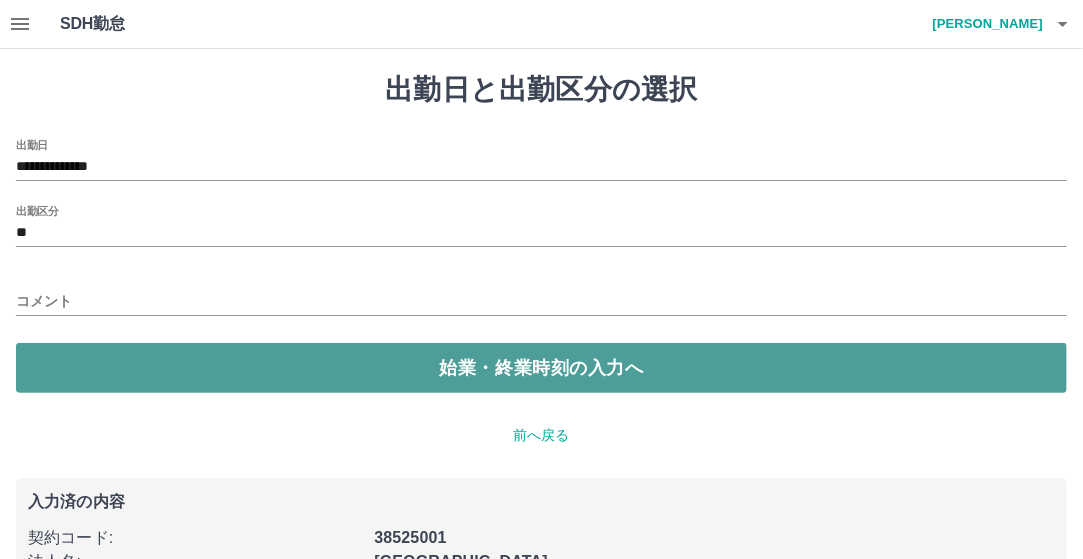 click on "始業・終業時刻の入力へ" at bounding box center (541, 368) 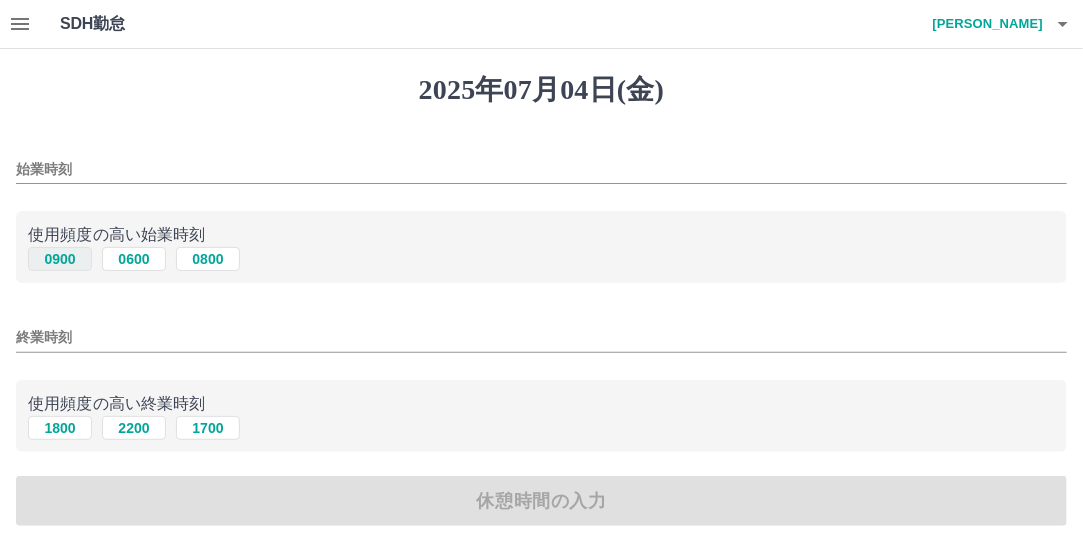 click on "0900" at bounding box center [60, 259] 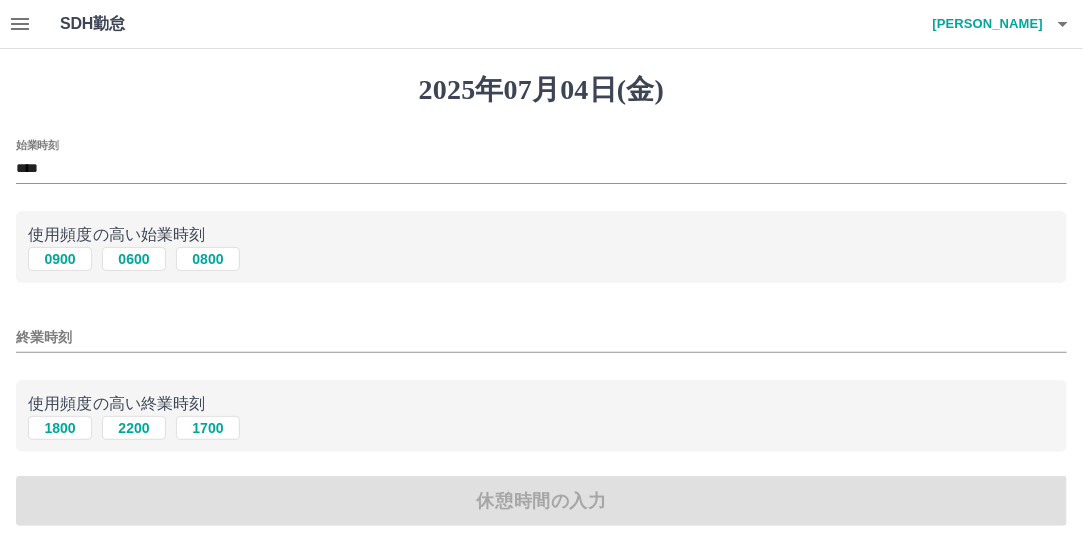 drag, startPoint x: 64, startPoint y: 423, endPoint x: 75, endPoint y: 403, distance: 22.825424 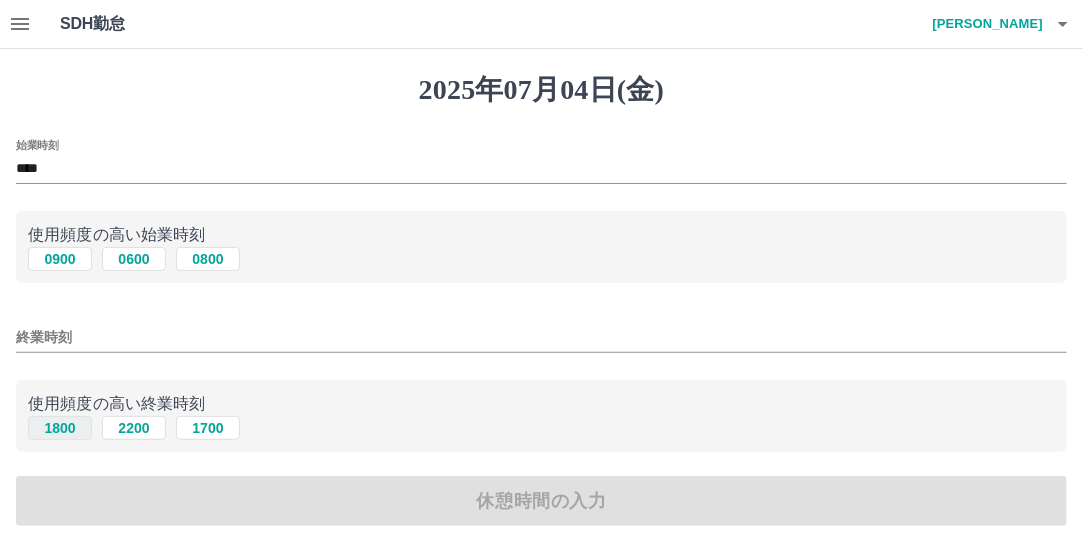 click on "1800" at bounding box center (60, 428) 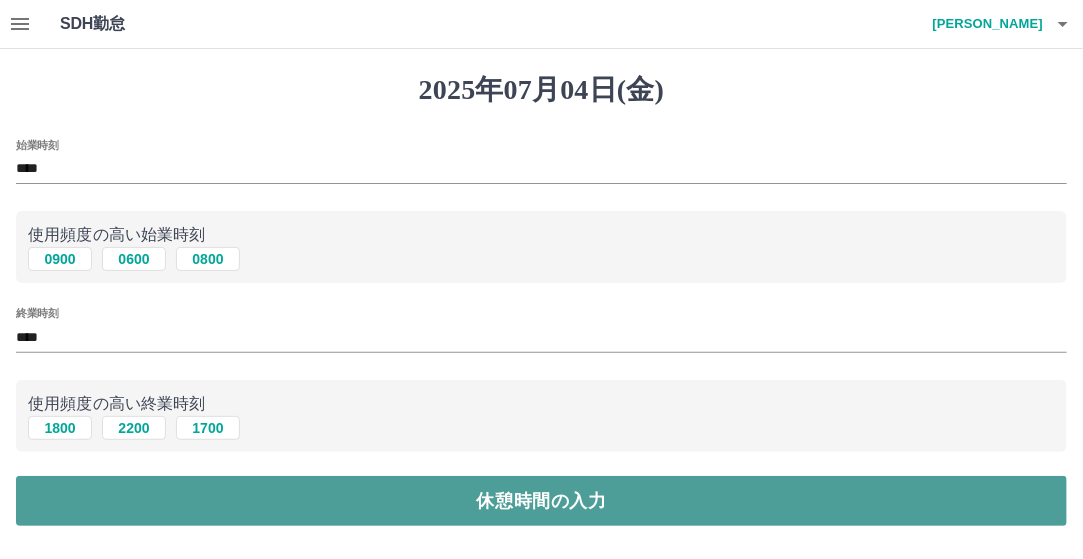 click on "休憩時間の入力" at bounding box center (541, 501) 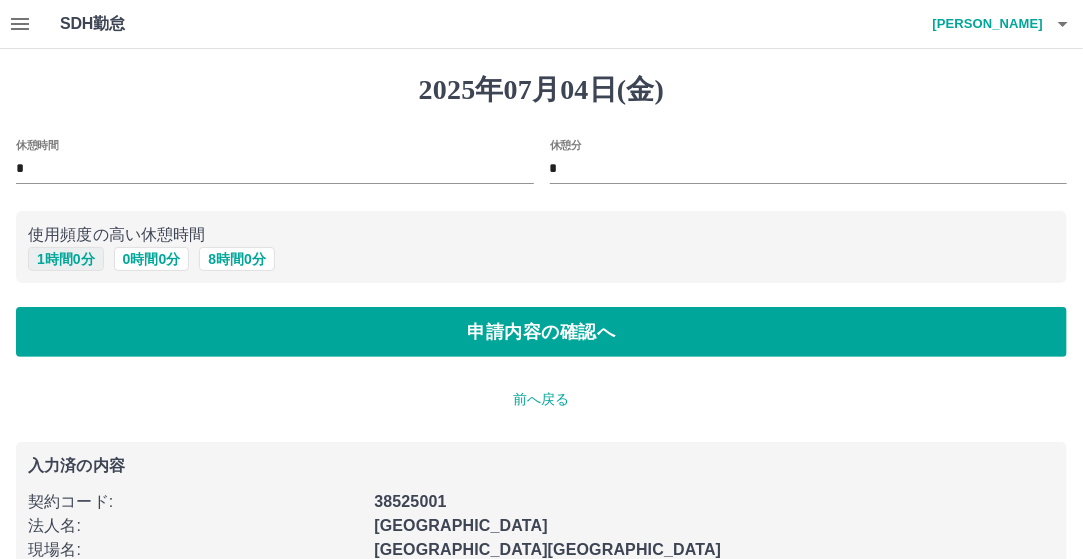 click on "1 時間 0 分" at bounding box center (66, 259) 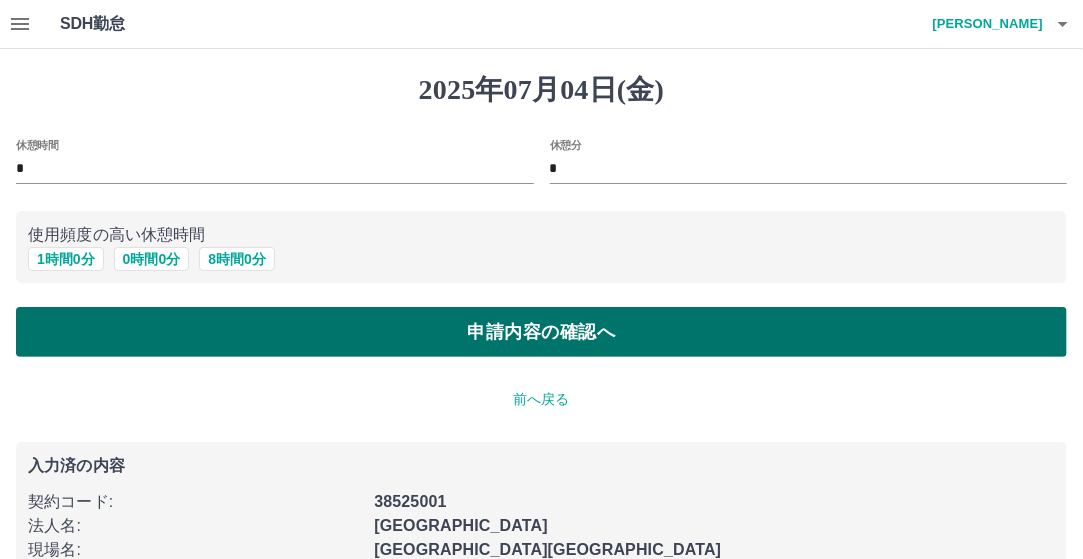 click on "申請内容の確認へ" at bounding box center [541, 332] 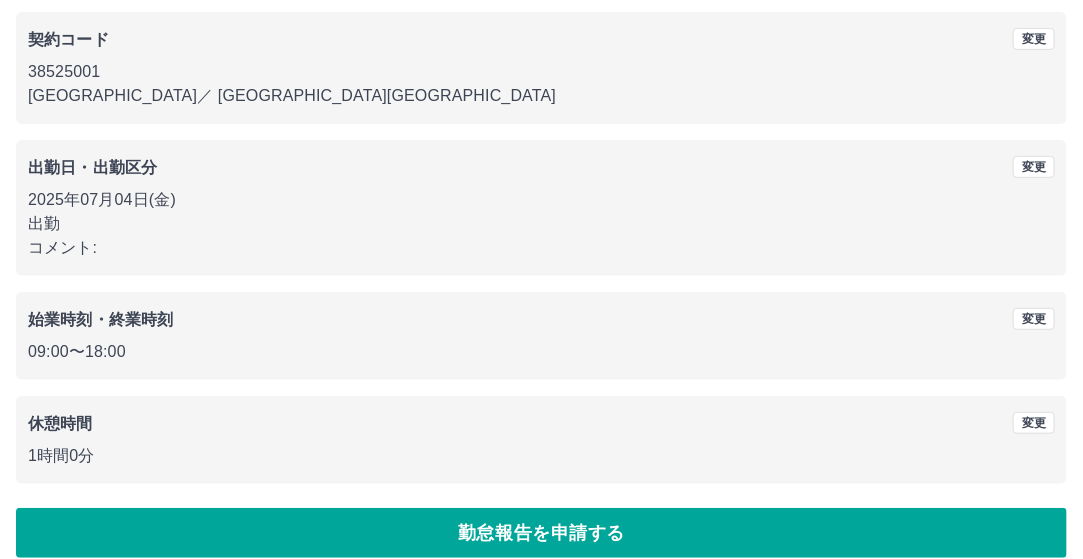 scroll, scrollTop: 188, scrollLeft: 0, axis: vertical 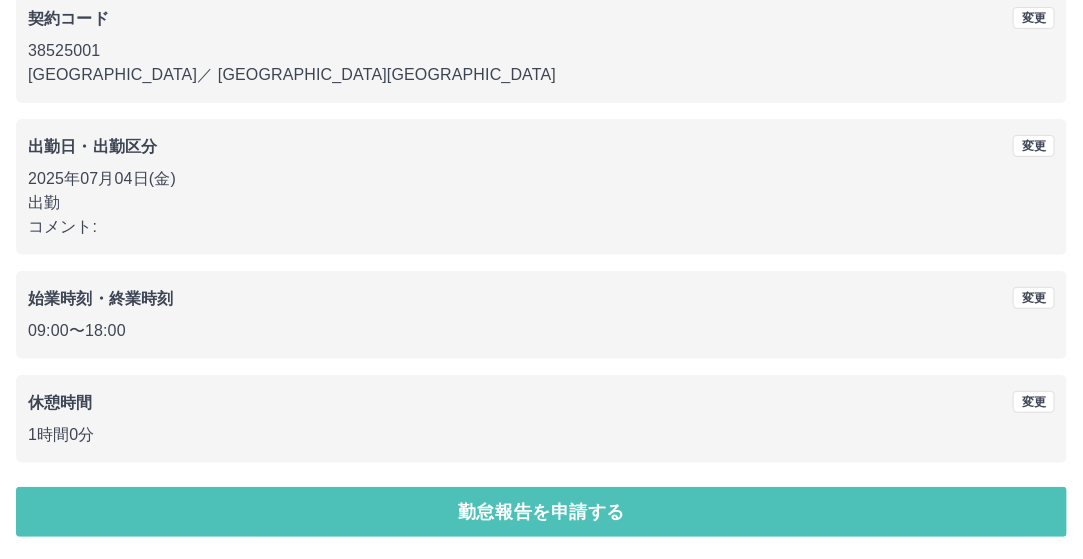 click on "勤怠報告を申請する" at bounding box center [541, 512] 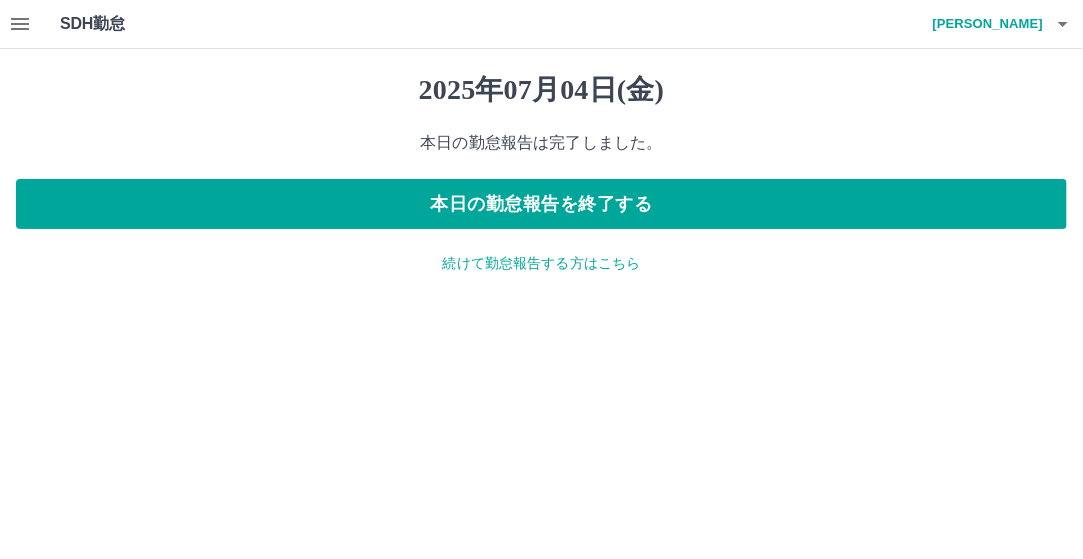 scroll, scrollTop: 0, scrollLeft: 0, axis: both 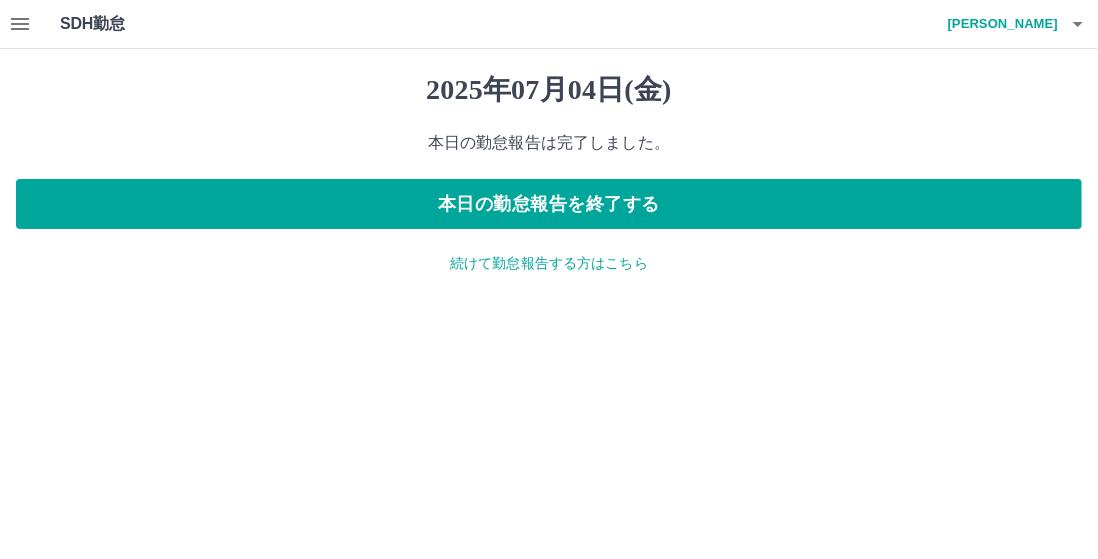 click on "続けて勤怠報告する方はこちら" at bounding box center (549, 263) 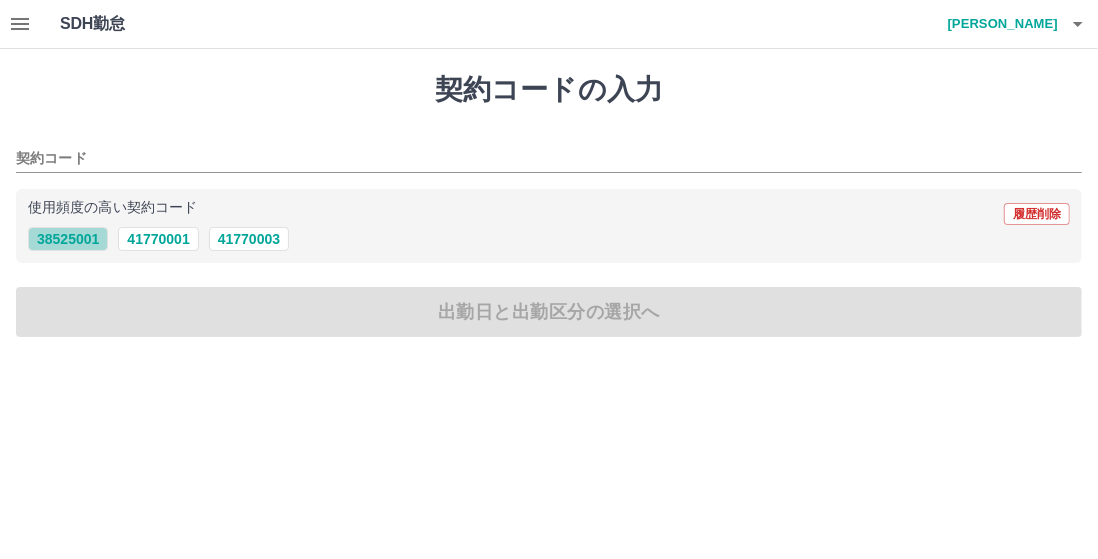 click on "38525001" at bounding box center [68, 239] 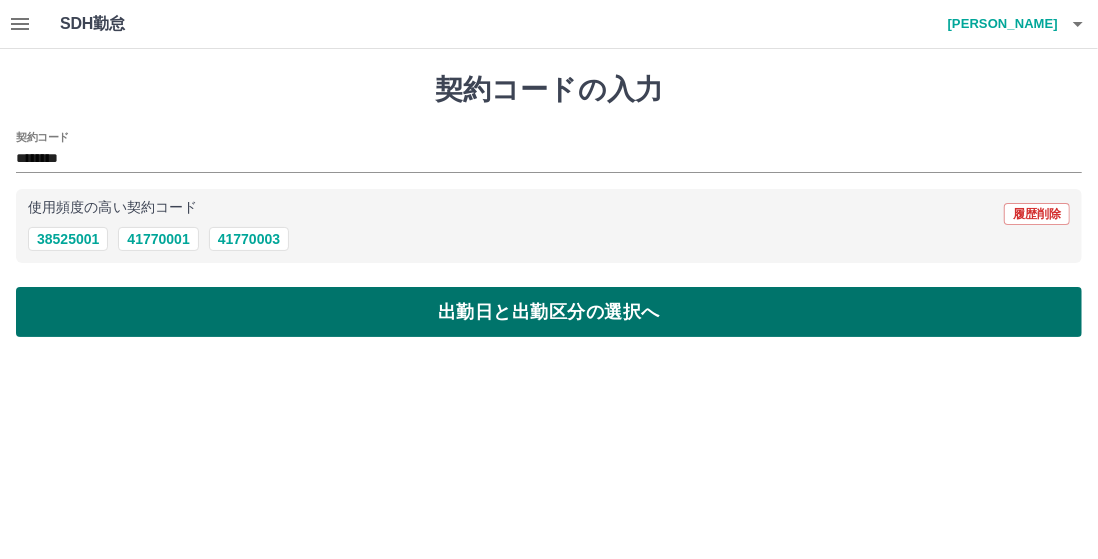 click on "出勤日と出勤区分の選択へ" at bounding box center [549, 312] 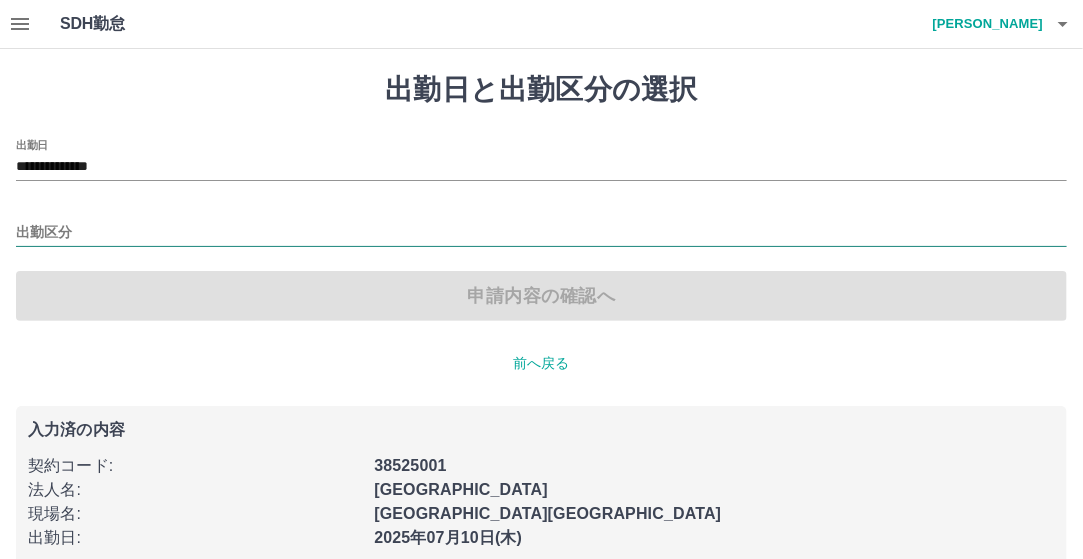 click on "出勤区分" at bounding box center (541, 233) 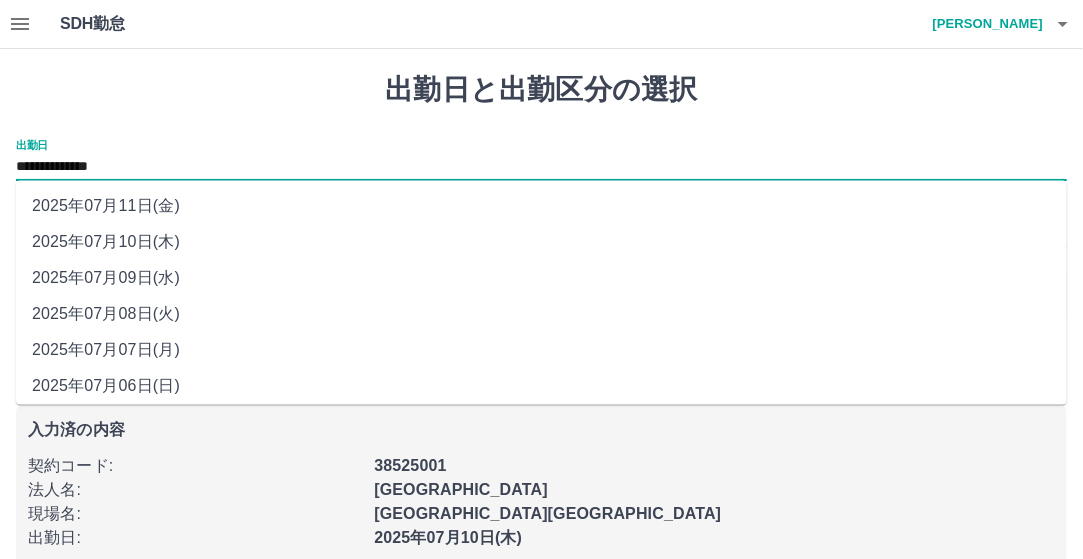 click on "**********" at bounding box center [541, 167] 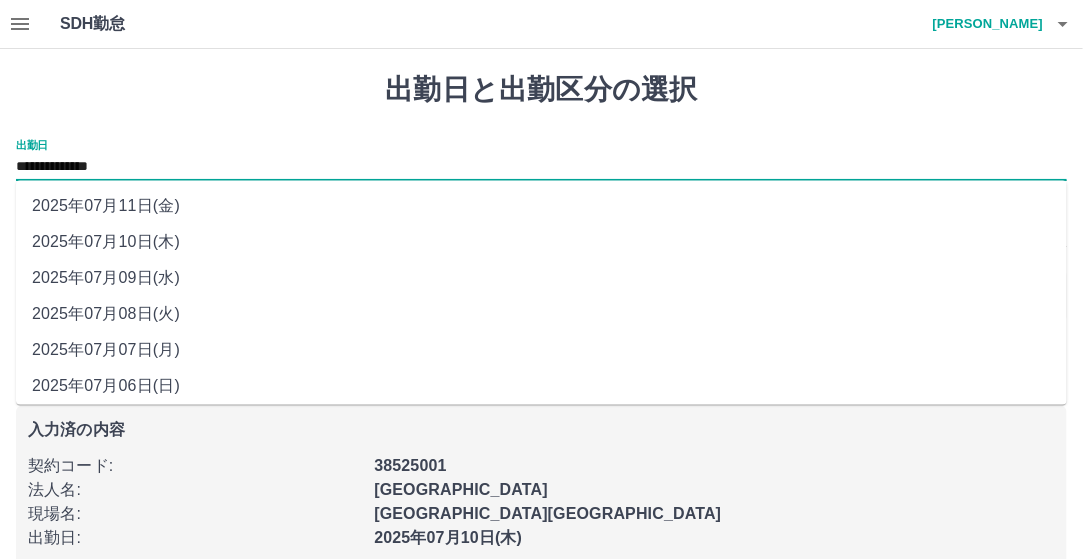 click on "2025年07月07日(月)" at bounding box center [541, 351] 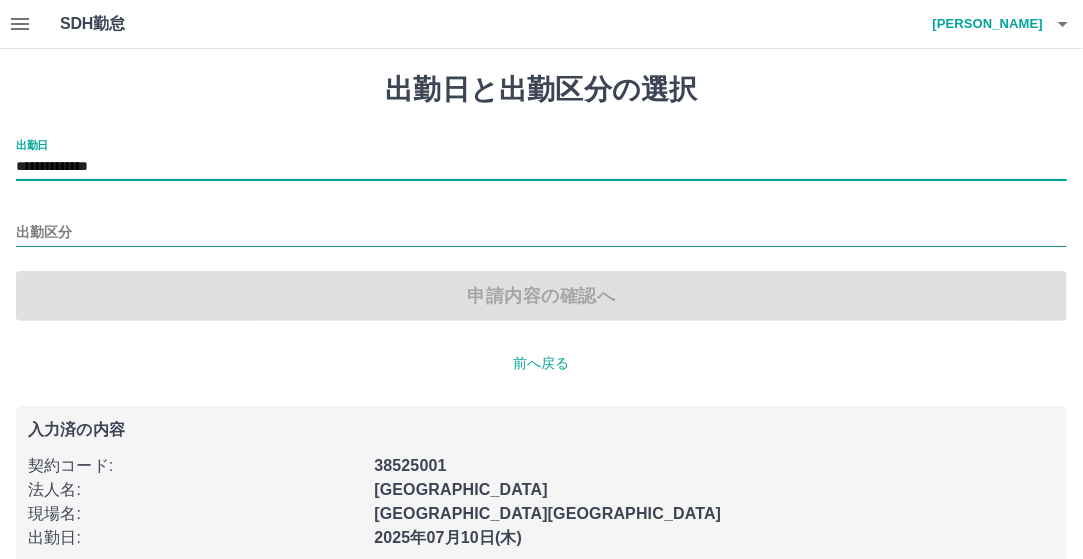 click on "出勤区分" at bounding box center [541, 233] 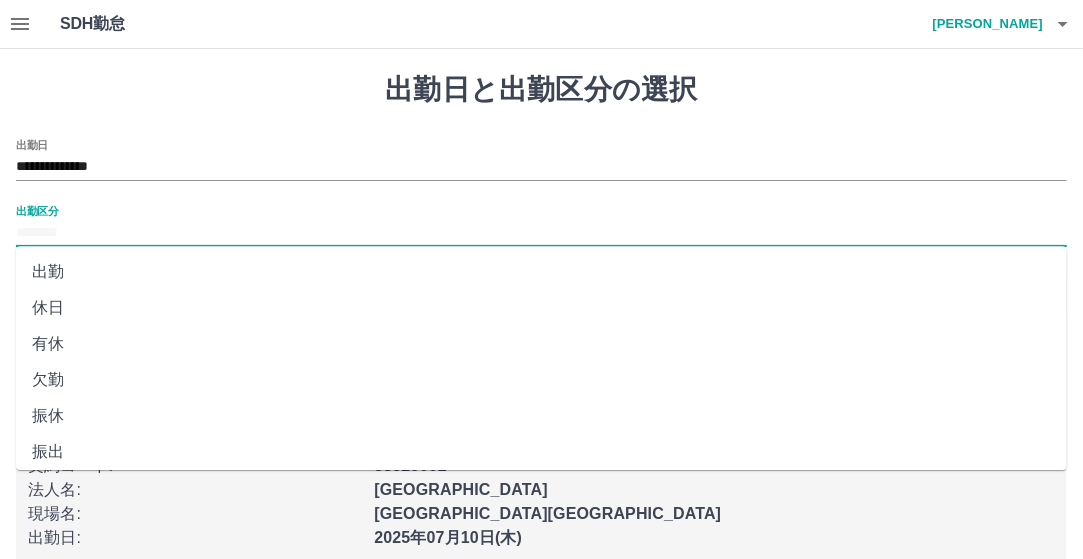 click on "出勤" at bounding box center [541, 272] 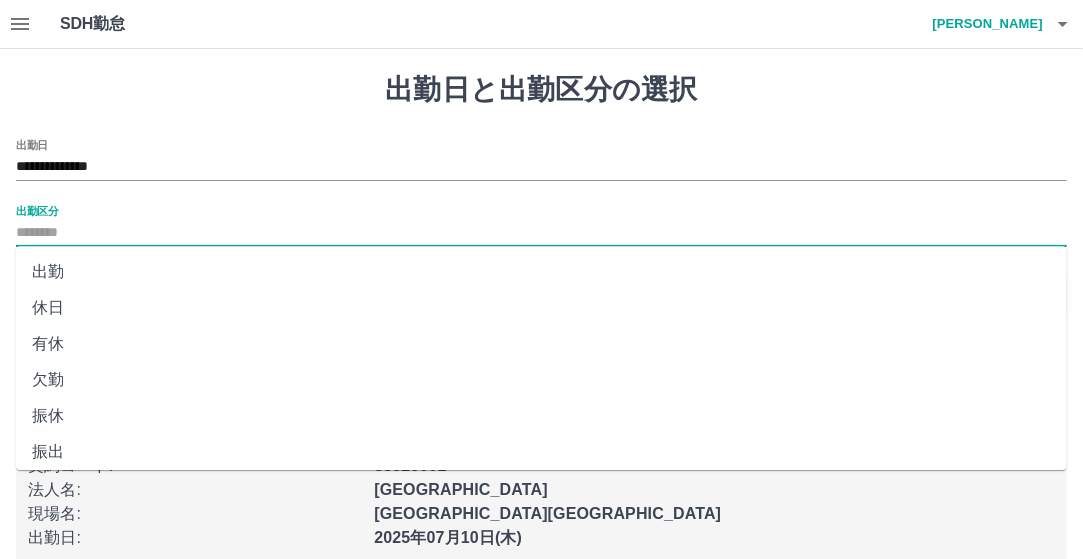 type on "**" 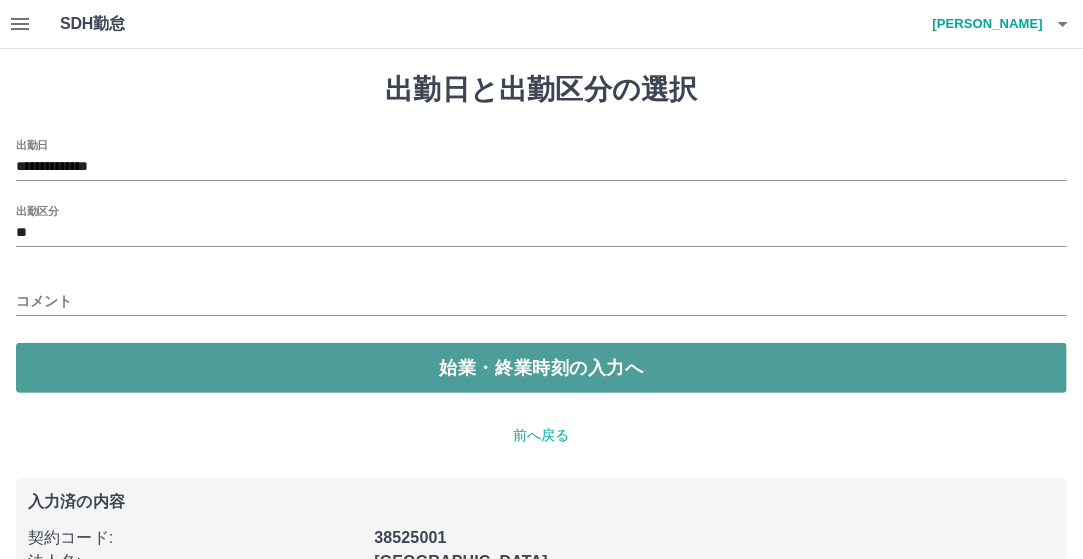 click on "始業・終業時刻の入力へ" at bounding box center [541, 368] 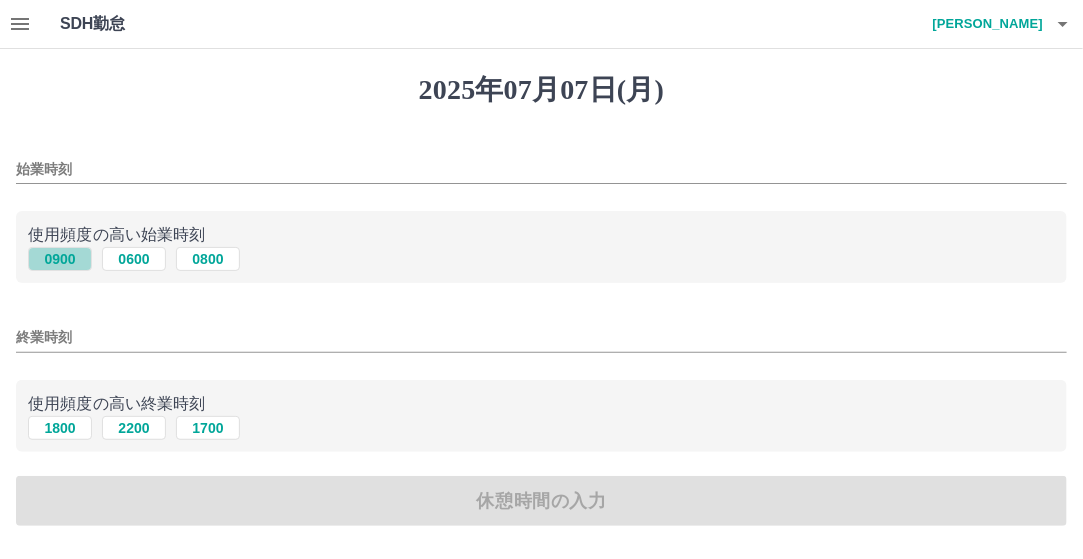 click on "0900" at bounding box center [60, 259] 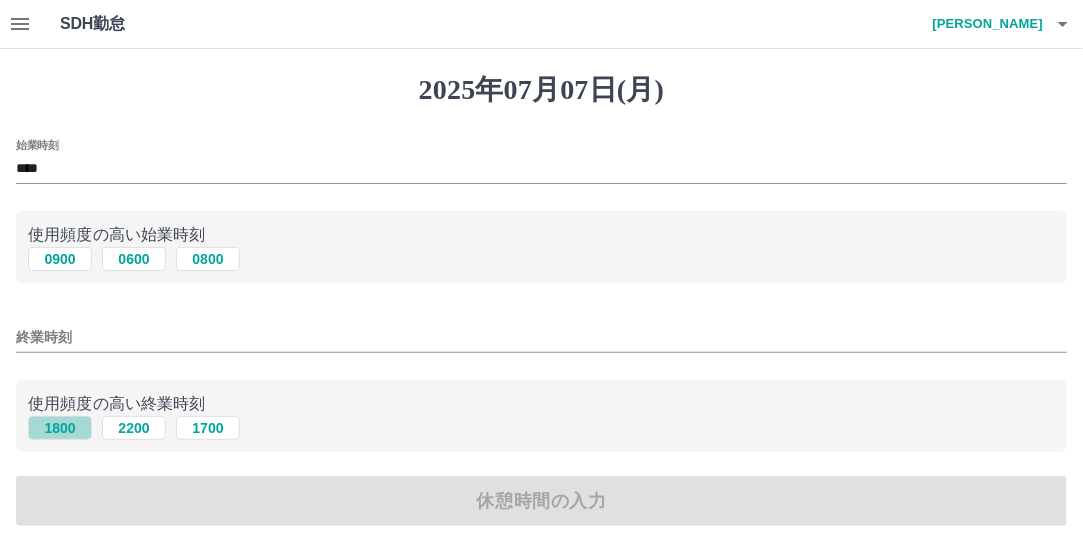 click on "1800" at bounding box center [60, 428] 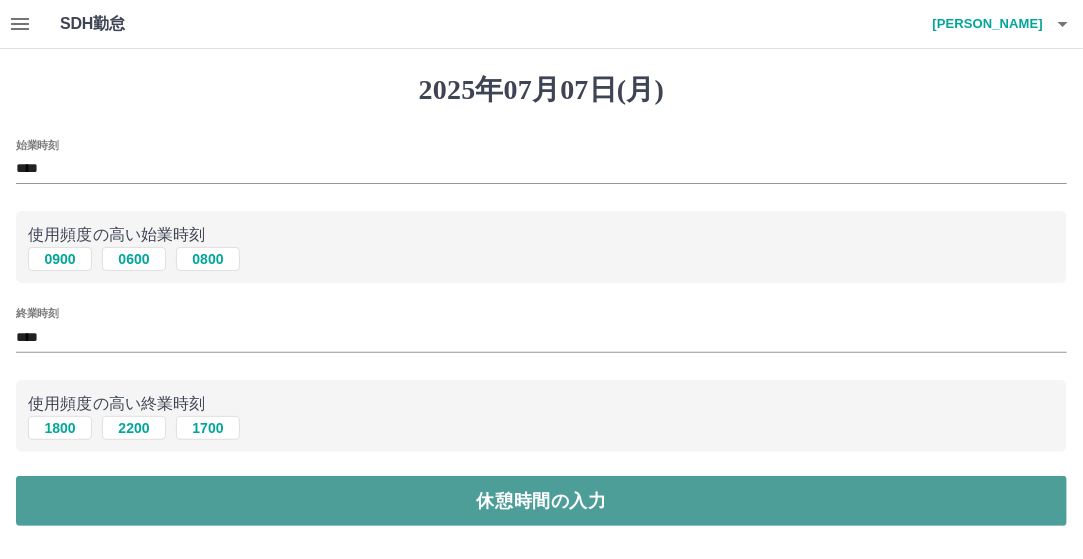 click on "休憩時間の入力" at bounding box center (541, 501) 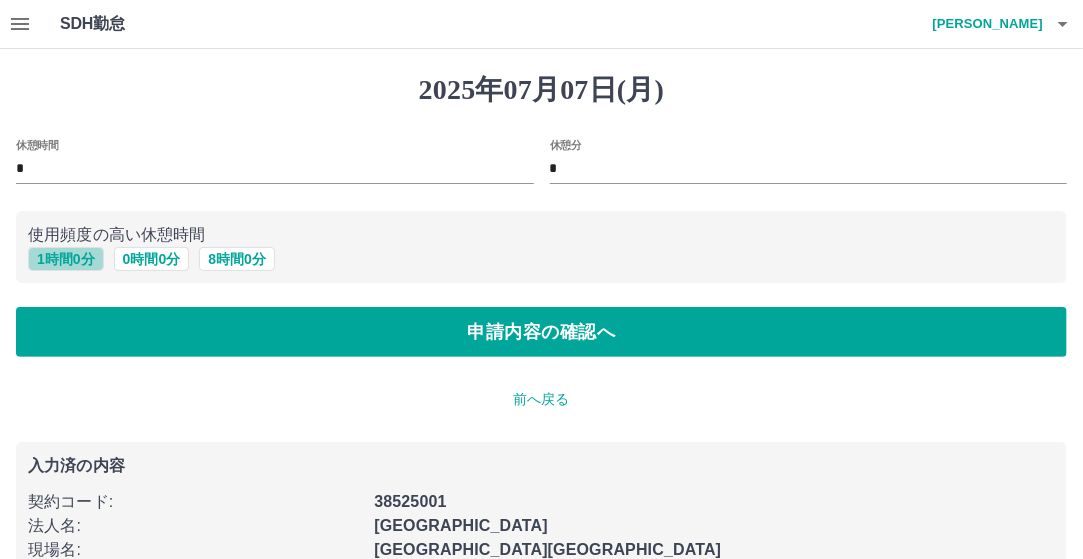 click on "1 時間 0 分" at bounding box center (66, 259) 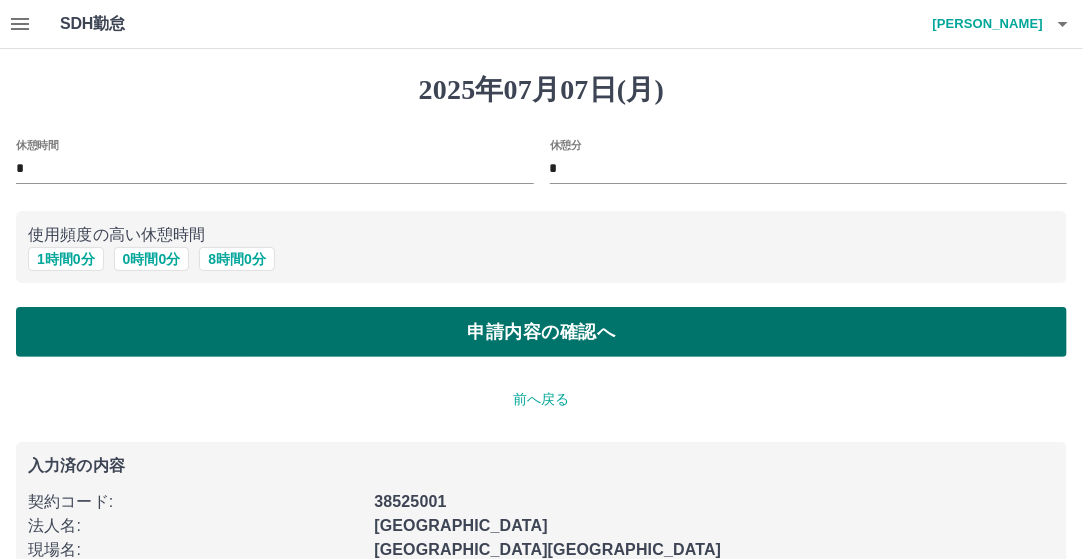 click on "申請内容の確認へ" at bounding box center [541, 332] 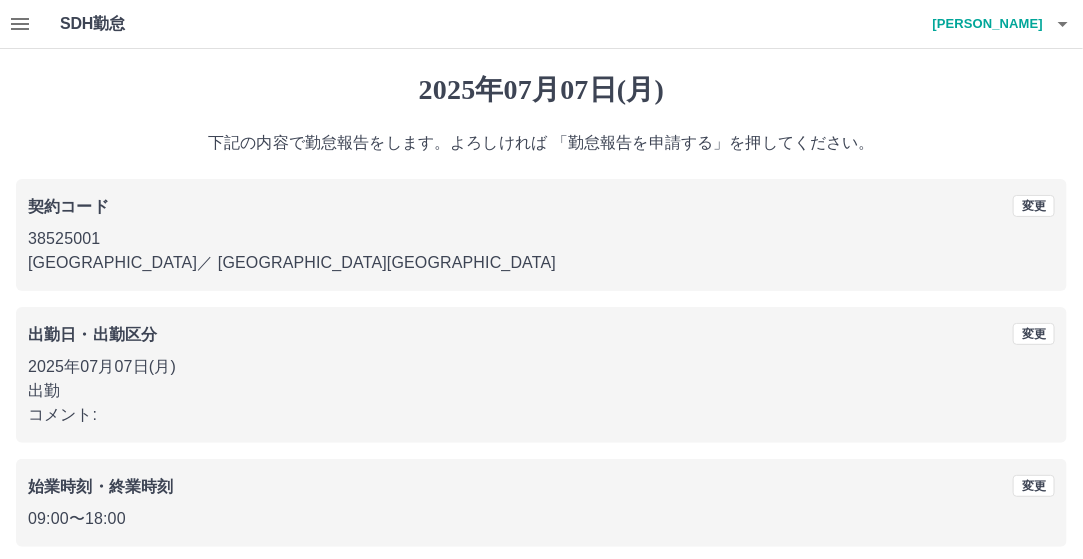 scroll, scrollTop: 188, scrollLeft: 0, axis: vertical 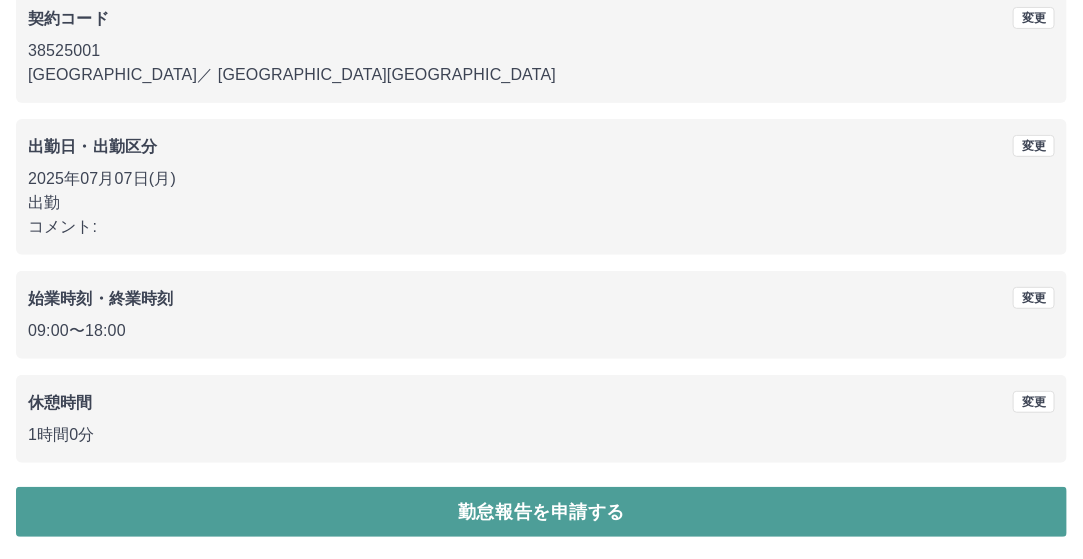 click on "勤怠報告を申請する" at bounding box center (541, 512) 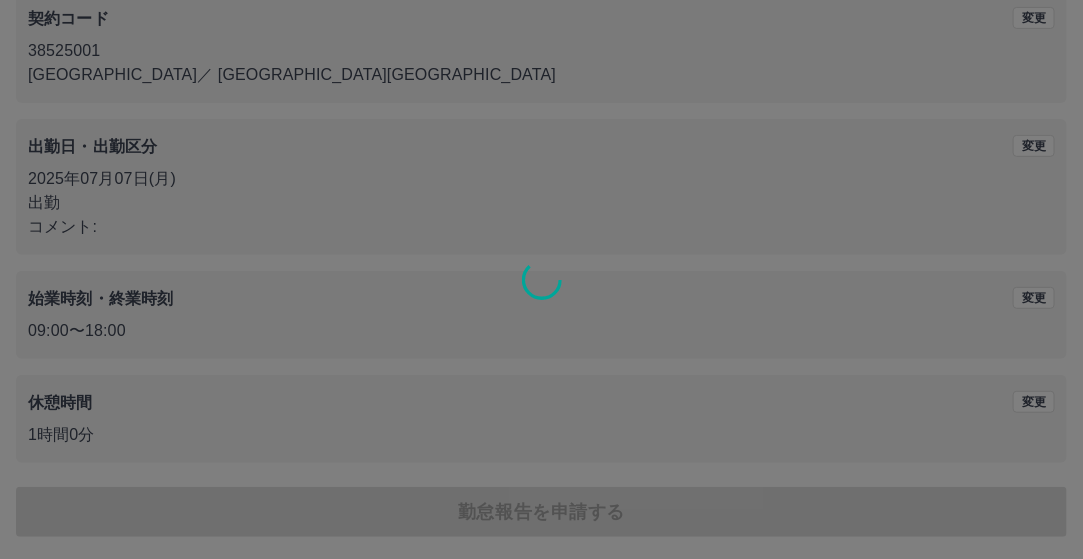 scroll, scrollTop: 0, scrollLeft: 0, axis: both 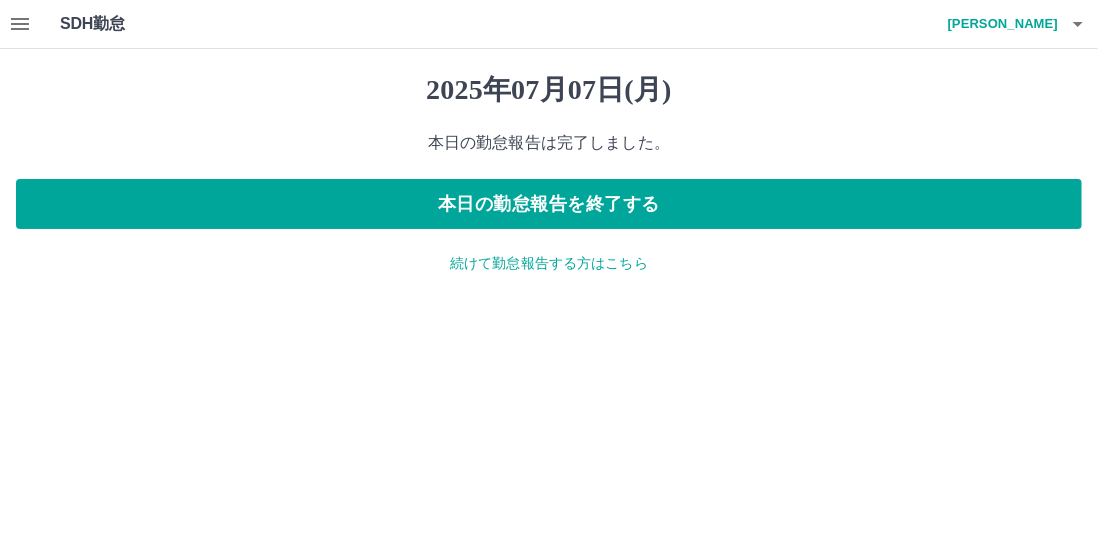 click on "続けて勤怠報告する方はこちら" at bounding box center [549, 263] 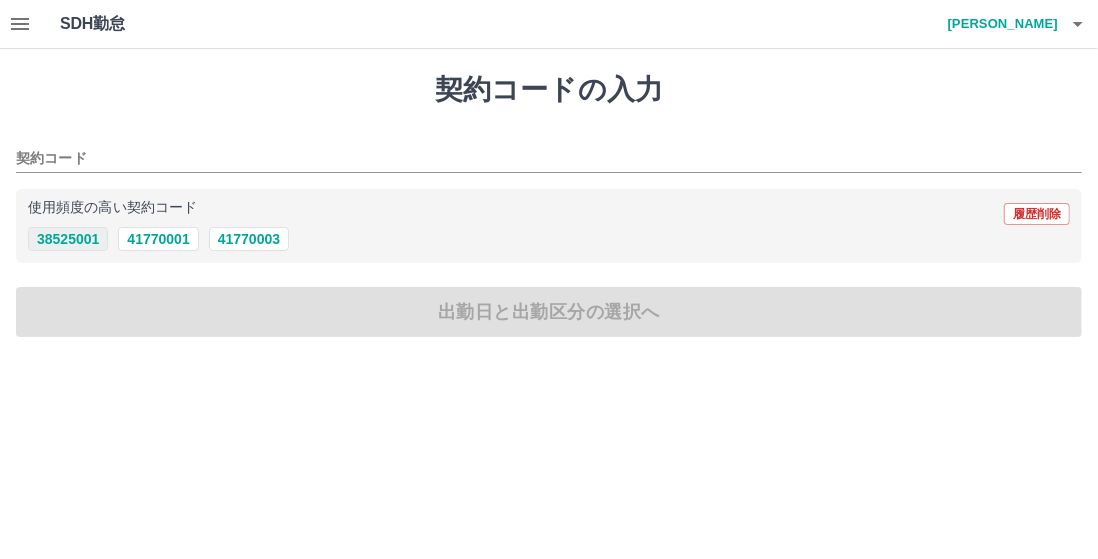 click on "38525001" at bounding box center [68, 239] 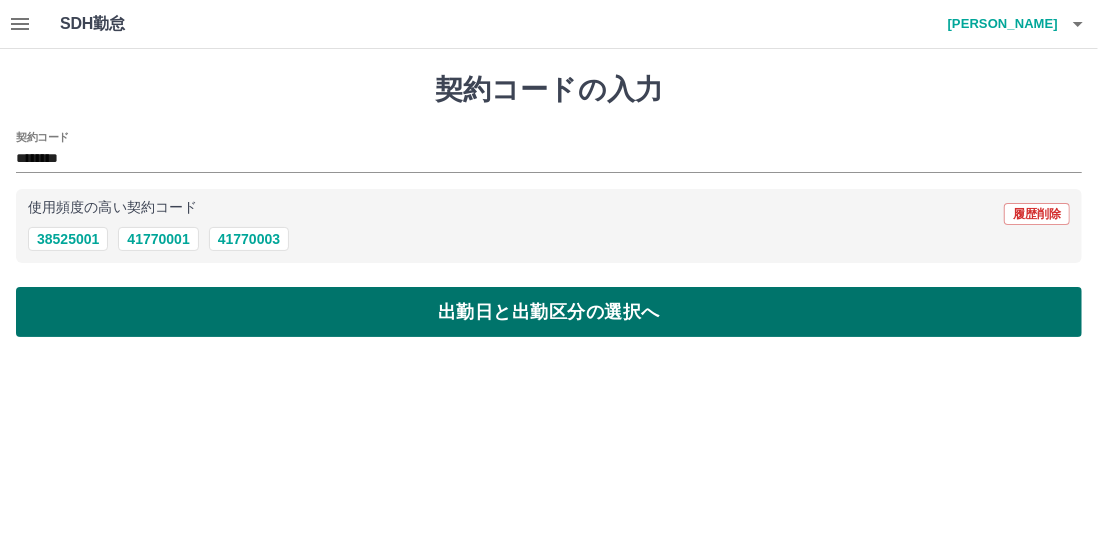click on "出勤日と出勤区分の選択へ" at bounding box center (549, 312) 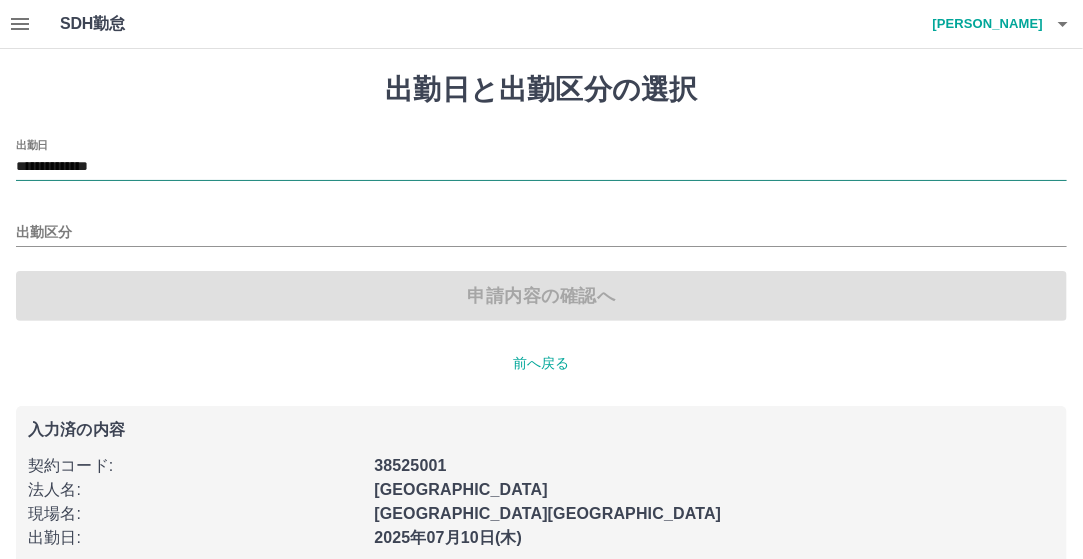 click on "**********" at bounding box center [541, 167] 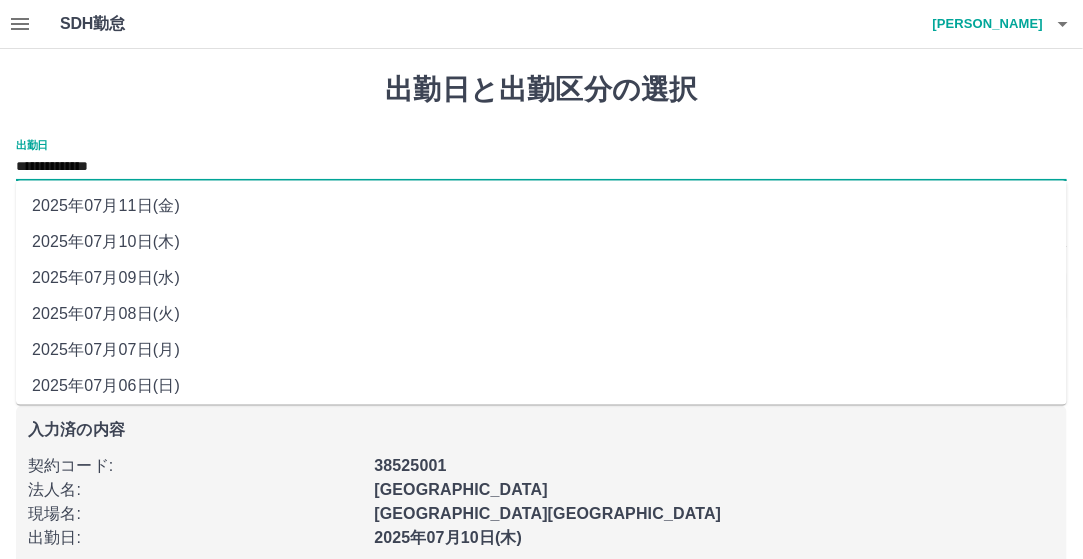 click on "2025年07月08日(火)" at bounding box center [541, 315] 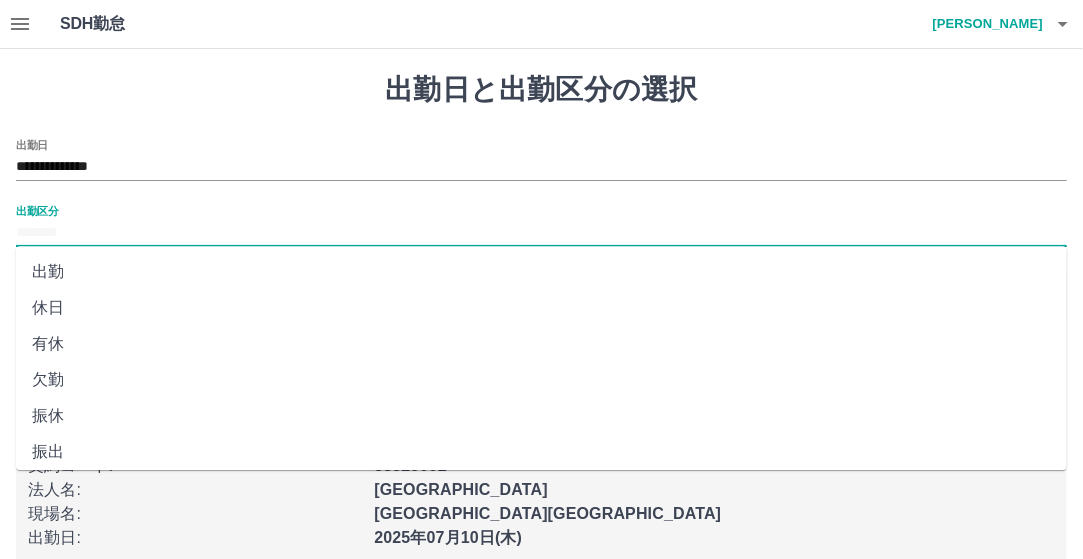 click on "出勤区分" at bounding box center (541, 233) 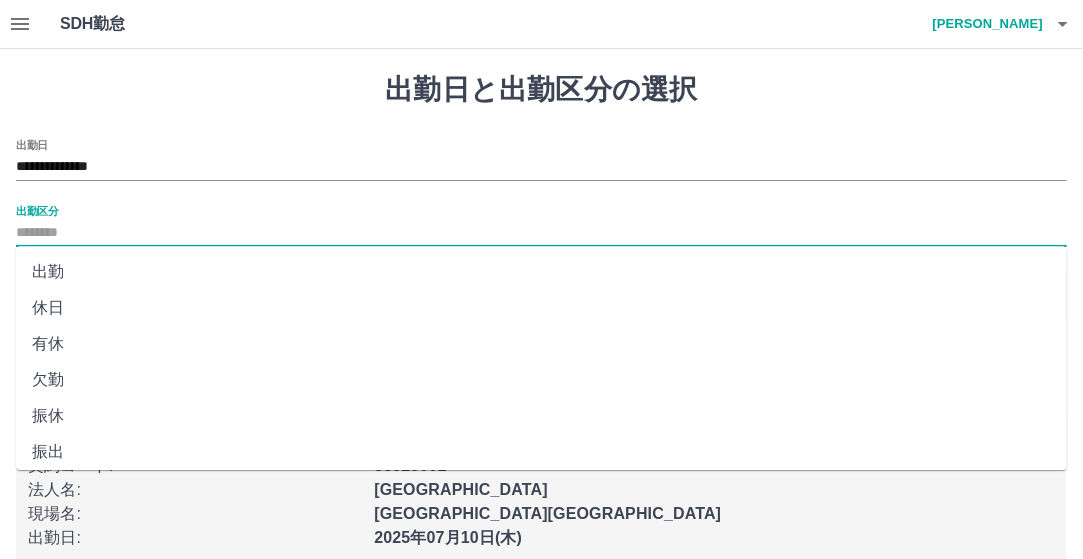 click on "出勤" at bounding box center (541, 272) 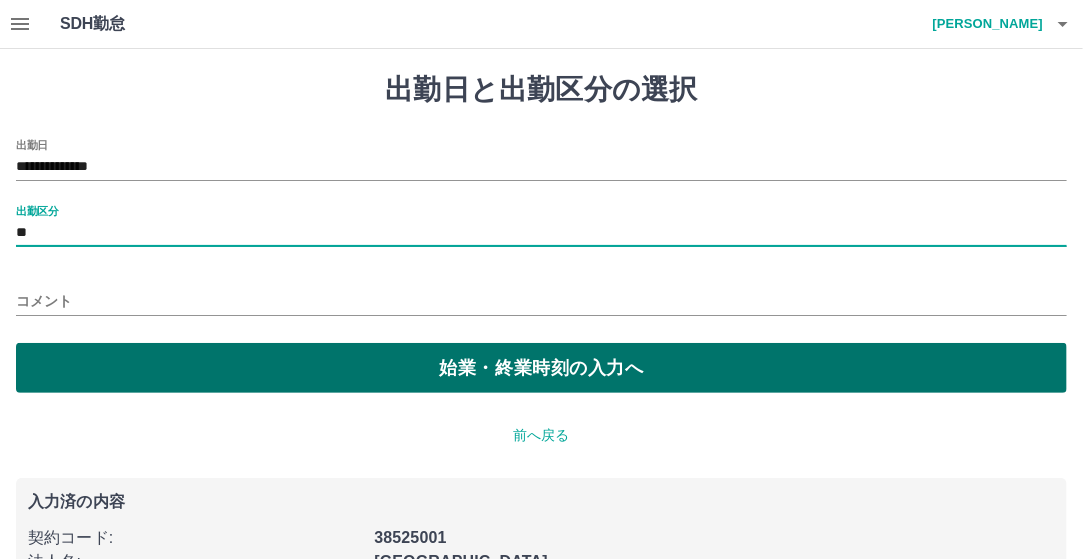 click on "始業・終業時刻の入力へ" at bounding box center [541, 368] 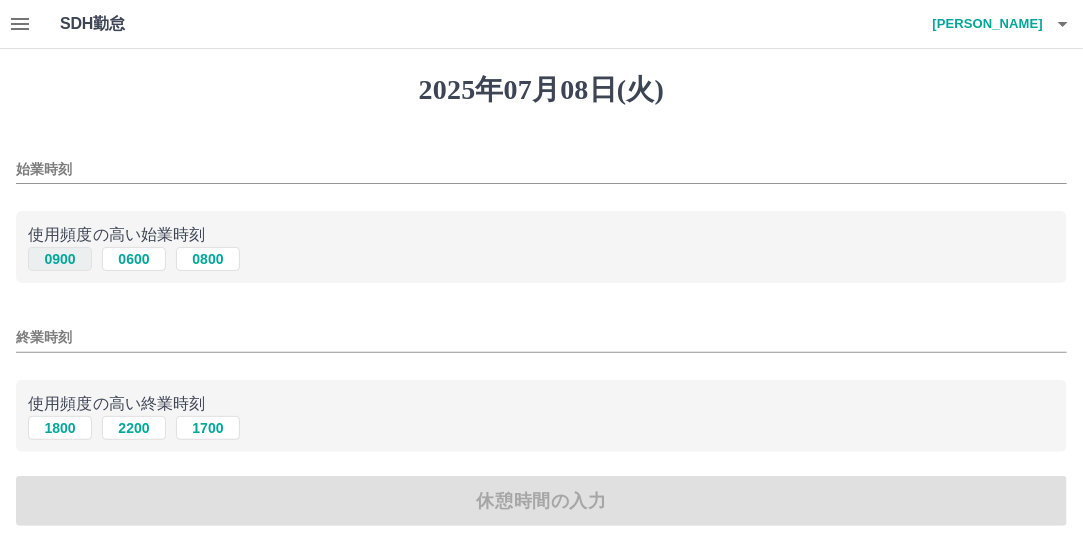 click on "0900" at bounding box center [60, 259] 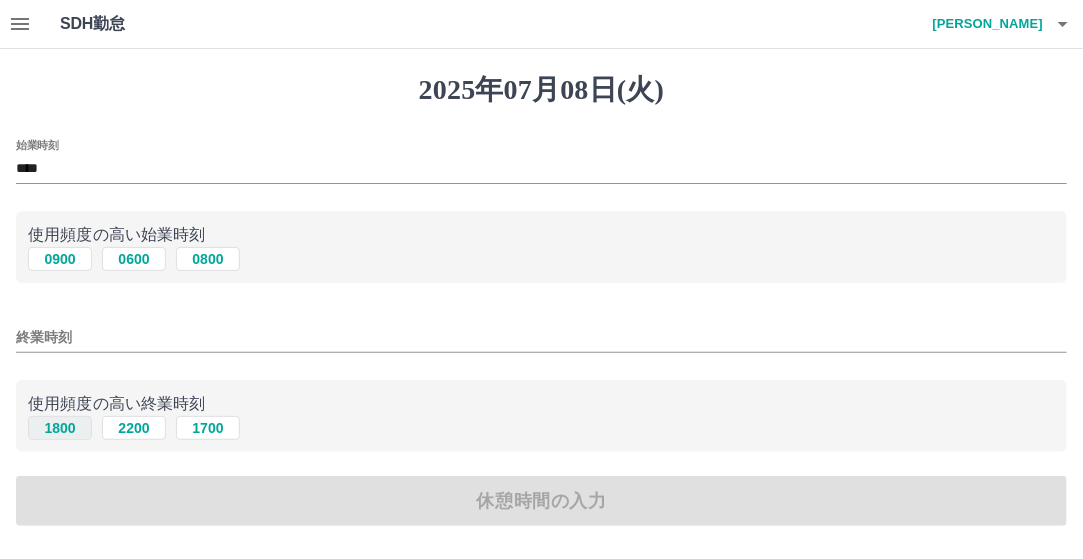 click on "1800" at bounding box center (60, 428) 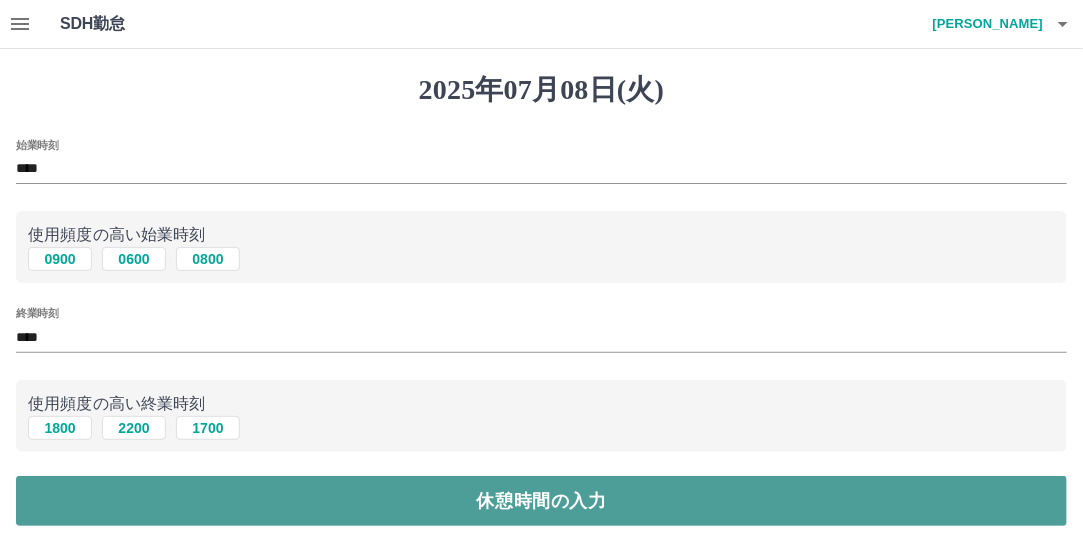 click on "休憩時間の入力" at bounding box center (541, 501) 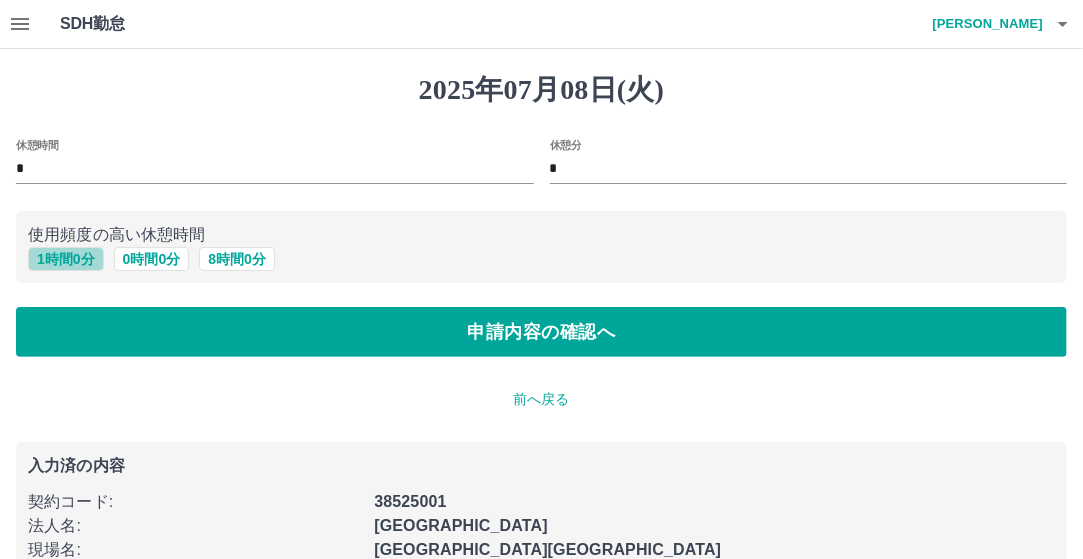 click on "1 時間 0 分" at bounding box center [66, 259] 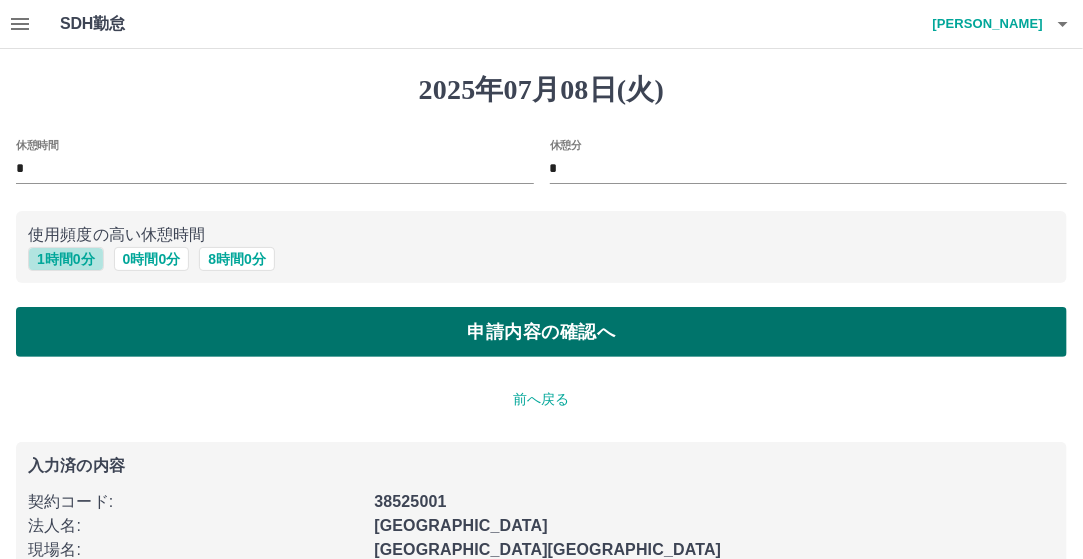 type on "*" 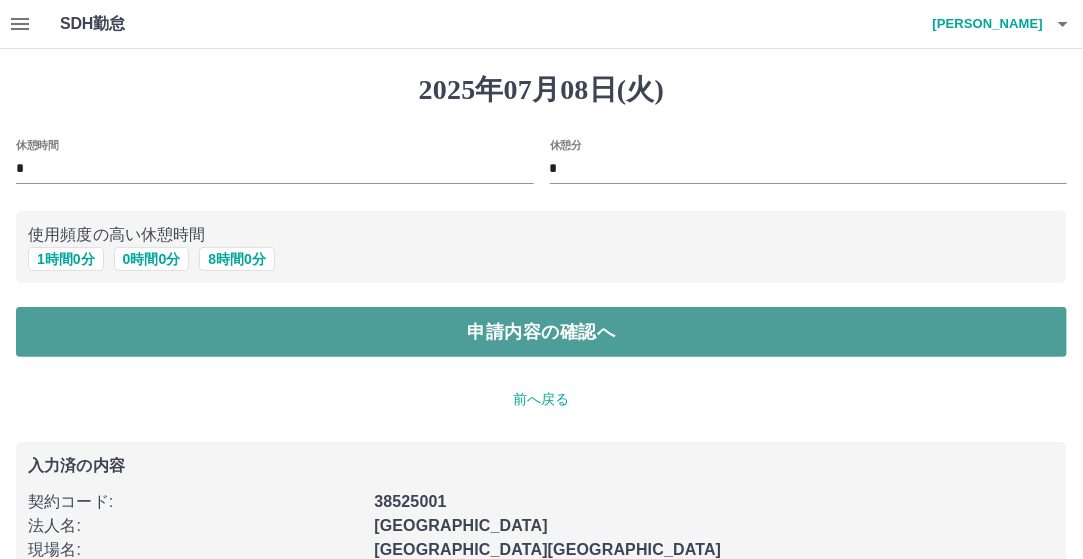 click on "申請内容の確認へ" at bounding box center [541, 332] 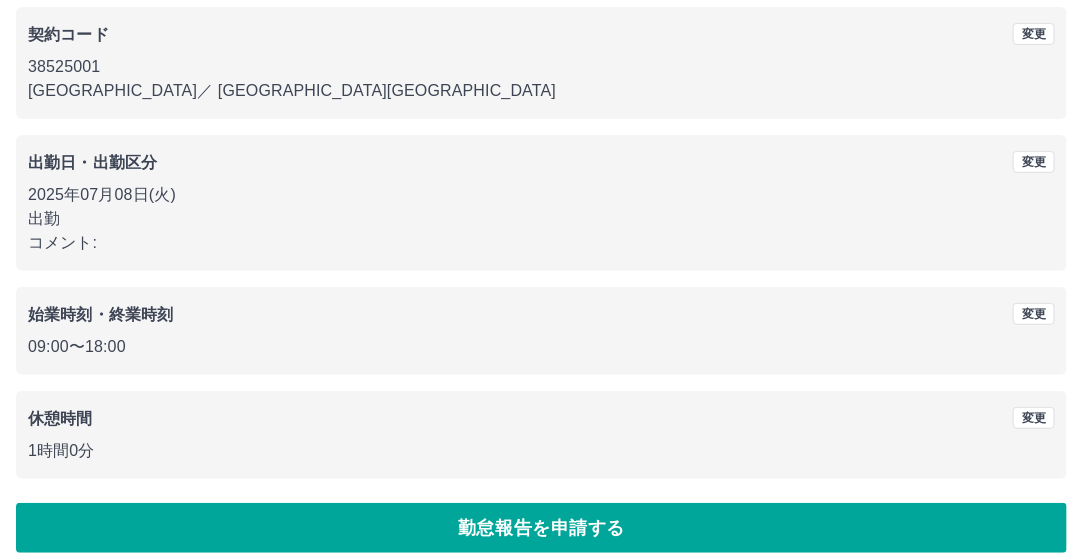 scroll, scrollTop: 188, scrollLeft: 0, axis: vertical 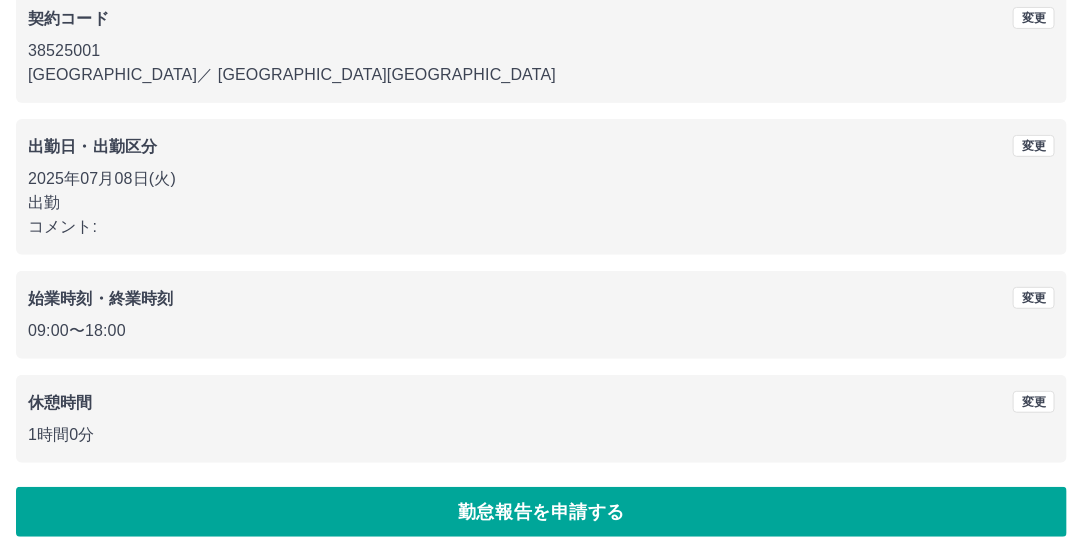 click on "勤怠報告を申請する" at bounding box center [541, 512] 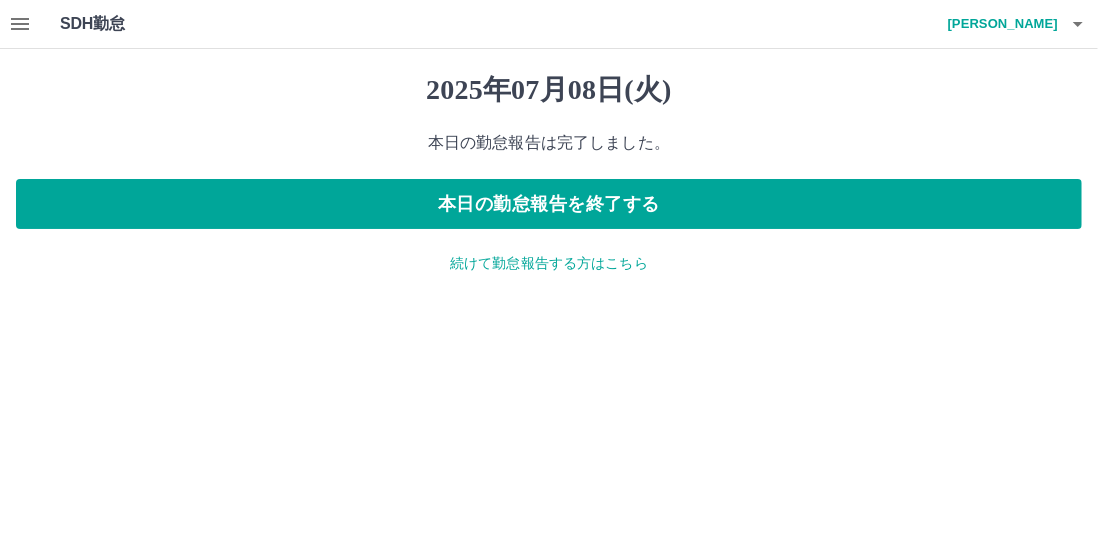 click on "続けて勤怠報告する方はこちら" at bounding box center [549, 263] 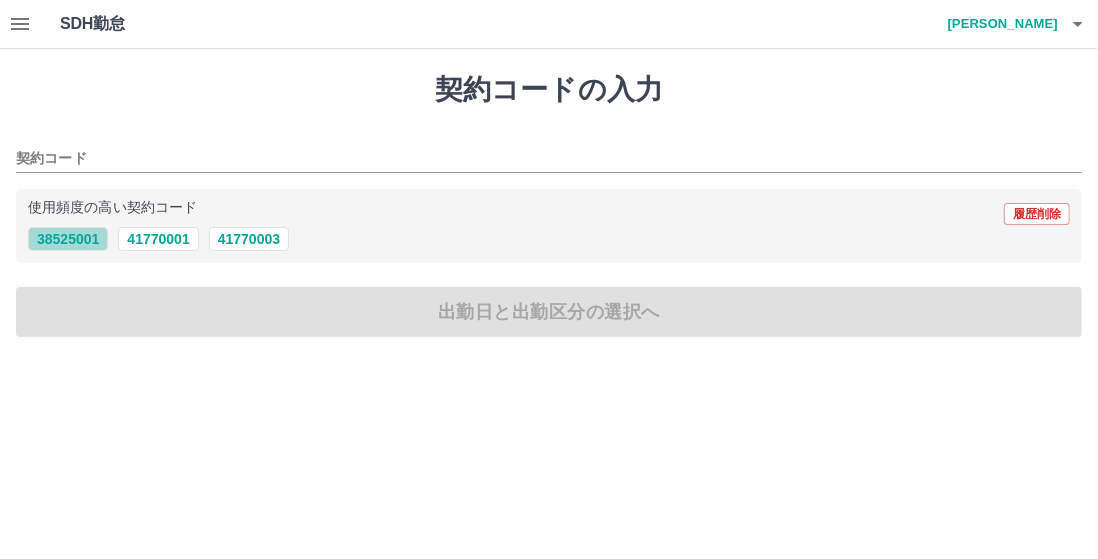 click on "38525001" at bounding box center (68, 239) 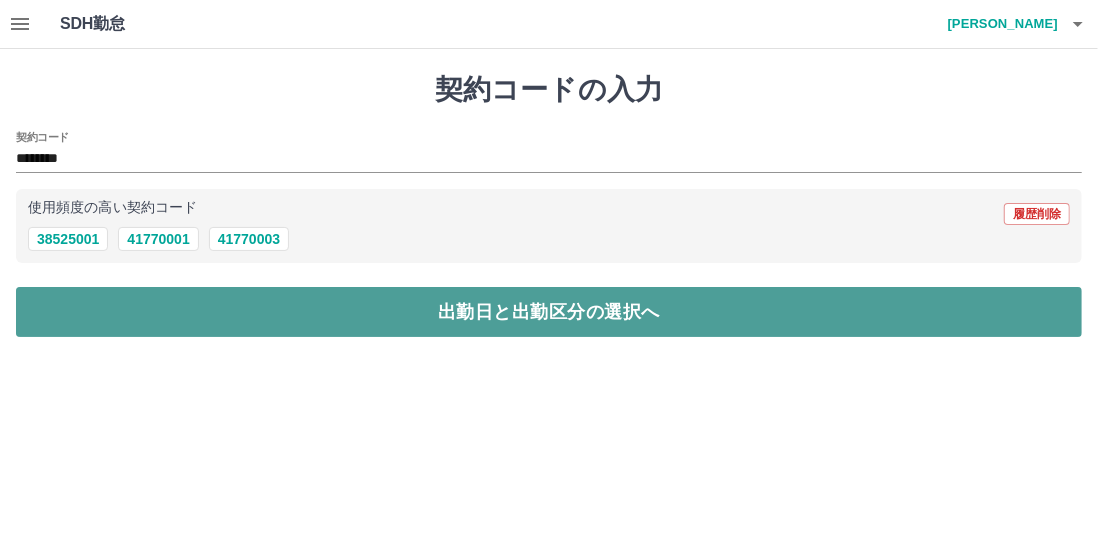 click on "出勤日と出勤区分の選択へ" at bounding box center [549, 312] 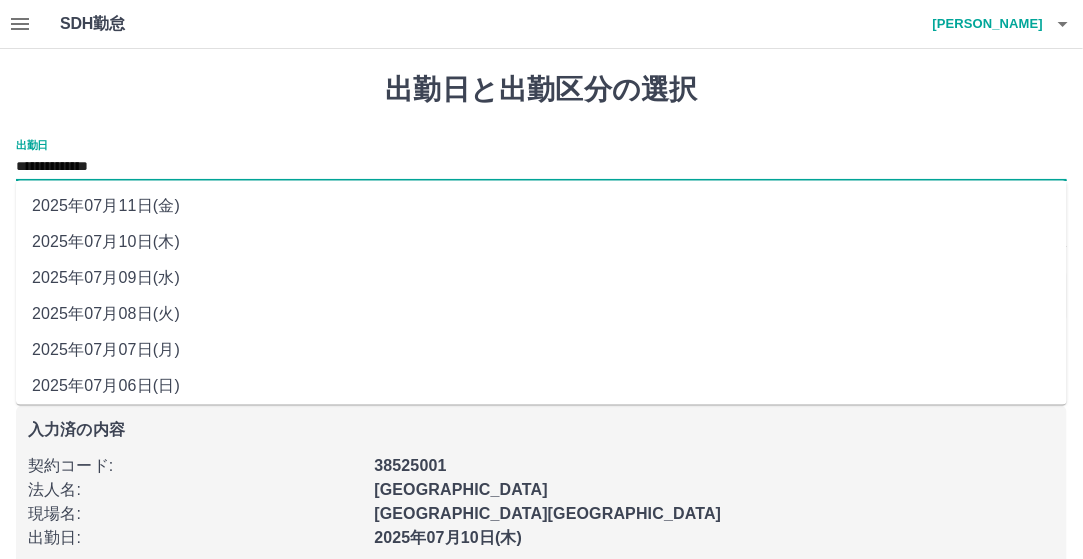 click on "**********" at bounding box center (541, 167) 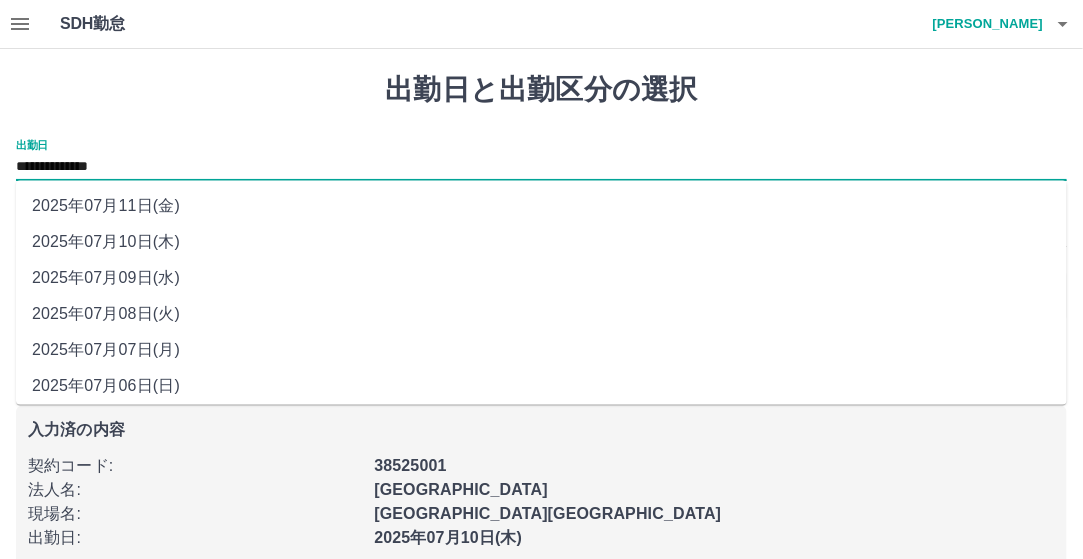 click on "2025年07月09日(水)" at bounding box center (541, 279) 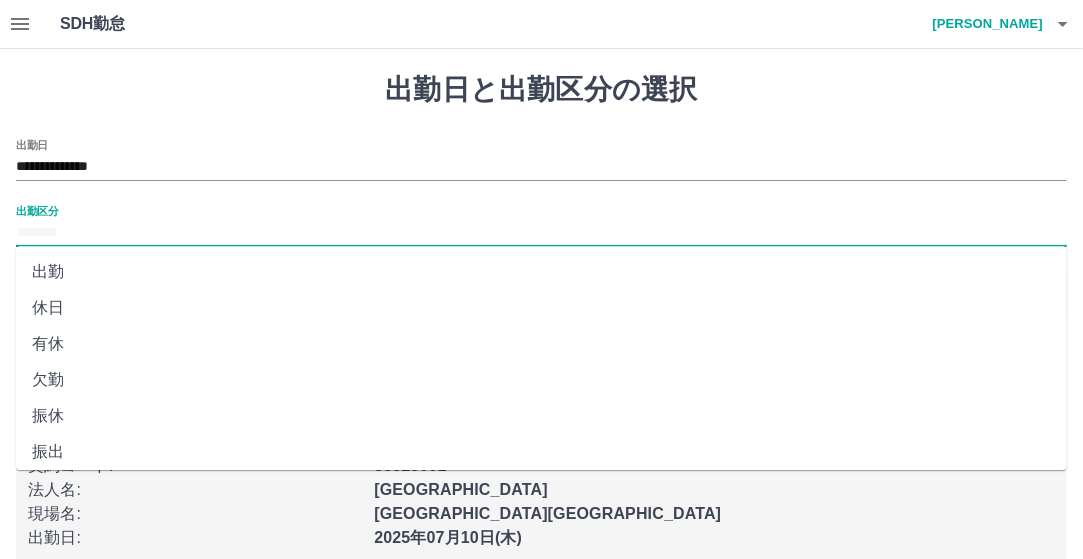 click on "出勤区分" at bounding box center [541, 233] 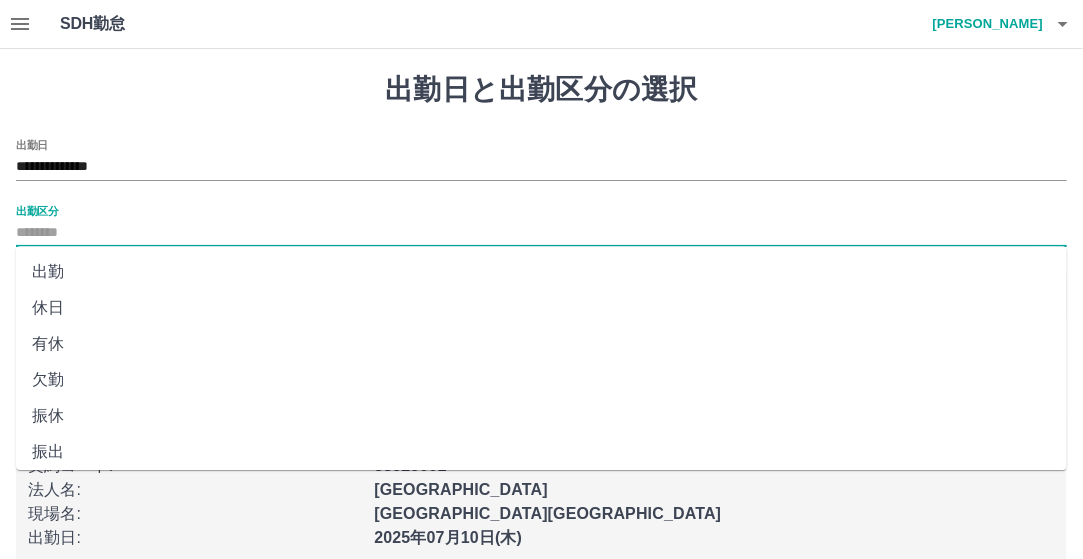 click on "出勤" at bounding box center (541, 272) 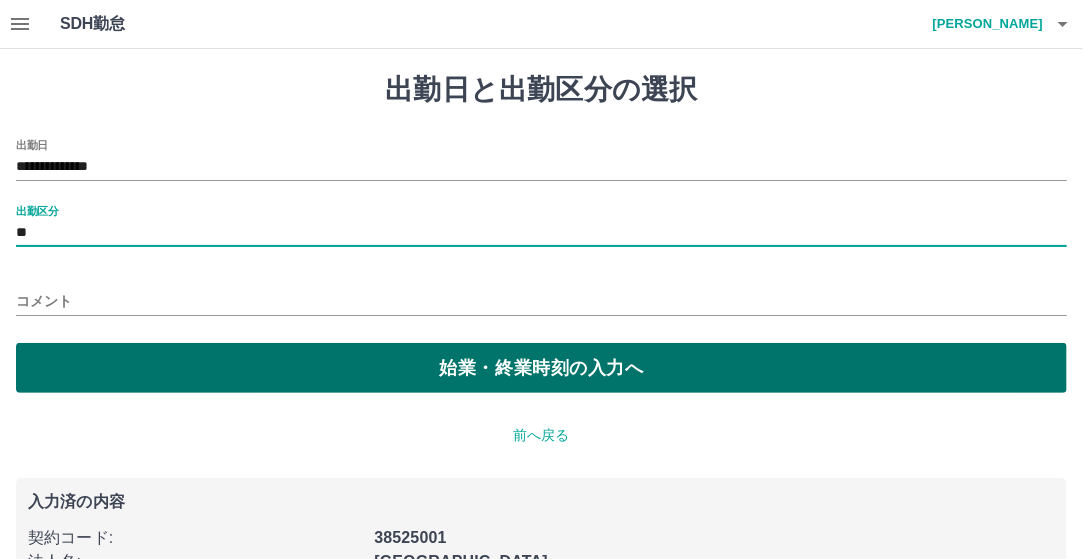 click on "始業・終業時刻の入力へ" at bounding box center (541, 368) 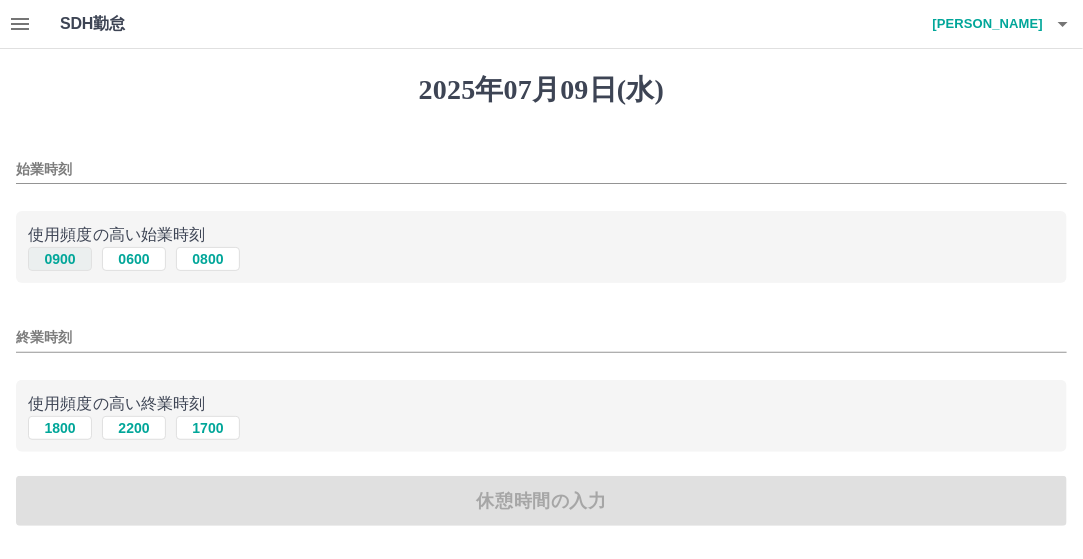 click on "0900" at bounding box center [60, 259] 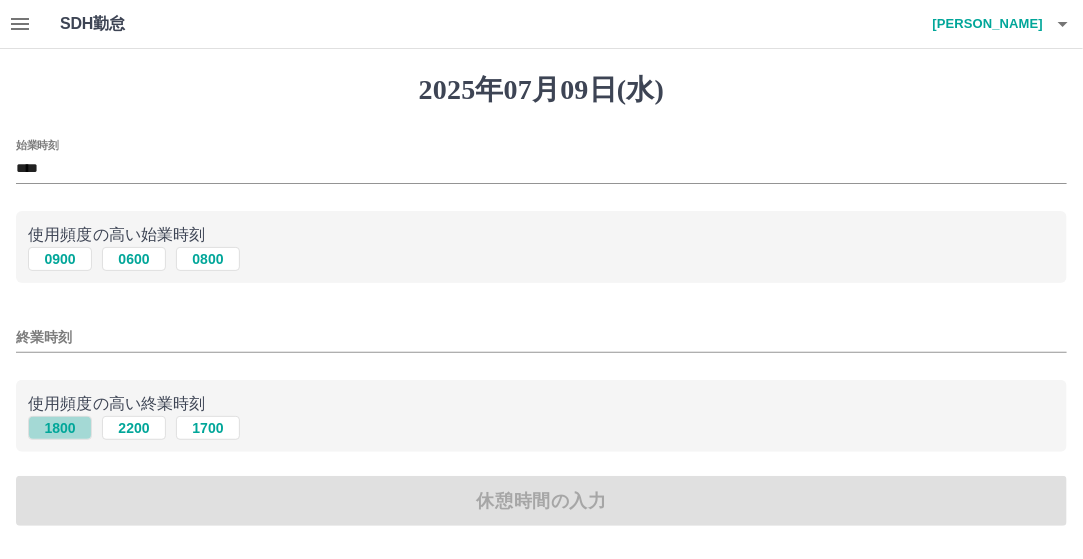 click on "1800" at bounding box center (60, 428) 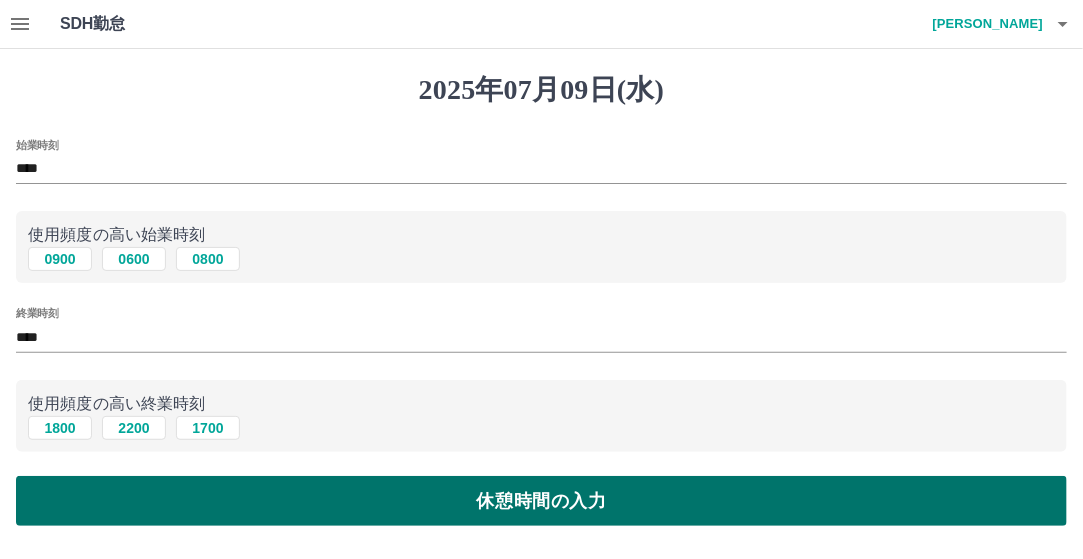 click on "休憩時間の入力" at bounding box center (541, 501) 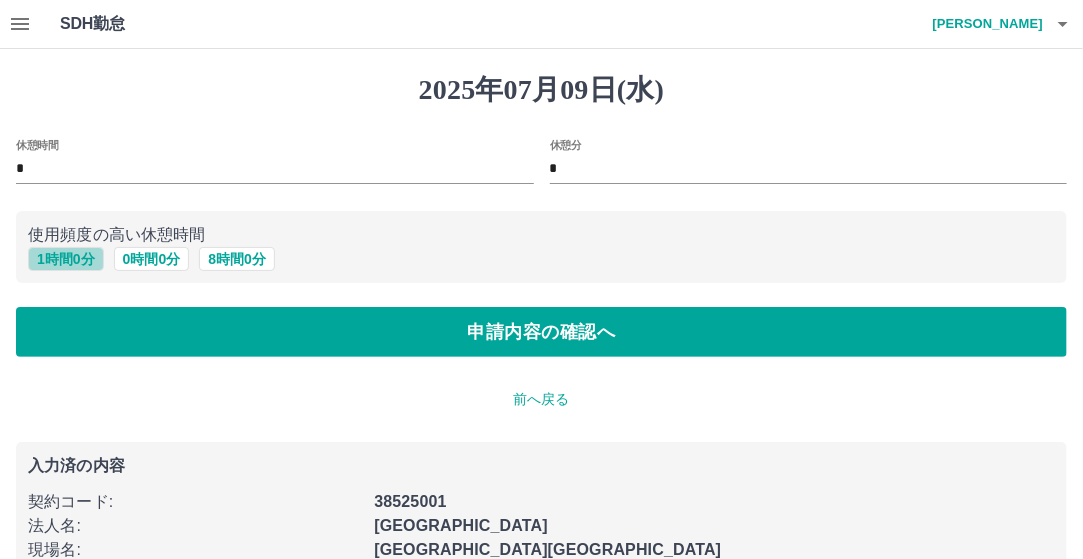 click on "1 時間 0 分" at bounding box center (66, 259) 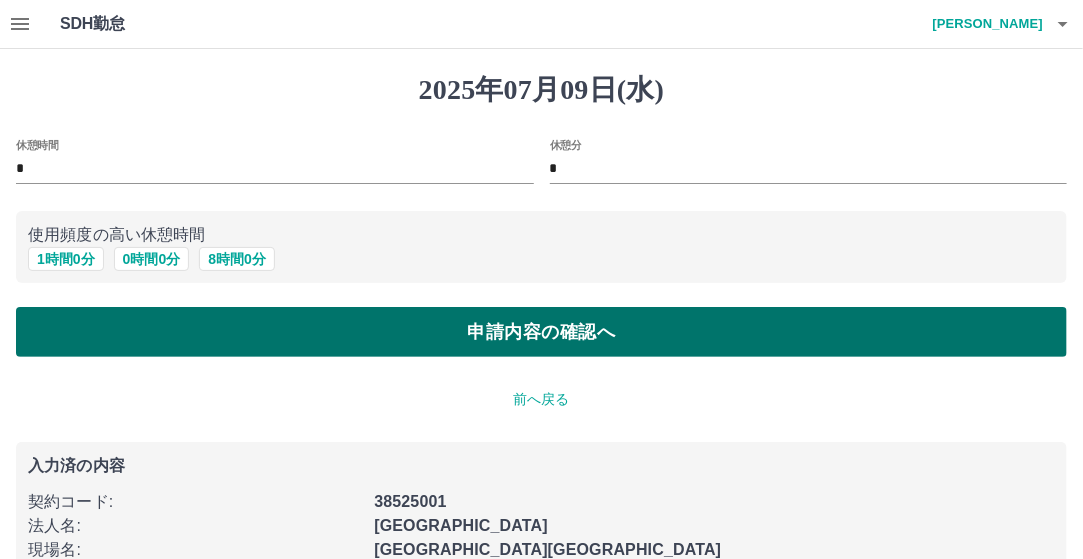 click on "申請内容の確認へ" at bounding box center (541, 332) 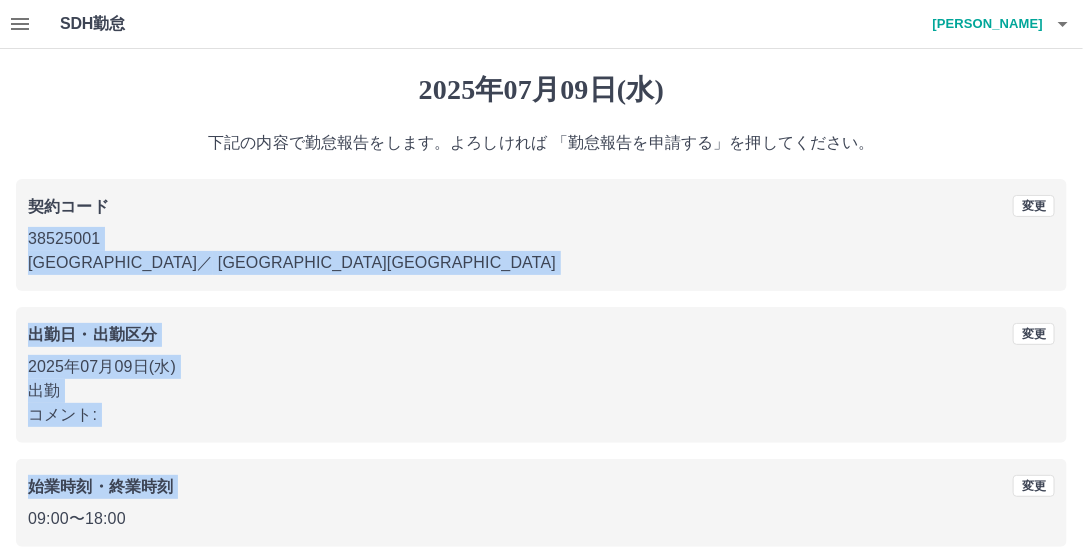 drag, startPoint x: 1080, startPoint y: 212, endPoint x: 1094, endPoint y: 459, distance: 247.39644 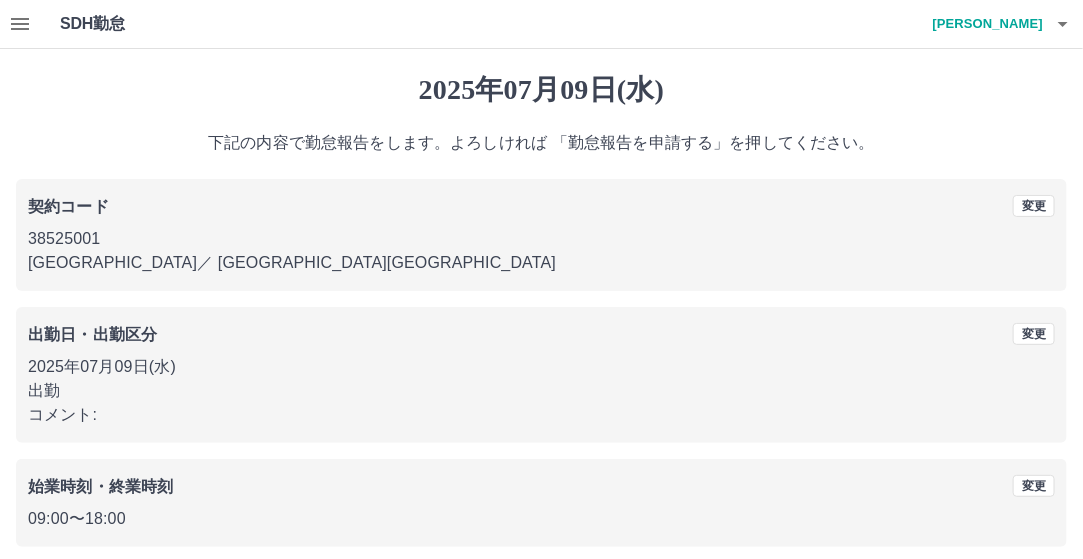 click on "2025年07月09日(水) 下記の内容で勤怠報告をします。よろしければ 「勤怠報告を申請する」を押してください。 契約コード 変更 38525001 軽井沢町  ／   軽井沢町立軽井沢中学校 出勤日・出勤区分 変更 2025年07月09日(水) 出勤 コメント:  始業時刻・終業時刻 変更 09:00 〜 18:00 休憩時間 変更 1時間0分 勤怠報告を申請する" at bounding box center [541, 399] 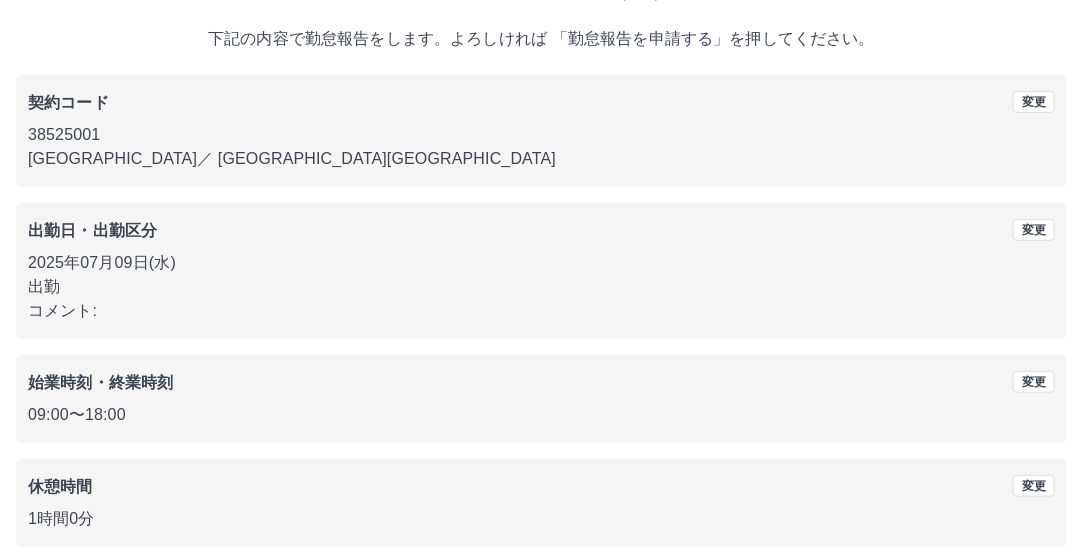 scroll, scrollTop: 188, scrollLeft: 0, axis: vertical 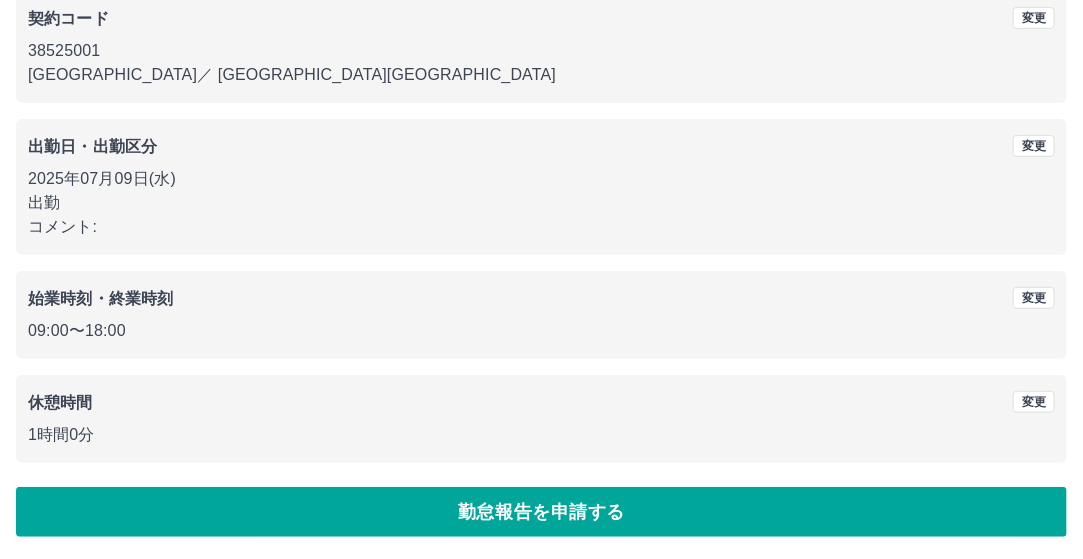 click on "2025年07月09日(水) 下記の内容で勤怠報告をします。よろしければ 「勤怠報告を申請する」を押してください。 契約コード 変更 38525001 軽井沢町  ／   軽井沢町立軽井沢中学校 出勤日・出勤区分 変更 2025年07月09日(水) 出勤 コメント:  始業時刻・終業時刻 変更 09:00 〜 18:00 休憩時間 変更 1時間0分 勤怠報告を申請する" at bounding box center (541, 211) 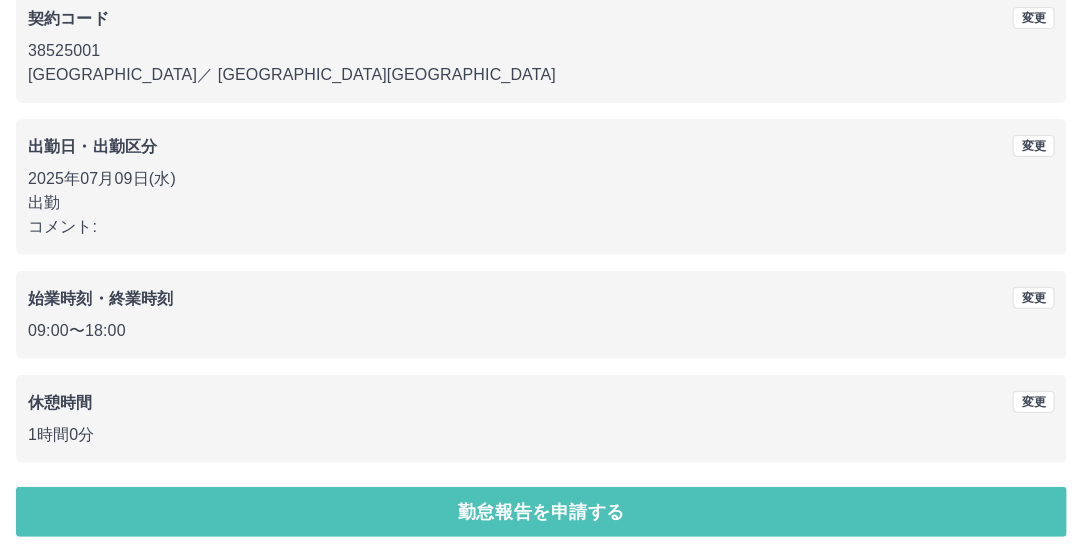 click on "勤怠報告を申請する" at bounding box center [541, 512] 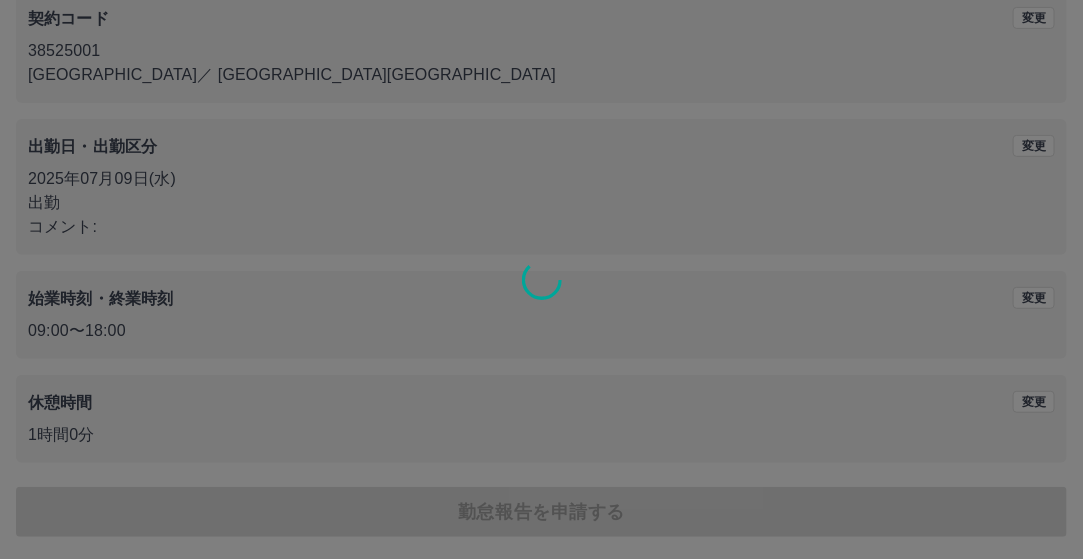 scroll, scrollTop: 0, scrollLeft: 0, axis: both 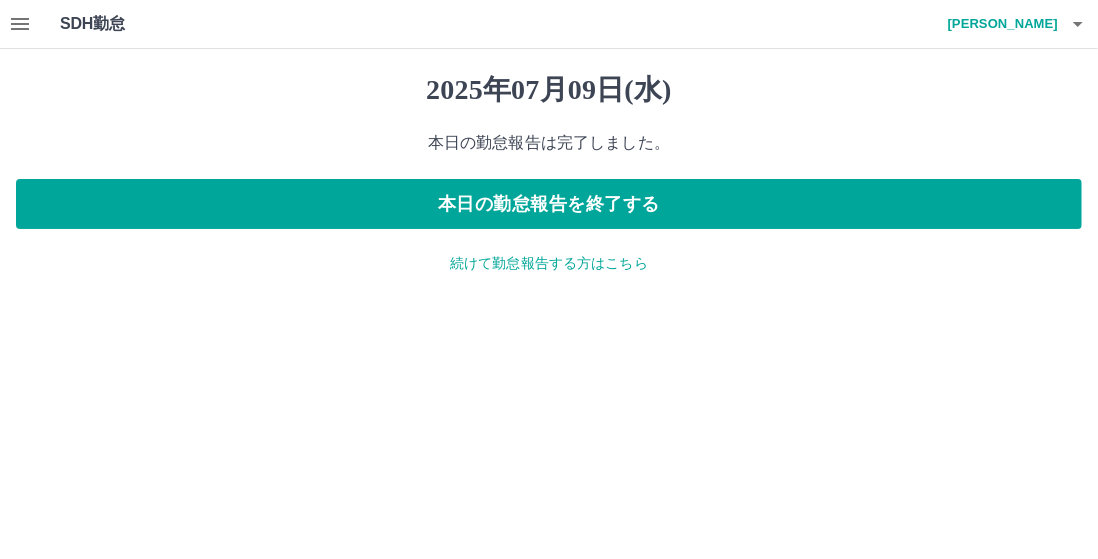click on "2025年07月09日(水) 本日の勤怠報告は完了しました。 本日の勤怠報告を終了する 続けて勤怠報告する方はこちら" at bounding box center [549, 173] 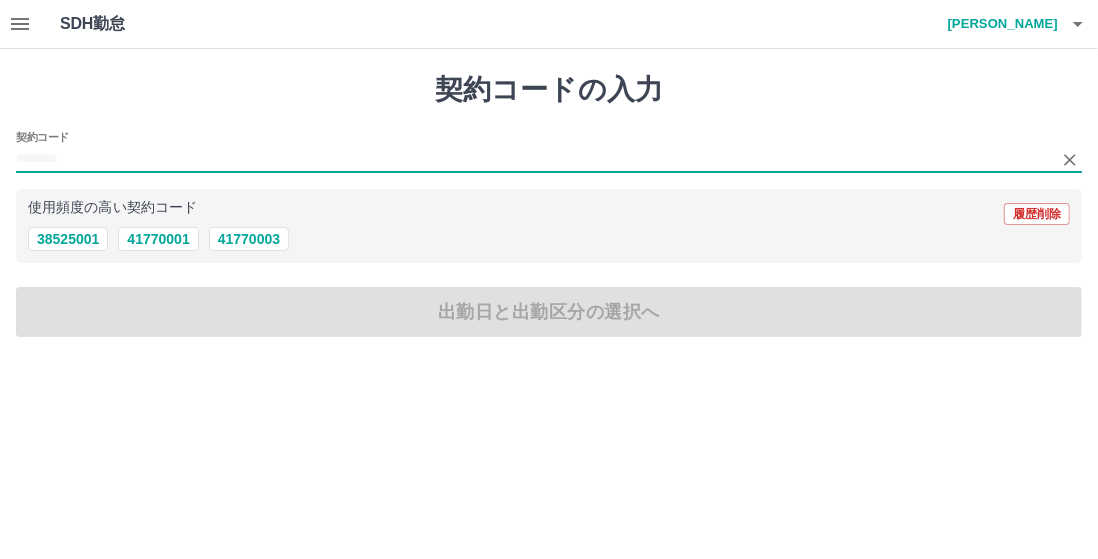 click on "契約コード" at bounding box center (534, 159) 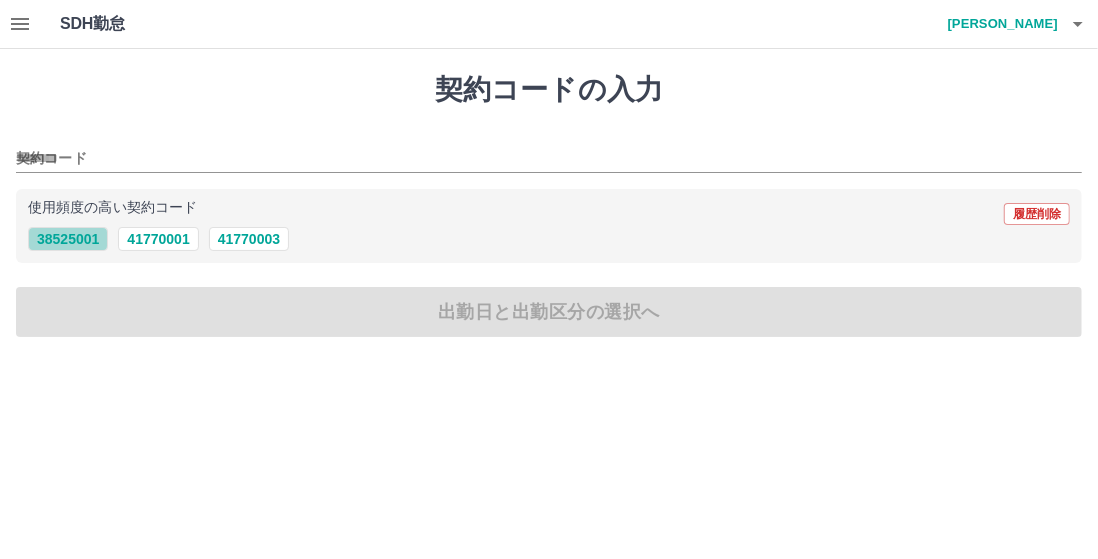 click on "38525001" at bounding box center (68, 239) 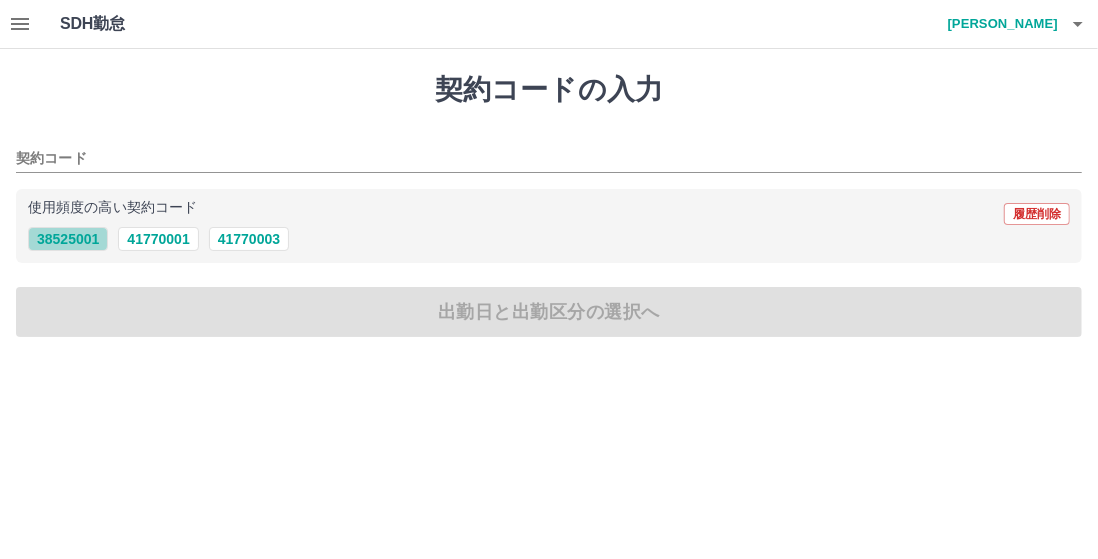type on "********" 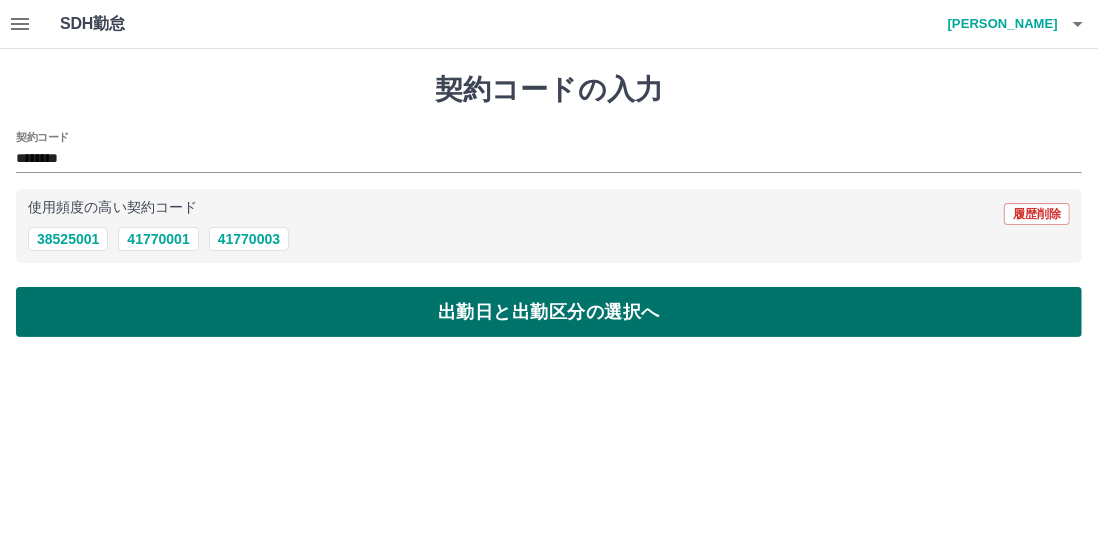 click on "出勤日と出勤区分の選択へ" at bounding box center (549, 312) 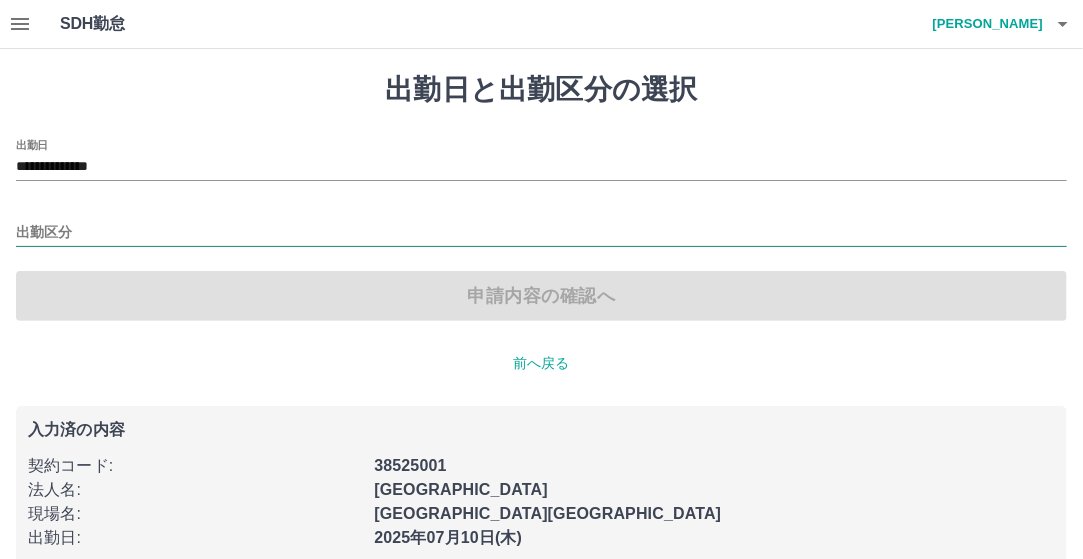 click on "出勤区分" at bounding box center [541, 233] 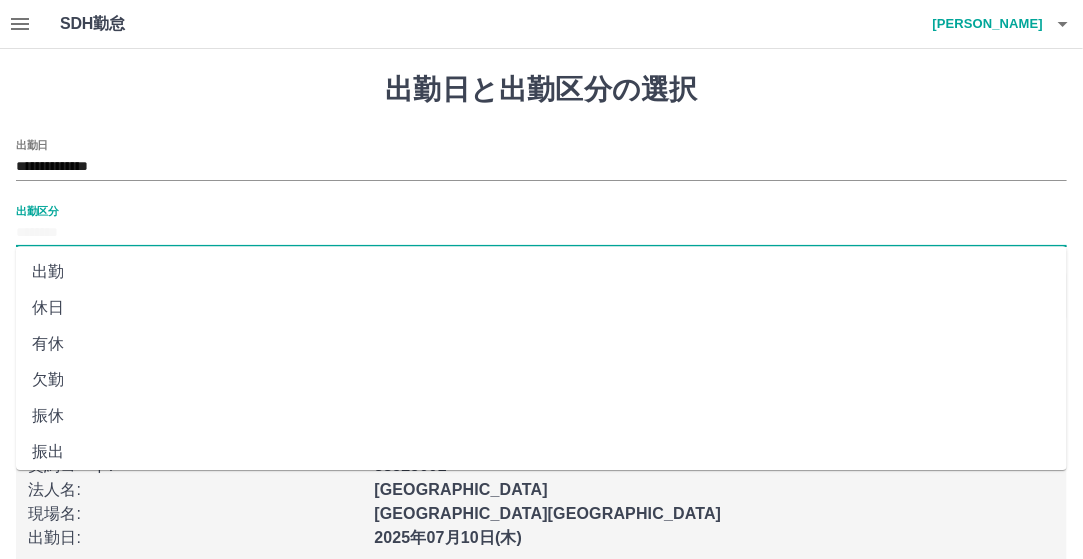 click on "出勤" at bounding box center (541, 272) 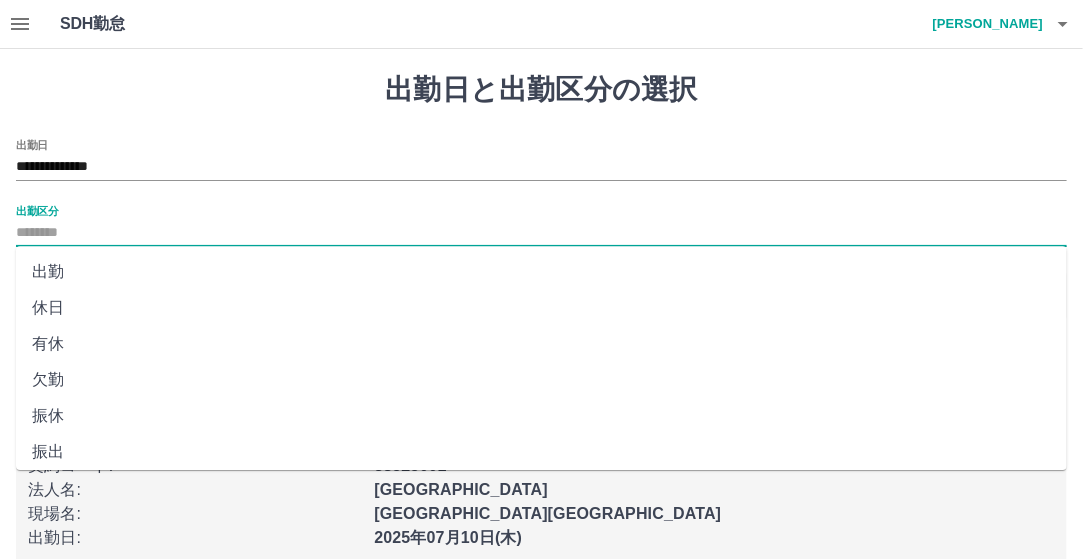 type on "**" 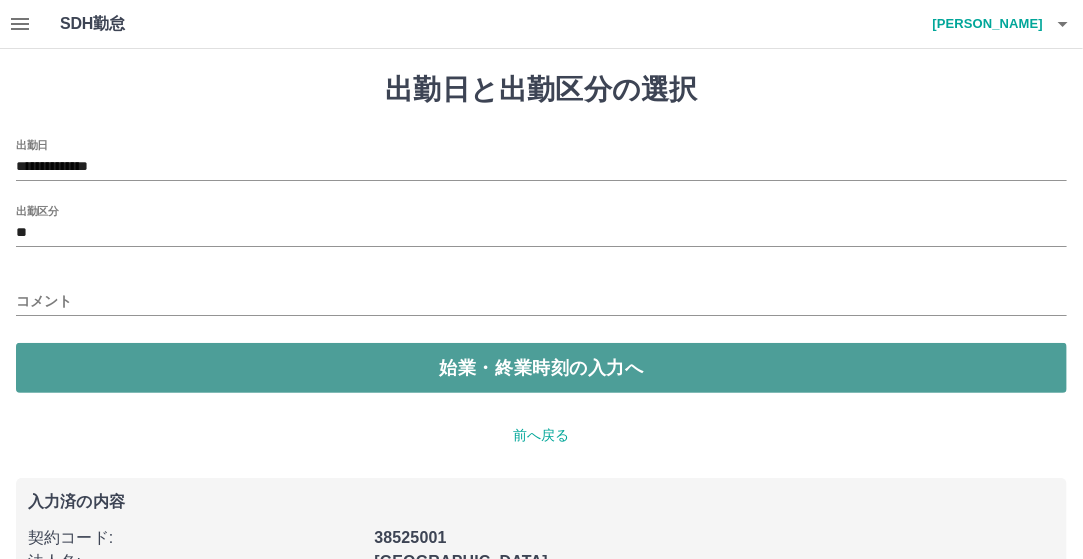 click on "始業・終業時刻の入力へ" at bounding box center [541, 368] 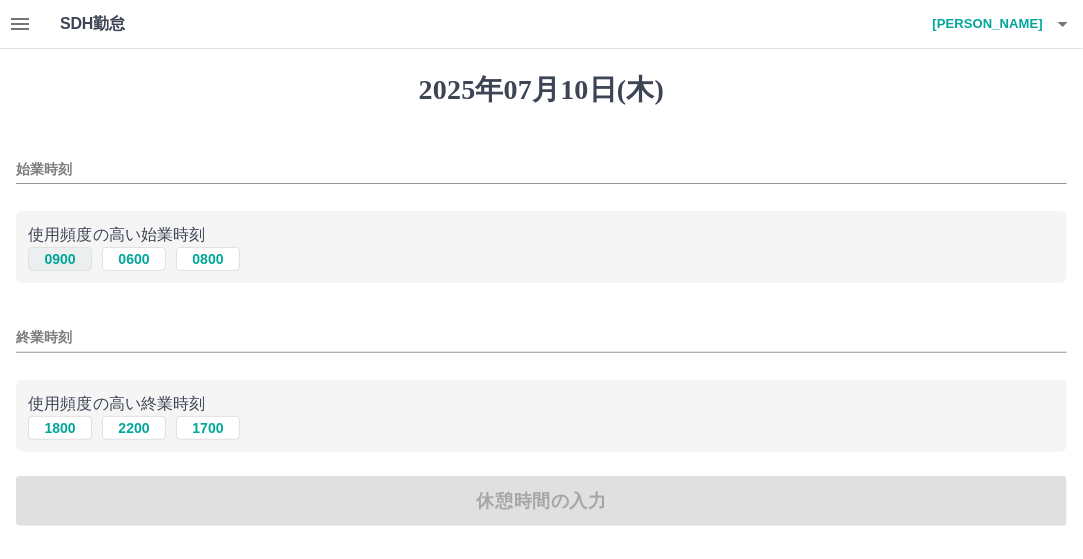 click on "0900" at bounding box center (60, 259) 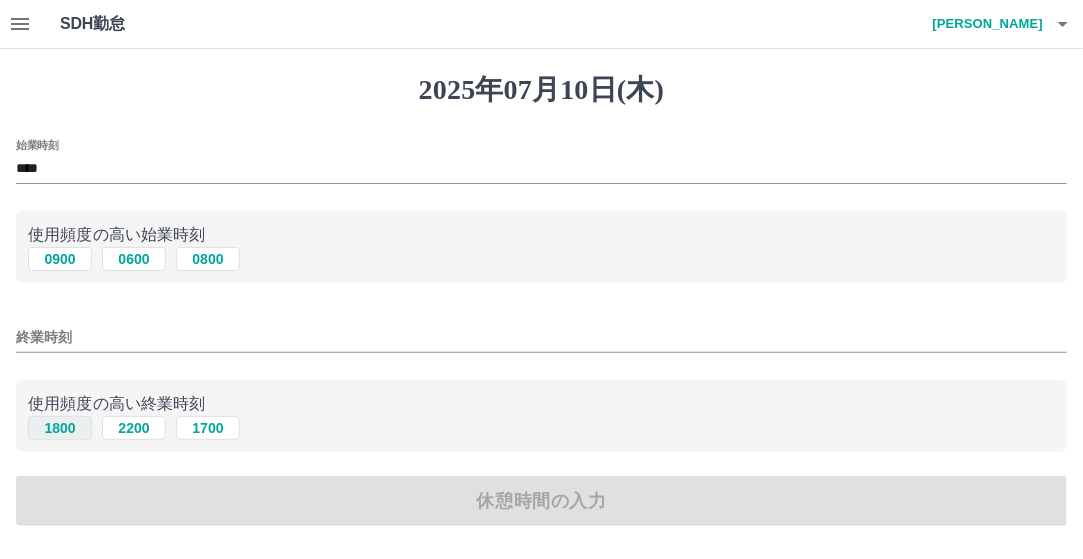 click on "1800" at bounding box center (60, 428) 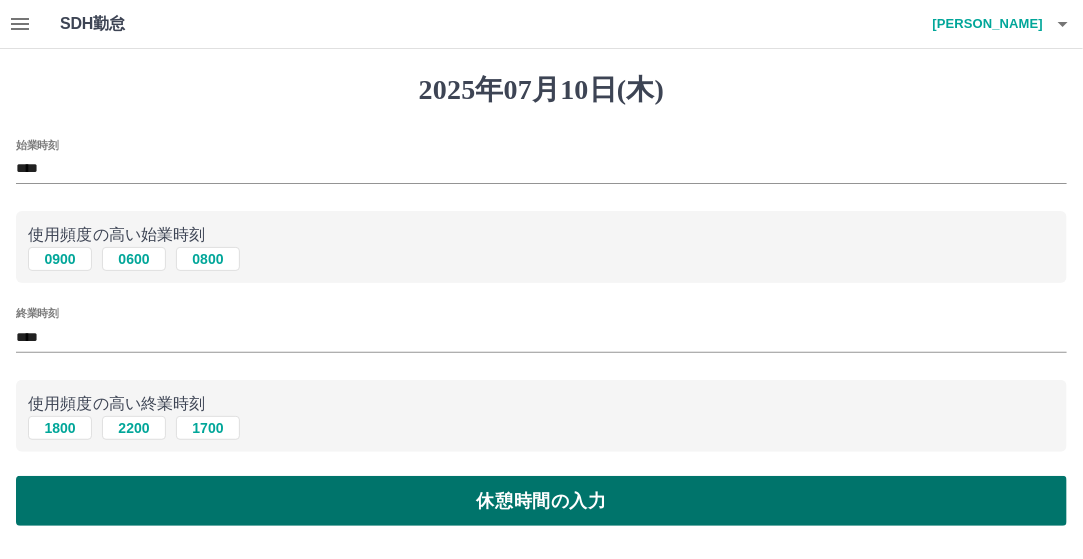 click on "休憩時間の入力" at bounding box center (541, 501) 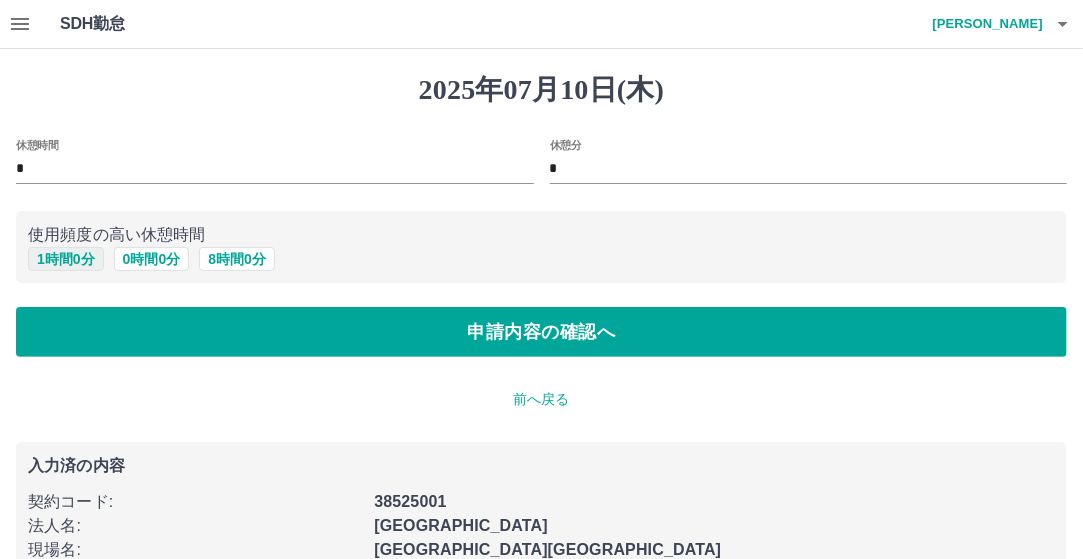 click on "1 時間 0 分" at bounding box center [66, 259] 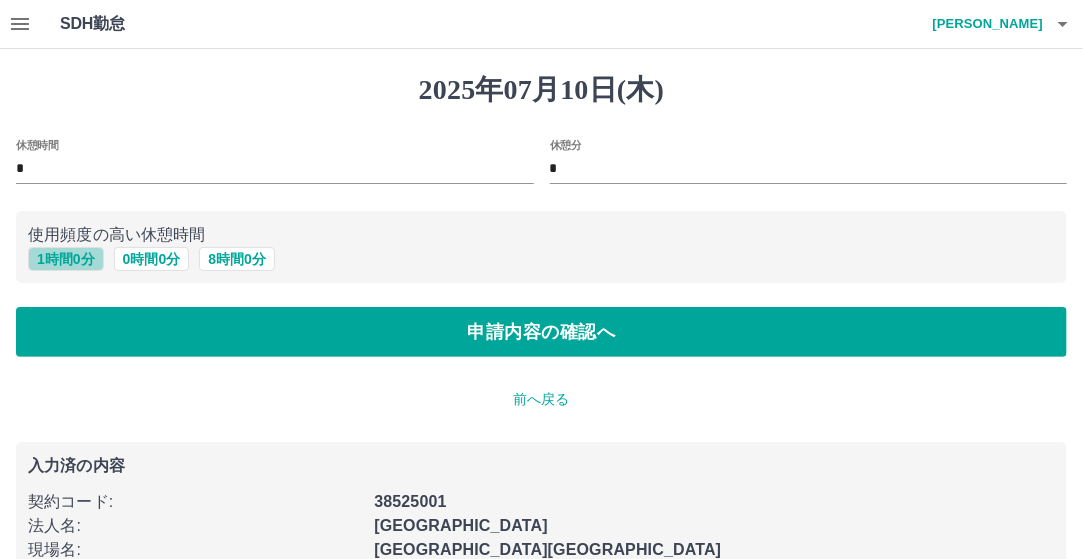 click on "1 時間 0 分" at bounding box center [66, 259] 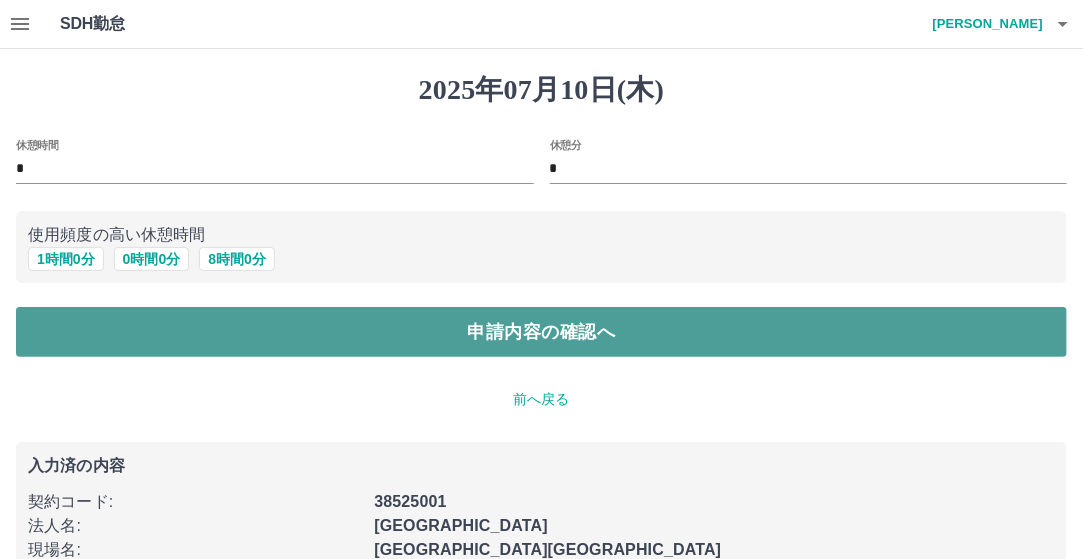 click on "申請内容の確認へ" at bounding box center (541, 332) 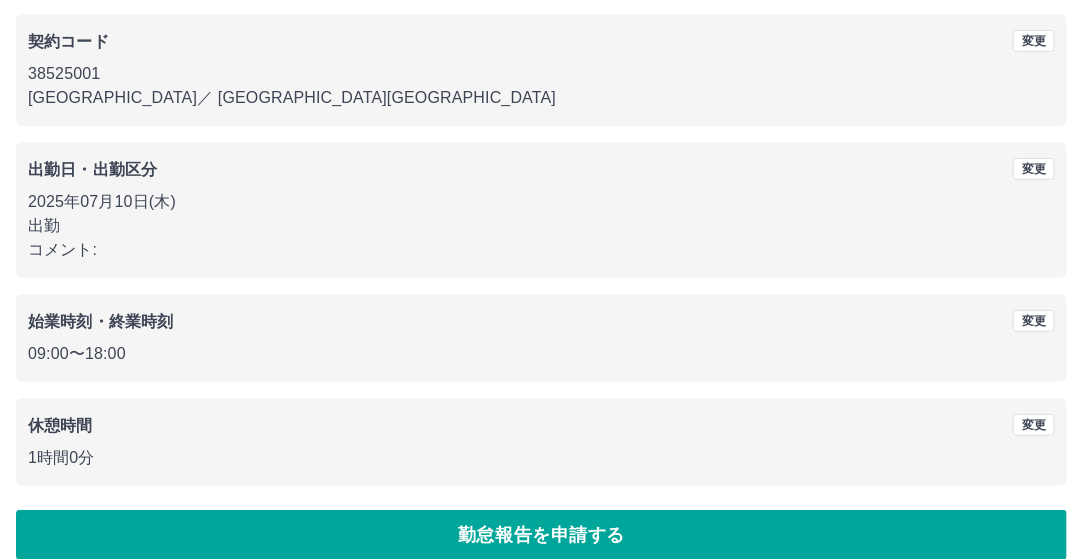 scroll, scrollTop: 188, scrollLeft: 0, axis: vertical 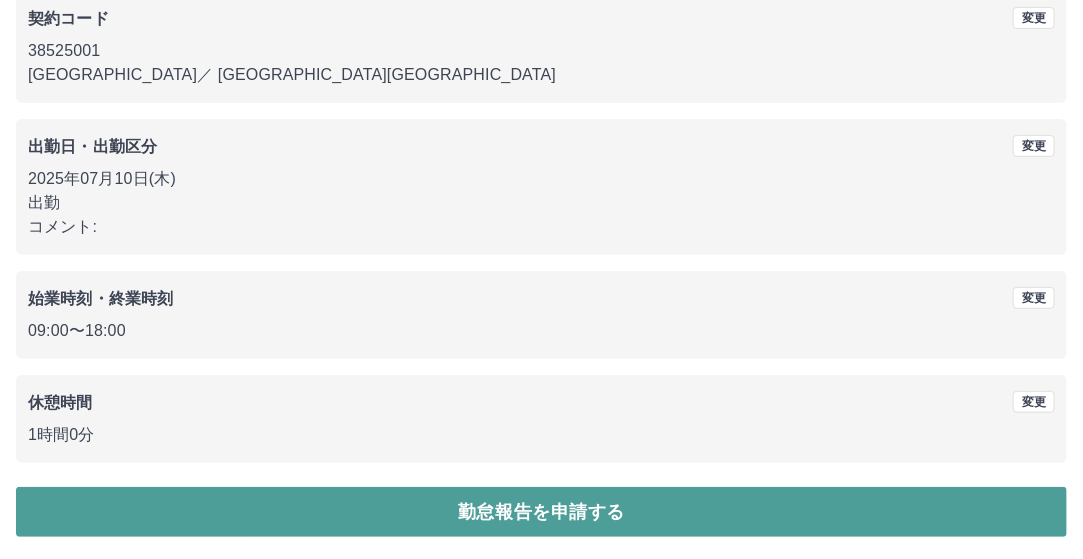 click on "勤怠報告を申請する" at bounding box center [541, 512] 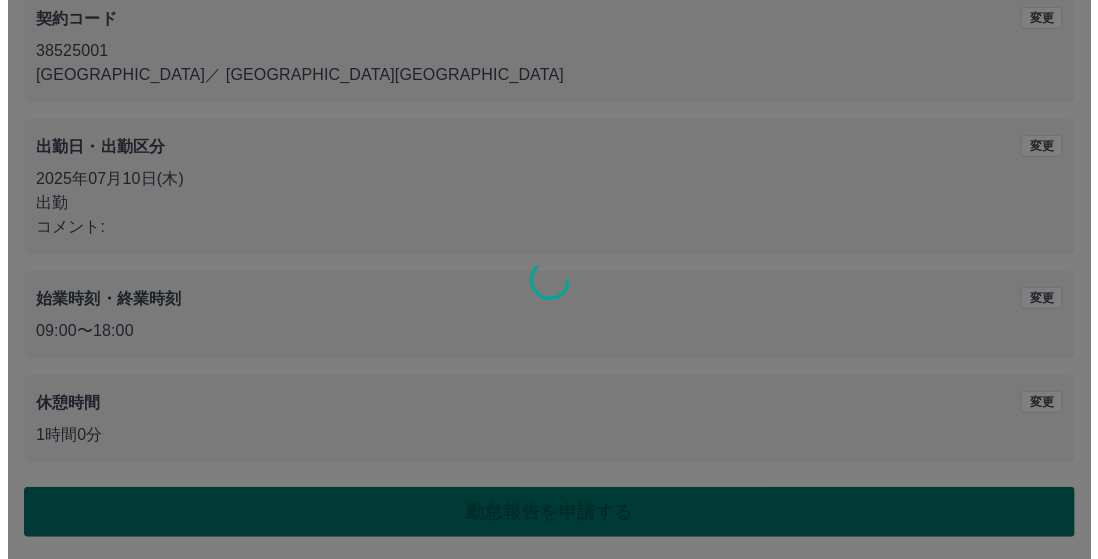scroll, scrollTop: 0, scrollLeft: 0, axis: both 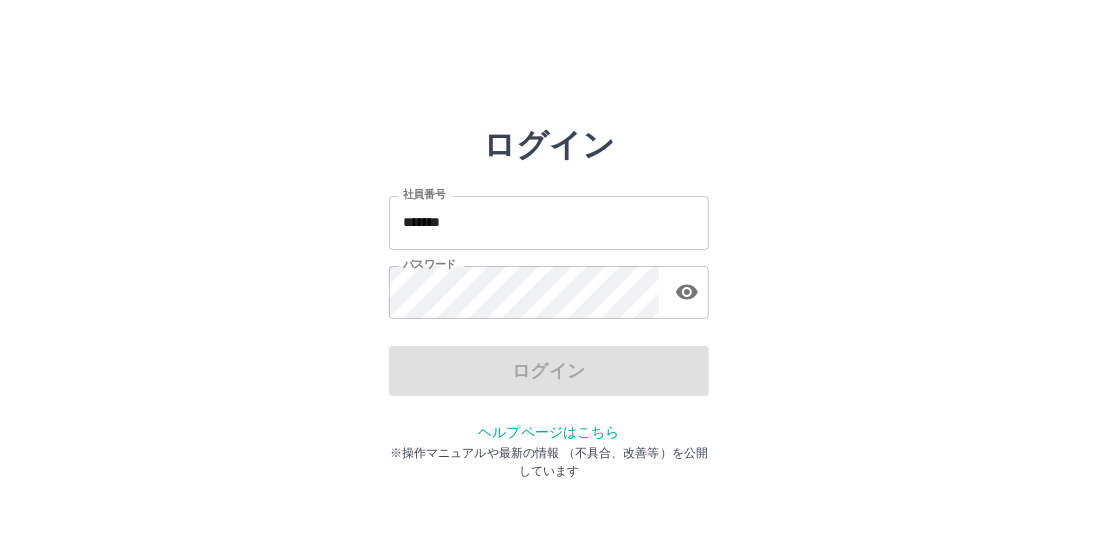 click on "*******" at bounding box center [549, 222] 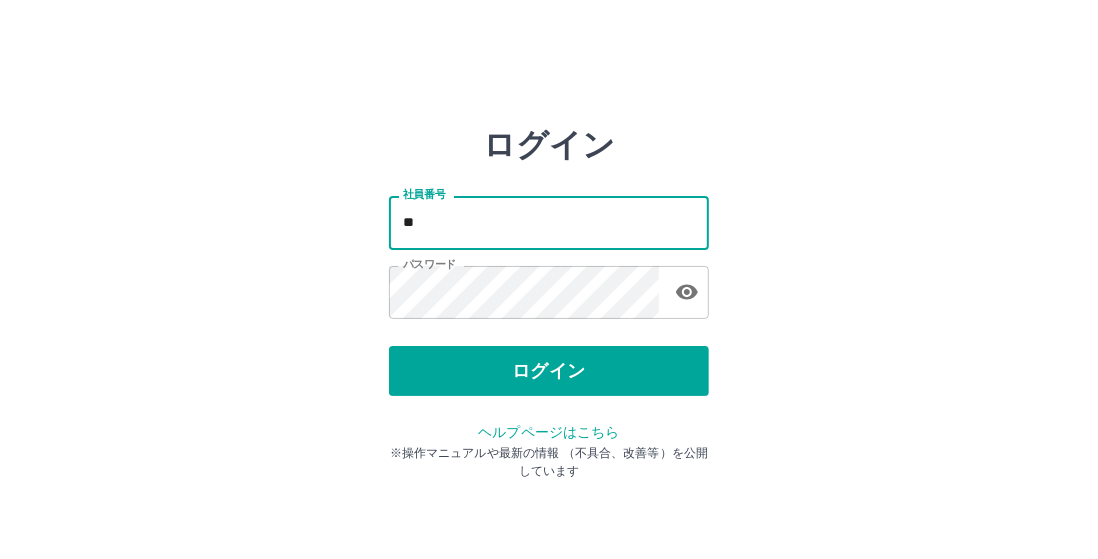 type on "*" 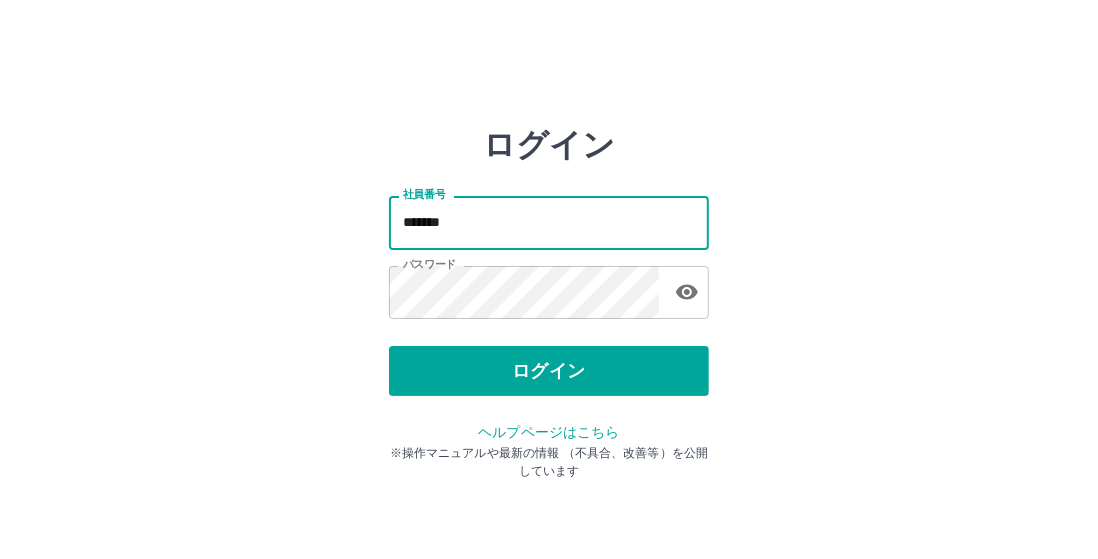 type on "*******" 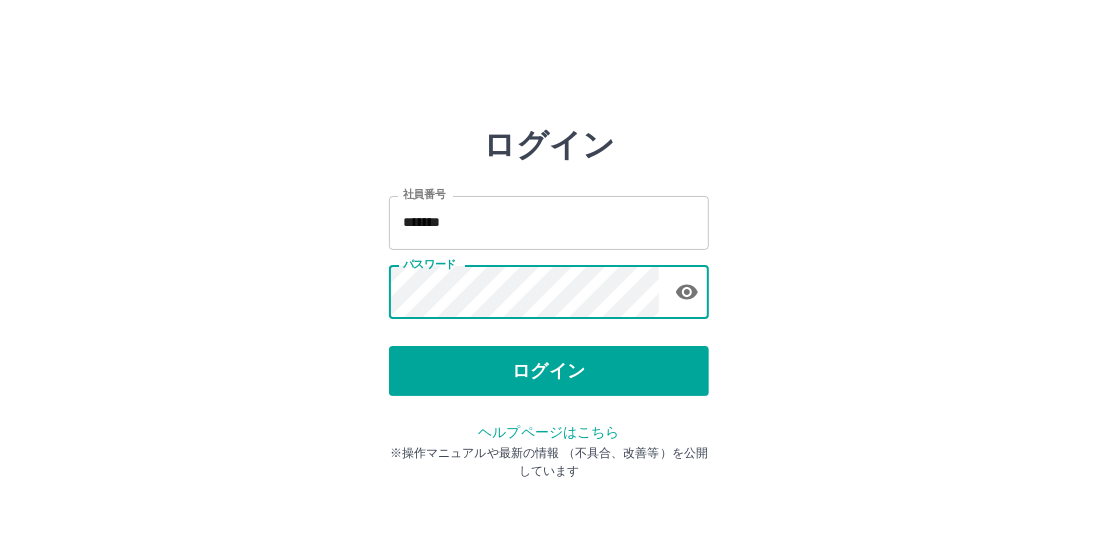 type 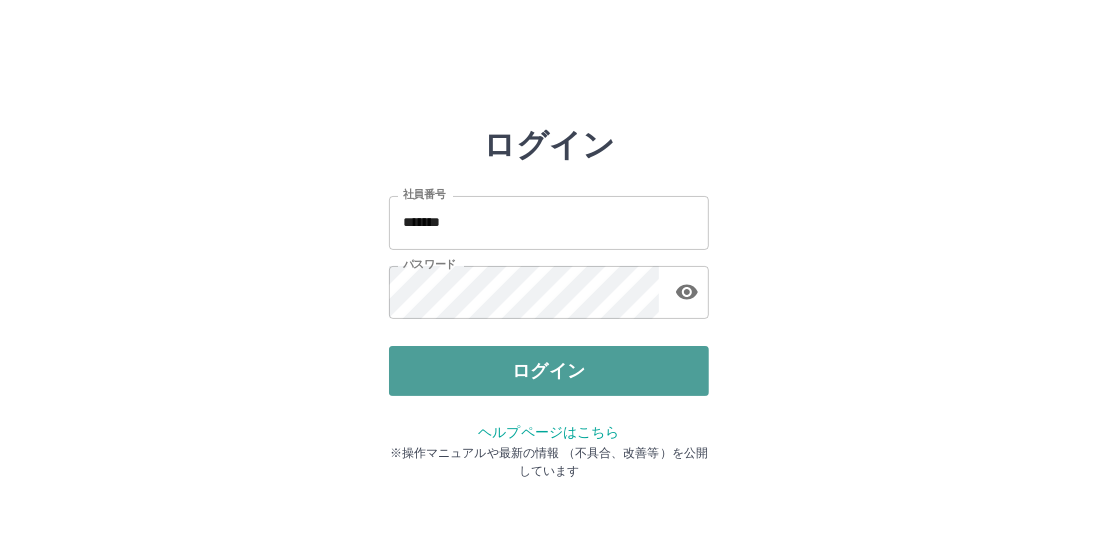 click on "ログイン" at bounding box center (549, 371) 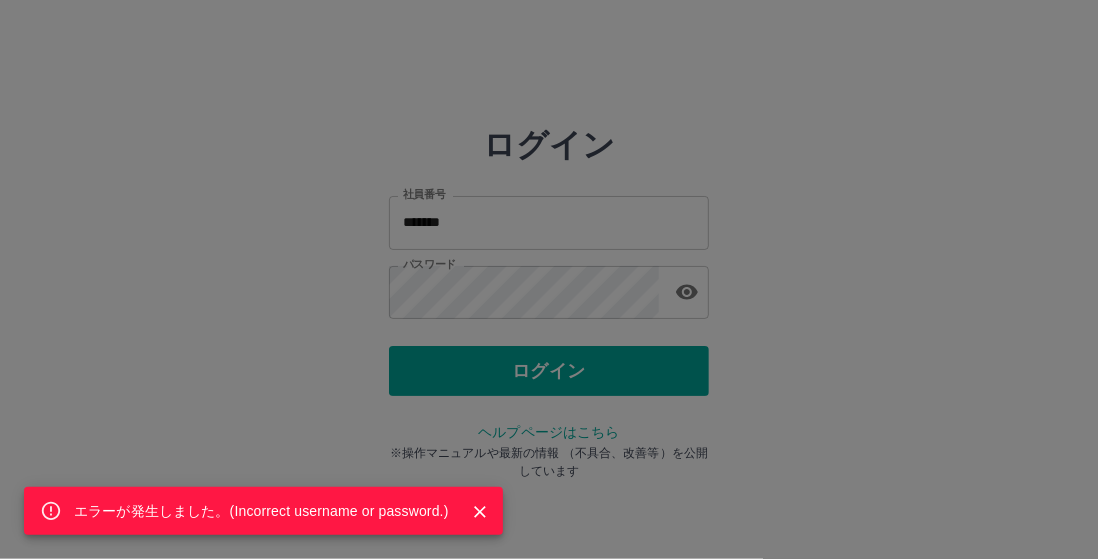 click on "エラーが発生しました。( Incorrect username or password. )" at bounding box center (261, 511) 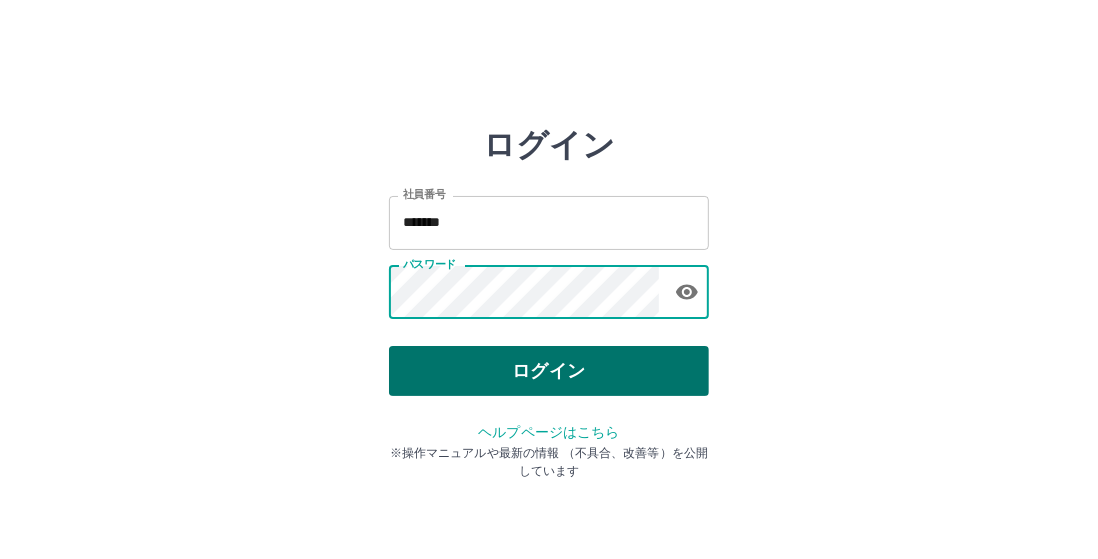click on "ログイン" at bounding box center (549, 371) 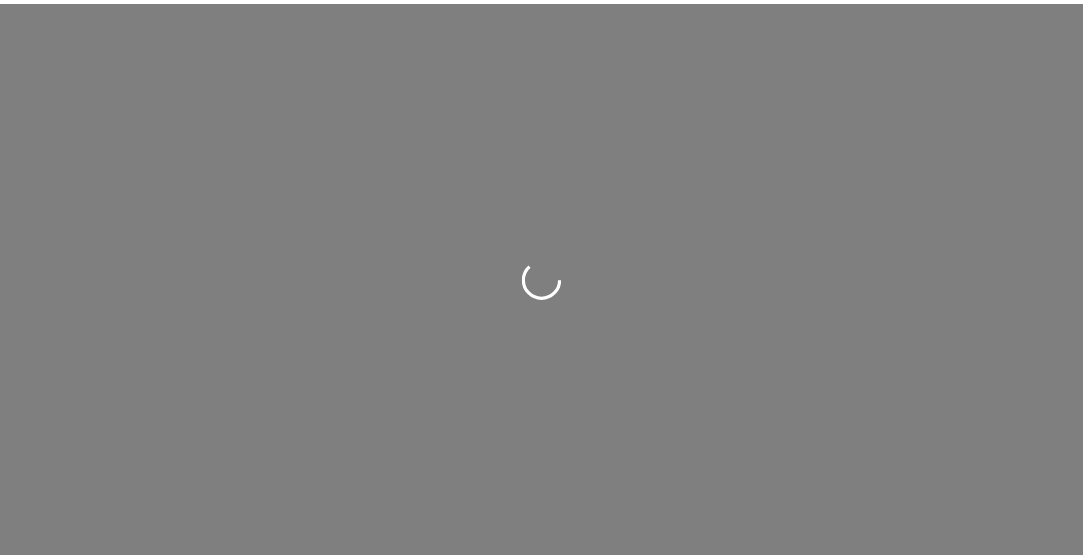 scroll, scrollTop: 0, scrollLeft: 0, axis: both 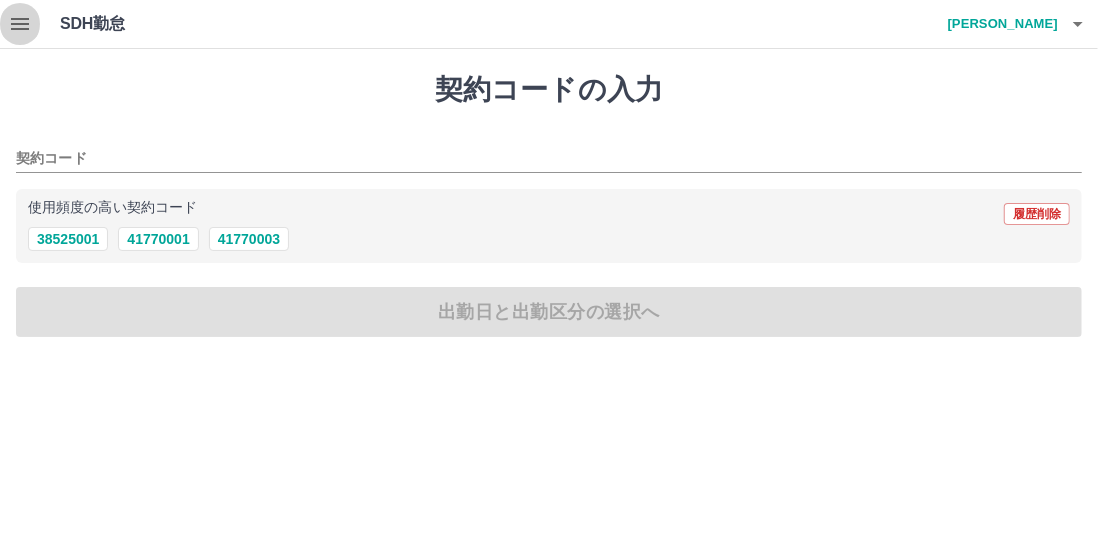 click 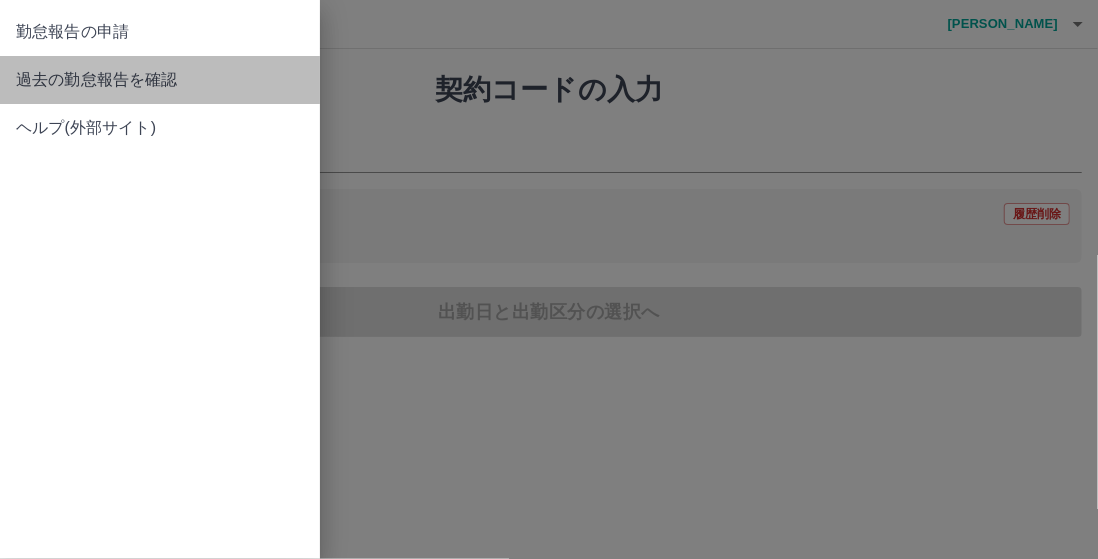 click on "過去の勤怠報告を確認" at bounding box center [160, 80] 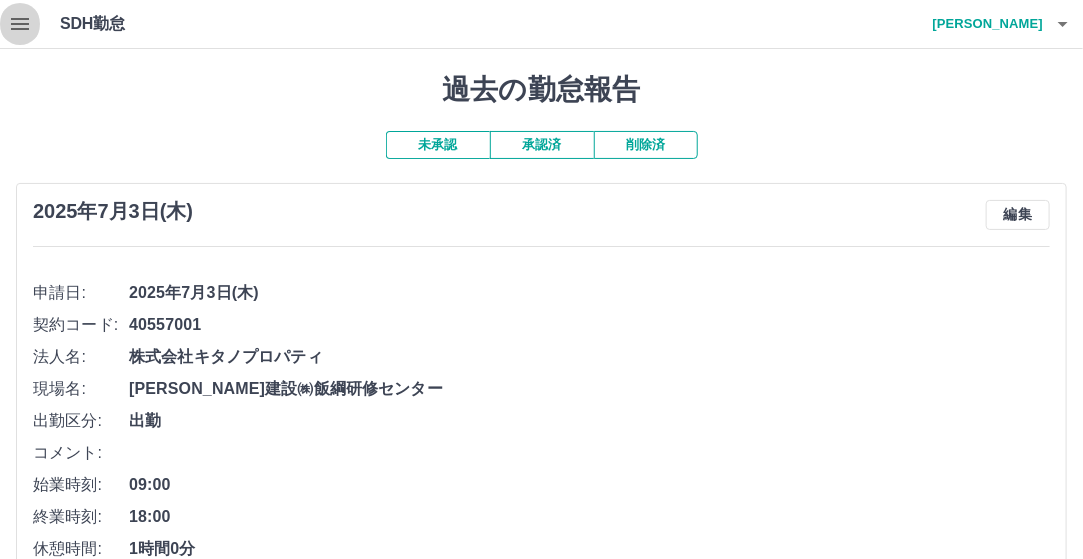 click 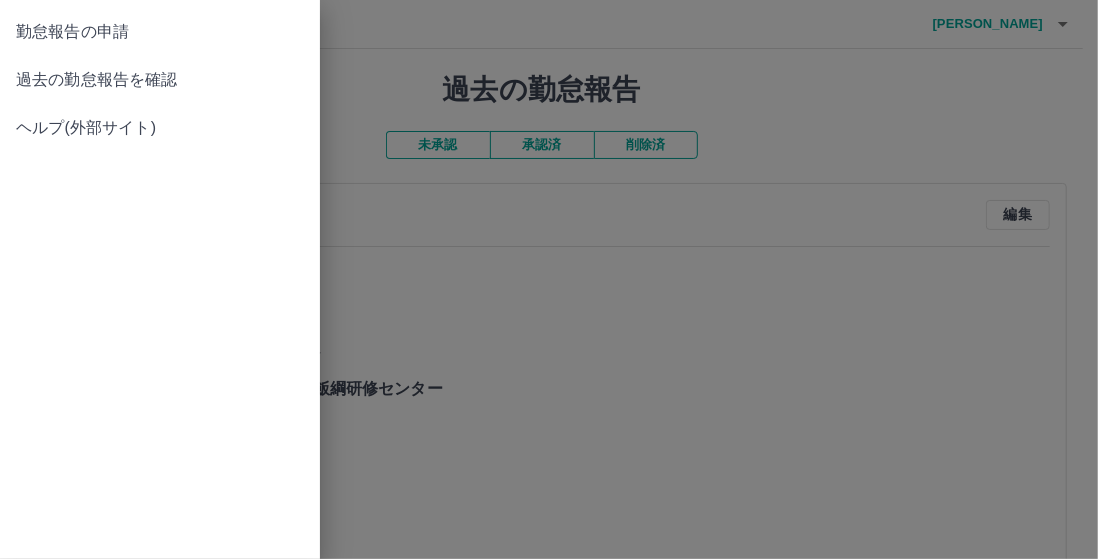 click on "勤怠報告の申請" at bounding box center (160, 32) 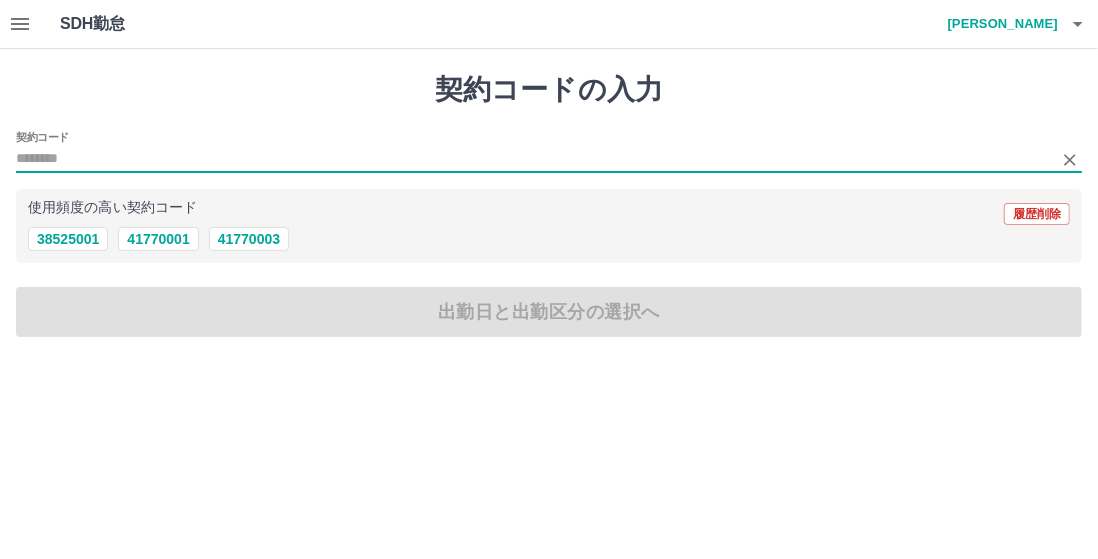 click on "契約コード" at bounding box center [534, 159] 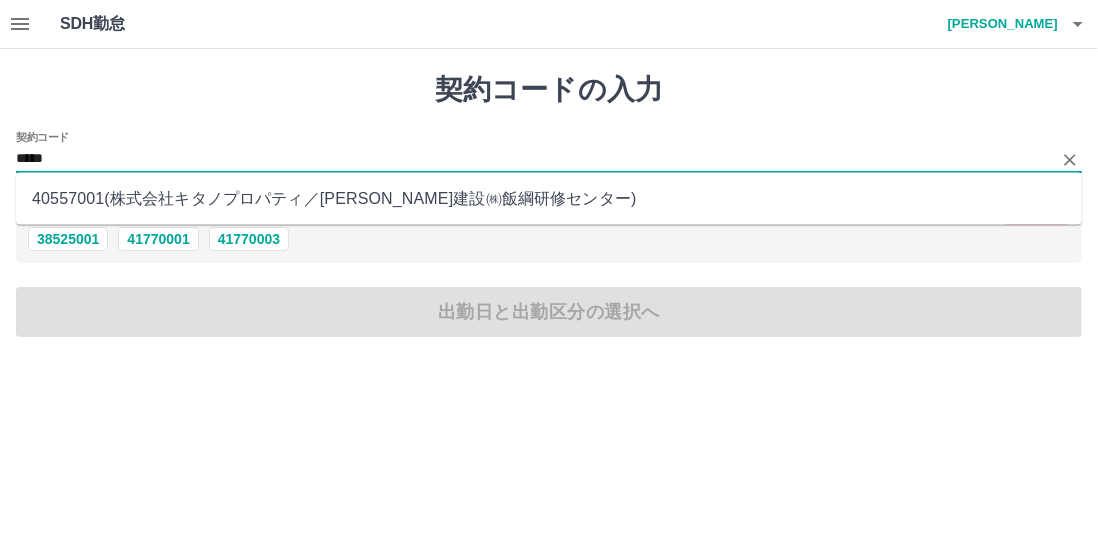 click on "40557001  ( 株式会社キタノプロパティ ／ [PERSON_NAME]建設㈱飯綱研修センター )" at bounding box center [549, 199] 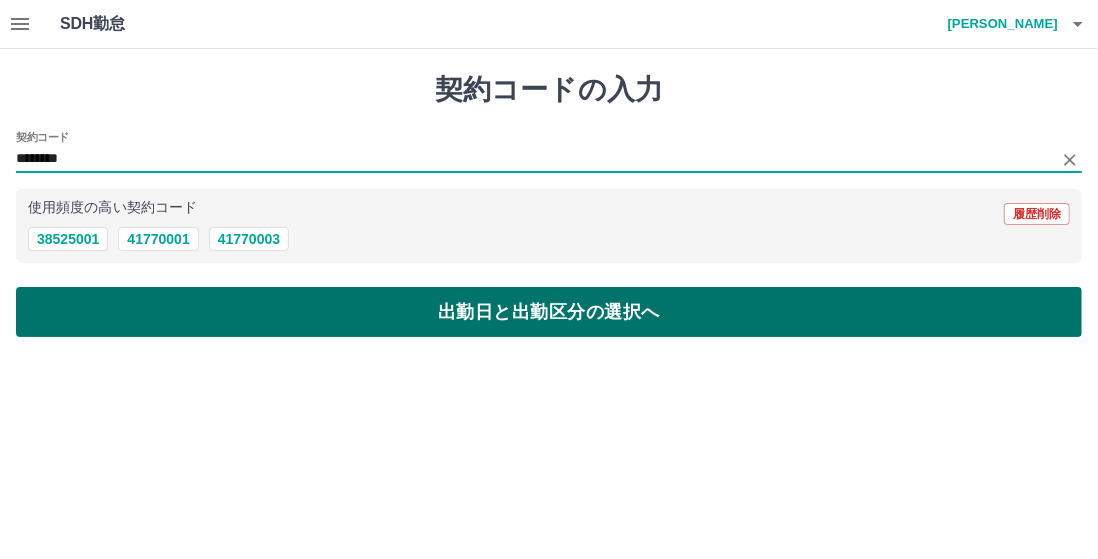 type on "********" 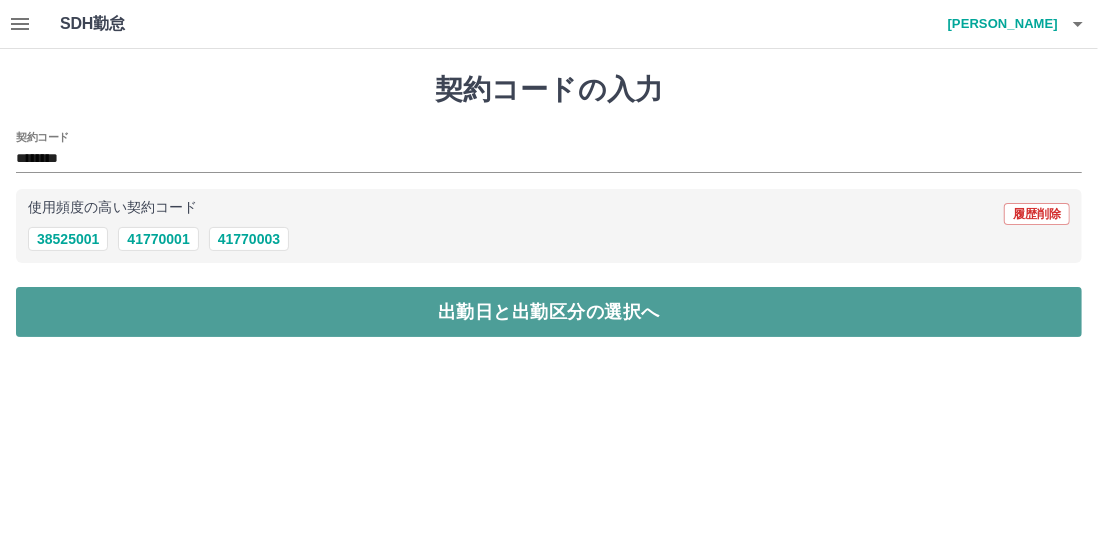 click on "出勤日と出勤区分の選択へ" at bounding box center (549, 312) 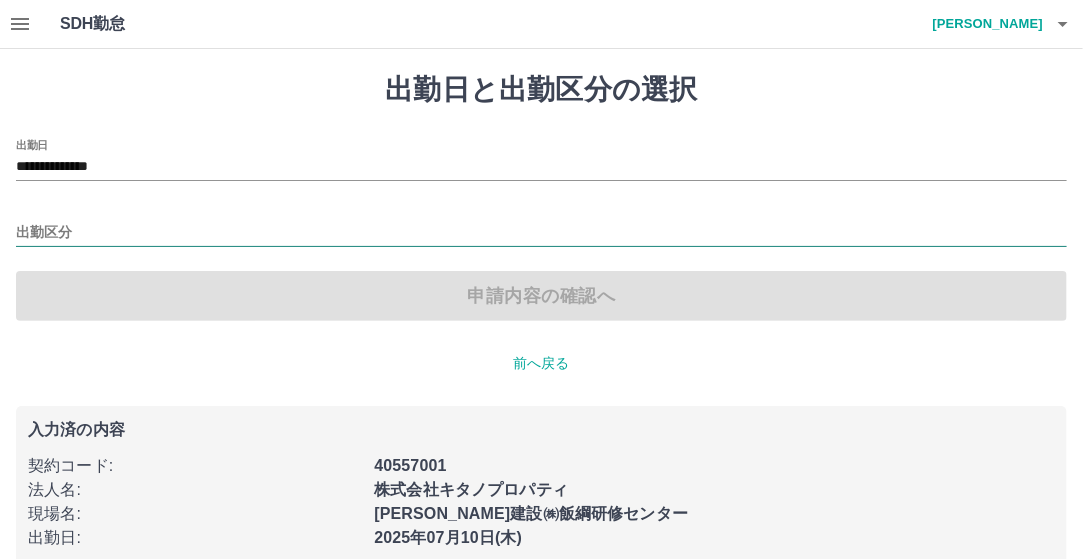 click on "出勤区分" at bounding box center [541, 233] 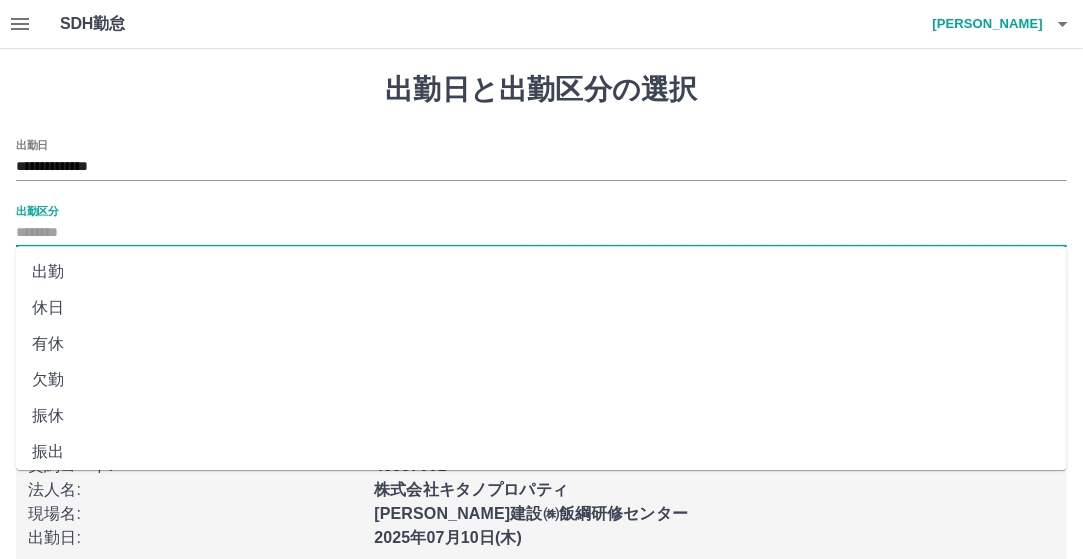 click on "出勤" at bounding box center [541, 272] 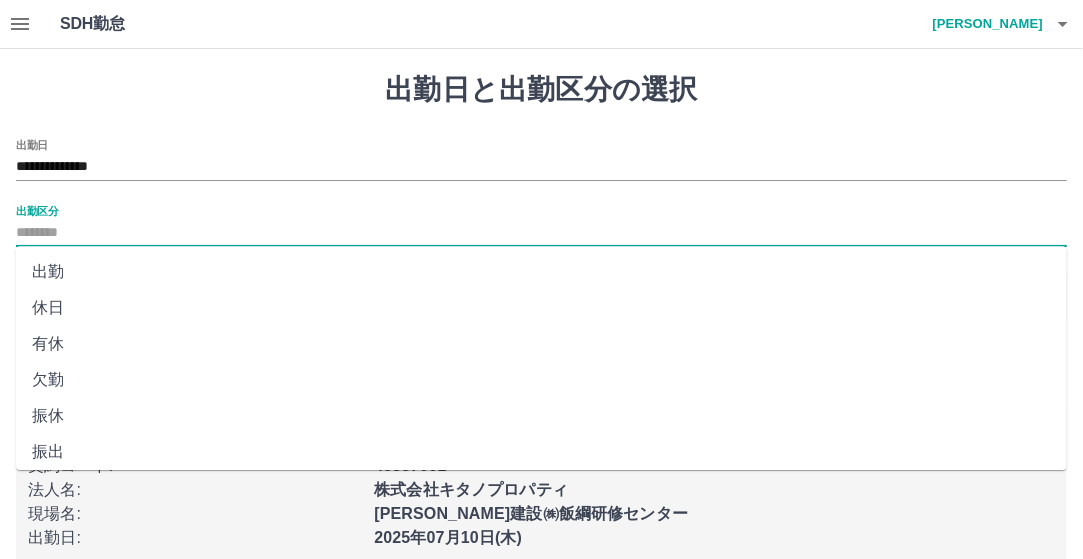 type on "**" 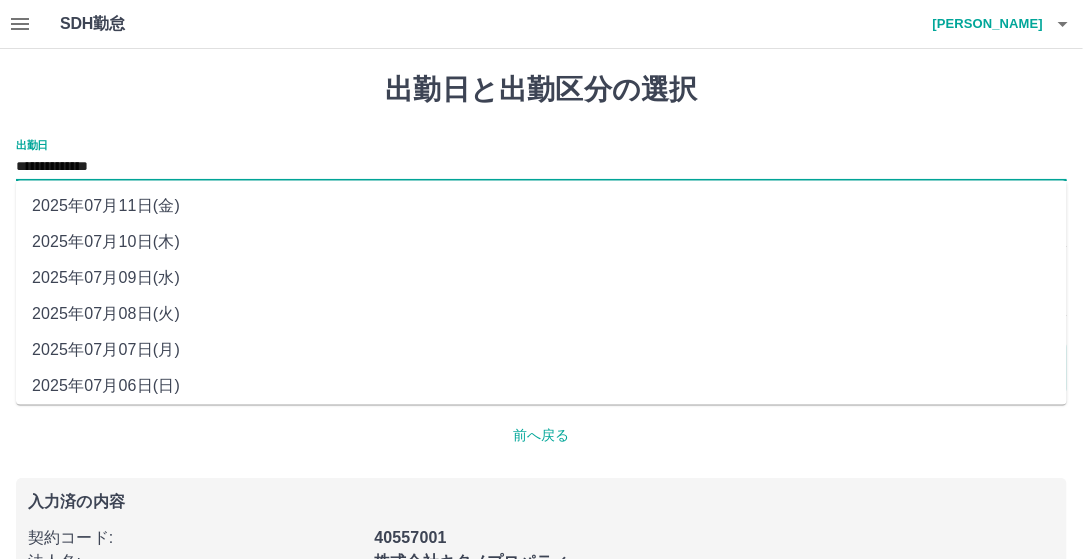 click on "**********" at bounding box center (541, 167) 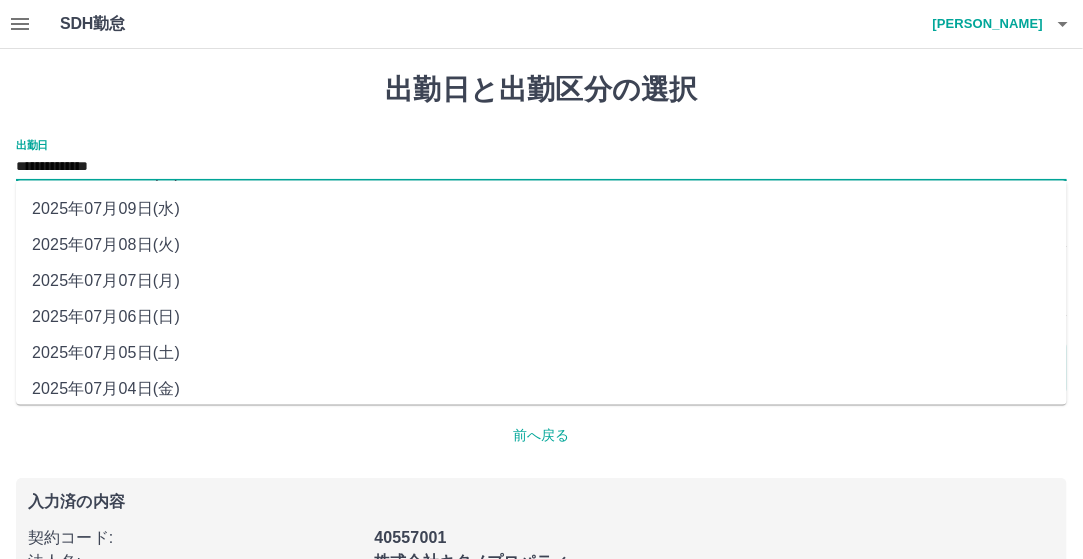 scroll, scrollTop: 84, scrollLeft: 0, axis: vertical 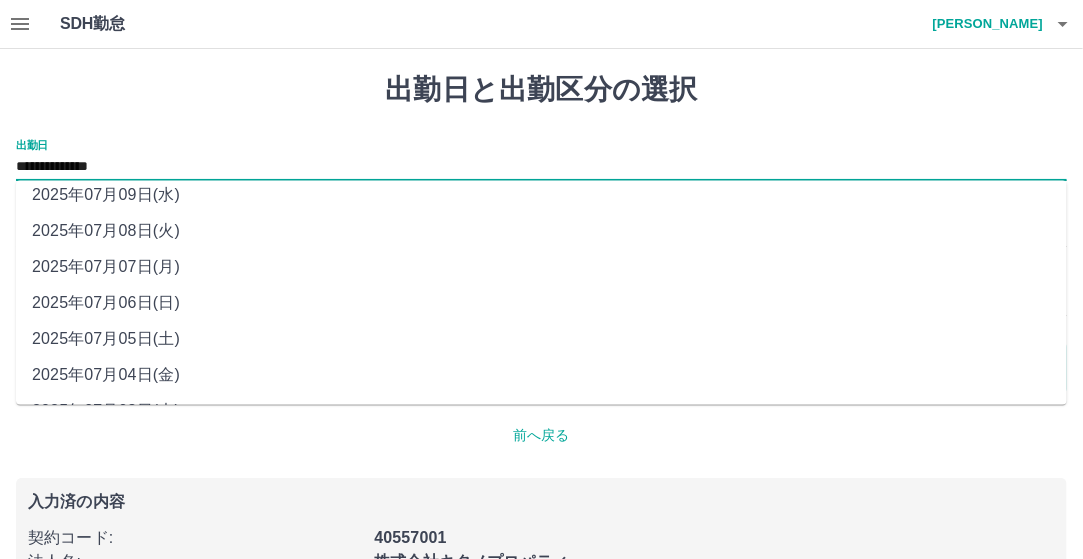 click on "2025年07月04日(金)" at bounding box center (541, 375) 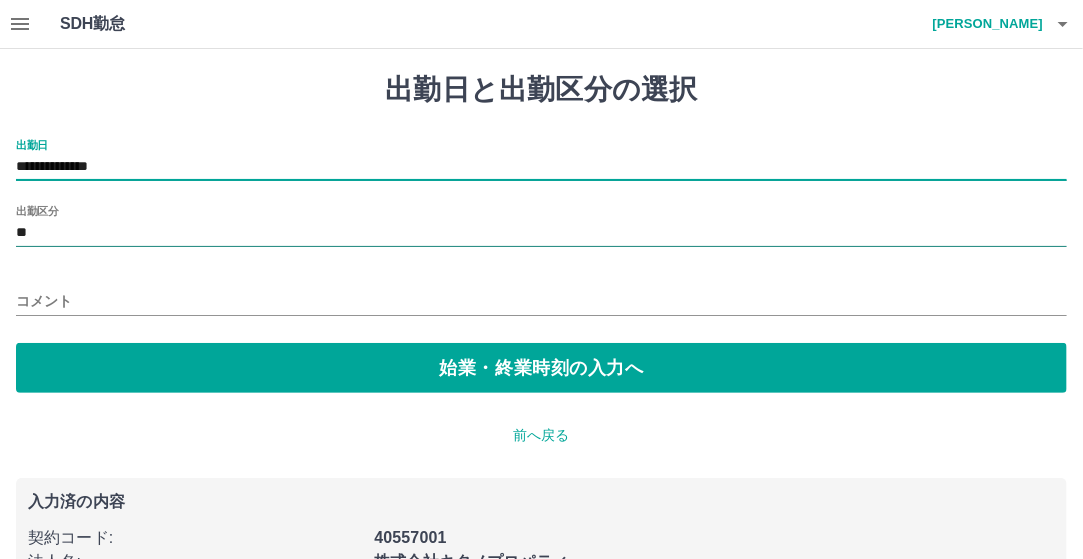 click on "**" at bounding box center [541, 233] 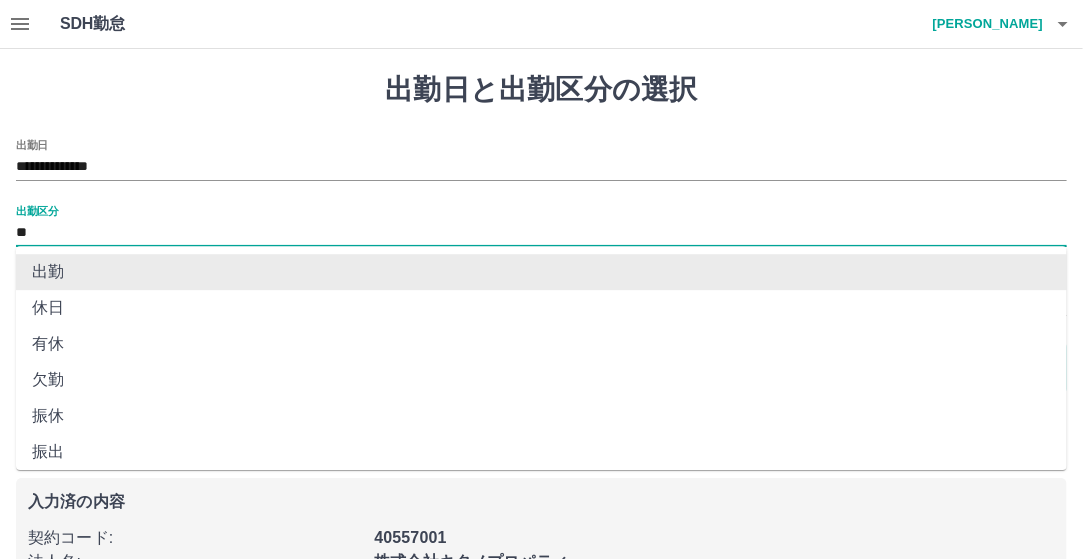 click on "出勤 休日 有休 欠勤 振休 振出 遅刻等 休業 休出 育介休 不就労 産休等 特休 労災 明け 事業所 法定休 休職" at bounding box center (541, 358) 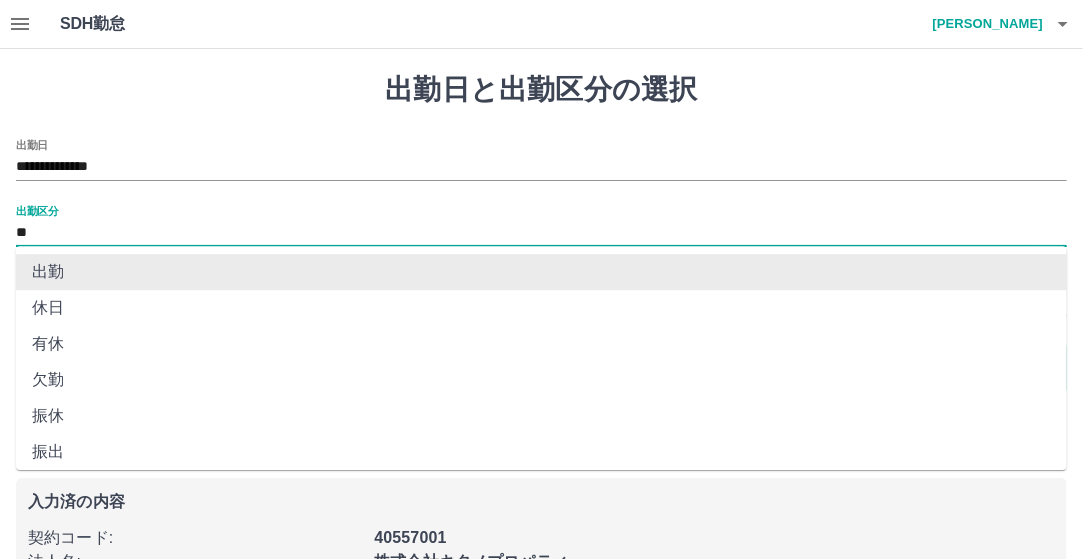 click on "**" at bounding box center [541, 233] 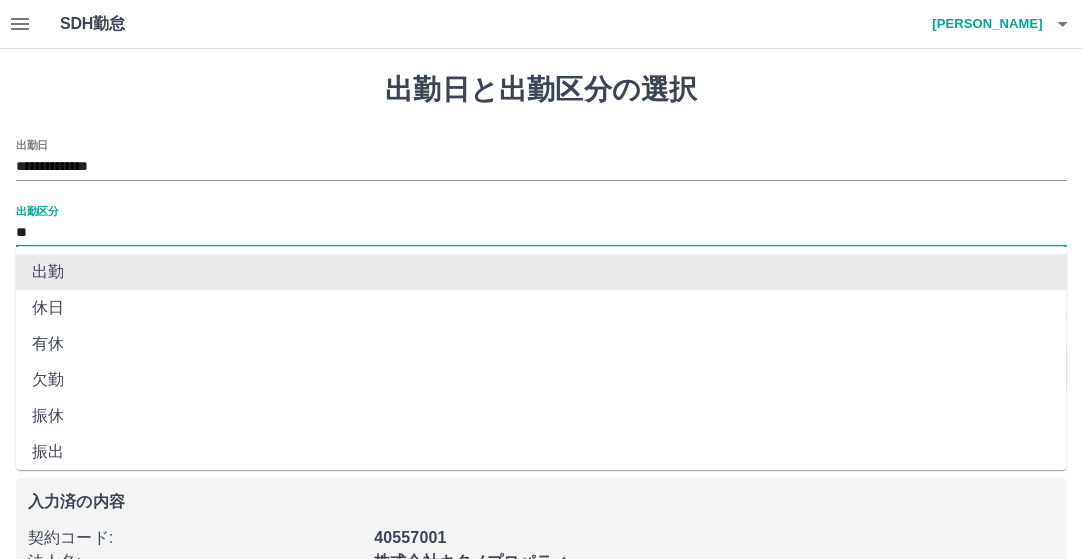 click on "出勤" at bounding box center [541, 272] 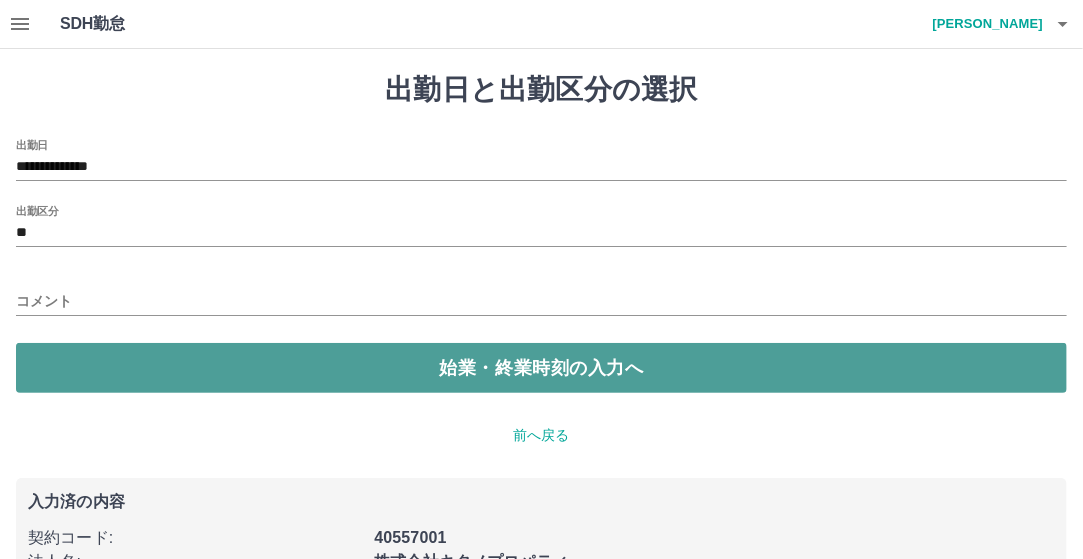 click on "始業・終業時刻の入力へ" at bounding box center [541, 368] 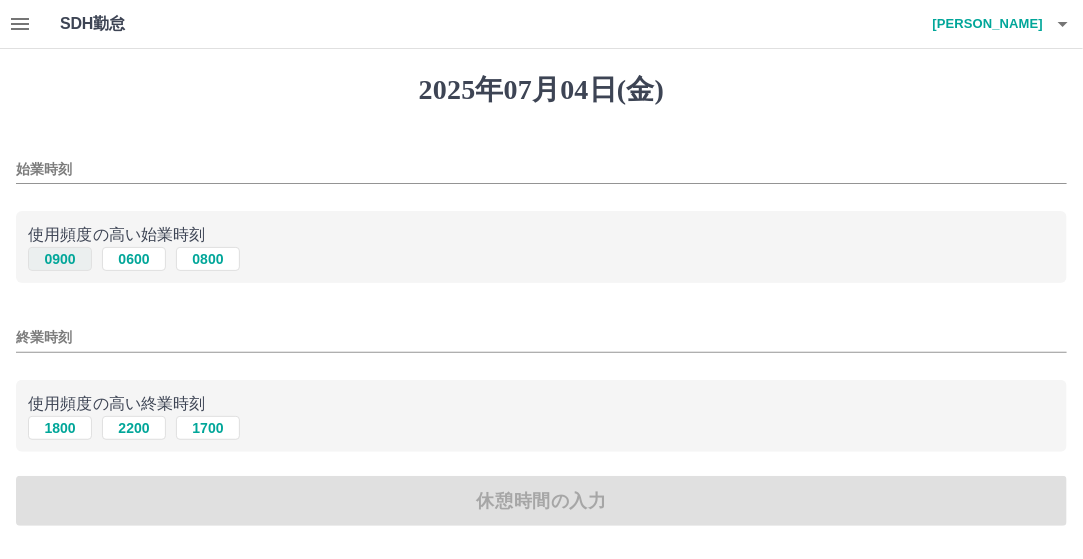 click on "0900" at bounding box center (60, 259) 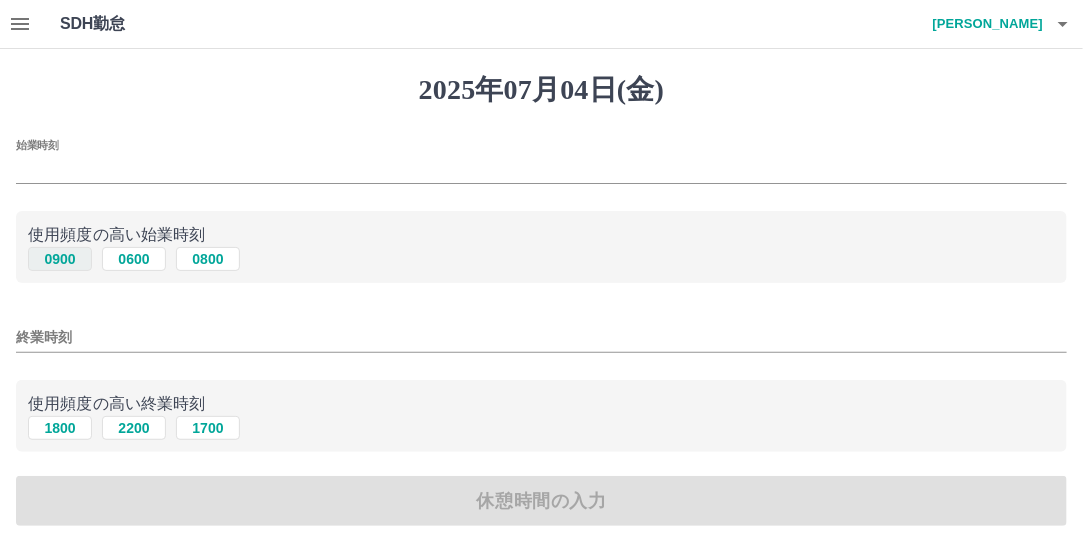 type on "****" 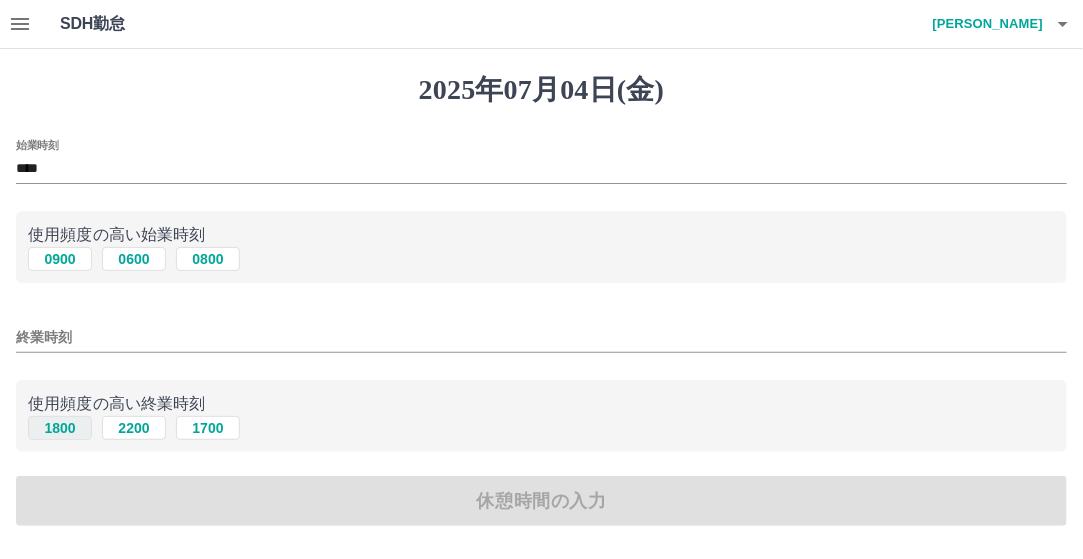 click on "1800" at bounding box center [60, 428] 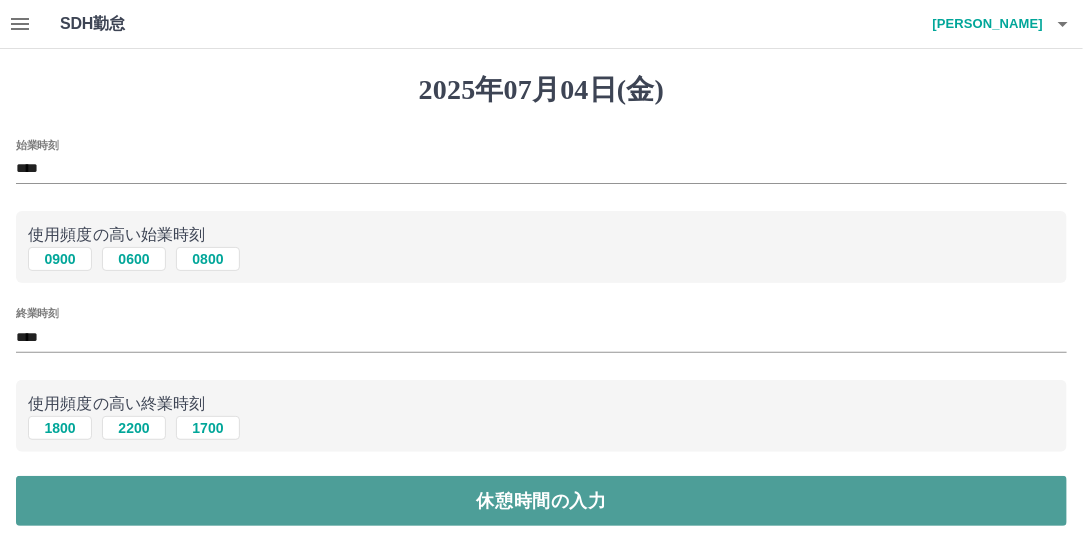 click on "休憩時間の入力" at bounding box center (541, 501) 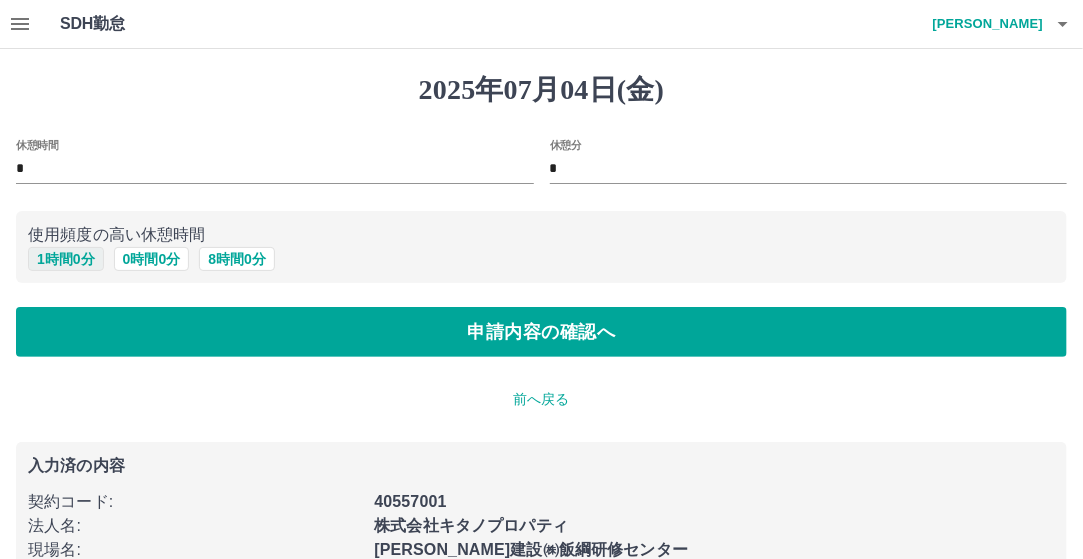 click on "1 時間 0 分" at bounding box center (66, 259) 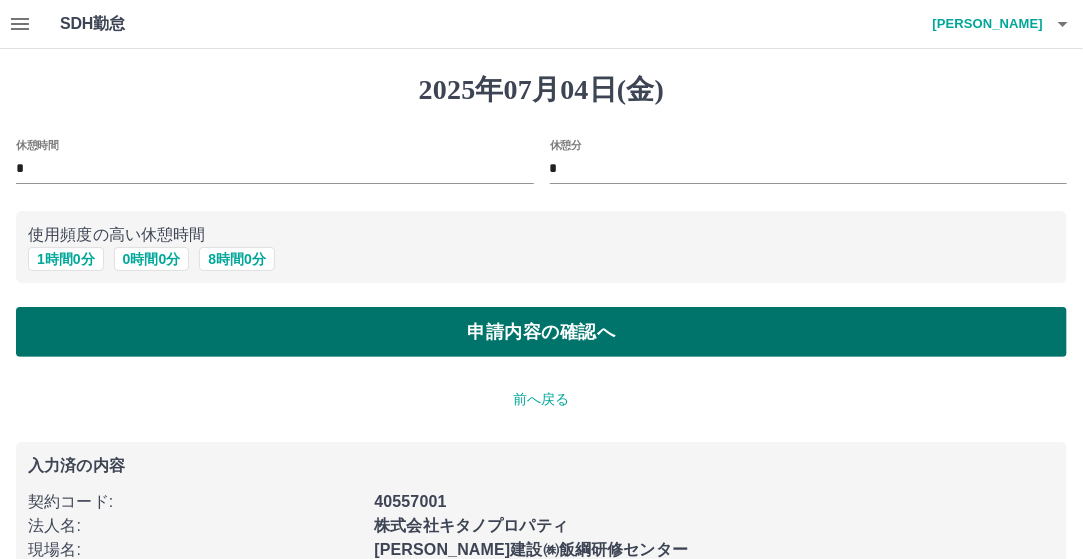 click on "申請内容の確認へ" at bounding box center [541, 332] 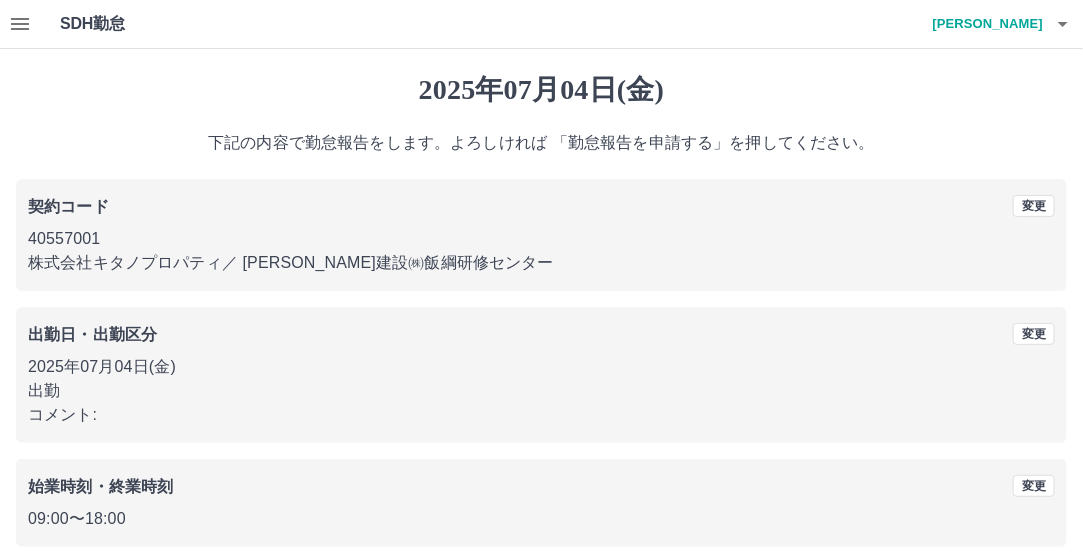 scroll, scrollTop: 188, scrollLeft: 0, axis: vertical 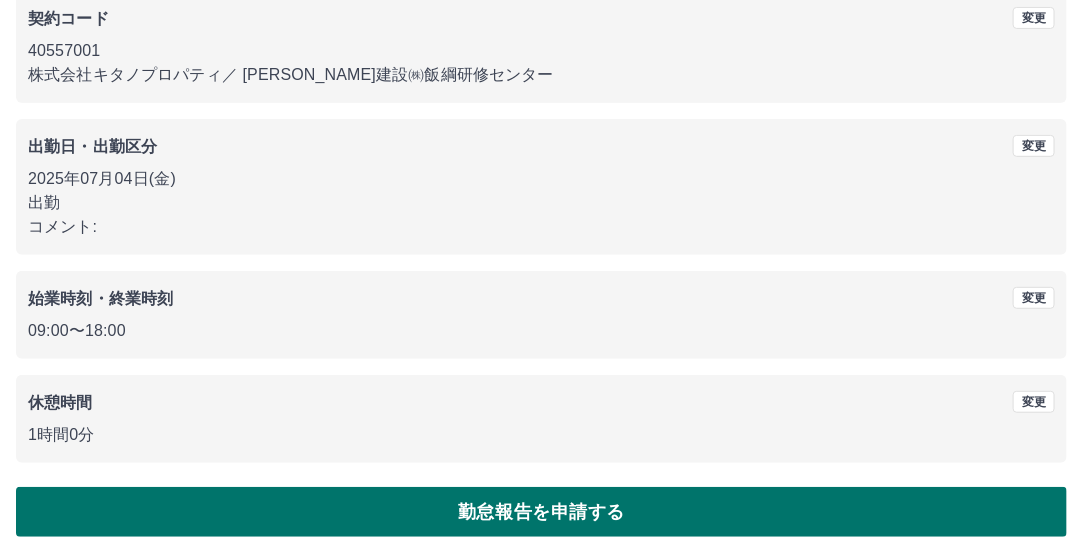 click on "勤怠報告を申請する" at bounding box center [541, 512] 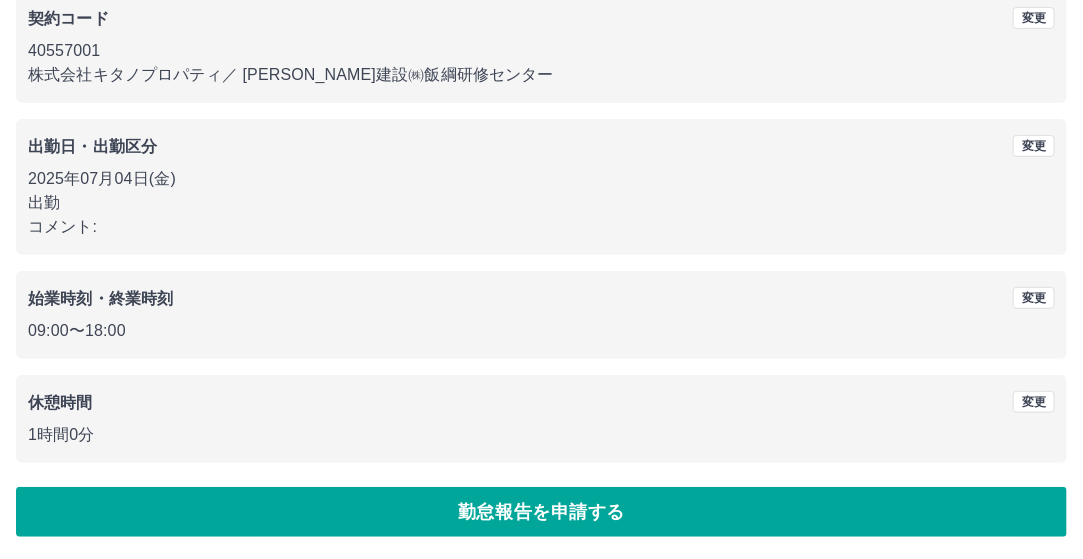 scroll, scrollTop: 0, scrollLeft: 0, axis: both 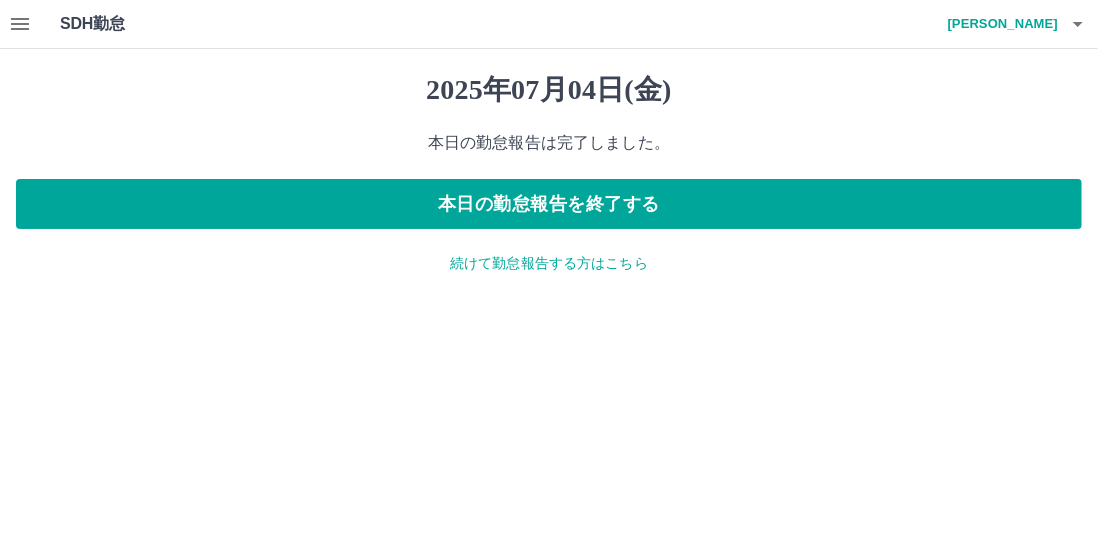click on "続けて勤怠報告する方はこちら" at bounding box center [549, 263] 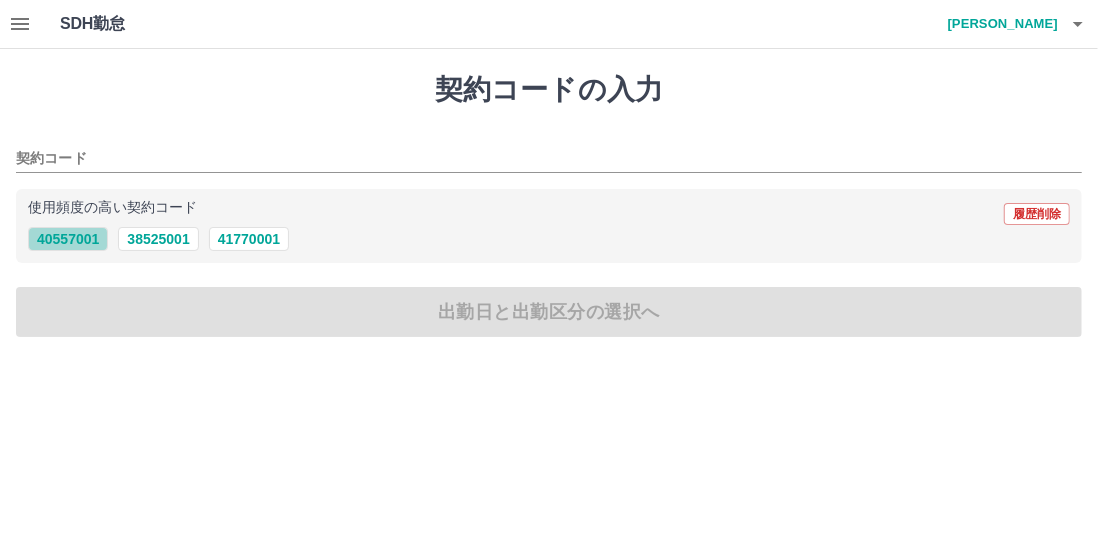 click on "40557001" at bounding box center [68, 239] 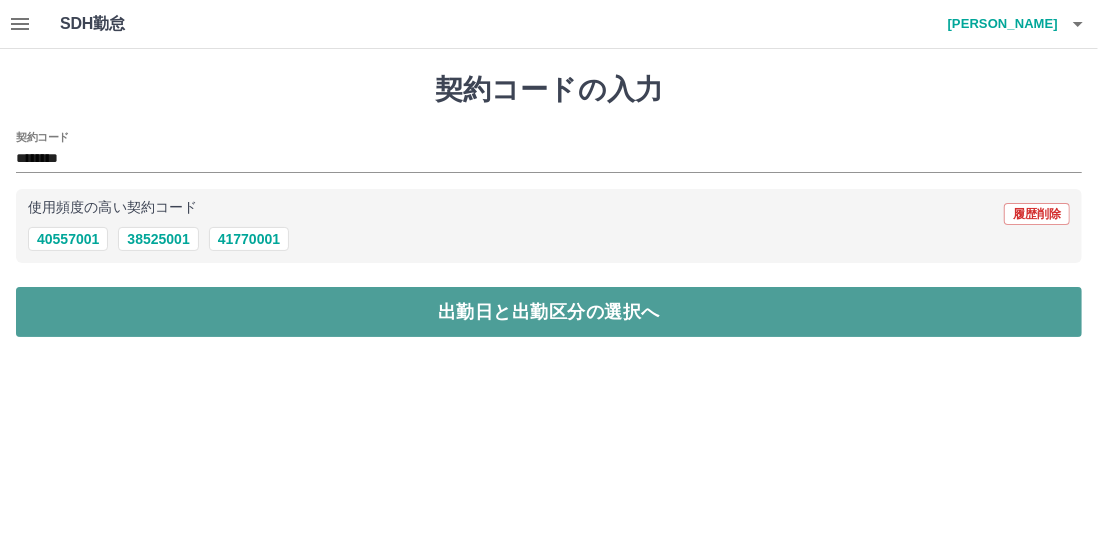 click on "出勤日と出勤区分の選択へ" at bounding box center [549, 312] 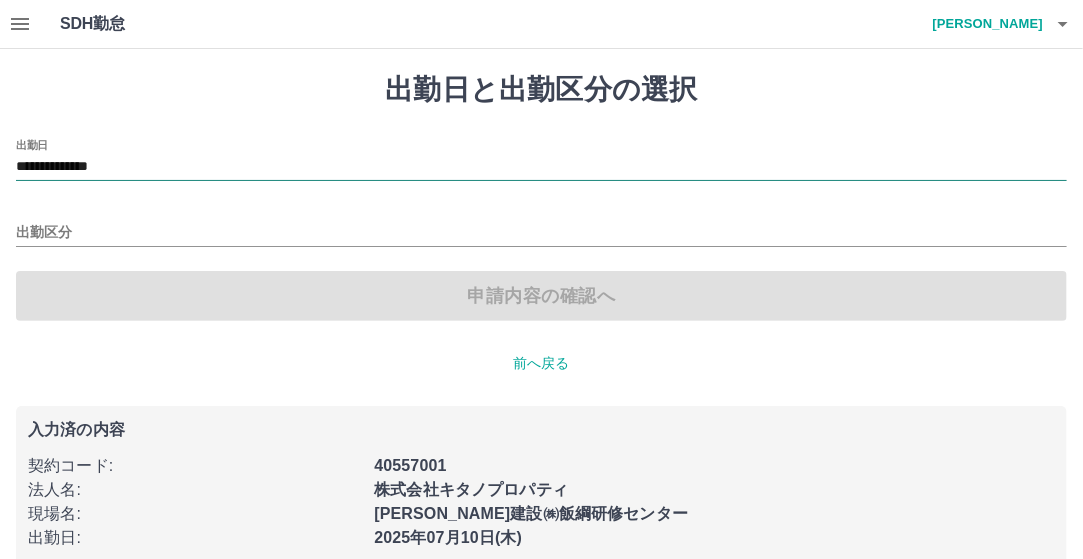 click on "**********" at bounding box center [541, 230] 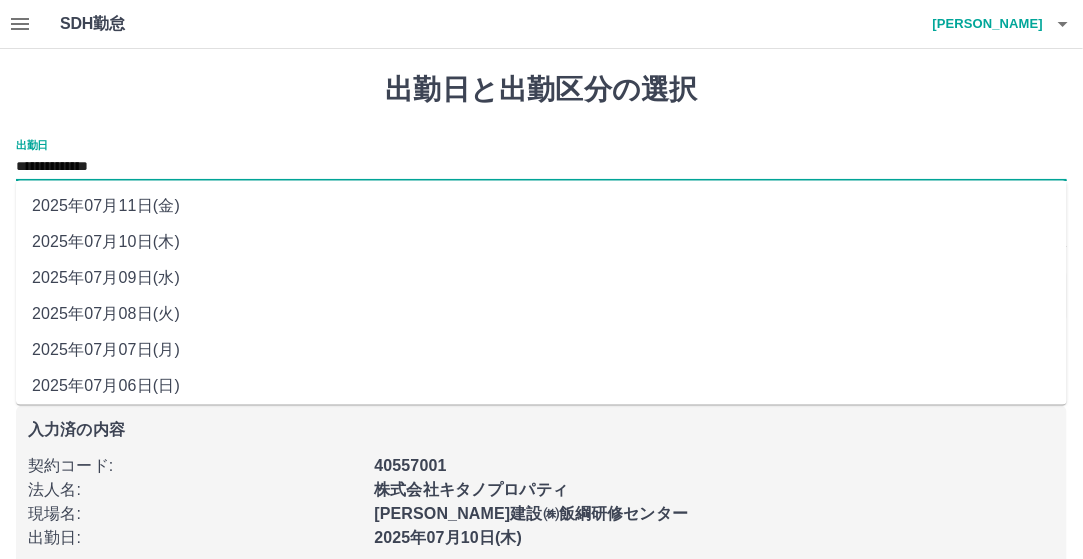 click on "**********" at bounding box center (541, 167) 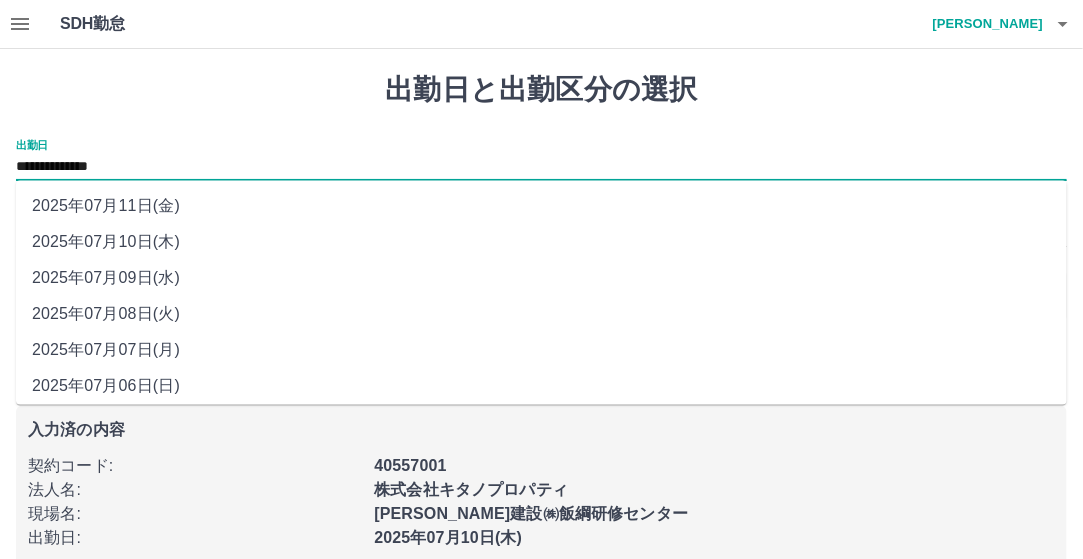 click on "2025年07月07日(月)" at bounding box center [541, 351] 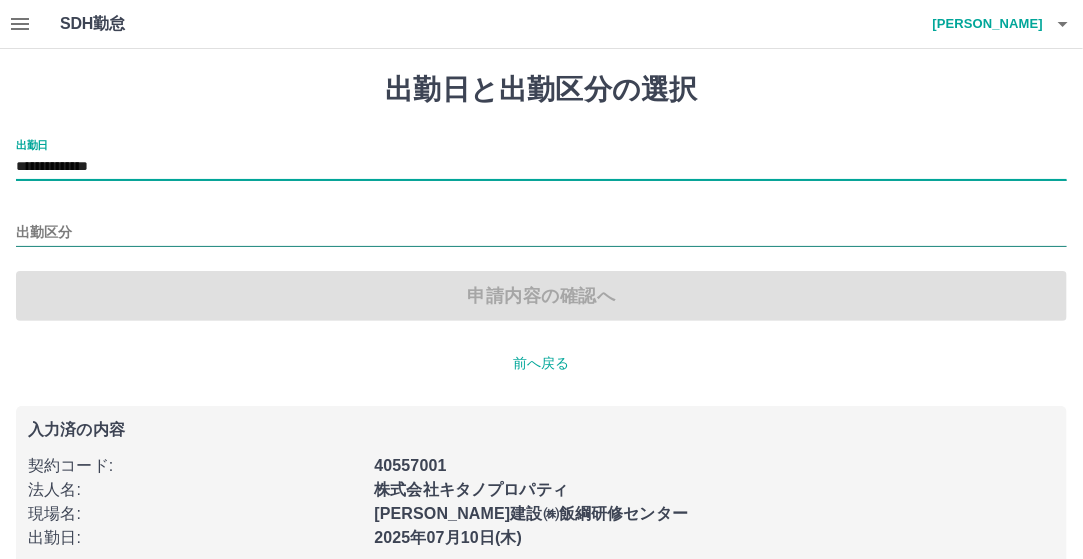 click on "出勤区分" at bounding box center [541, 233] 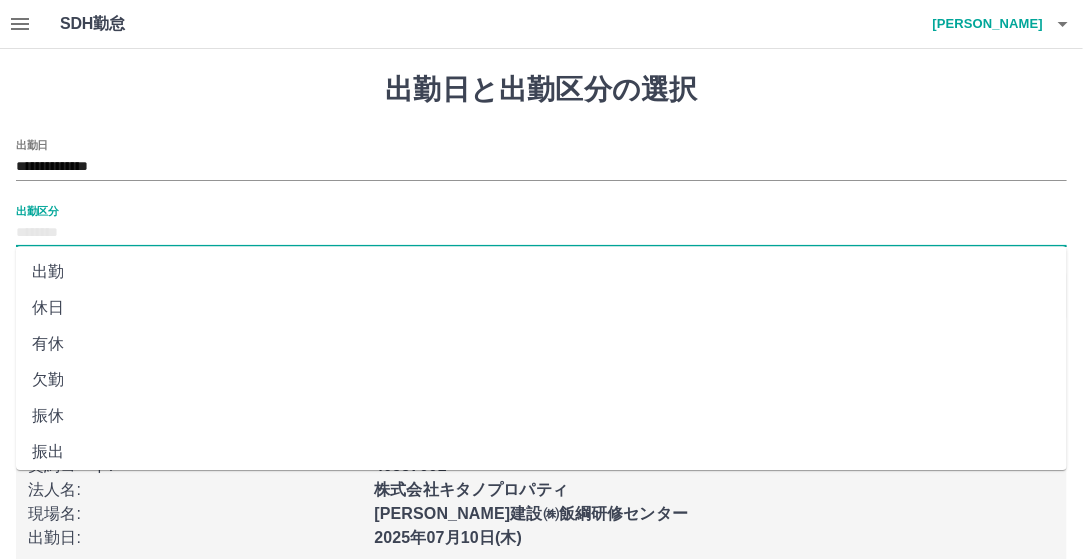 click on "出勤" at bounding box center [541, 272] 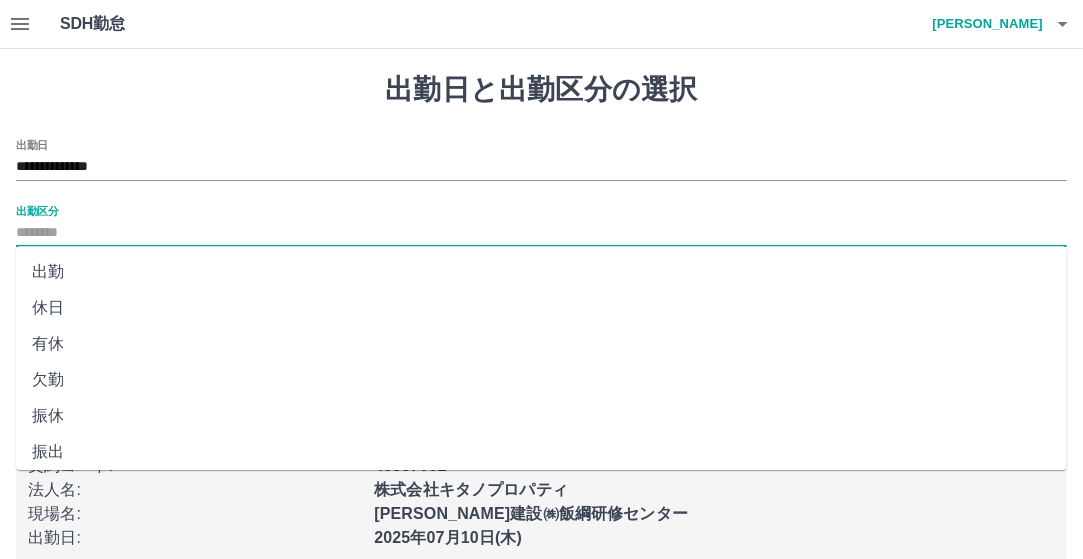 type on "**" 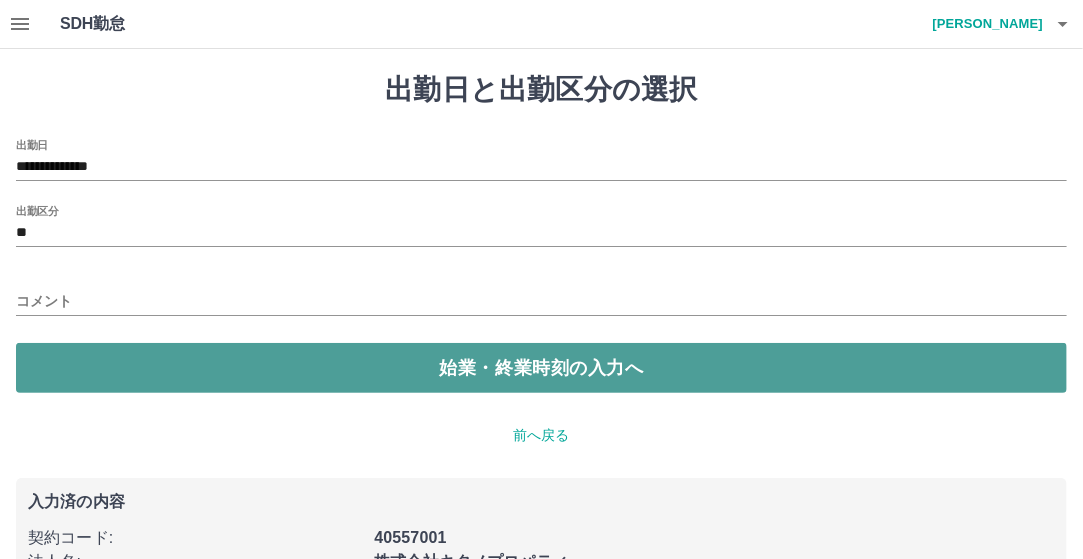 click on "始業・終業時刻の入力へ" at bounding box center [541, 368] 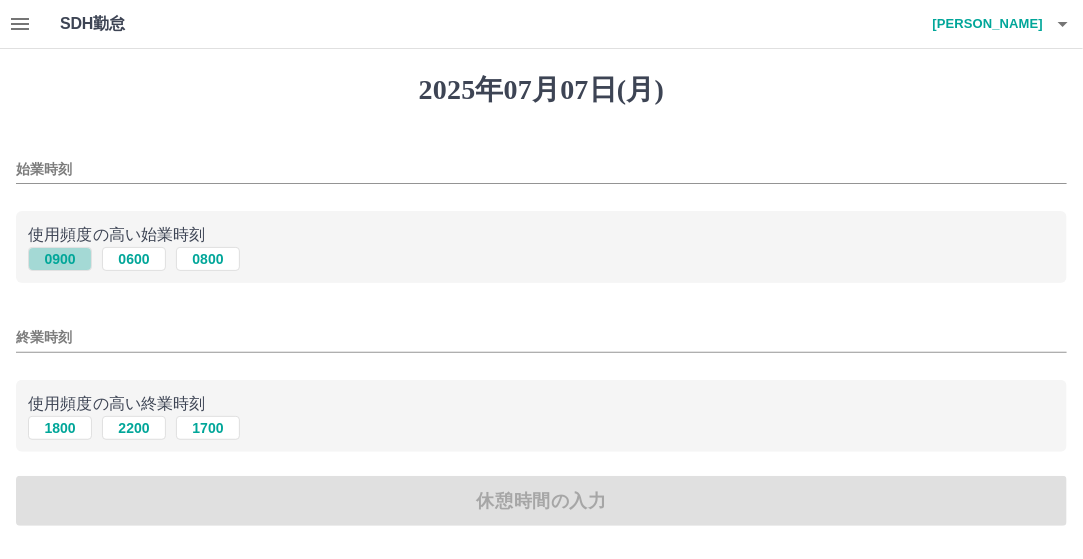 click on "0900" at bounding box center [60, 259] 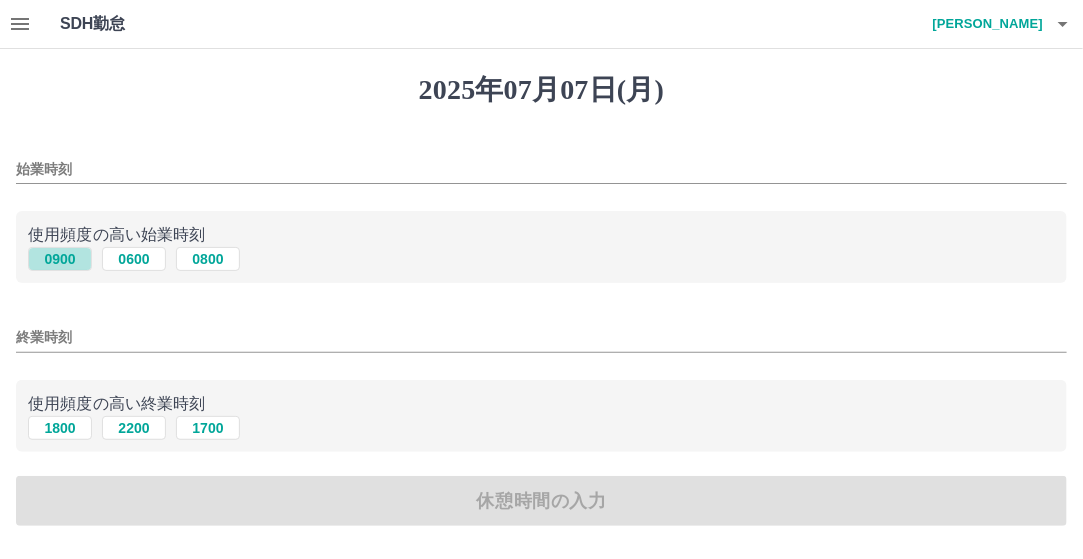 type on "****" 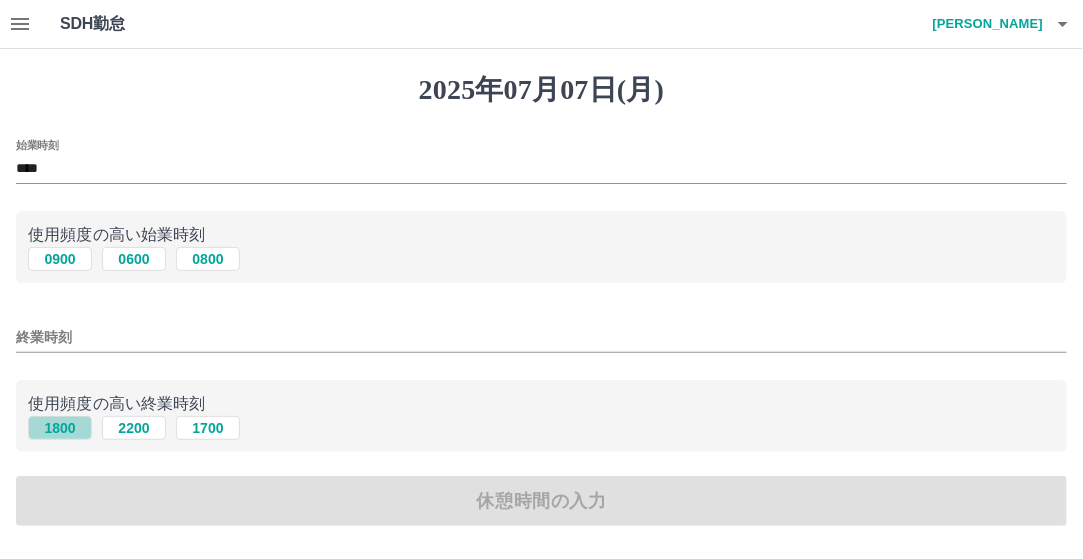 click on "1800" at bounding box center (60, 428) 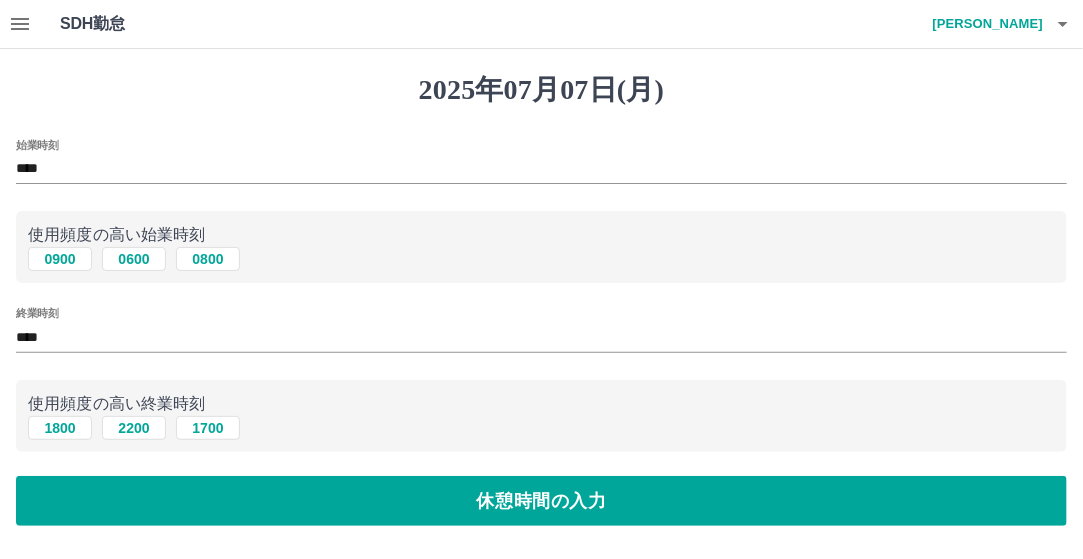 click on "始業時刻 **** 使用頻度の高い始業時刻 0900 0600 0800 終業時刻 **** 使用頻度の高い終業時刻 1800 2200 1700 休憩時間の入力" at bounding box center (541, 333) 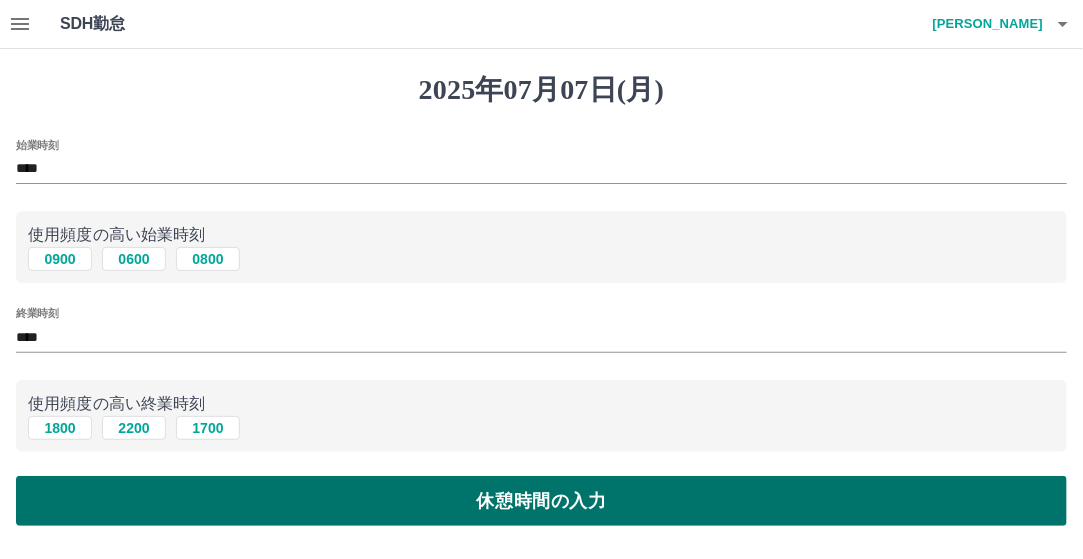 click on "休憩時間の入力" at bounding box center [541, 501] 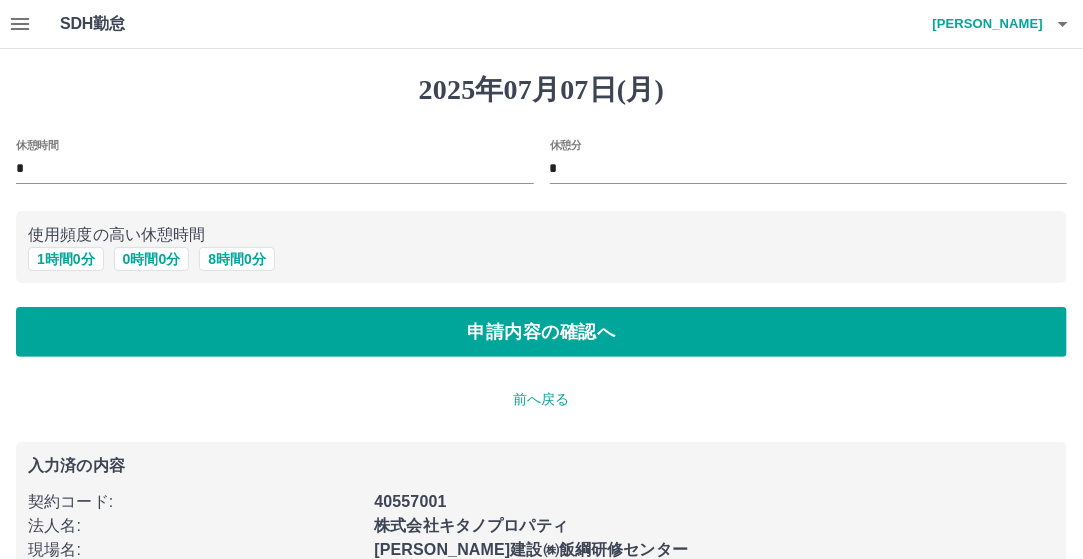 click on "使用頻度の高い休憩時間 1 時間 0 分 0 時間 0 分 8 時間 0 分" at bounding box center (541, 247) 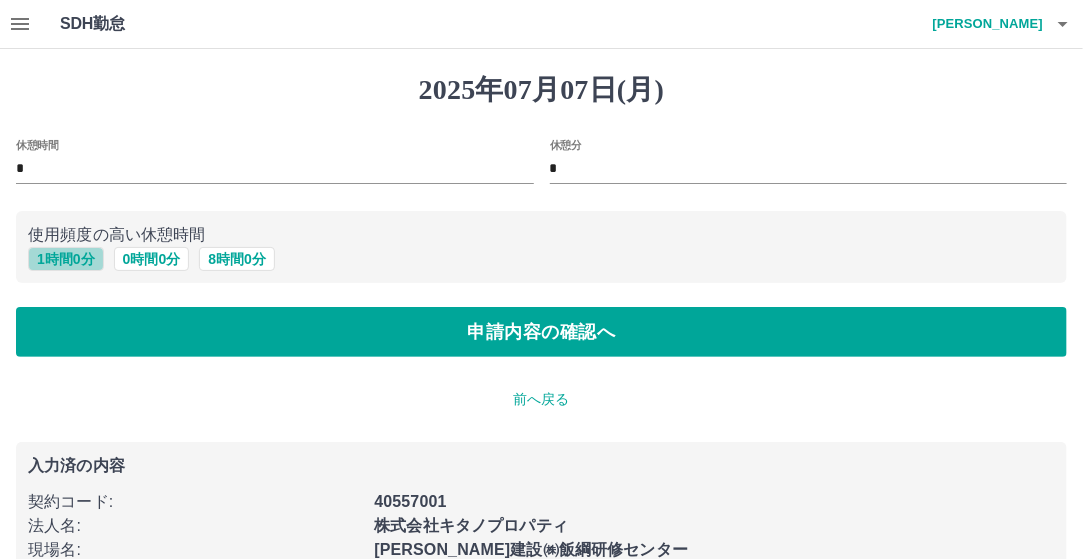 click on "1 時間 0 分" at bounding box center (66, 259) 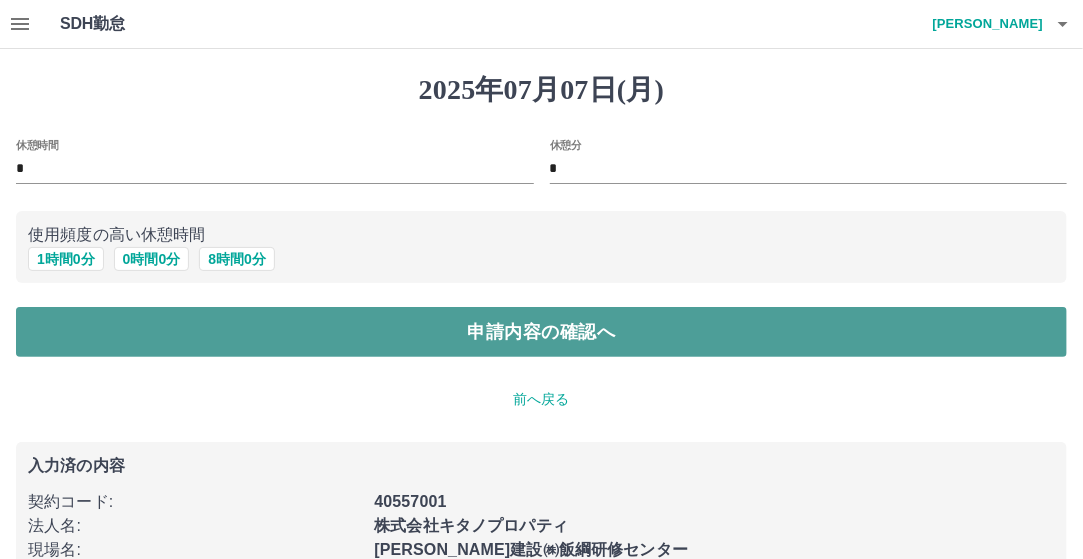 click on "申請内容の確認へ" at bounding box center (541, 332) 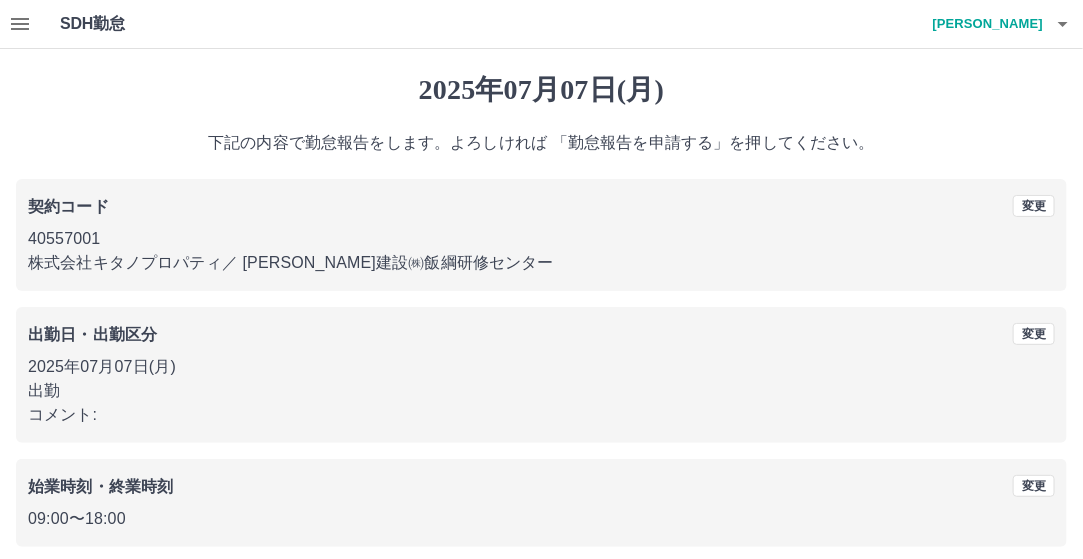 scroll, scrollTop: 188, scrollLeft: 0, axis: vertical 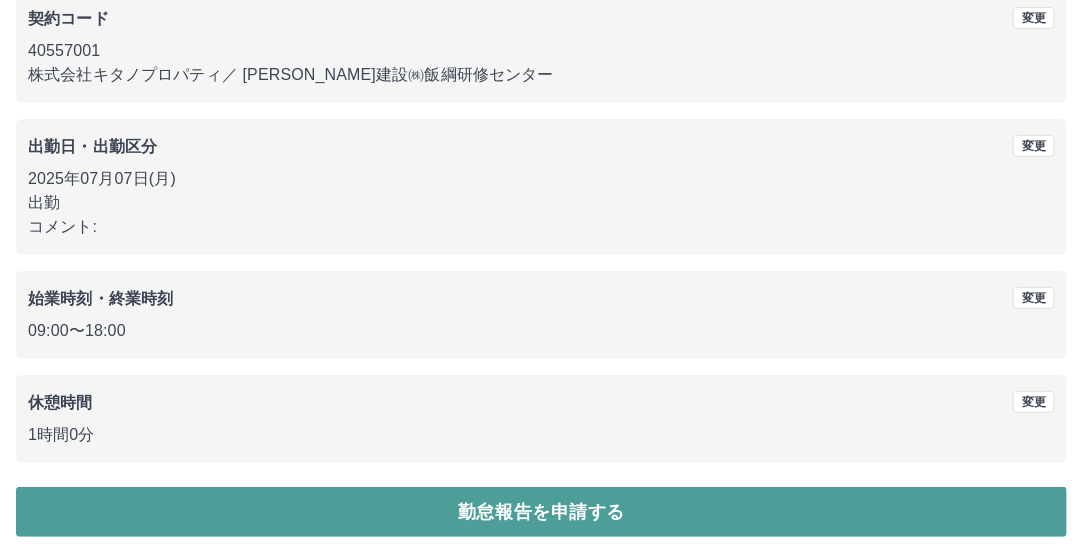click on "勤怠報告を申請する" at bounding box center [541, 512] 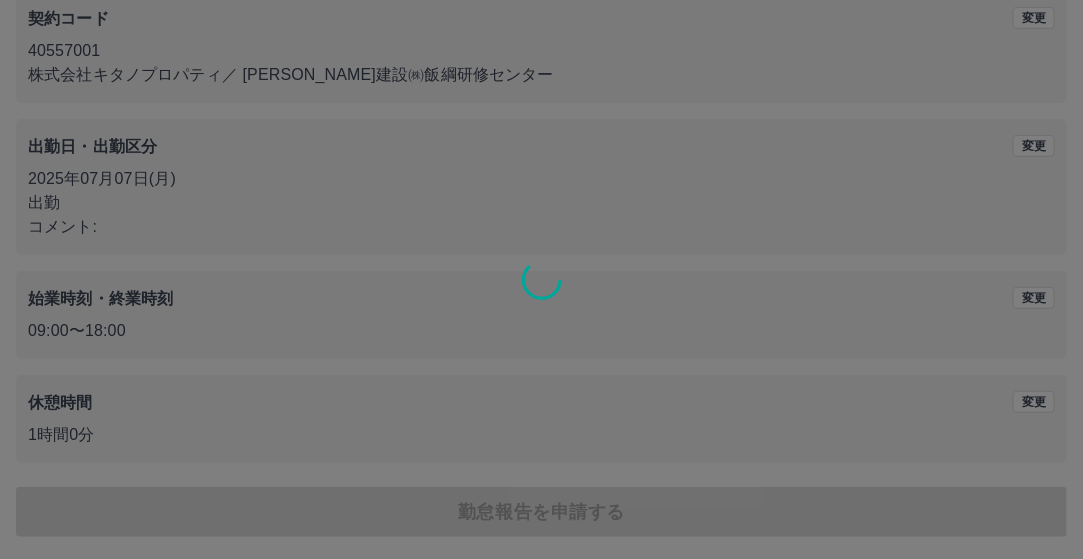 scroll, scrollTop: 0, scrollLeft: 0, axis: both 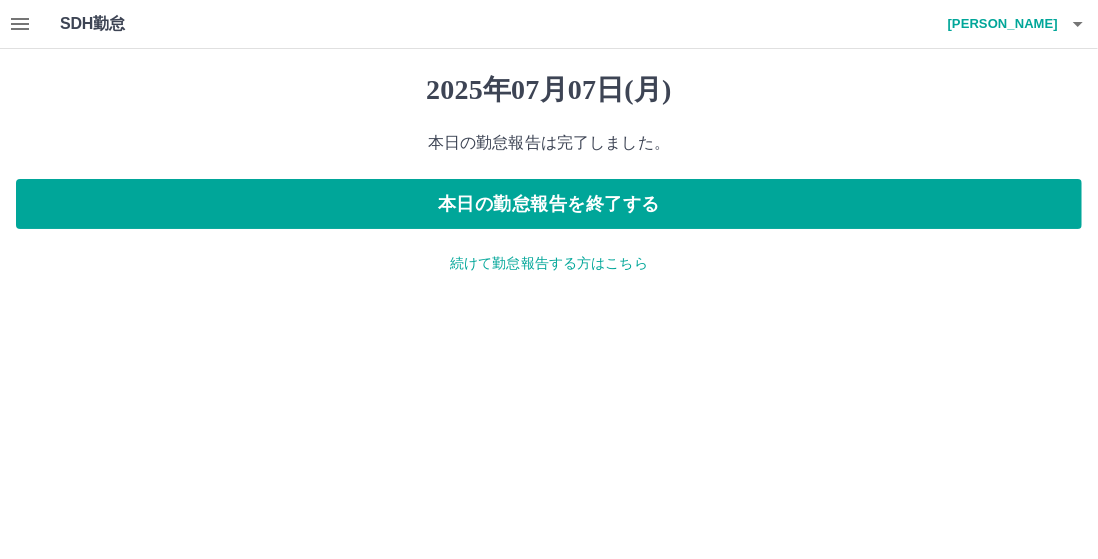click on "続けて勤怠報告する方はこちら" at bounding box center (549, 263) 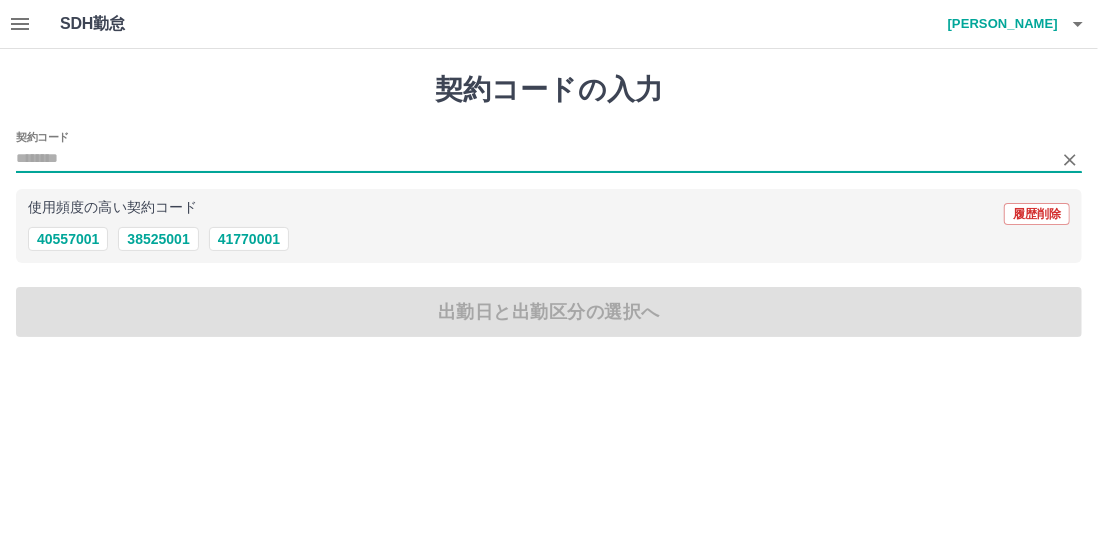 click on "契約コード" at bounding box center (534, 159) 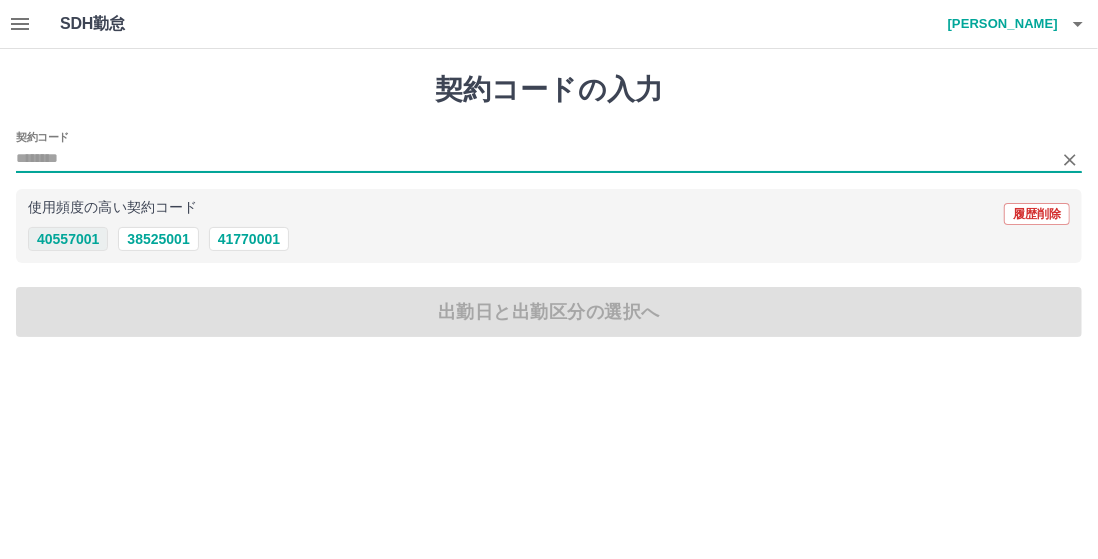 click on "40557001" at bounding box center [68, 239] 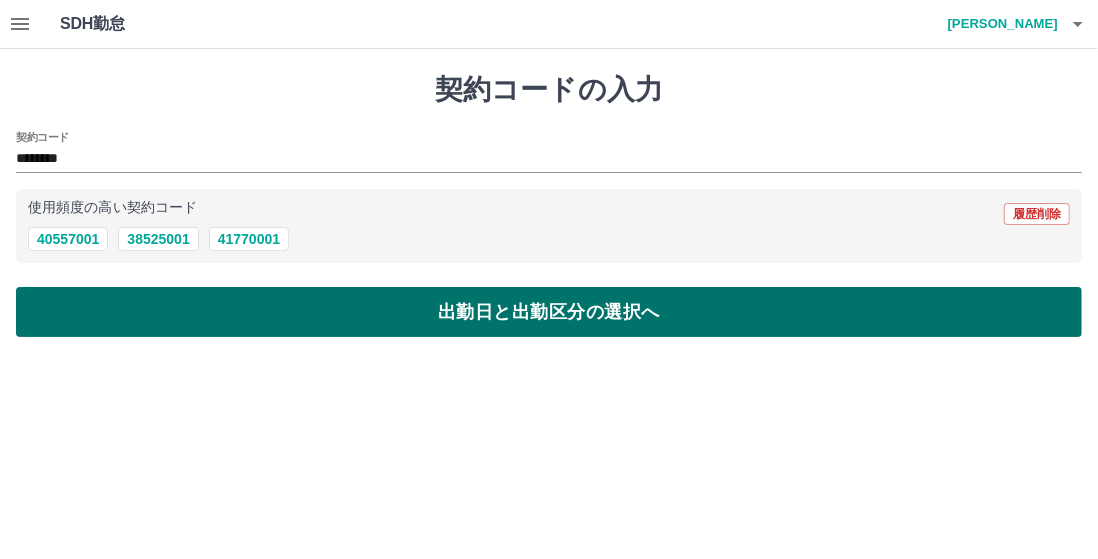 click on "出勤日と出勤区分の選択へ" at bounding box center (549, 312) 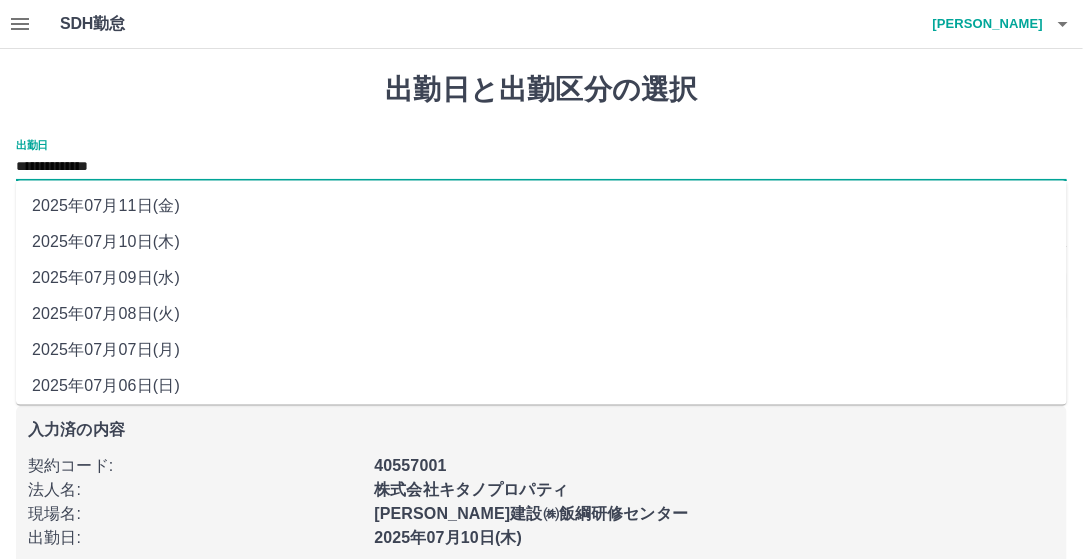 click on "**********" at bounding box center (541, 167) 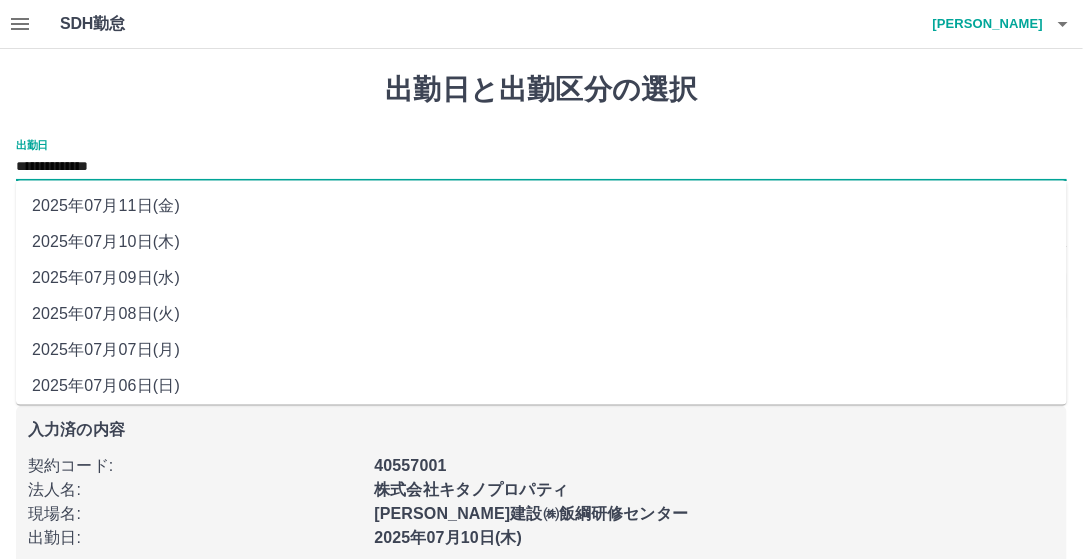 click on "2025年07月08日(火)" at bounding box center [541, 315] 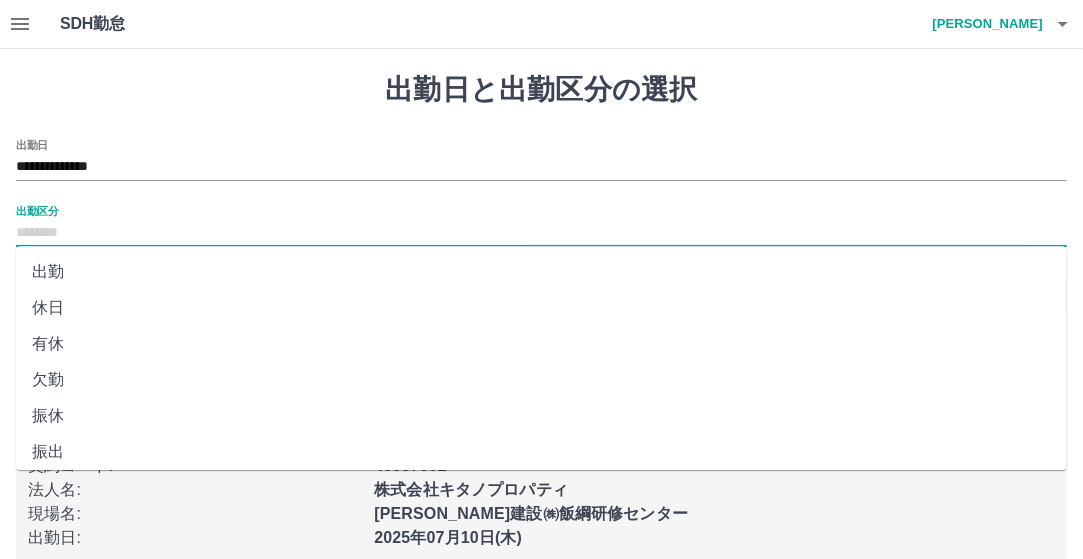 click on "出勤区分" at bounding box center [541, 233] 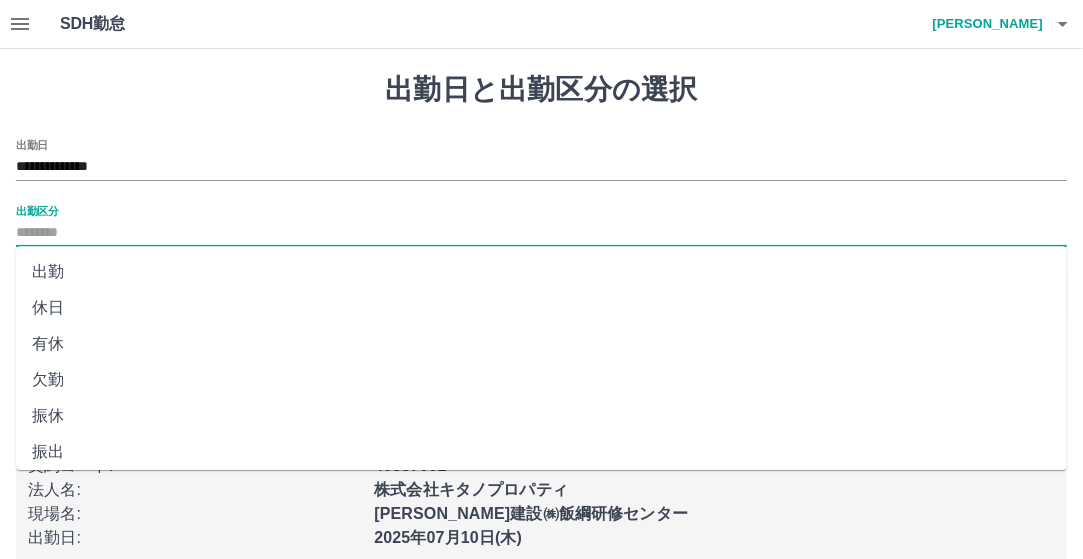 click on "出勤" at bounding box center [541, 272] 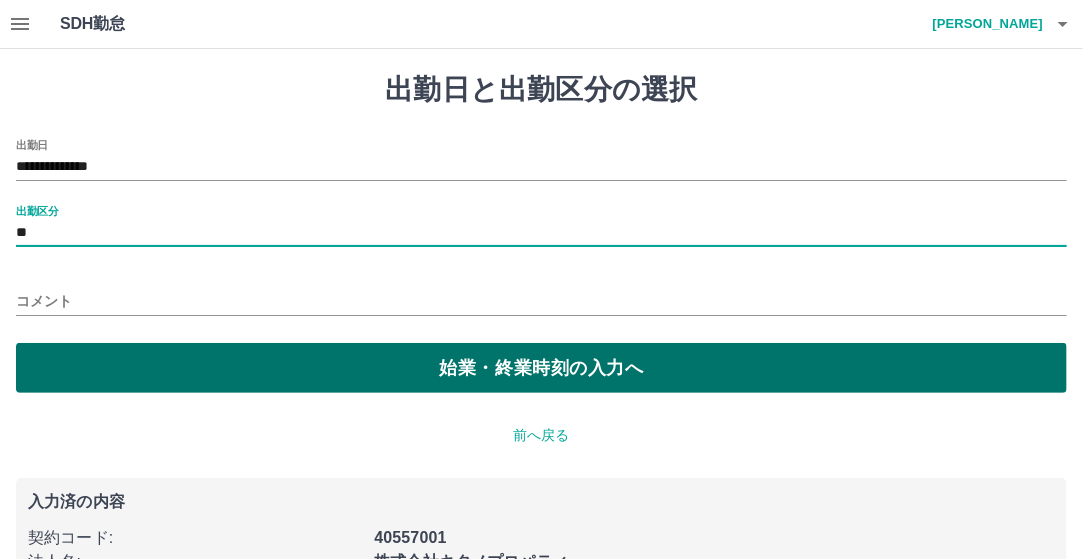 click on "始業・終業時刻の入力へ" at bounding box center [541, 368] 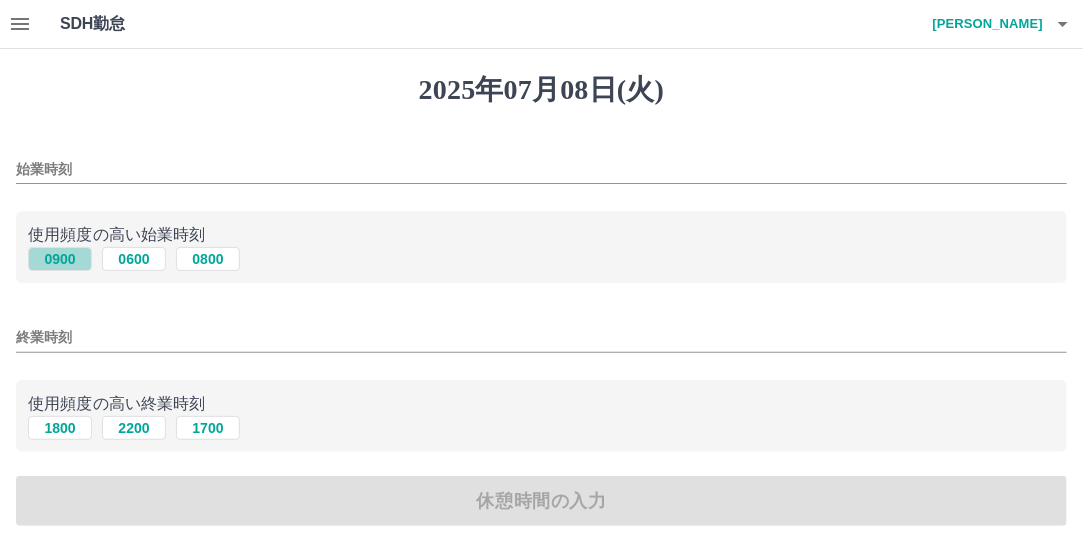click on "0900" at bounding box center [60, 259] 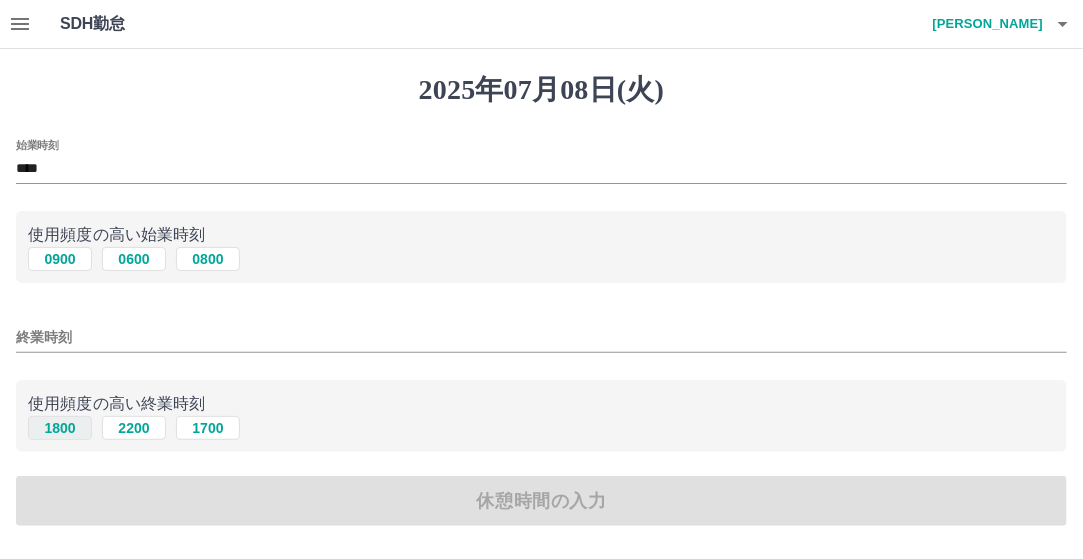 click on "1800" at bounding box center (60, 428) 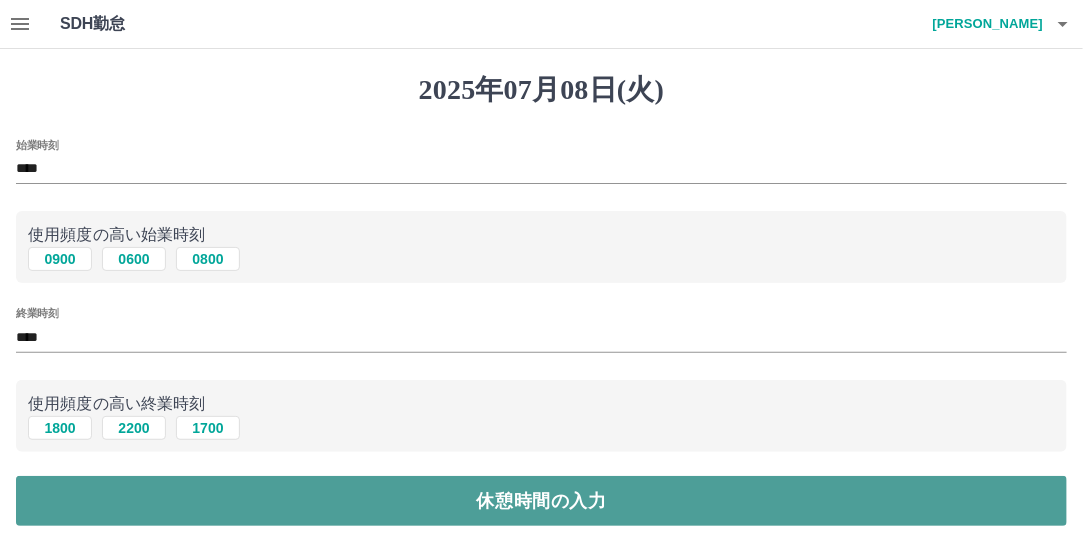 click on "休憩時間の入力" at bounding box center (541, 501) 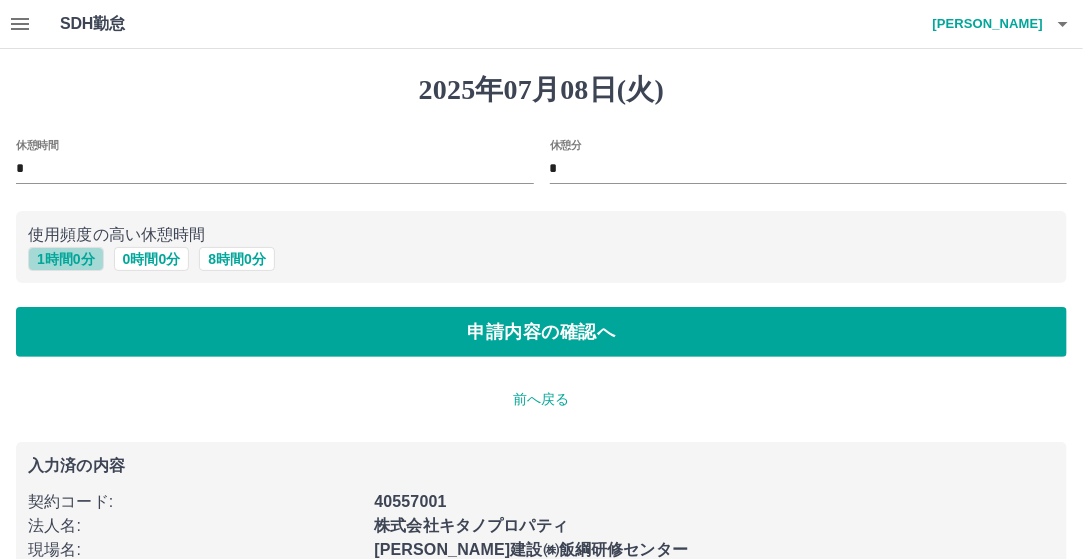 click on "1 時間 0 分" at bounding box center [66, 259] 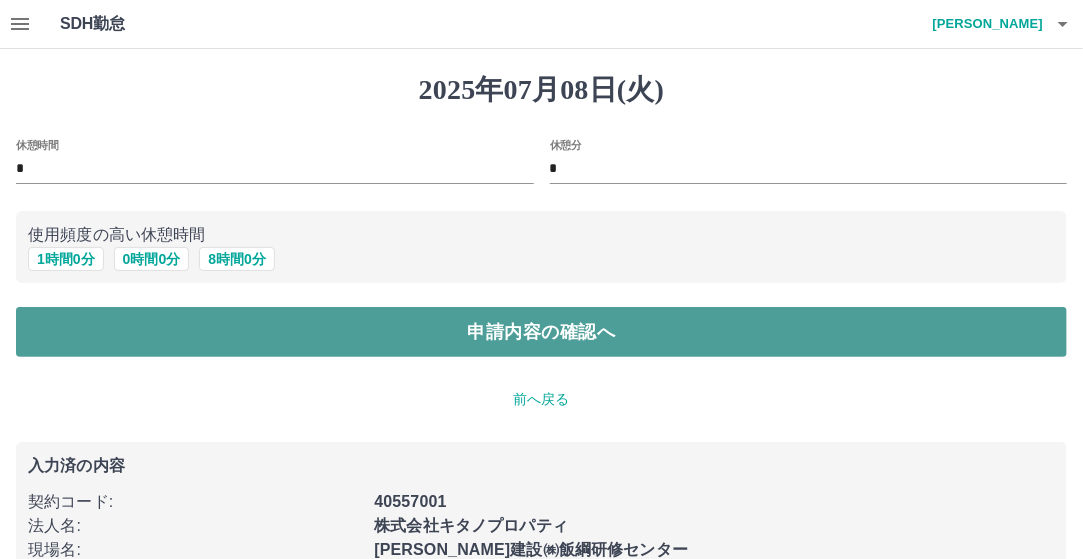 click on "申請内容の確認へ" at bounding box center (541, 332) 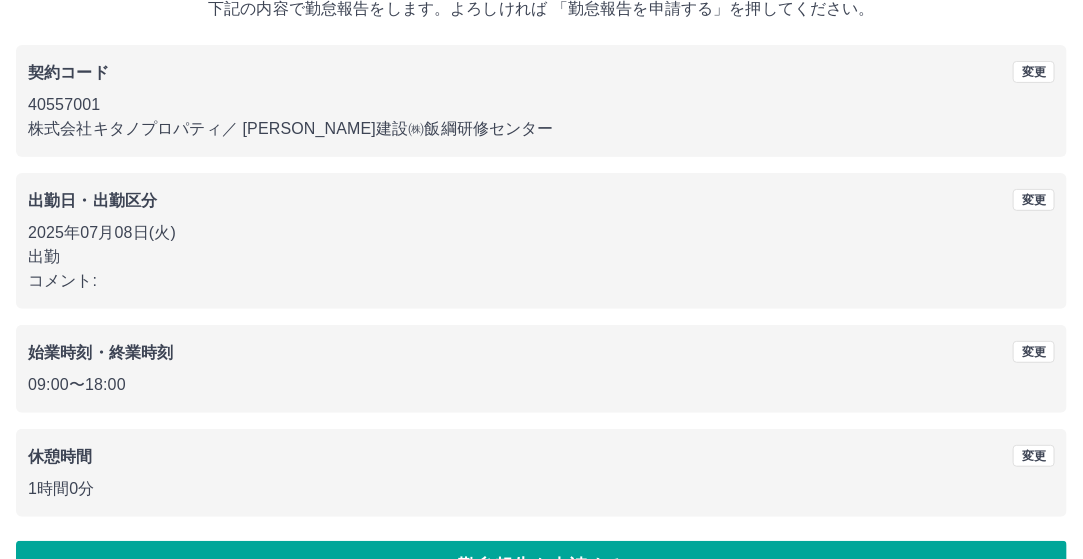 scroll, scrollTop: 188, scrollLeft: 0, axis: vertical 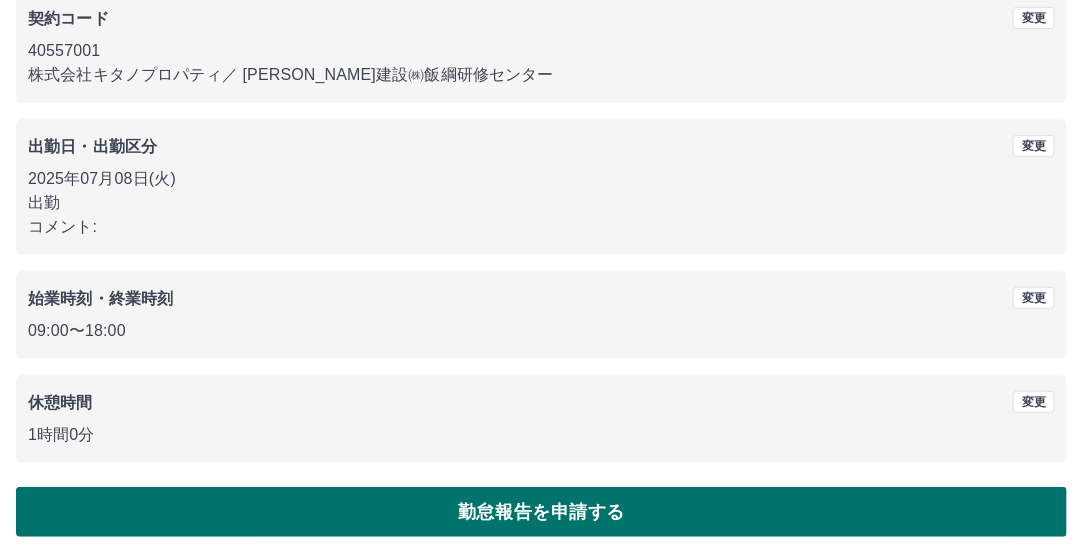 click on "勤怠報告を申請する" at bounding box center [541, 512] 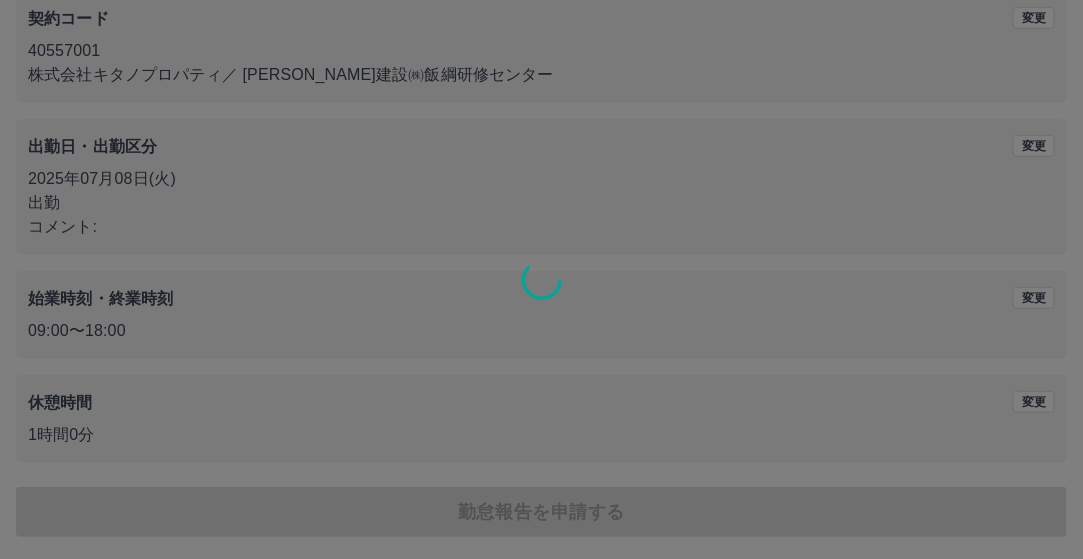 scroll, scrollTop: 0, scrollLeft: 0, axis: both 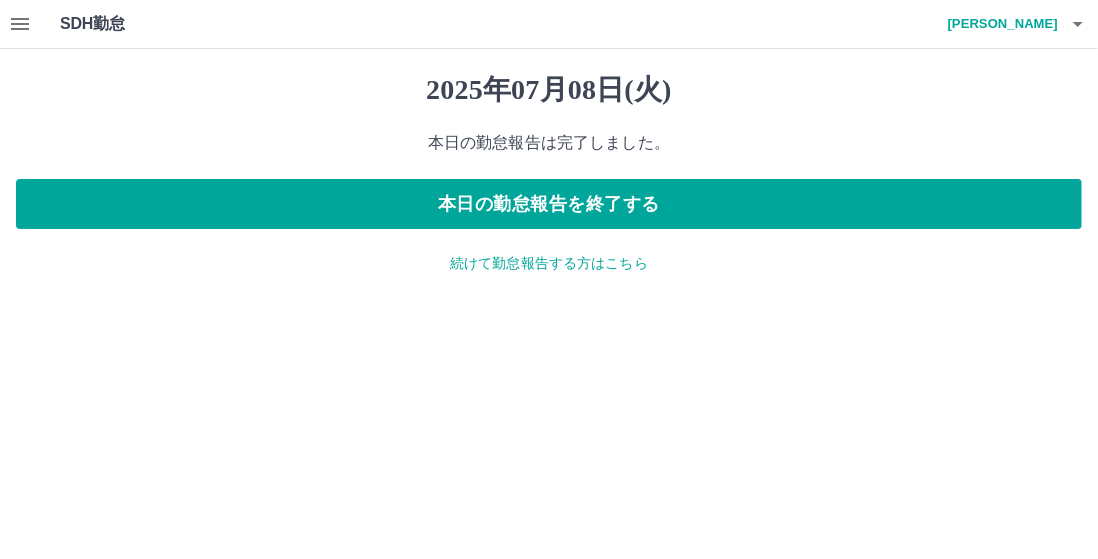 click on "続けて勤怠報告する方はこちら" at bounding box center (549, 263) 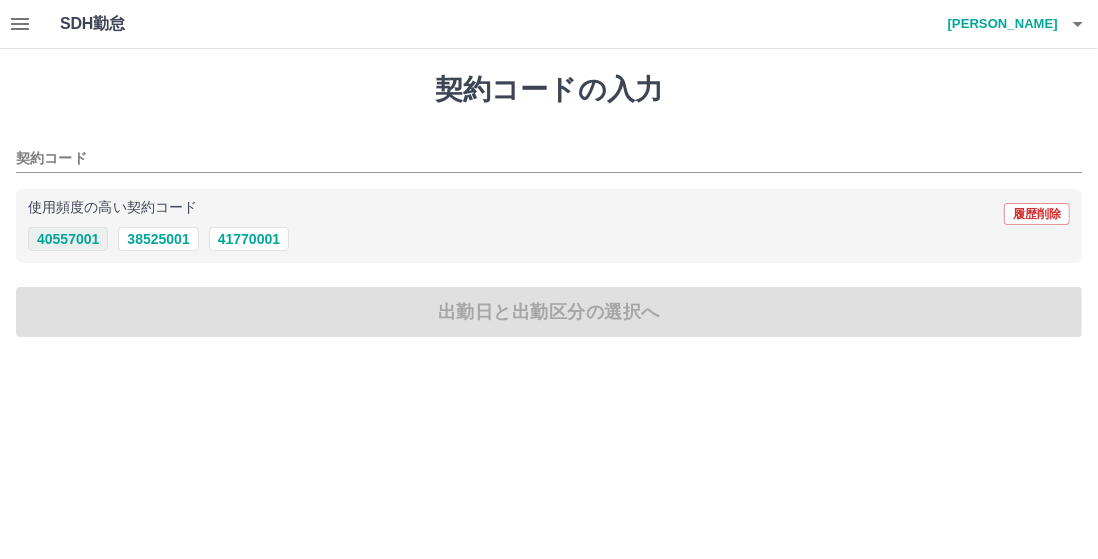 click on "40557001" at bounding box center (68, 239) 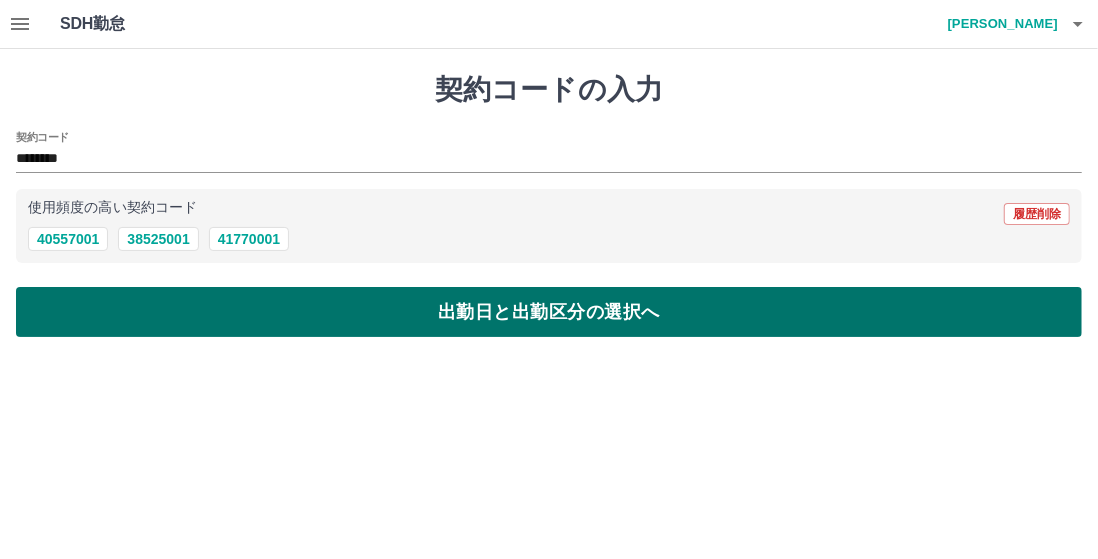 click on "出勤日と出勤区分の選択へ" at bounding box center [549, 312] 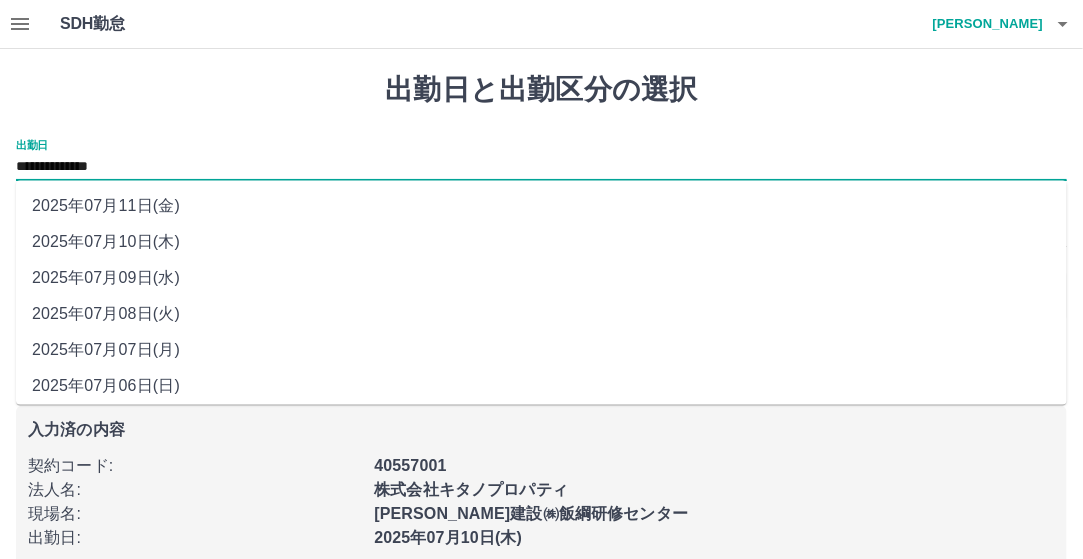 click on "**********" at bounding box center [541, 167] 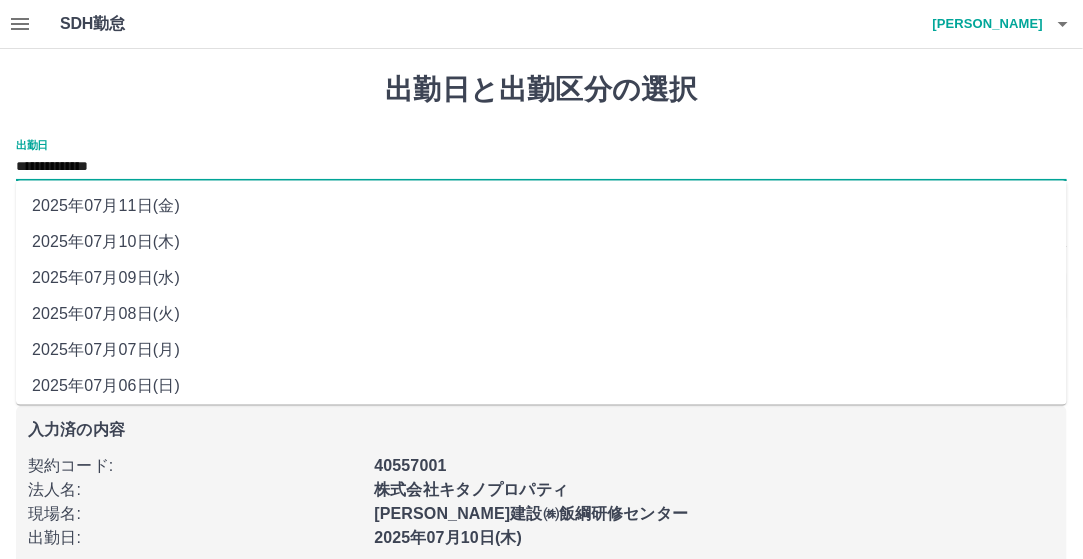 click on "2025年07月09日(水)" at bounding box center (541, 279) 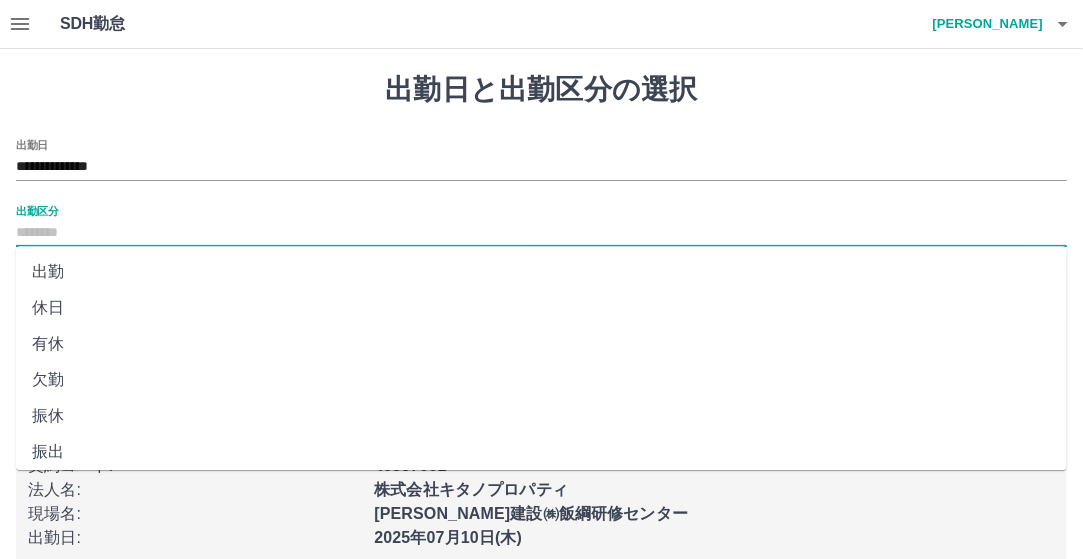 click on "出勤区分" at bounding box center [541, 233] 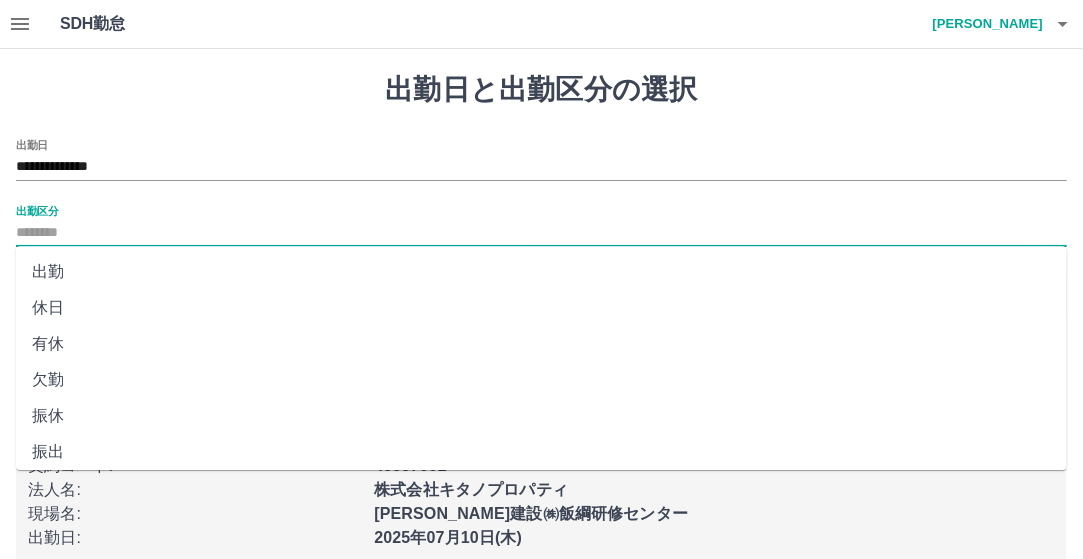 click on "出勤" at bounding box center (541, 272) 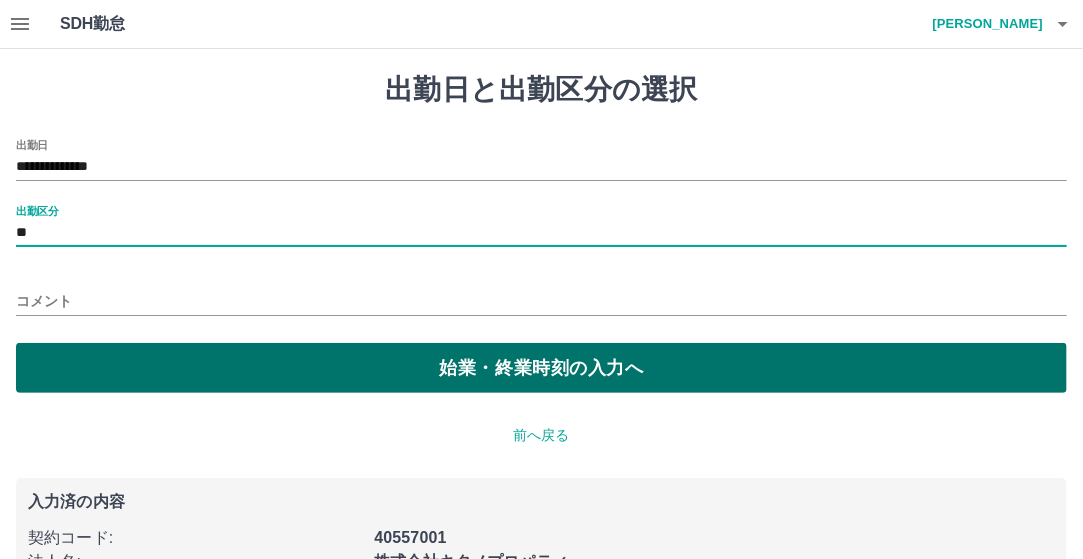 click on "始業・終業時刻の入力へ" at bounding box center [541, 368] 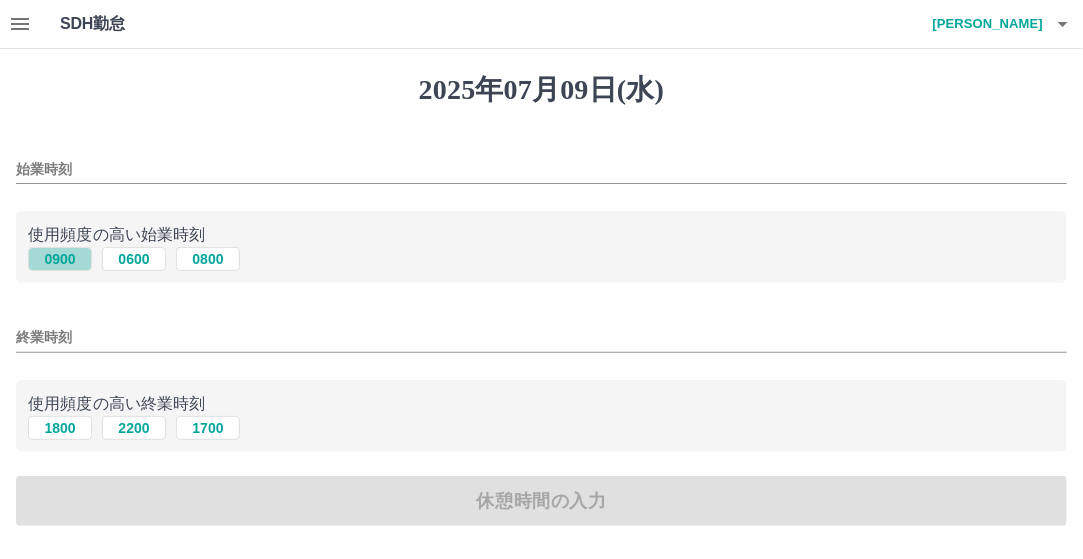 click on "0900" at bounding box center [60, 259] 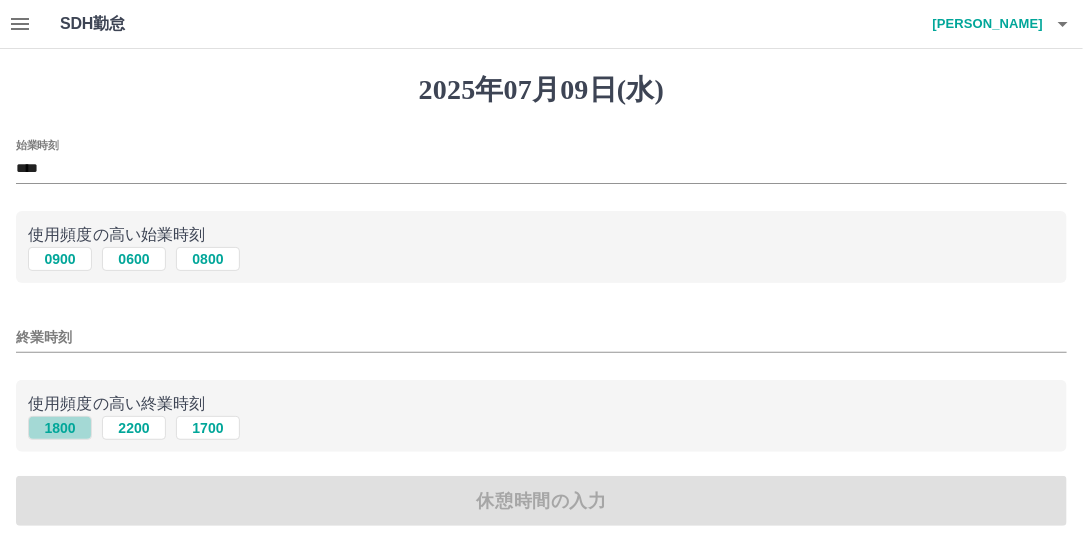 click on "1800" at bounding box center (60, 428) 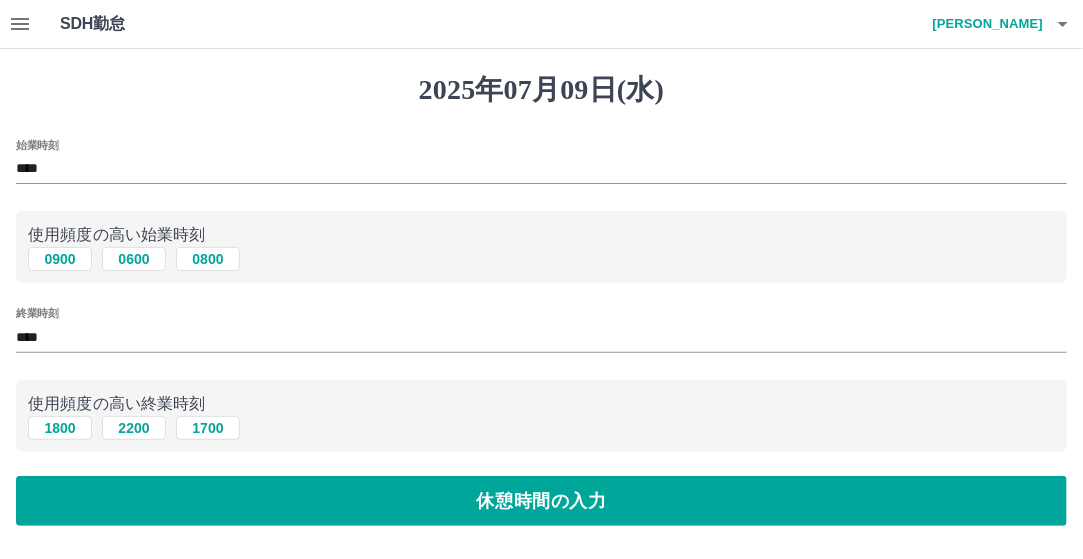 click on "始業時刻 **** 使用頻度の高い始業時刻 0900 0600 0800 終業時刻 **** 使用頻度の高い終業時刻 1800 2200 1700 休憩時間の入力" at bounding box center [541, 333] 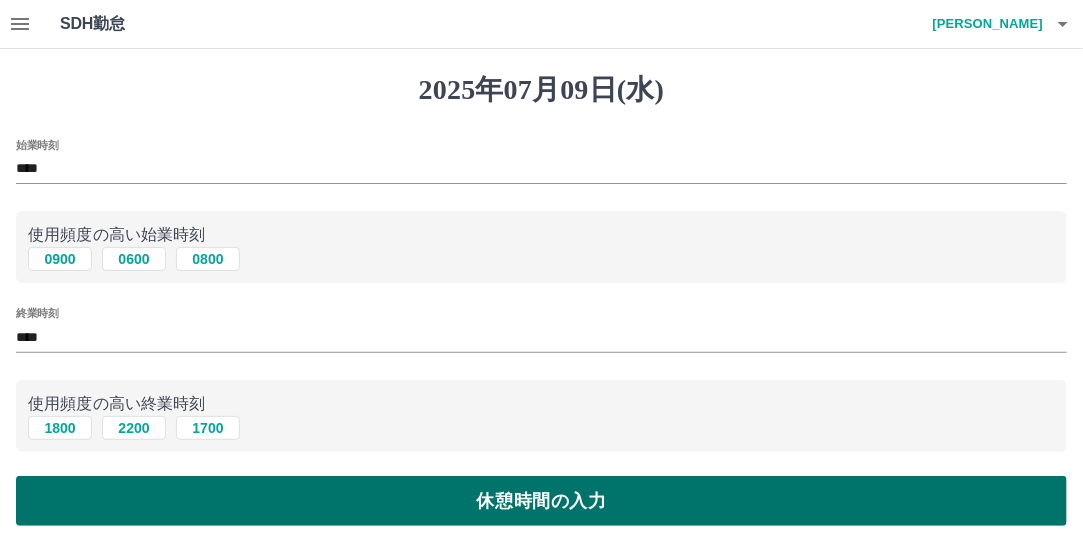 click on "休憩時間の入力" at bounding box center (541, 501) 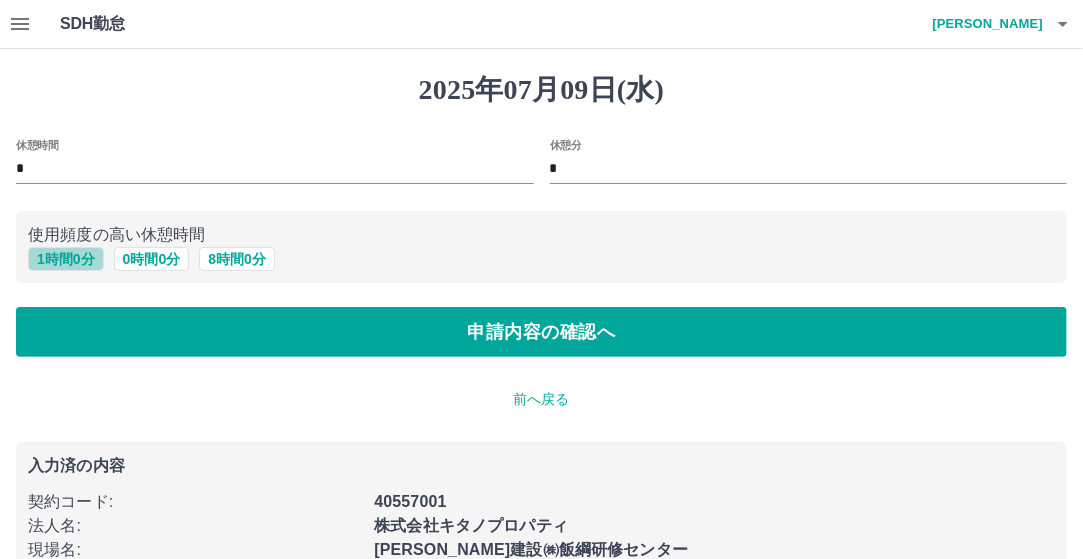 click on "1 時間 0 分" at bounding box center [66, 259] 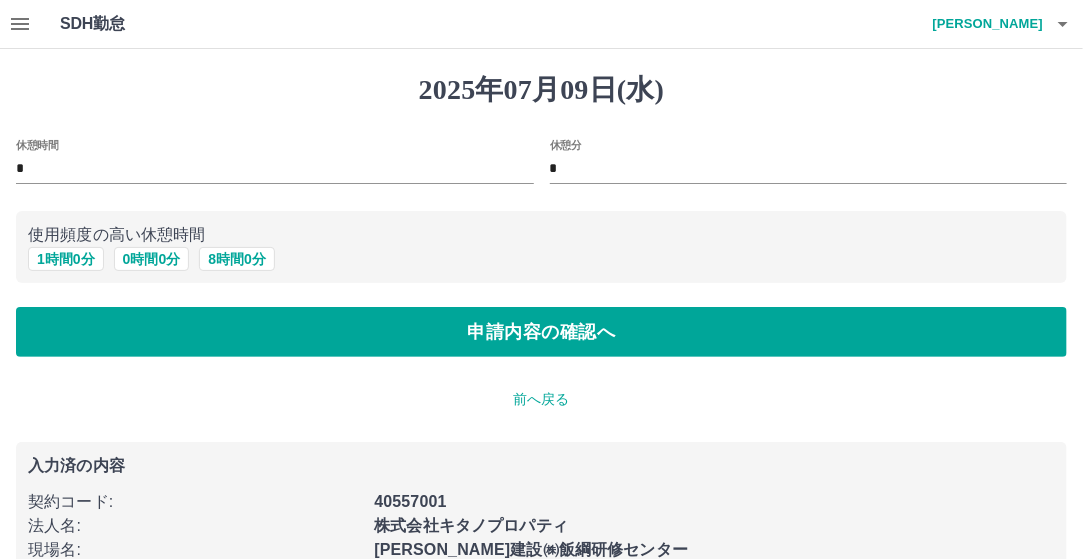 click on "2025年07月09日(水) 休憩時間 * 休憩分 * 使用頻度の高い休憩時間 1 時間 0 分 0 時間 0 分 8 時間 0 分 申請内容の確認へ 前へ戻る 入力済の内容 契約コード : 40557001 法人名 : 株式会社キタノプロパティ 現場名 : 北野建設㈱飯綱研修センター 出勤日 : 2025年07月09日(水) 出勤区分 : 出勤 始業時刻 : 09:00 終業時刻 : 18:00" at bounding box center [541, 373] 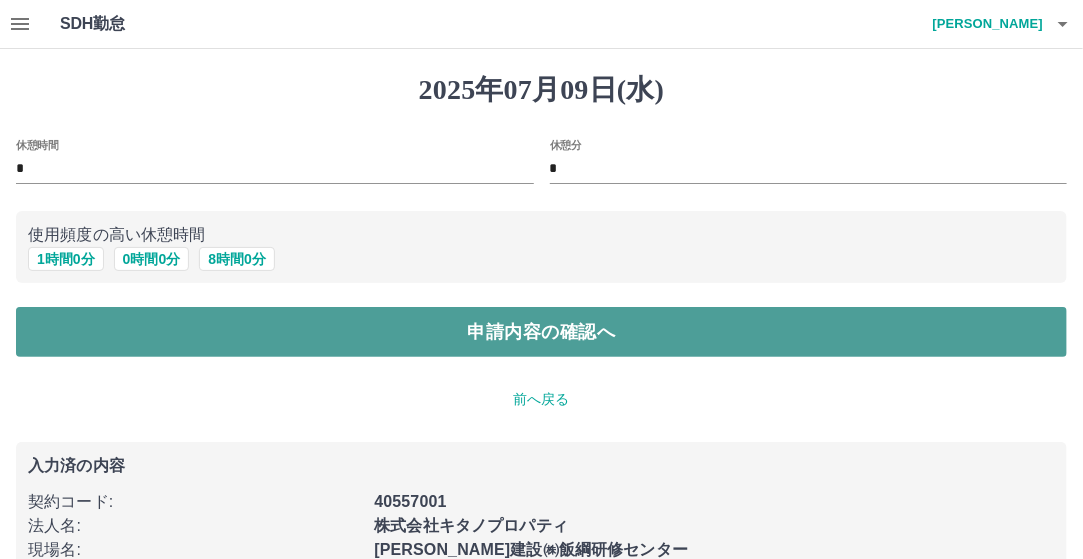 click on "申請内容の確認へ" at bounding box center (541, 332) 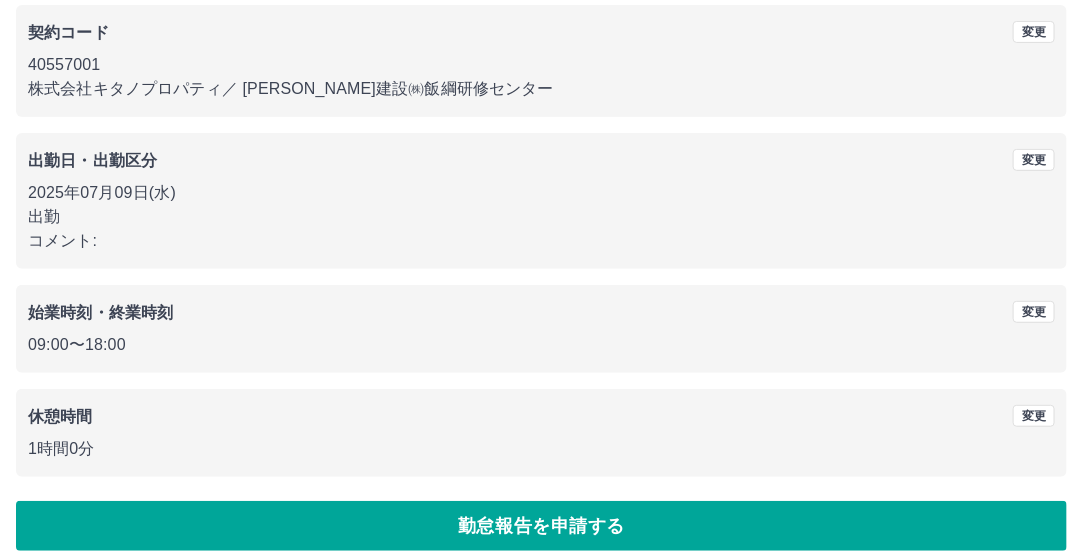 scroll, scrollTop: 188, scrollLeft: 0, axis: vertical 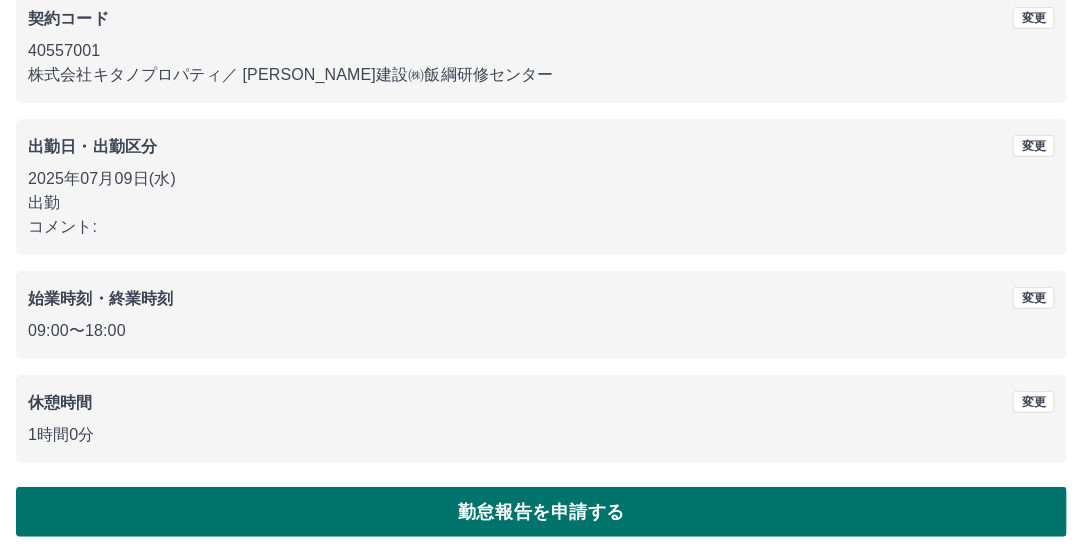 click on "勤怠報告を申請する" at bounding box center (541, 512) 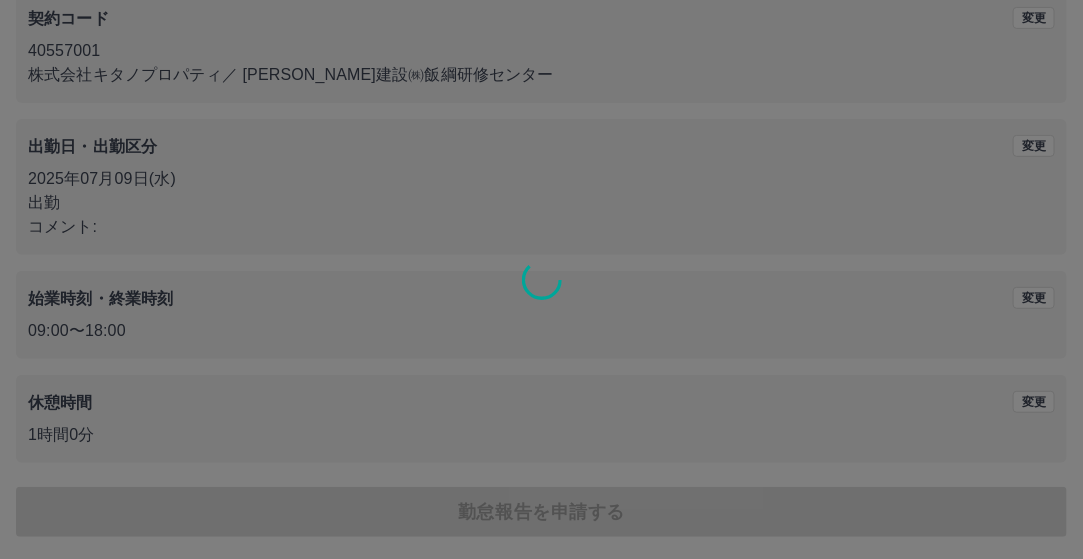 scroll, scrollTop: 0, scrollLeft: 0, axis: both 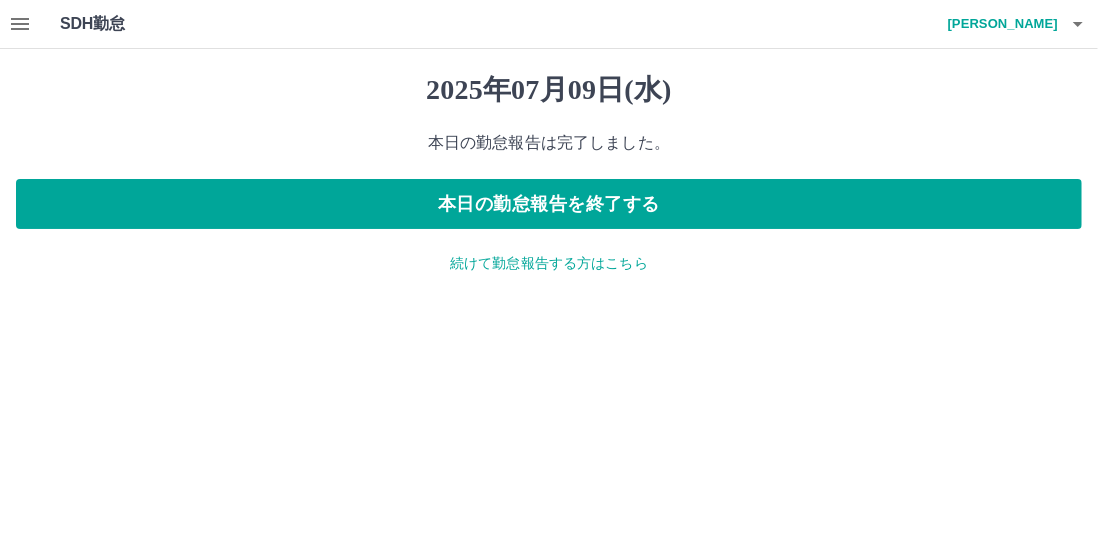 click on "続けて勤怠報告する方はこちら" at bounding box center (549, 263) 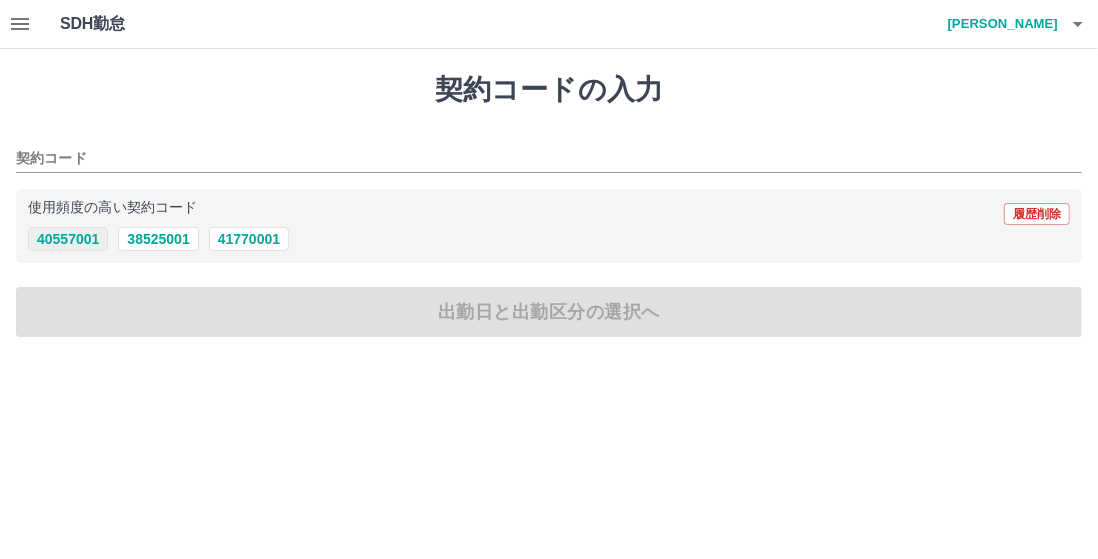 click on "40557001" at bounding box center (68, 239) 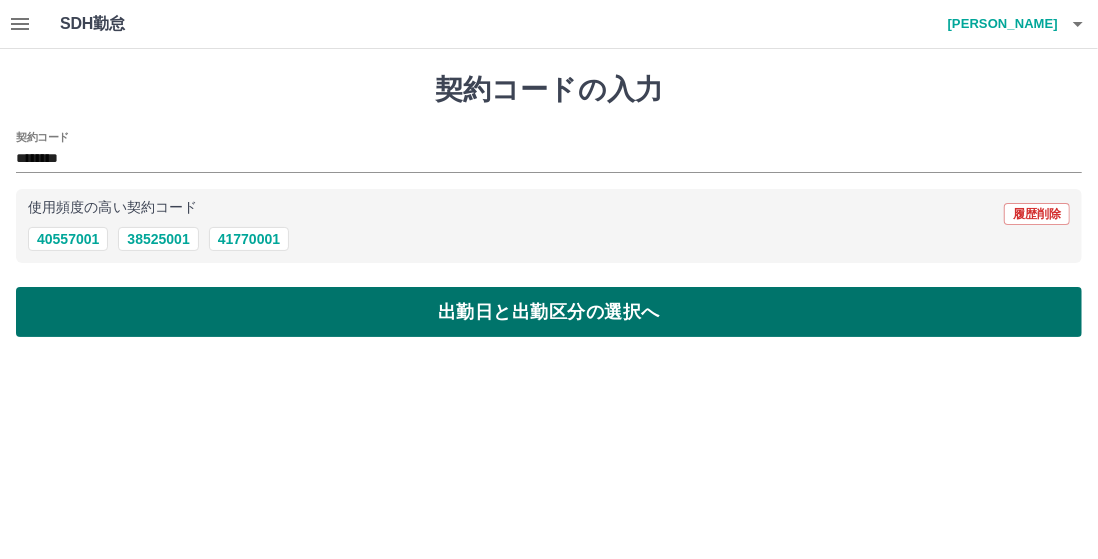 click on "出勤日と出勤区分の選択へ" at bounding box center [549, 312] 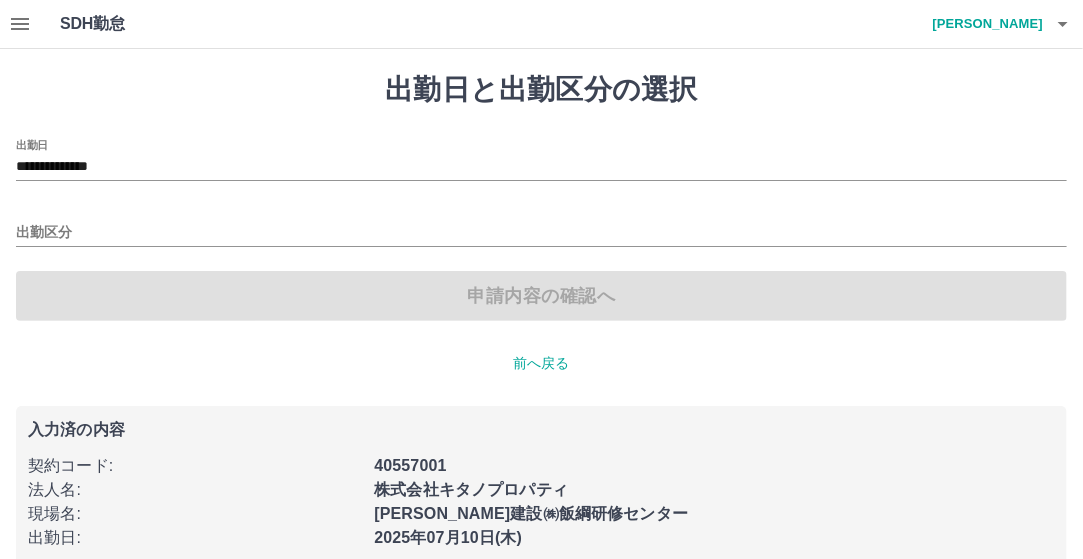 click on "申請内容の確認へ" at bounding box center (541, 296) 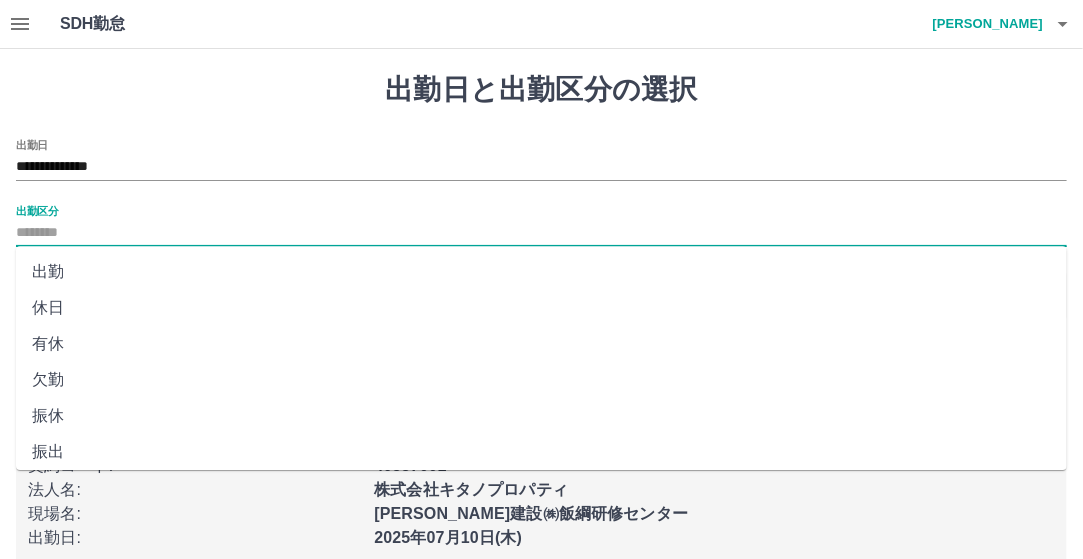 click on "出勤区分" at bounding box center (541, 233) 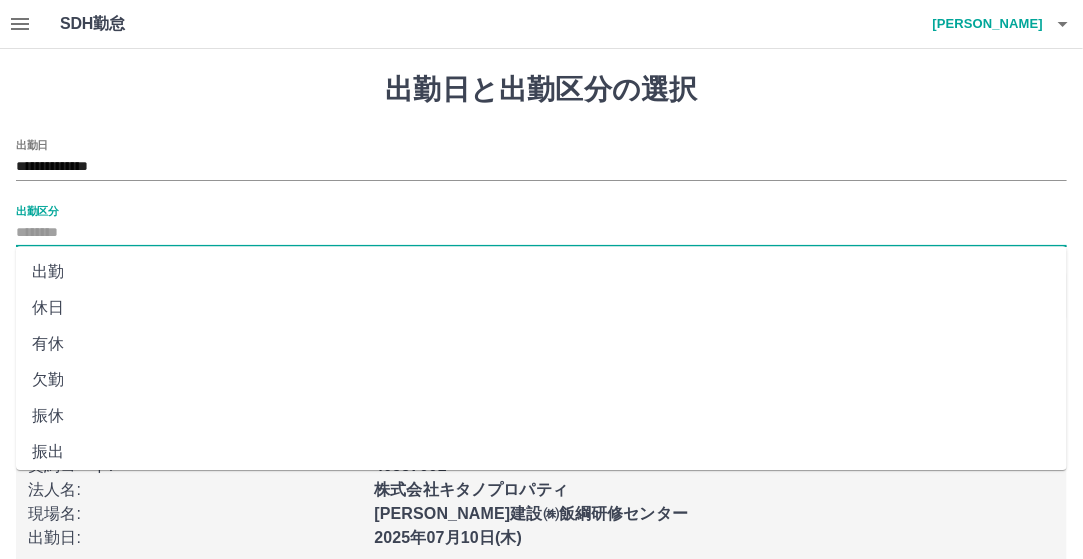 click on "出勤" at bounding box center [541, 272] 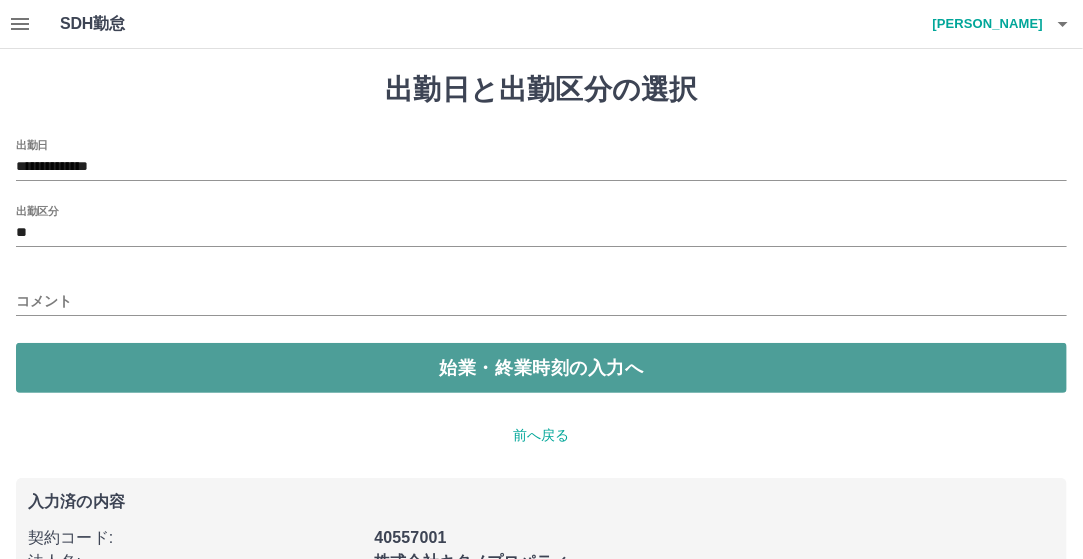 click on "始業・終業時刻の入力へ" at bounding box center [541, 368] 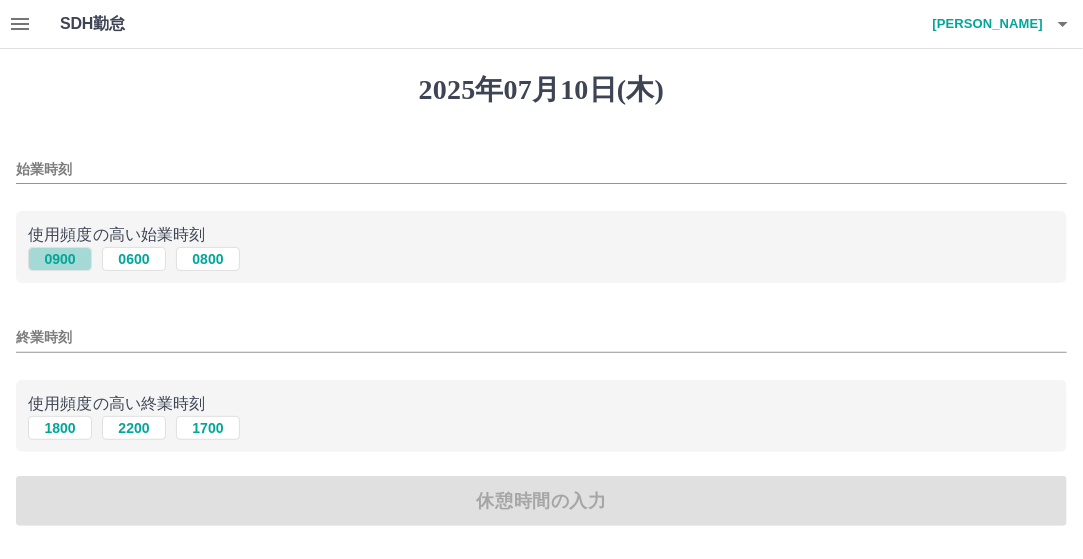 click on "0900" at bounding box center [60, 259] 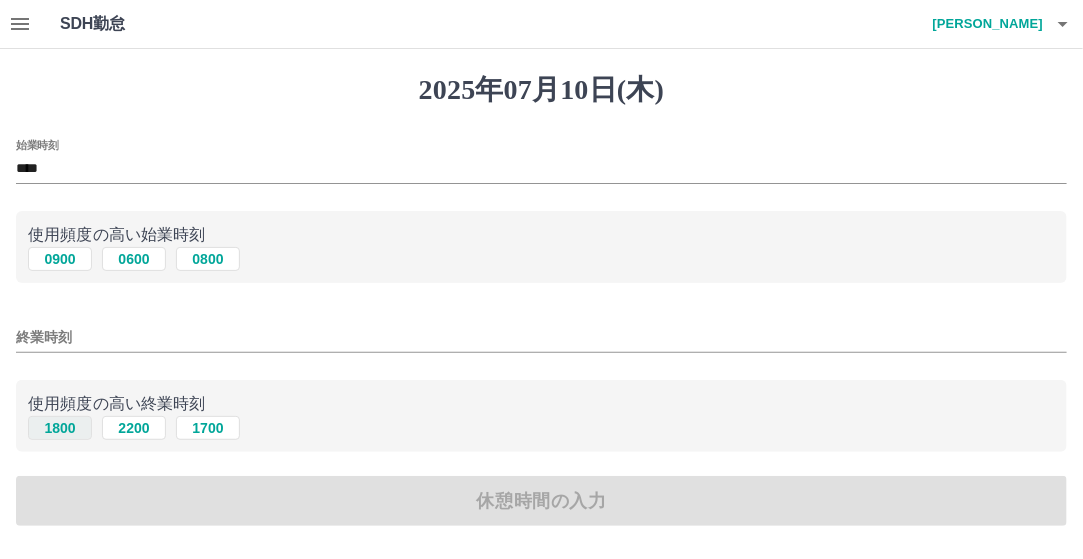 click on "1800" at bounding box center (60, 428) 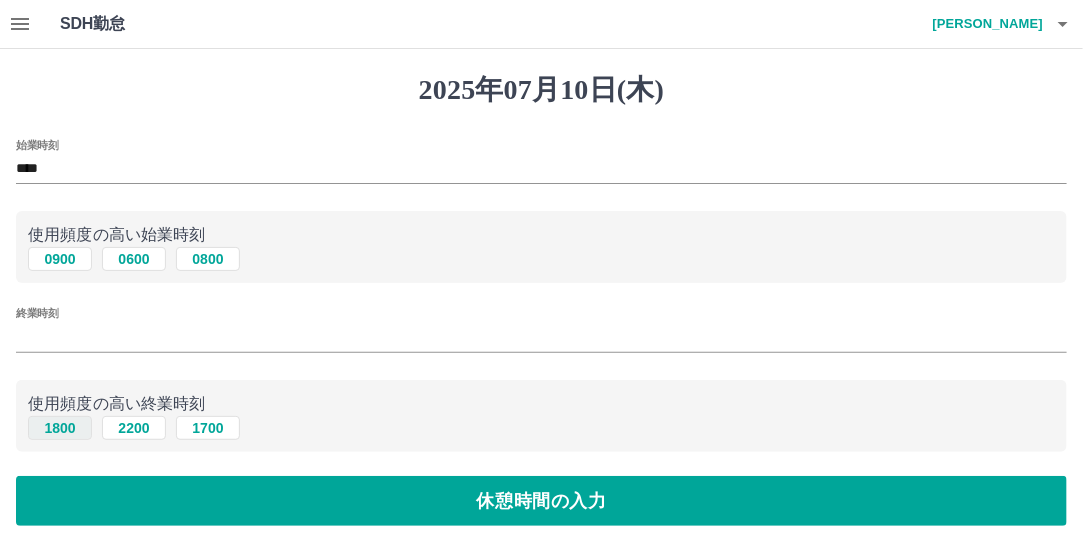 type on "****" 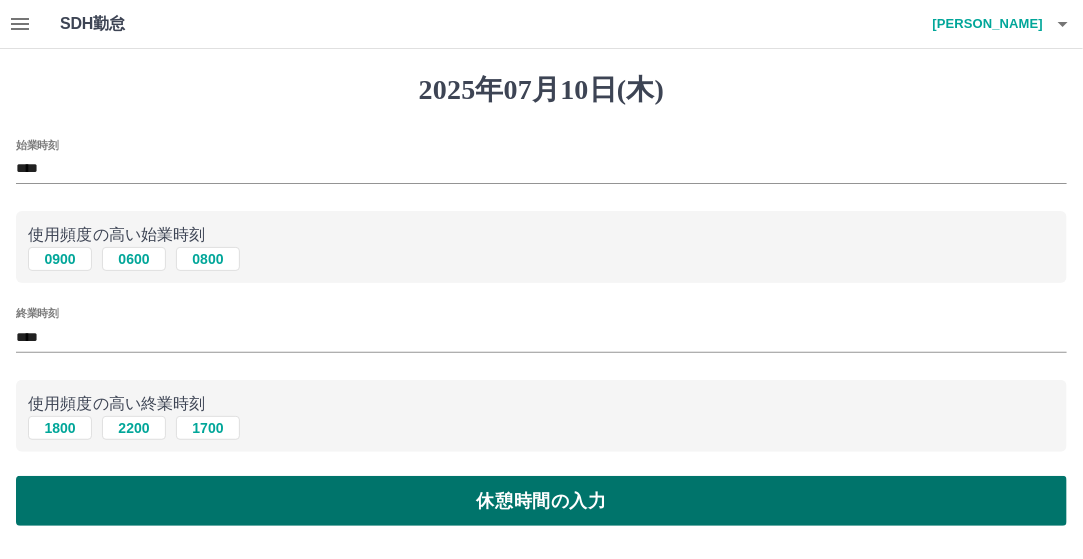 click on "休憩時間の入力" at bounding box center [541, 501] 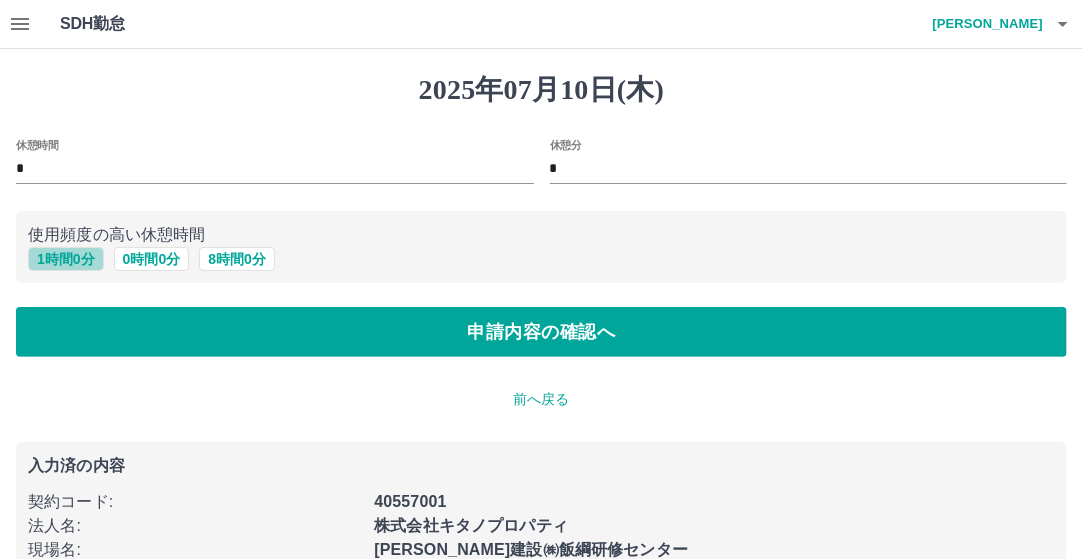 click on "1 時間 0 分" at bounding box center (66, 259) 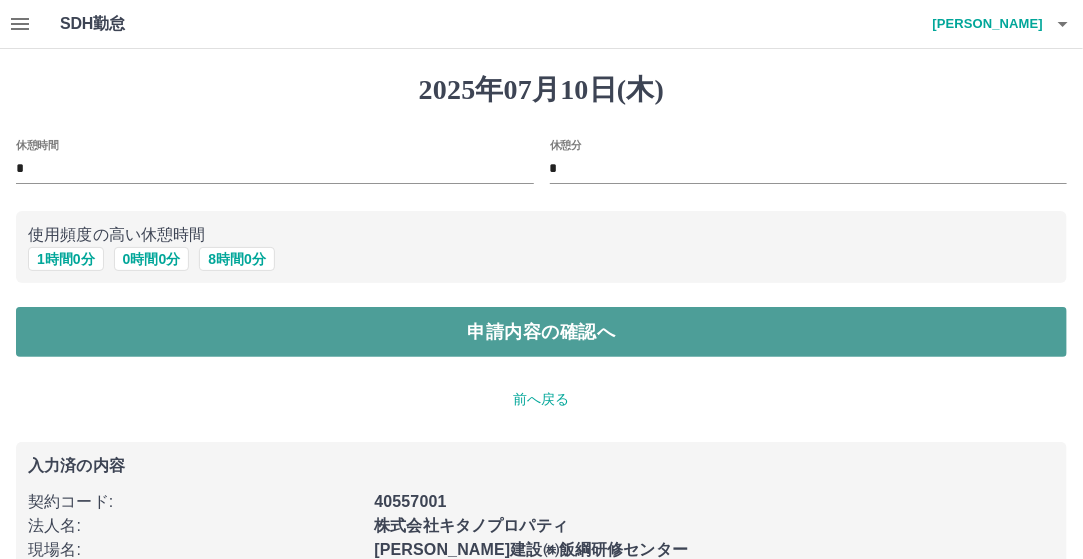 click on "申請内容の確認へ" at bounding box center (541, 332) 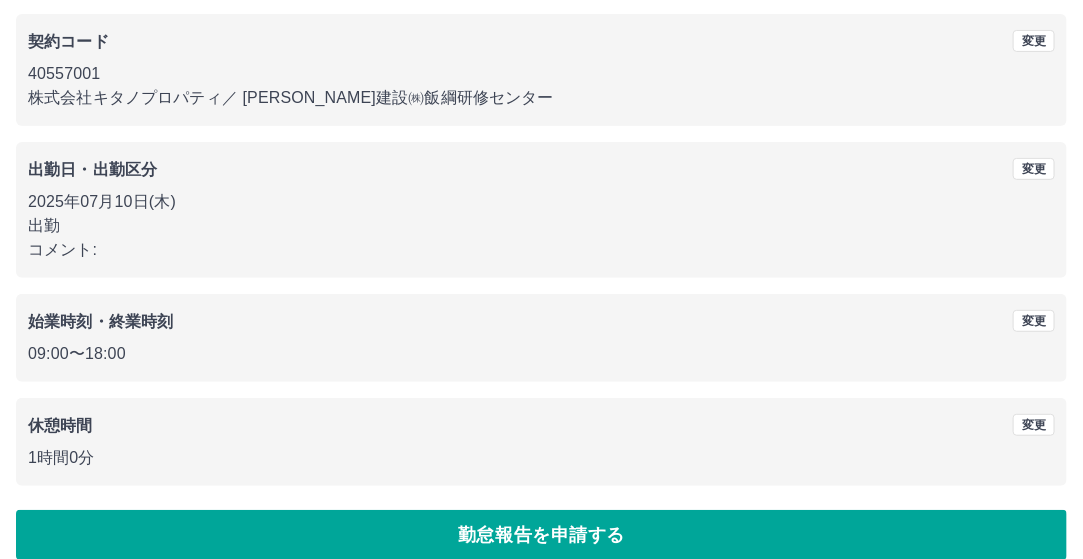 scroll, scrollTop: 188, scrollLeft: 0, axis: vertical 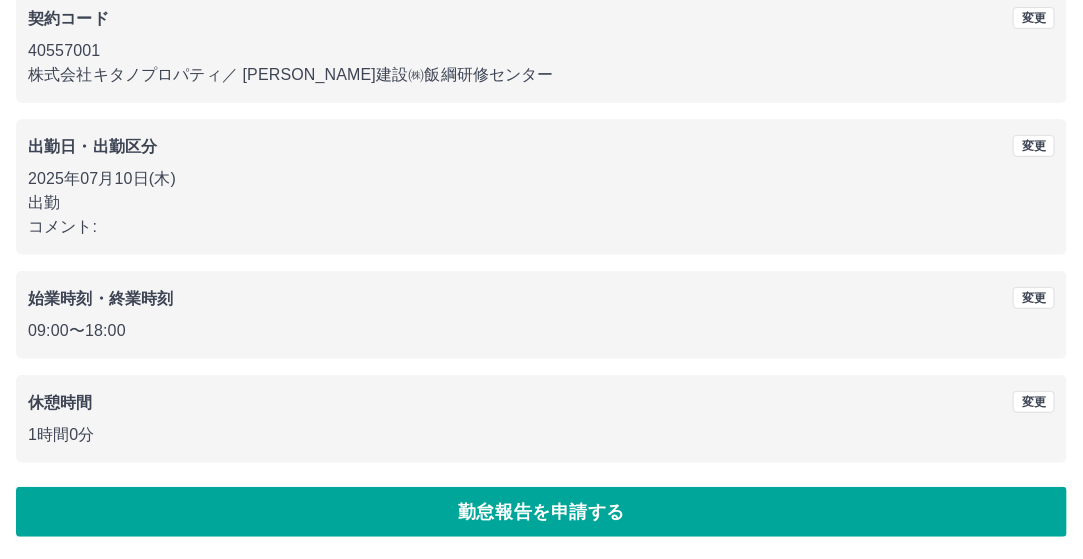drag, startPoint x: 814, startPoint y: 505, endPoint x: 598, endPoint y: 437, distance: 226.45088 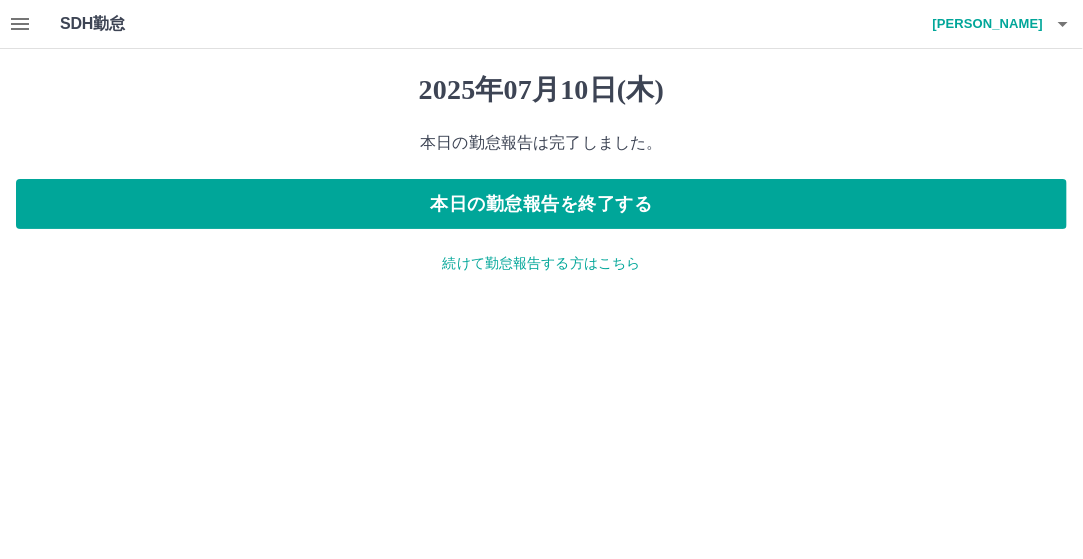 scroll, scrollTop: 0, scrollLeft: 0, axis: both 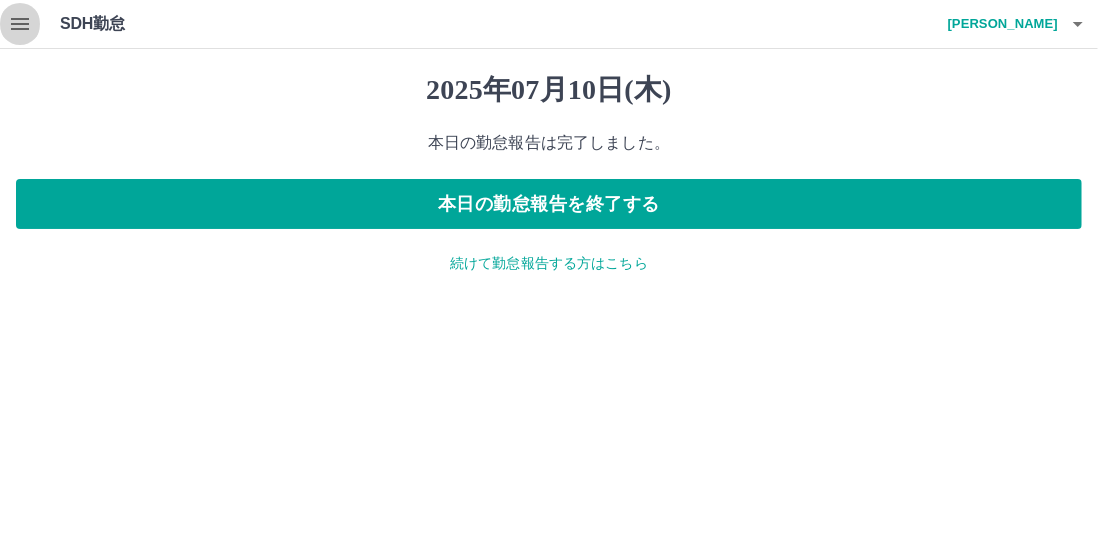 click 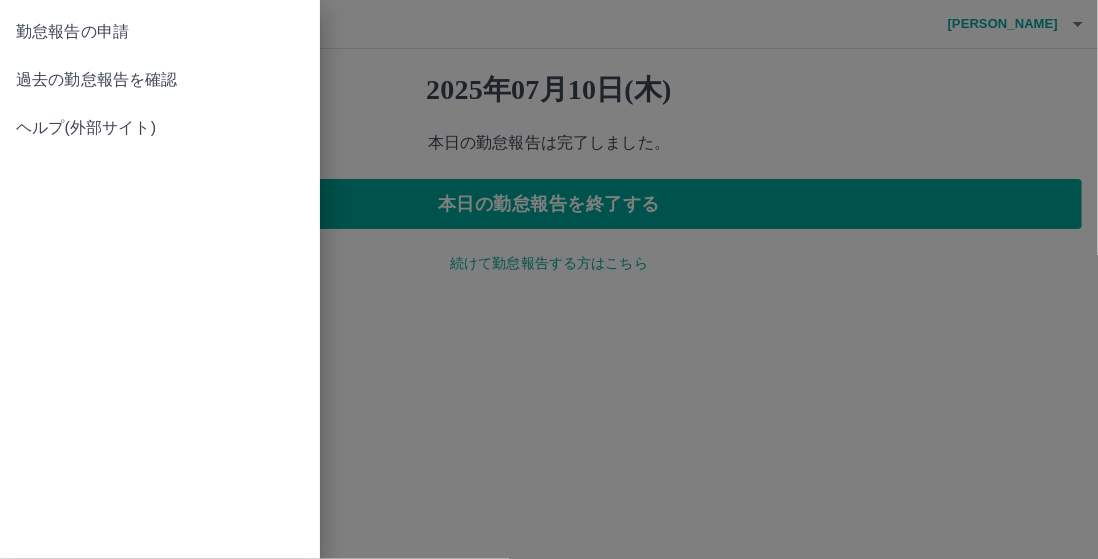 click on "過去の勤怠報告を確認" at bounding box center (160, 80) 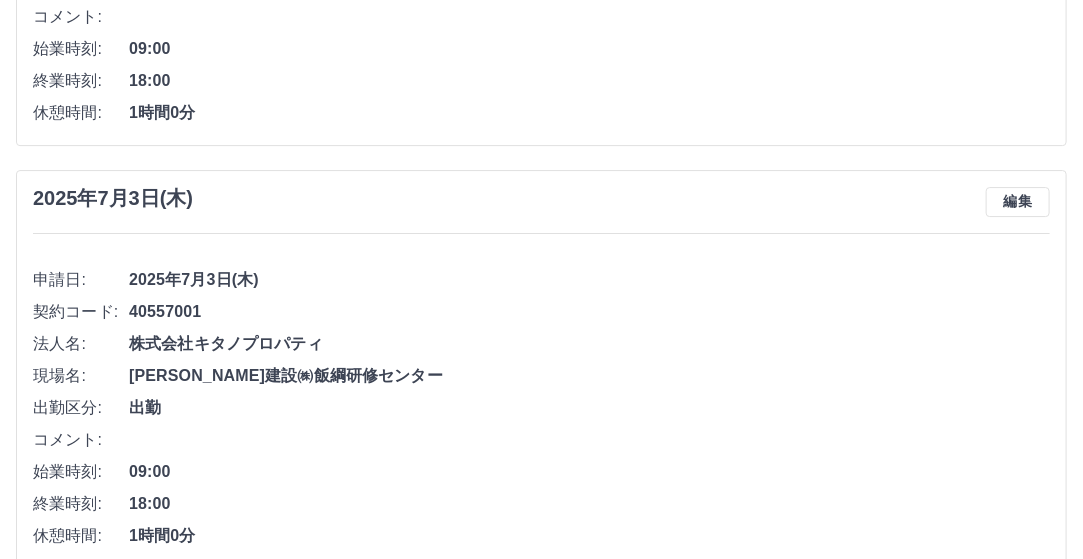 scroll, scrollTop: 2152, scrollLeft: 0, axis: vertical 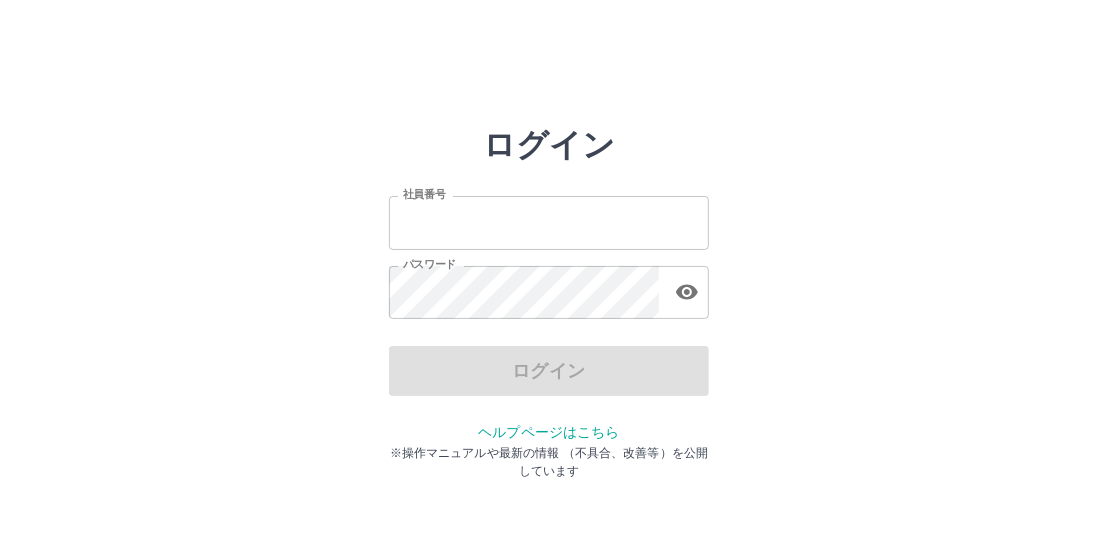 type on "*******" 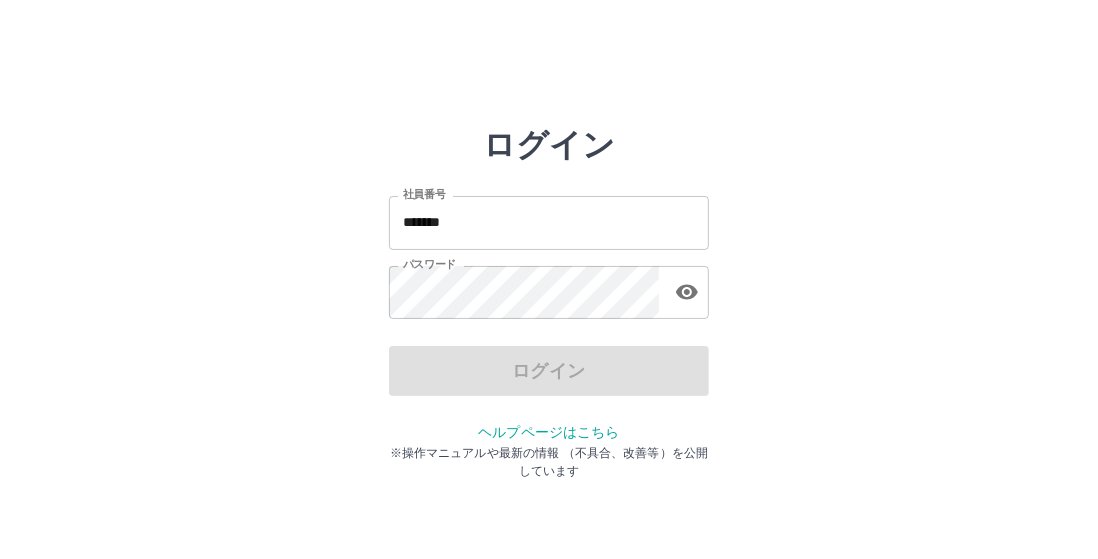 click on "ログイン" at bounding box center (549, 371) 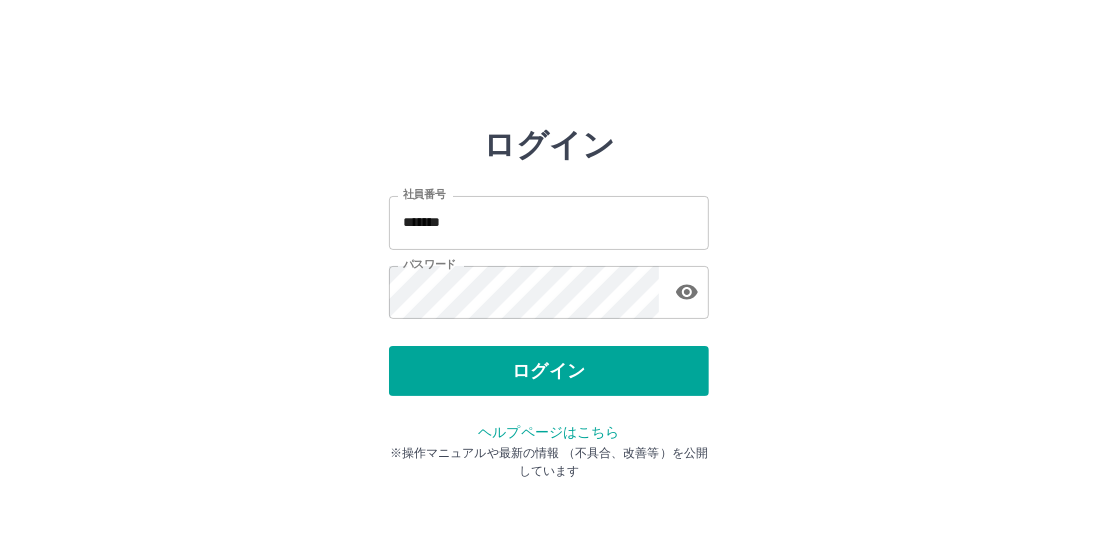 click on "ログイン" at bounding box center [549, 371] 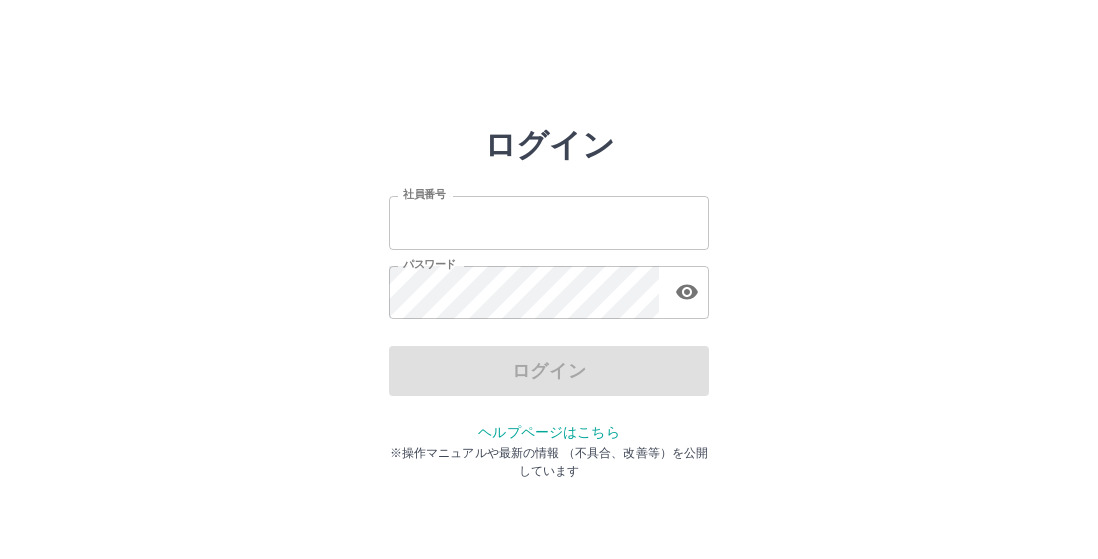 scroll, scrollTop: 0, scrollLeft: 0, axis: both 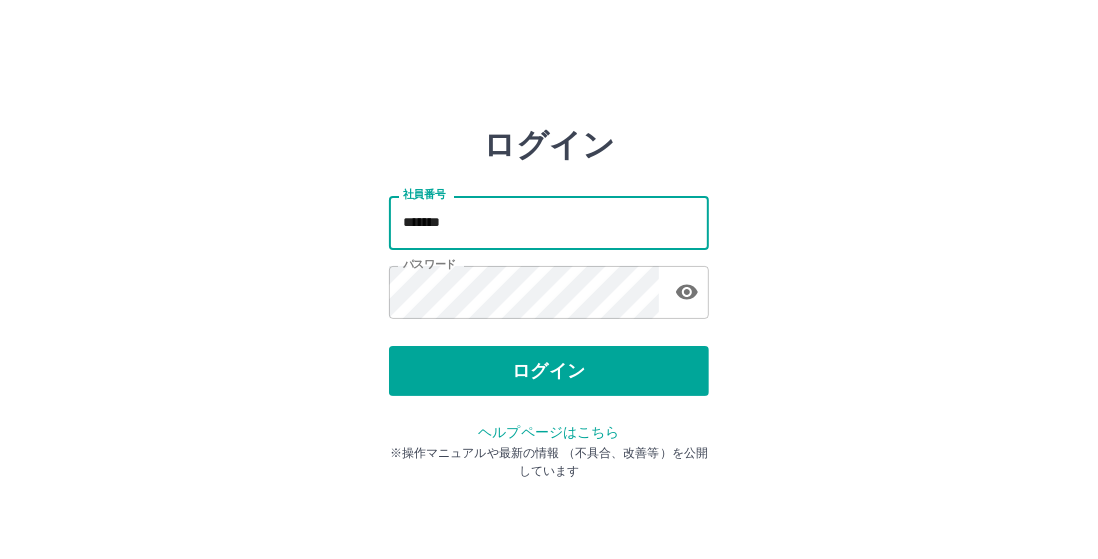 click on "*******" at bounding box center (549, 222) 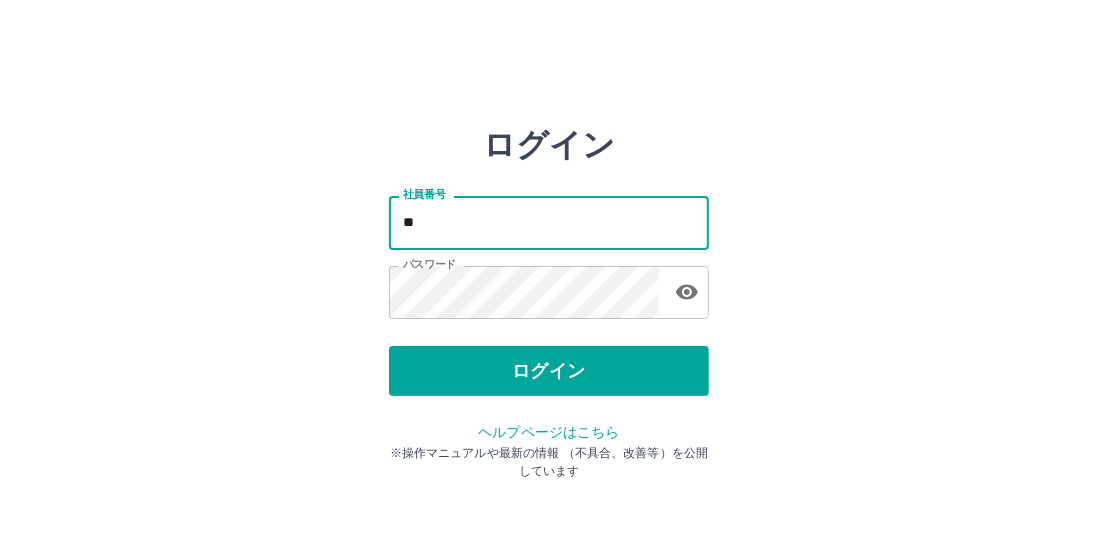 type on "*" 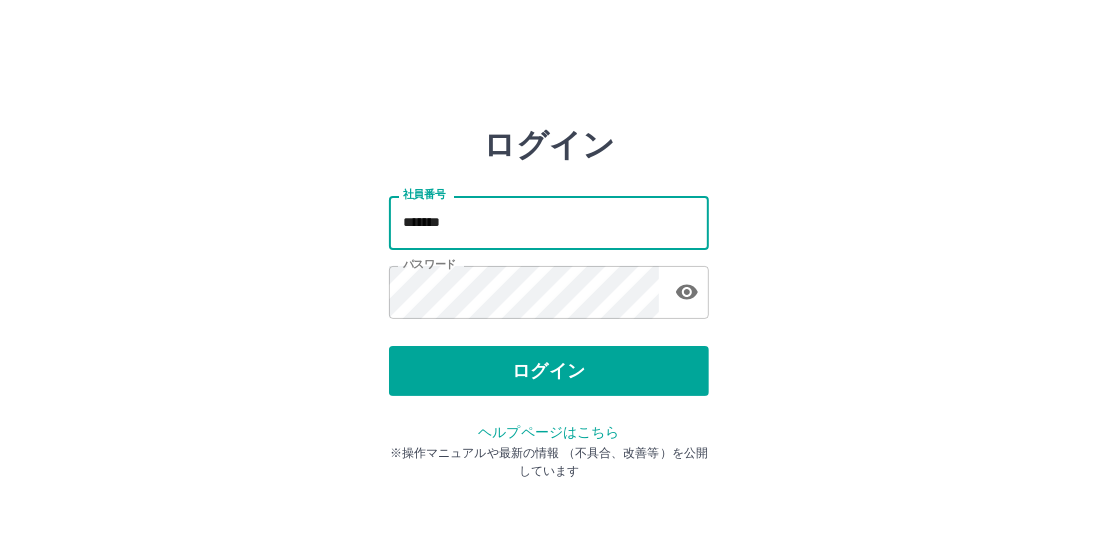 type on "*******" 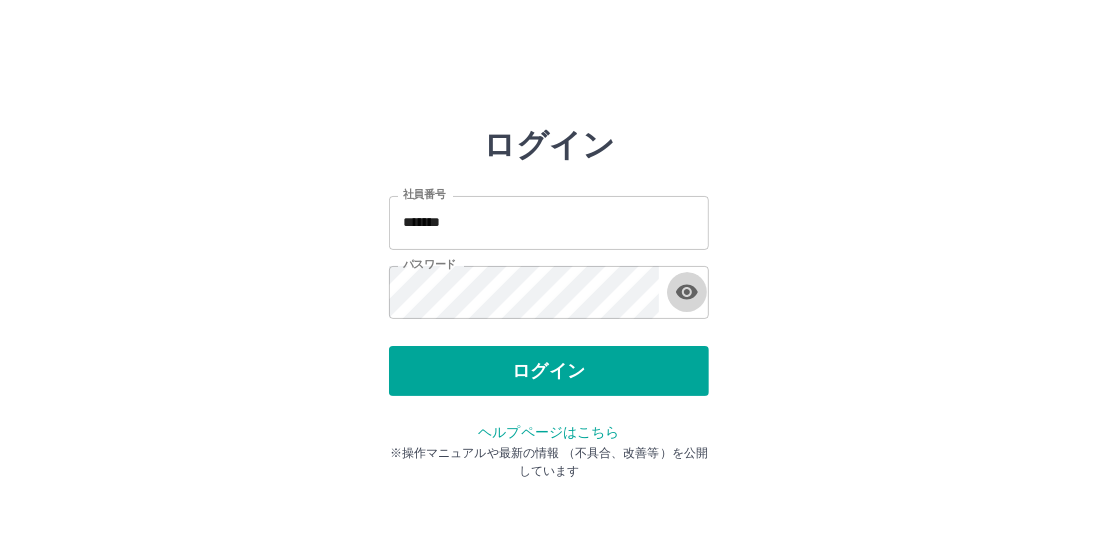 type 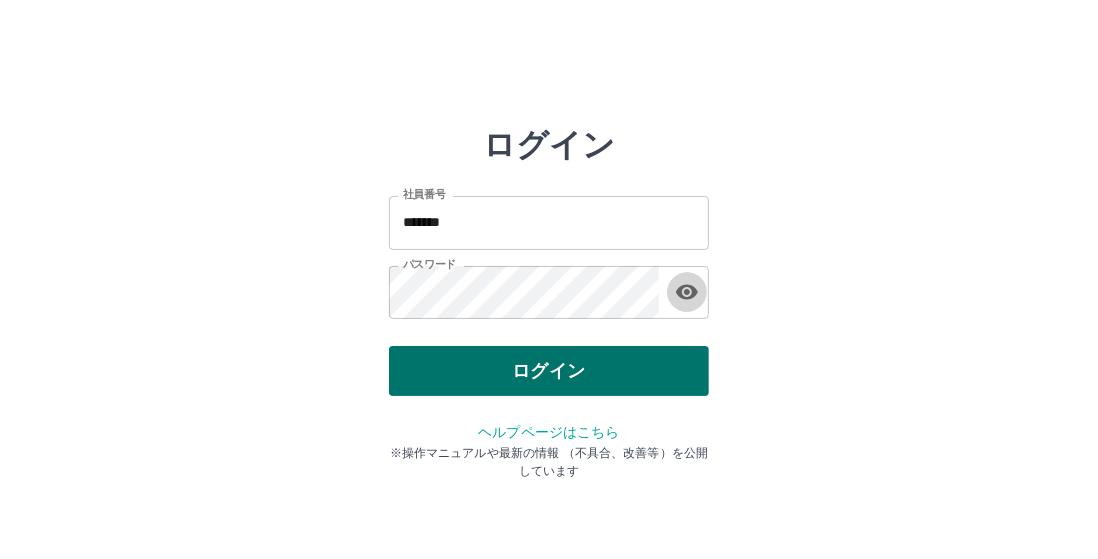 click on "ログイン" at bounding box center [549, 371] 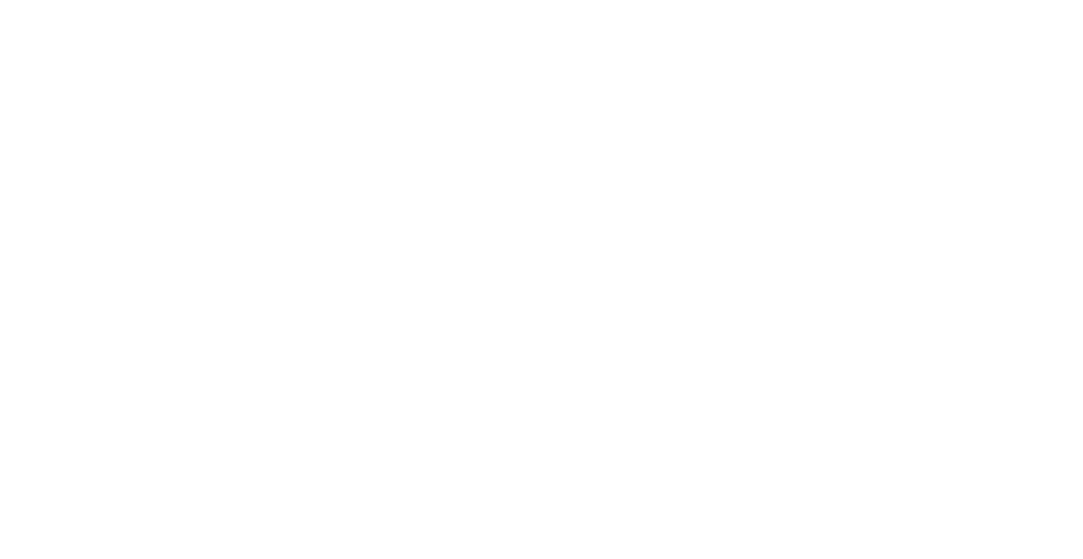 scroll, scrollTop: 0, scrollLeft: 0, axis: both 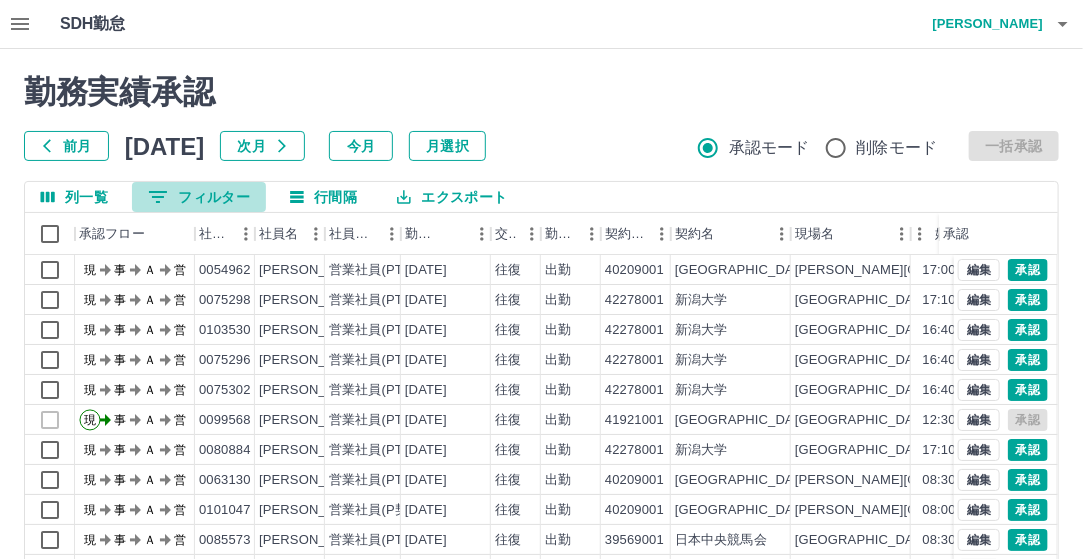 click on "0 フィルター" at bounding box center [199, 197] 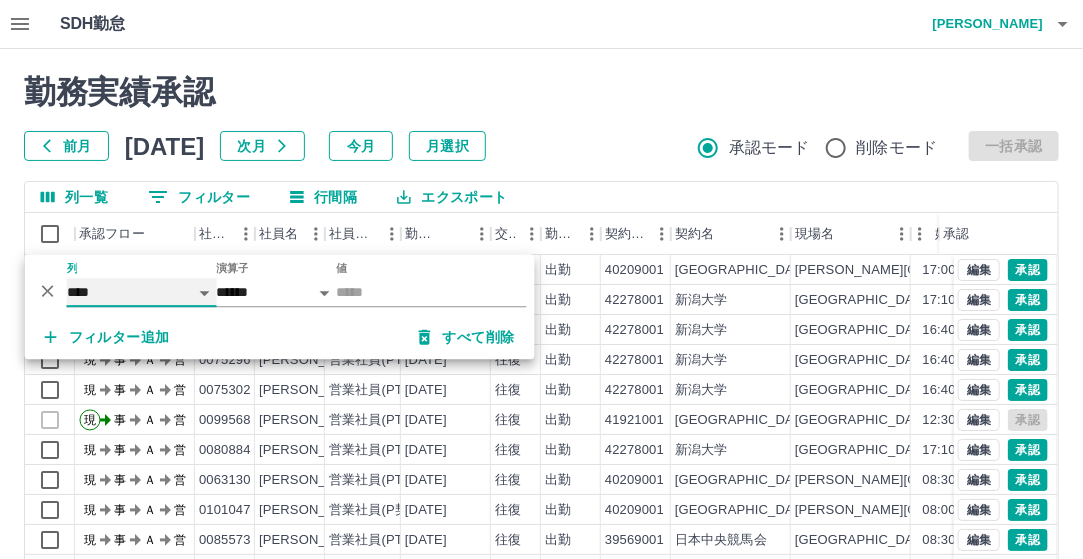 click on "**** *** **** *** *** **** ***** *** *** ** ** ** **** **** **** ** ** *** **** *****" at bounding box center [142, 292] 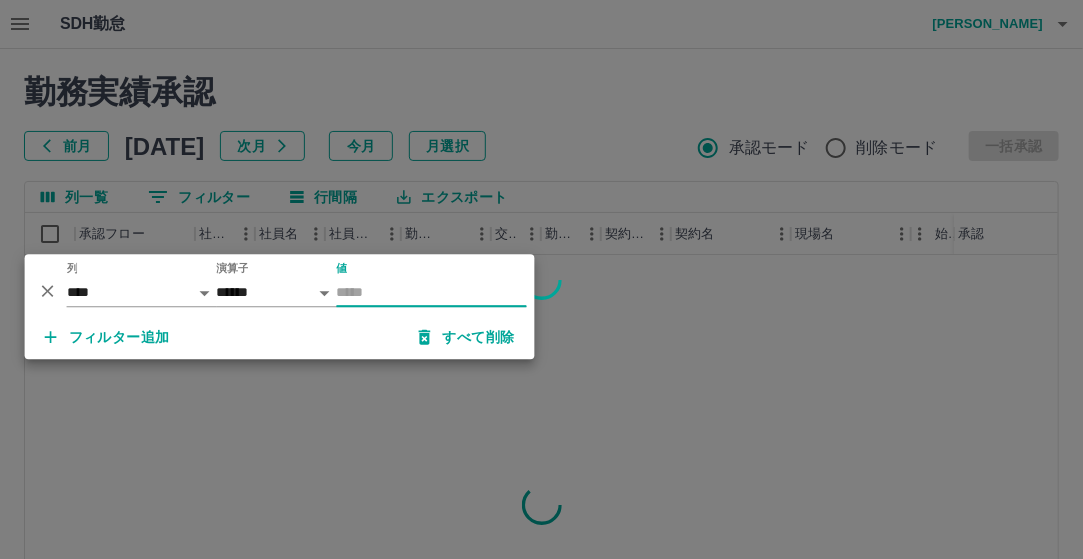 click on "値" at bounding box center (432, 292) 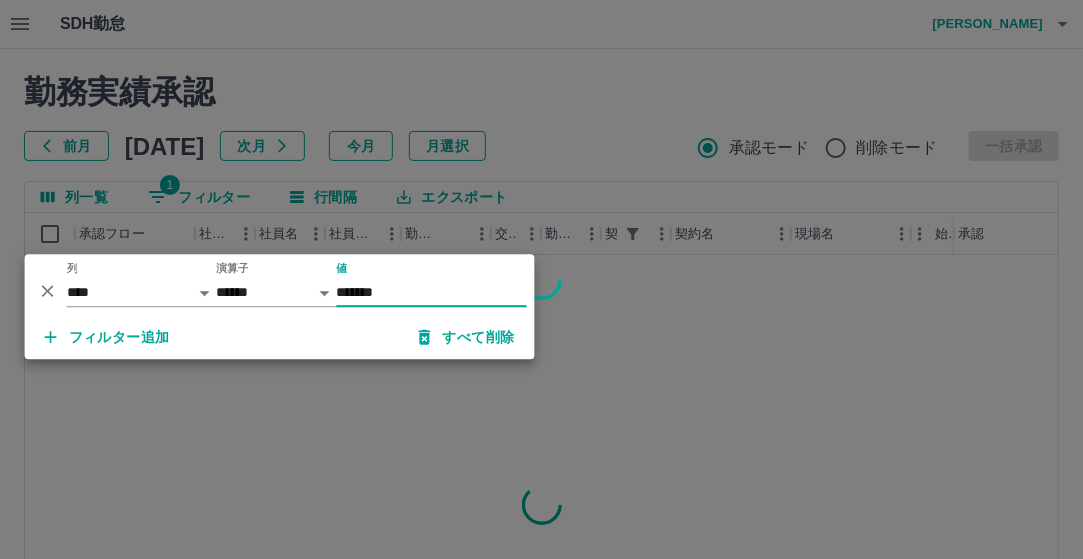 type on "********" 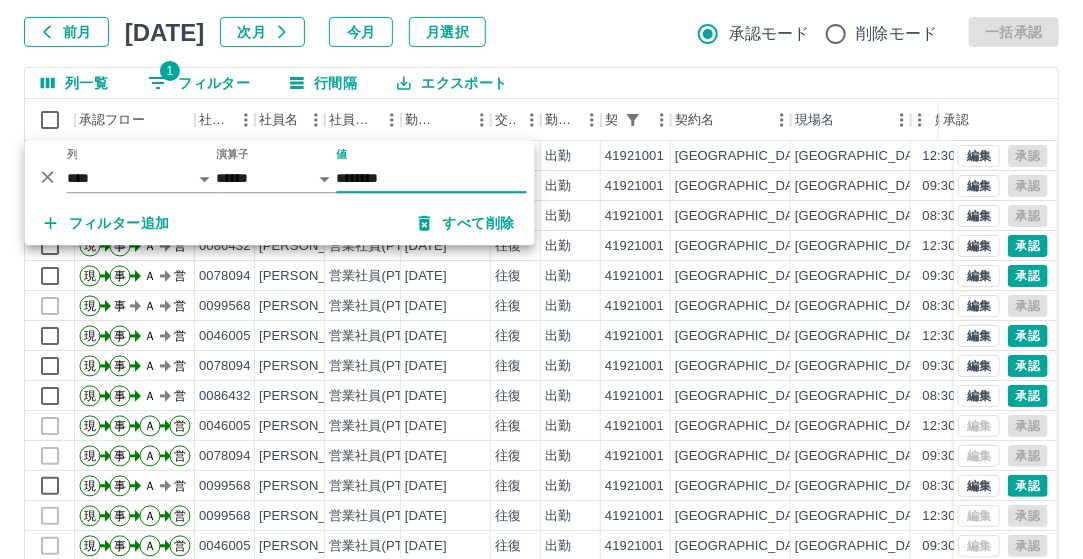 scroll, scrollTop: 285, scrollLeft: 0, axis: vertical 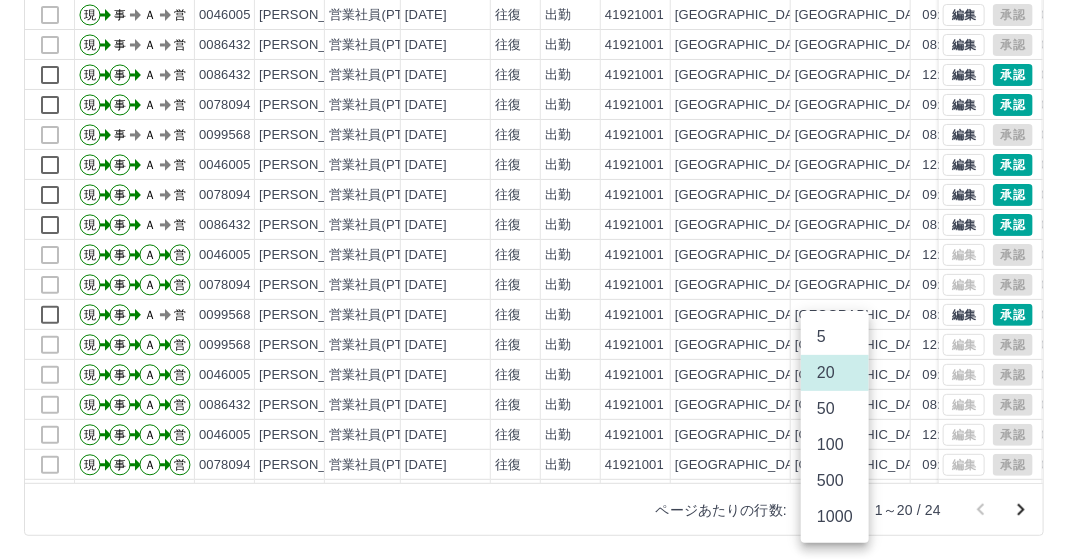 click on "SDH勤怠 [PERSON_NAME] 勤務実績承認 前月 [DATE] 次月 今月 月選択 承認モード 削除モード 一括承認 列一覧 1 フィルター 行間隔 エクスポート 承認フロー 社員番号 社員名 社員区分 勤務日 交通費 勤務区分 契約コード 契約名 現場名 始業 終業 休憩 所定開始 所定終業 所定休憩 承認 現 事 Ａ 営 0099568 [PERSON_NAME] 営業社員(PT契約) [DATE] 往復 出勤 41921001 [GEOGRAPHIC_DATA] [GEOGRAPHIC_DATA][GEOGRAPHIC_DATA]役所 12:30 17:30 00:00 12:30 17:30 00:00 現 事 Ａ 営 0046005 [PERSON_NAME] 営業社員(PT契約) [DATE] 往復 出勤 41921001 [GEOGRAPHIC_DATA] [GEOGRAPHIC_DATA]中央区役所 09:30 16:30 01:00 09:30 16:30 01:00 現 事 Ａ 営 0086432 [PERSON_NAME] 営業社員(PT契約) [DATE] 往復 出勤 41921001 [GEOGRAPHIC_DATA] [GEOGRAPHIC_DATA]役所 08:30 13:30 00:00 08:30 13:30 00:00 現 事 Ａ 営 0086432 [PERSON_NAME] 営業社員(PT契約) [DATE] 往復 出勤 41921001 [GEOGRAPHIC_DATA] [GEOGRAPHIC_DATA][GEOGRAPHIC_DATA]役所 12:30" at bounding box center [541, 137] 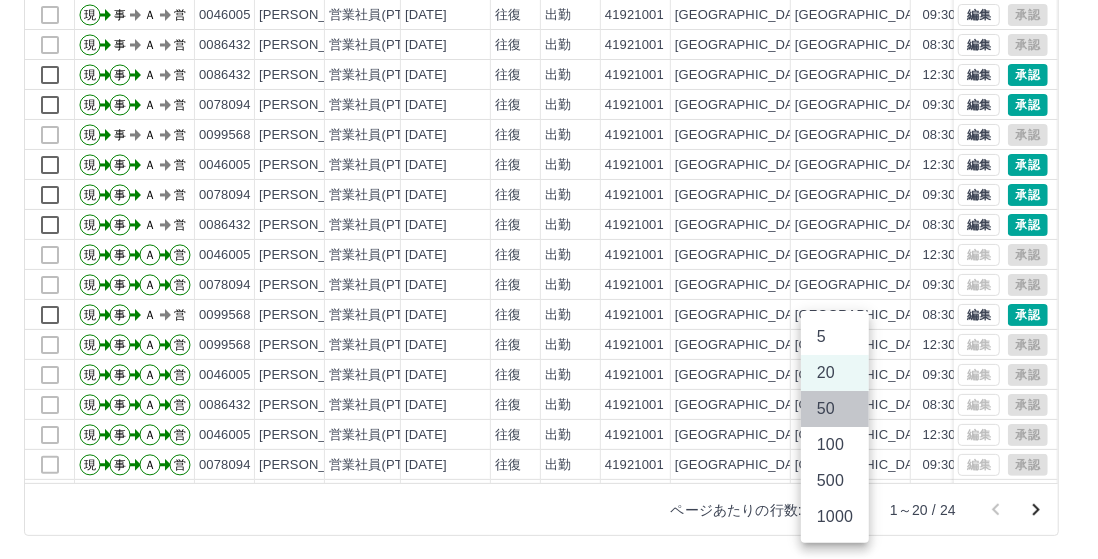 click on "50" at bounding box center [835, 409] 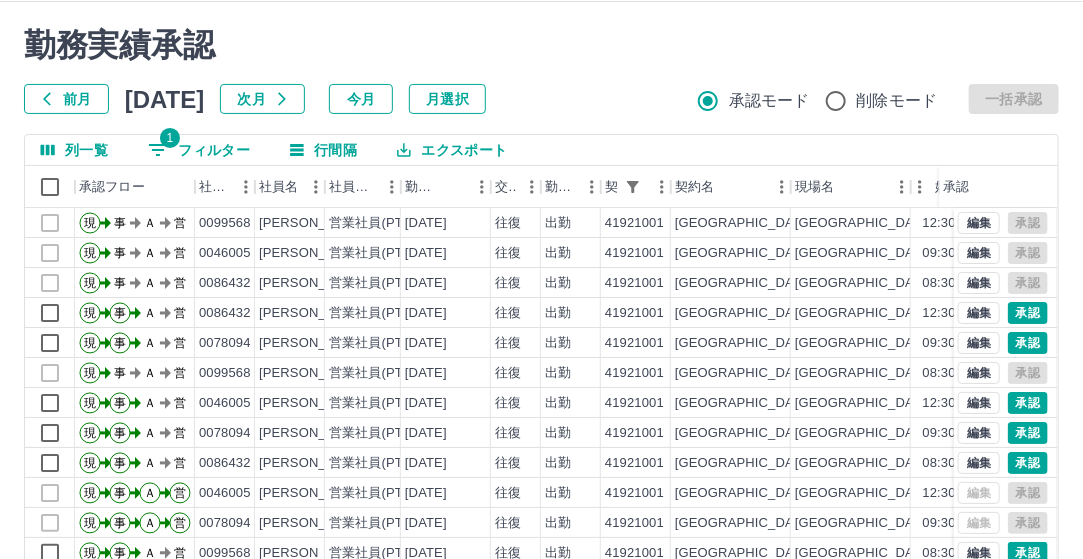 scroll, scrollTop: 7, scrollLeft: 0, axis: vertical 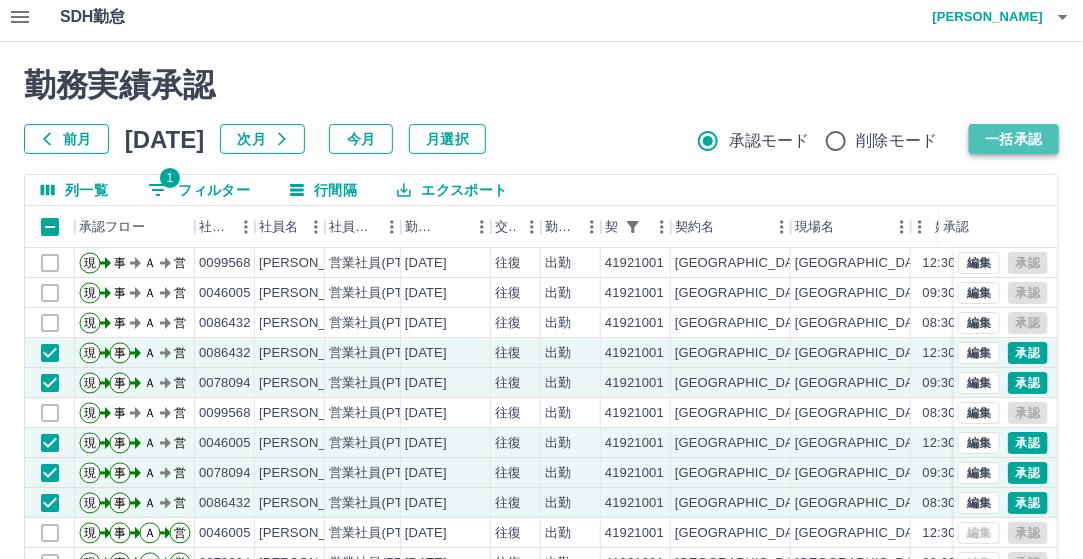 click on "一括承認" at bounding box center (1014, 139) 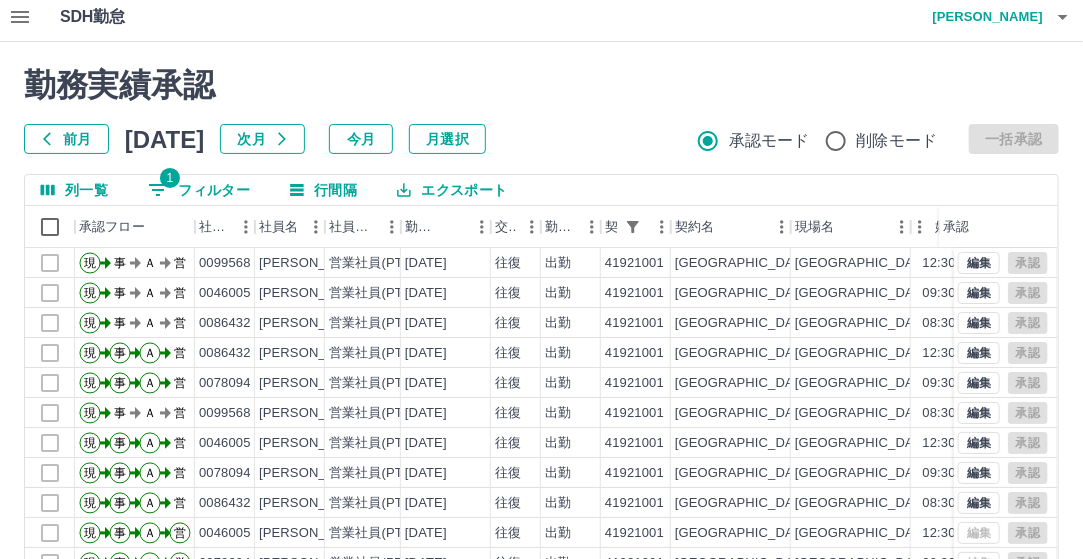 click on "1 フィルター" at bounding box center [199, 190] 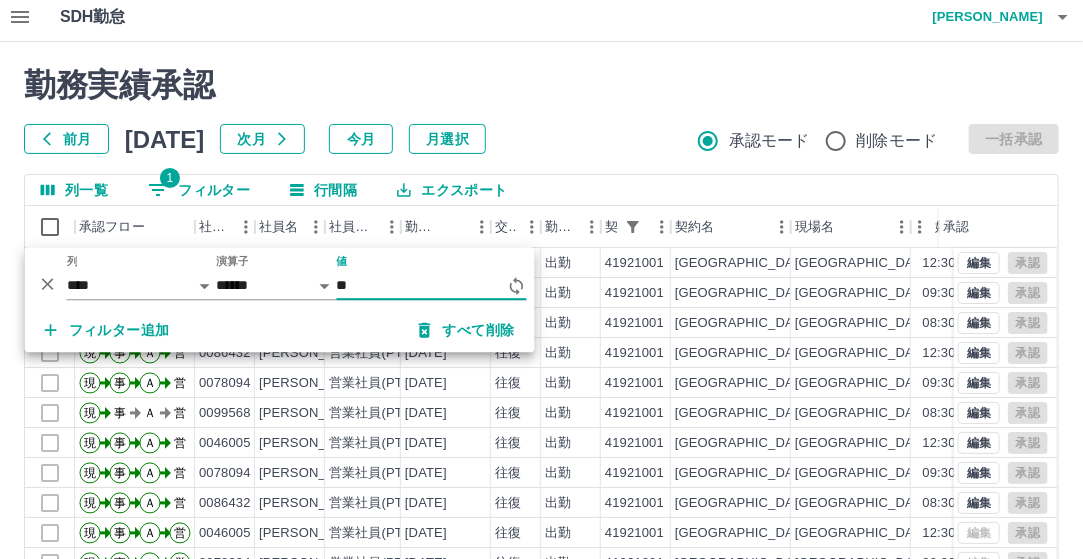 type on "*" 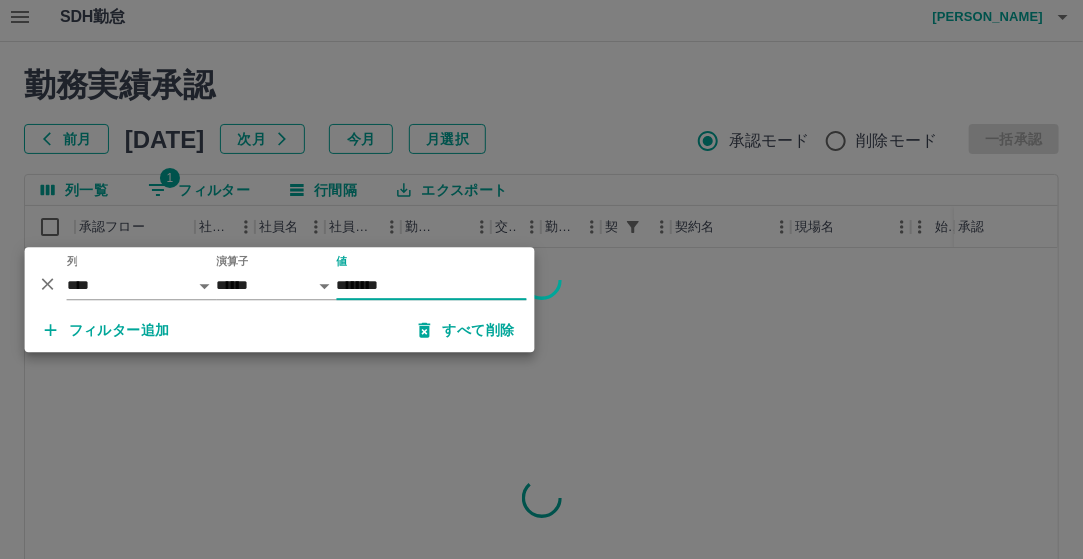 type on "********" 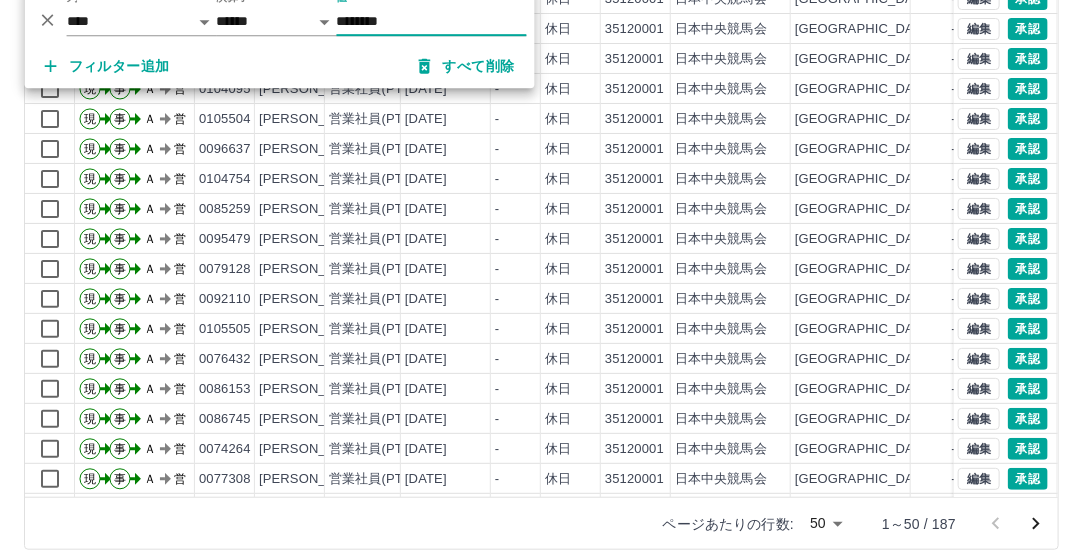 scroll, scrollTop: 285, scrollLeft: 0, axis: vertical 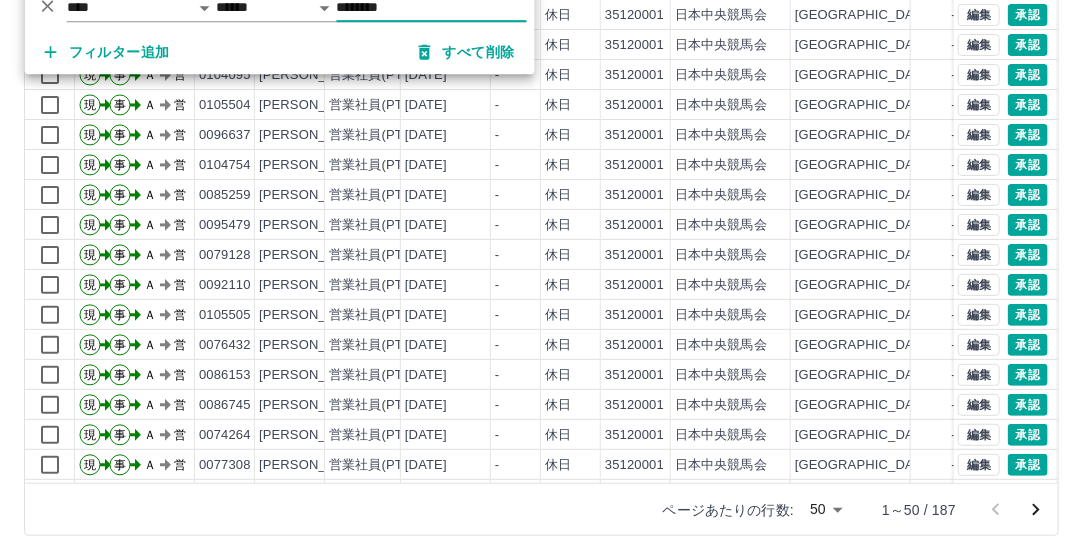 click on "SDH勤怠 [PERSON_NAME] 勤務実績承認 前月 [DATE] 次月 今月 月選択 承認モード 削除モード 一括承認 列一覧 1 フィルター 行間隔 エクスポート 承認フロー 社員番号 社員名 社員区分 勤務日 交通費 勤務区分 契約コード 契約名 現場名 始業 終業 休憩 所定開始 所定終業 所定休憩 承認 現 事 Ａ 営 0077039 [PERSON_NAME] 営業社員(PT契約) [DATE]  -  休日 [FINANCIAL_ID] 日本中央競馬会 [GEOGRAPHIC_DATA] 案内業務 - - - - - - 現 事 Ａ 営 0095477 [PERSON_NAME] 営業社員(PT契約) [DATE]  -  休日 [FINANCIAL_ID] 日本中央競馬会 [GEOGRAPHIC_DATA] 案内業務 - - - - - - 現 事 Ａ 営 0079801 [PERSON_NAME] 営業社員(PT契約) [DATE]  -  休日 [FINANCIAL_ID] 日本中央競馬会 [GEOGRAPHIC_DATA] 案内業務 - - - - - - 現 事 Ａ 営 0104095 [PERSON_NAME] 営業社員(PT契約) [DATE]  -  休日 [FINANCIAL_ID] 日本中央競馬会 [GEOGRAPHIC_DATA] 案内業務 - - - - - - 現 事 Ａ 営 -" at bounding box center (541, 137) 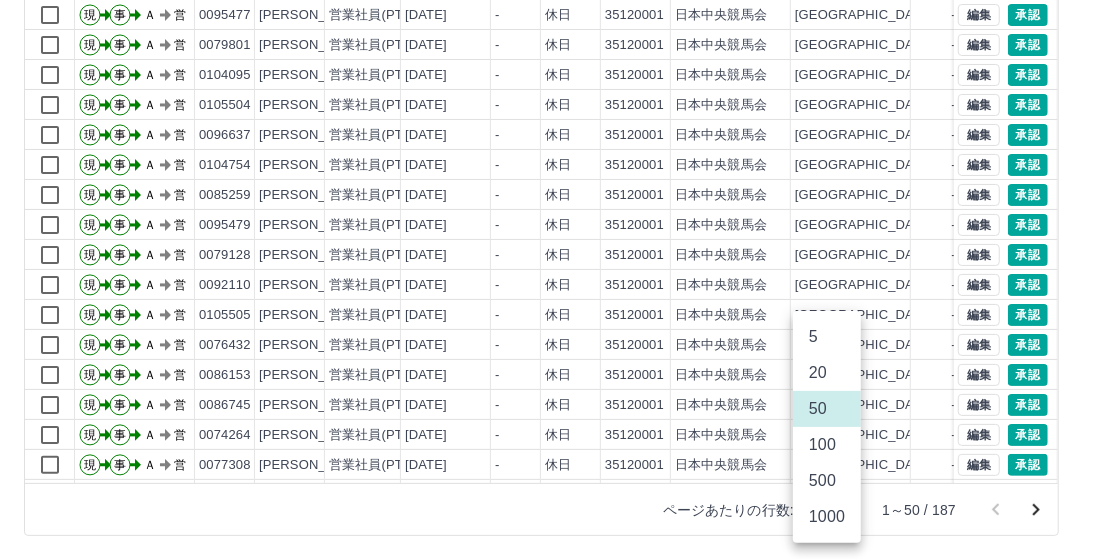 click on "500" at bounding box center [827, 481] 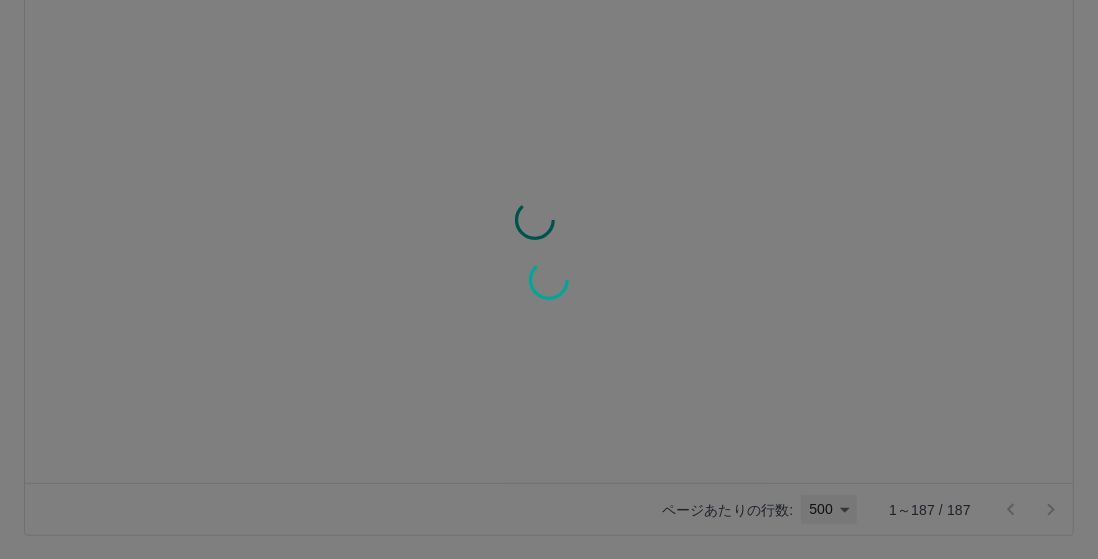 type on "***" 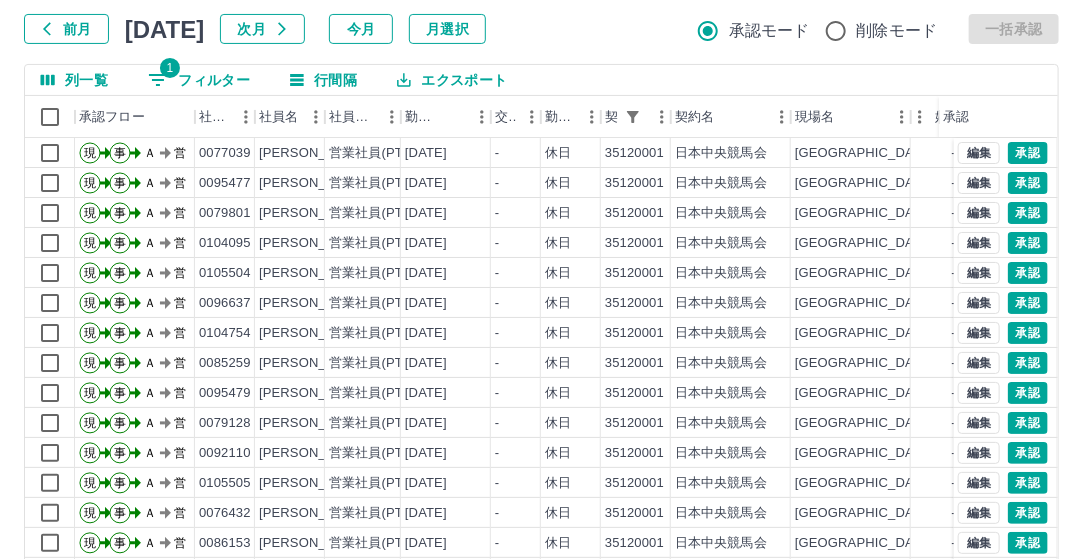 scroll, scrollTop: 0, scrollLeft: 0, axis: both 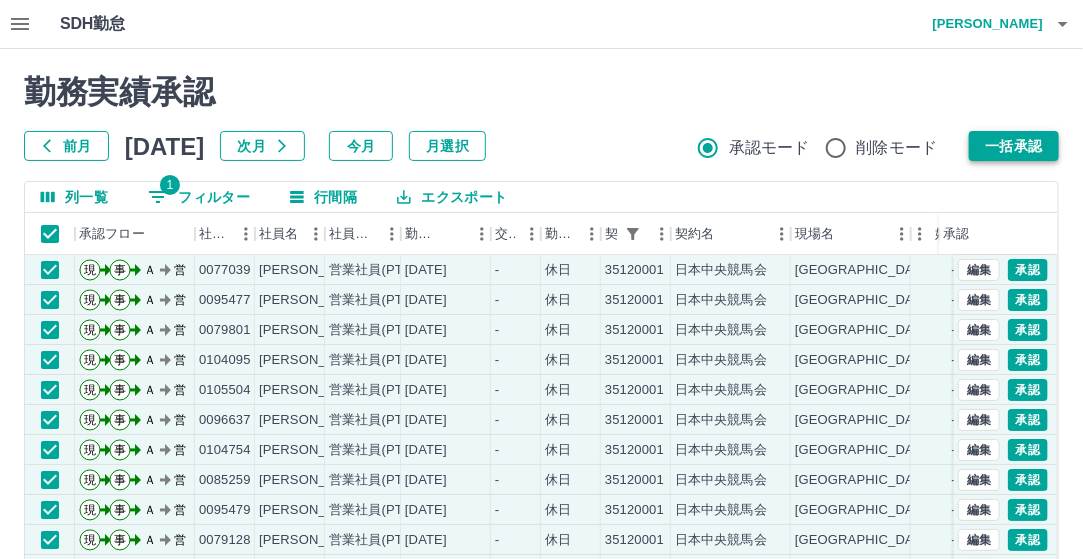 click on "一括承認" at bounding box center (1014, 146) 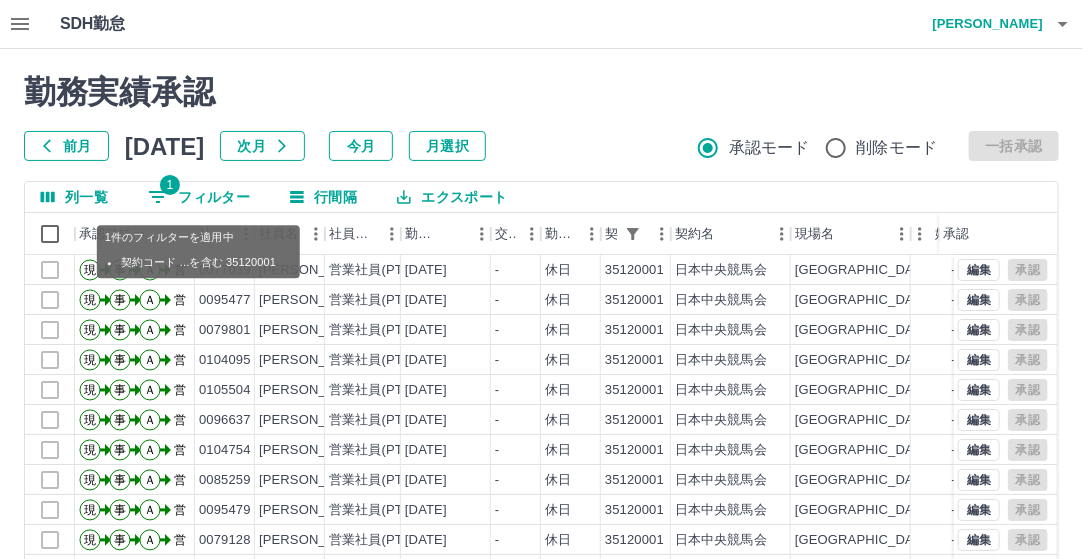 click on "1 フィルター" at bounding box center [199, 197] 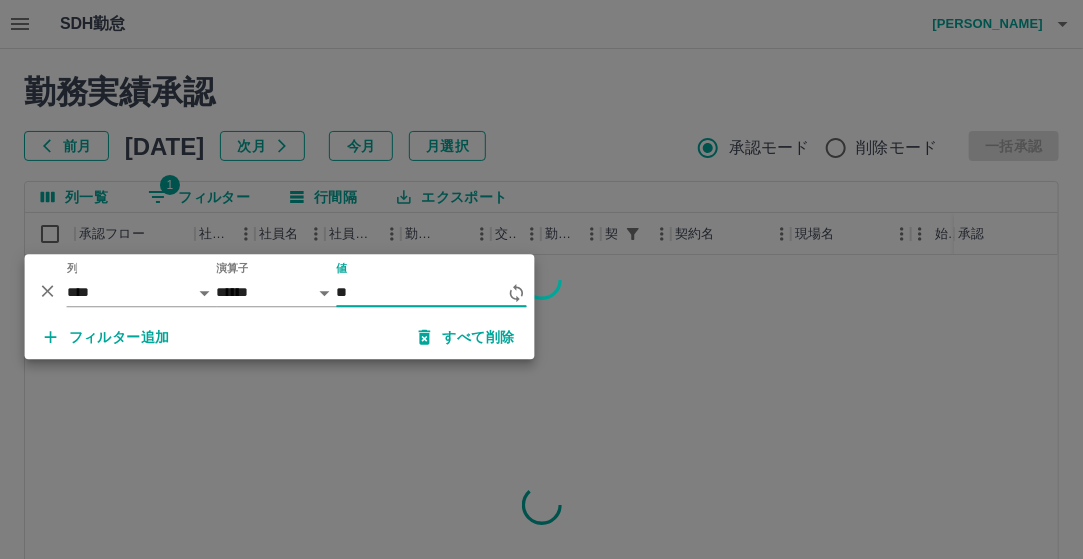 type on "*" 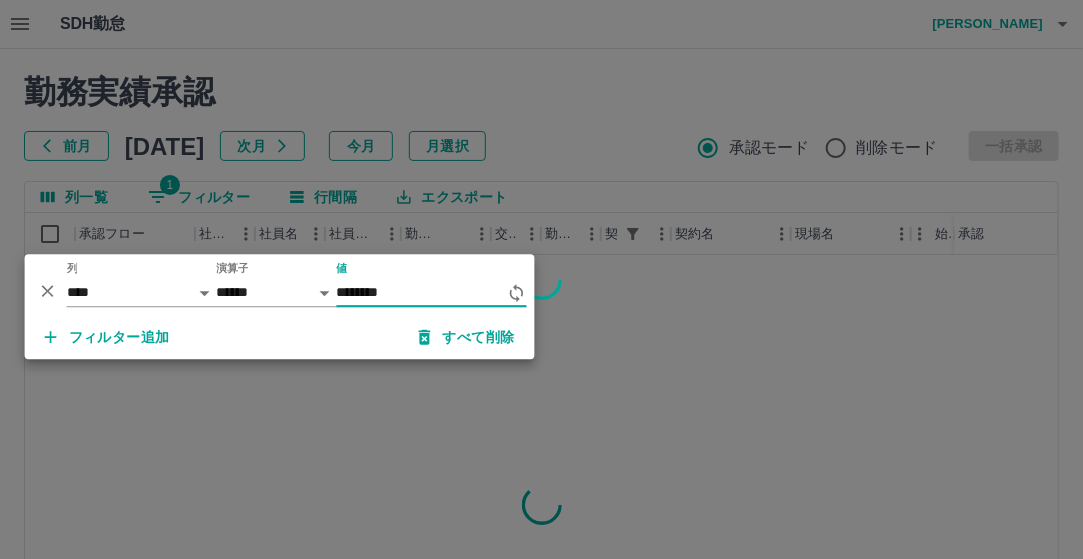 type on "********" 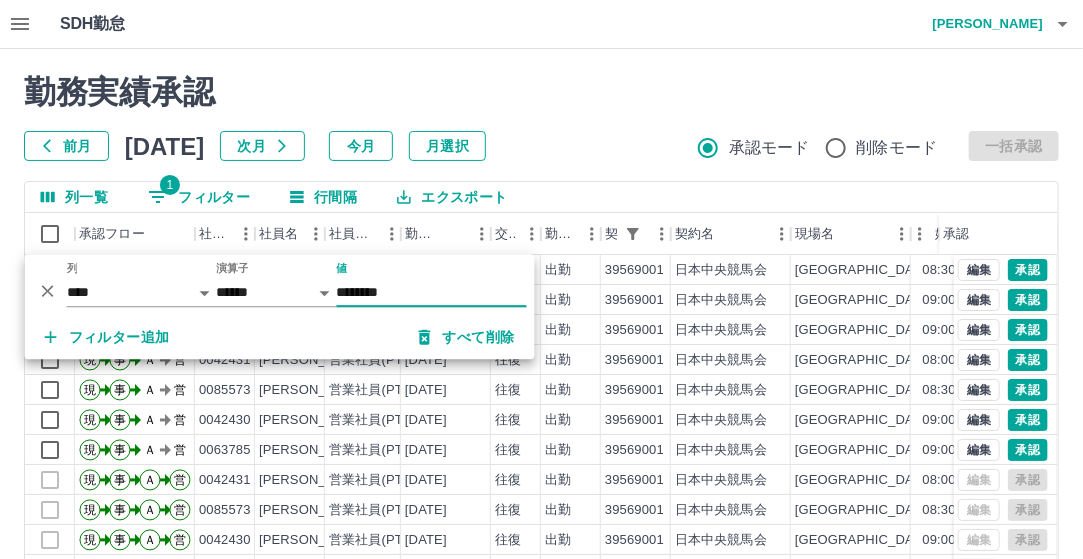 click on "勤務実績承認" at bounding box center (541, 92) 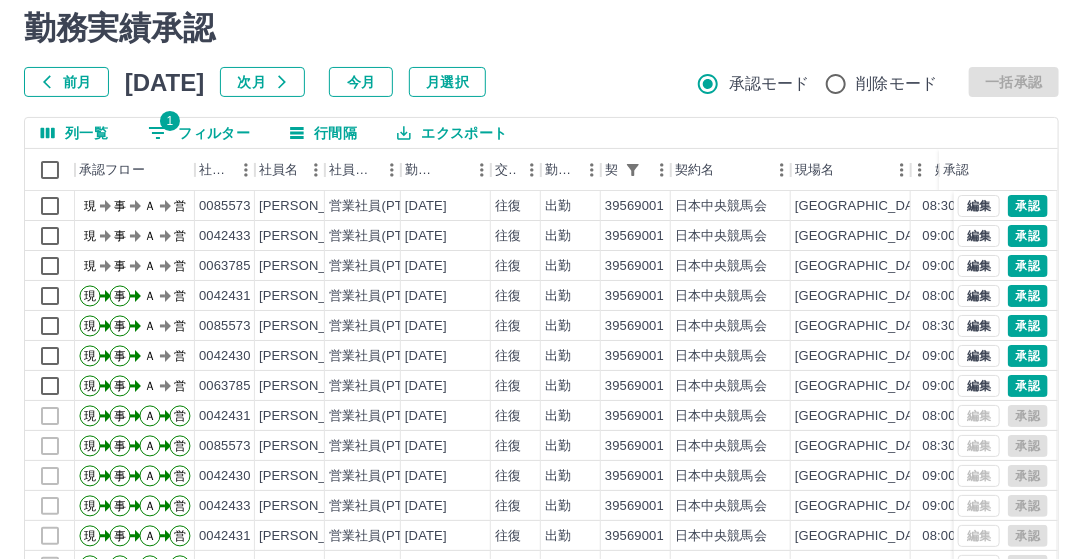 scroll, scrollTop: 56, scrollLeft: 0, axis: vertical 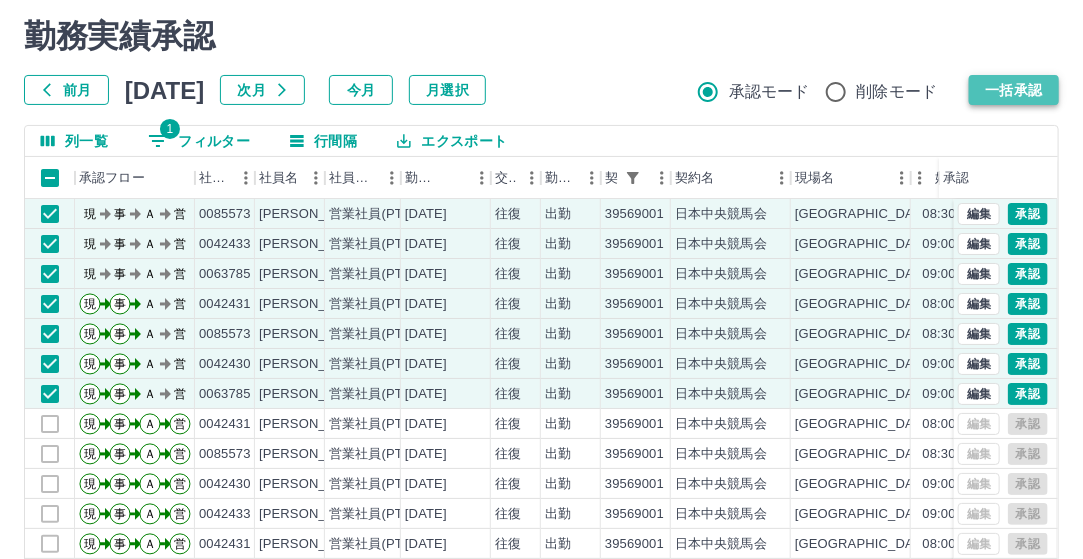 click on "一括承認" at bounding box center [1014, 90] 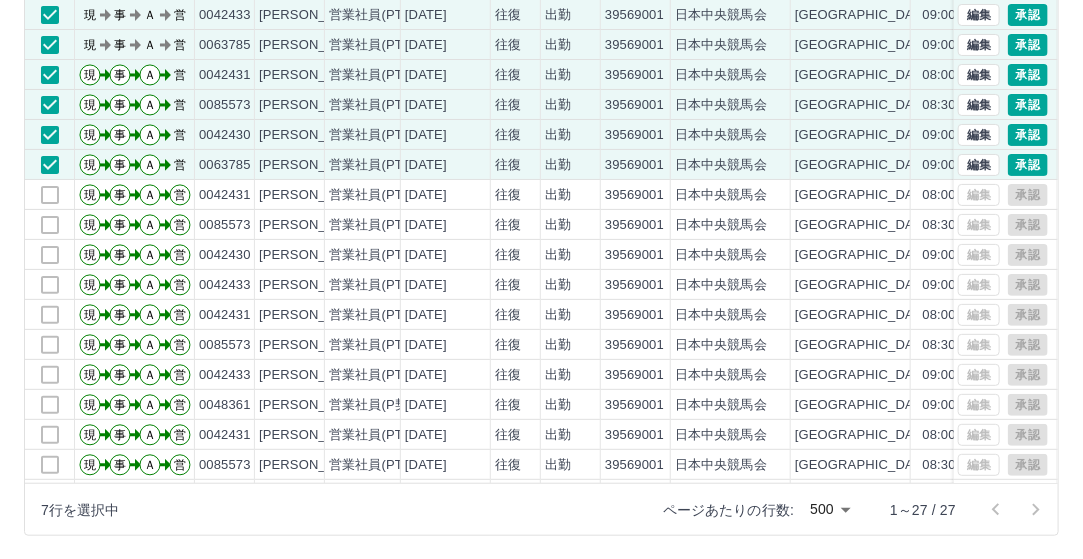 scroll, scrollTop: 0, scrollLeft: 0, axis: both 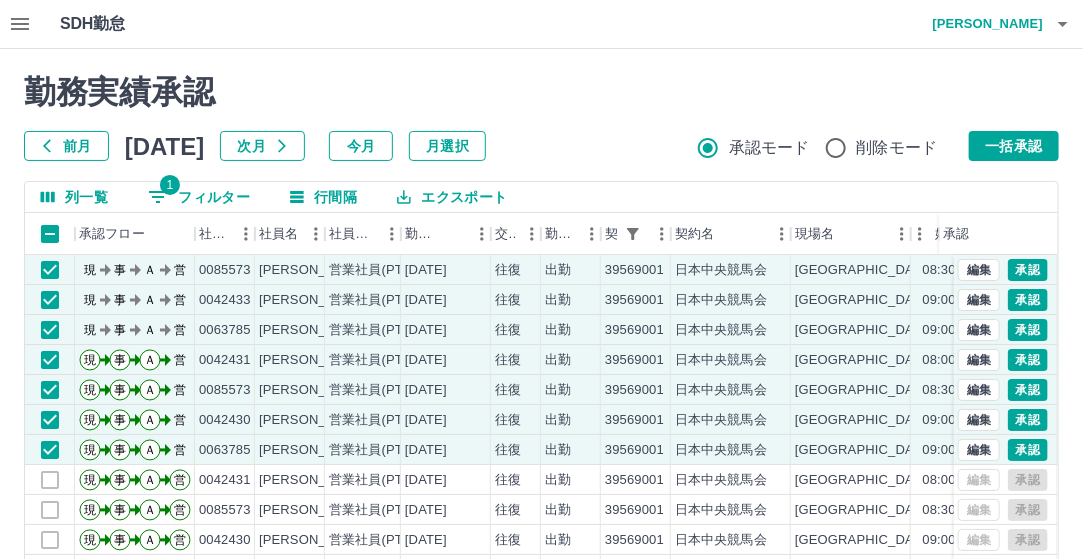 click on "1 フィルター" at bounding box center (199, 197) 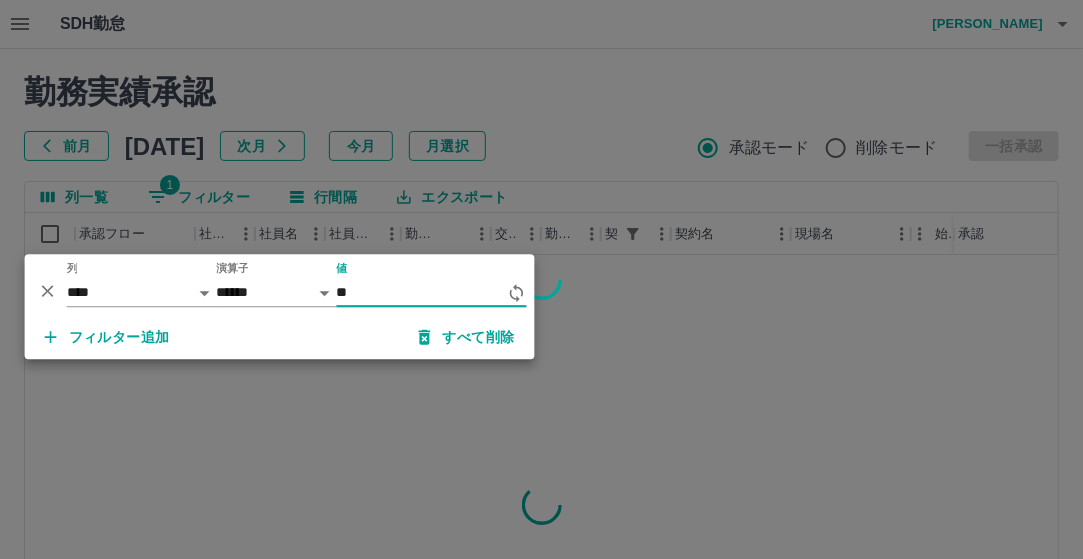 type on "*" 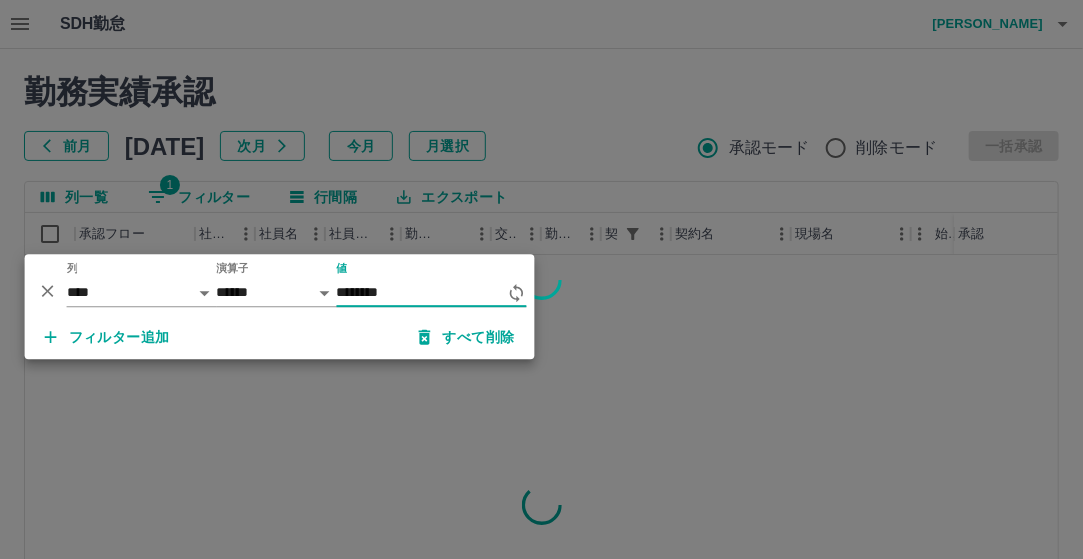 type on "********" 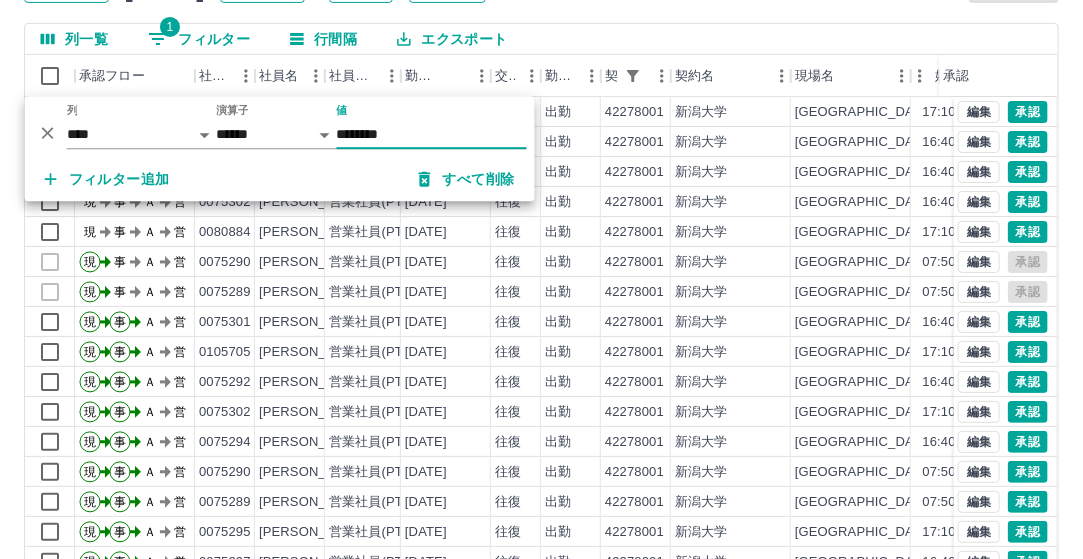 scroll, scrollTop: 285, scrollLeft: 0, axis: vertical 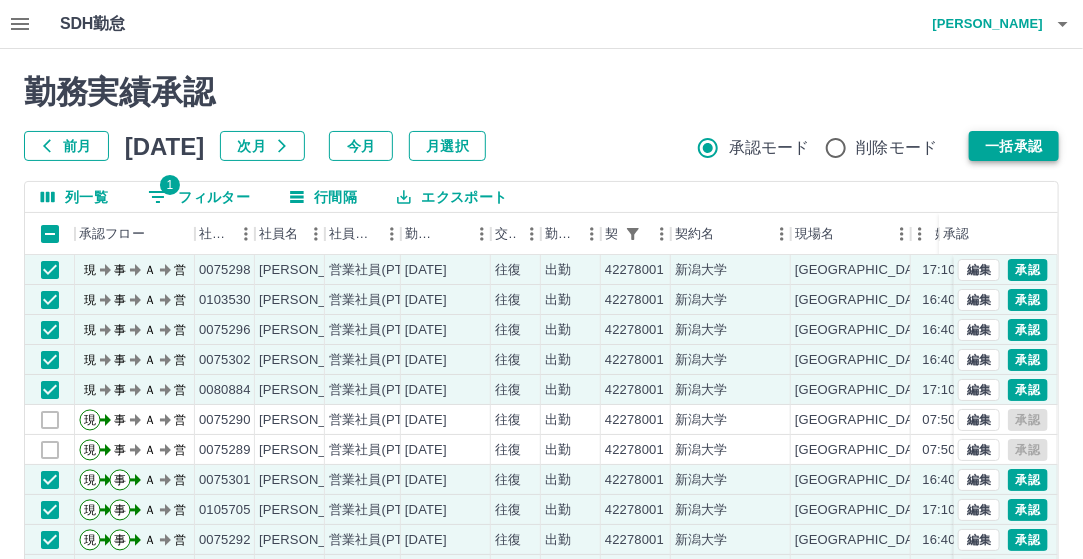 click on "一括承認" at bounding box center [1014, 146] 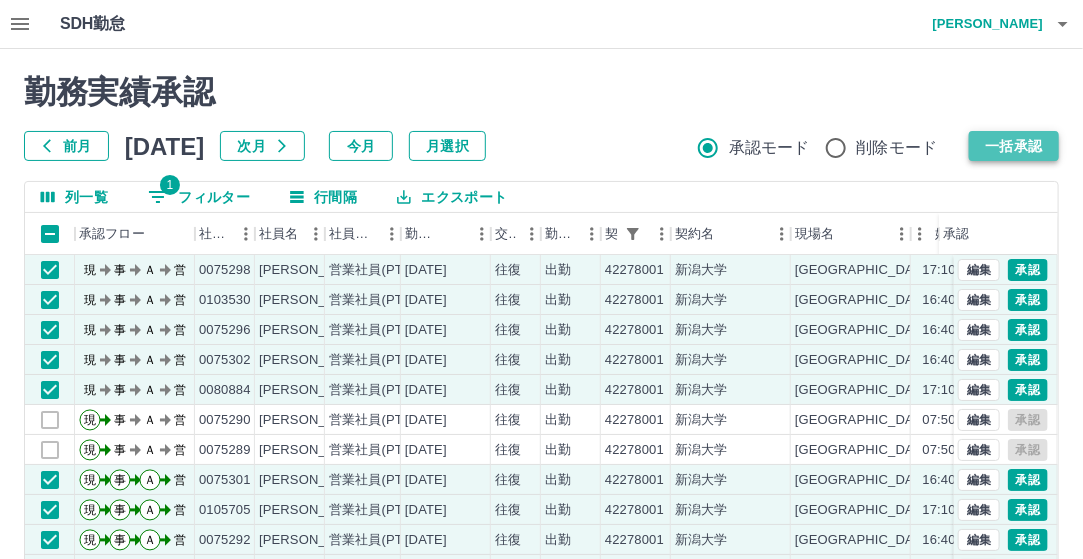 click on "一括承認" at bounding box center [1014, 146] 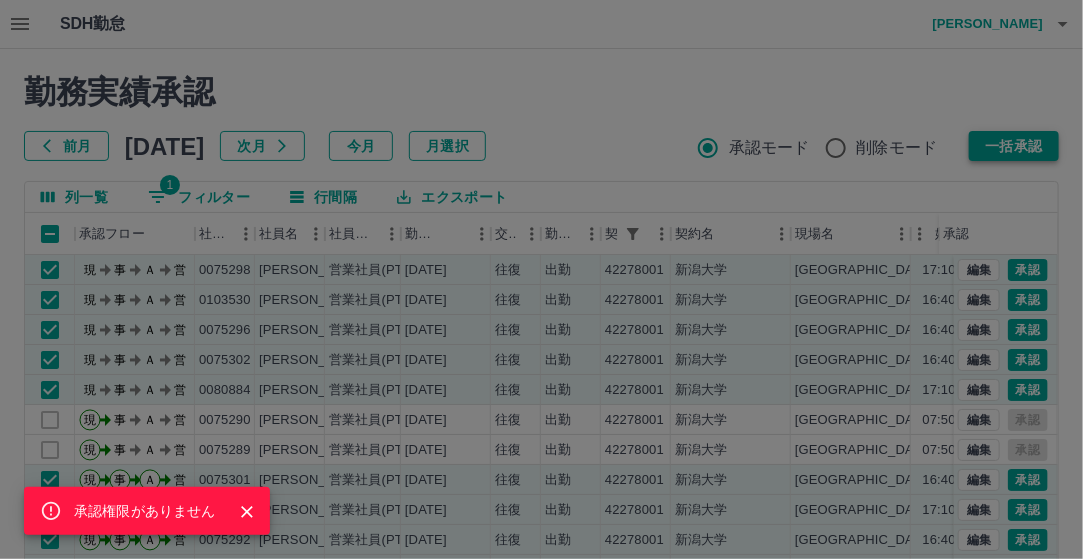 click on "承認権限がありません" at bounding box center (541, 279) 